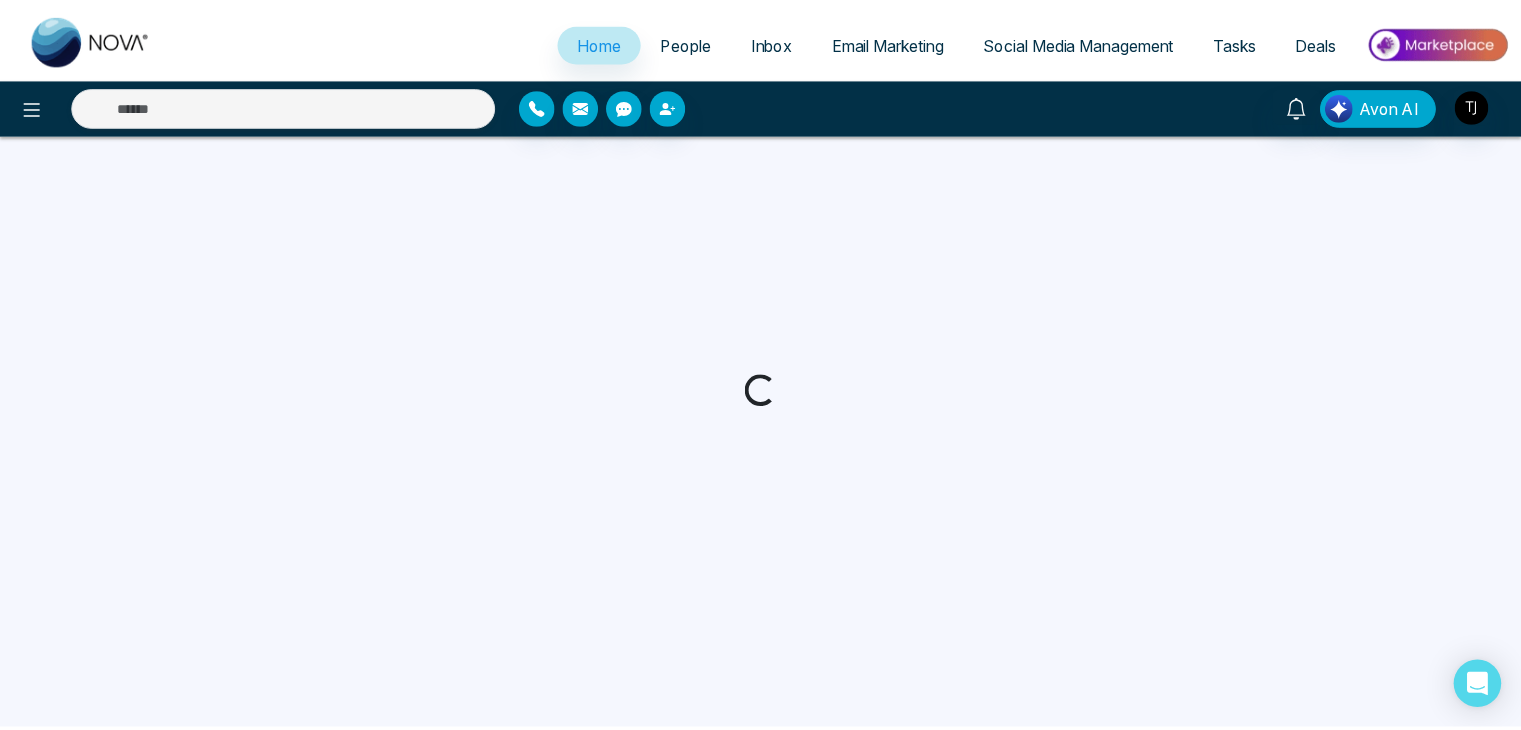 scroll, scrollTop: 0, scrollLeft: 0, axis: both 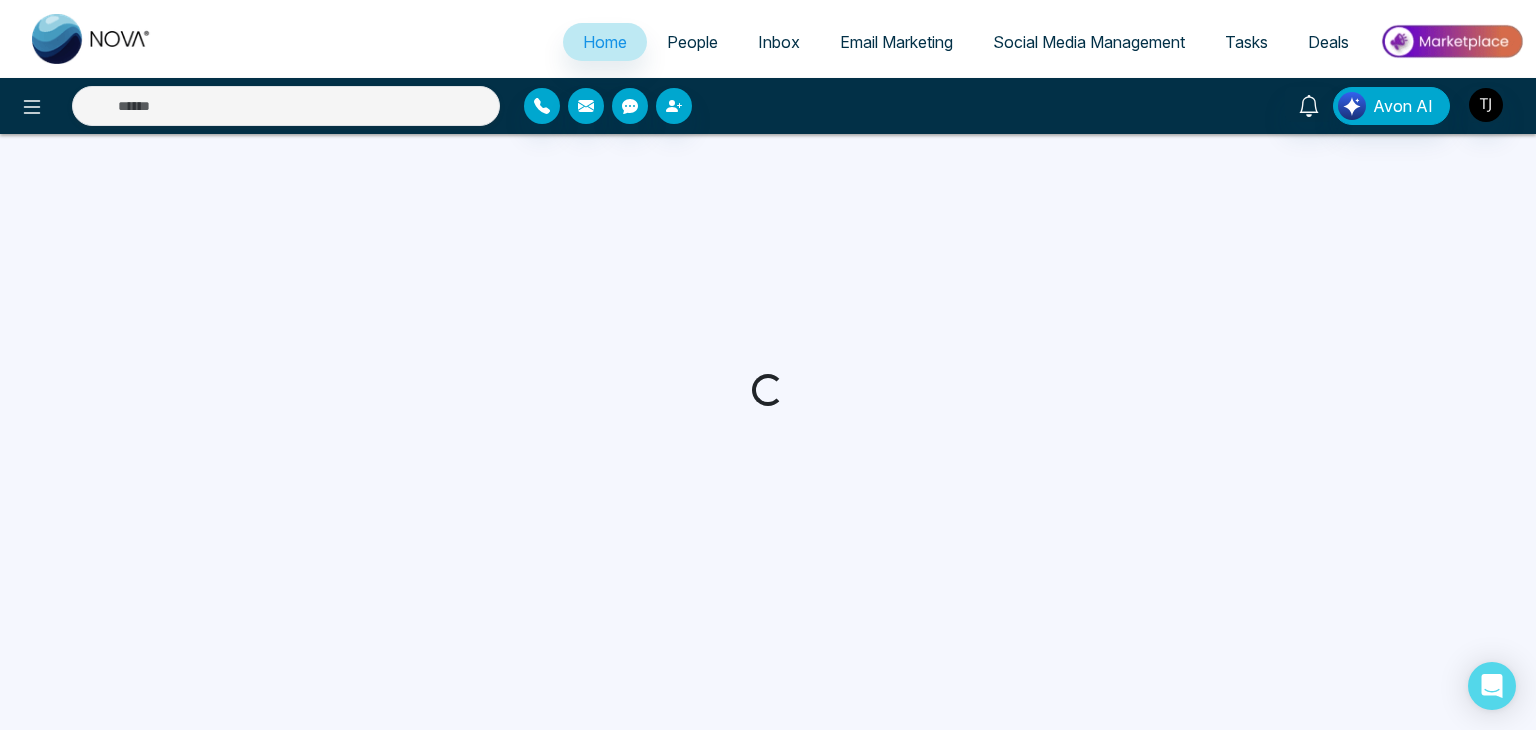 select on "*" 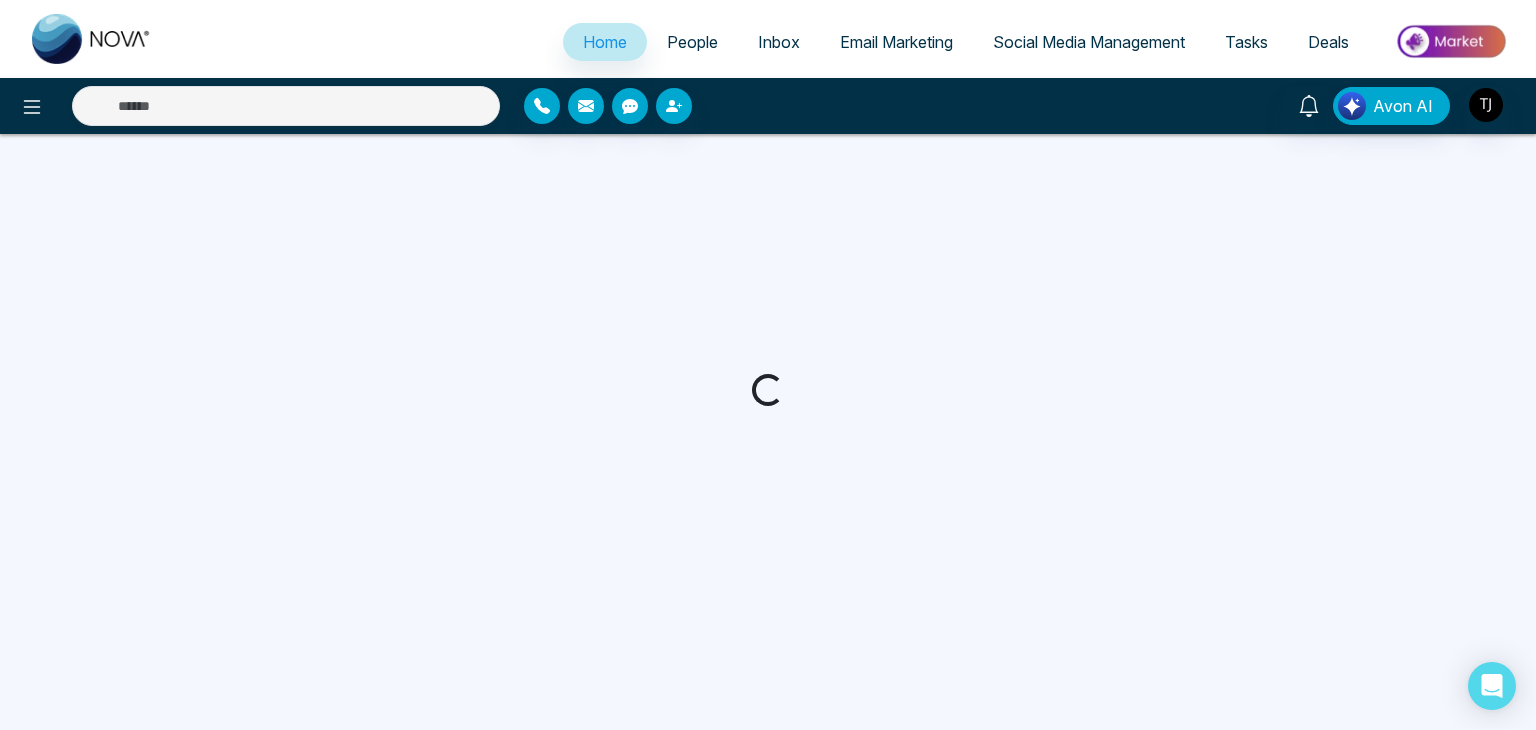 select on "*" 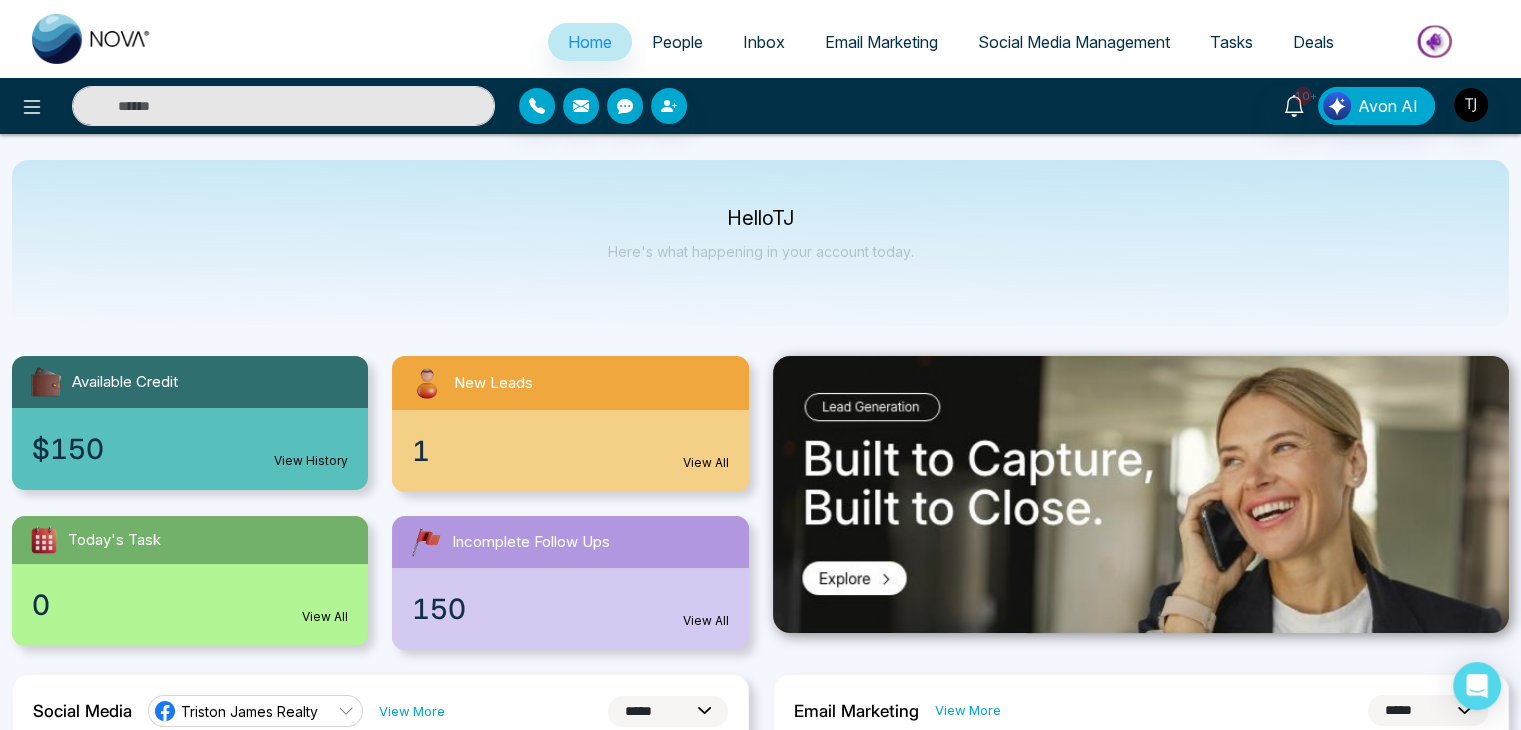 click on "People" at bounding box center [677, 42] 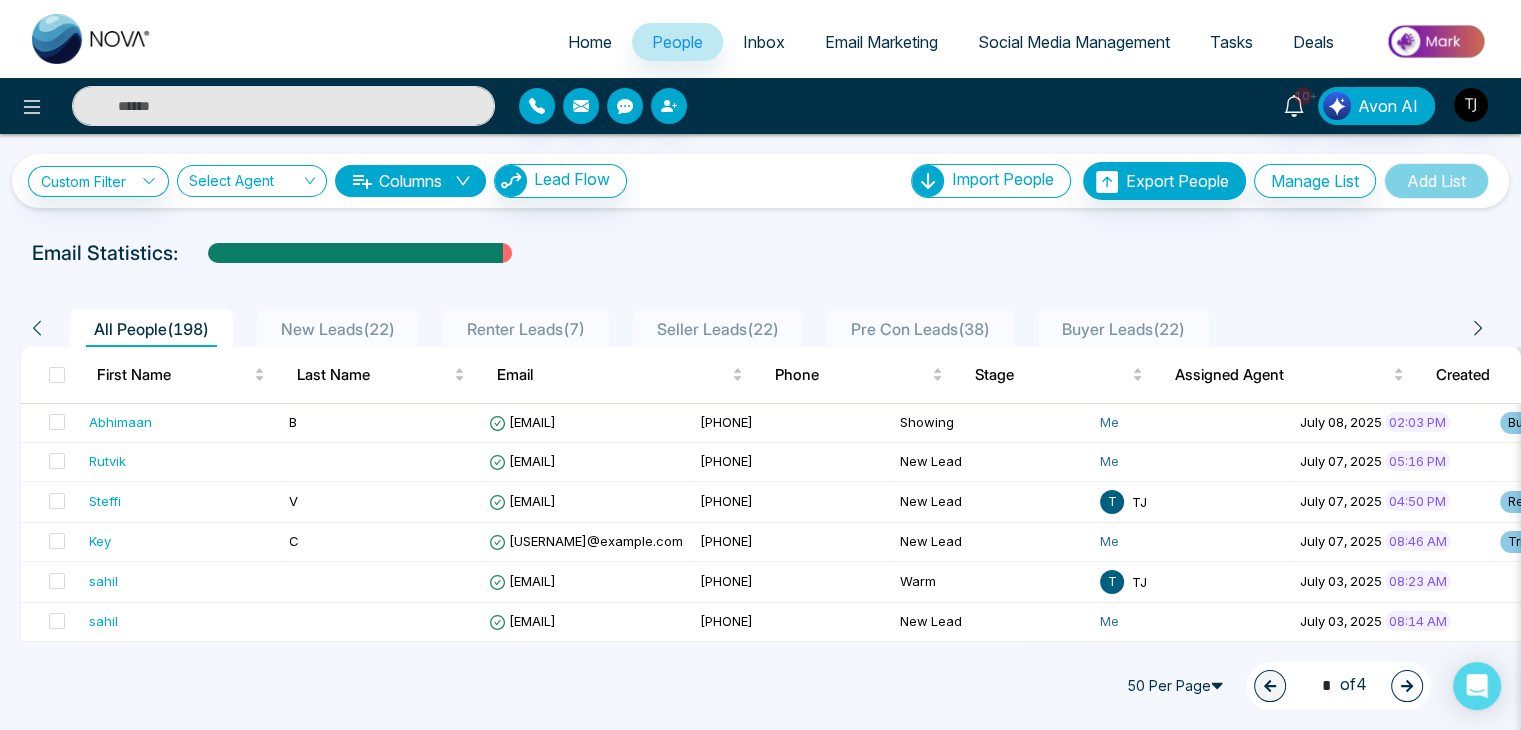 click on "Home" at bounding box center [590, 42] 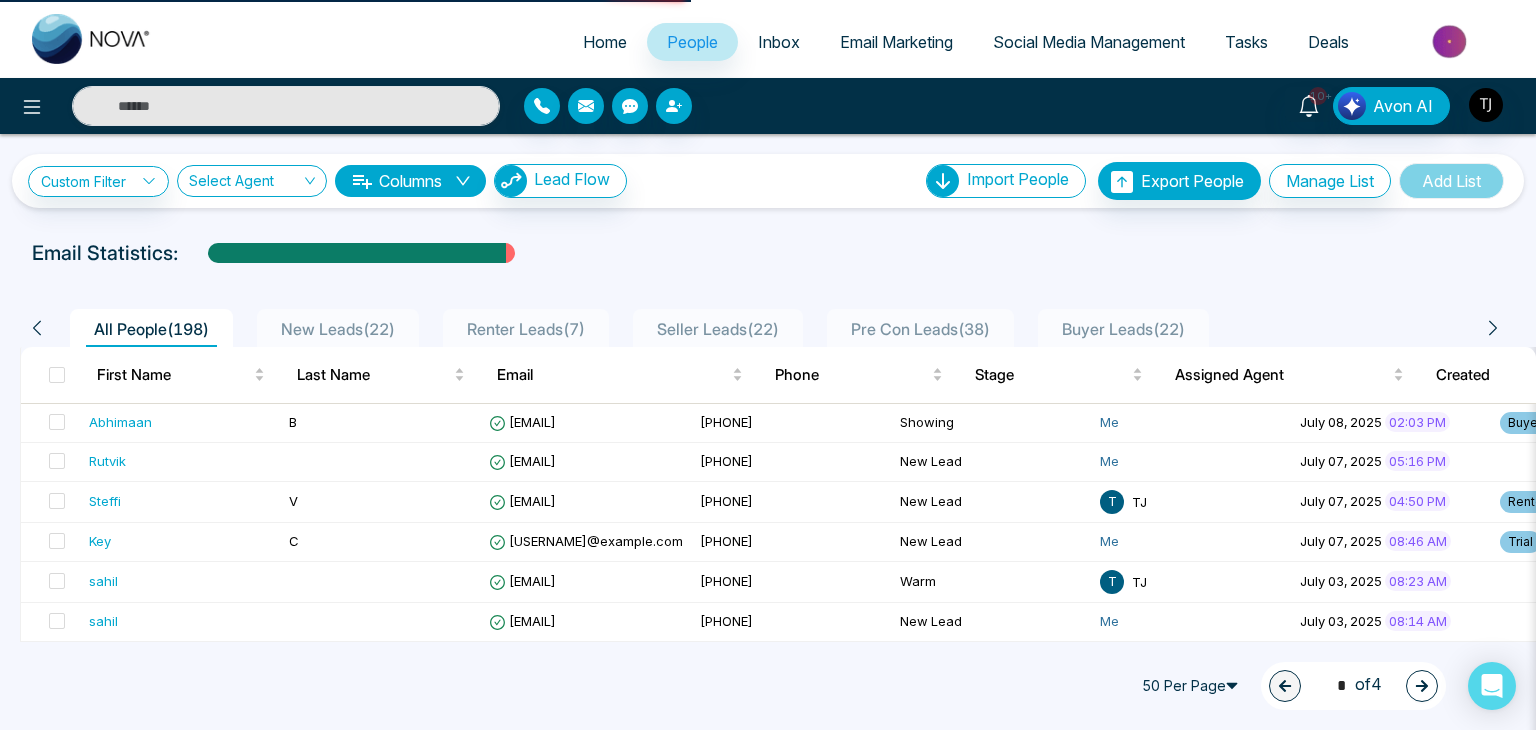 select on "*" 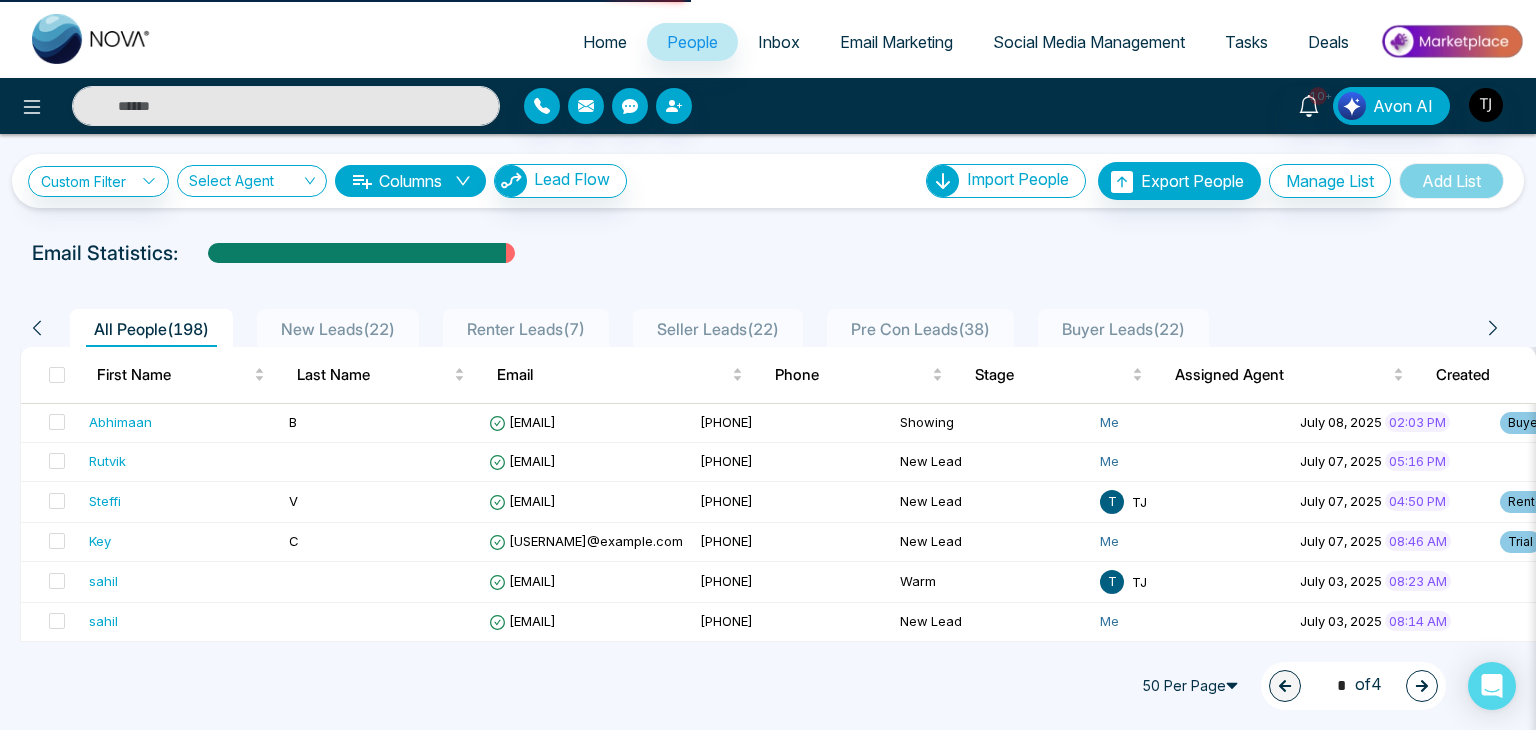 select on "*" 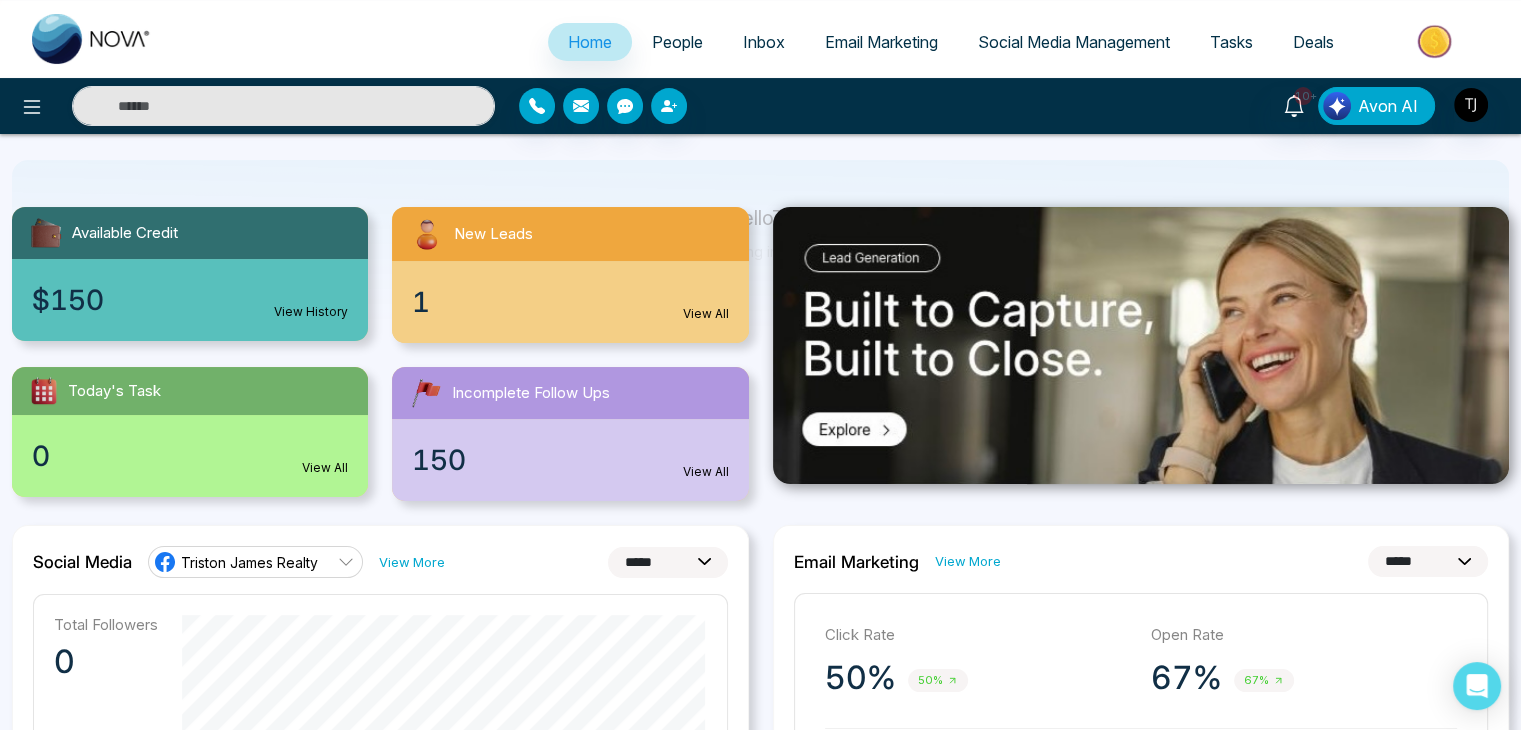 scroll, scrollTop: 0, scrollLeft: 0, axis: both 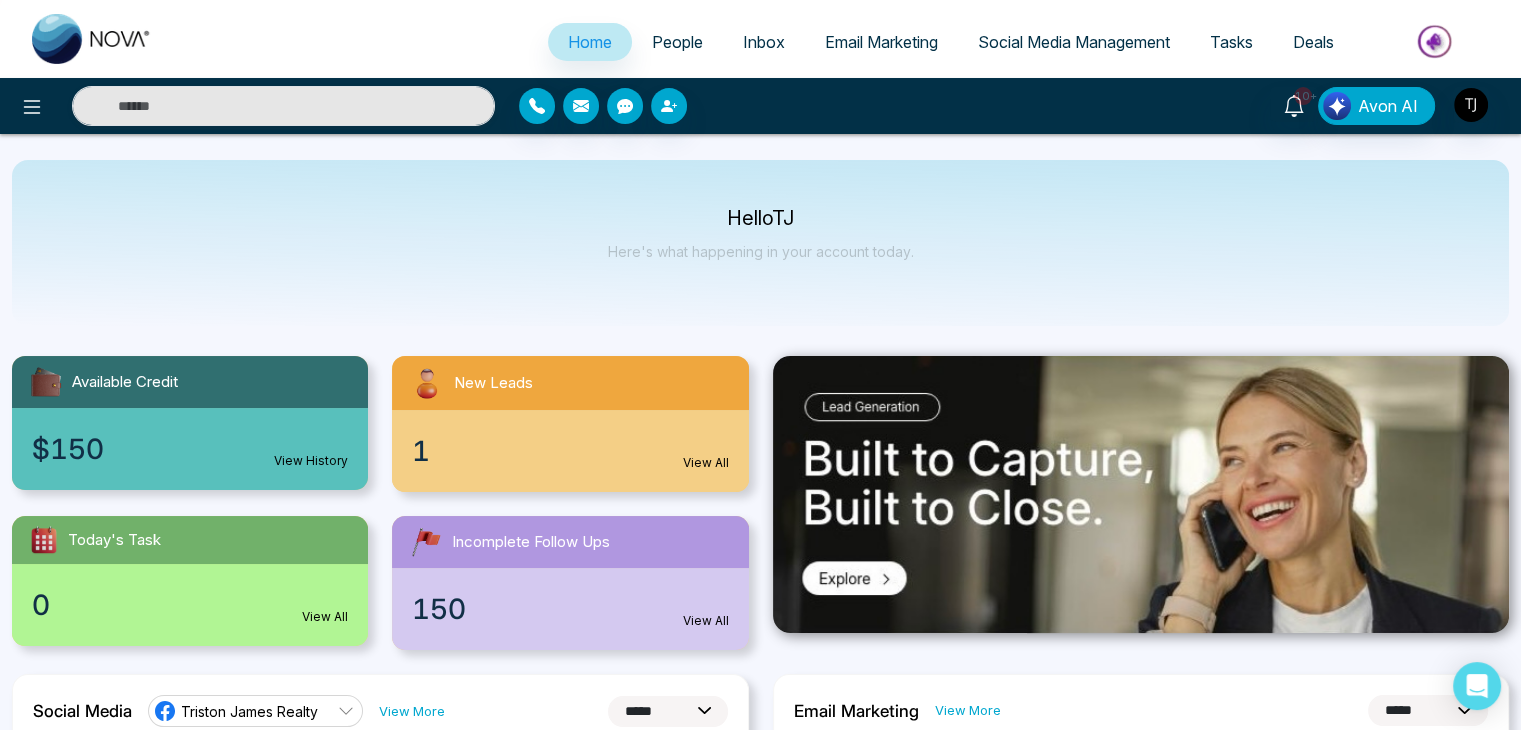 click on "People" at bounding box center [677, 42] 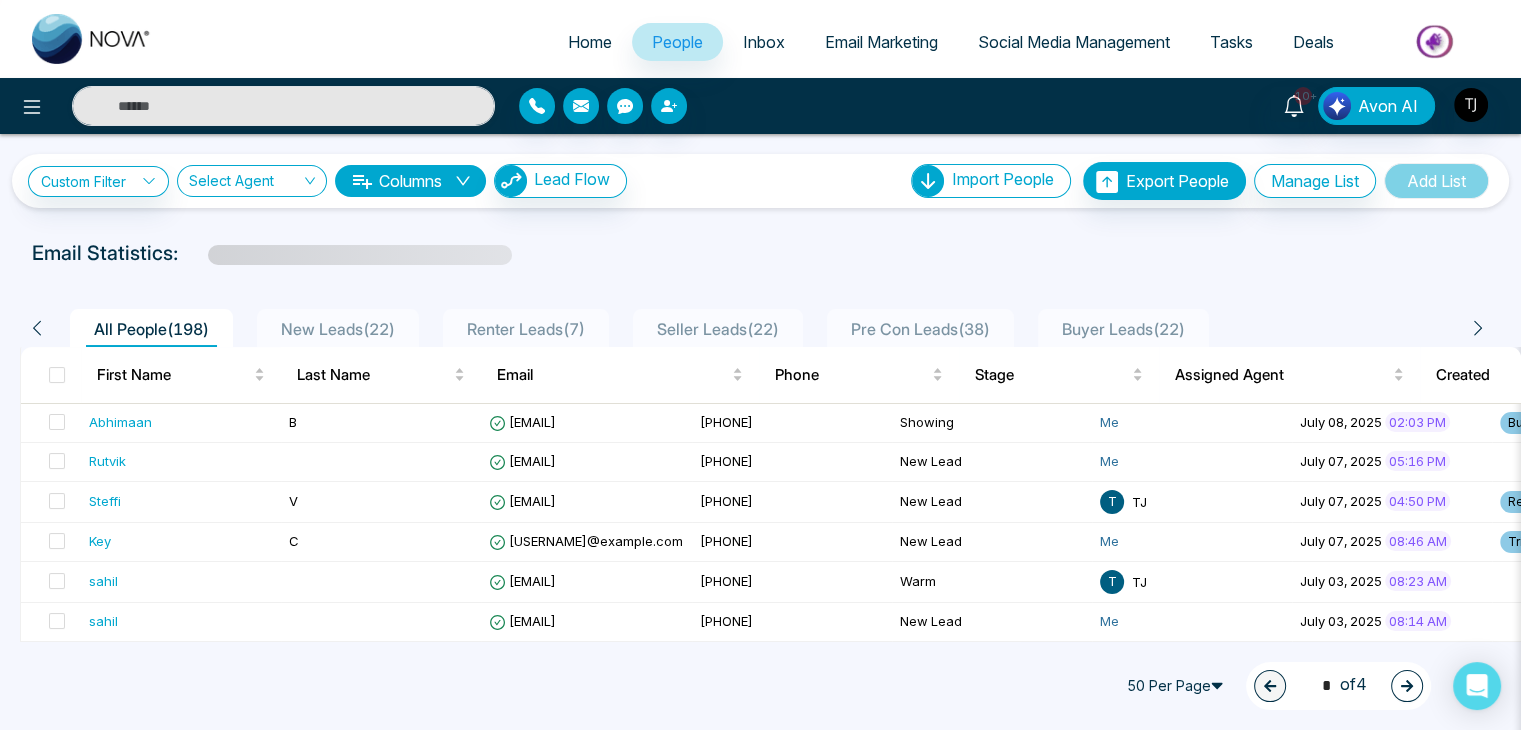 click on "Columns" at bounding box center [410, 181] 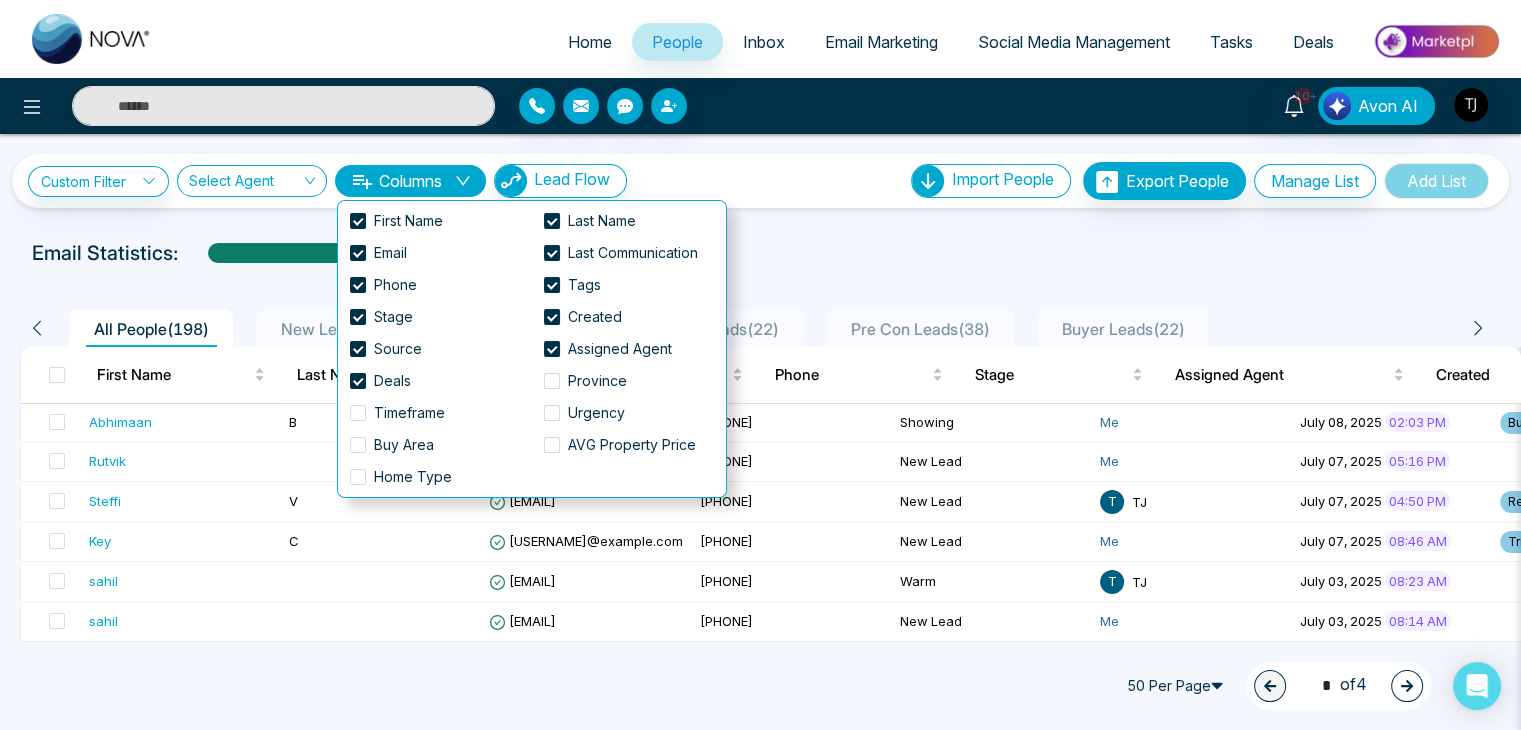 click on "Columns" at bounding box center (410, 181) 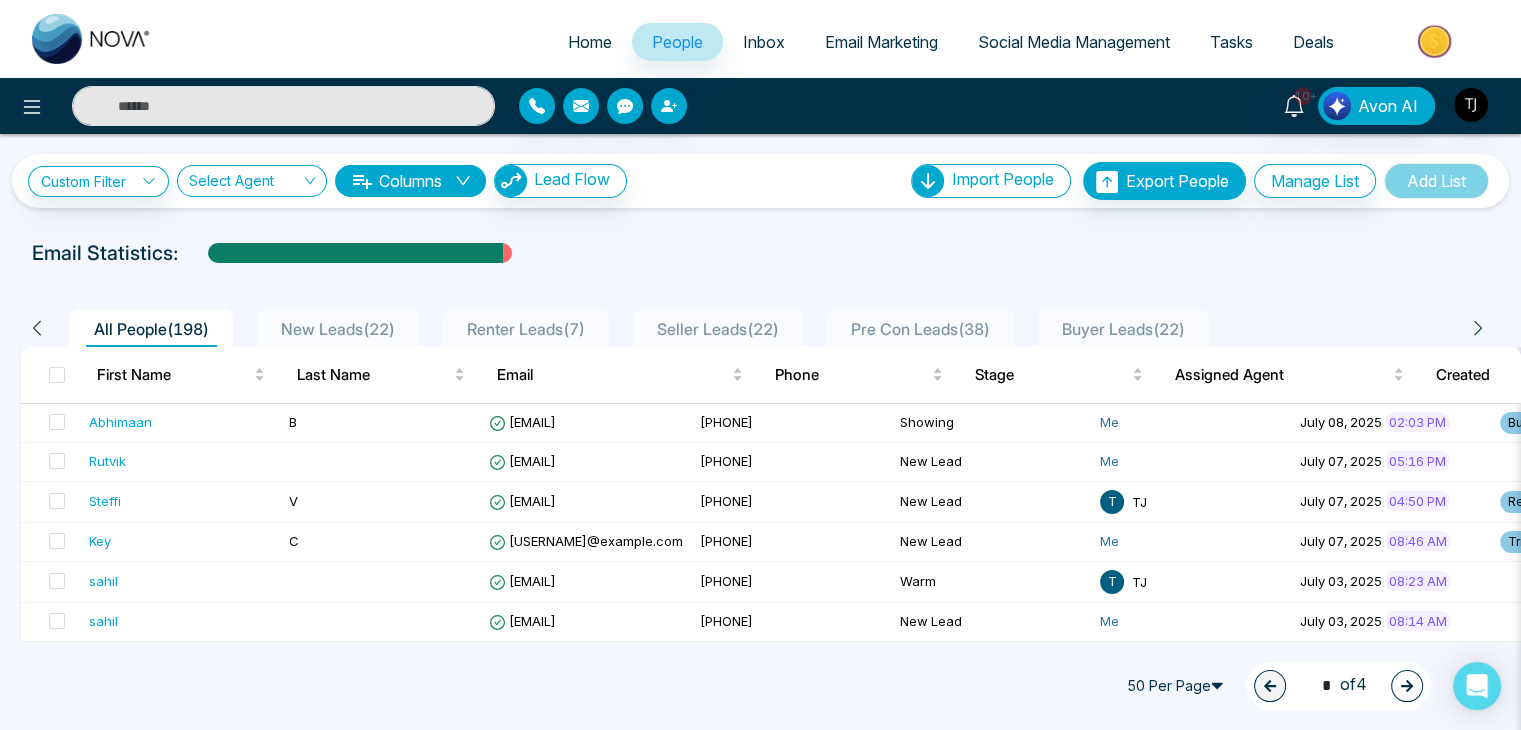 click on "Inbox" at bounding box center (764, 42) 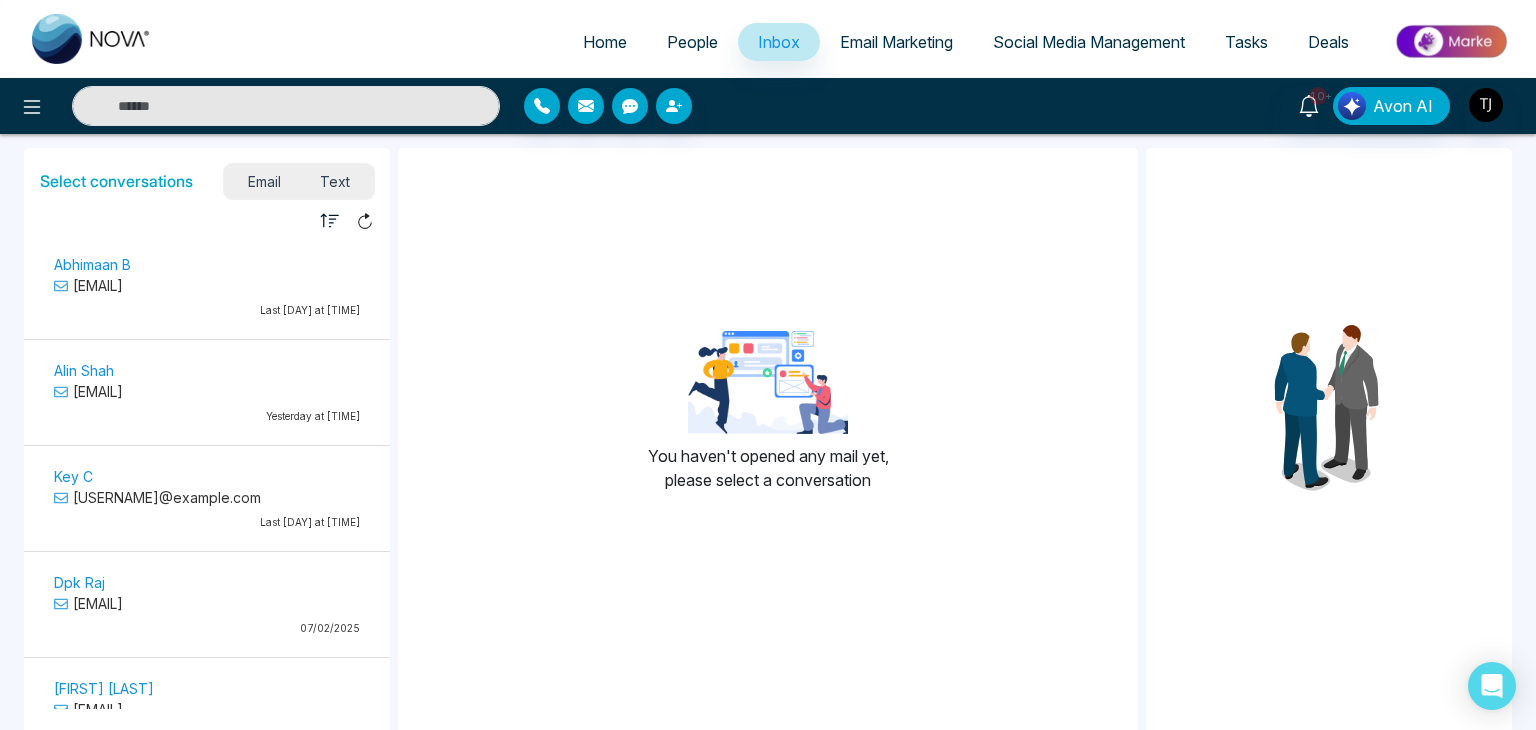 click on "Home" at bounding box center [605, 42] 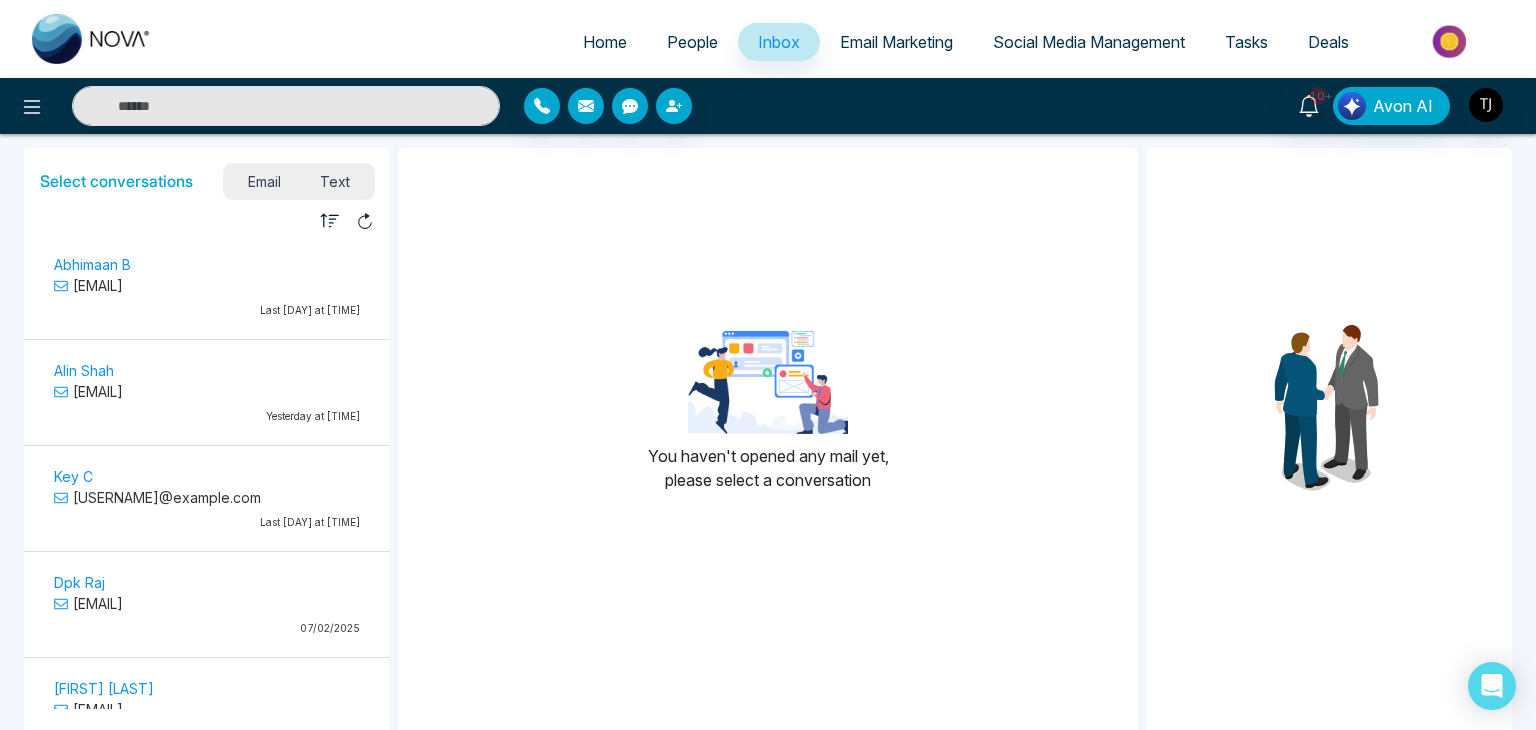 select on "*" 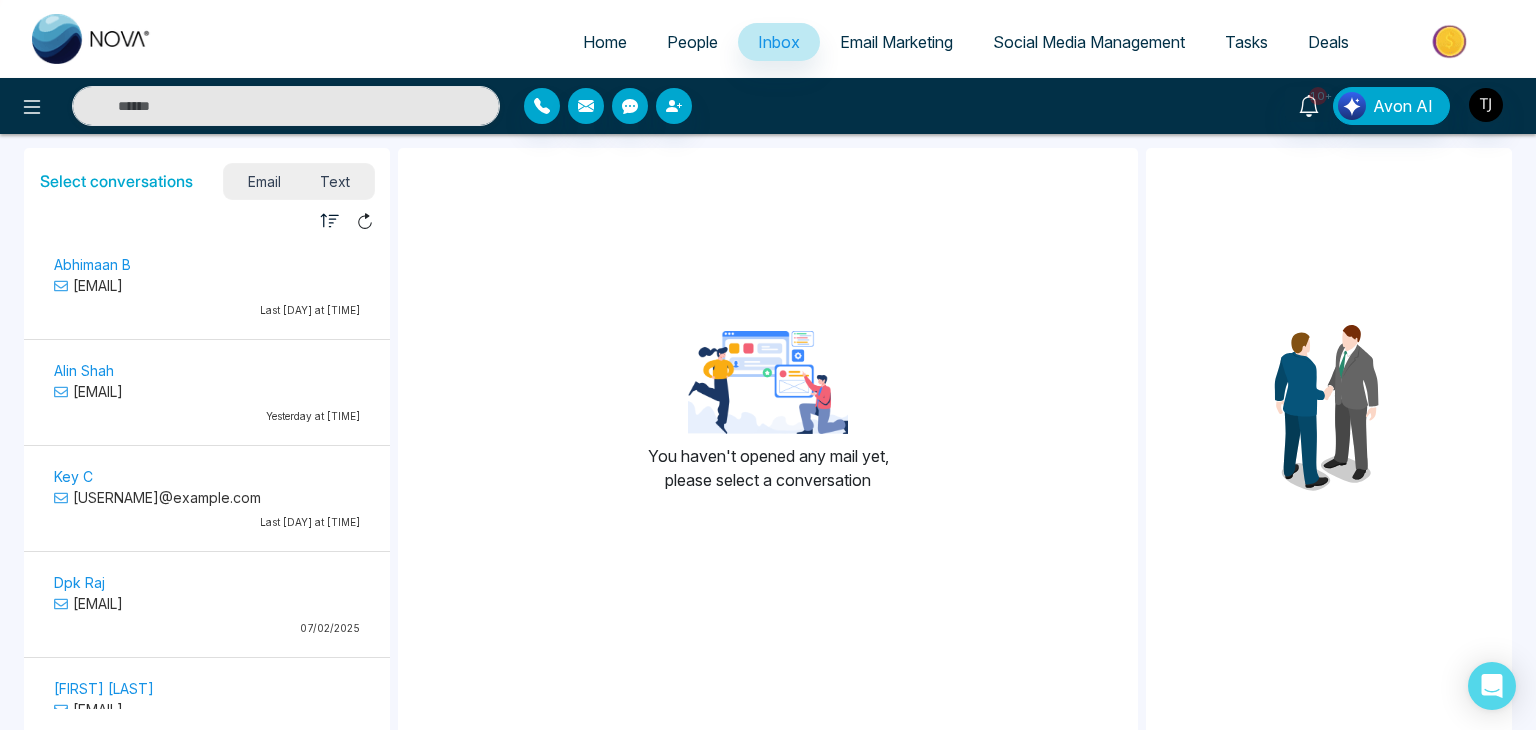 select on "*" 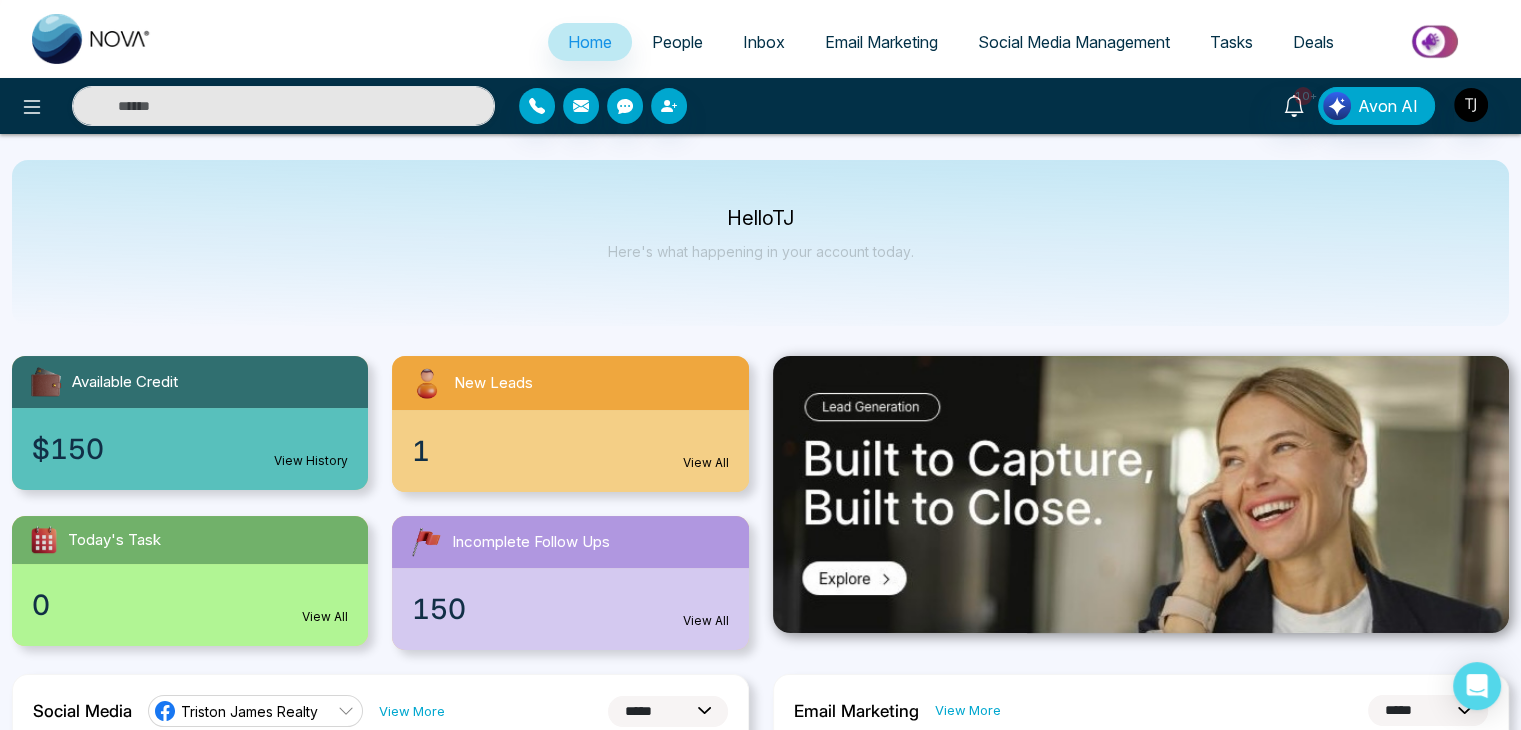 click on "Social Media Management" at bounding box center (1074, 42) 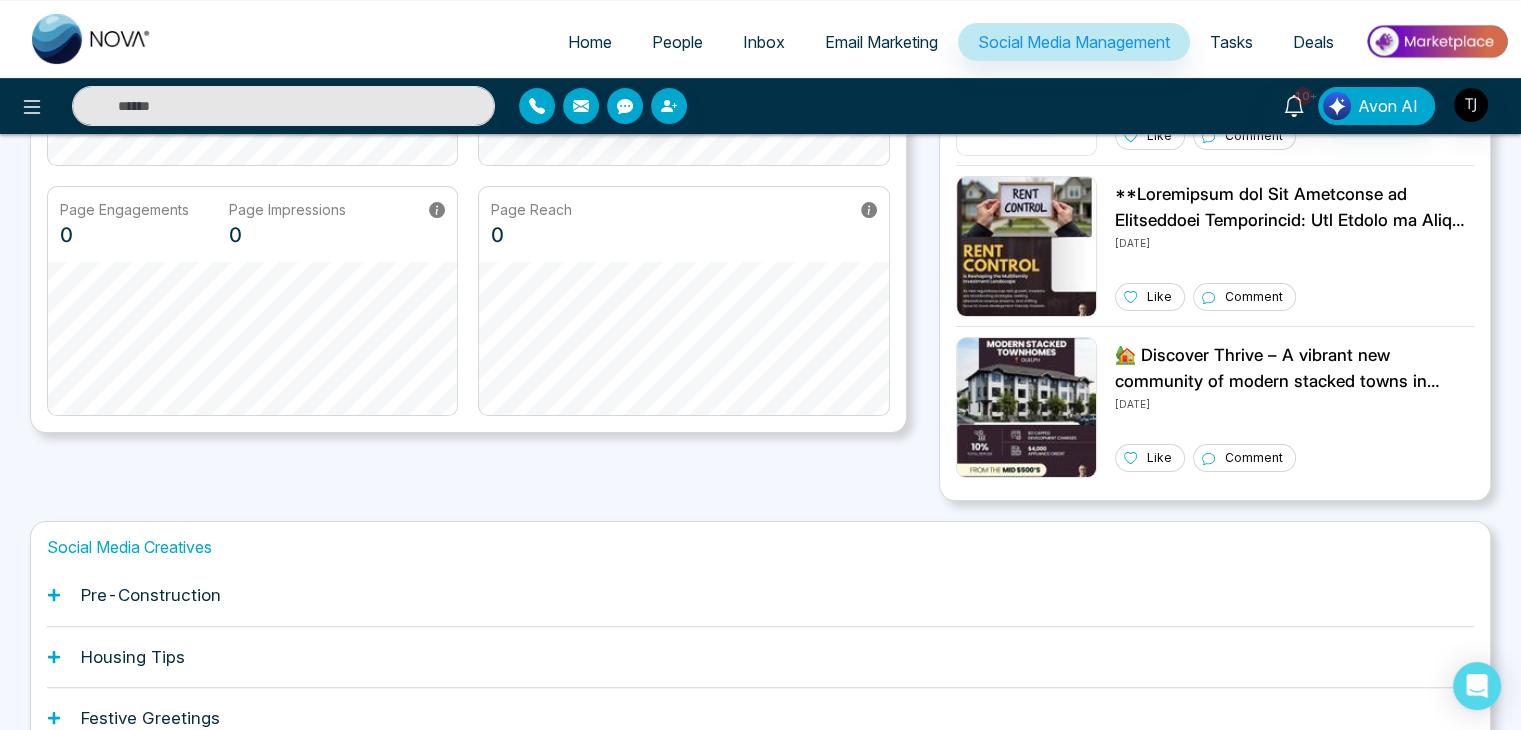 scroll, scrollTop: 384, scrollLeft: 0, axis: vertical 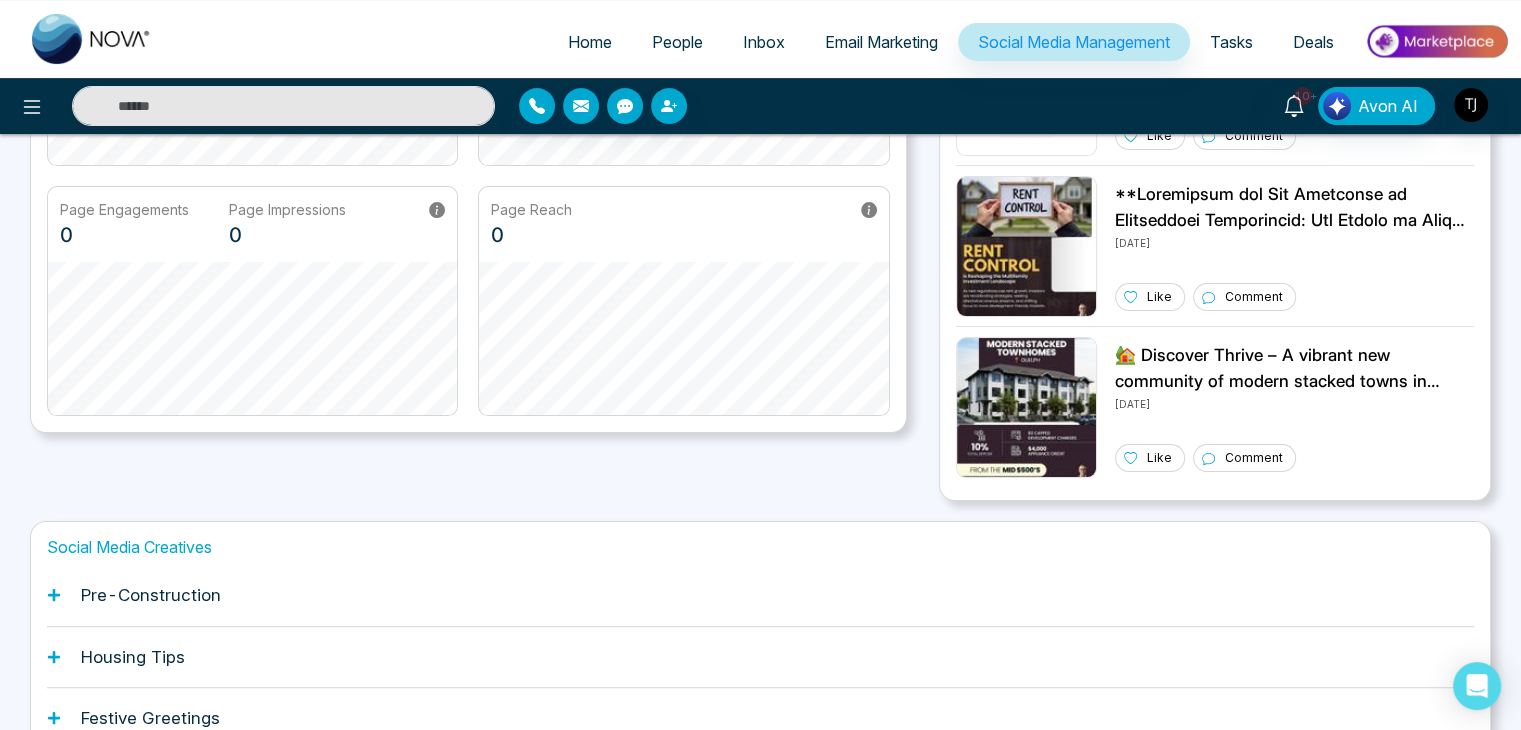 click on "People" at bounding box center (677, 42) 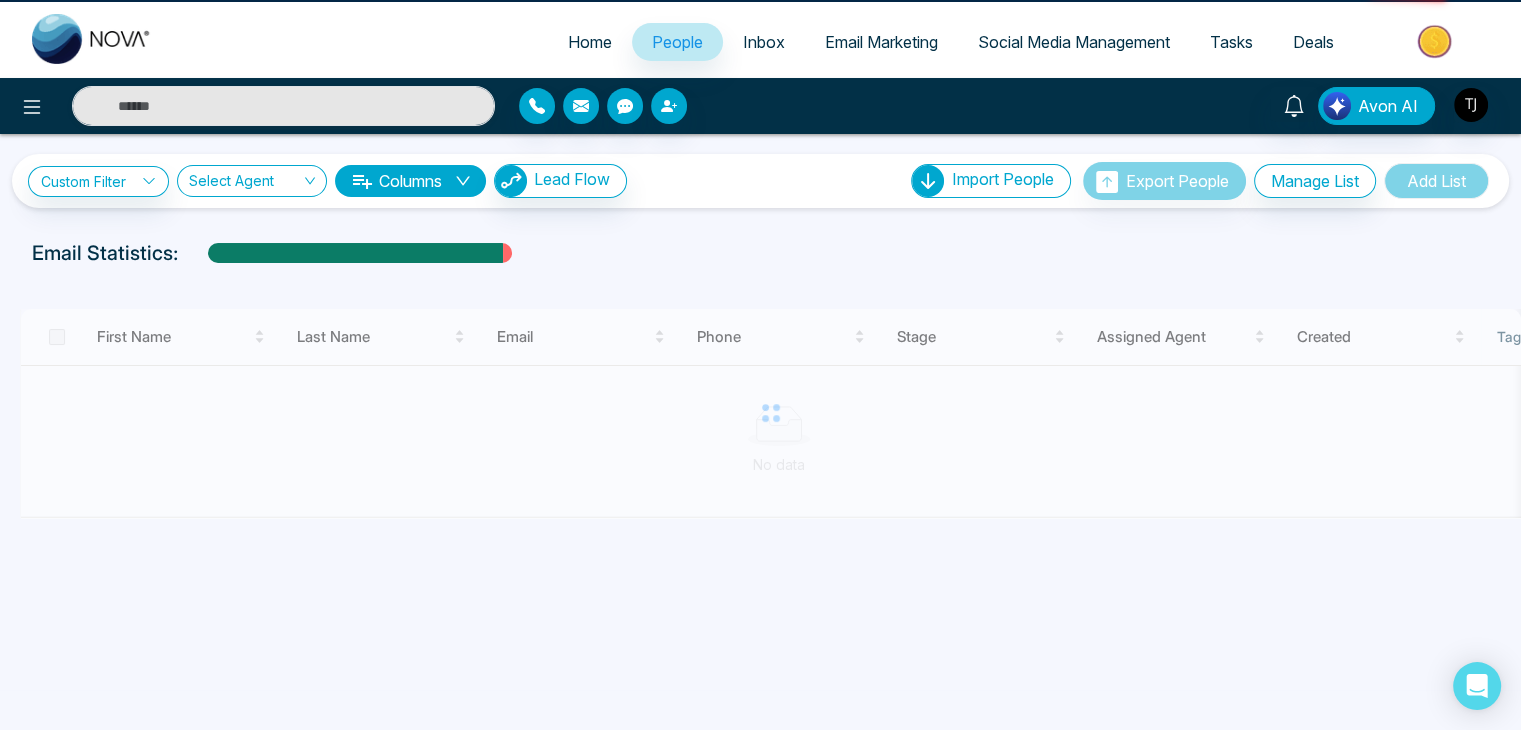 scroll, scrollTop: 0, scrollLeft: 0, axis: both 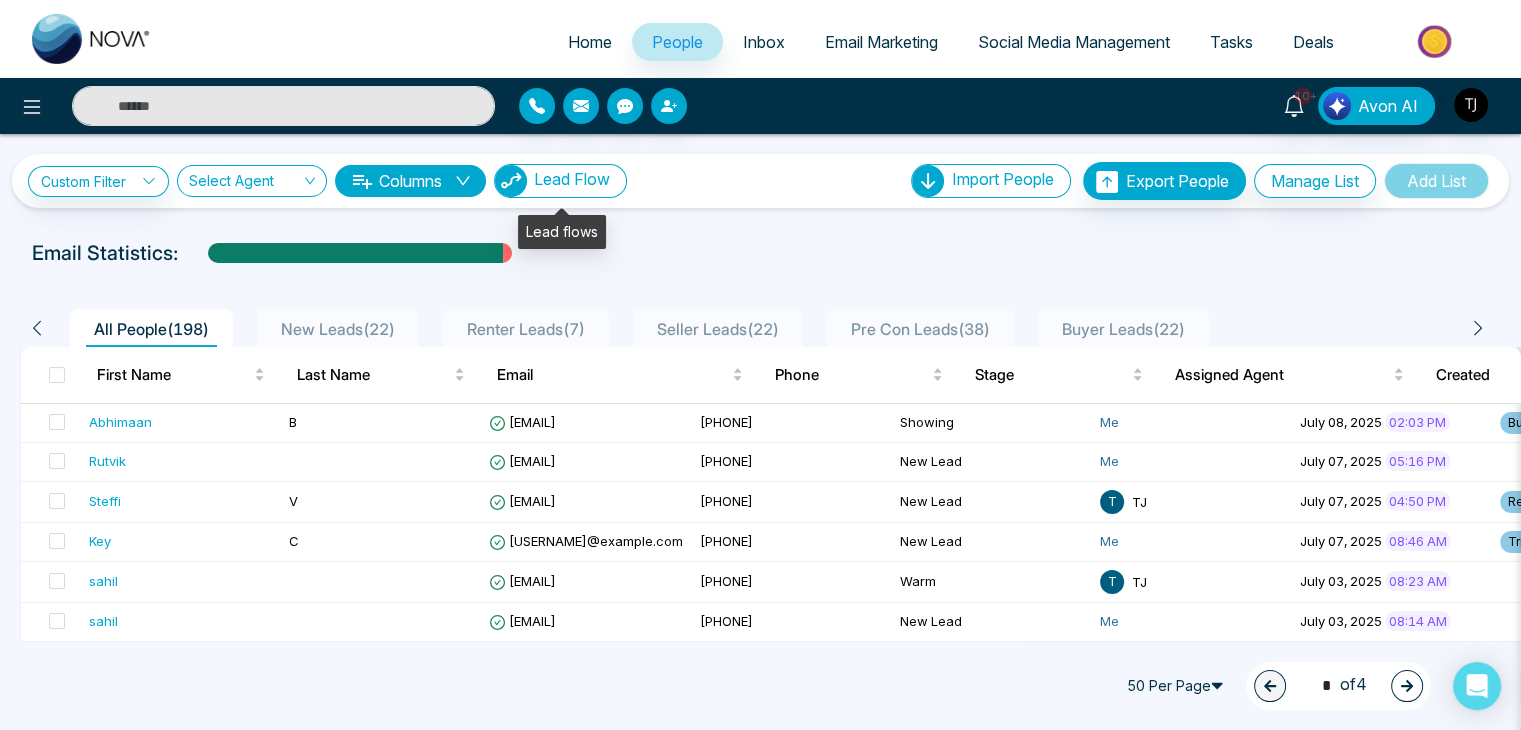 click on "Lead Flow" at bounding box center (572, 179) 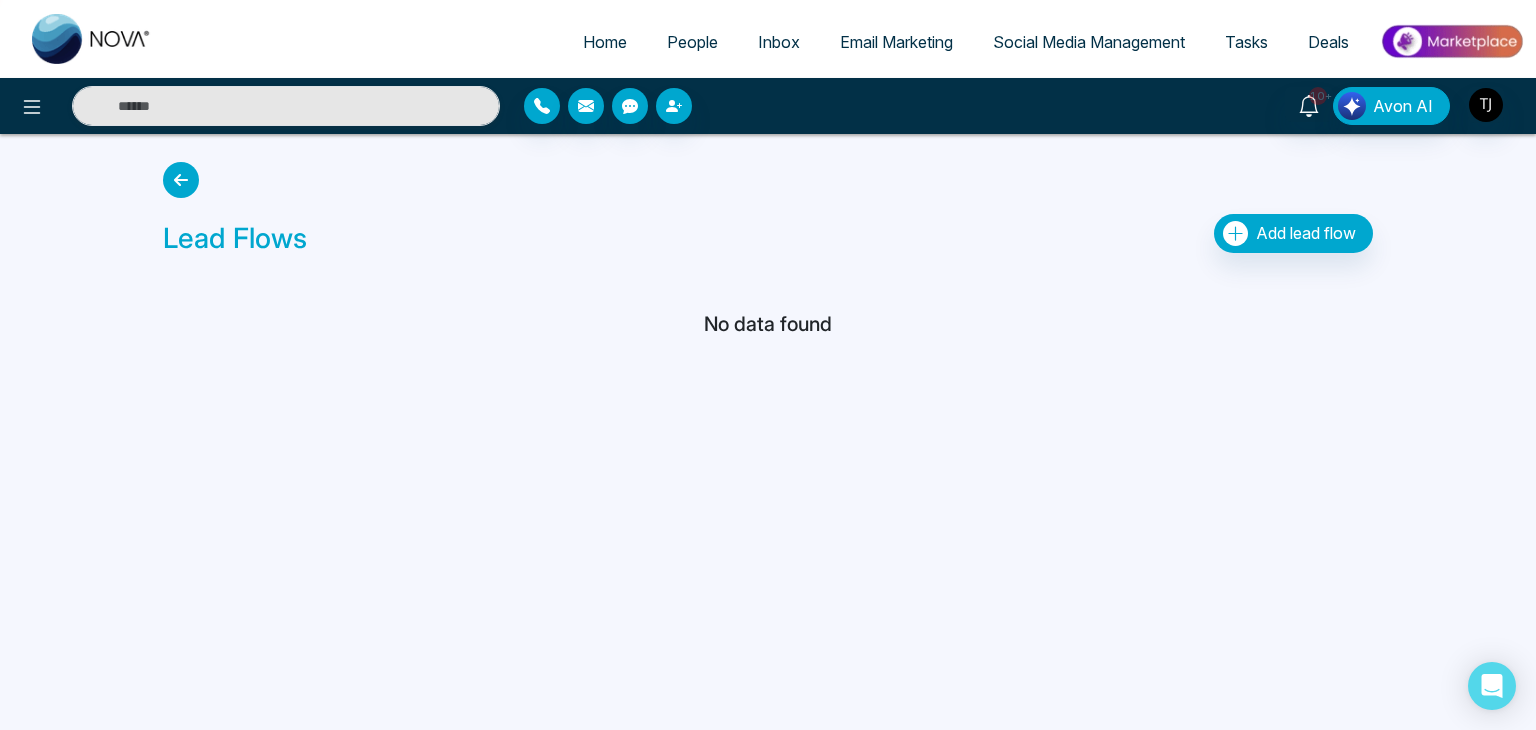 click on "Lead Flows   Add lead flow" at bounding box center [768, 209] 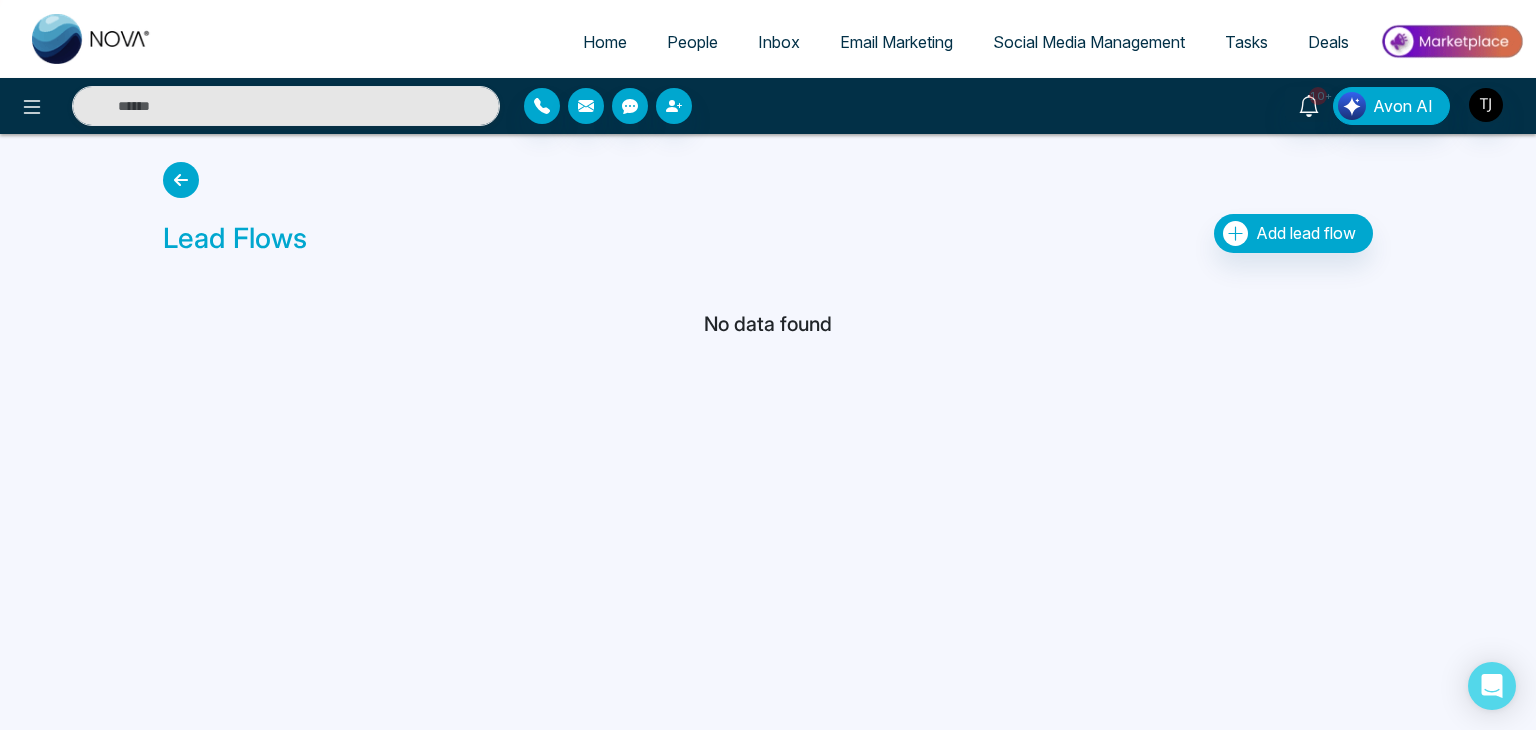 click on "People" at bounding box center [692, 42] 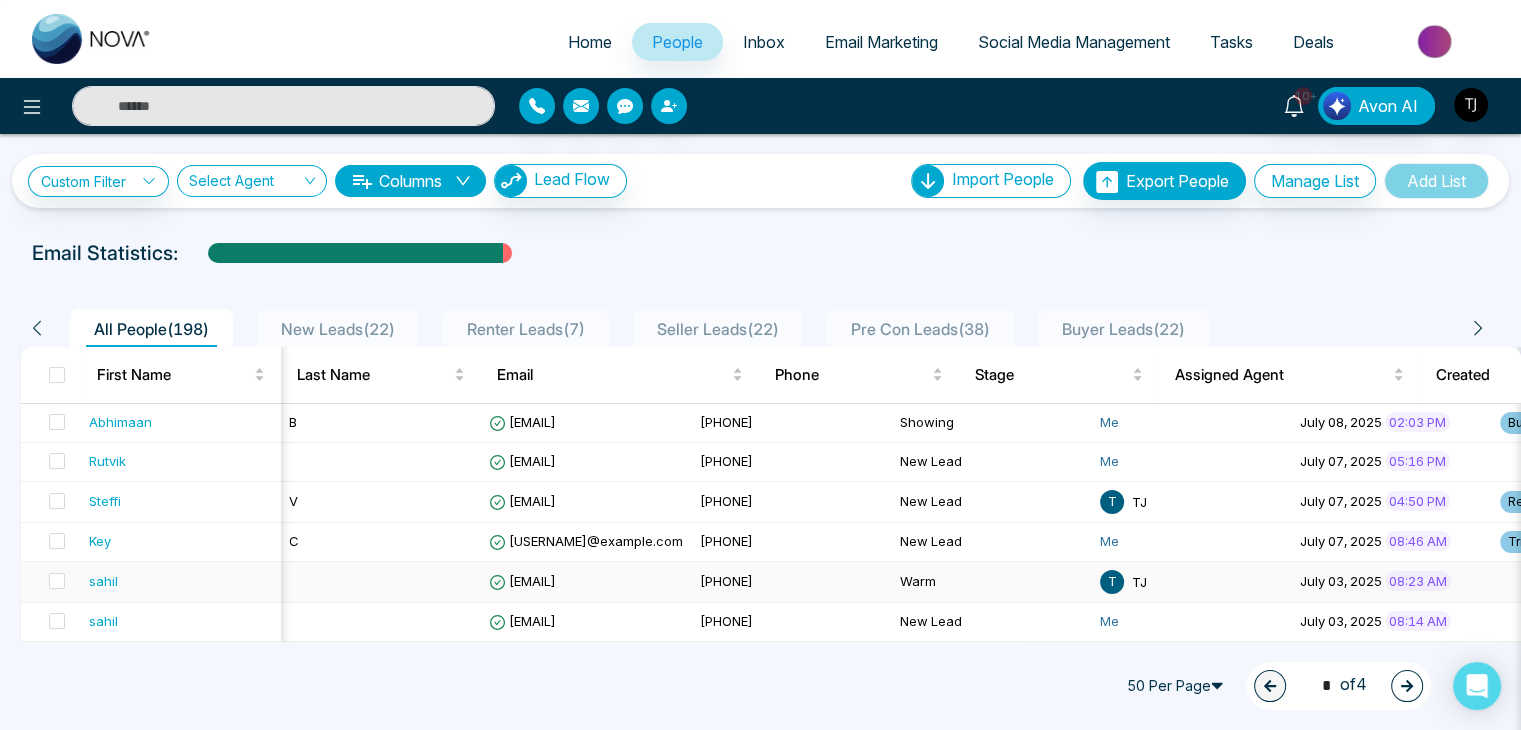 scroll, scrollTop: 0, scrollLeft: 440, axis: horizontal 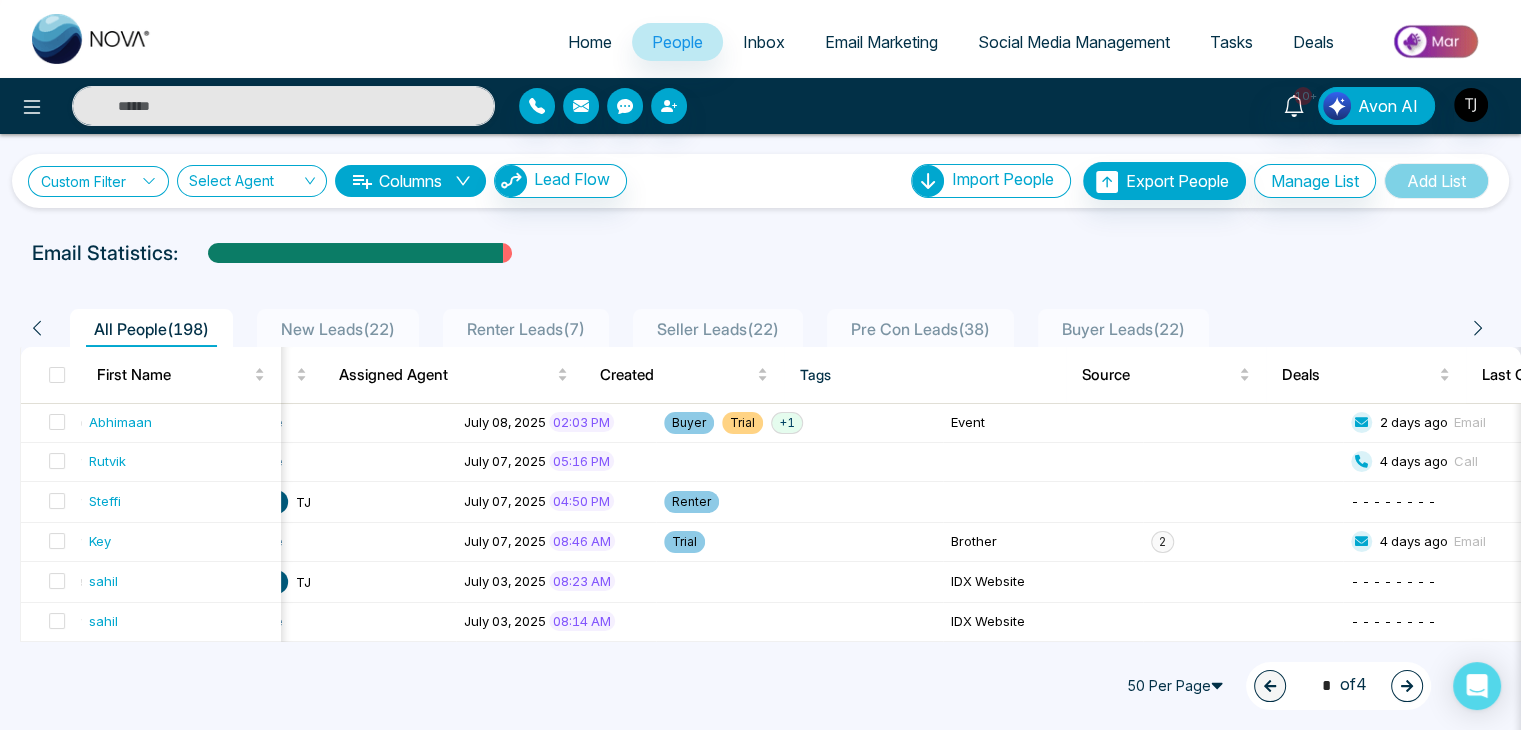 click on "Custom Filter" at bounding box center (98, 181) 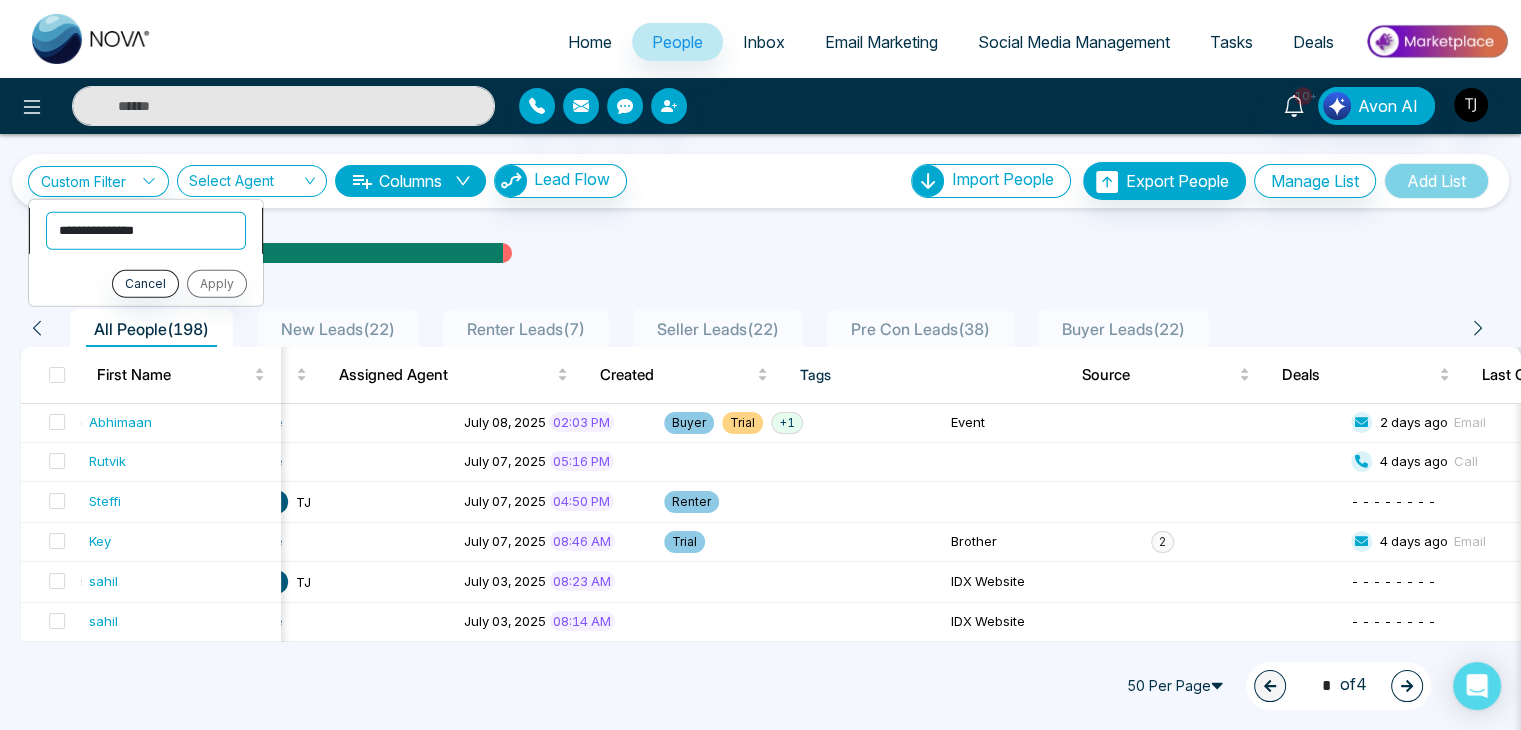 click on "**********" at bounding box center (146, 230) 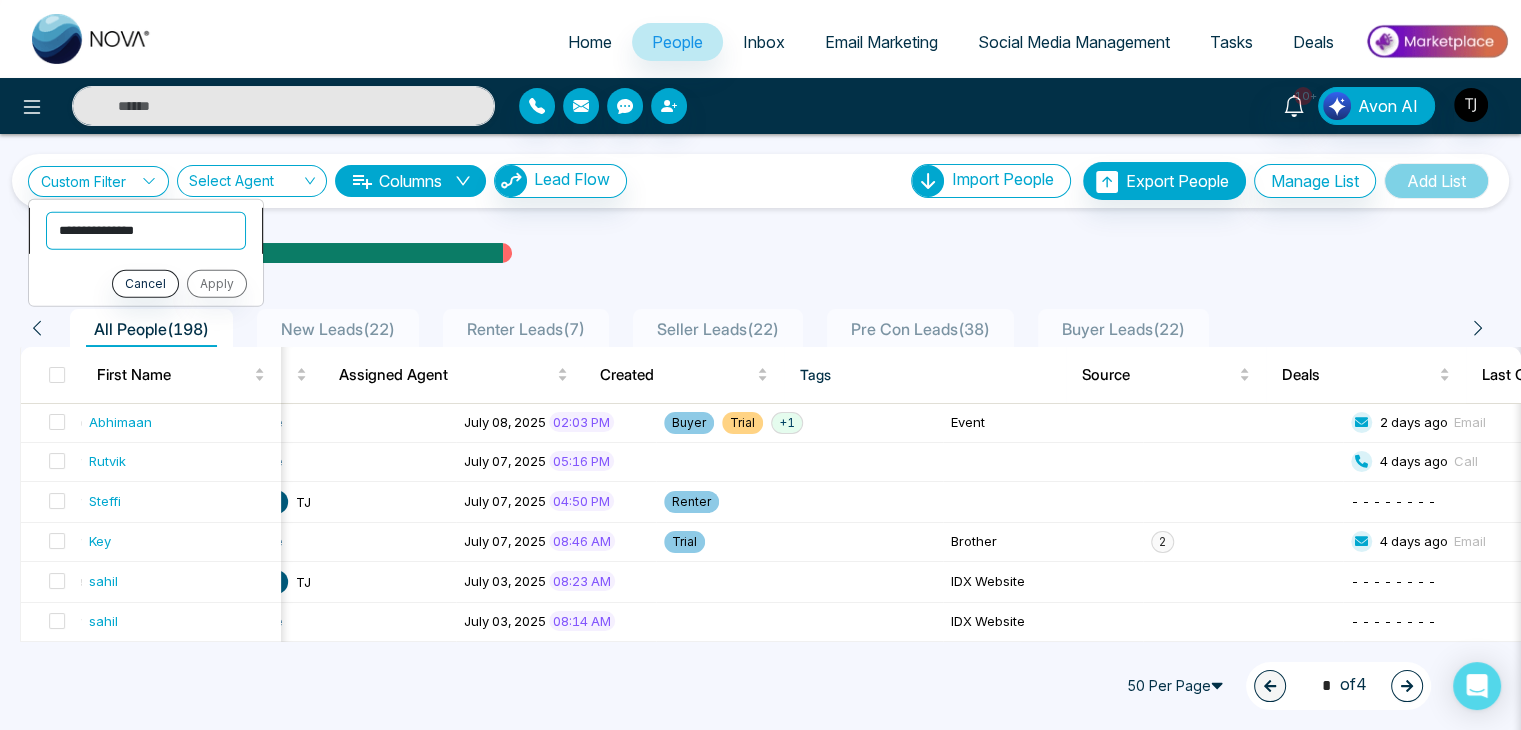 select on "******" 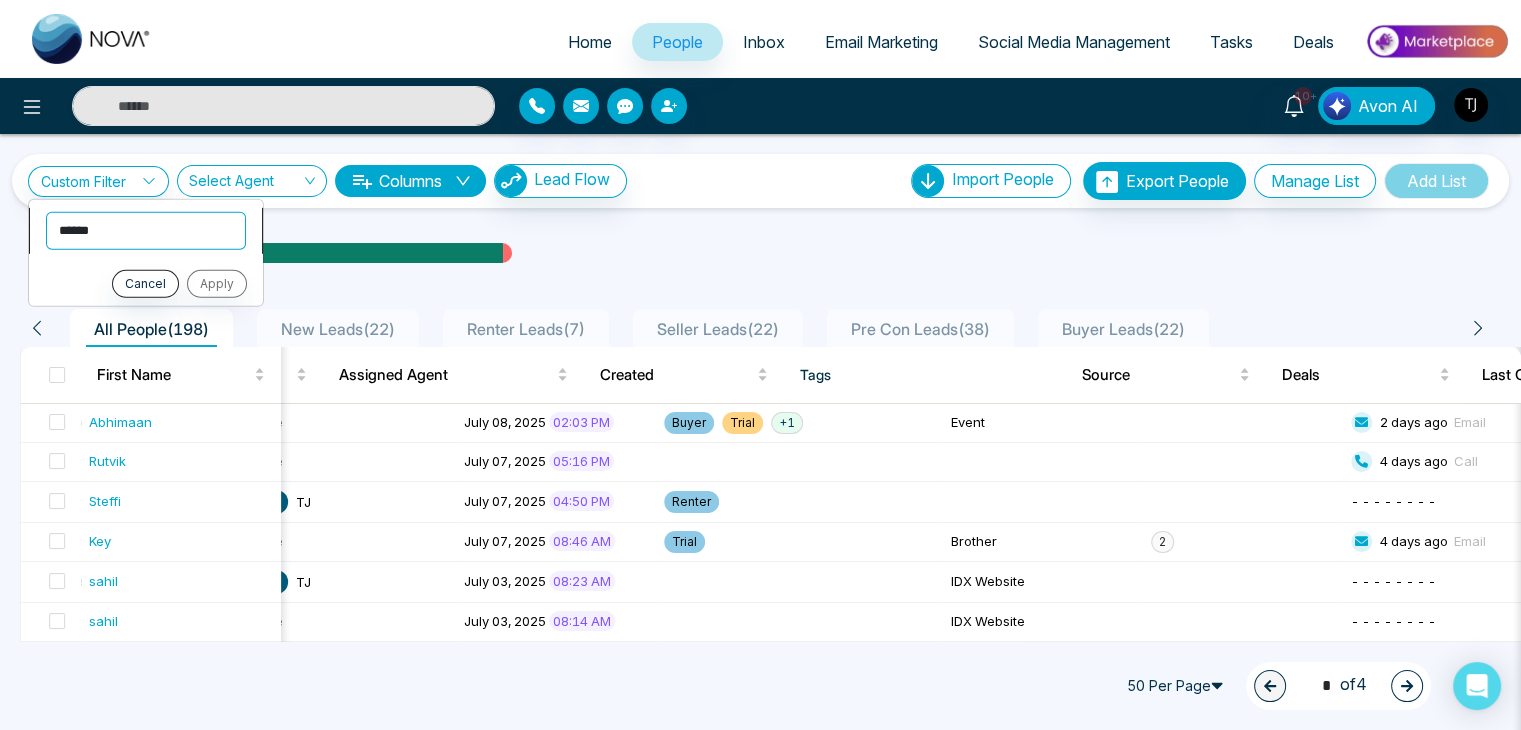 click on "**********" at bounding box center (146, 230) 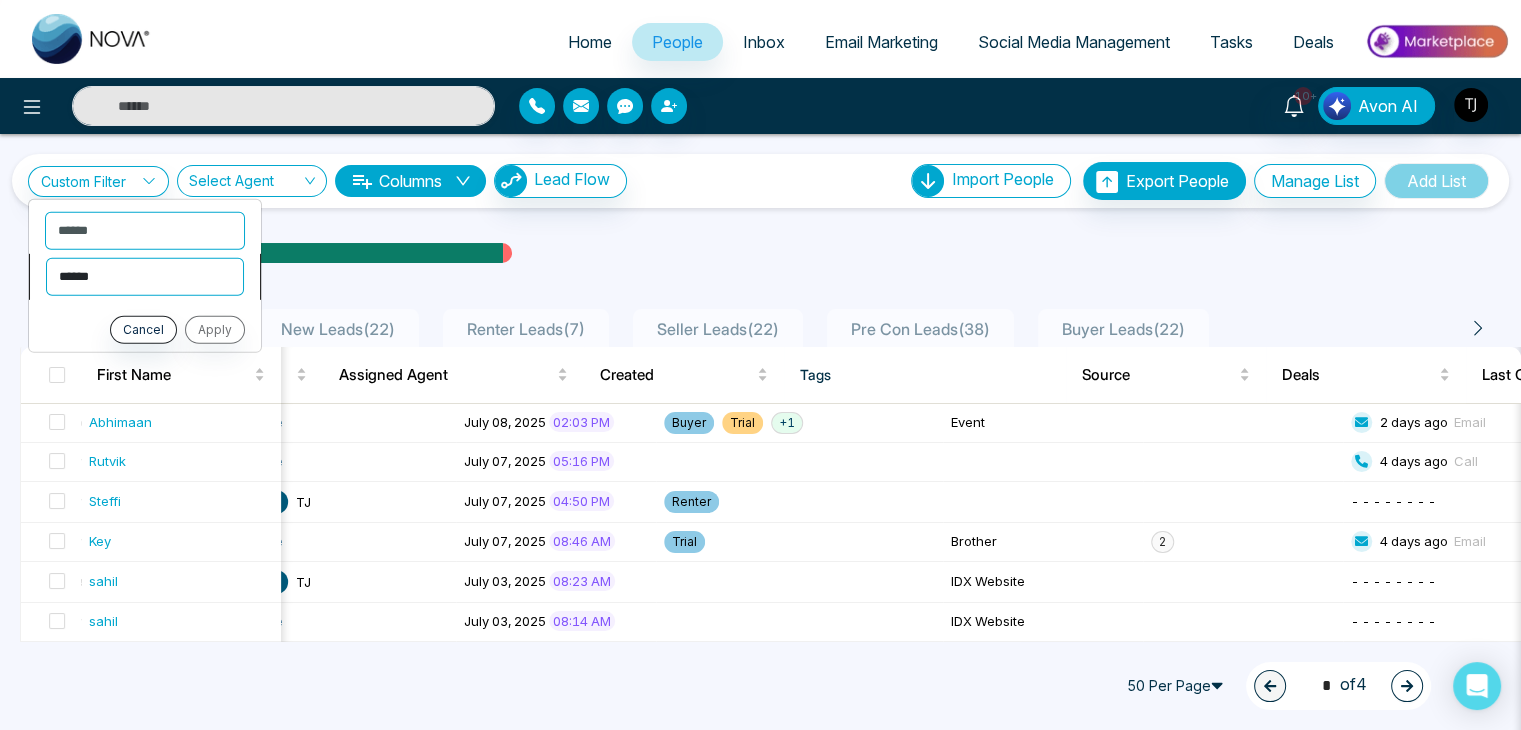 click on "**********" at bounding box center (145, 276) 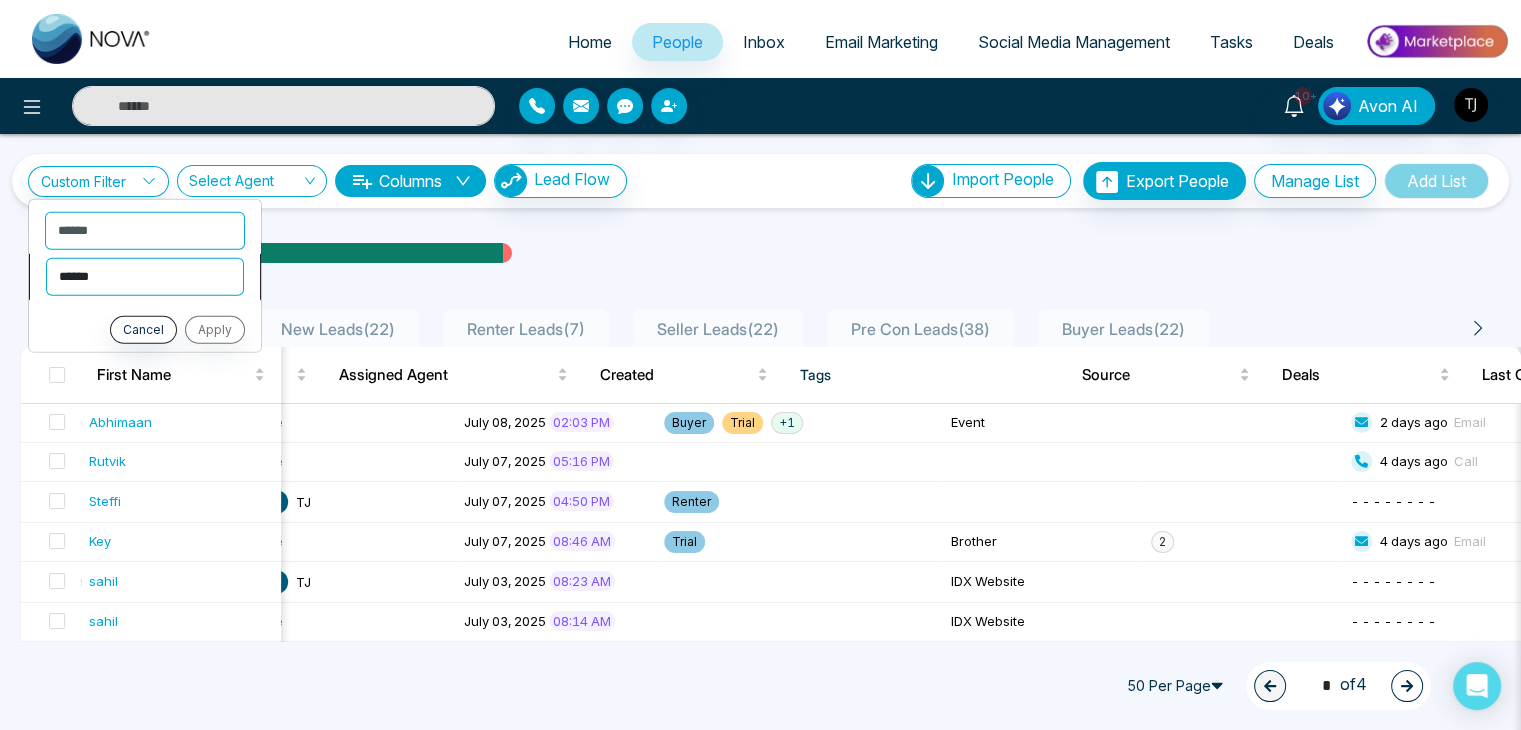 select on "*******" 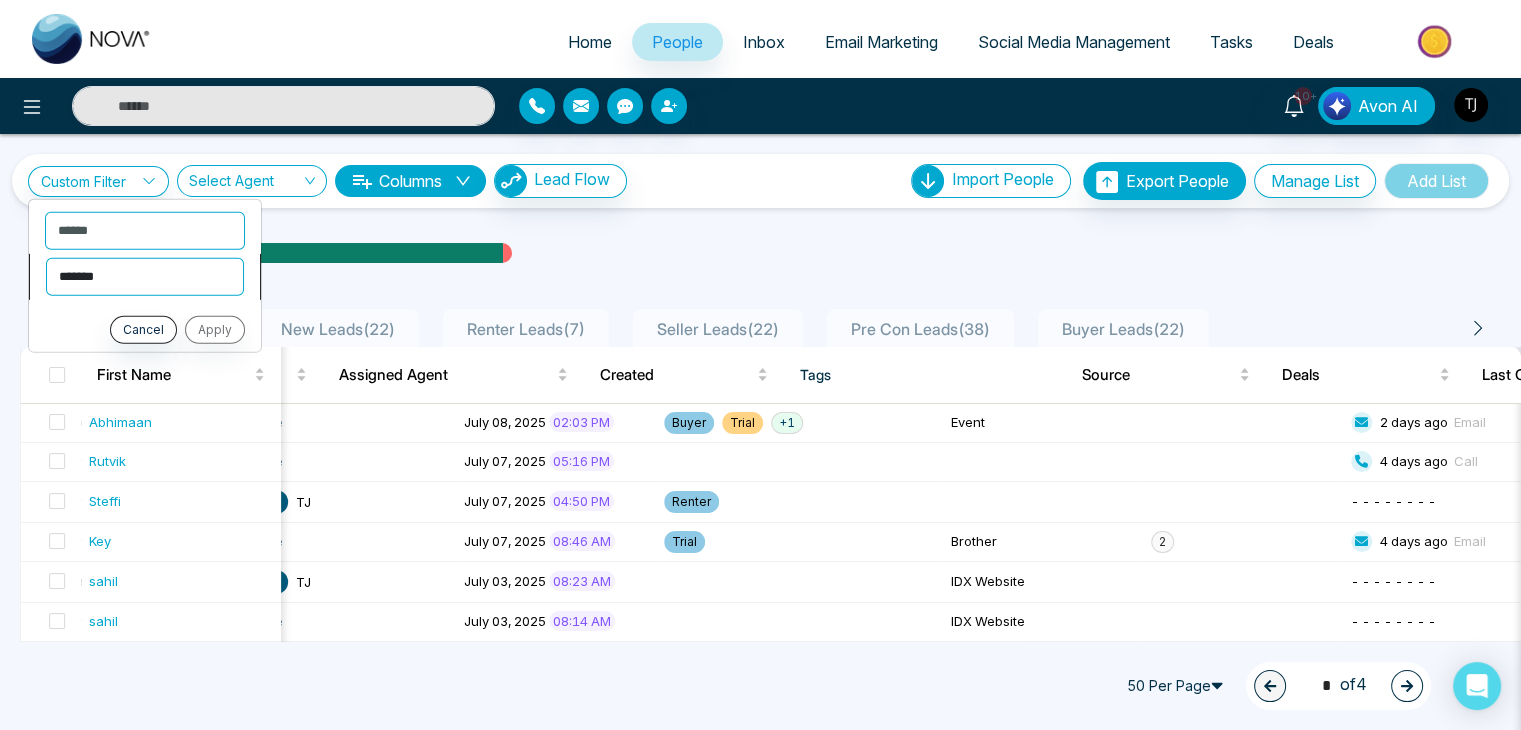 click on "**********" at bounding box center (145, 276) 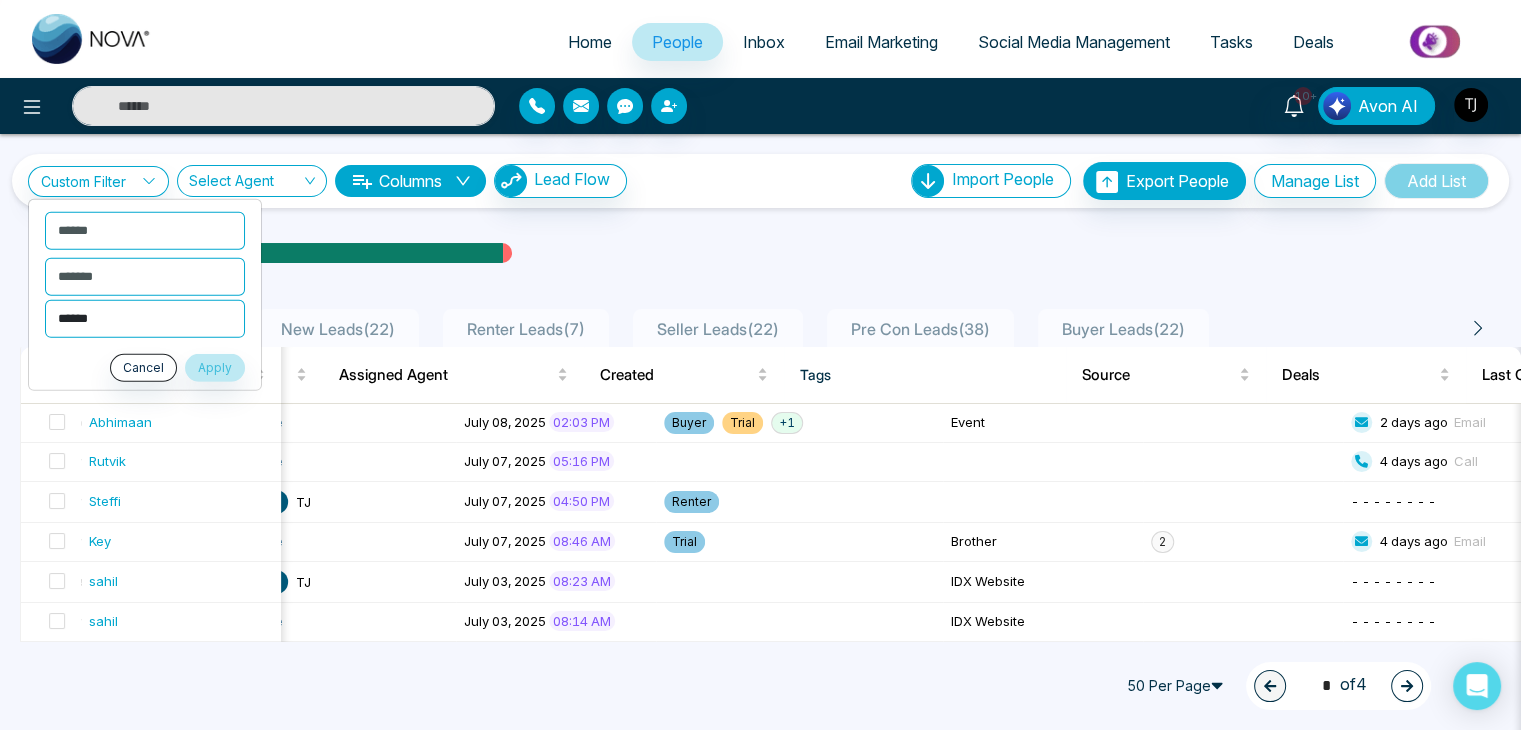 click on "**********" at bounding box center [145, 318] 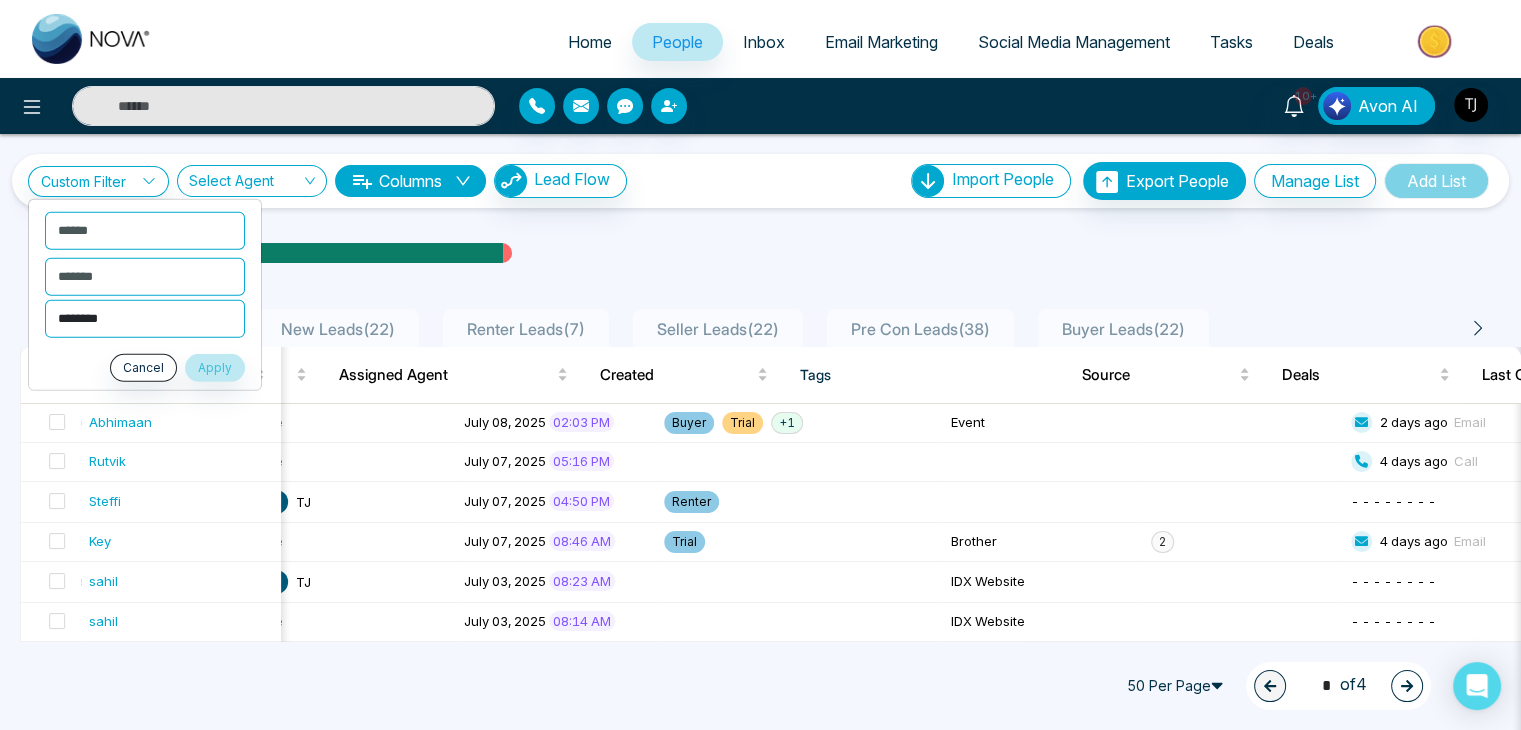 click on "**********" at bounding box center [145, 318] 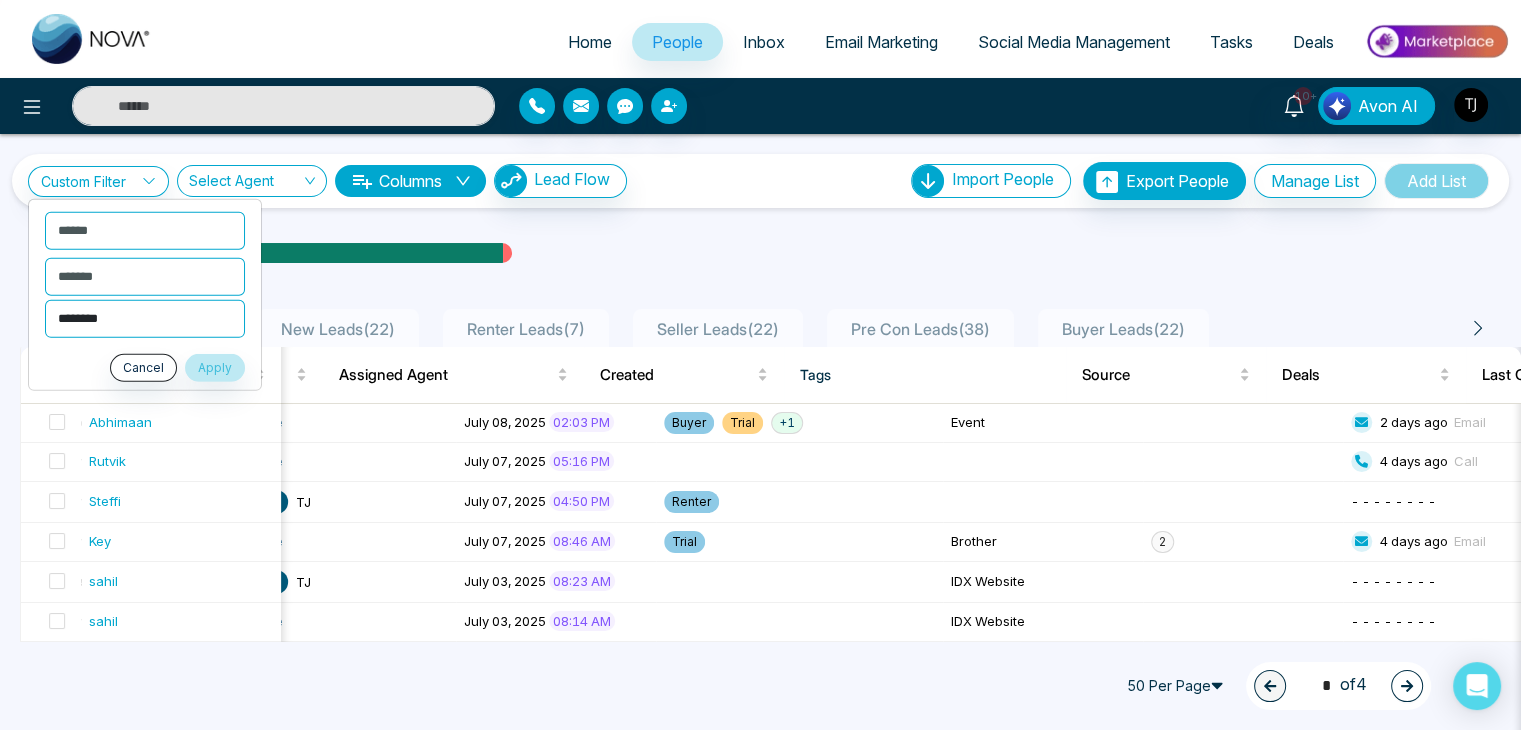 click on "**********" at bounding box center [145, 318] 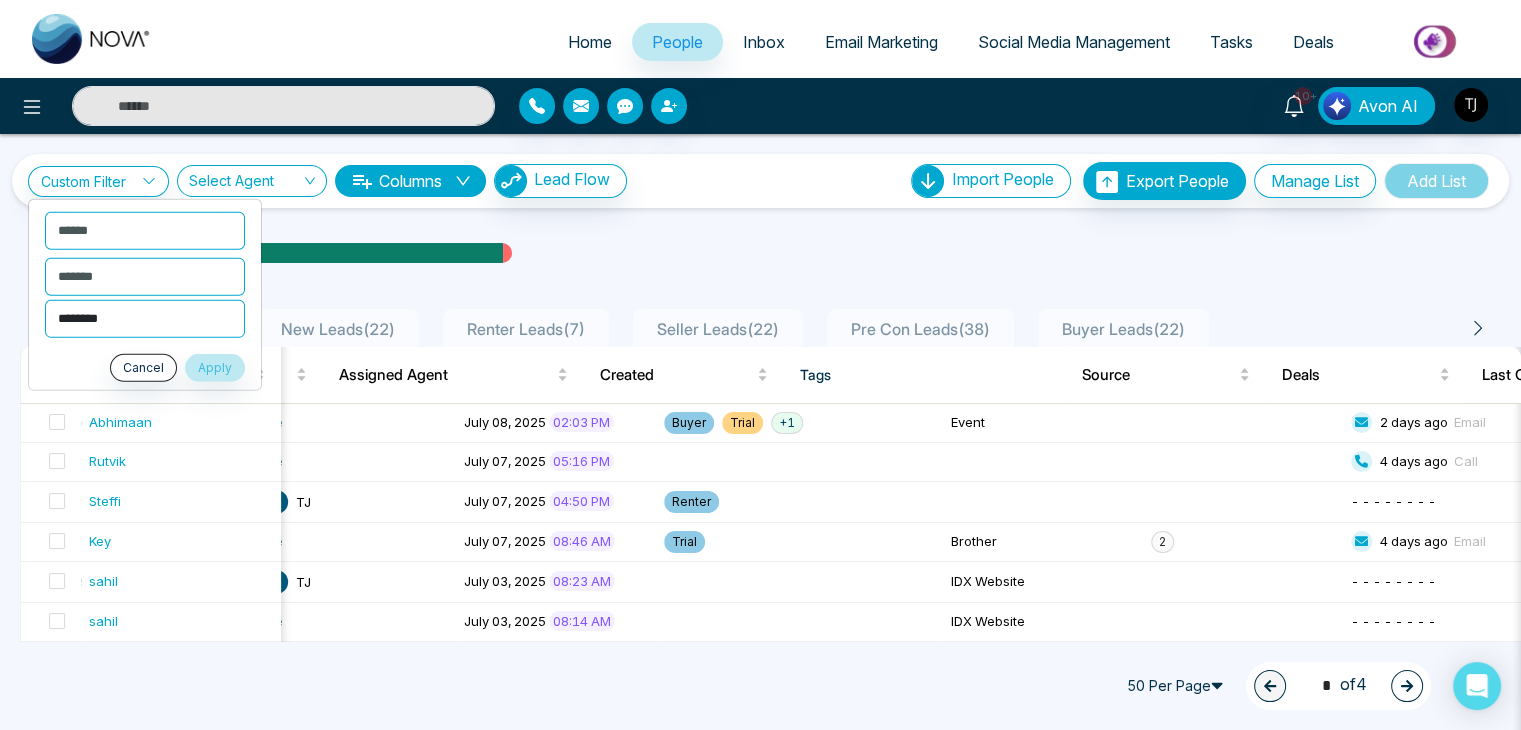 select on "******" 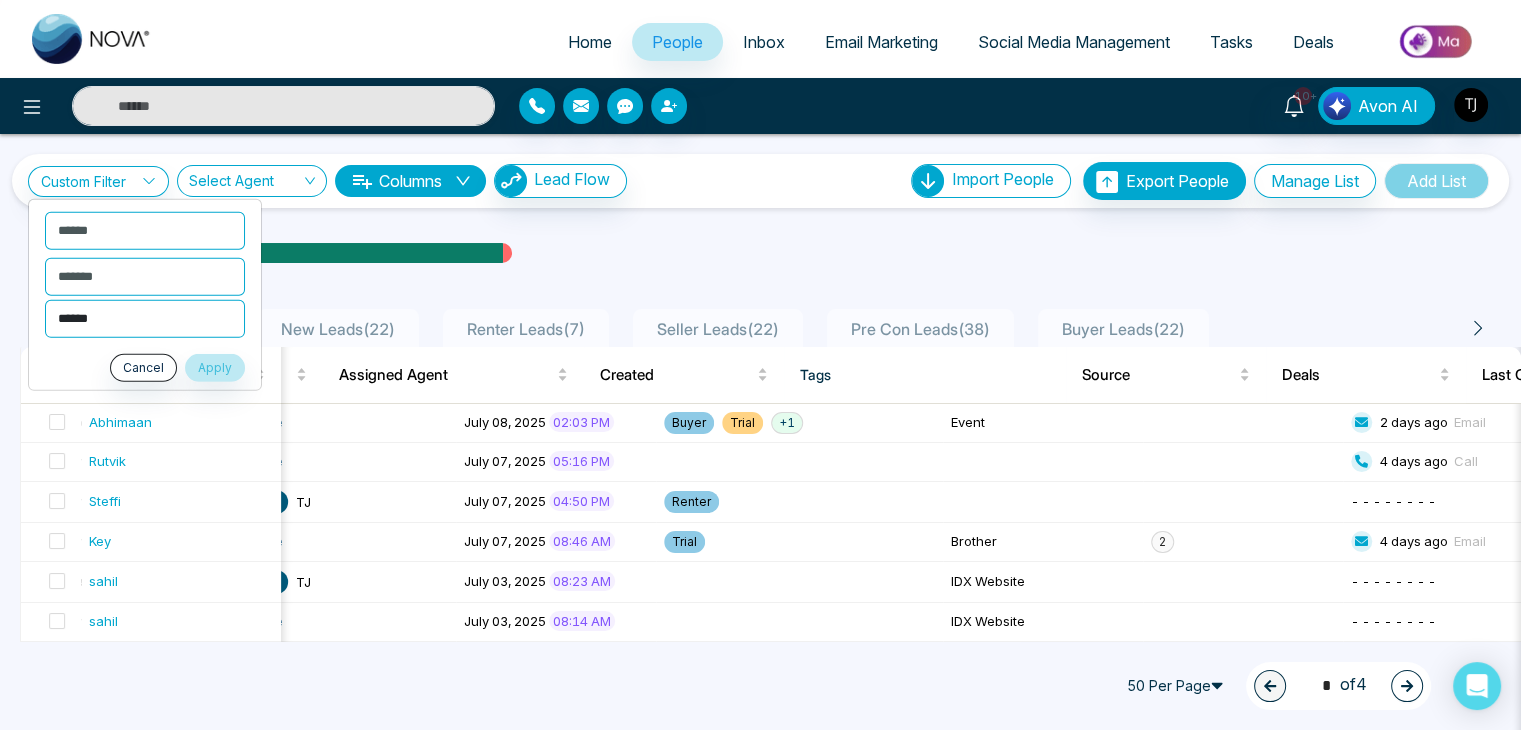 click on "**********" at bounding box center (145, 318) 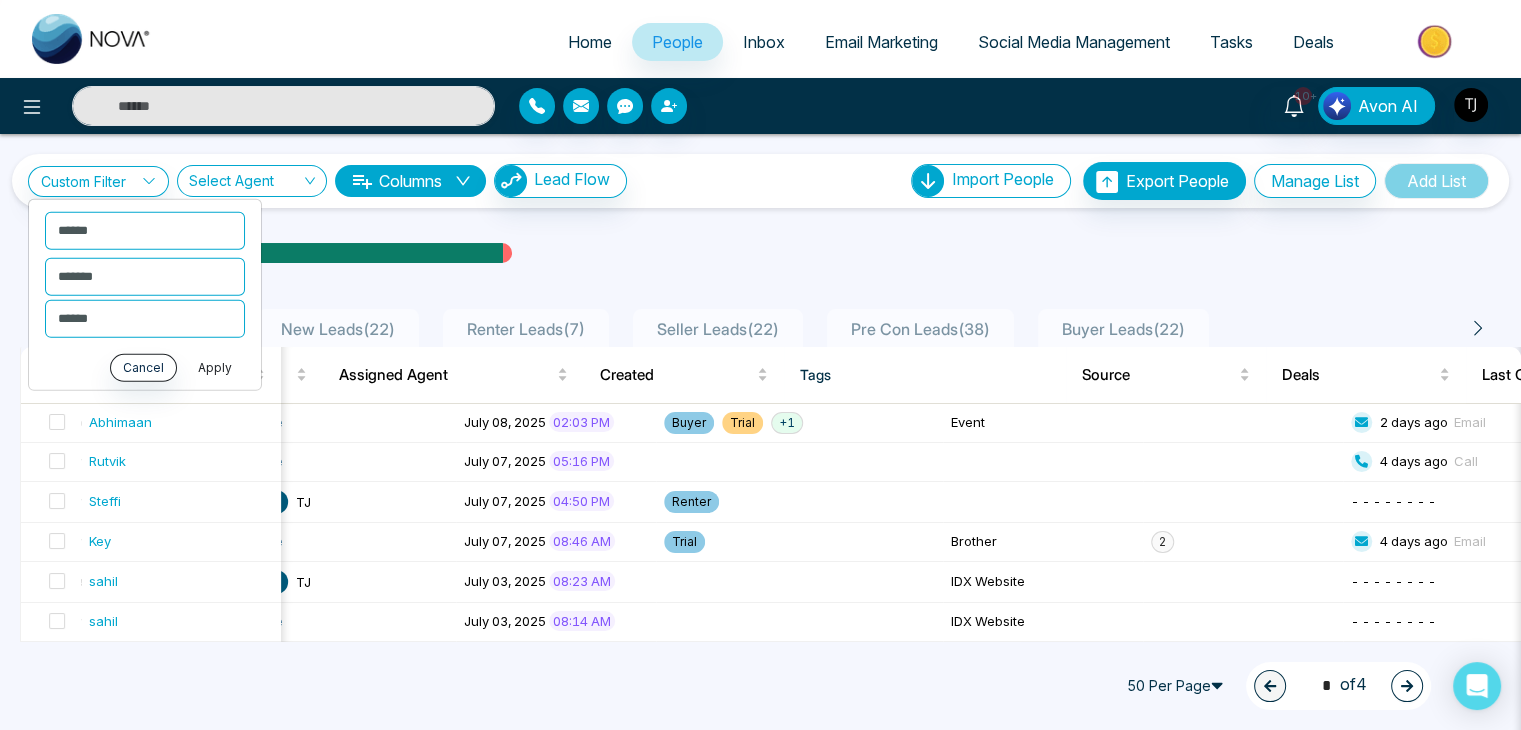 click on "Apply" at bounding box center (215, 367) 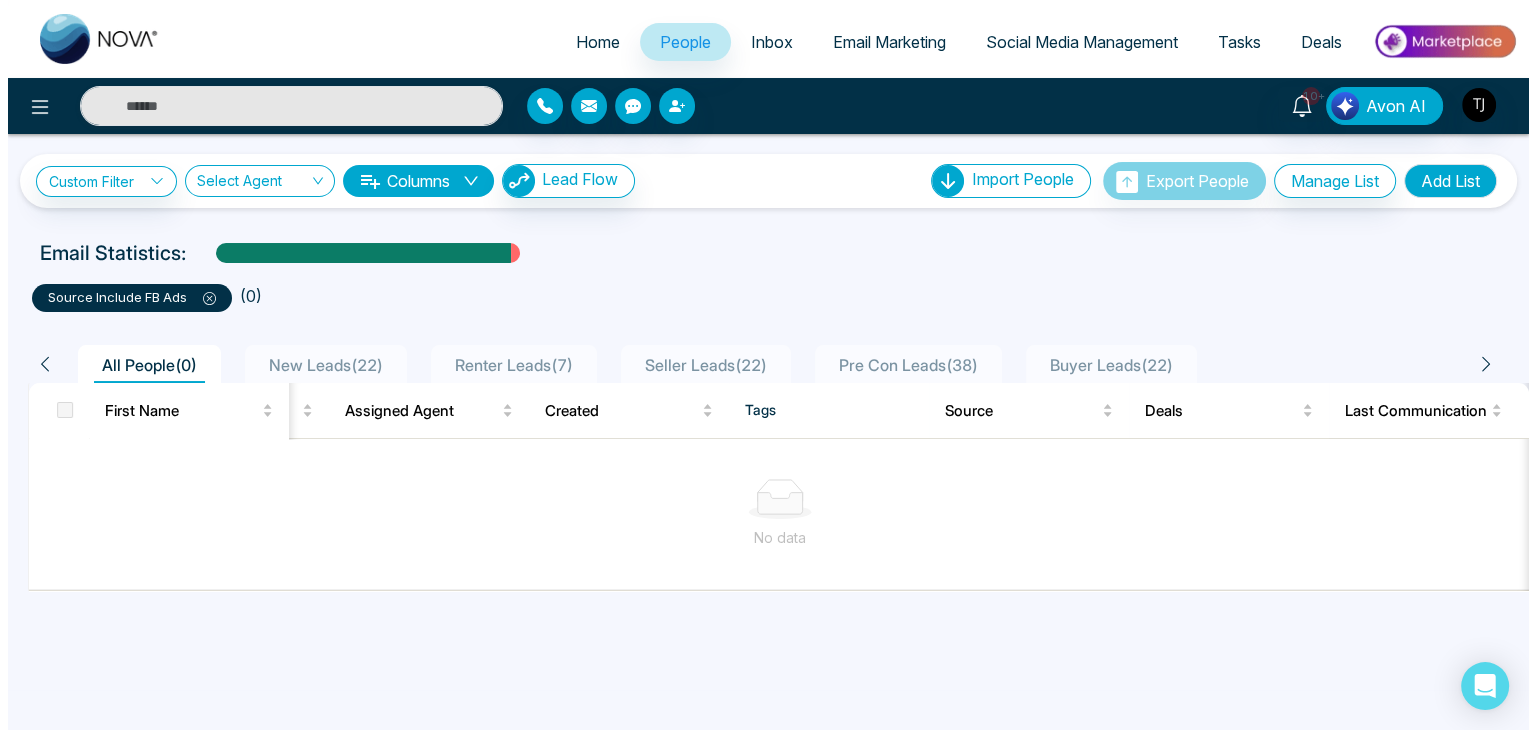 scroll, scrollTop: 0, scrollLeft: 744, axis: horizontal 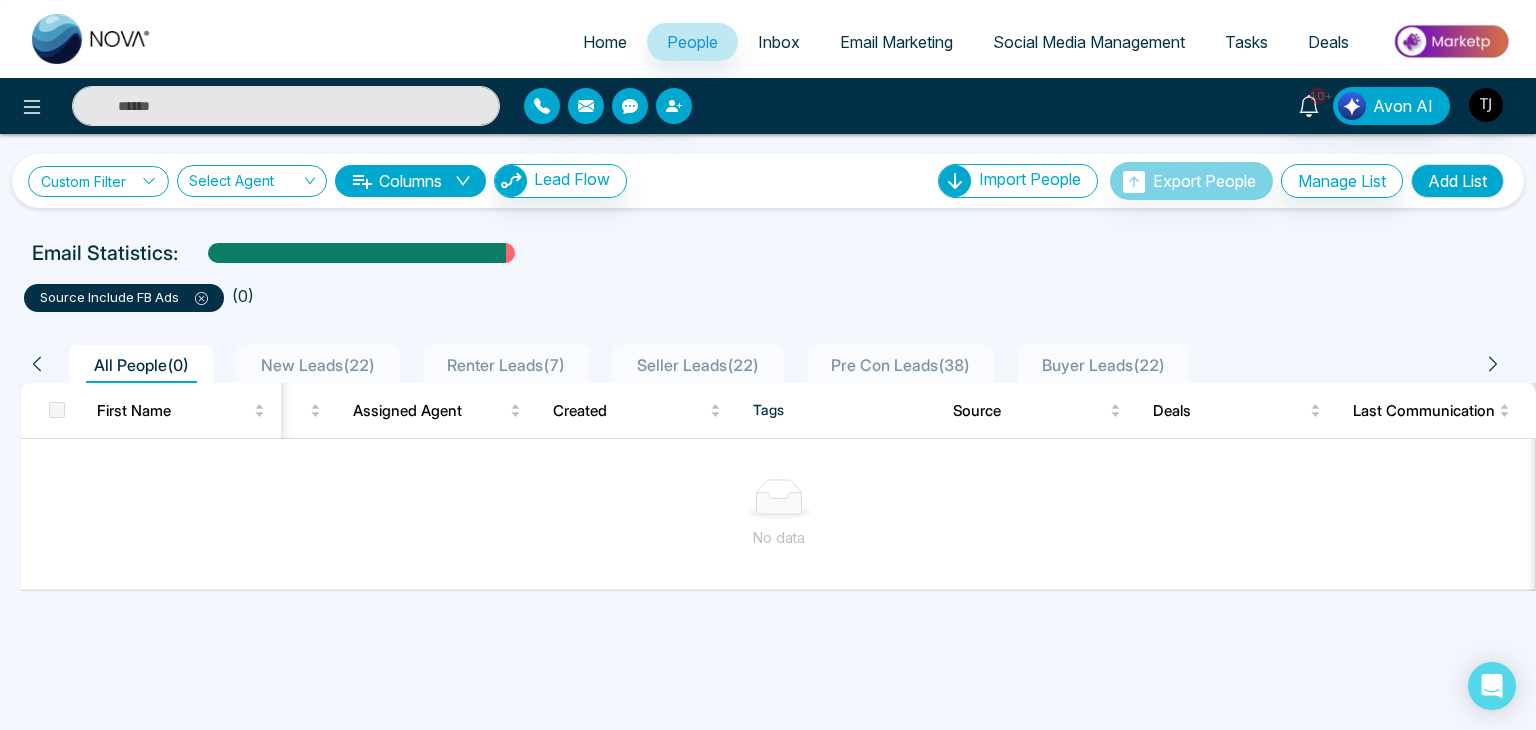 click 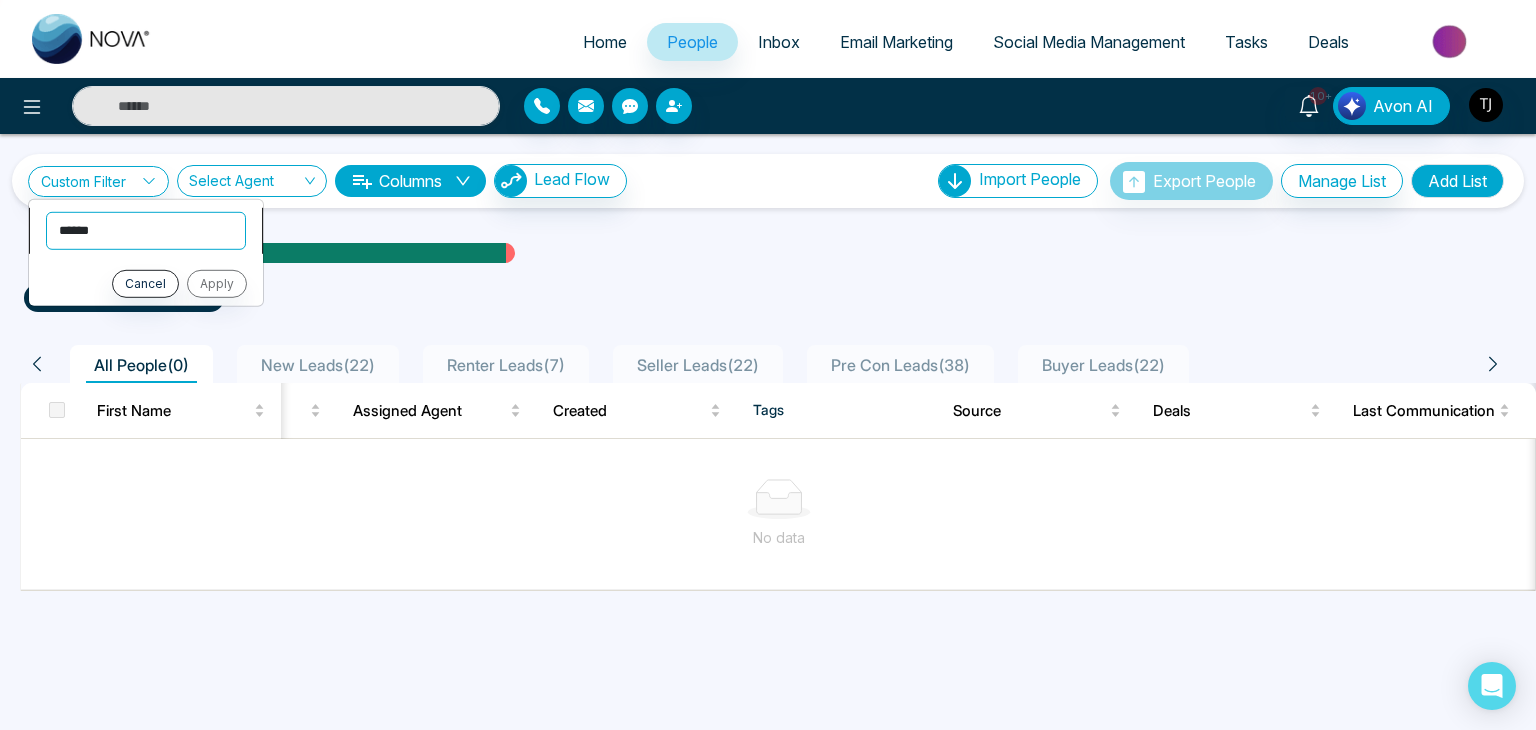 click on "**********" at bounding box center (146, 230) 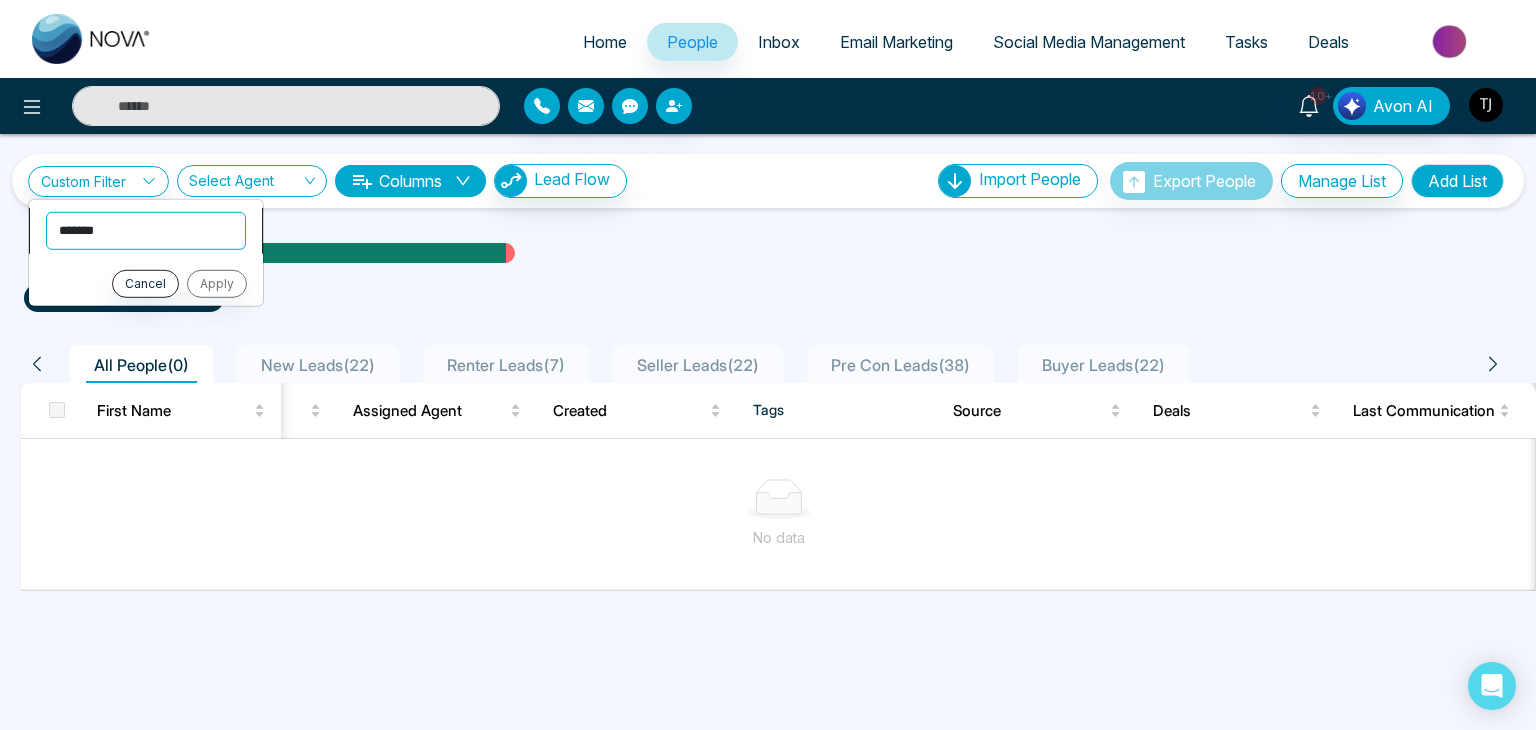 click on "**********" at bounding box center (146, 230) 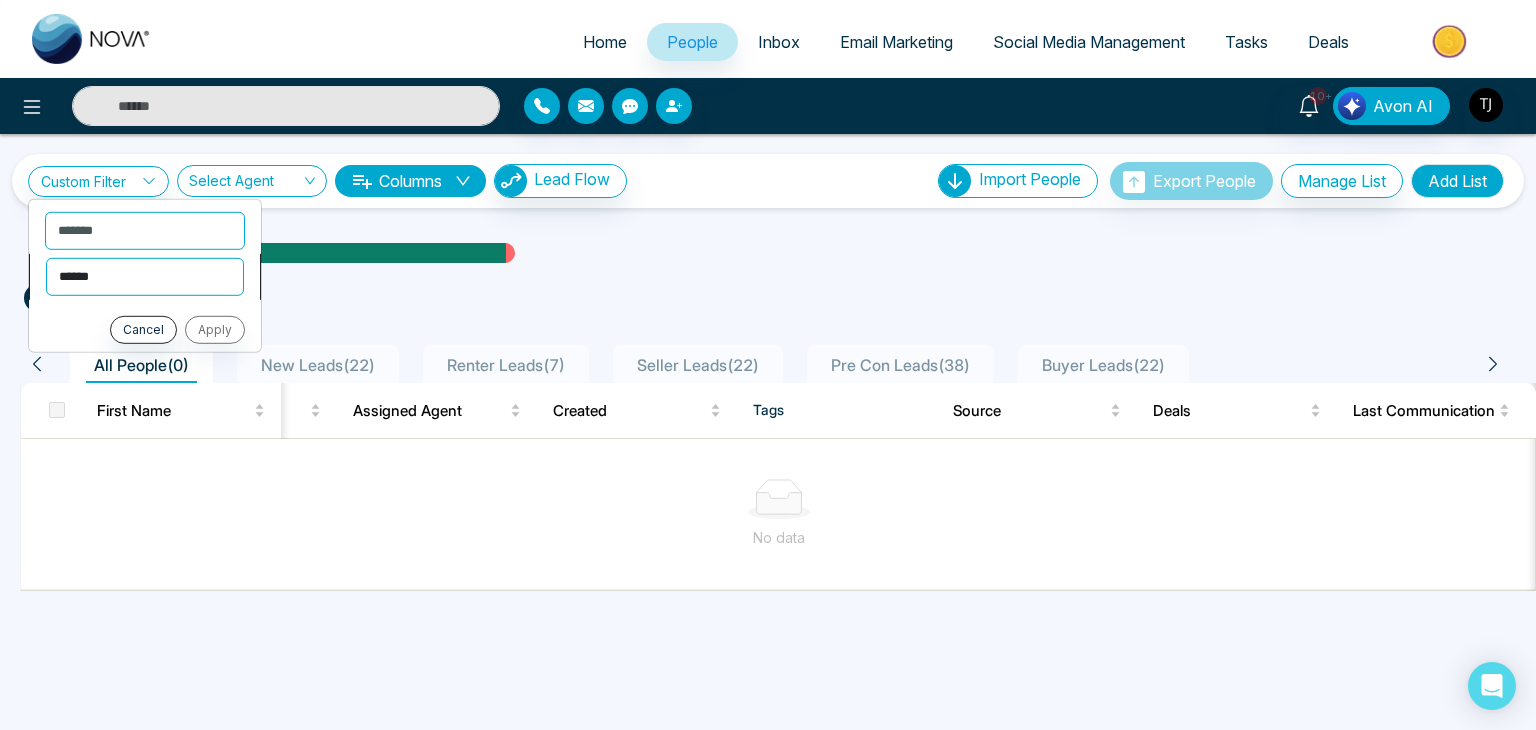 drag, startPoint x: 130, startPoint y: 279, endPoint x: 129, endPoint y: 289, distance: 10.049875 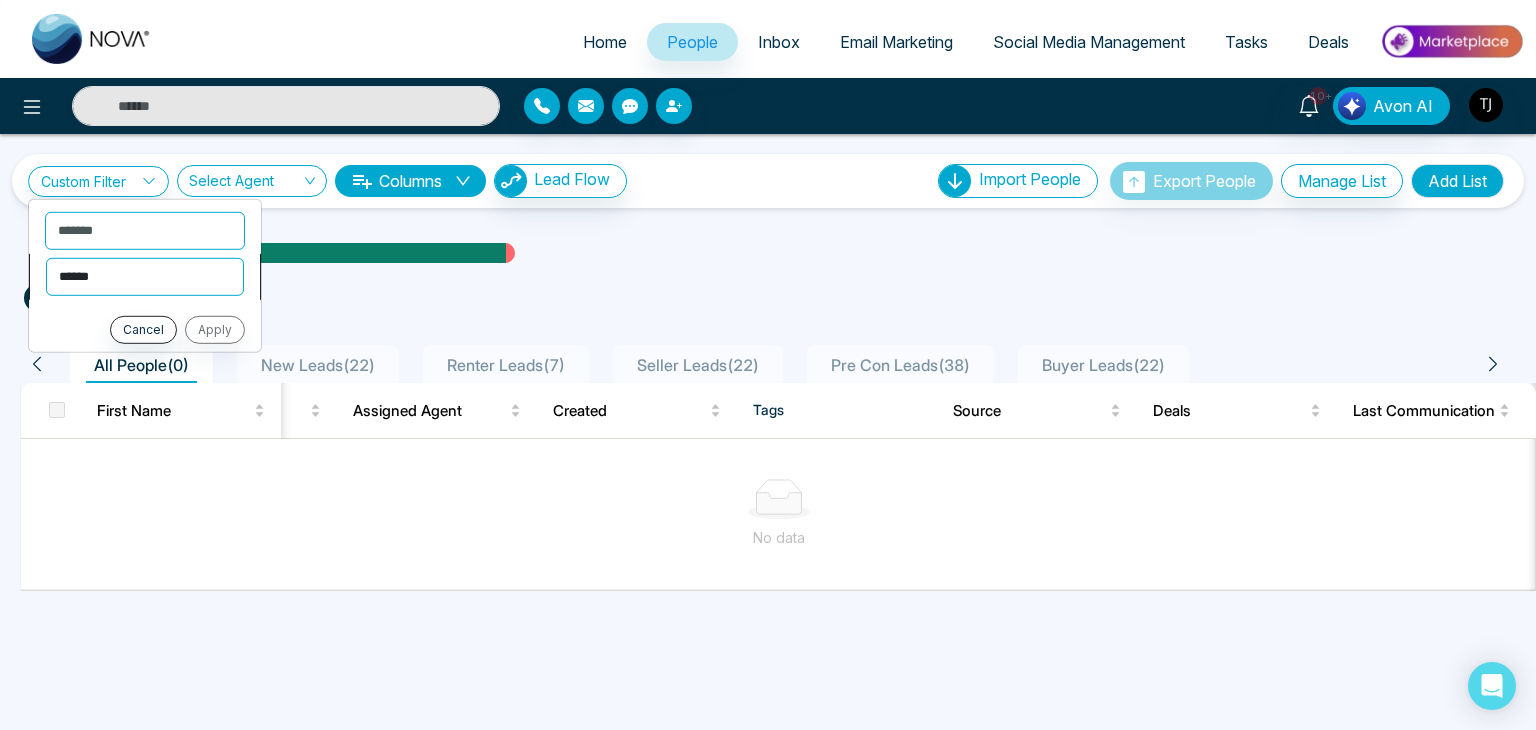 click on "**********" at bounding box center [145, 276] 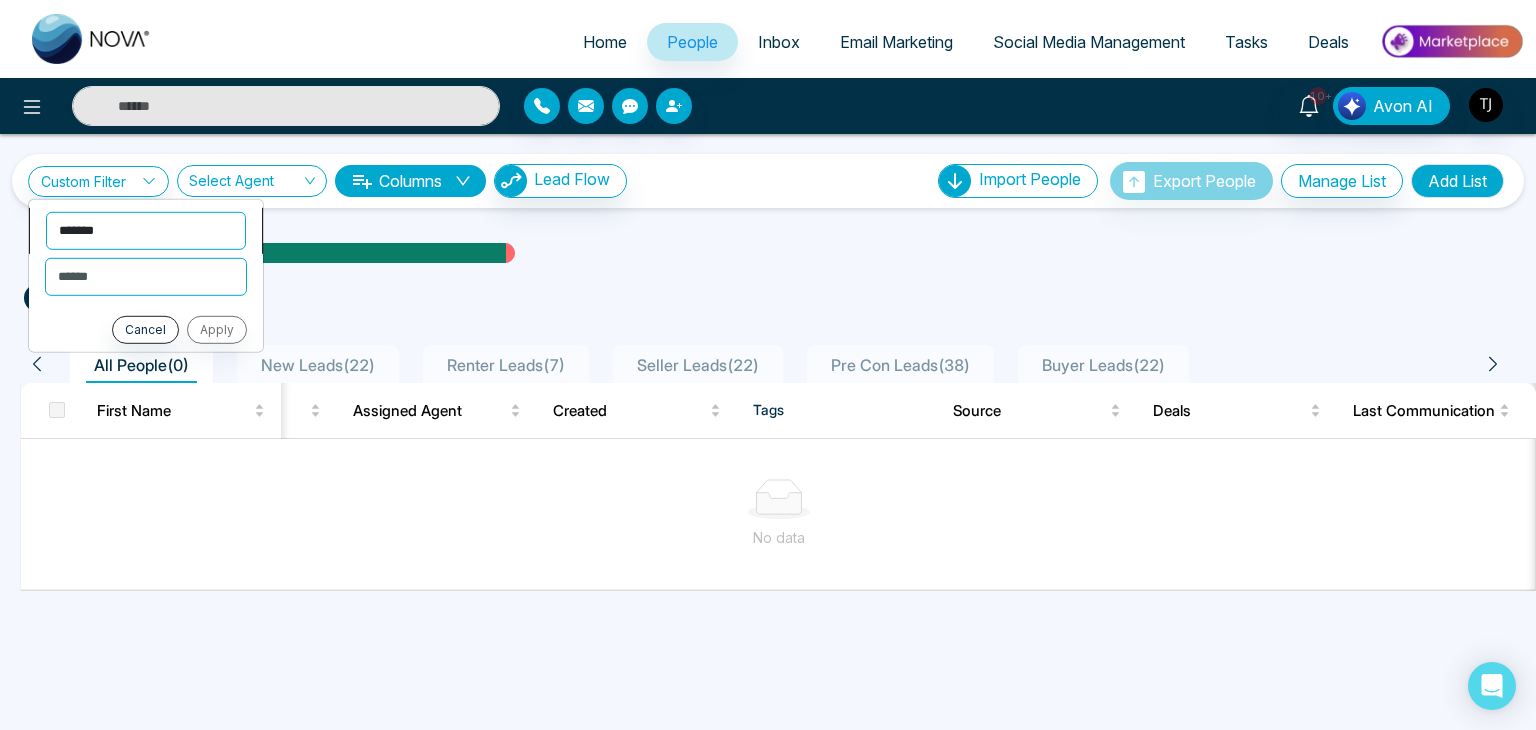 click on "**********" at bounding box center [146, 230] 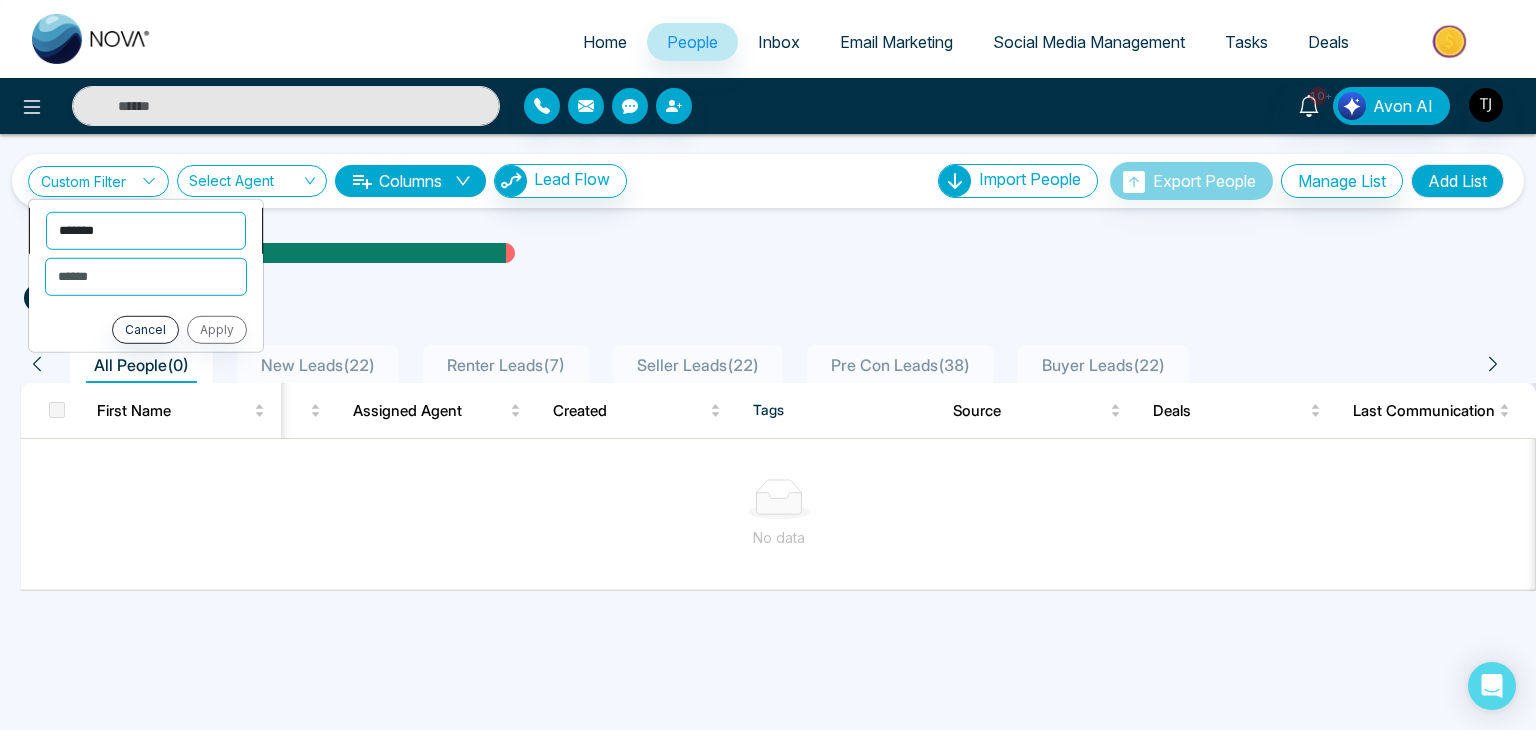 select on "******" 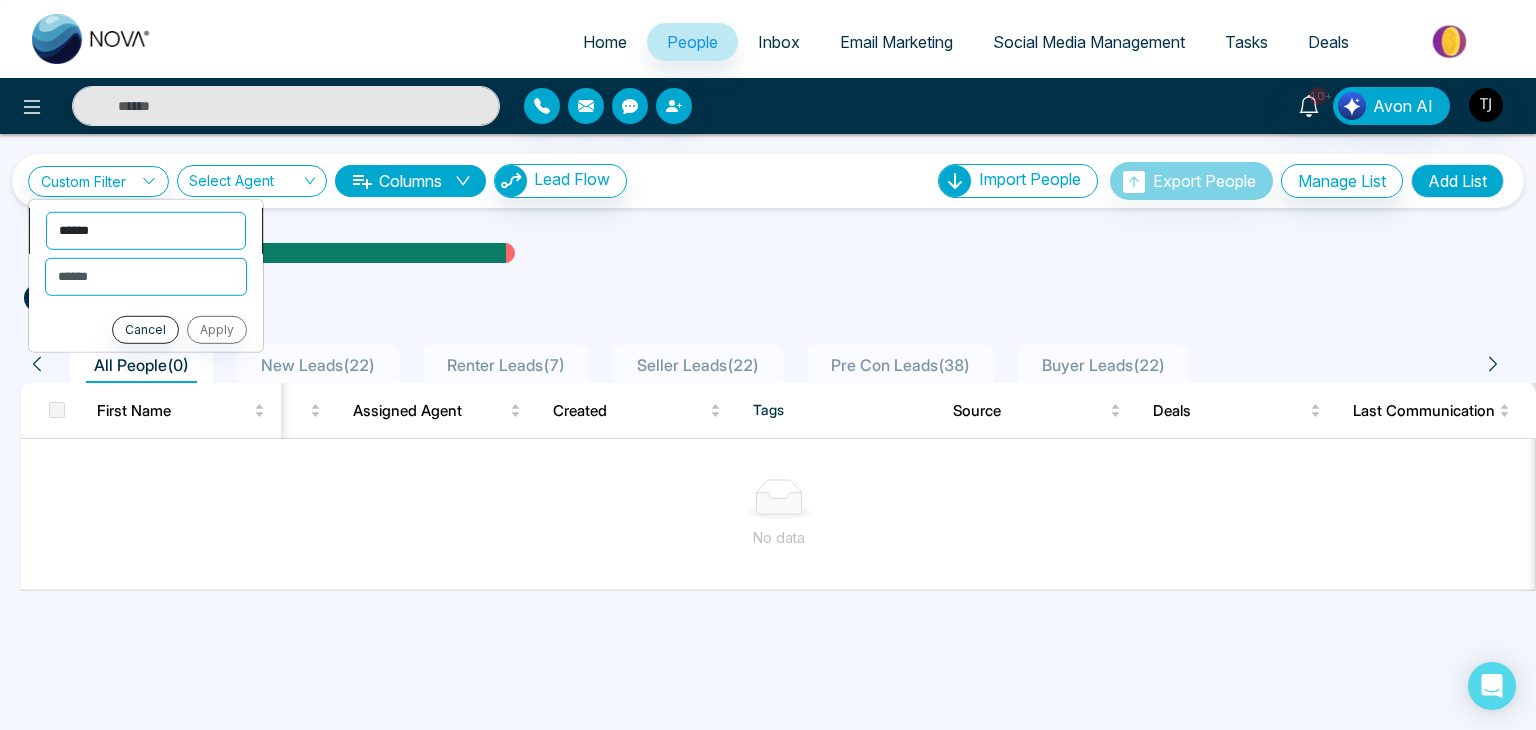 click on "**********" at bounding box center [146, 230] 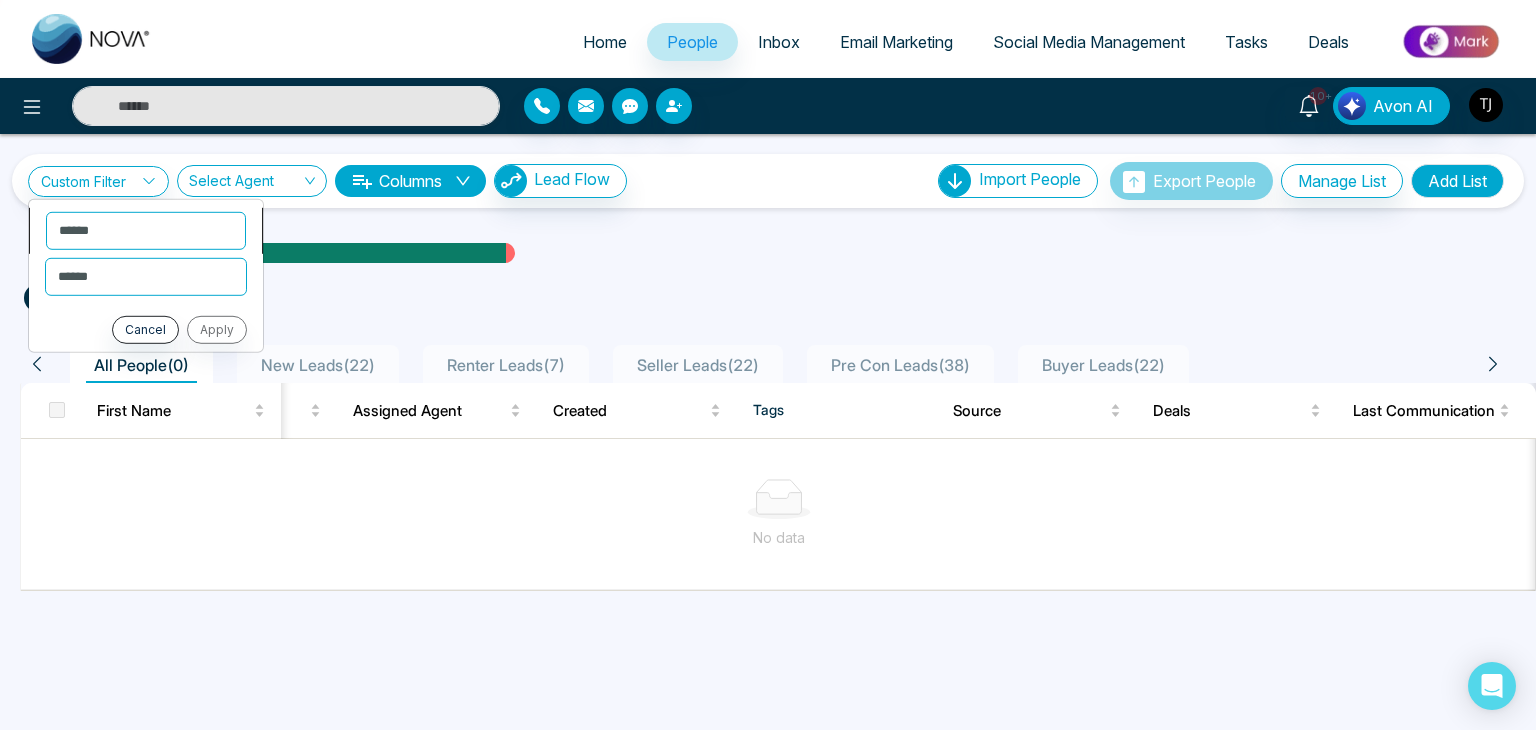 click on "**********" at bounding box center [146, 230] 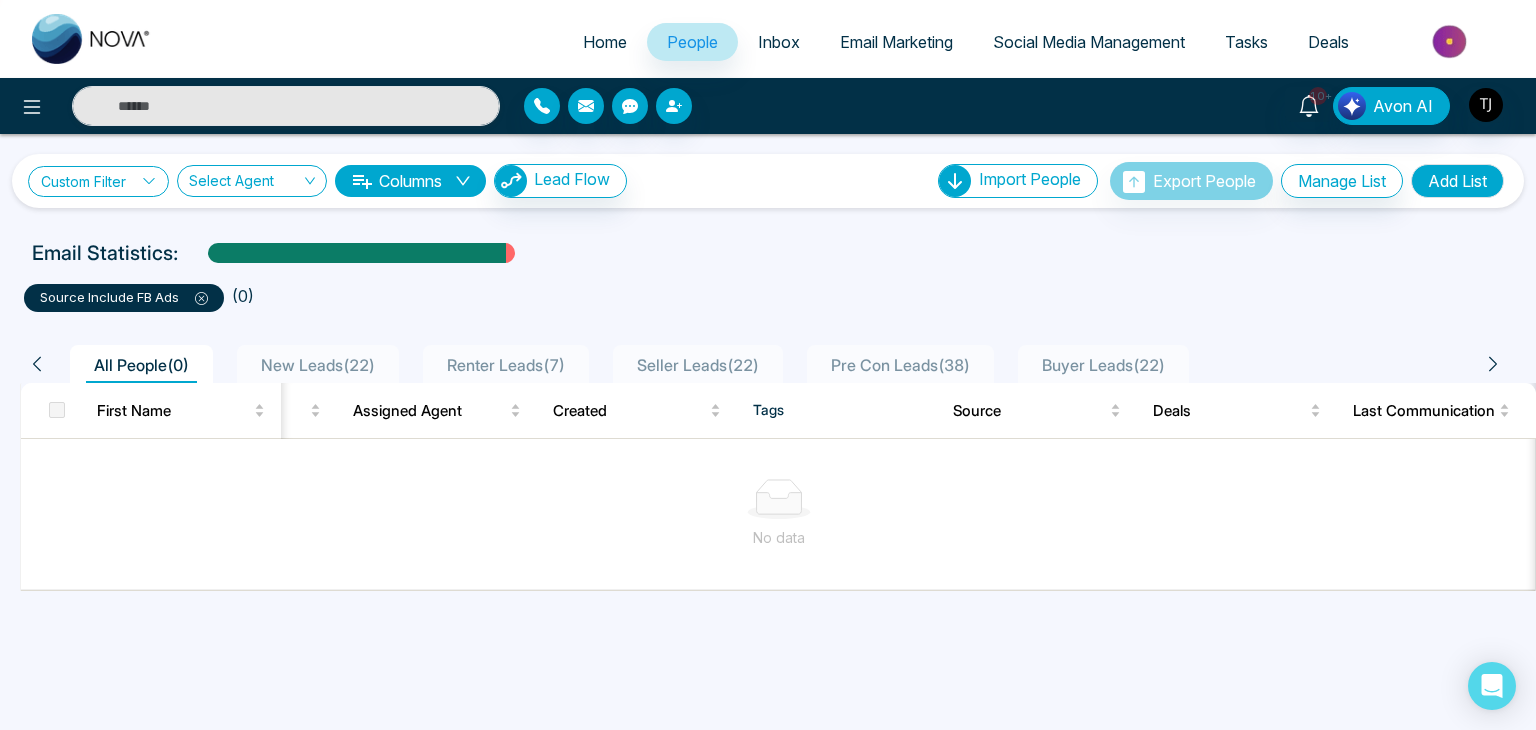 click on "Custom Filter" at bounding box center [98, 181] 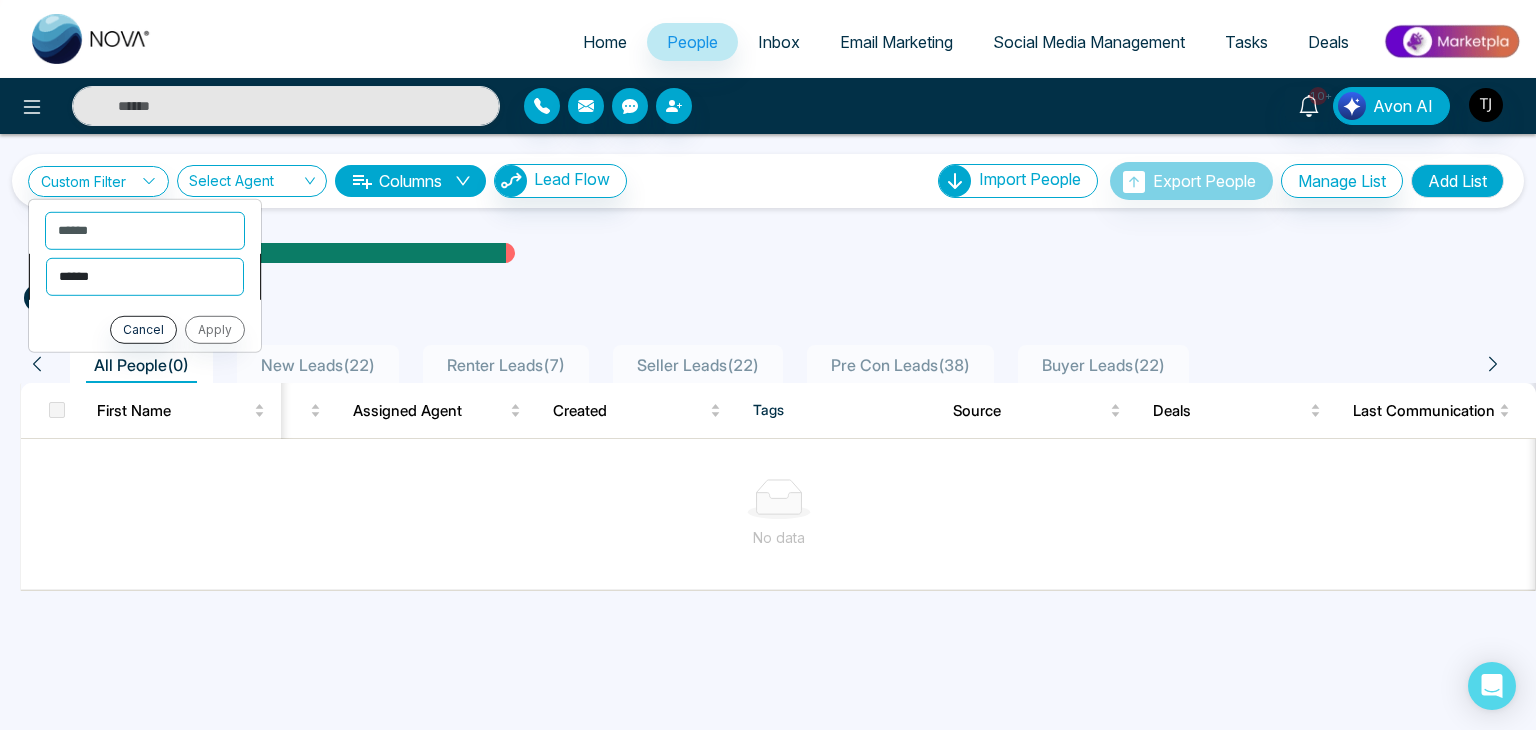 click on "**********" at bounding box center (145, 276) 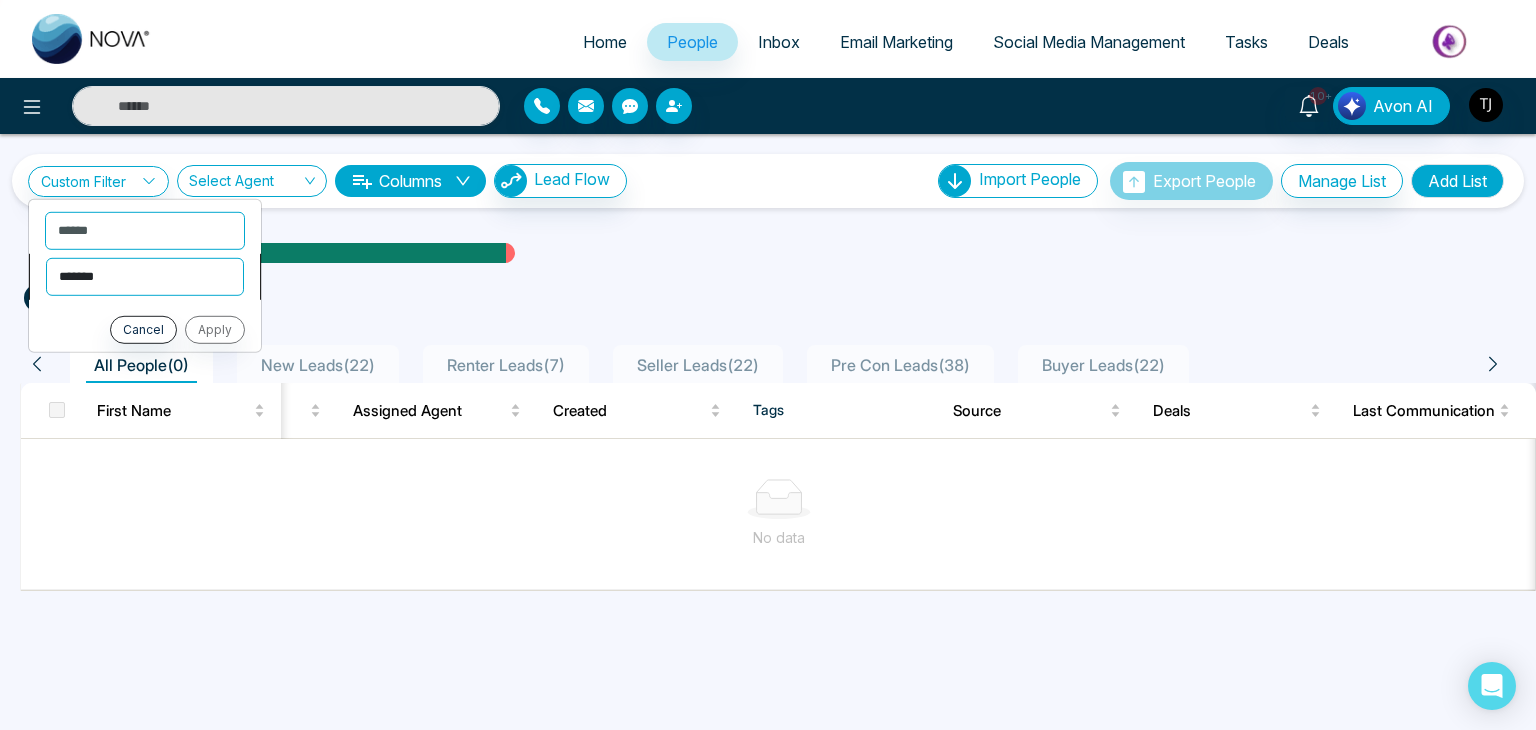 click on "**********" at bounding box center [145, 276] 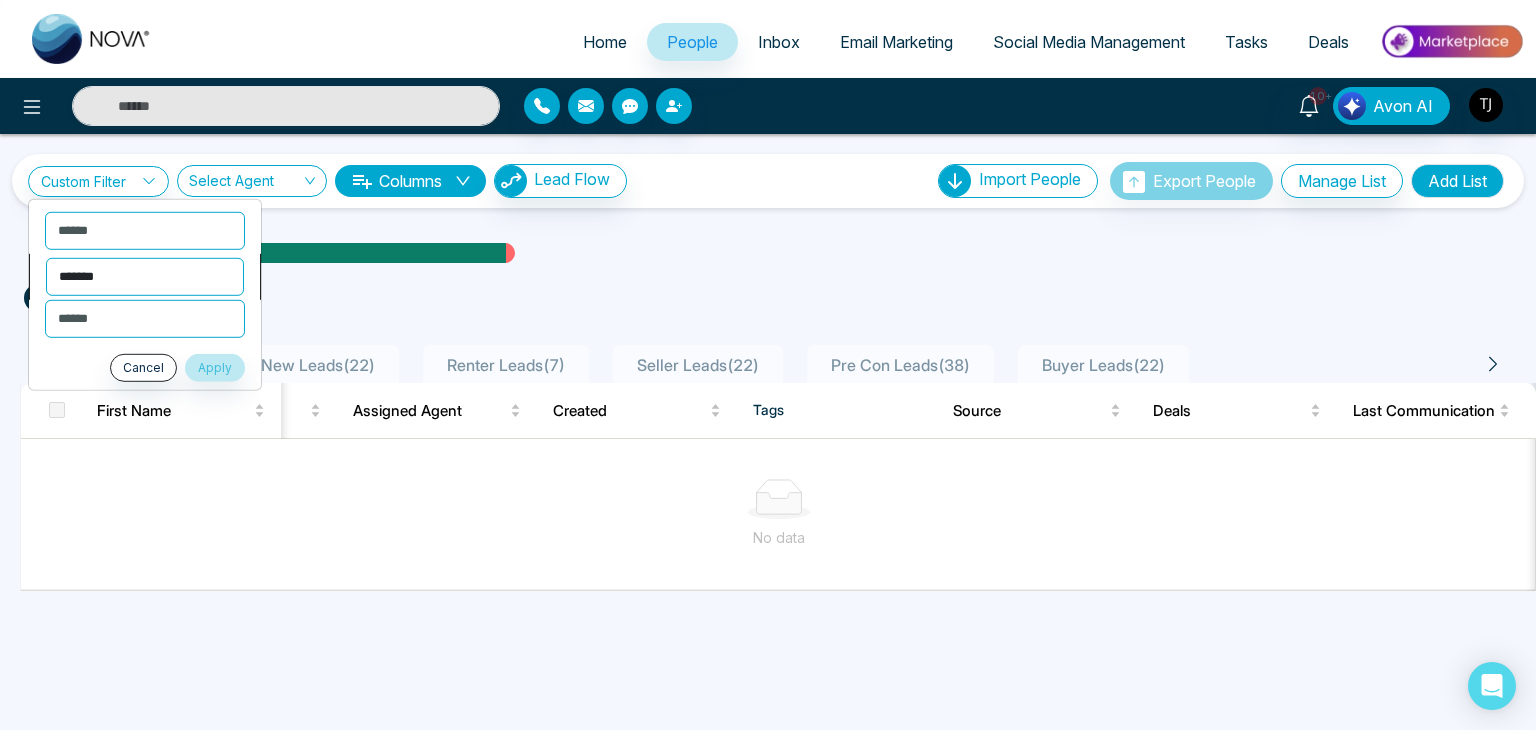 click on "**********" at bounding box center (145, 276) 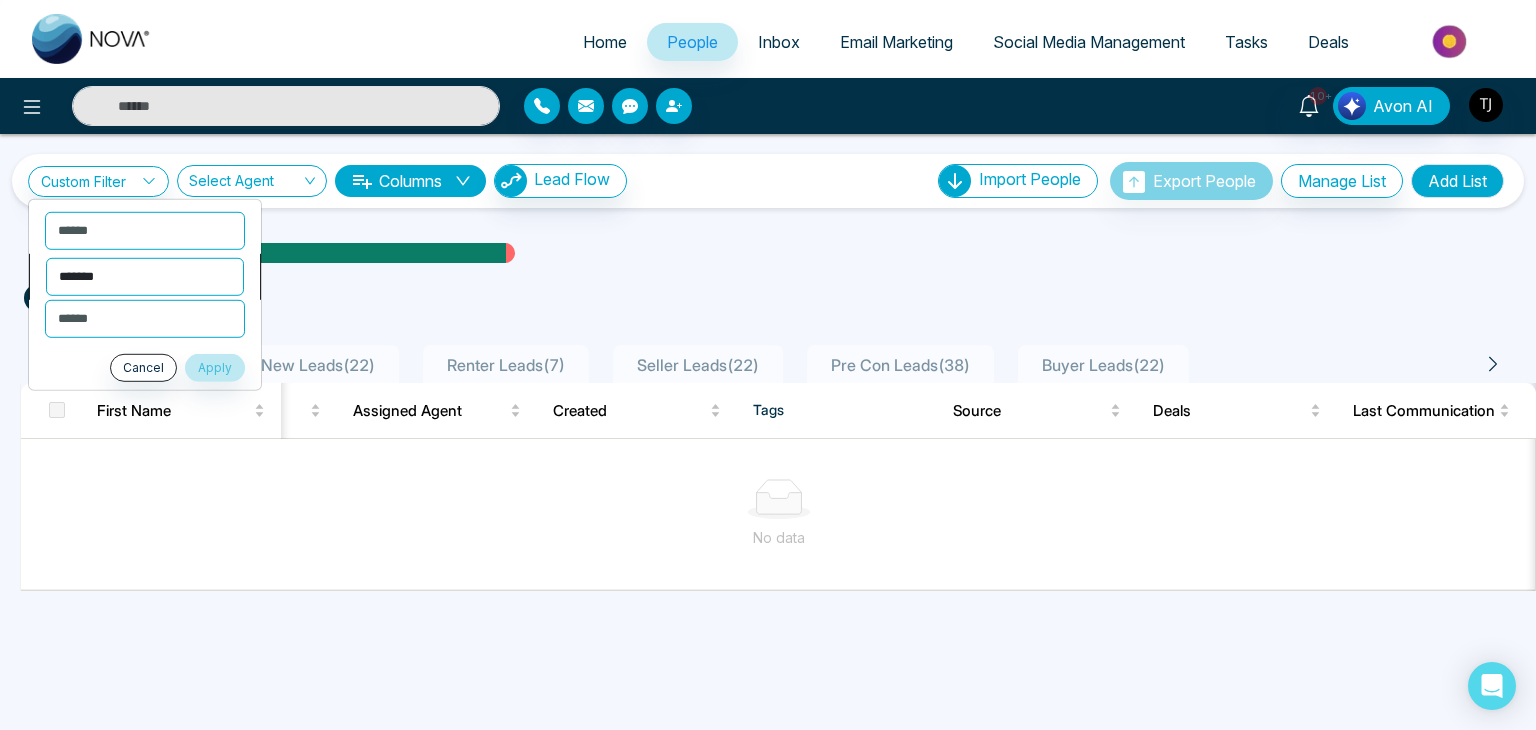 select on "*******" 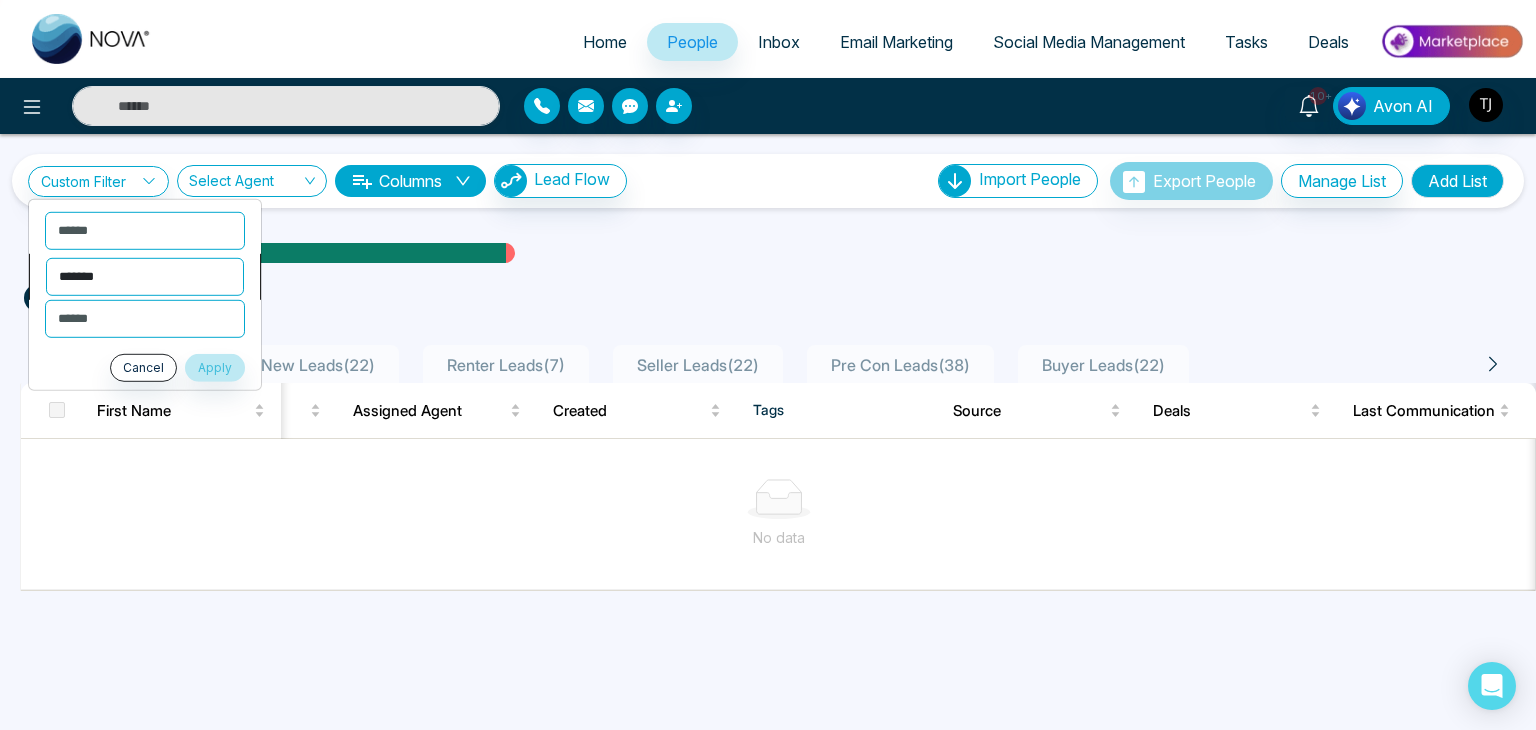 click on "**********" at bounding box center [145, 276] 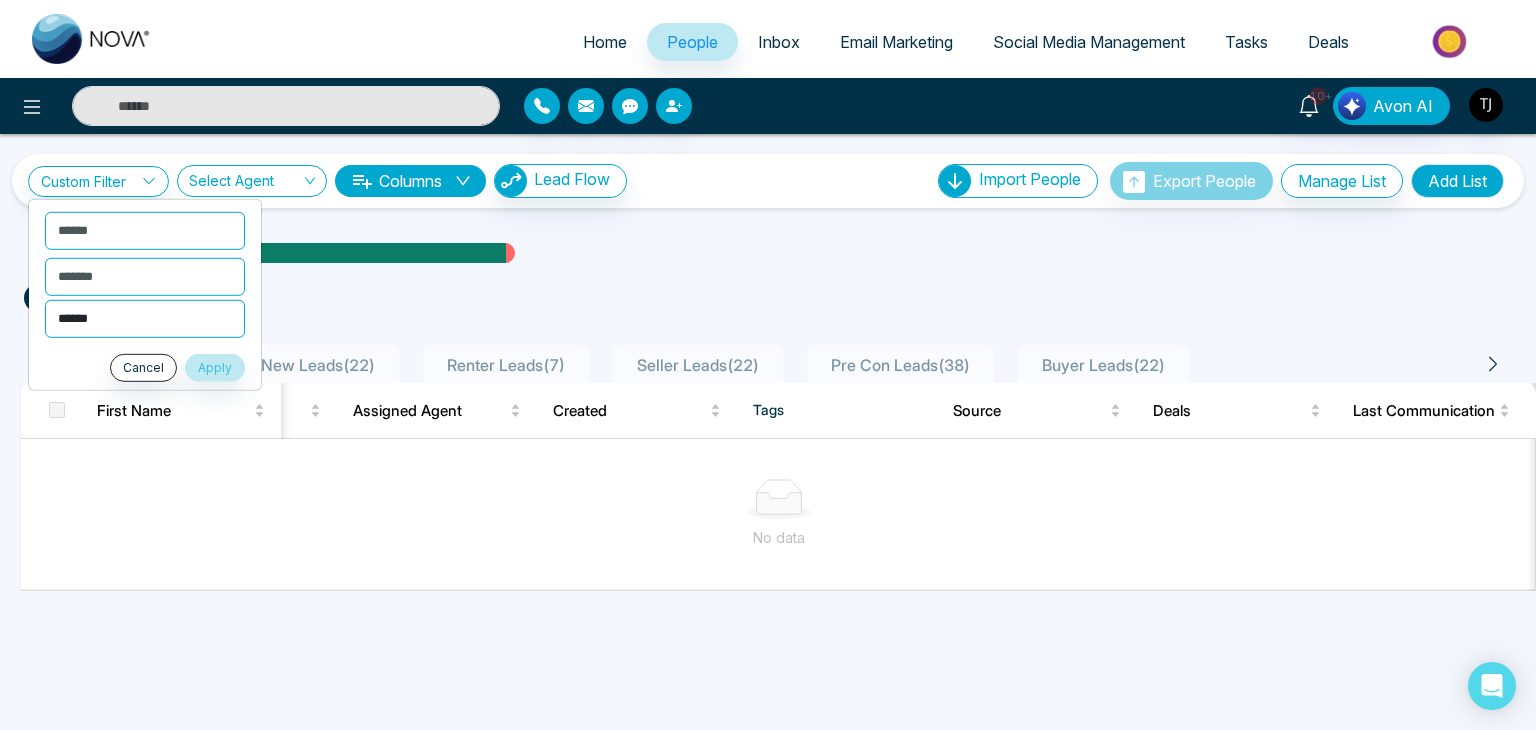 click on "**********" at bounding box center (145, 318) 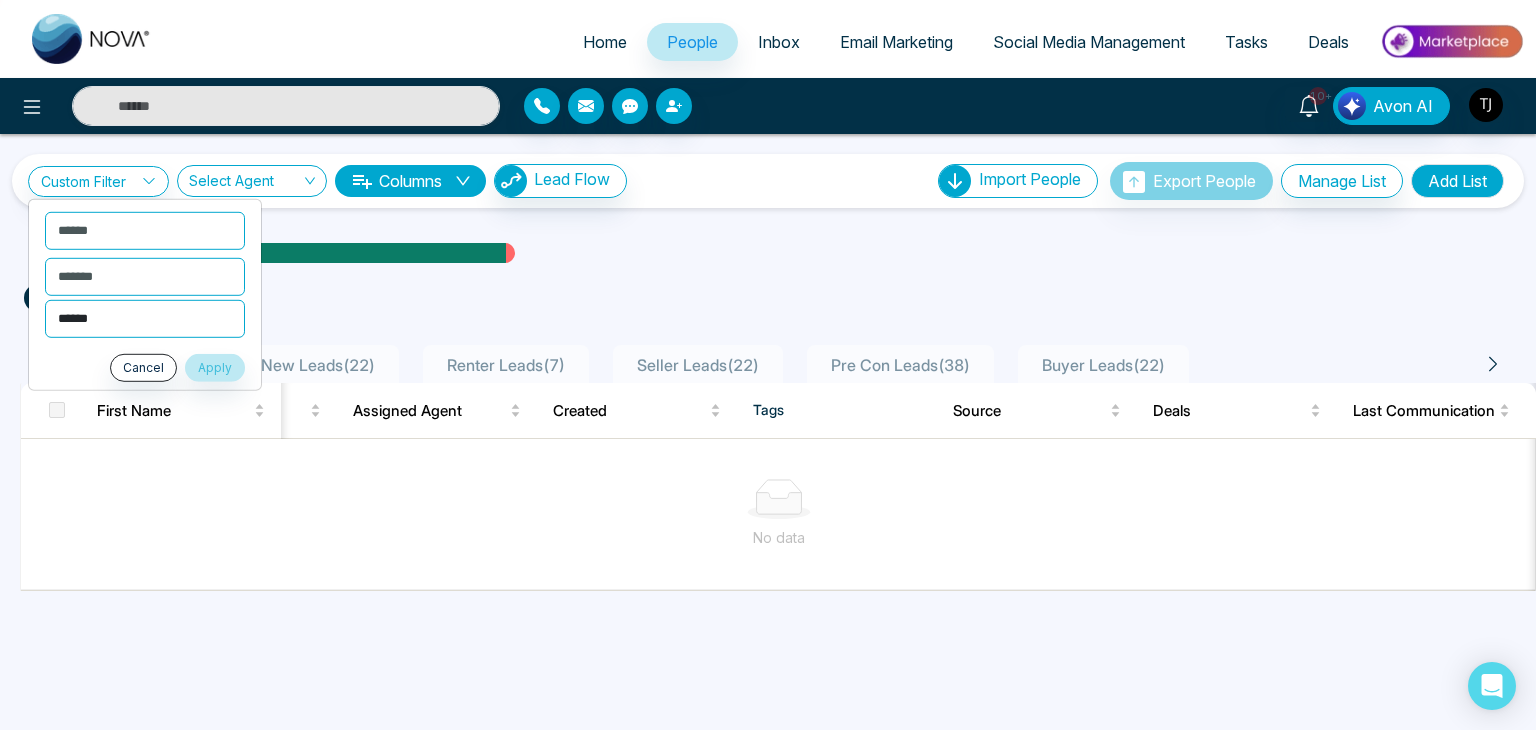select on "********" 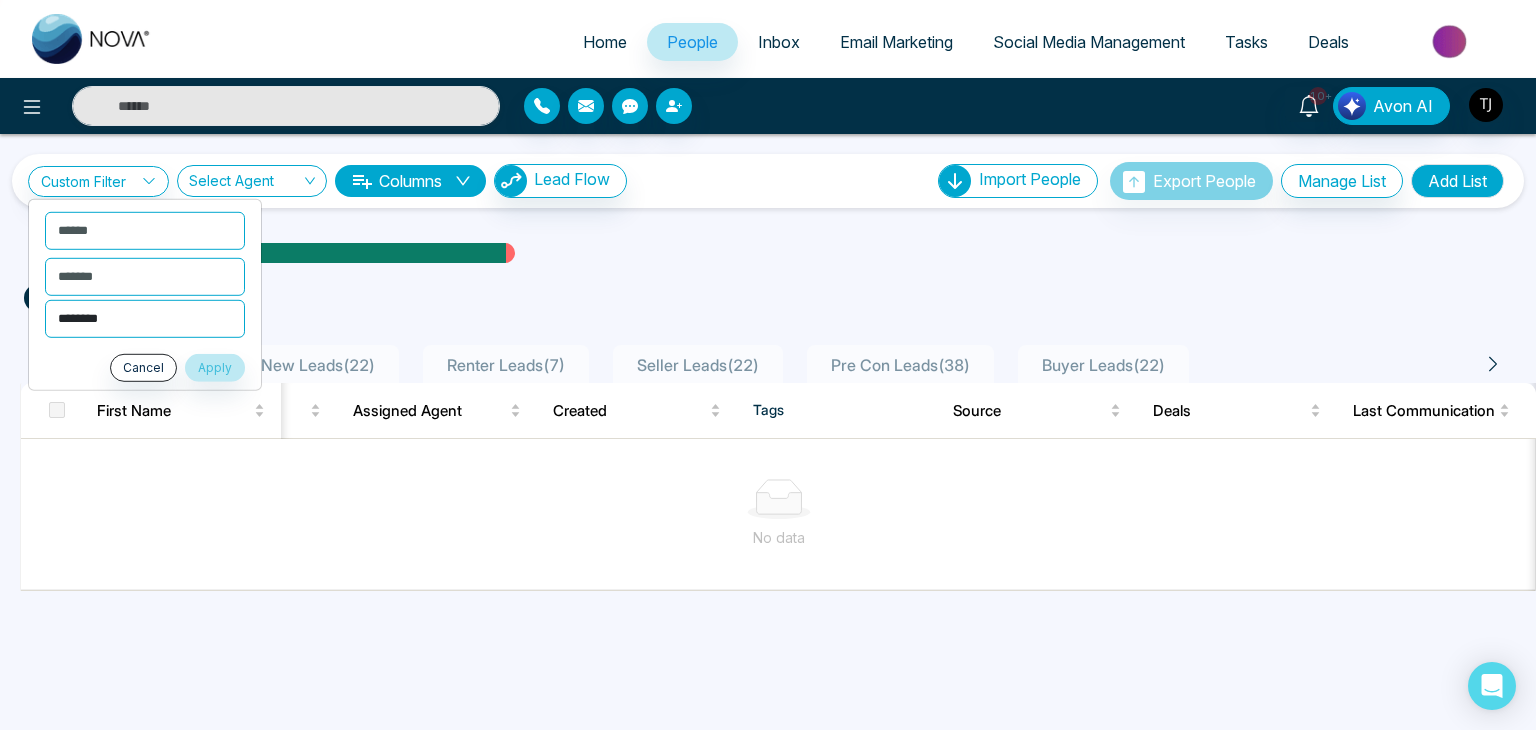 click on "**********" at bounding box center [145, 318] 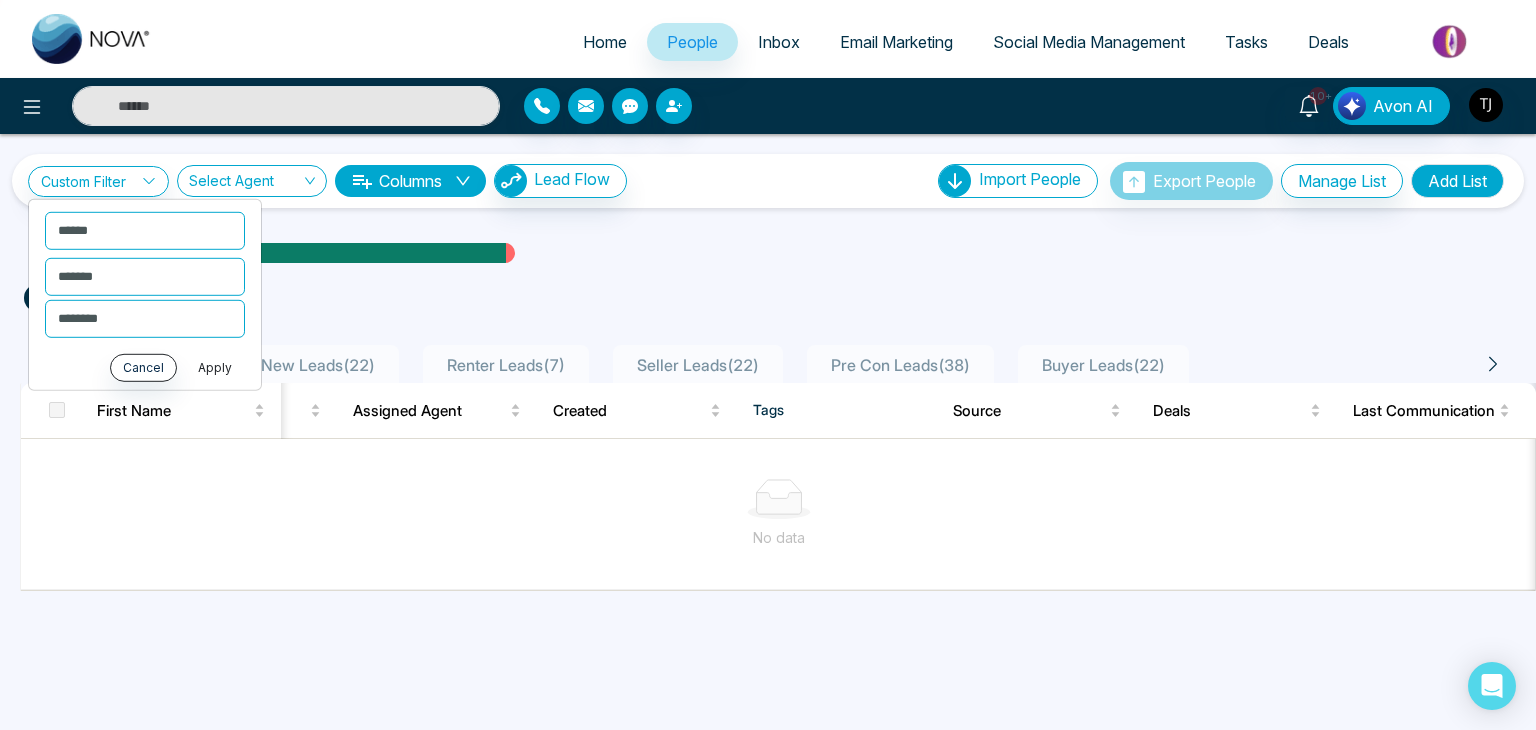 click on "Apply" at bounding box center [215, 367] 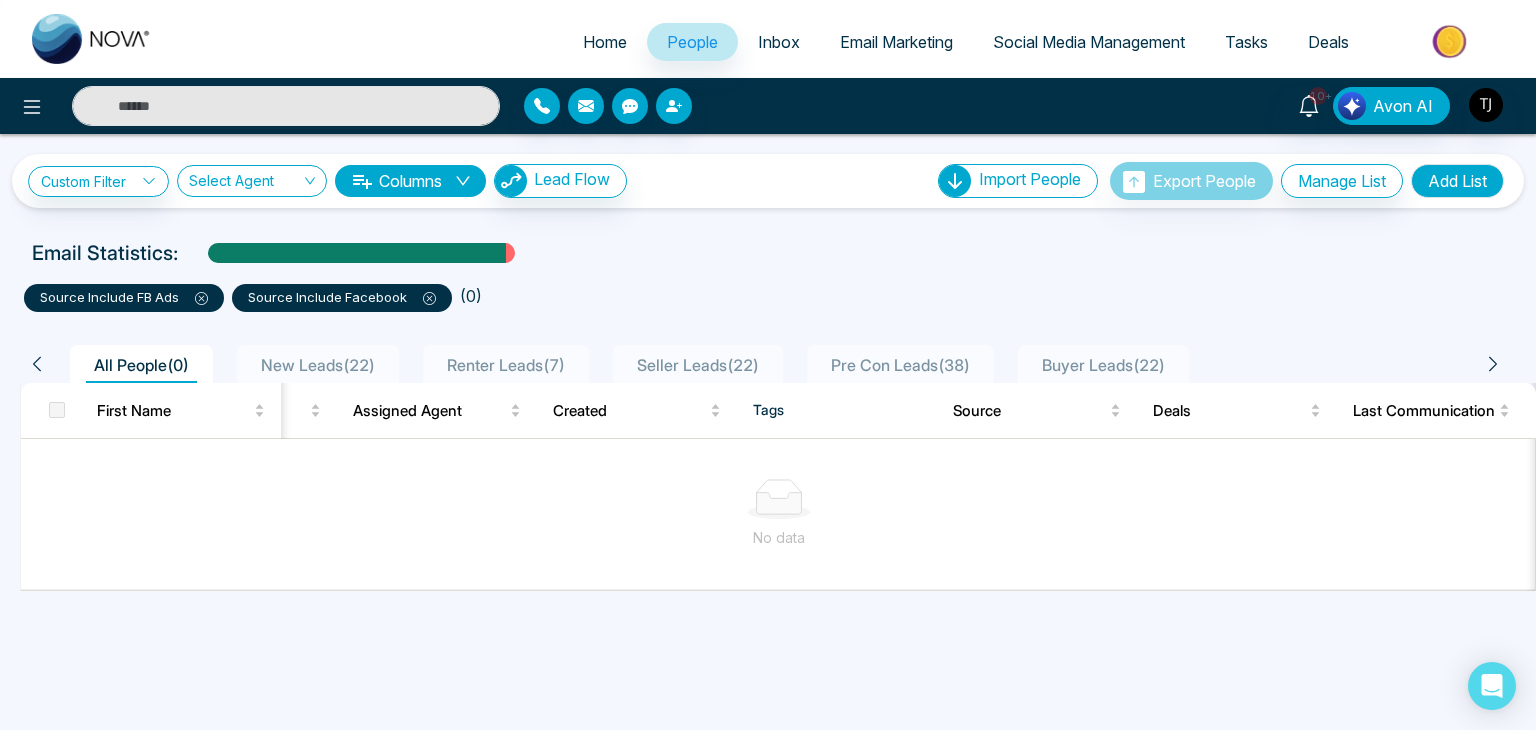 click 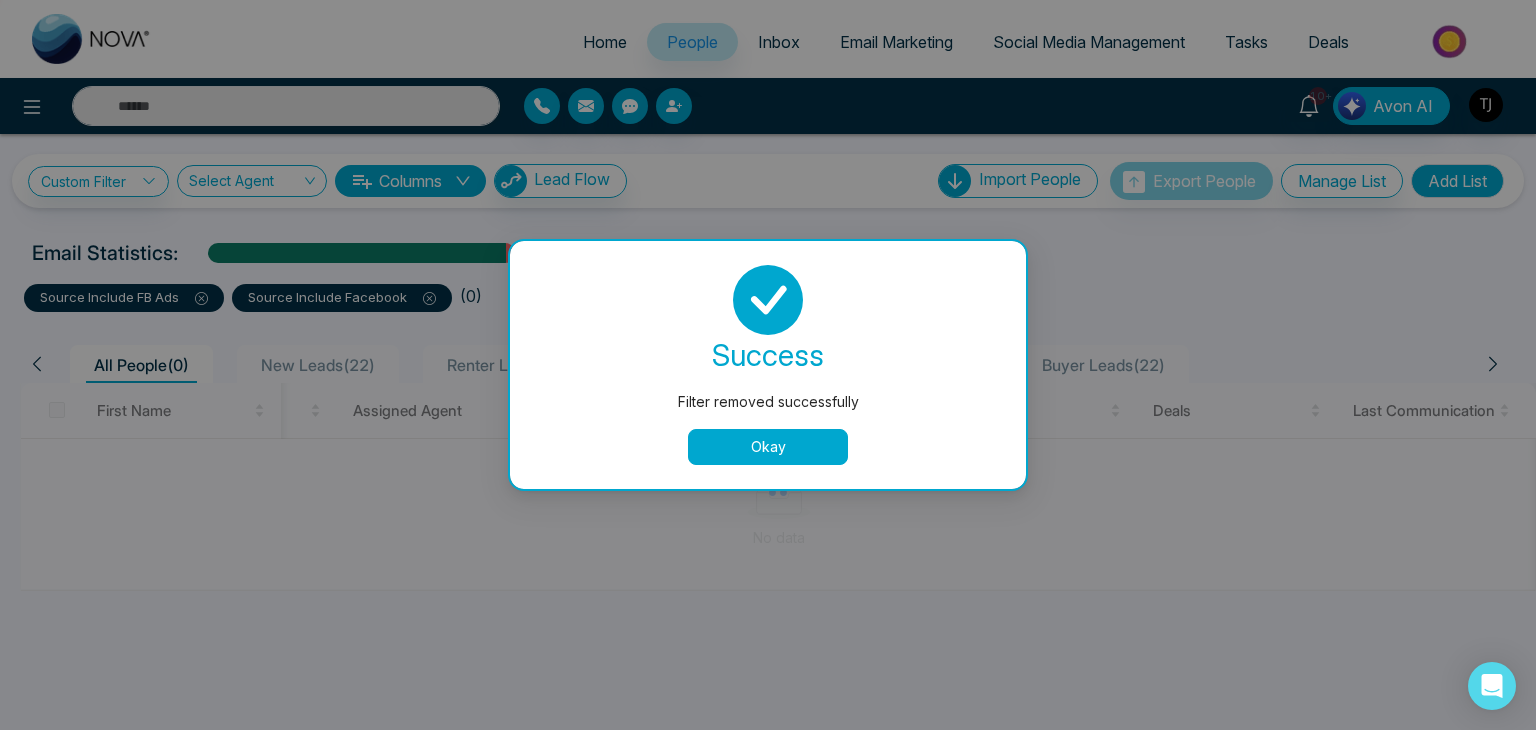 click on "Filter removed successfully success Filter removed successfully   Okay" at bounding box center (768, 365) 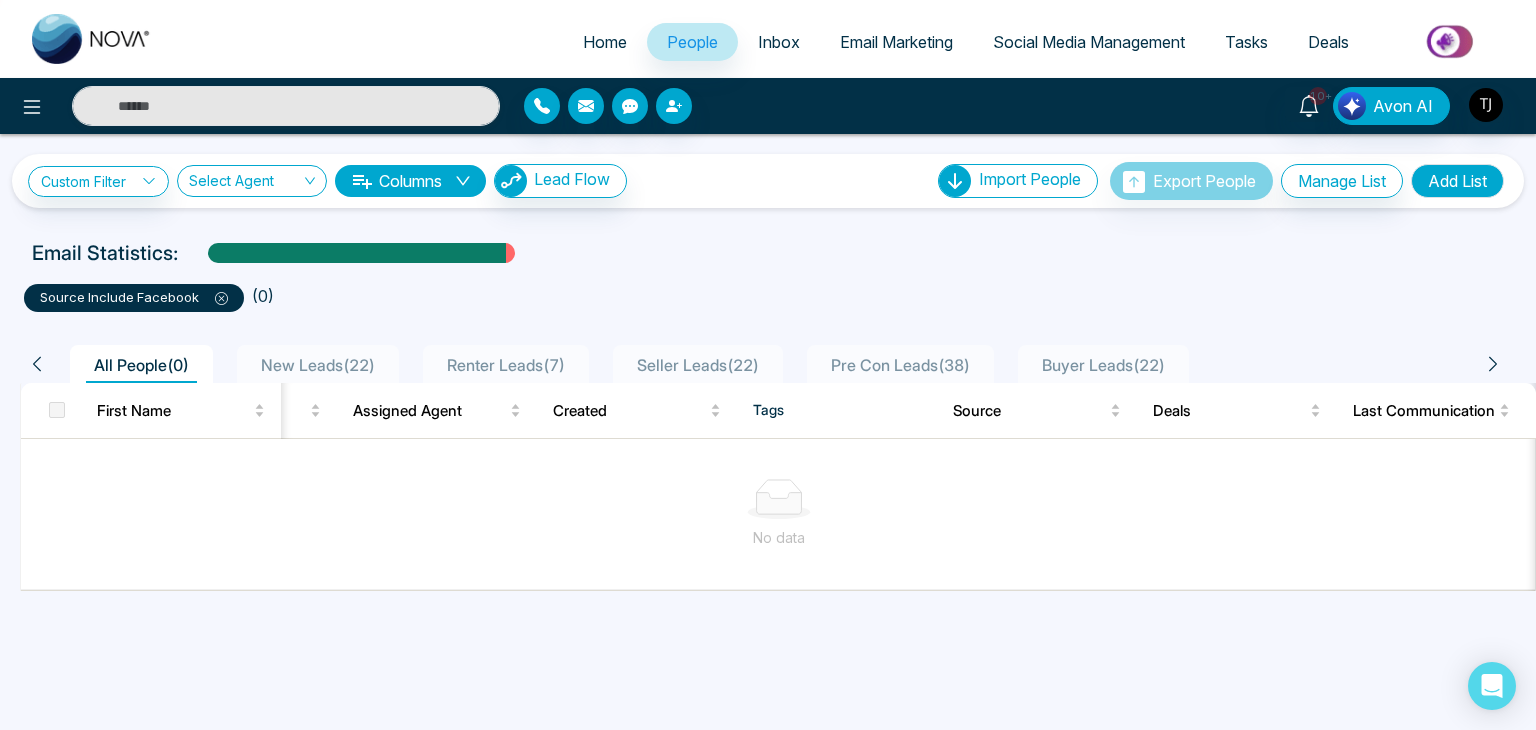 click 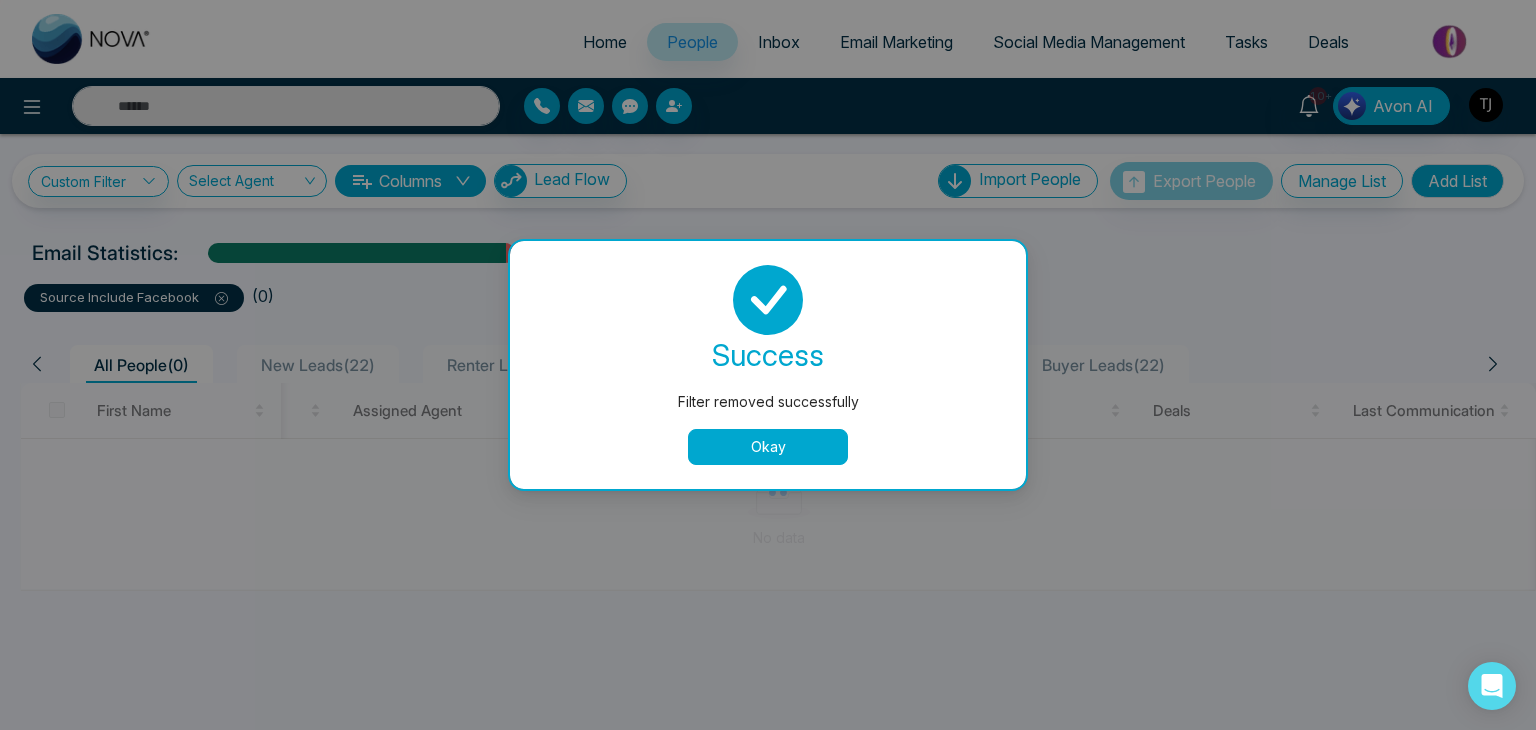 click on "Okay" at bounding box center (768, 447) 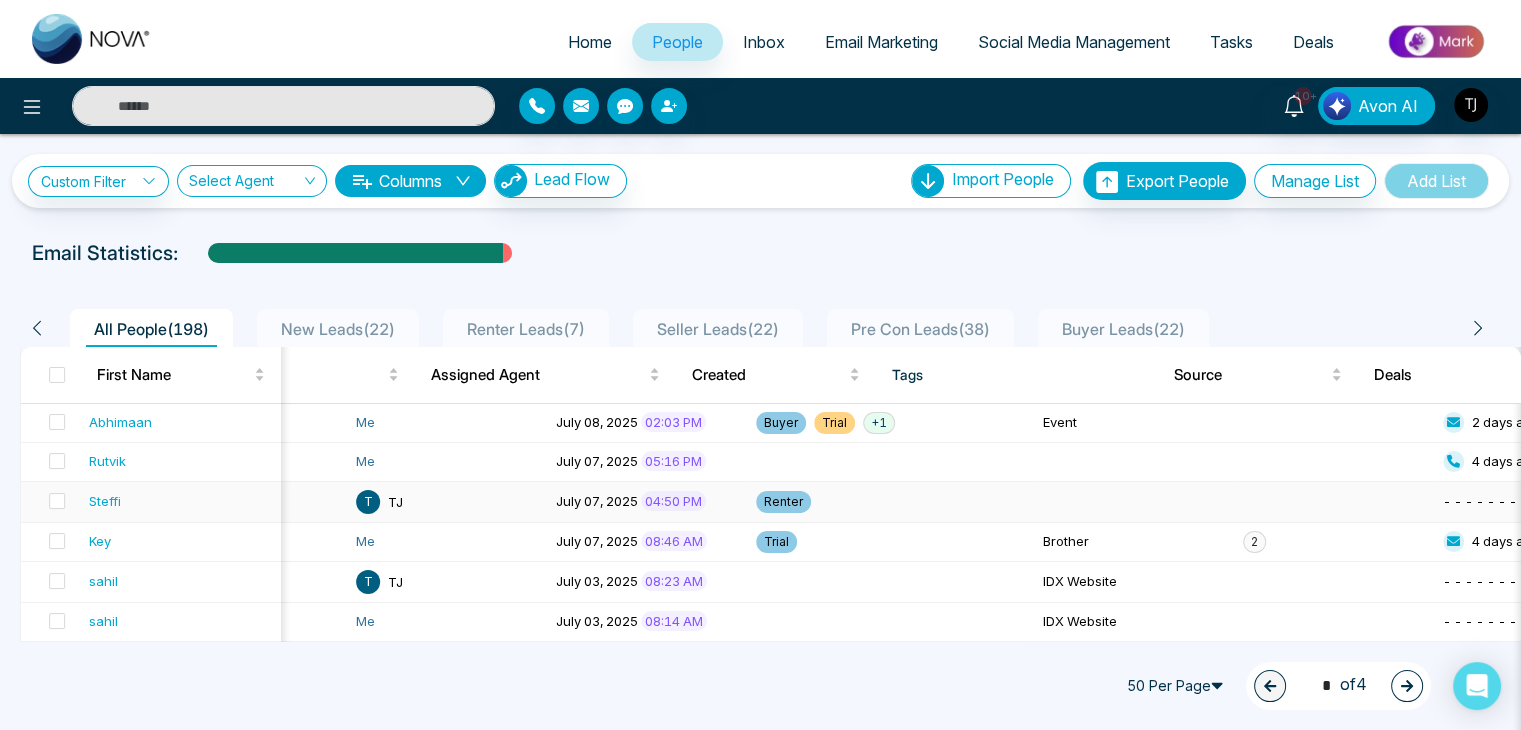 scroll, scrollTop: 0, scrollLeft: 852, axis: horizontal 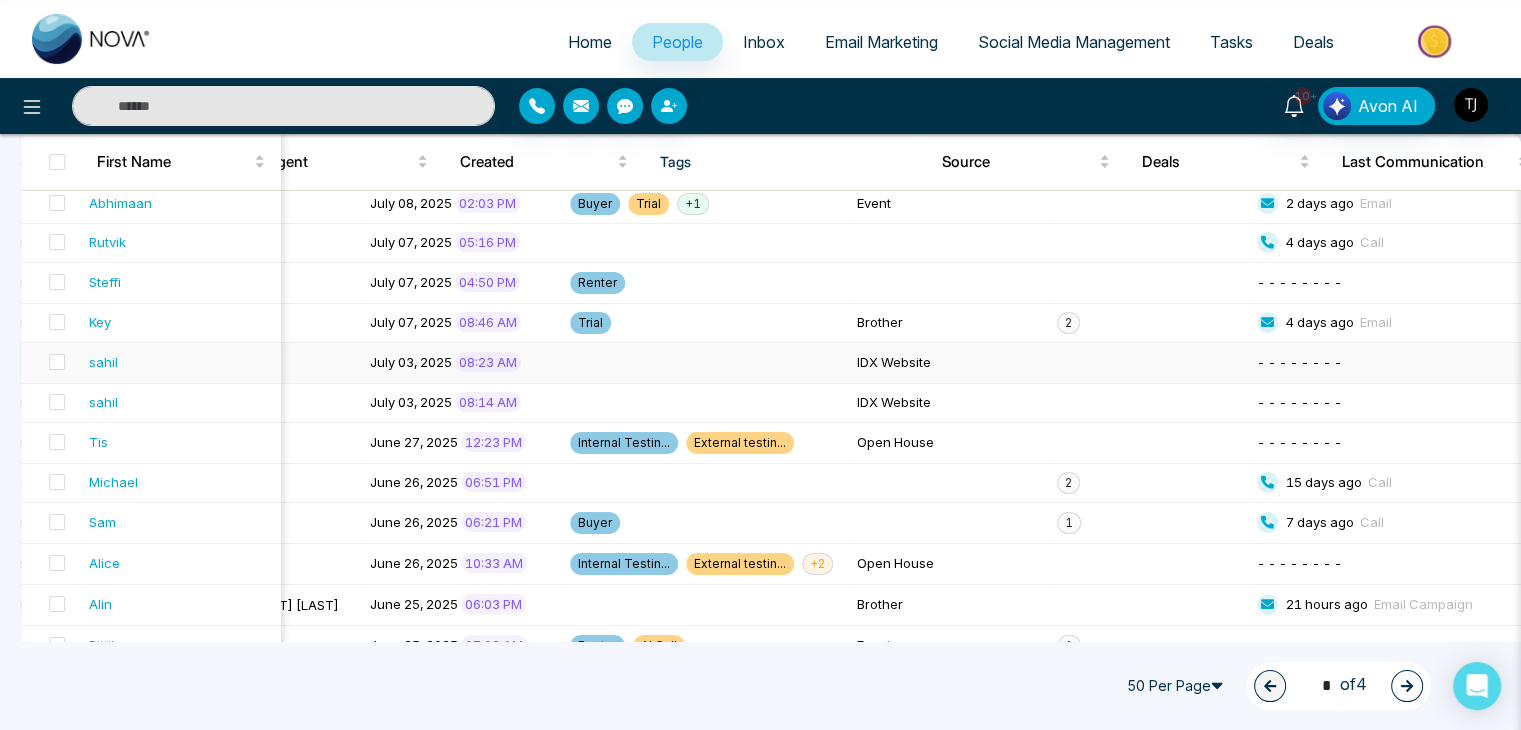 drag, startPoint x: 923, startPoint y: 357, endPoint x: 928, endPoint y: 341, distance: 16.763054 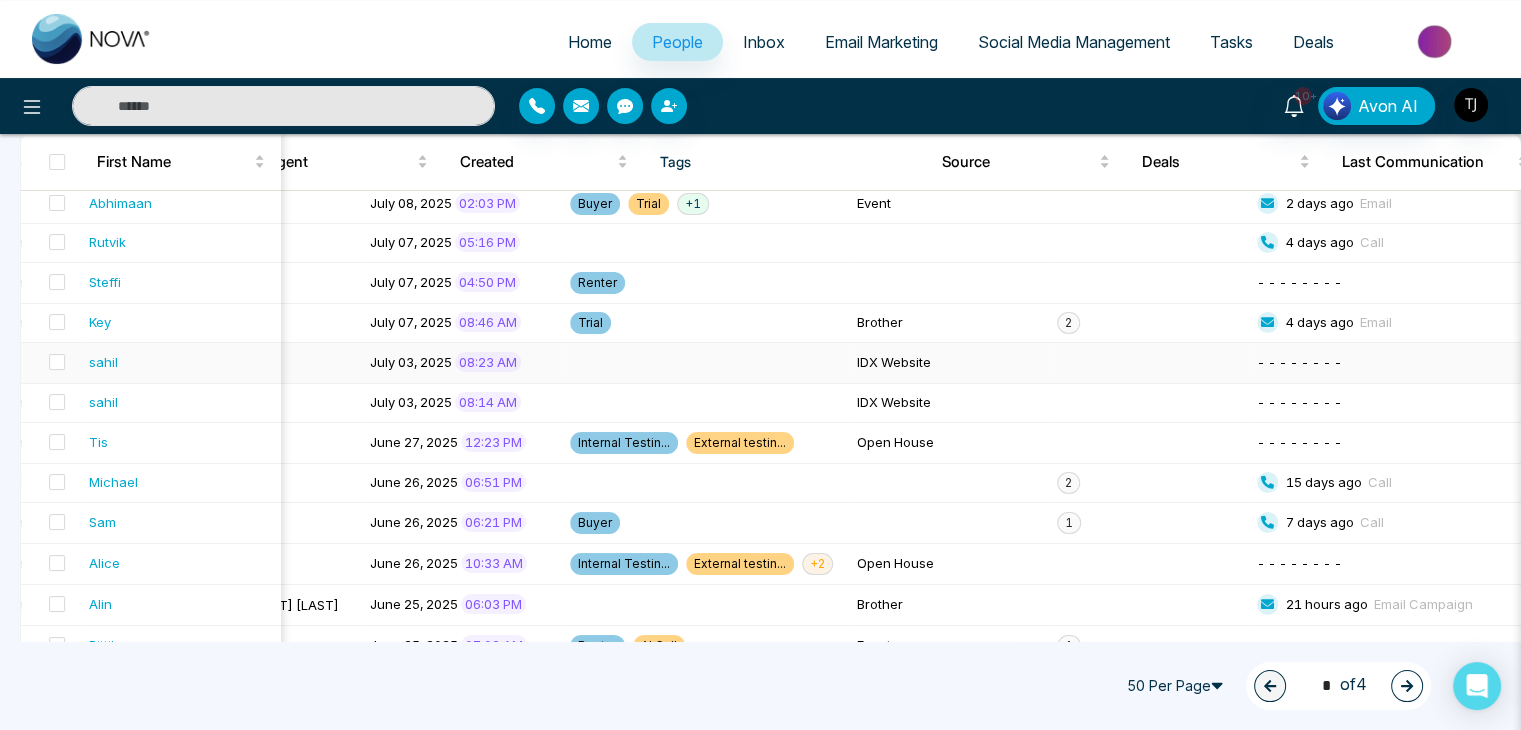 click on "[FIRST] [FIRST] [EMAIL] [PHONE] [WORD] [WORD] [MONTH] [DAY], [YEAR] [TIME] IDX Website - - - - - - - -" at bounding box center (306, 363) 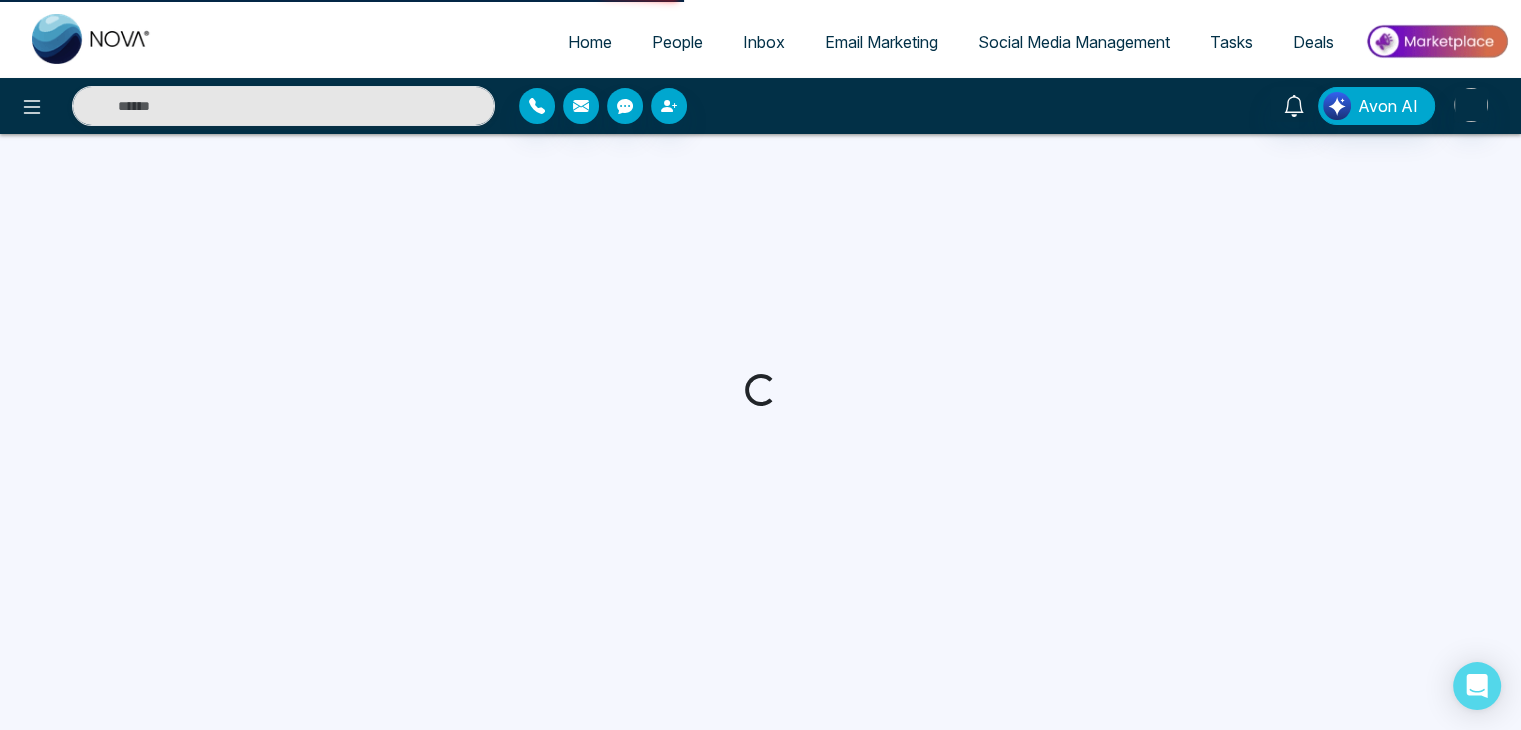 scroll, scrollTop: 0, scrollLeft: 0, axis: both 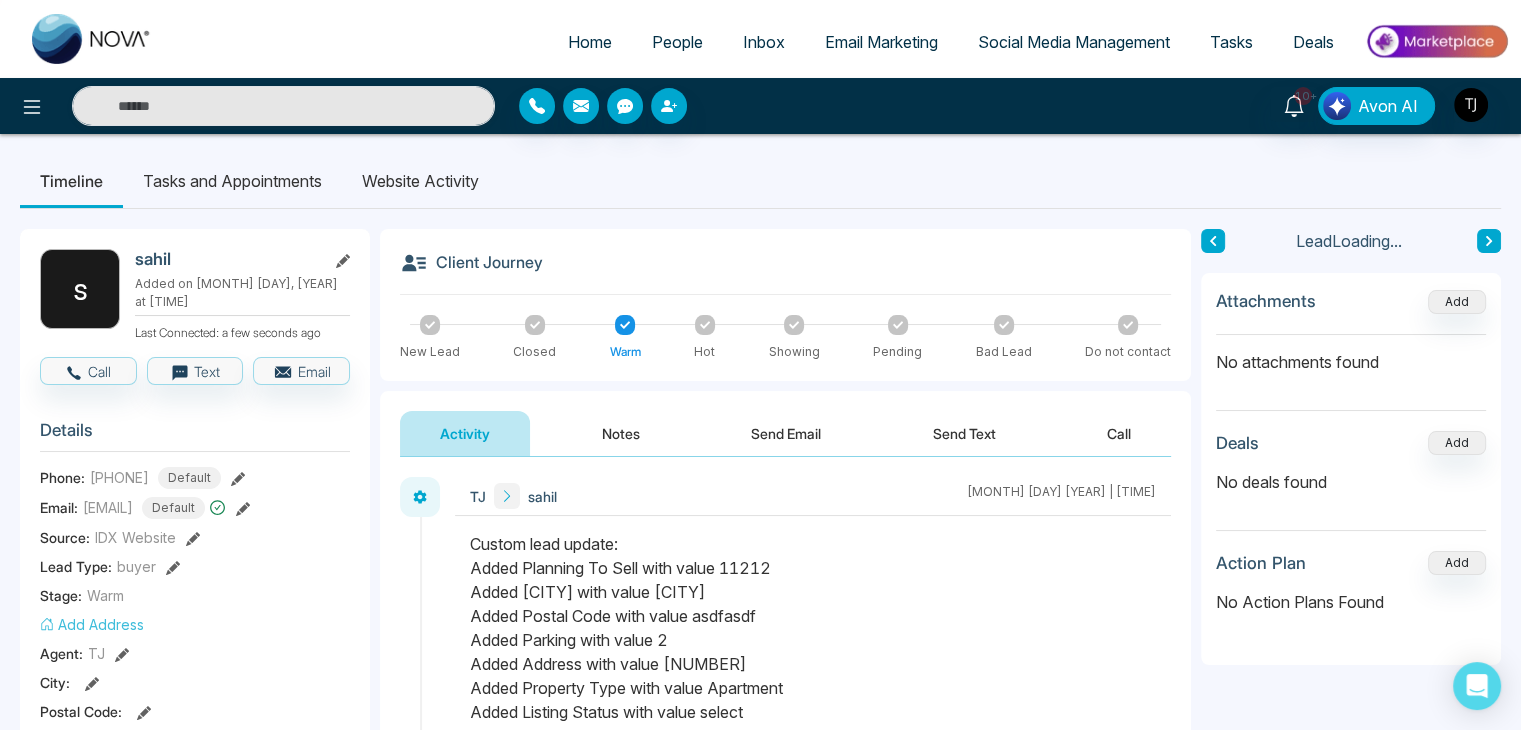 click on "People" at bounding box center (677, 42) 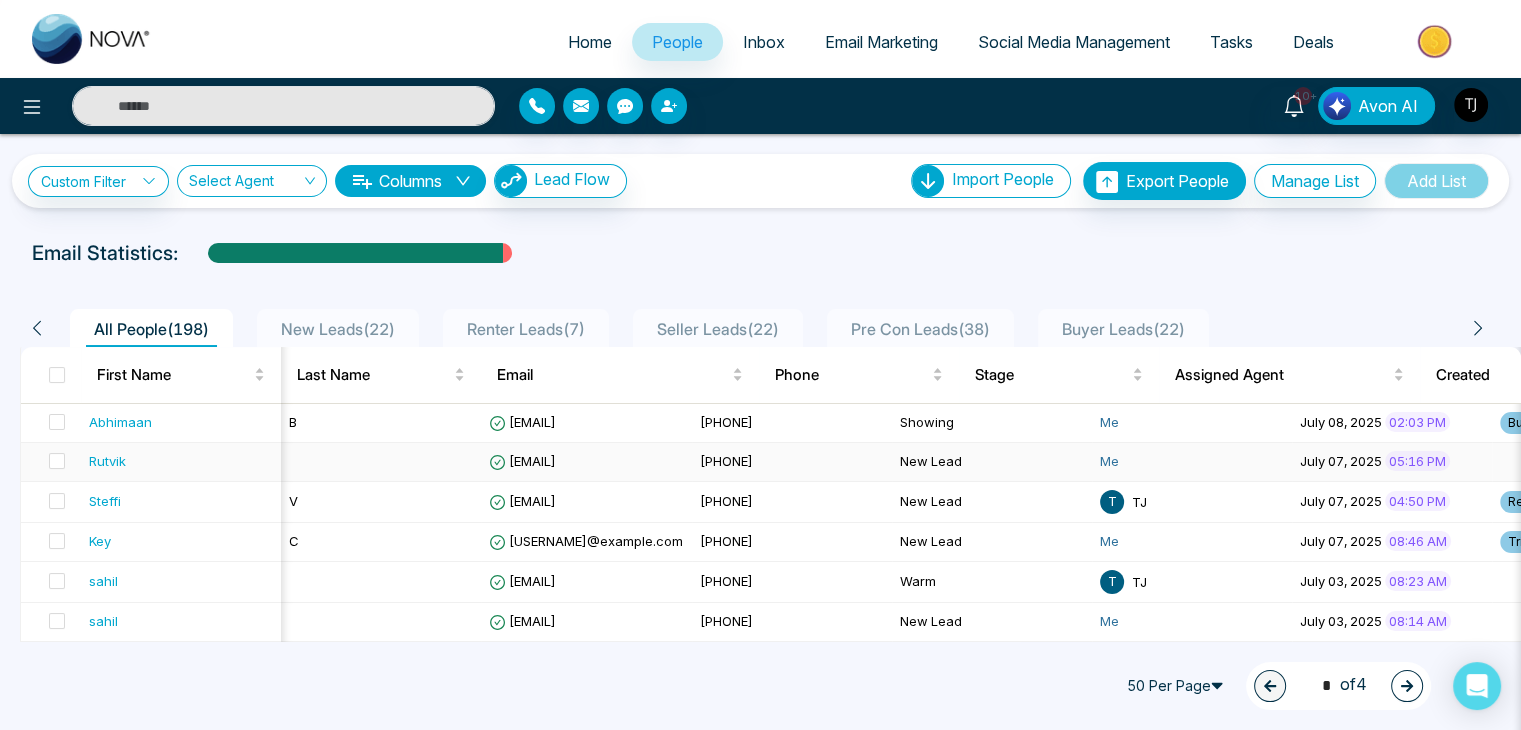 scroll, scrollTop: 0, scrollLeft: 460, axis: horizontal 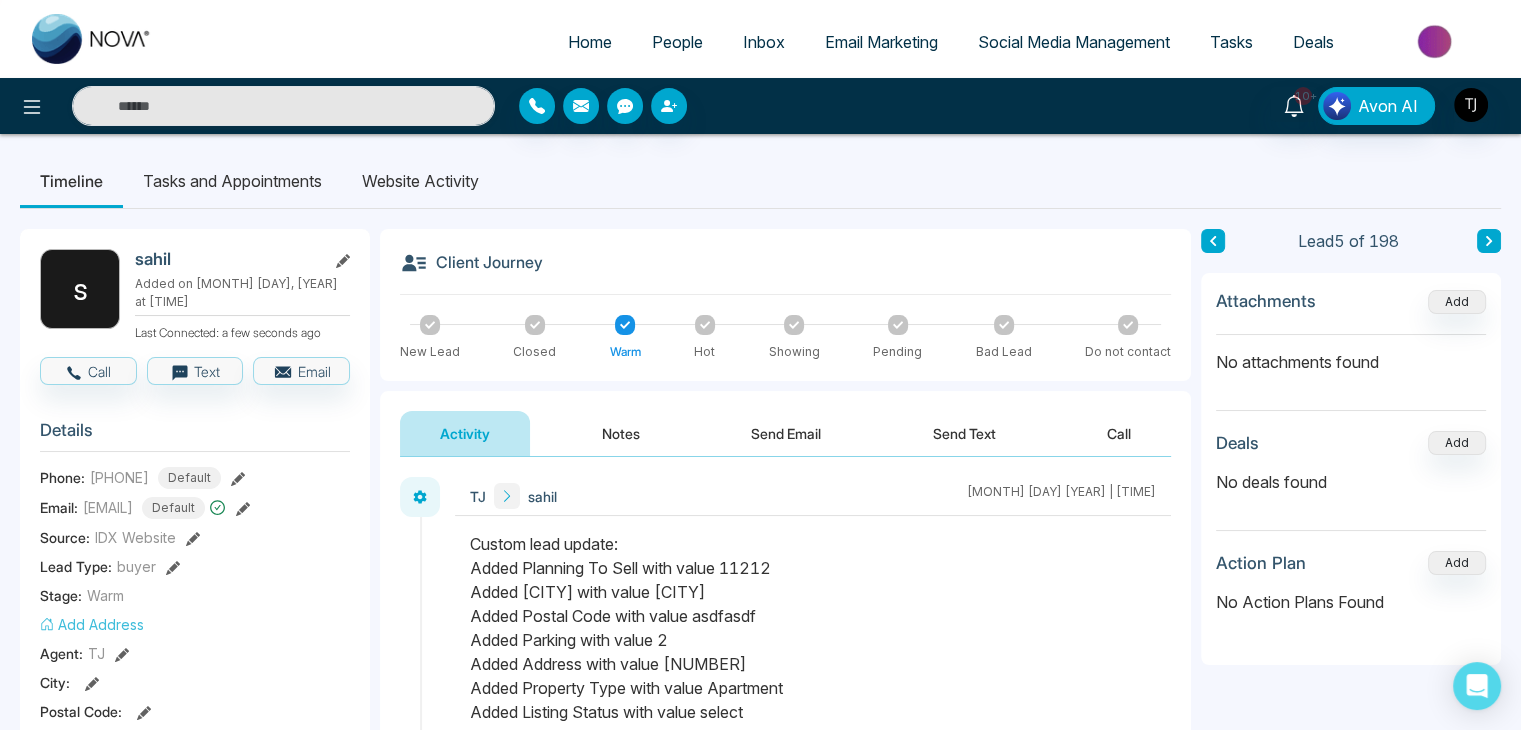 click on "Social Media Management" at bounding box center [1074, 42] 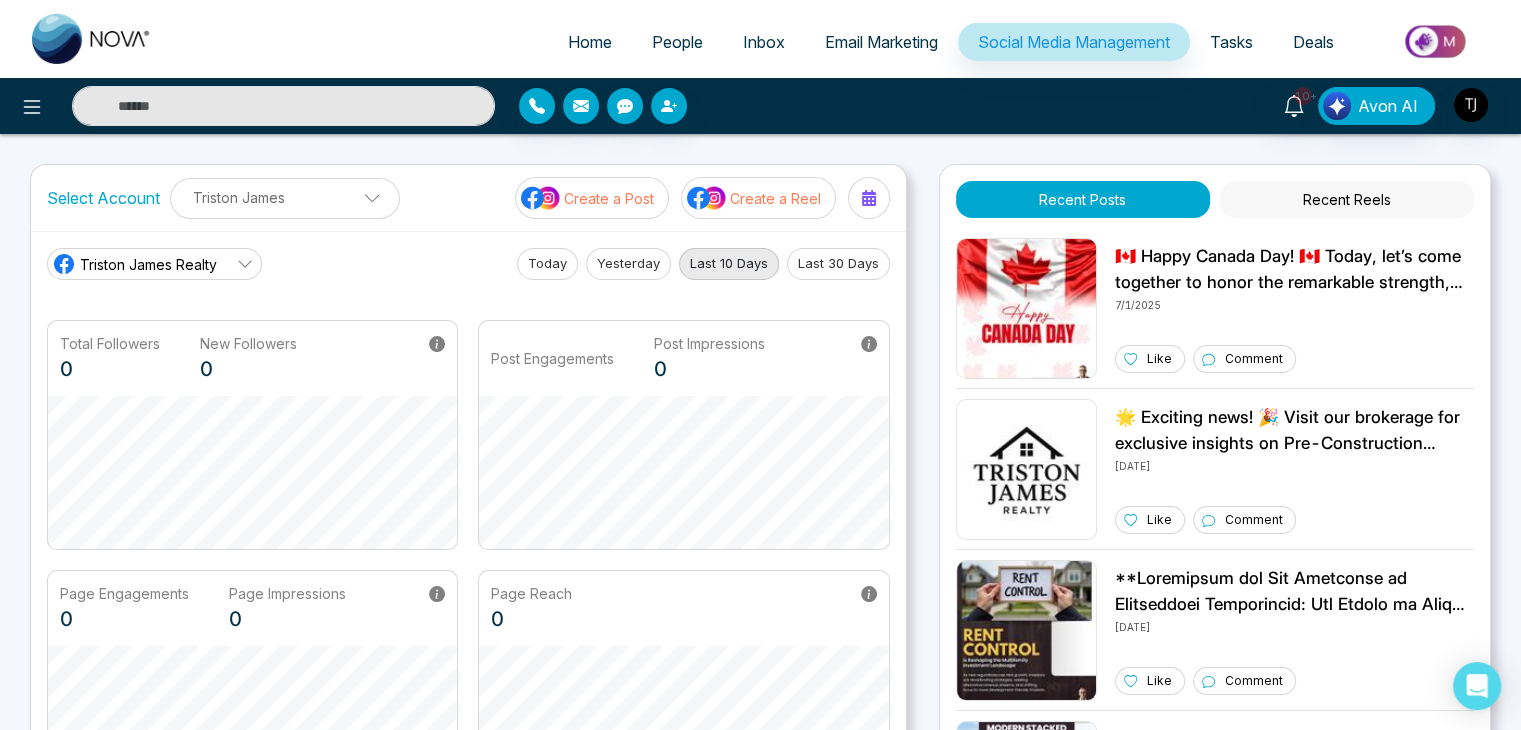 click on "Triston James Realty" at bounding box center [154, 264] 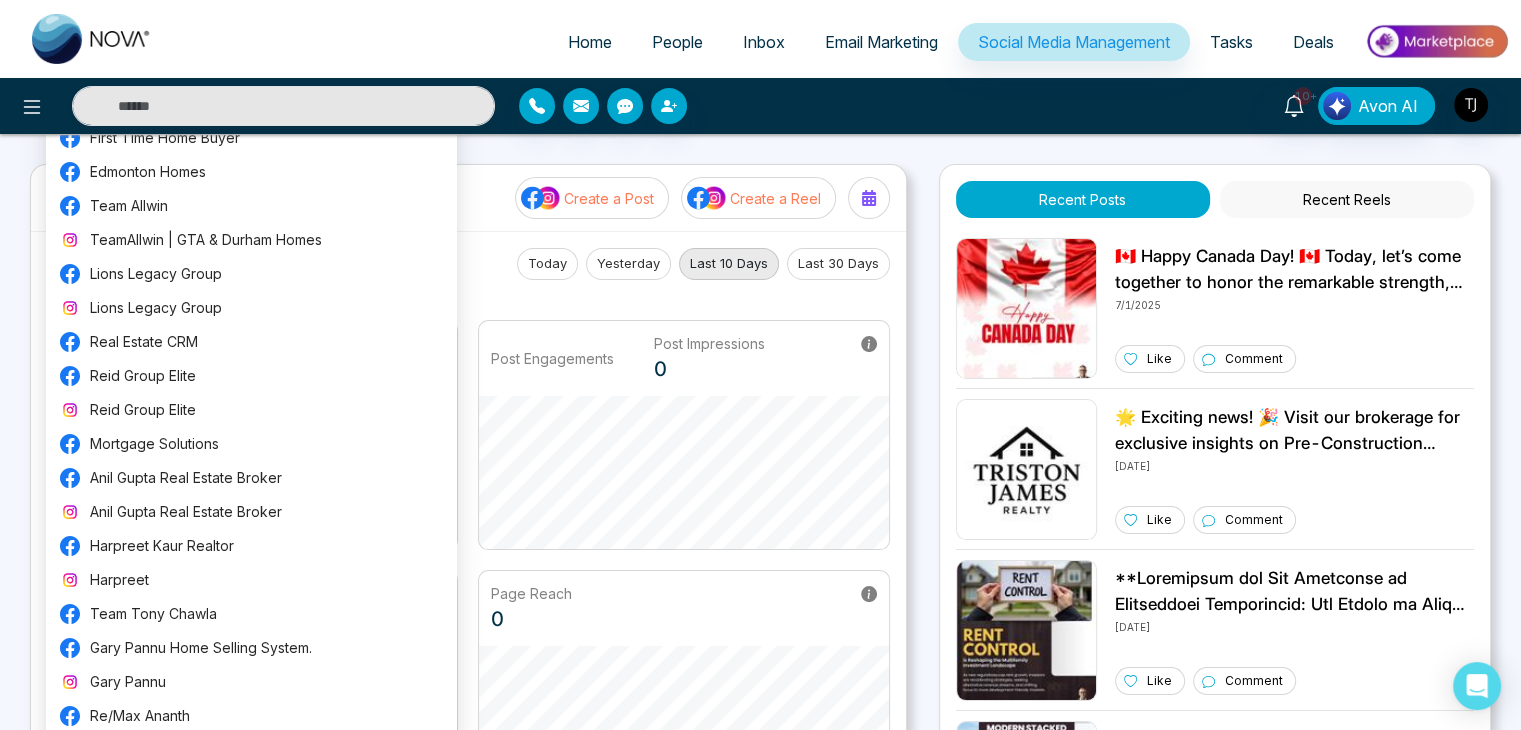 click on "Triston James Realty Today Yesterday Last 10 Days Last 30 Days Total Followers 0 New Followers 0 Post Engagements Post Impressions 0 Page Engagements 0 Page Impressions 0 Page Reach 0" at bounding box center [468, 524] 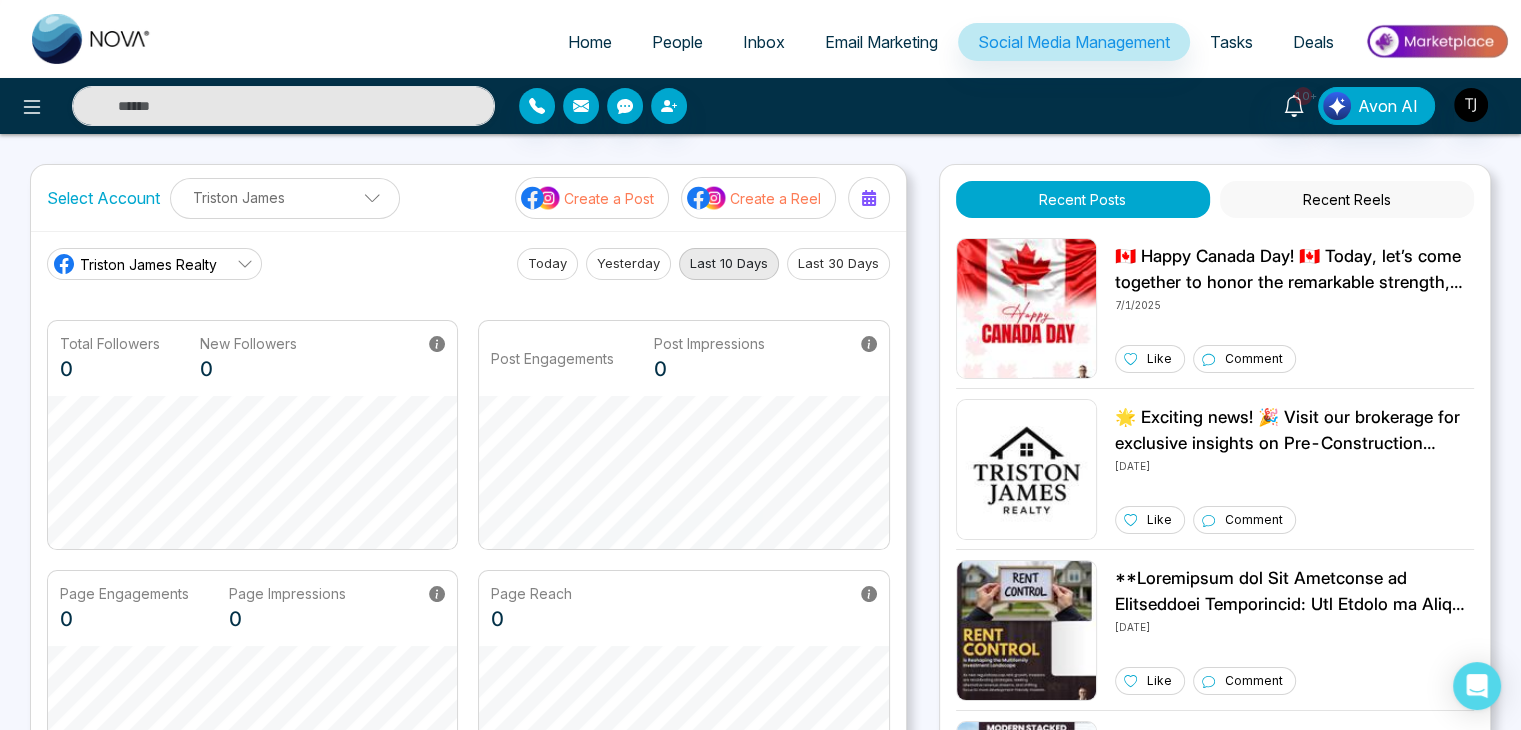 click on "Create a Post" at bounding box center (609, 198) 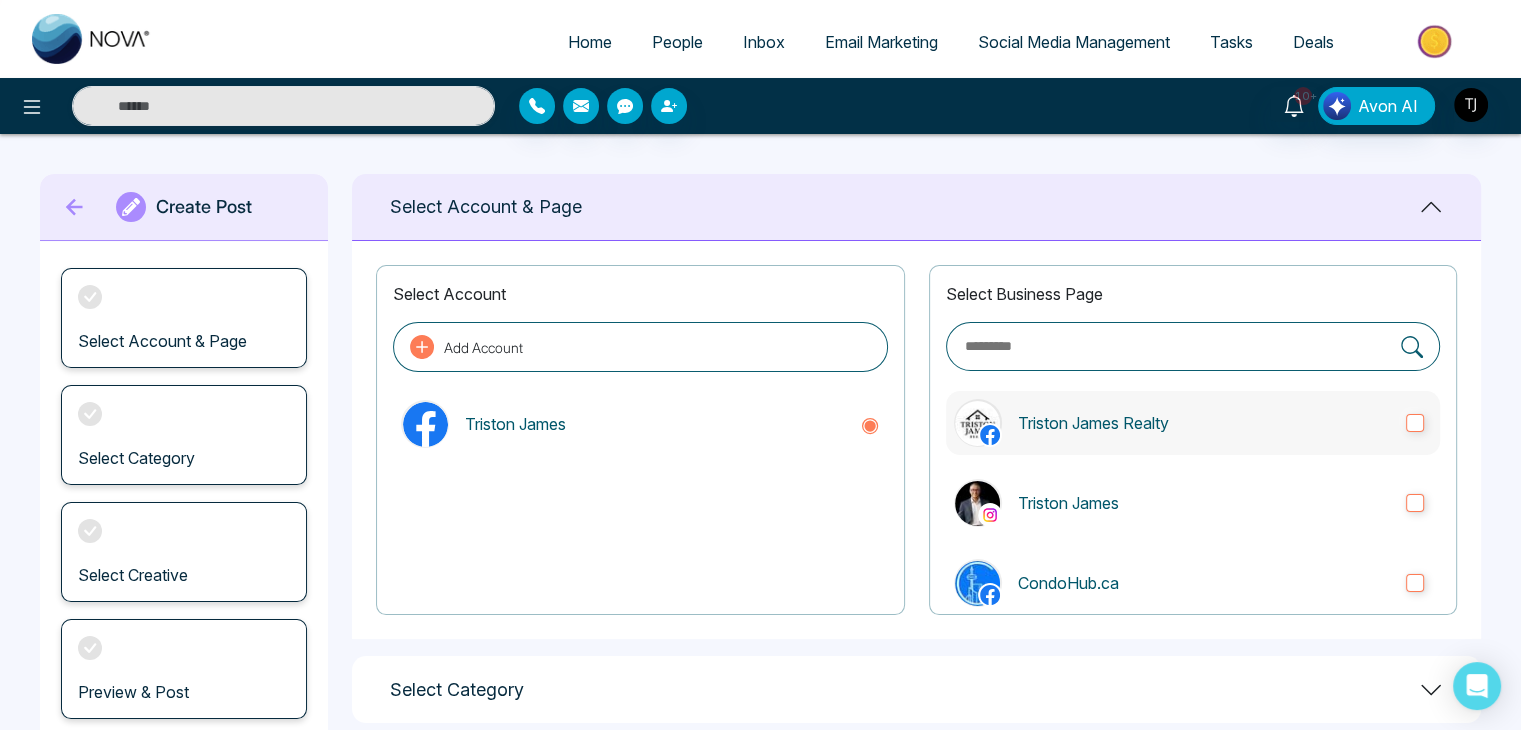 click on "Triston James Realty" at bounding box center [1204, 423] 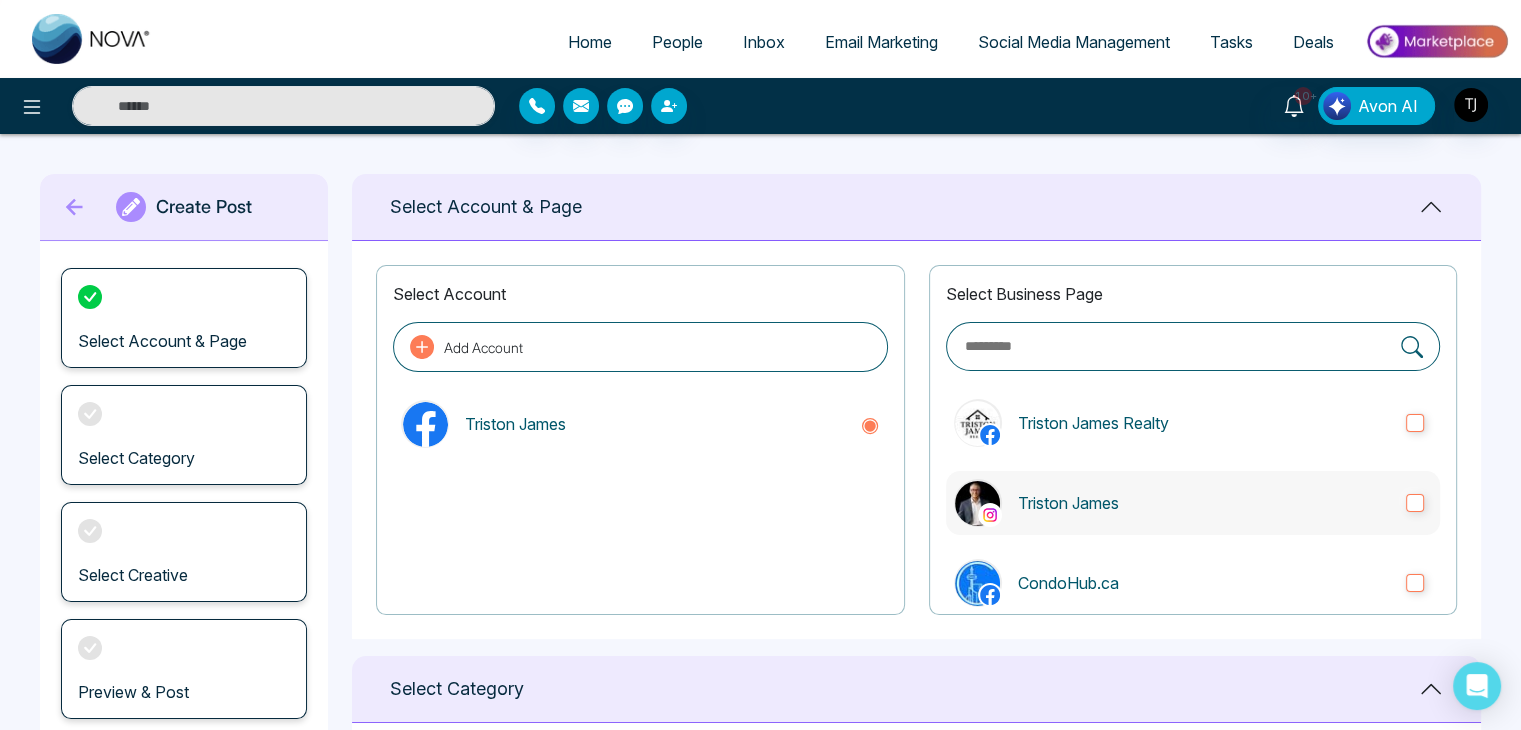click on "Triston James" at bounding box center (1204, 503) 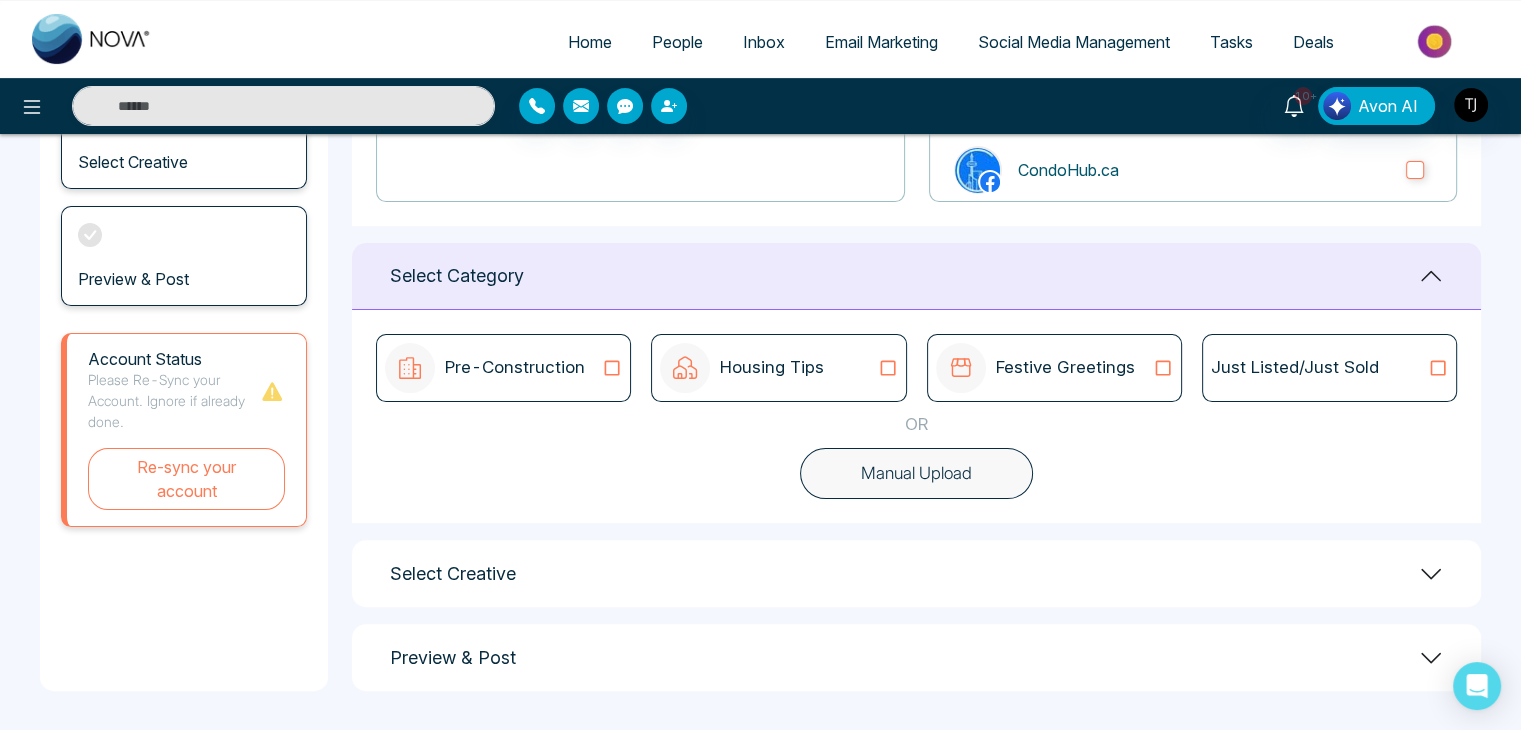 click on "Pre-Construction" at bounding box center [515, 368] 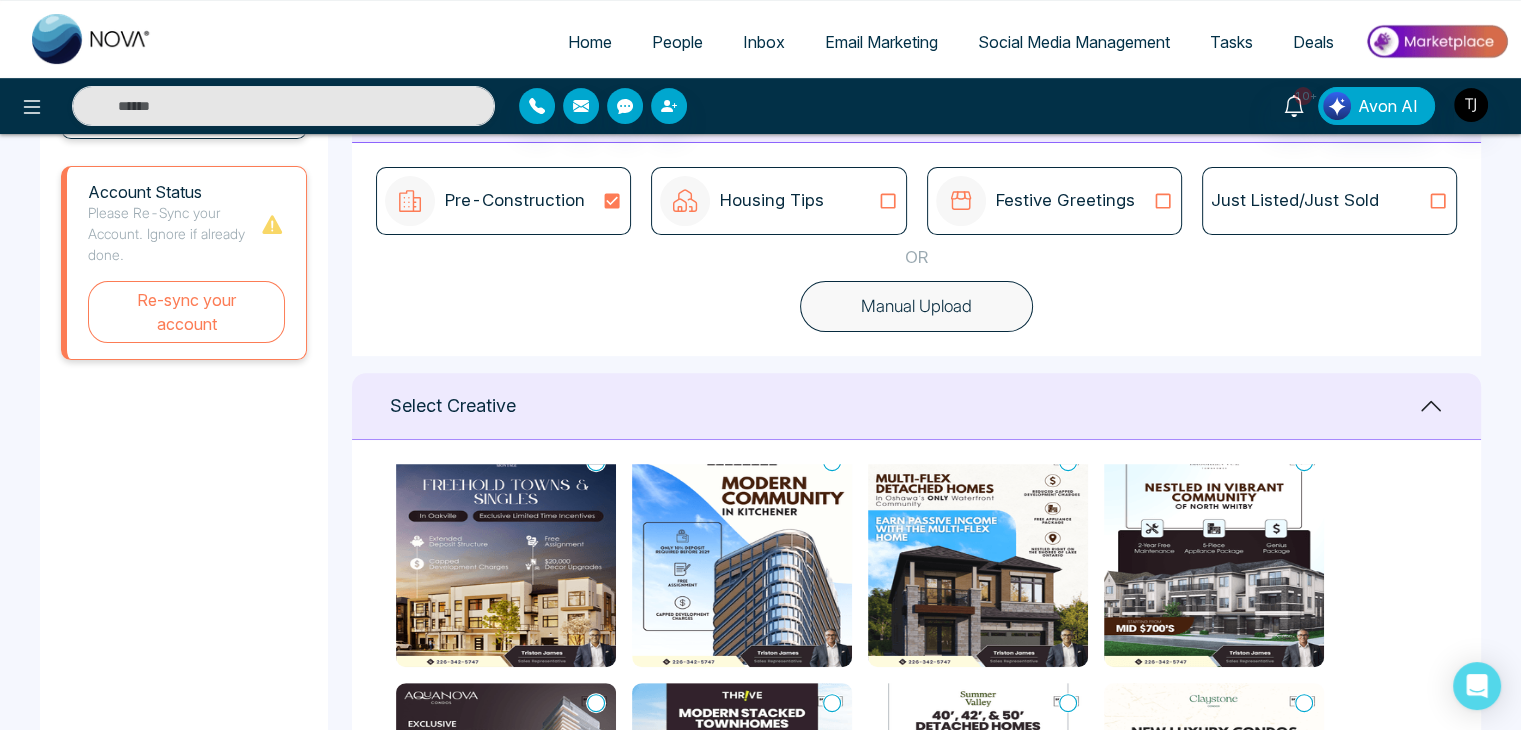 click at bounding box center (506, 554) 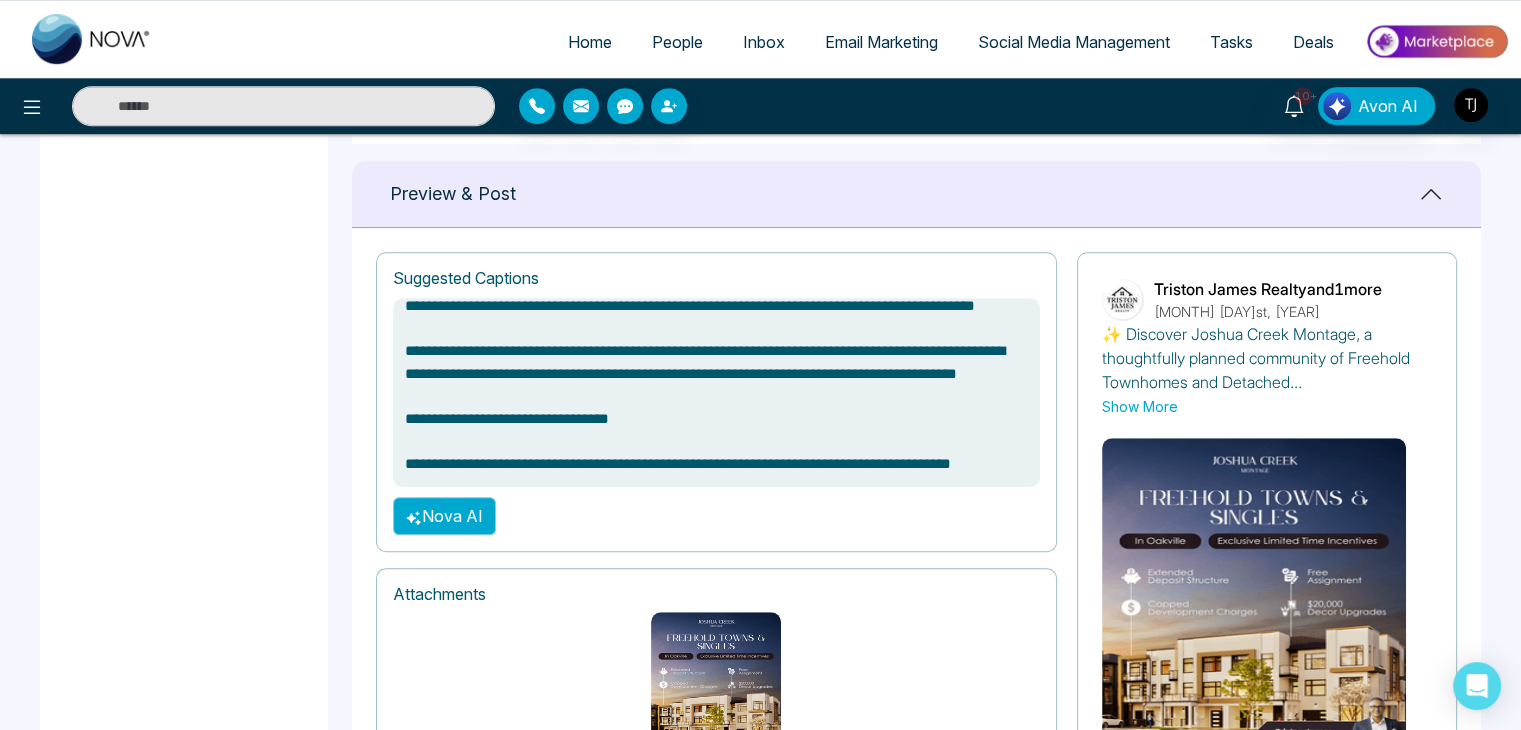 click on "Nova AI" at bounding box center [444, 516] 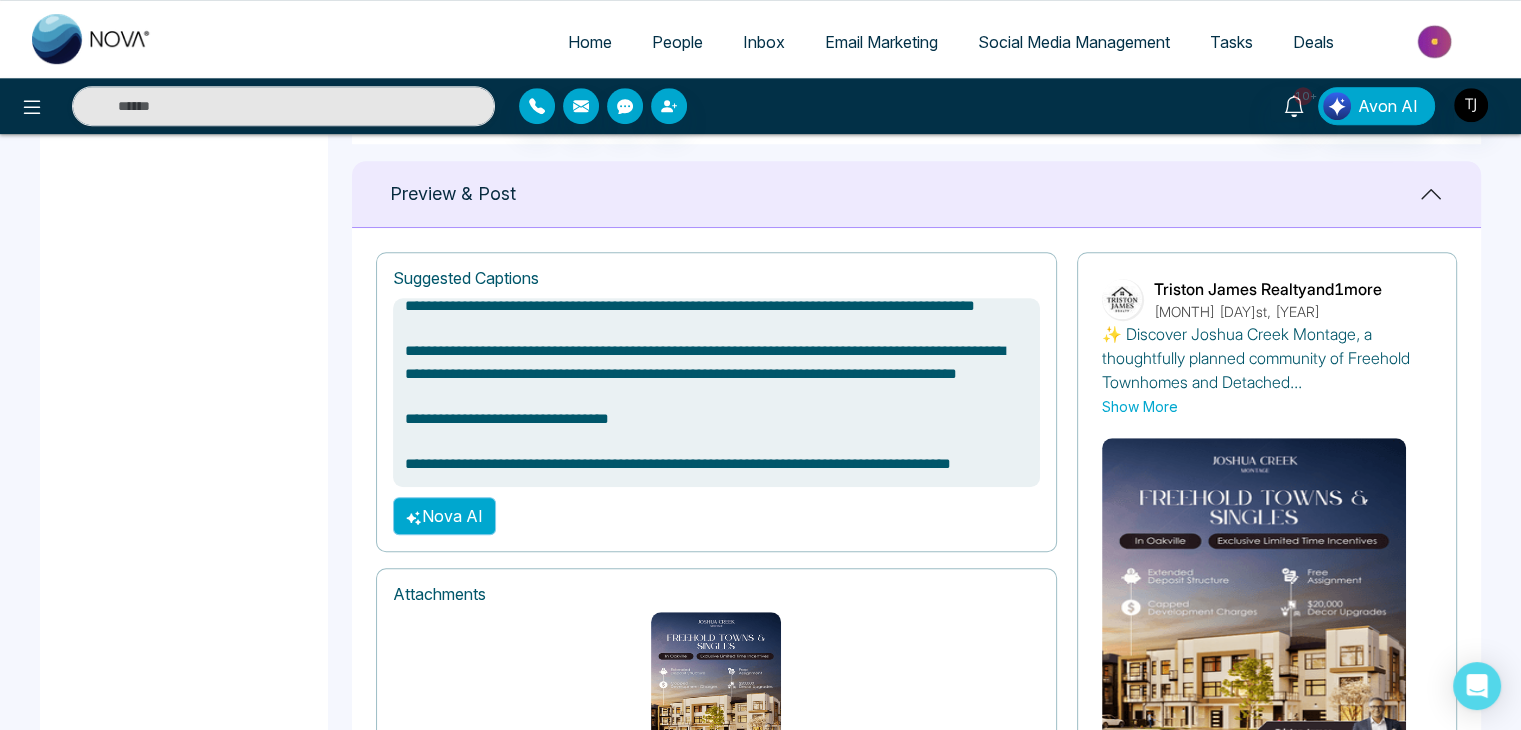 type on "**********" 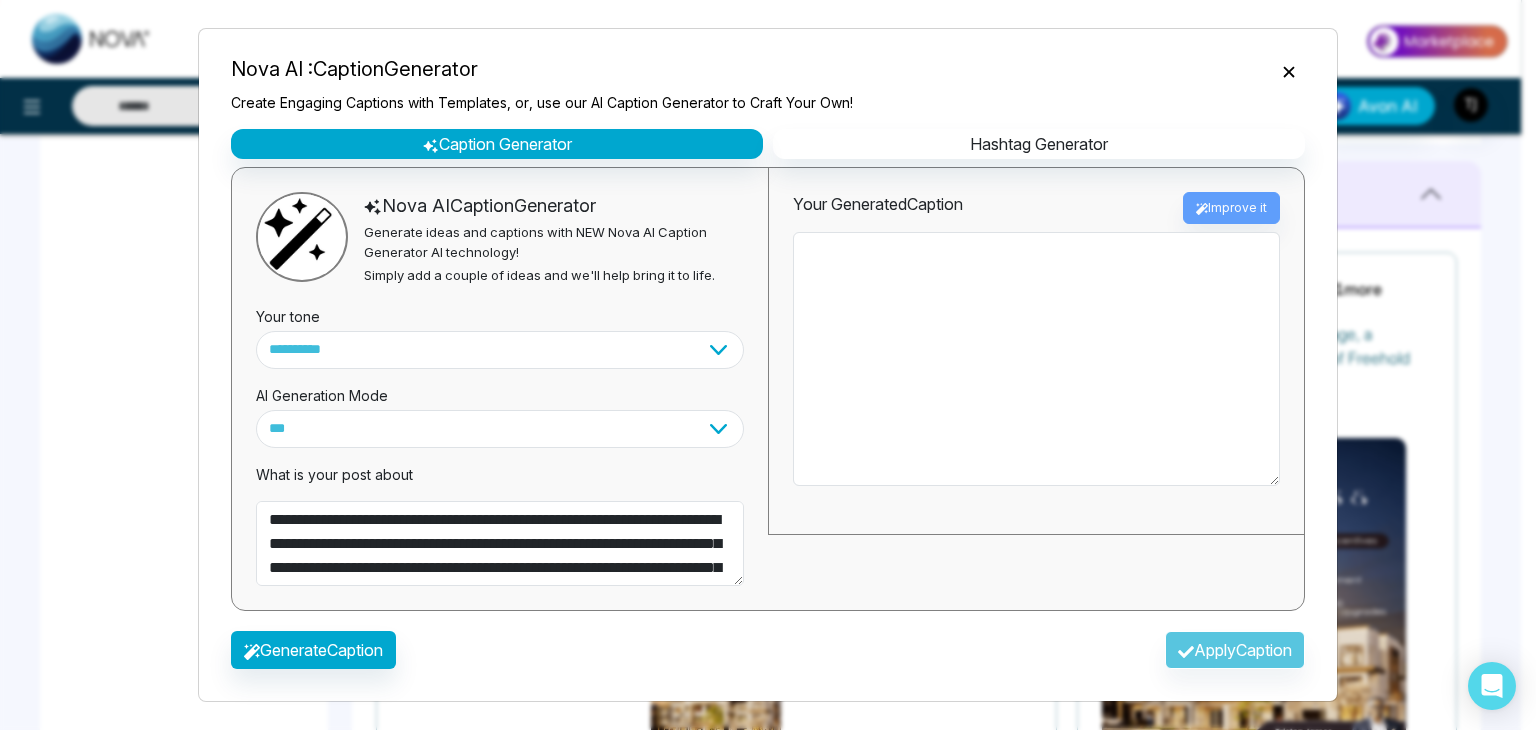type on "**********" 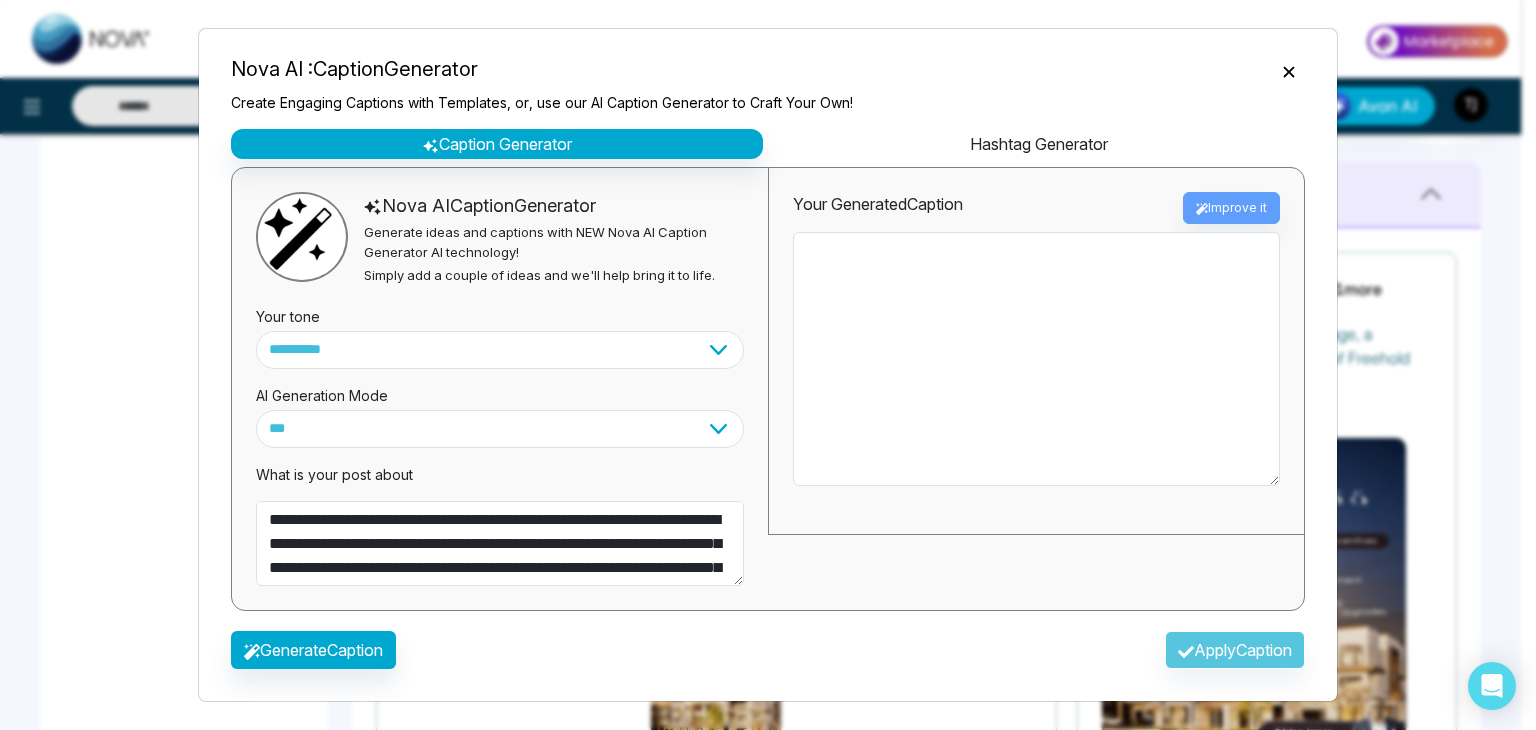 click on "Hashtag Generator" at bounding box center [1039, 144] 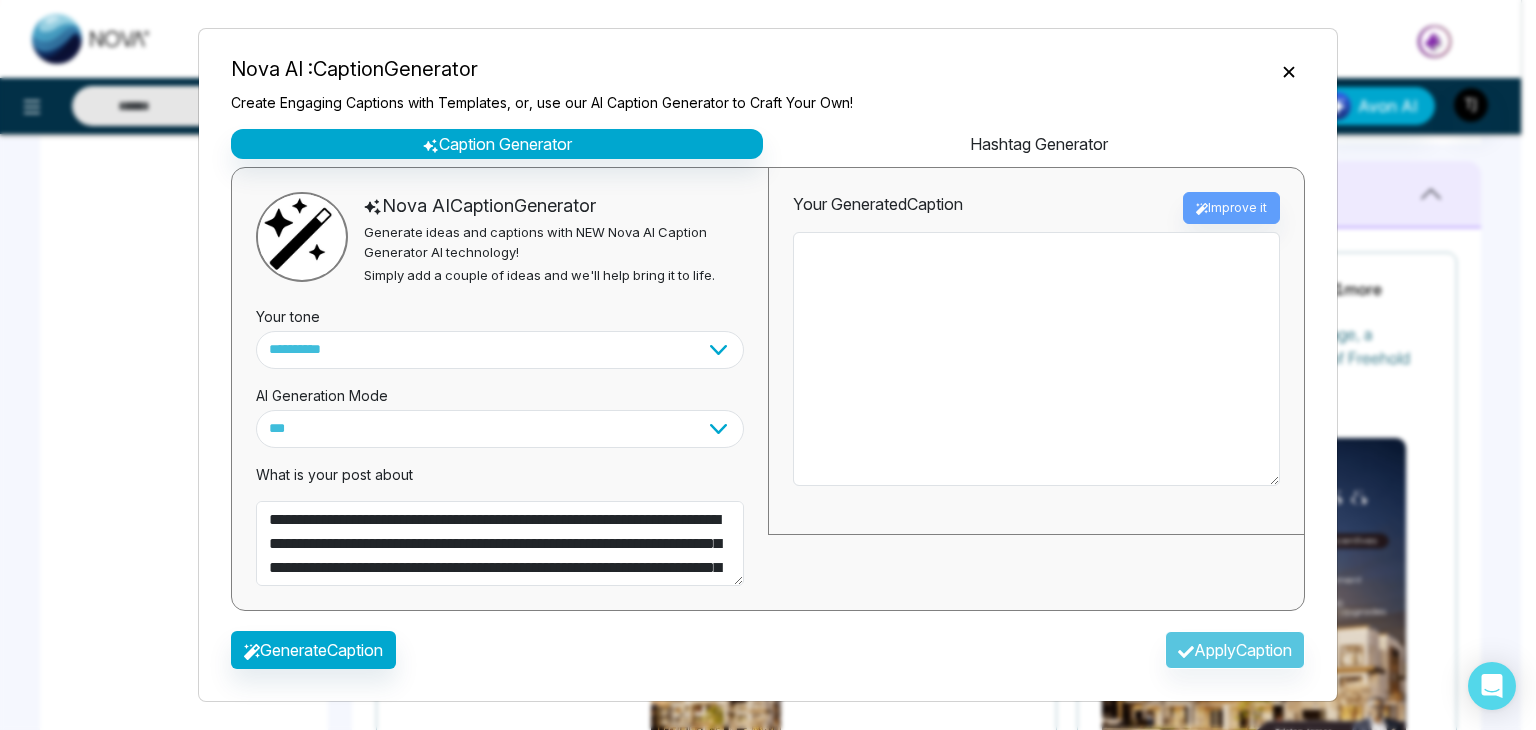 select on "********" 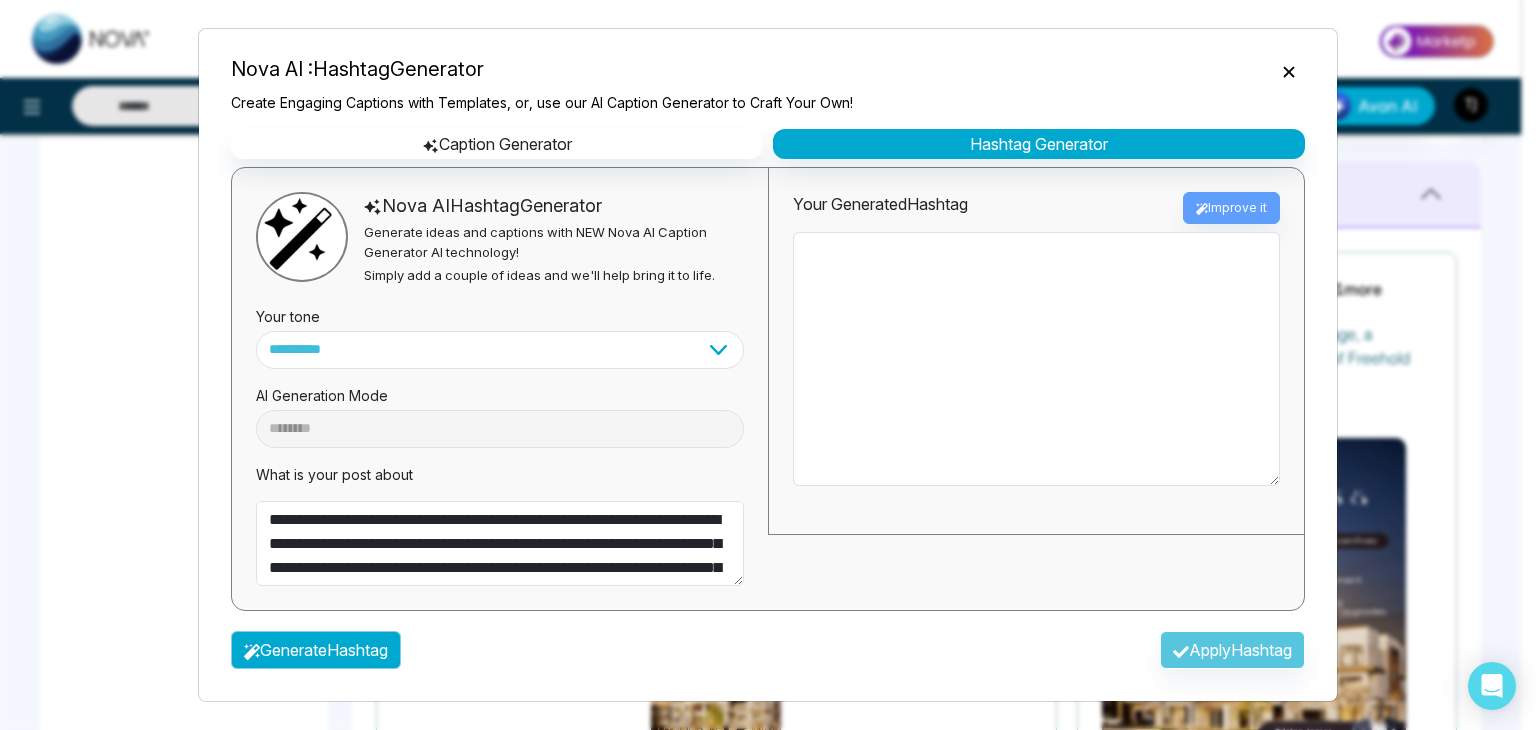 click on "Generate  Hashtag" at bounding box center [316, 650] 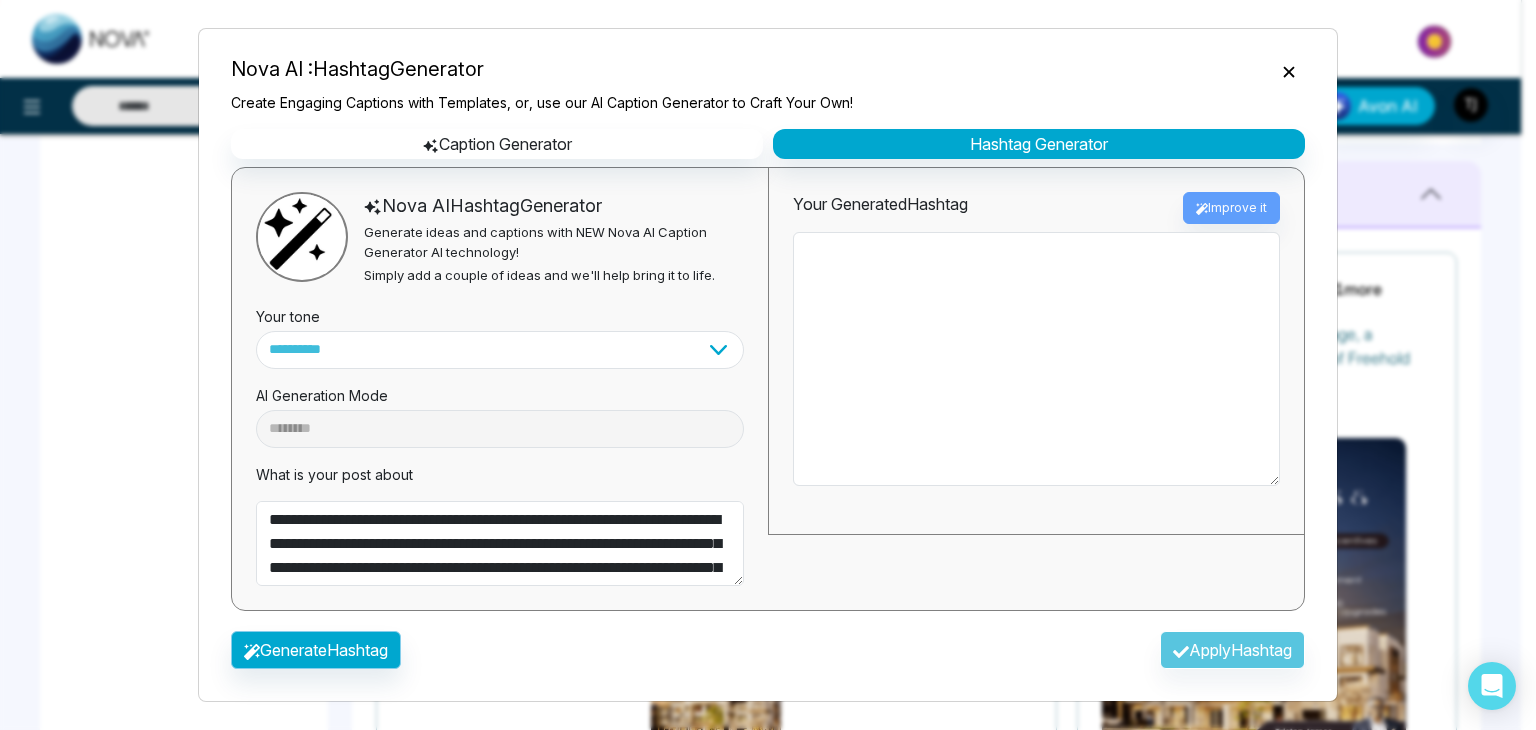 type on "**********" 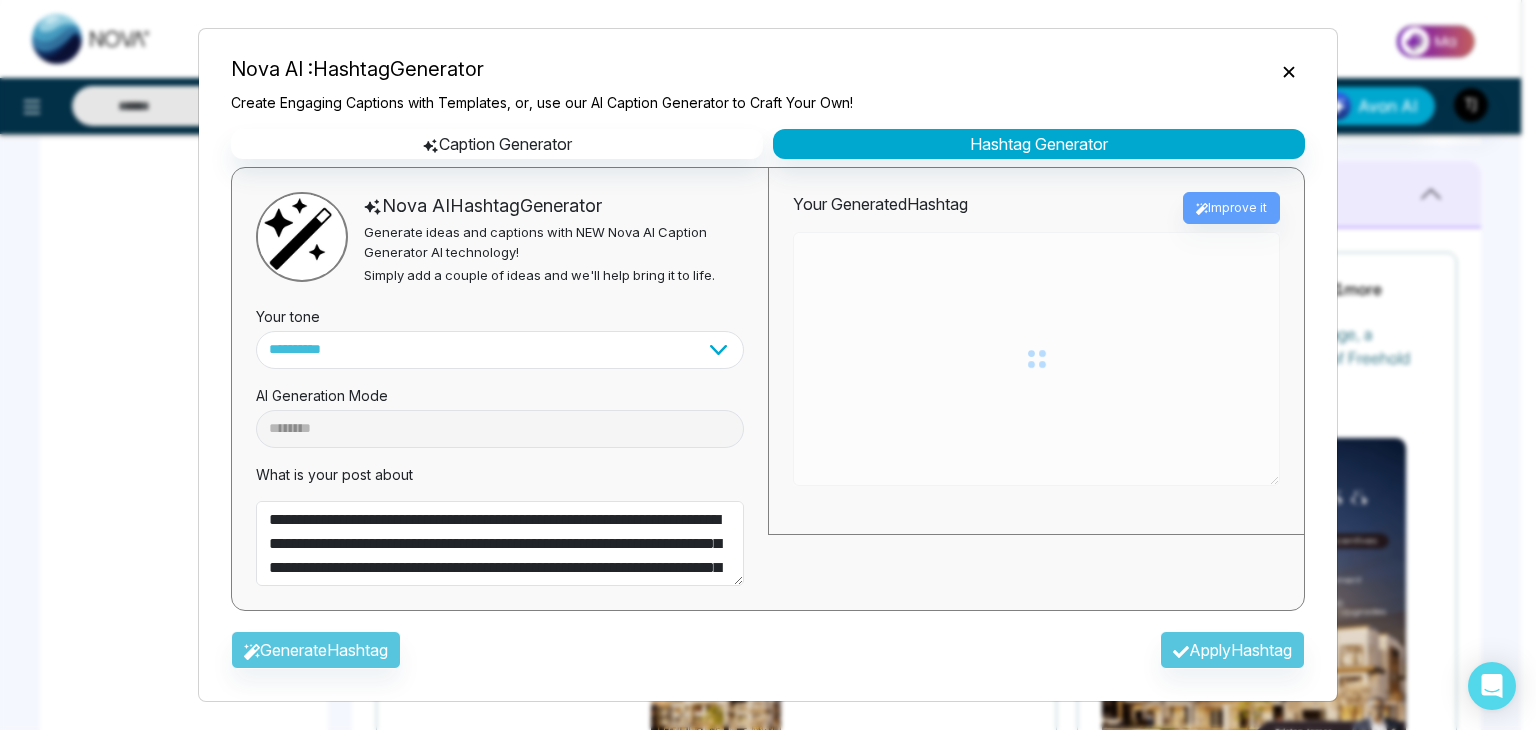 type on "**********" 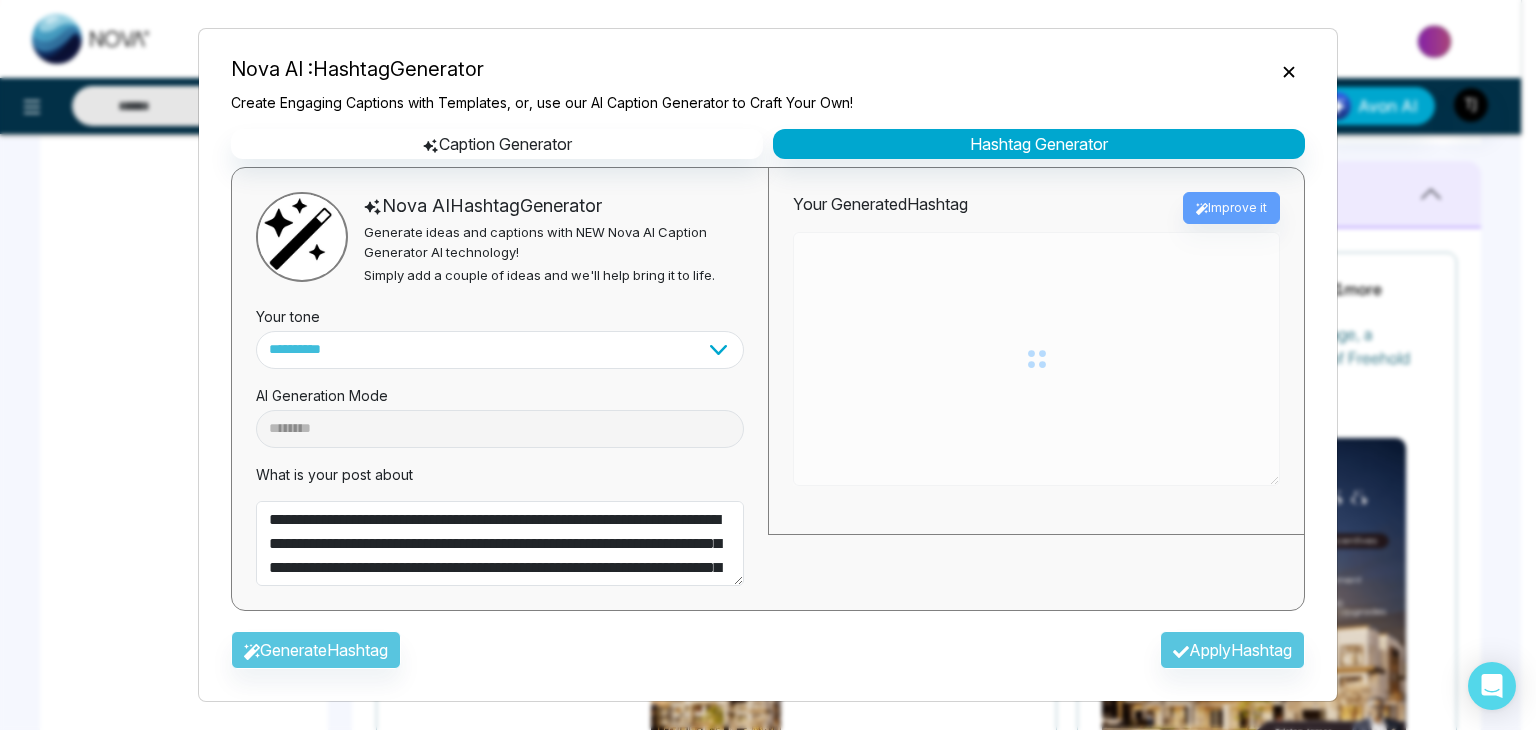 type on "**********" 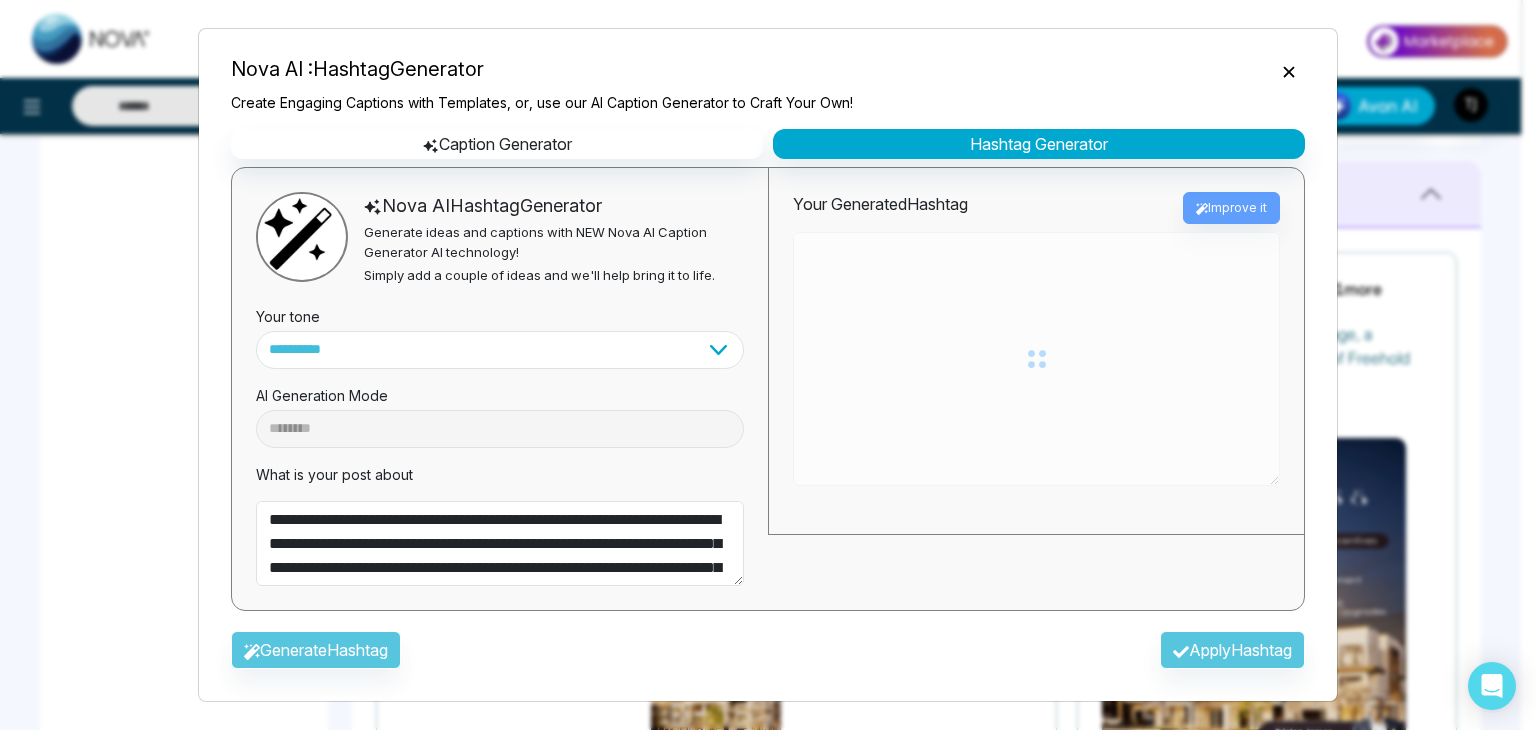 type on "**********" 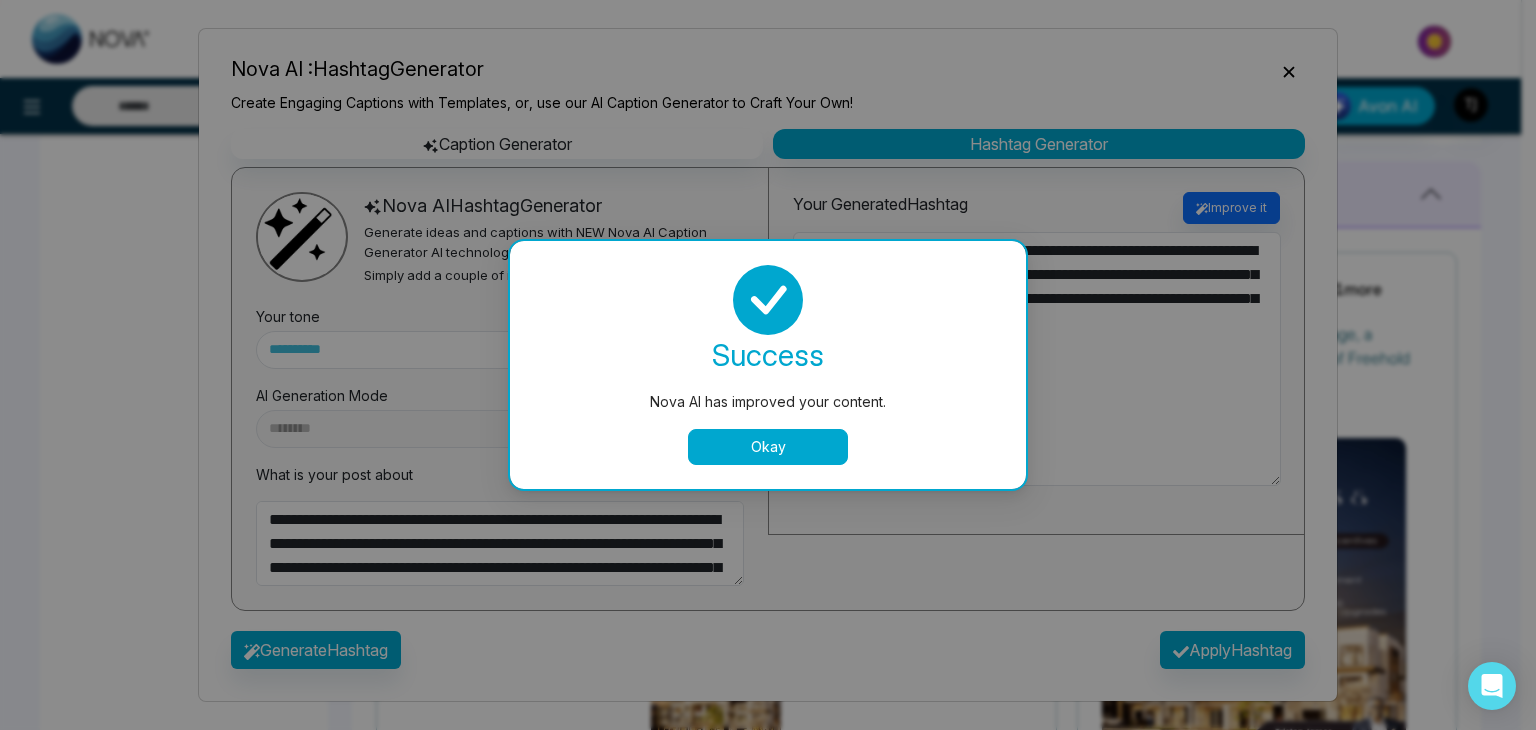 click on "Okay" at bounding box center [768, 447] 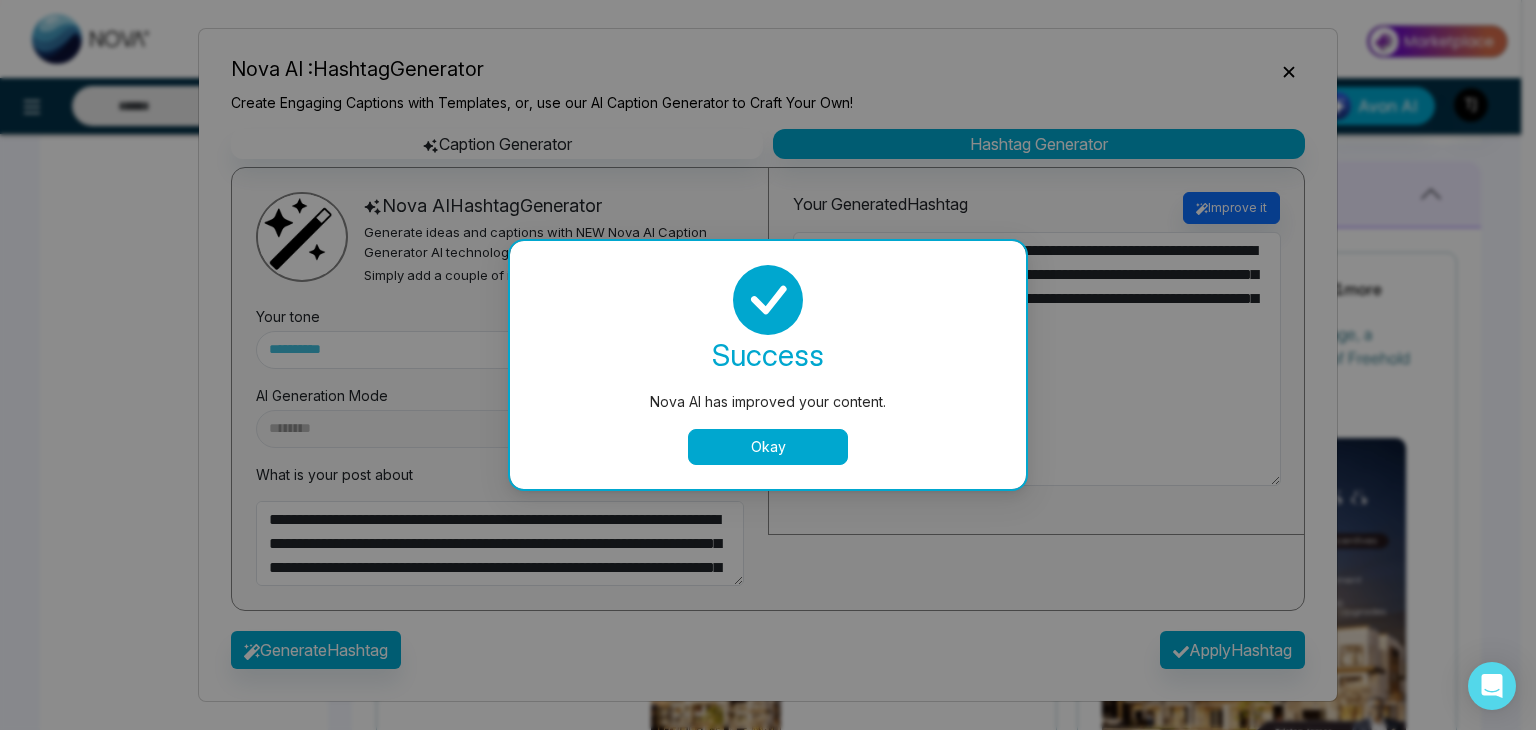 type on "**********" 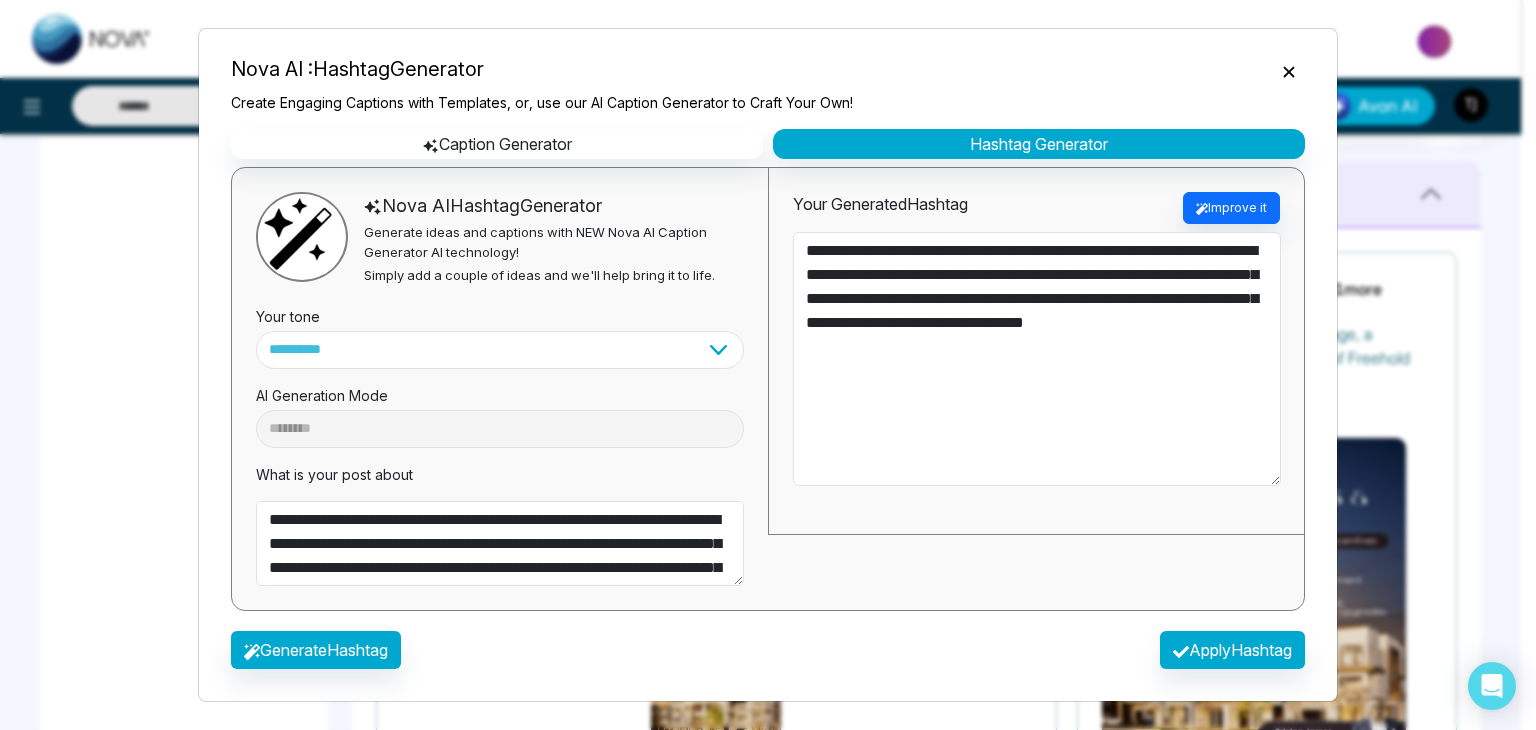 type on "**********" 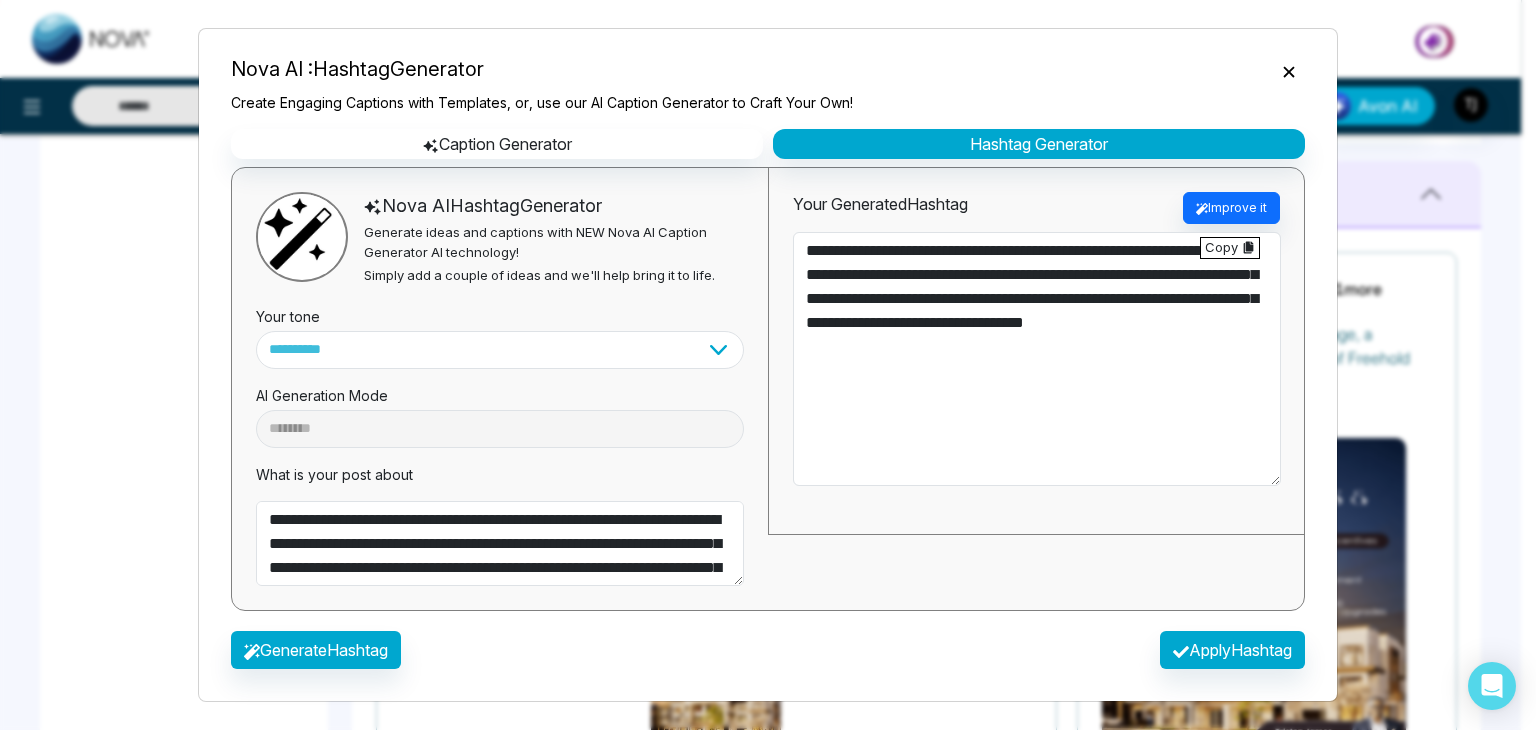 type on "**********" 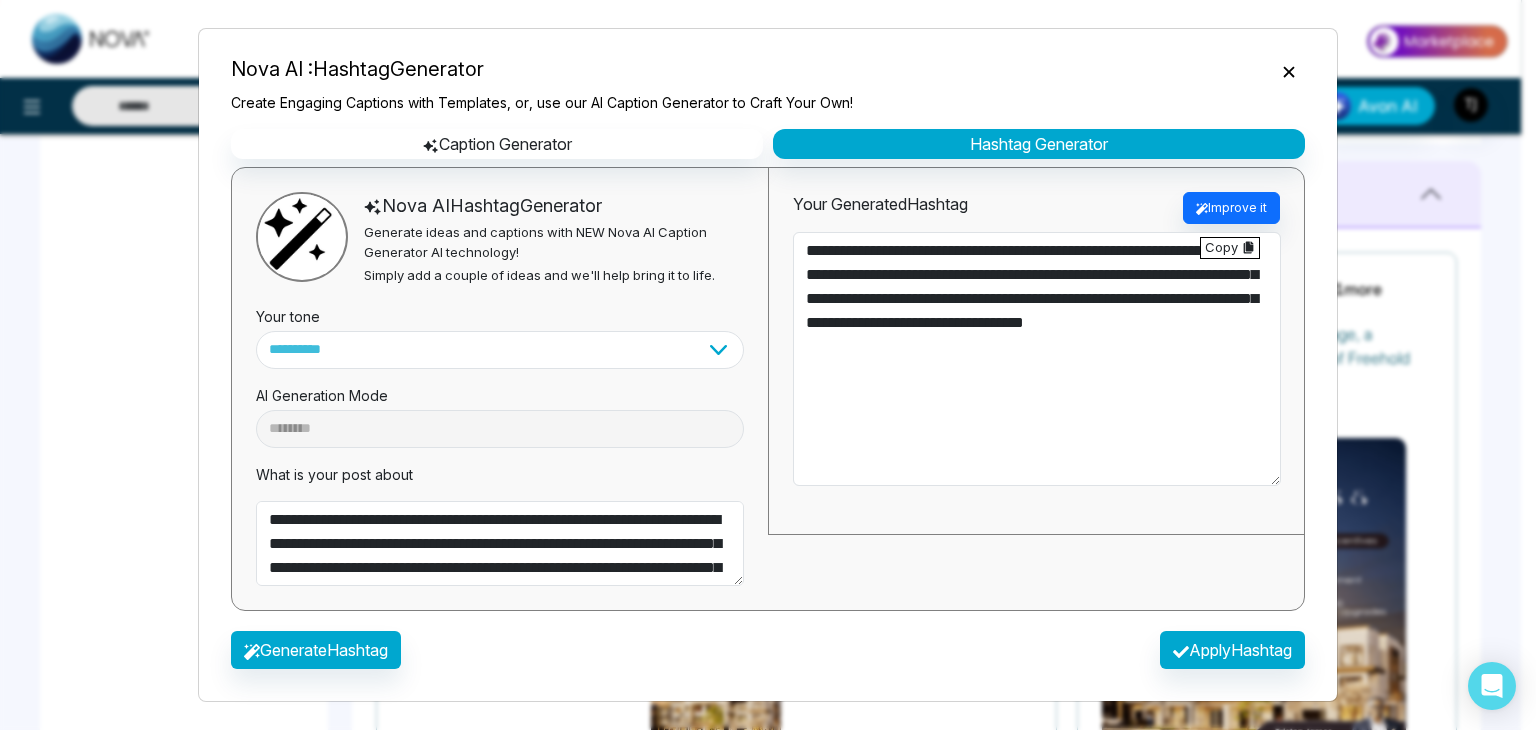 type on "**********" 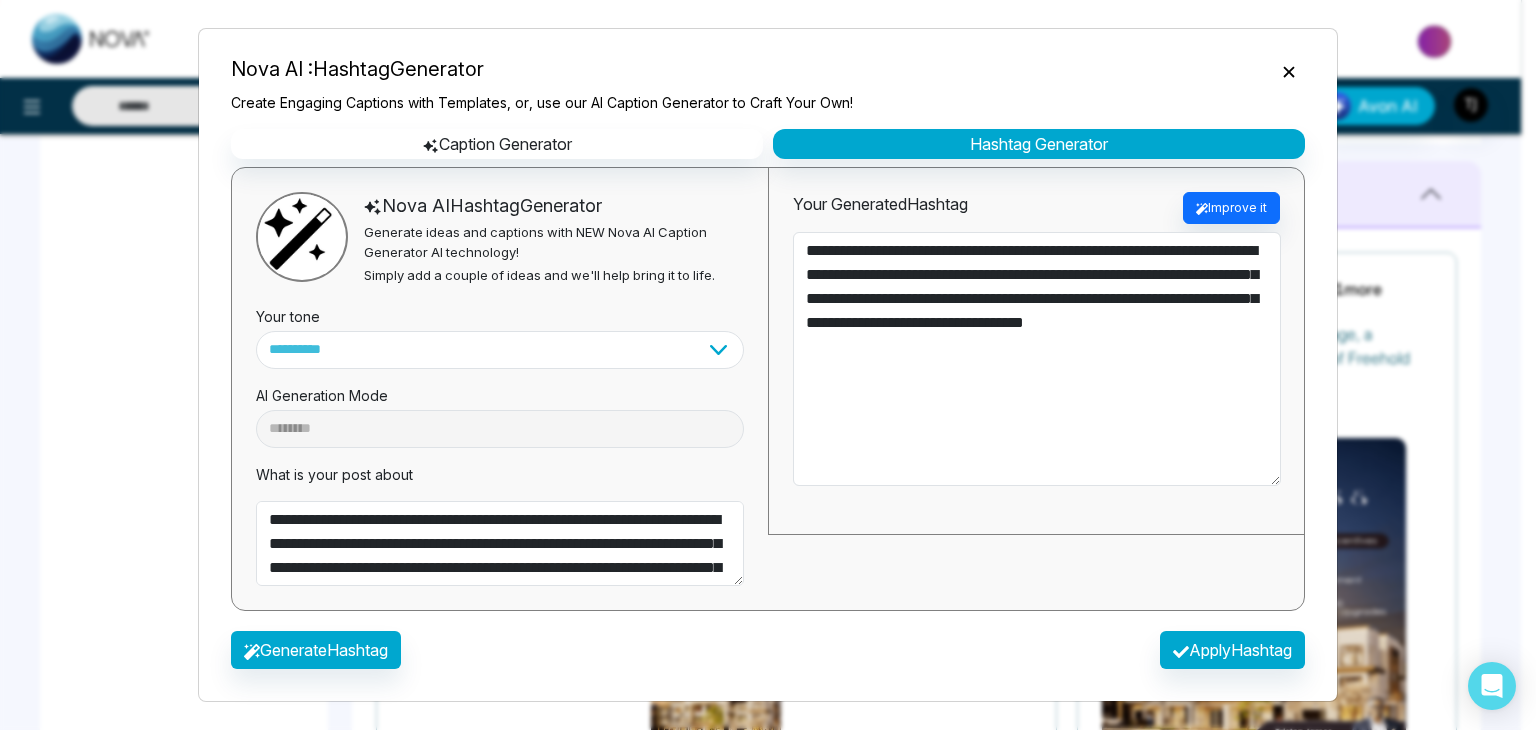 click 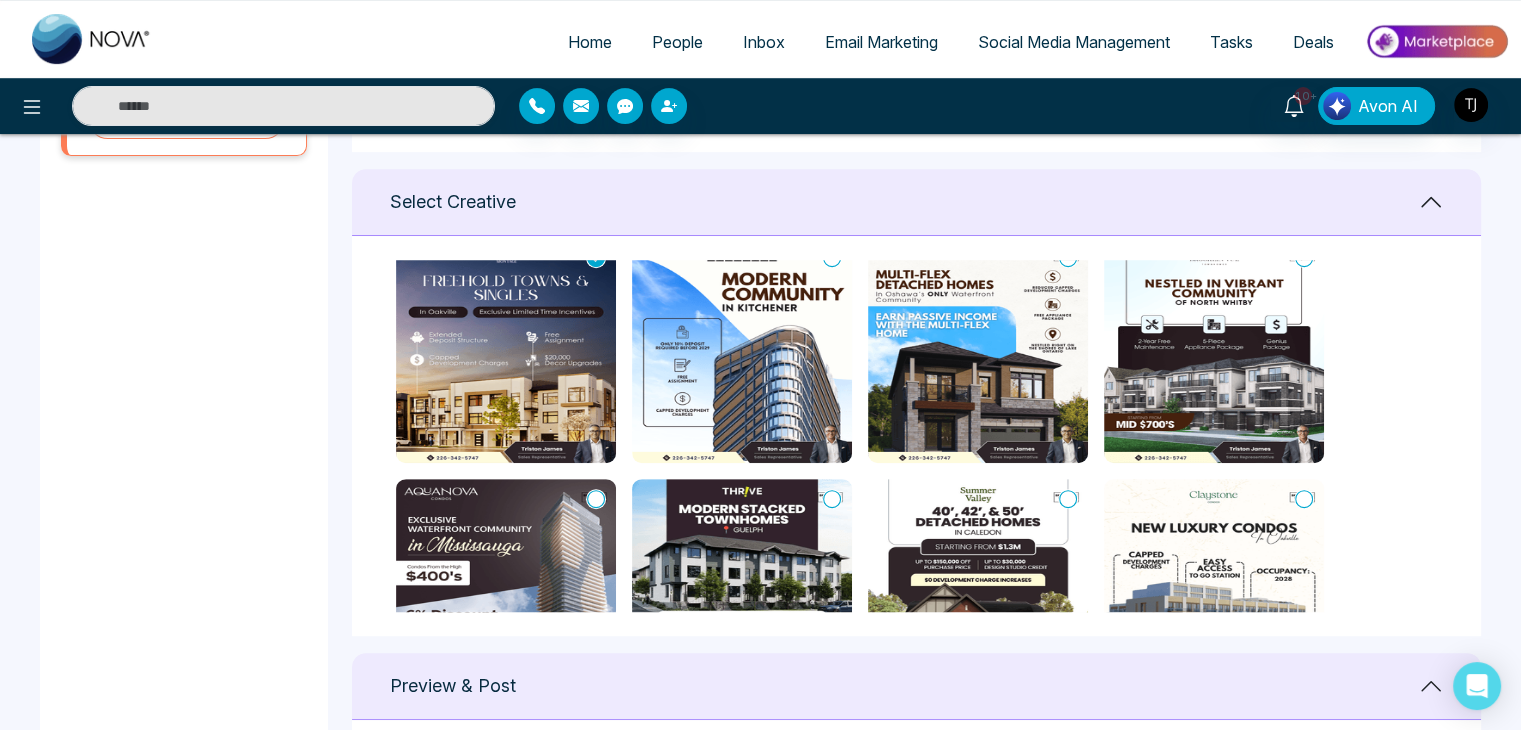scroll, scrollTop: 753, scrollLeft: 0, axis: vertical 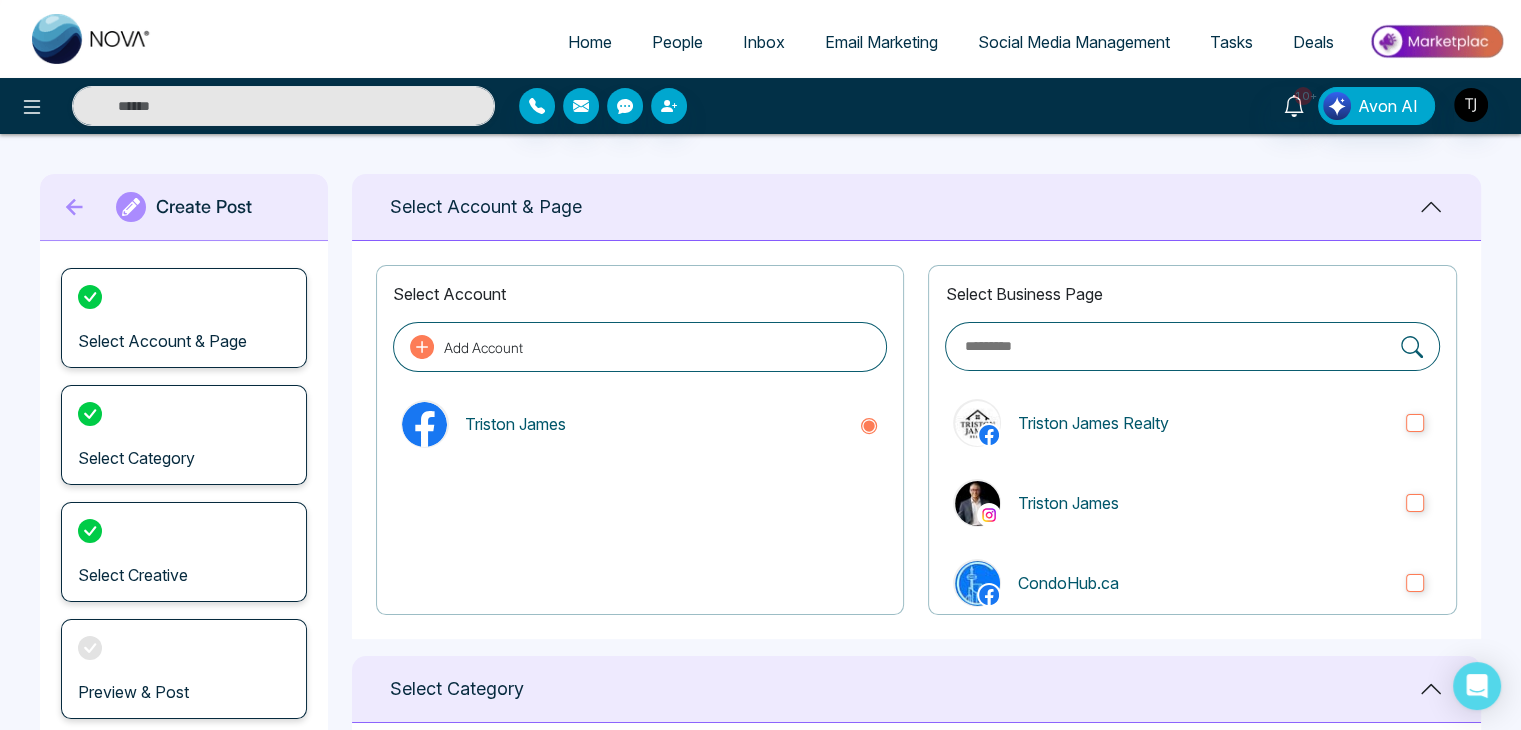 click on "Social Media Management" at bounding box center (1074, 42) 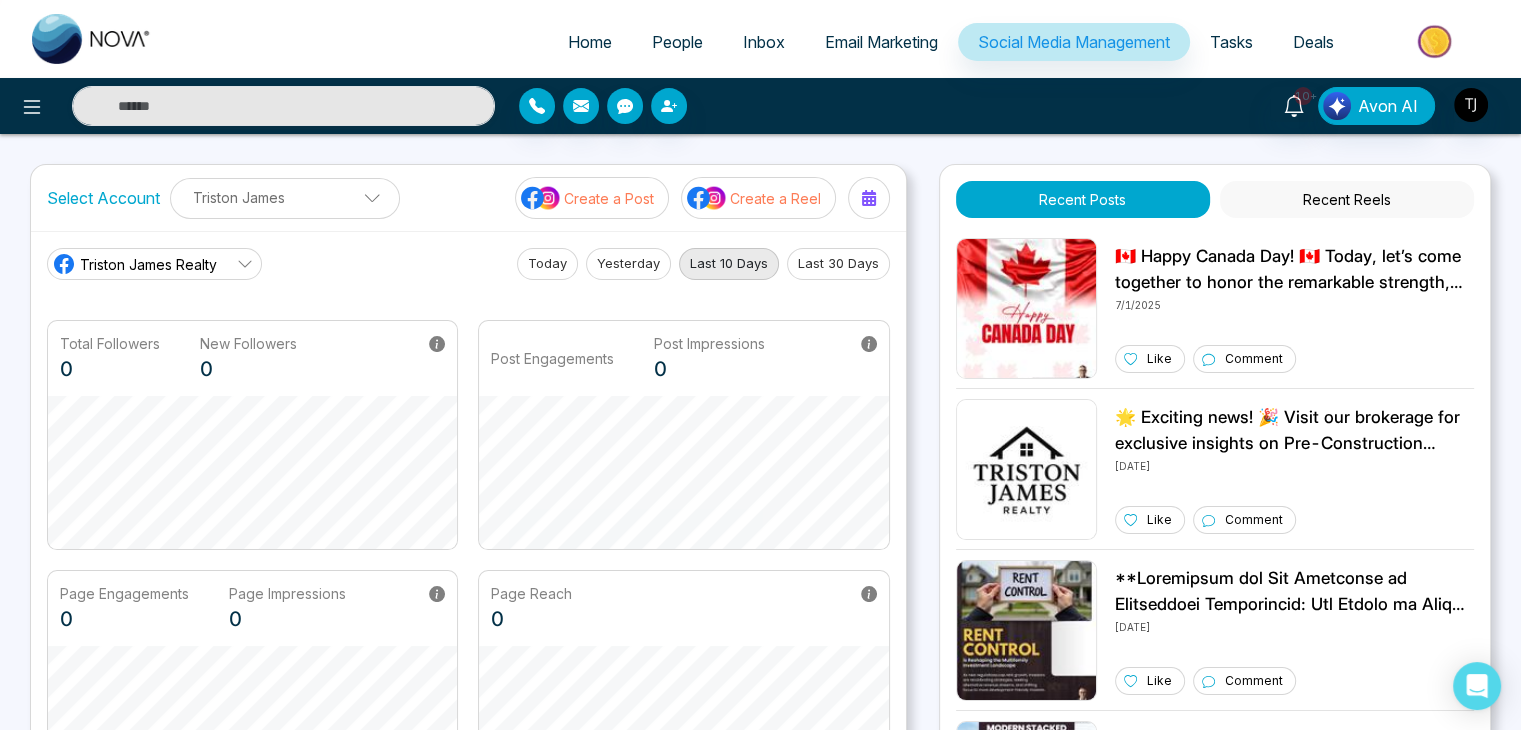 click on "Home" at bounding box center [590, 42] 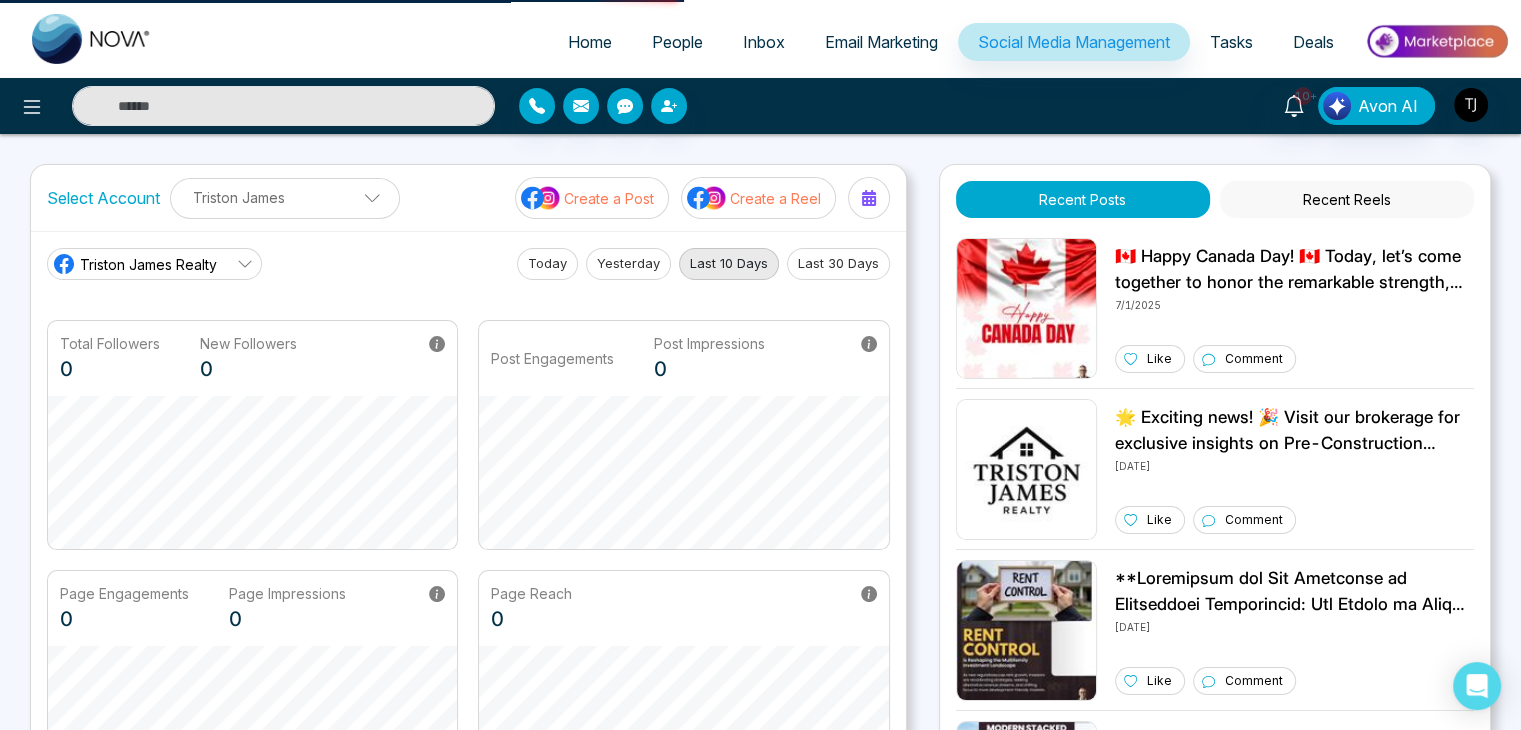 select on "*" 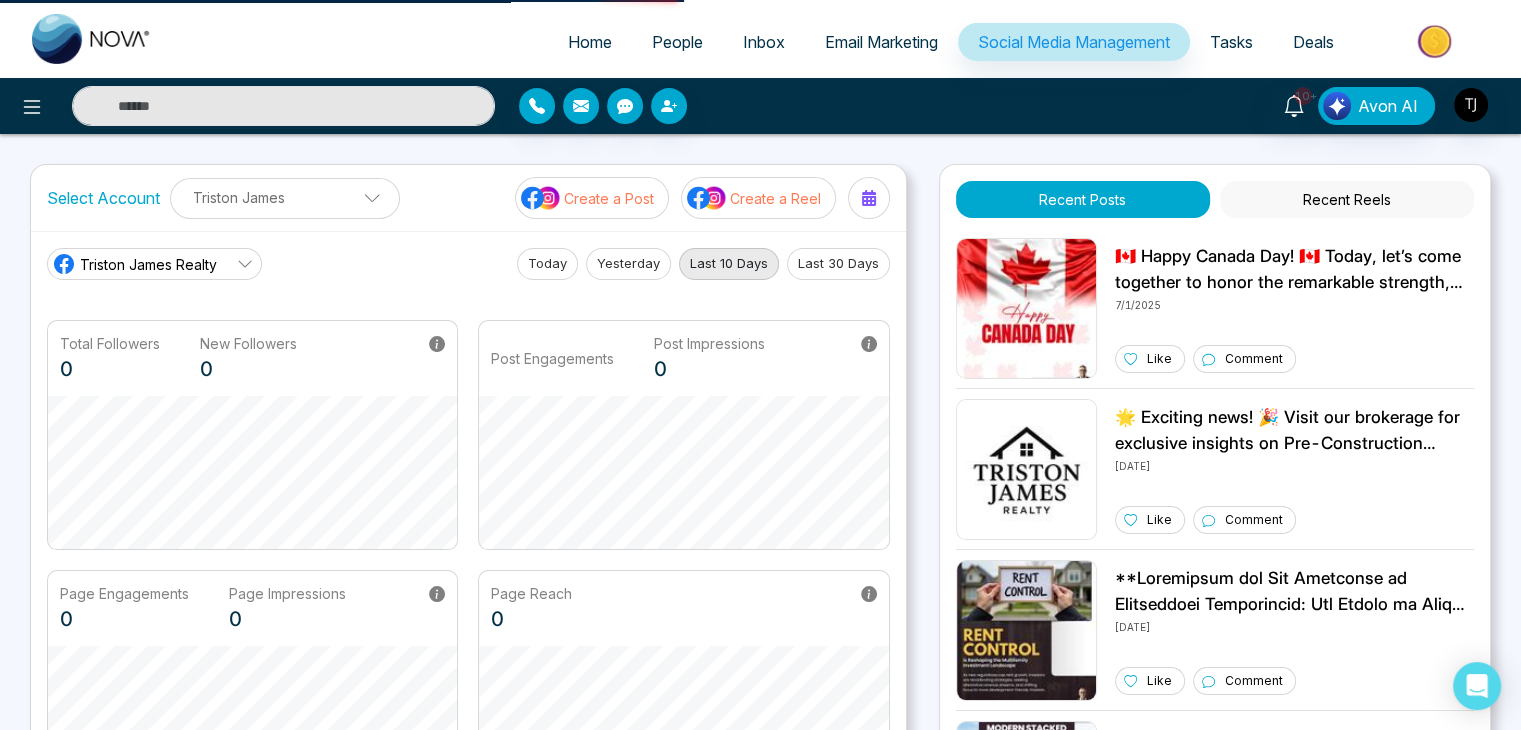 select on "*" 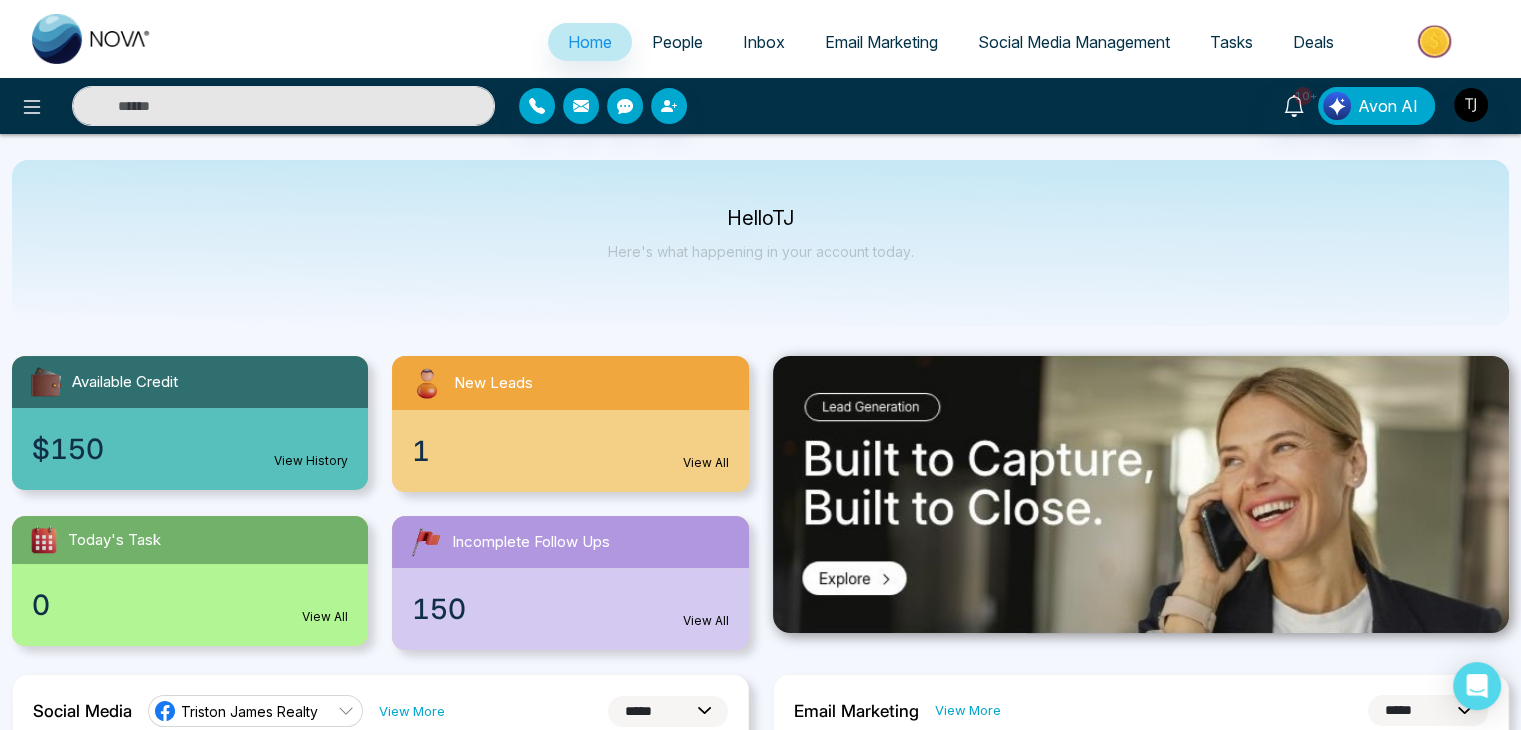 click on "People" at bounding box center [677, 42] 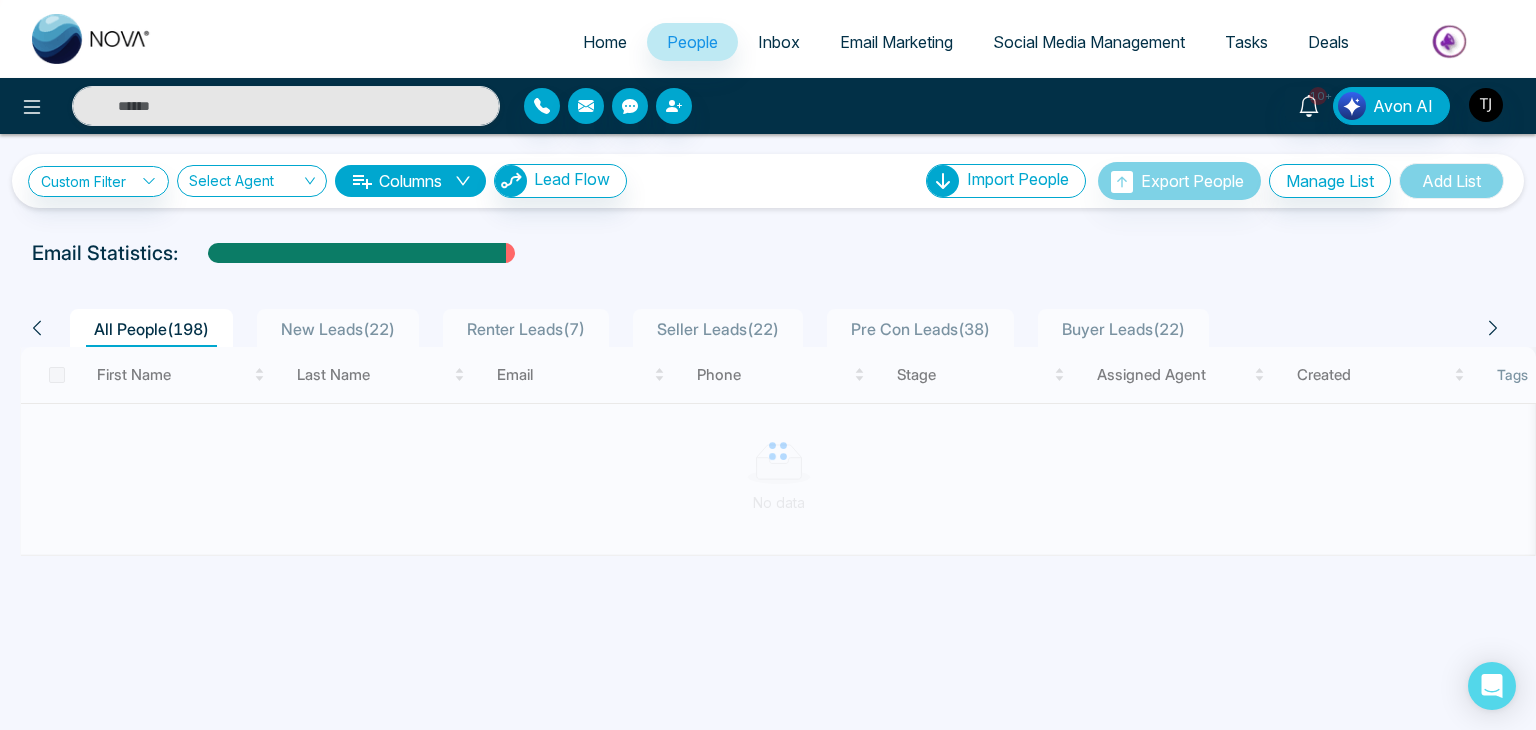 click on "Home" at bounding box center (605, 42) 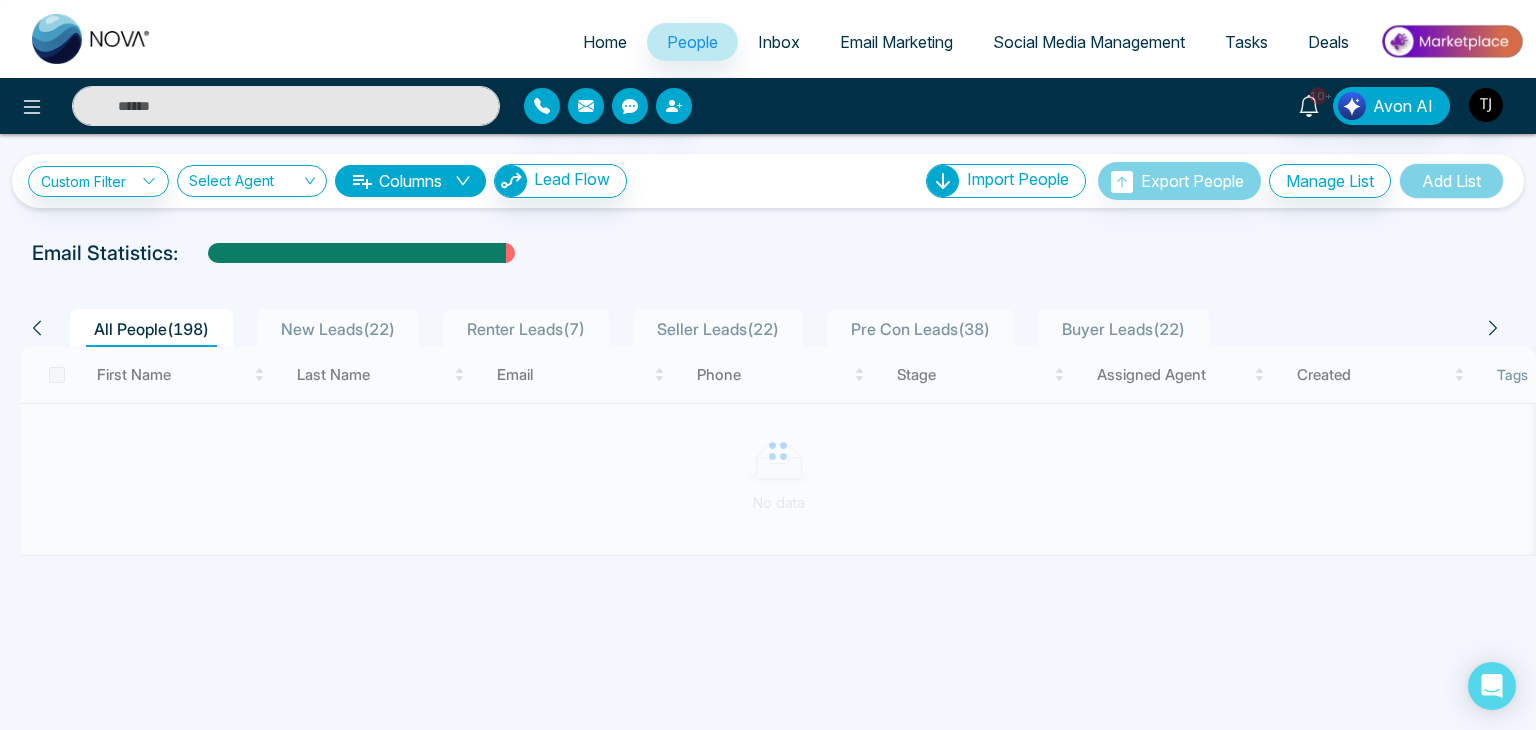 select on "*" 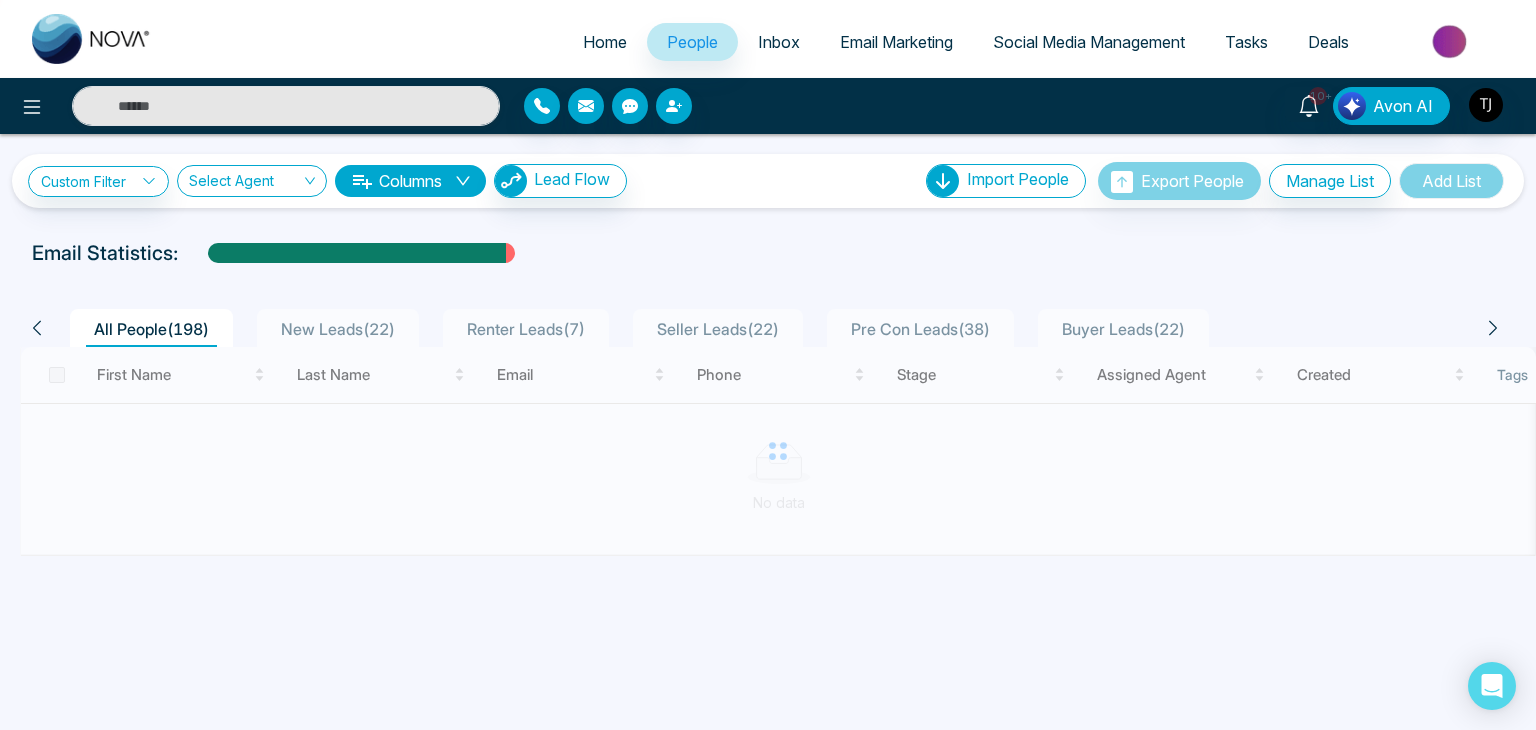 select on "*" 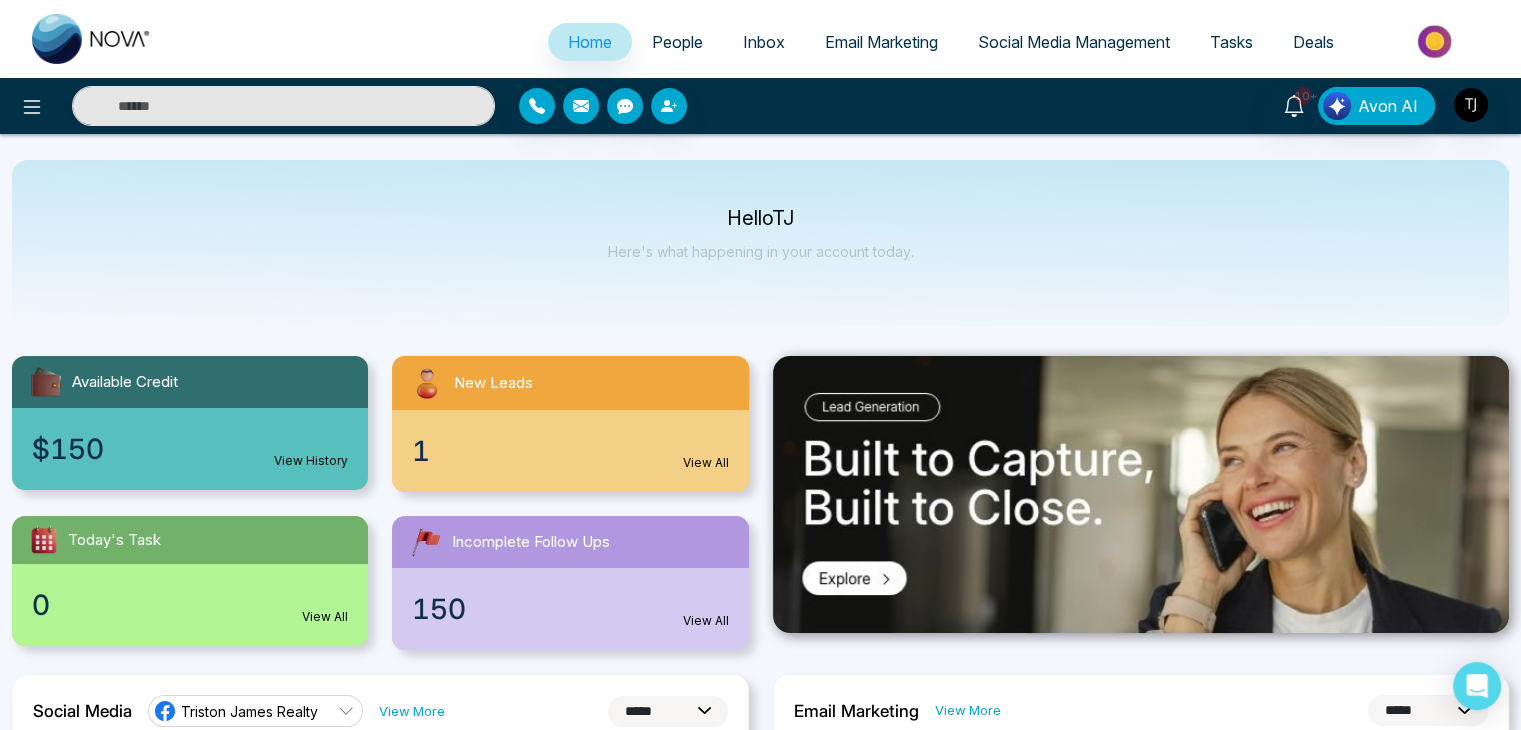 click on "People" at bounding box center (677, 42) 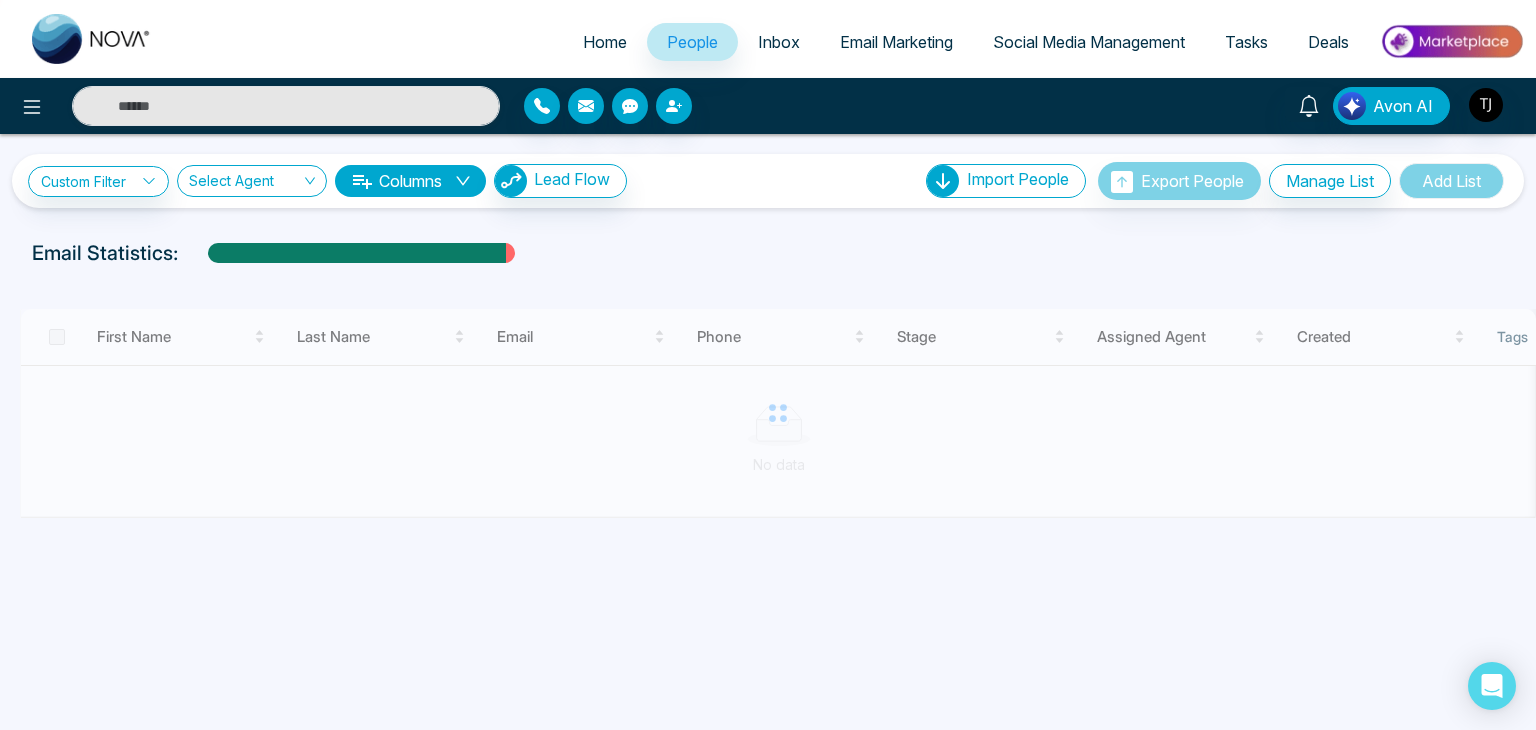 click on "Home" at bounding box center [605, 42] 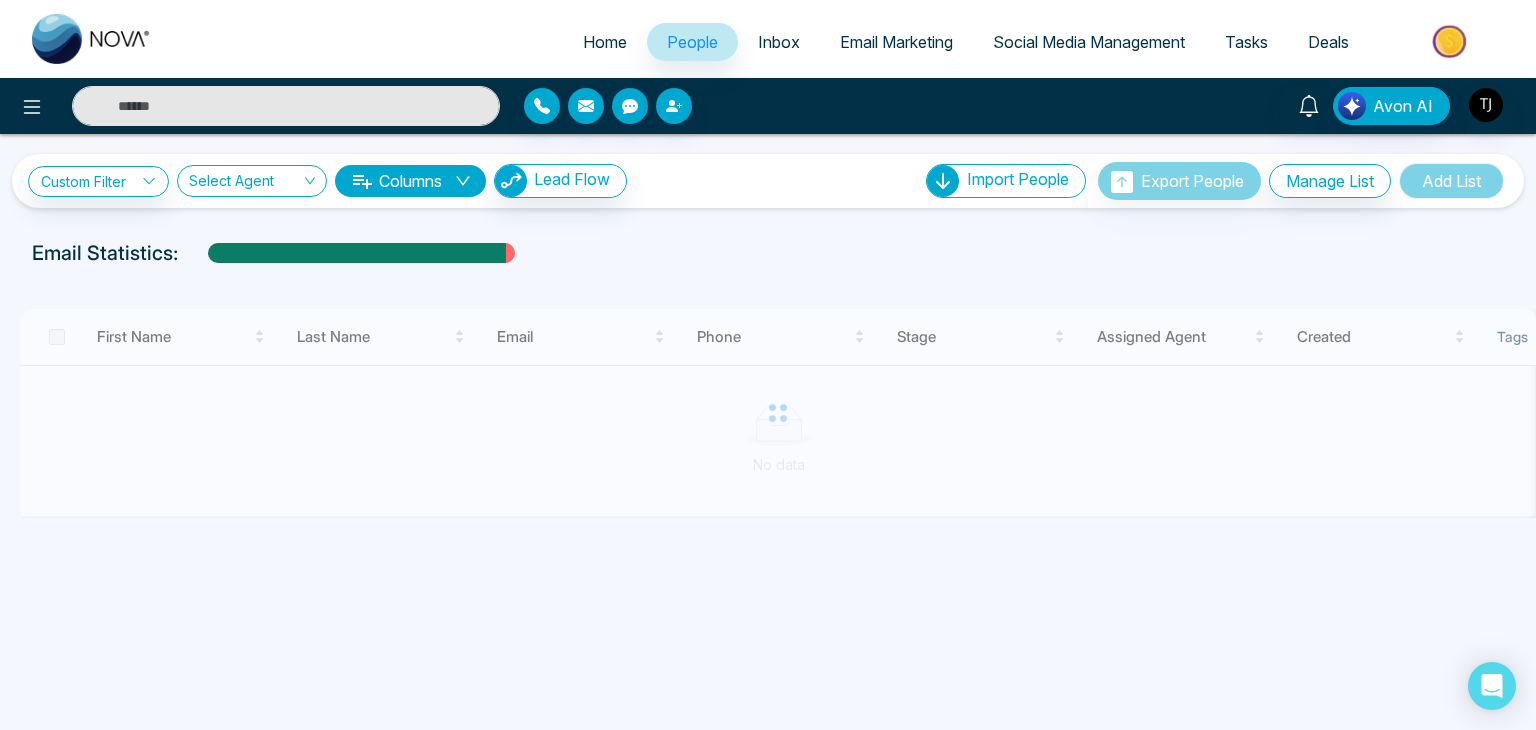 select on "*" 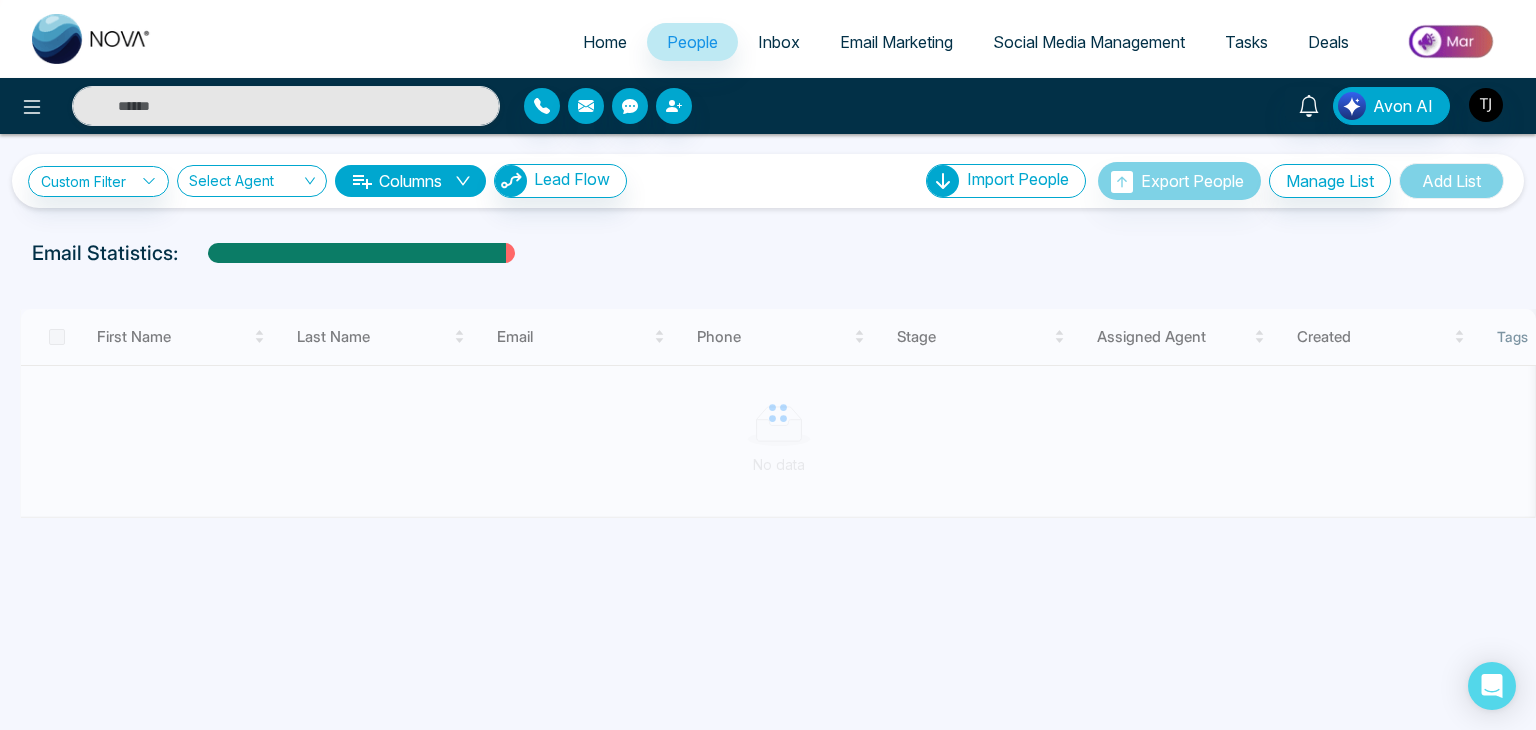 select on "*" 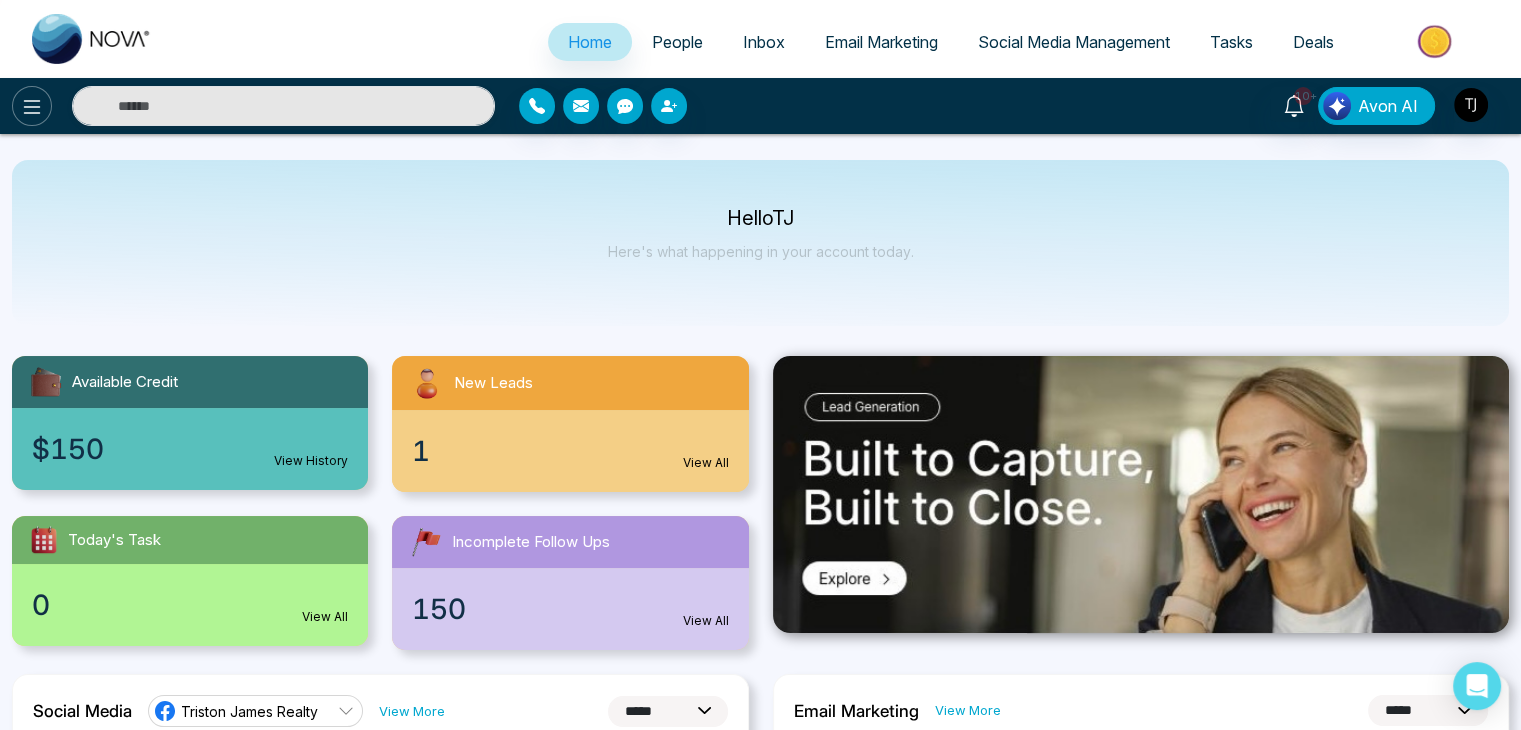 click 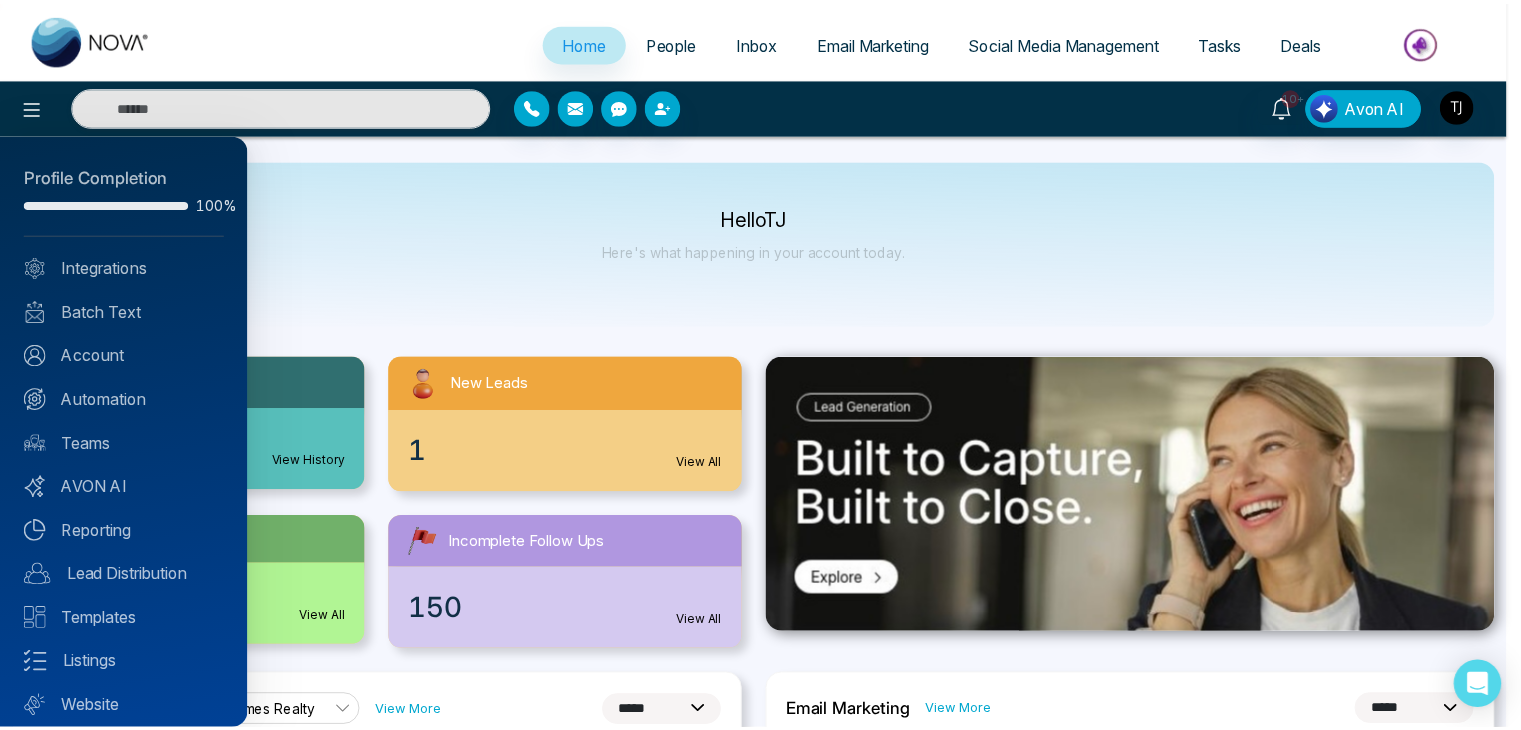 scroll, scrollTop: 56, scrollLeft: 0, axis: vertical 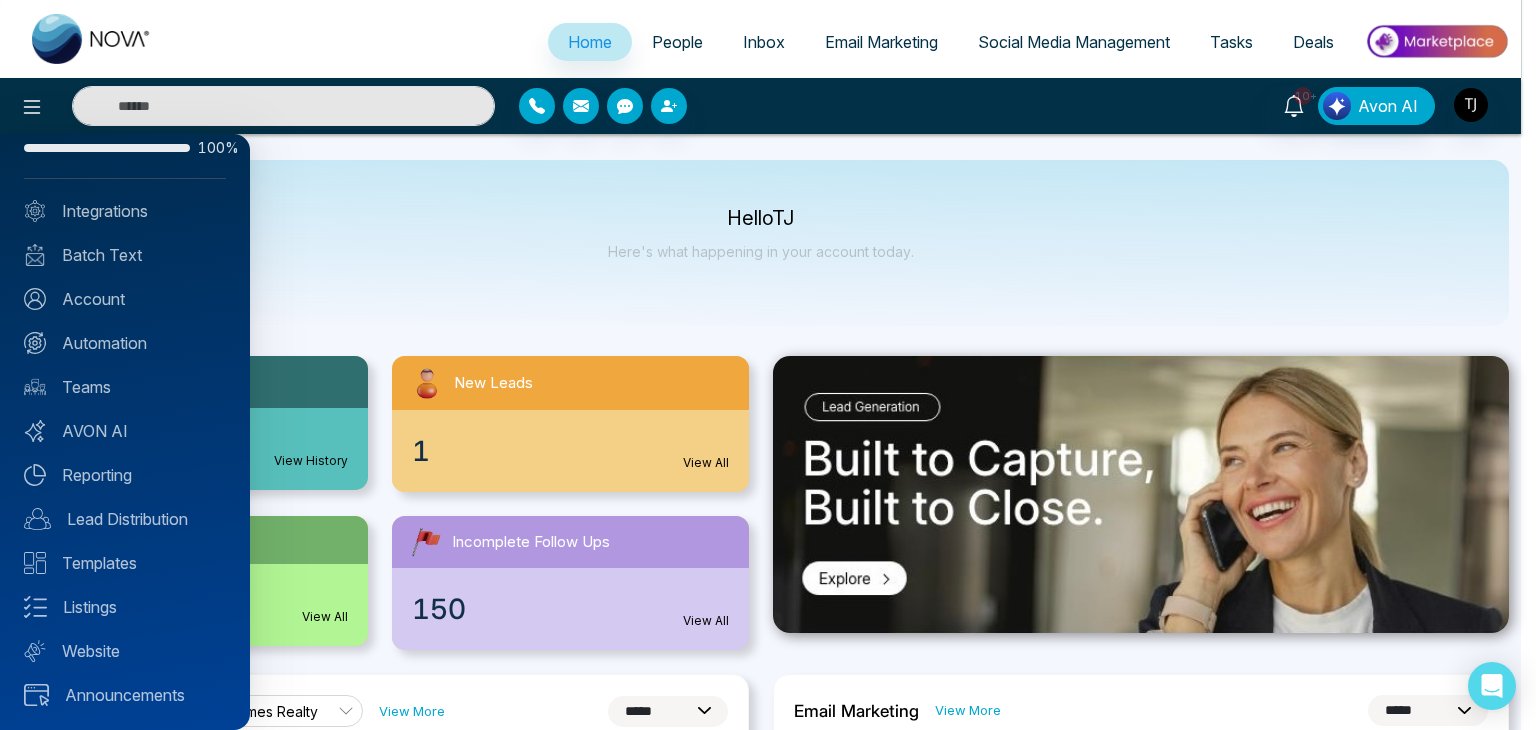click at bounding box center [768, 365] 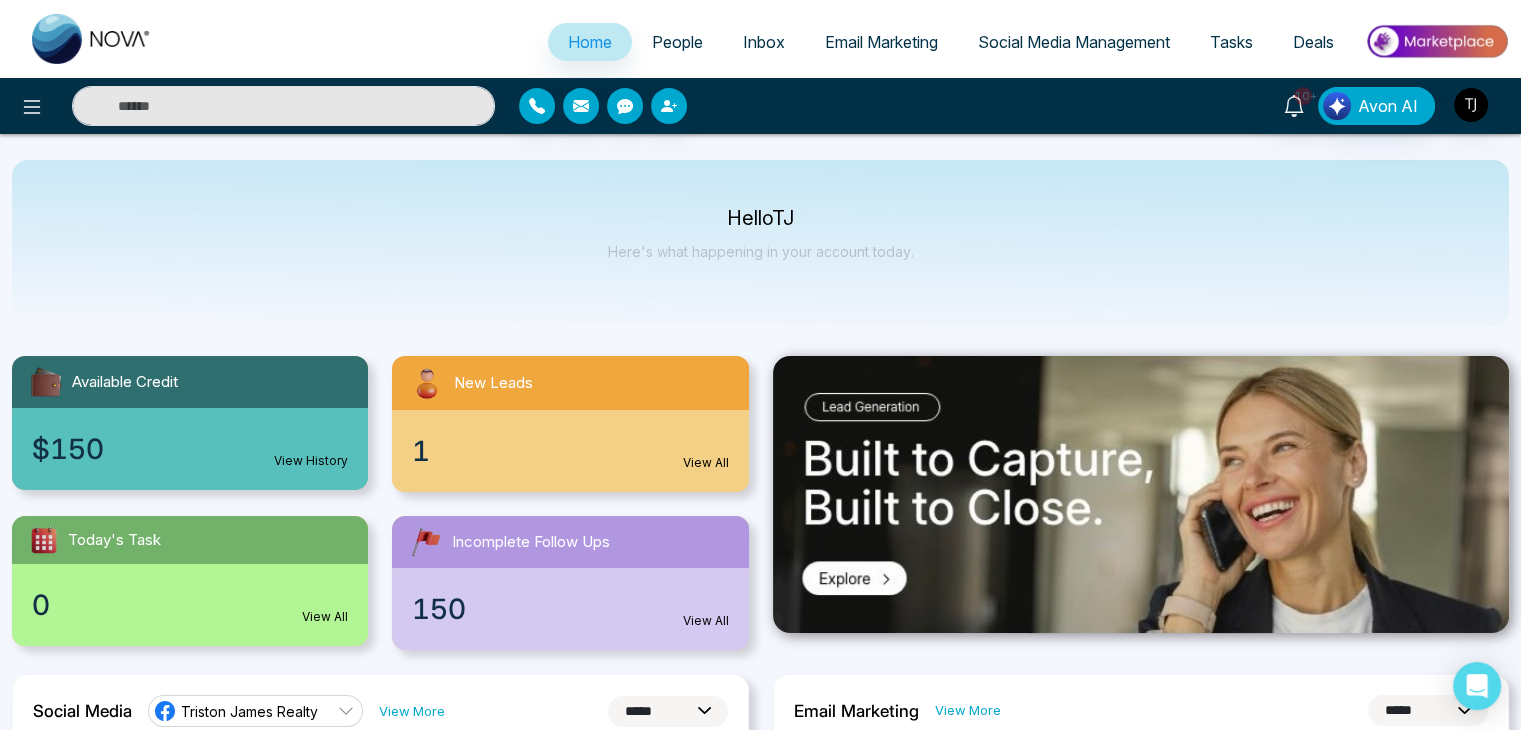 click on "Tasks" at bounding box center (1231, 42) 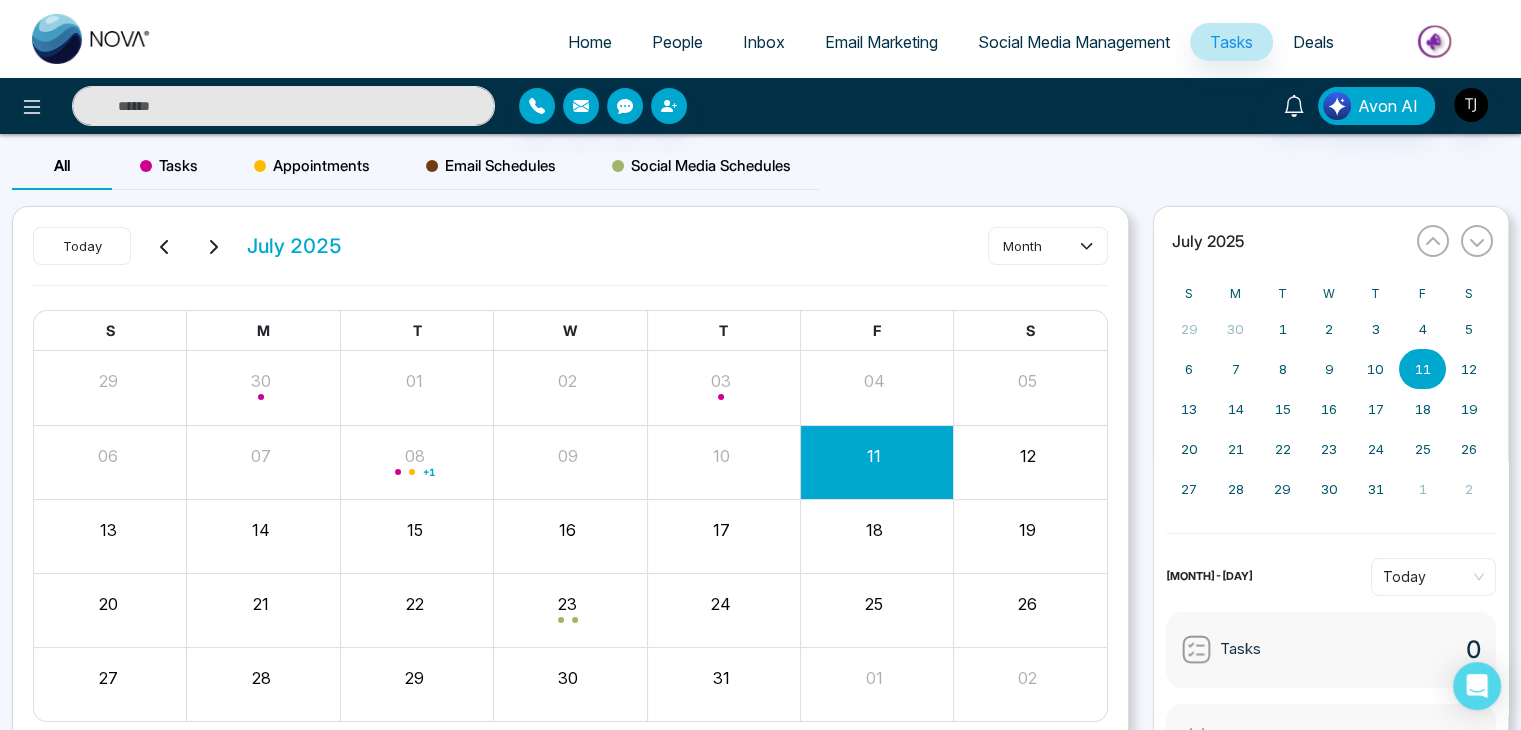 click on "Deals" at bounding box center [1313, 42] 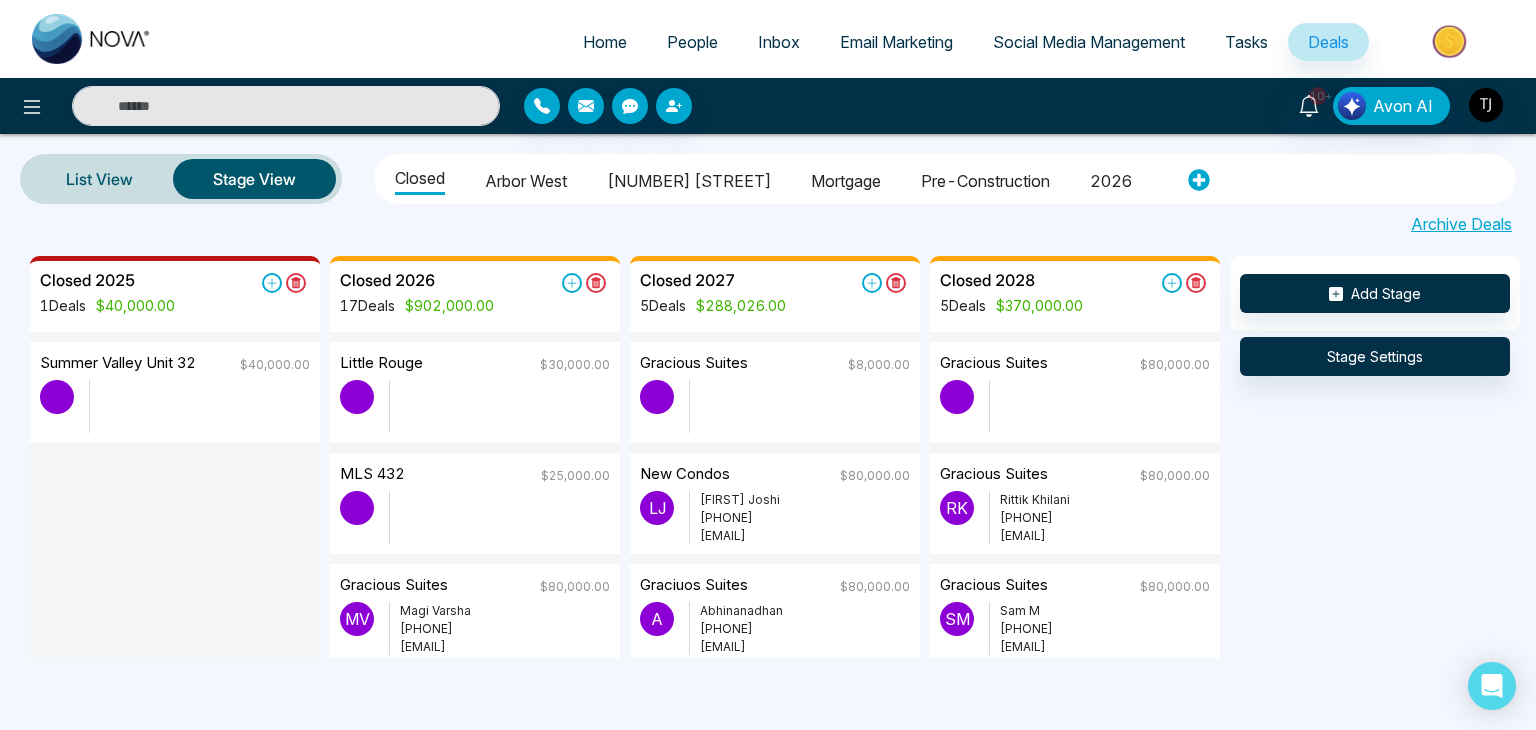 click on "Tasks" at bounding box center [1246, 42] 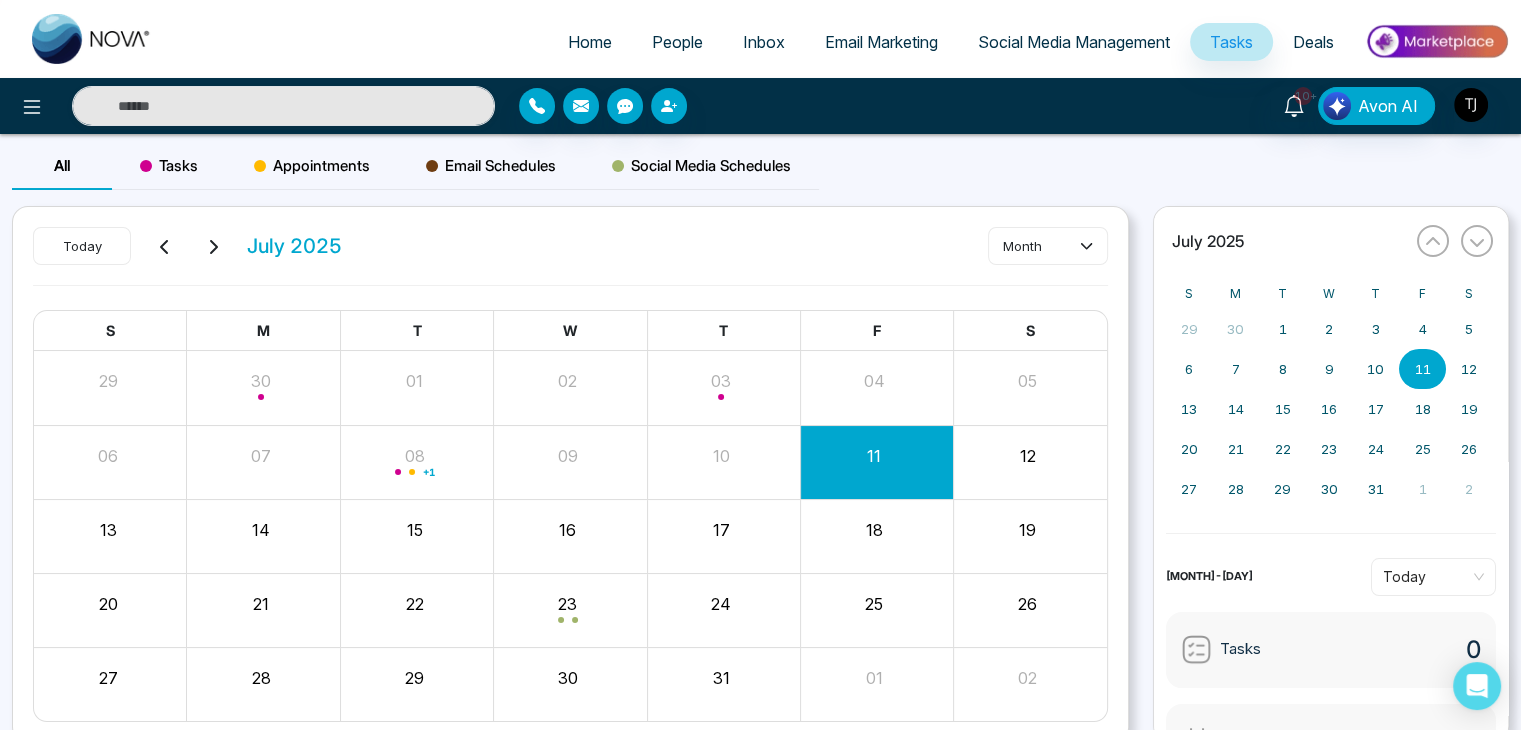 click on "Tasks" at bounding box center (169, 166) 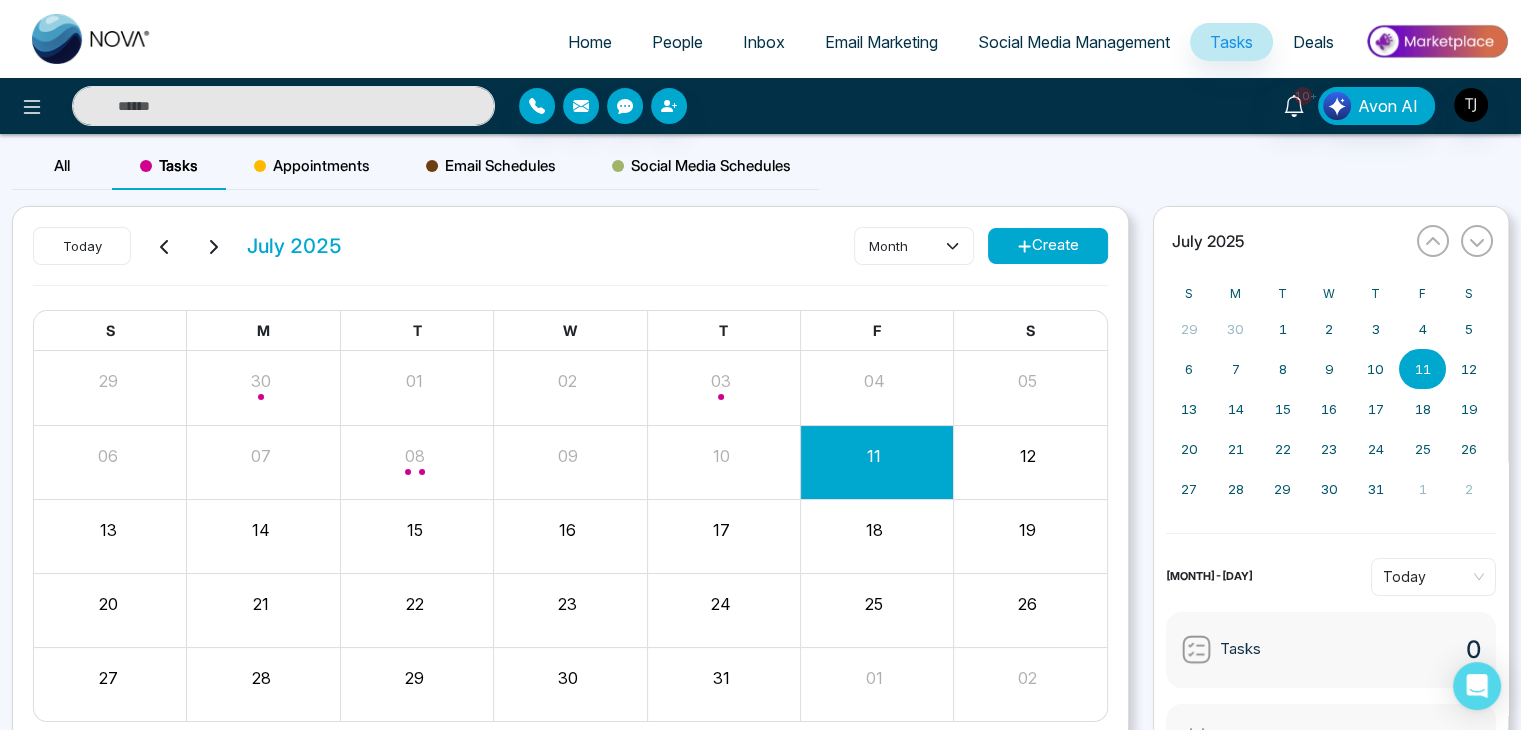 click on "Appointments" at bounding box center (312, 166) 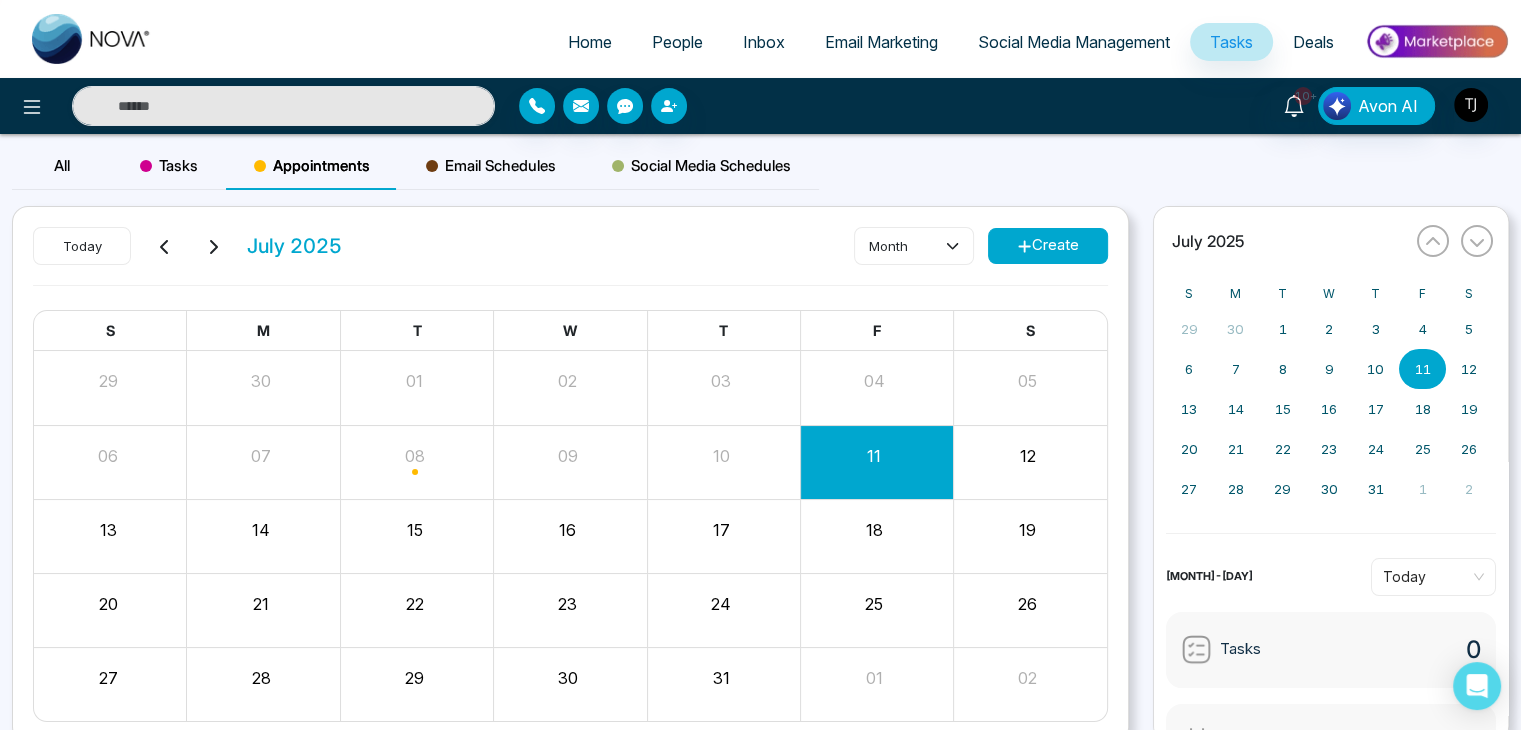 click on "Tasks" at bounding box center (169, 166) 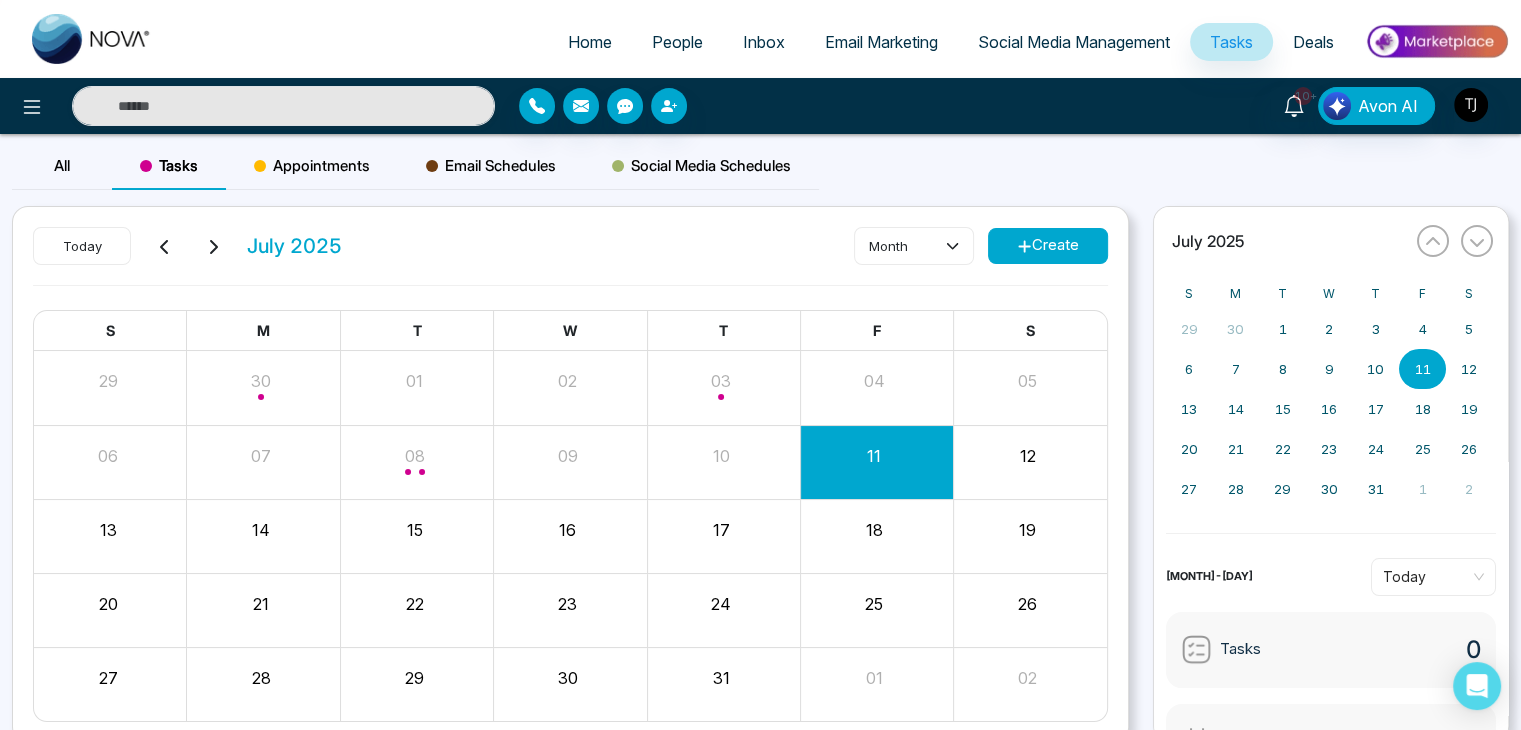 click on "All" at bounding box center (62, 166) 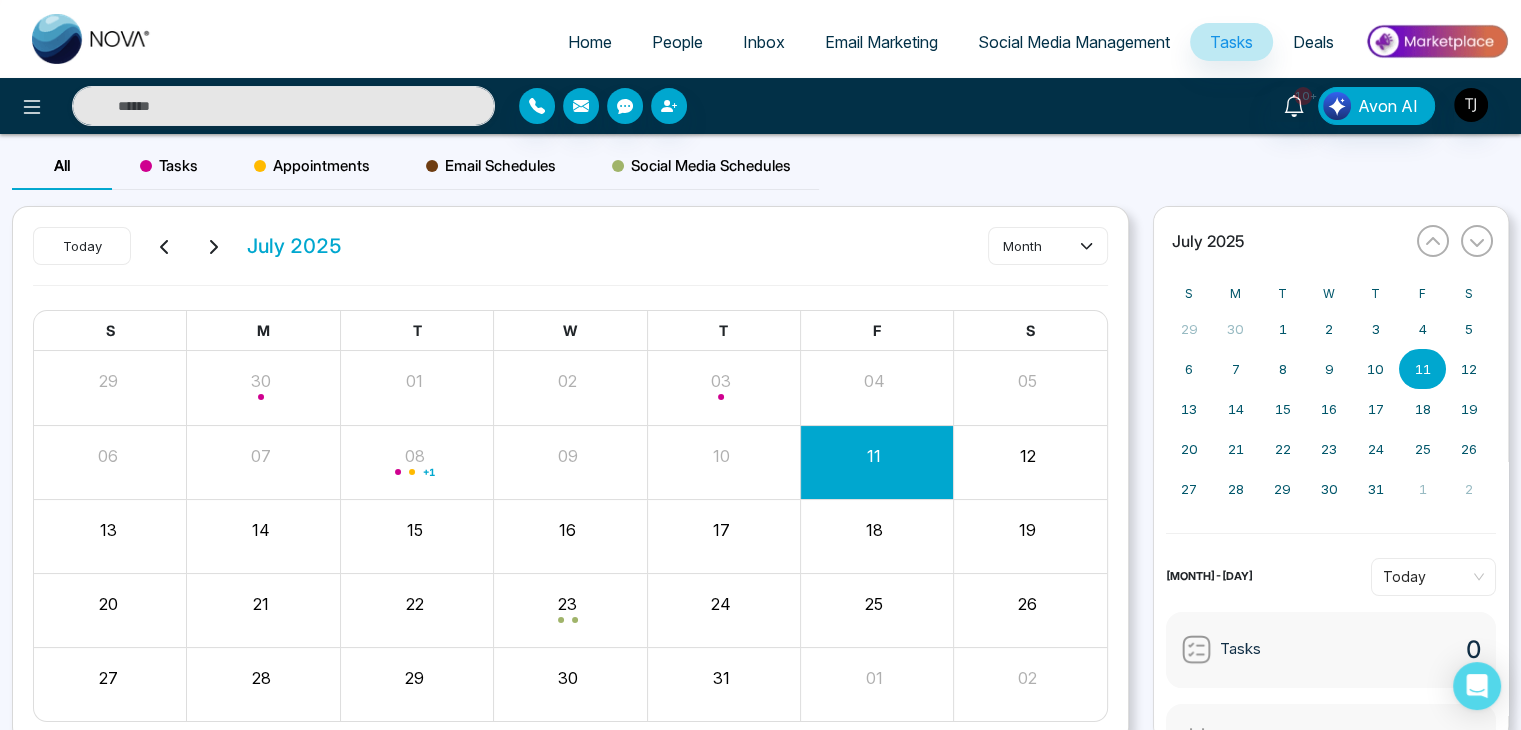 click on "Tasks" at bounding box center (169, 166) 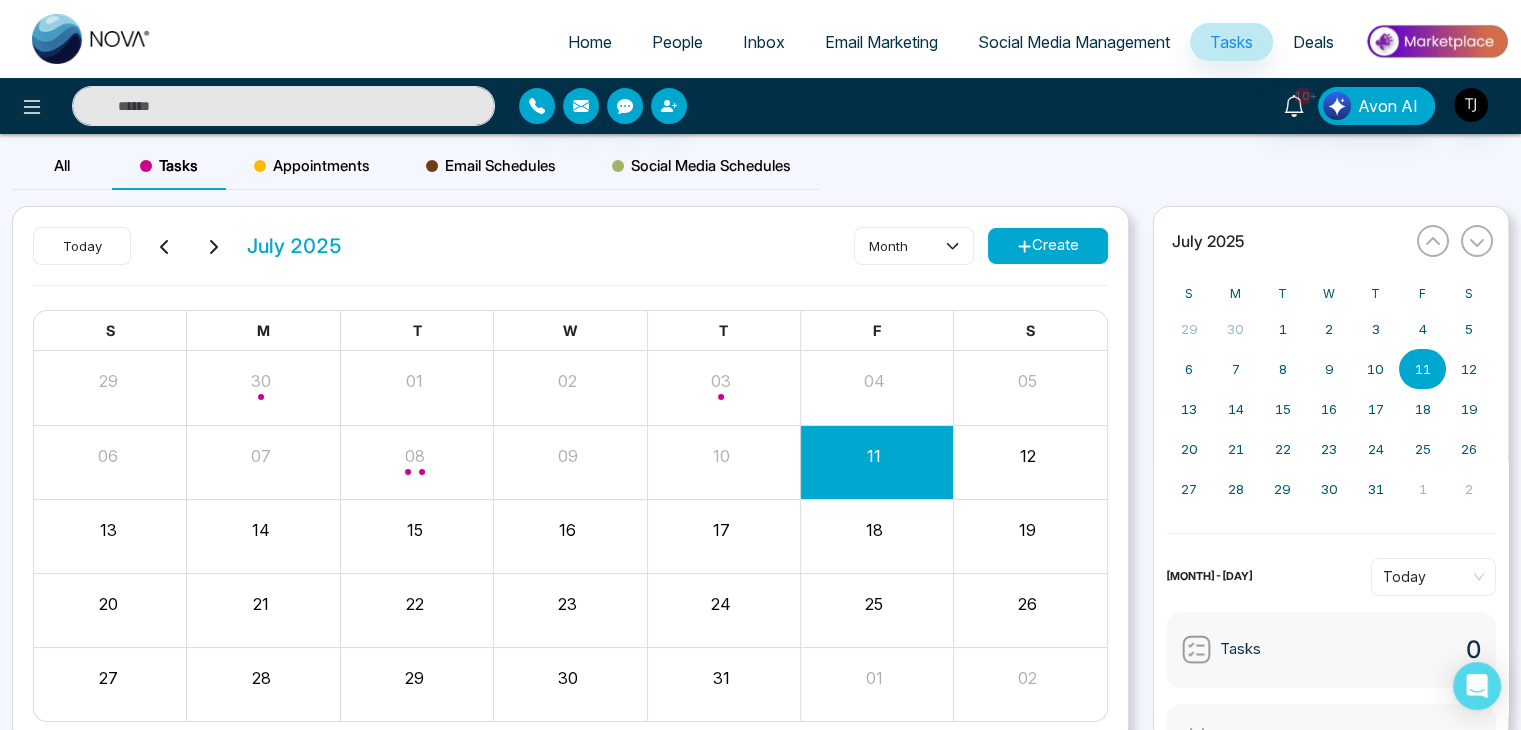 click on "Create" at bounding box center [1048, 246] 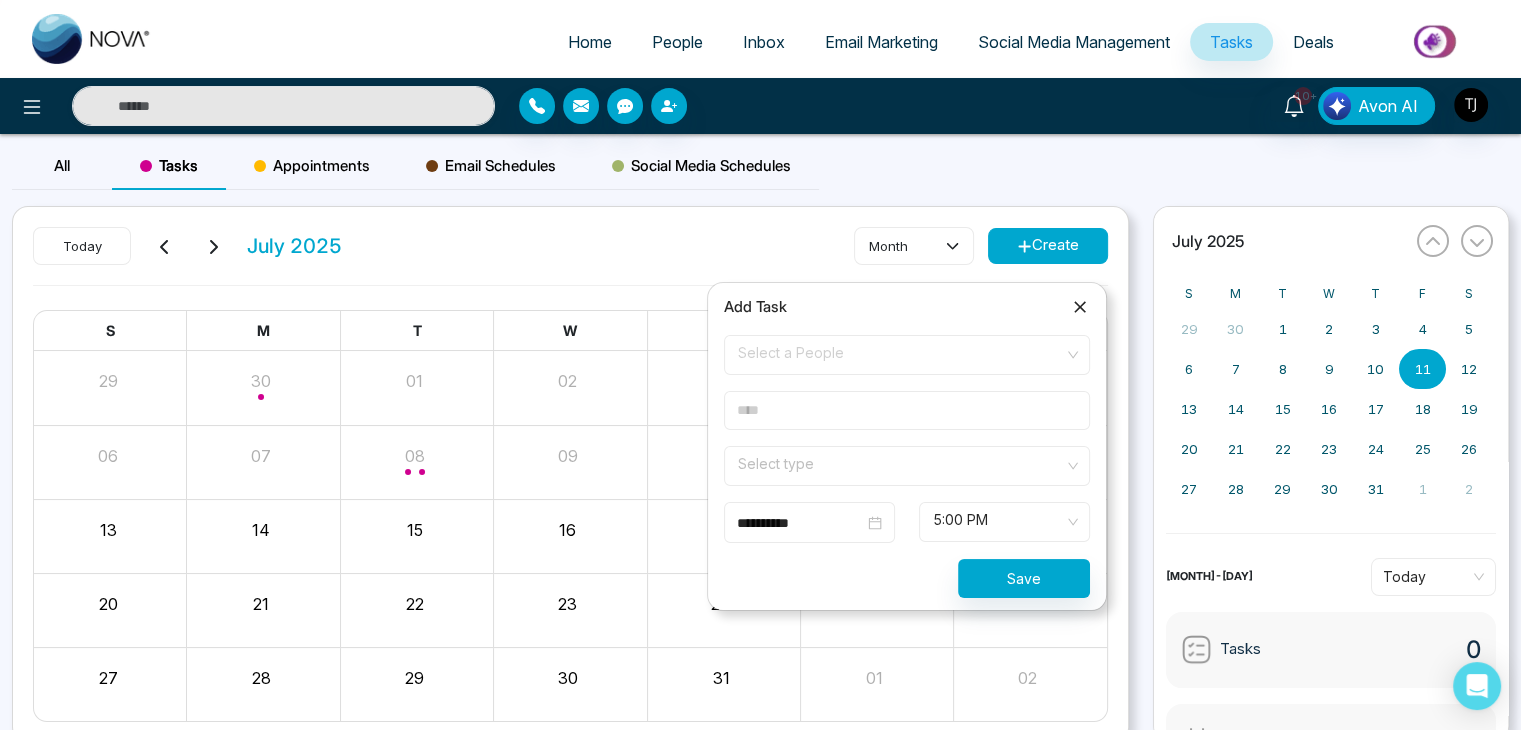 click on "Select a People" at bounding box center [907, 355] 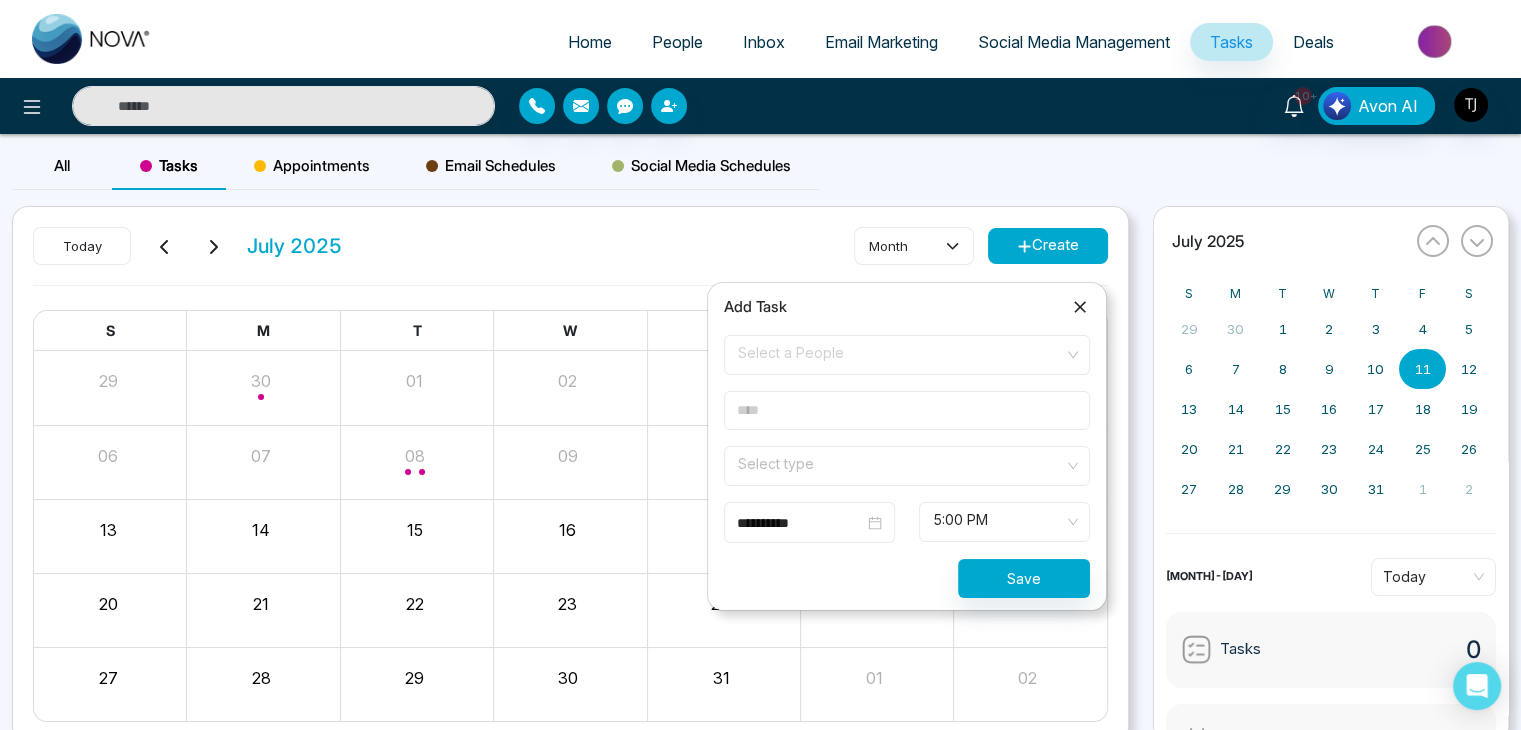 click on "Select a People" at bounding box center [907, 355] 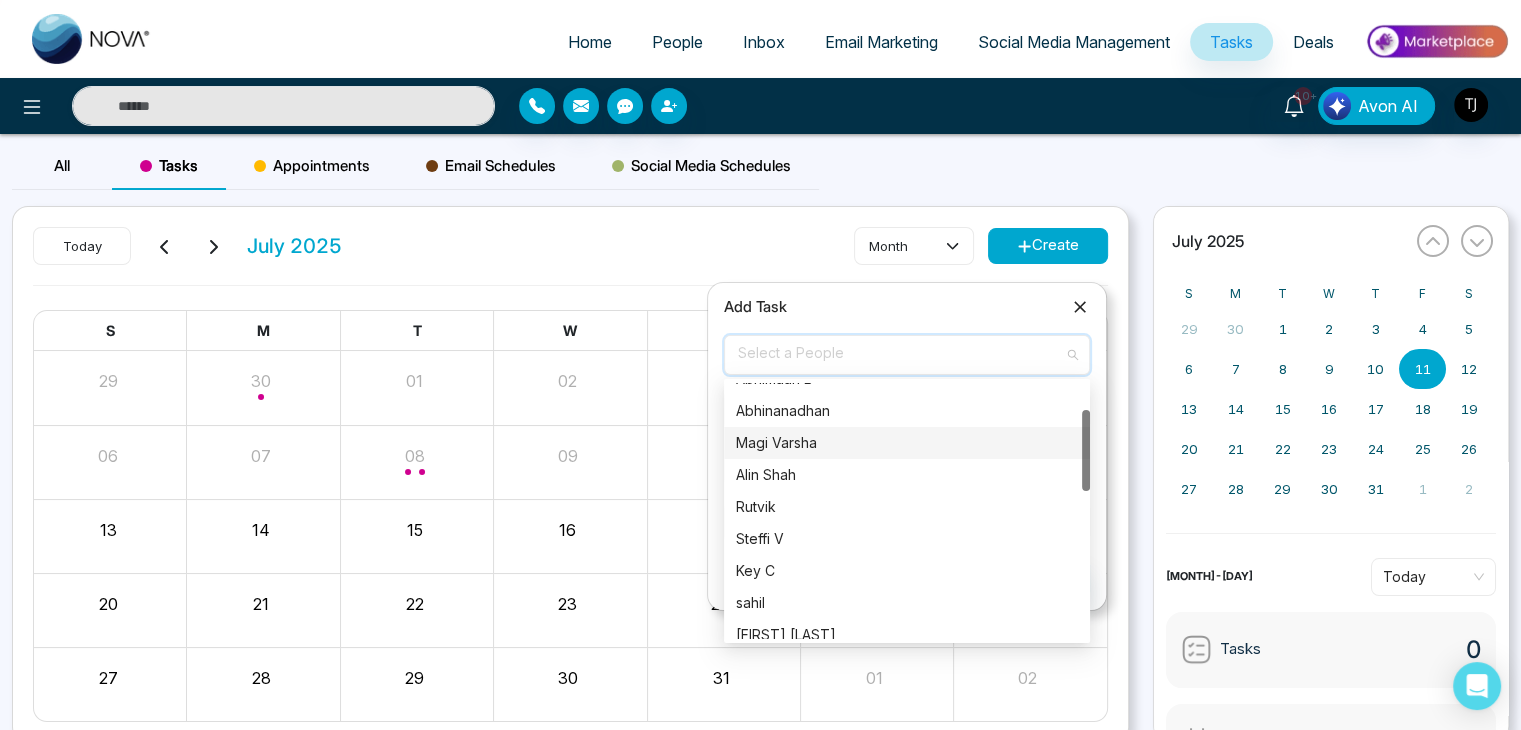 scroll, scrollTop: 84, scrollLeft: 0, axis: vertical 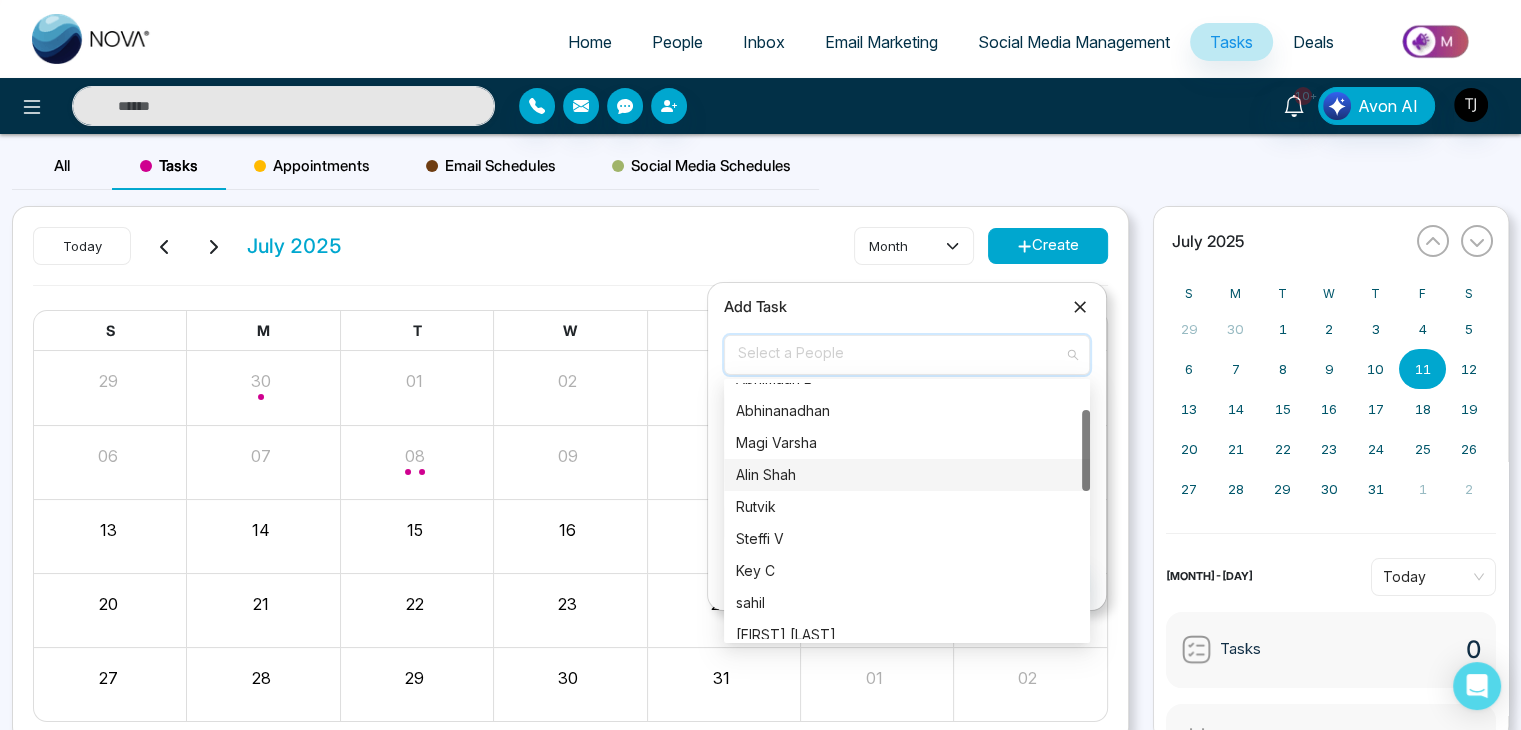 click on "Alin Shah" at bounding box center [907, 475] 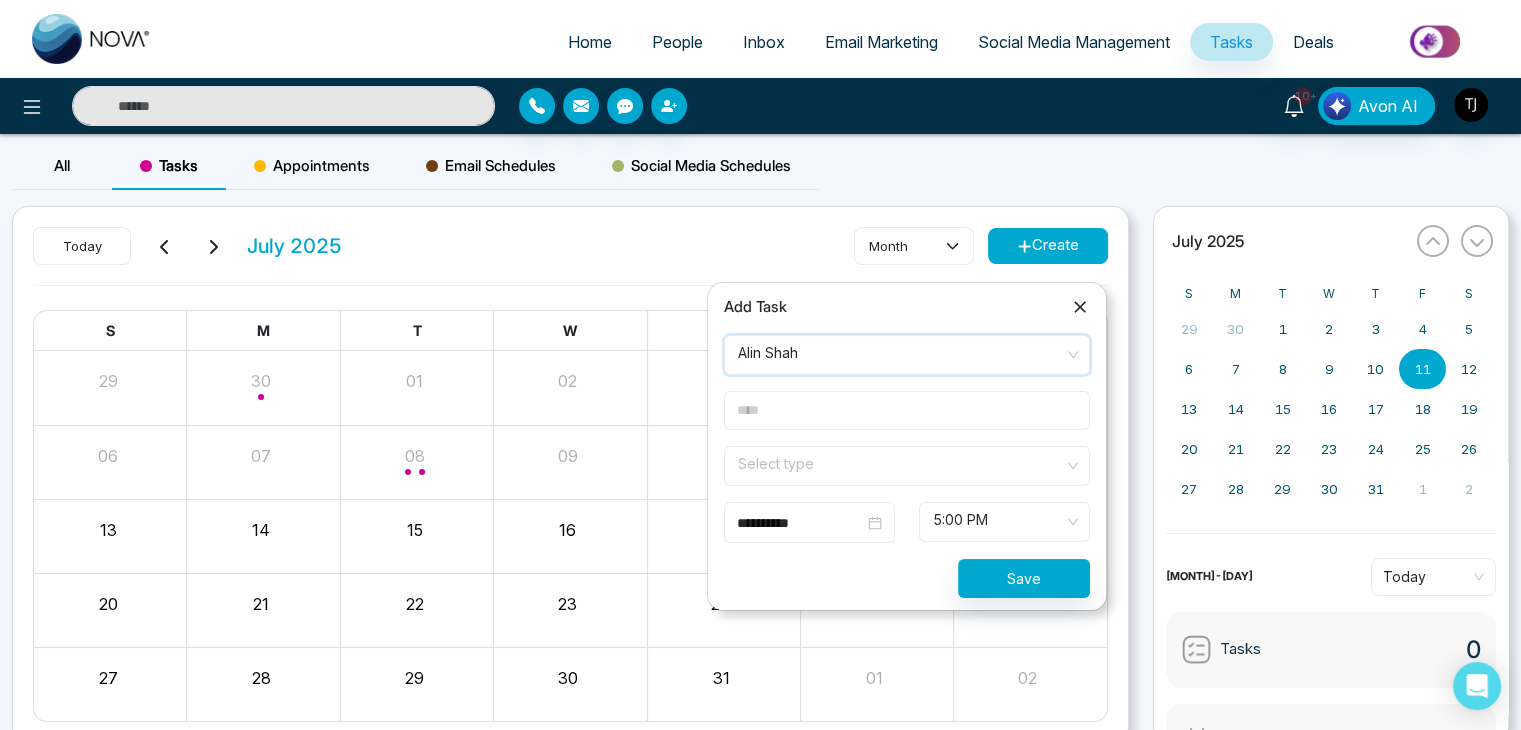 click at bounding box center [907, 410] 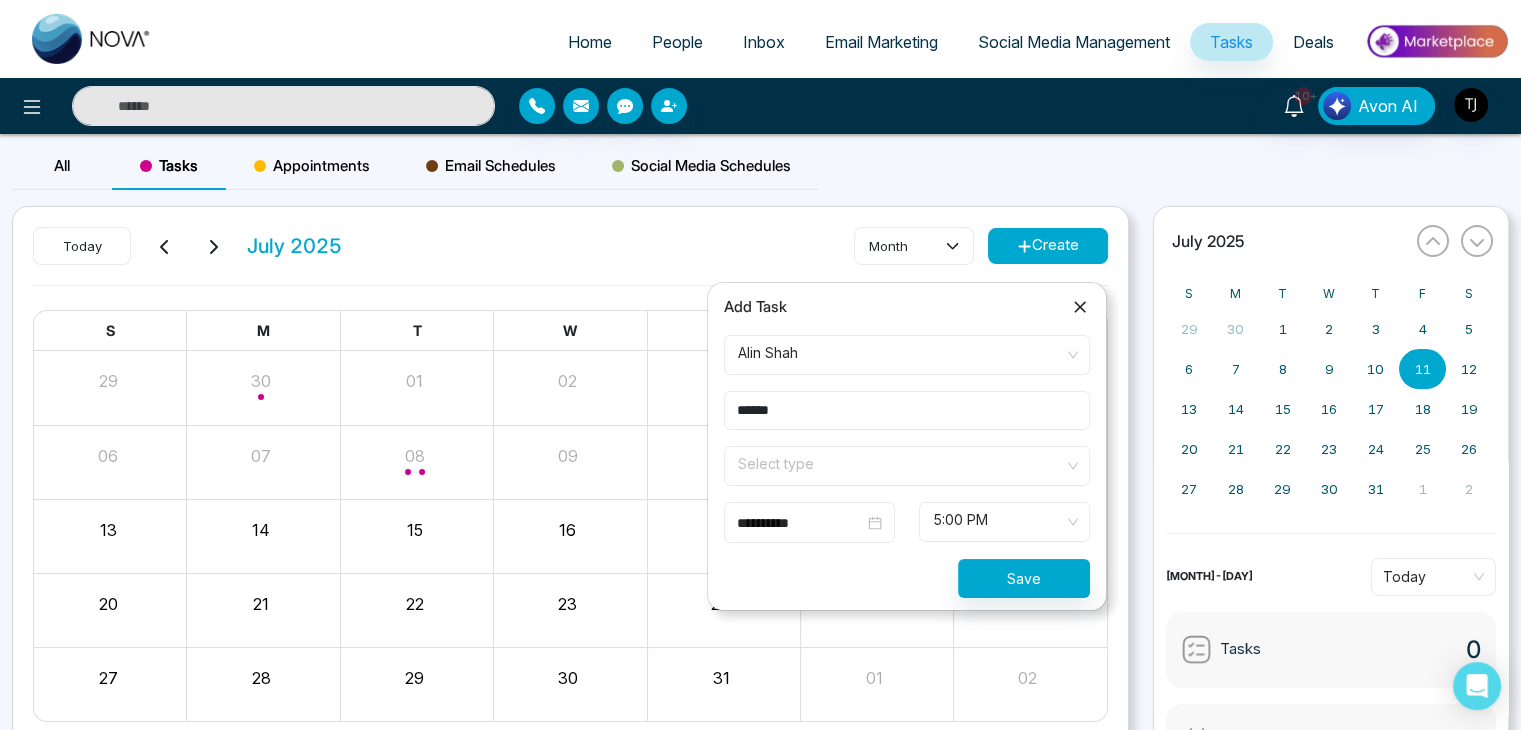 type on "*******" 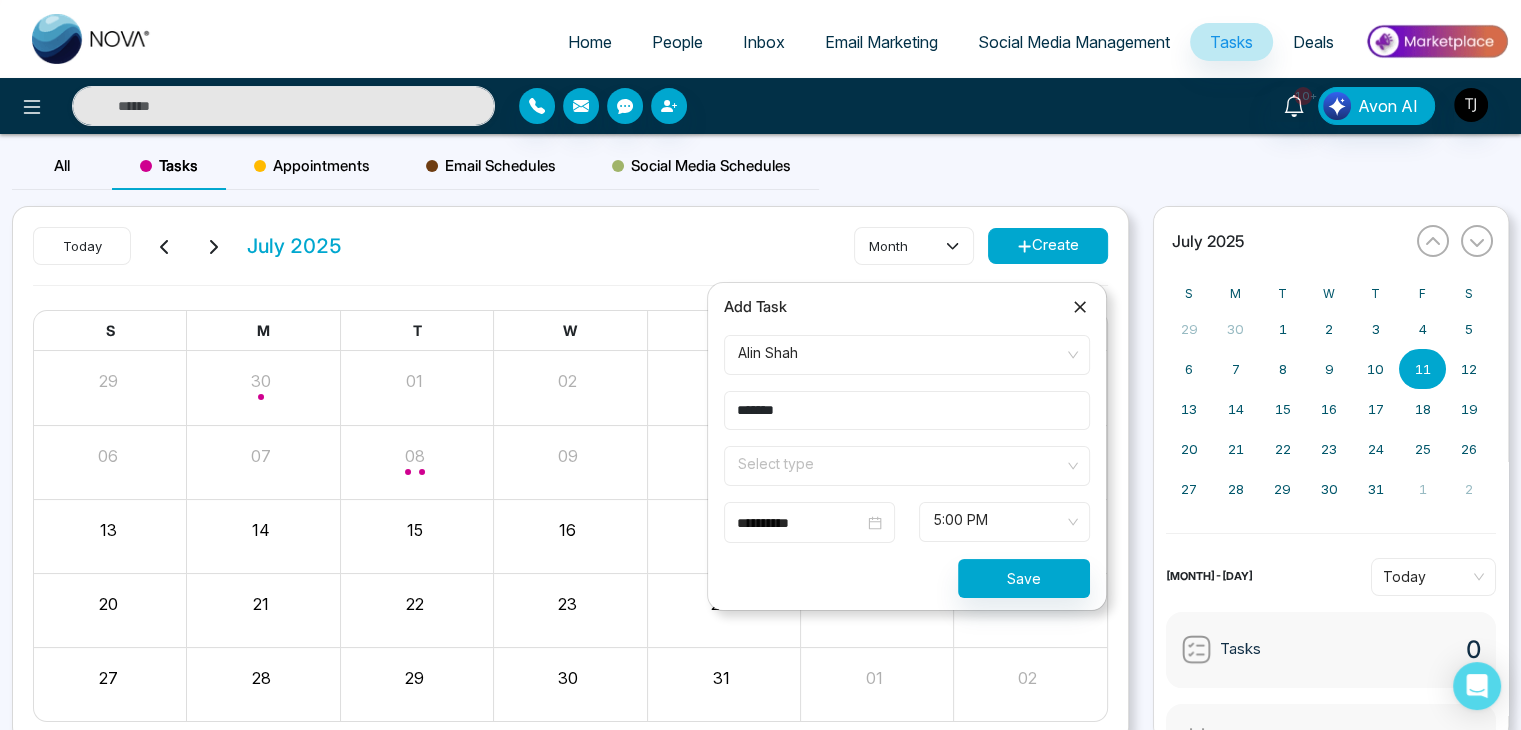 click on "*******" at bounding box center [907, 410] 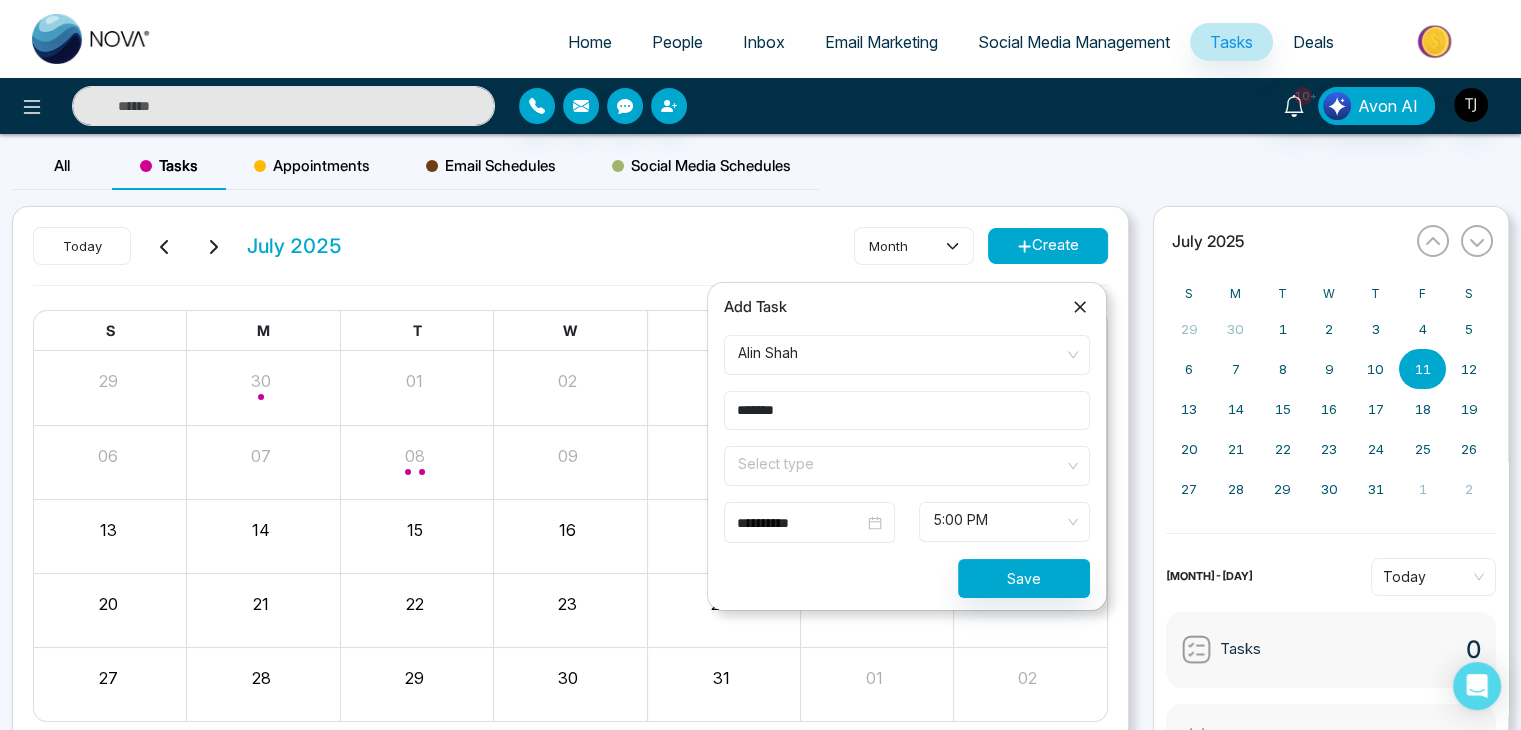 click on "*******" at bounding box center (907, 410) 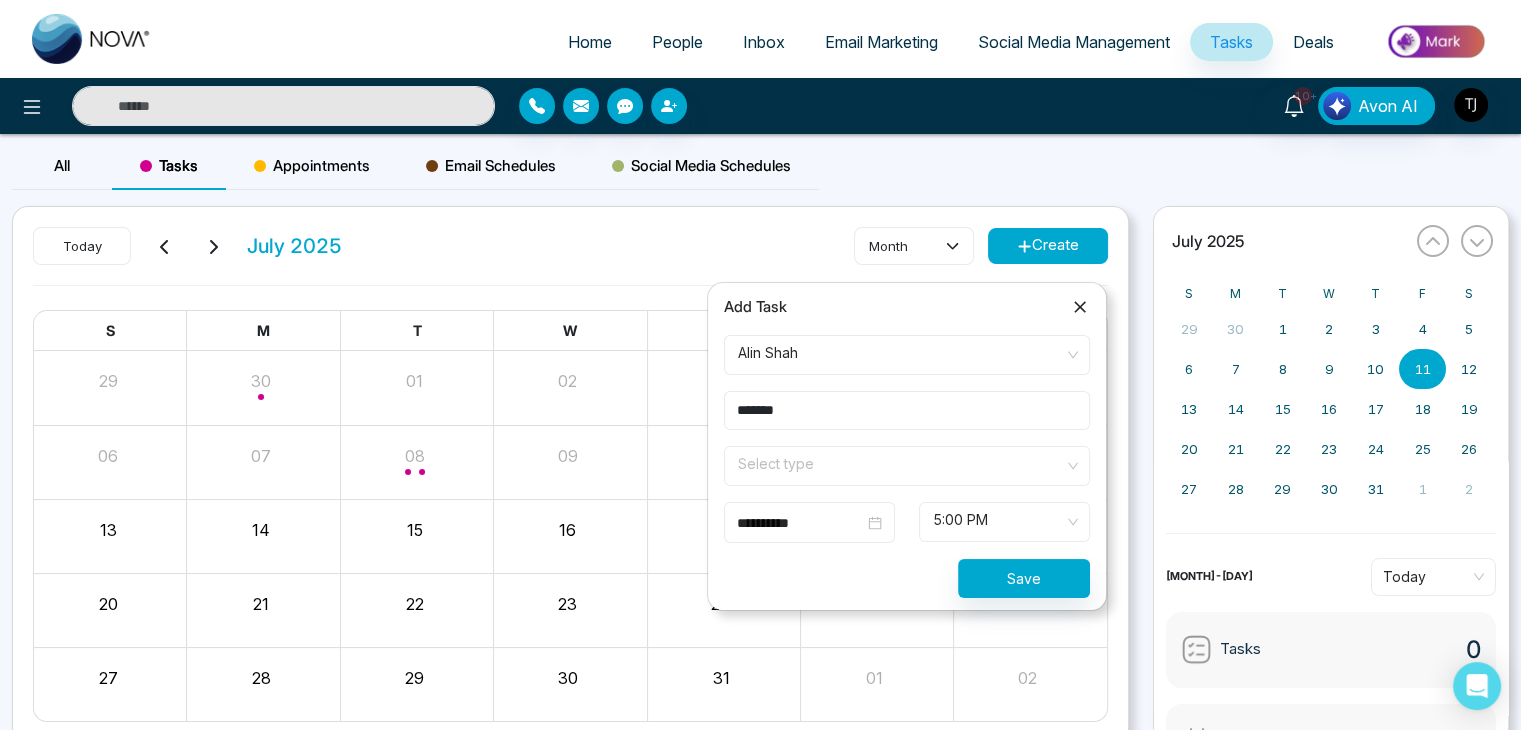 click on "*******" at bounding box center [907, 410] 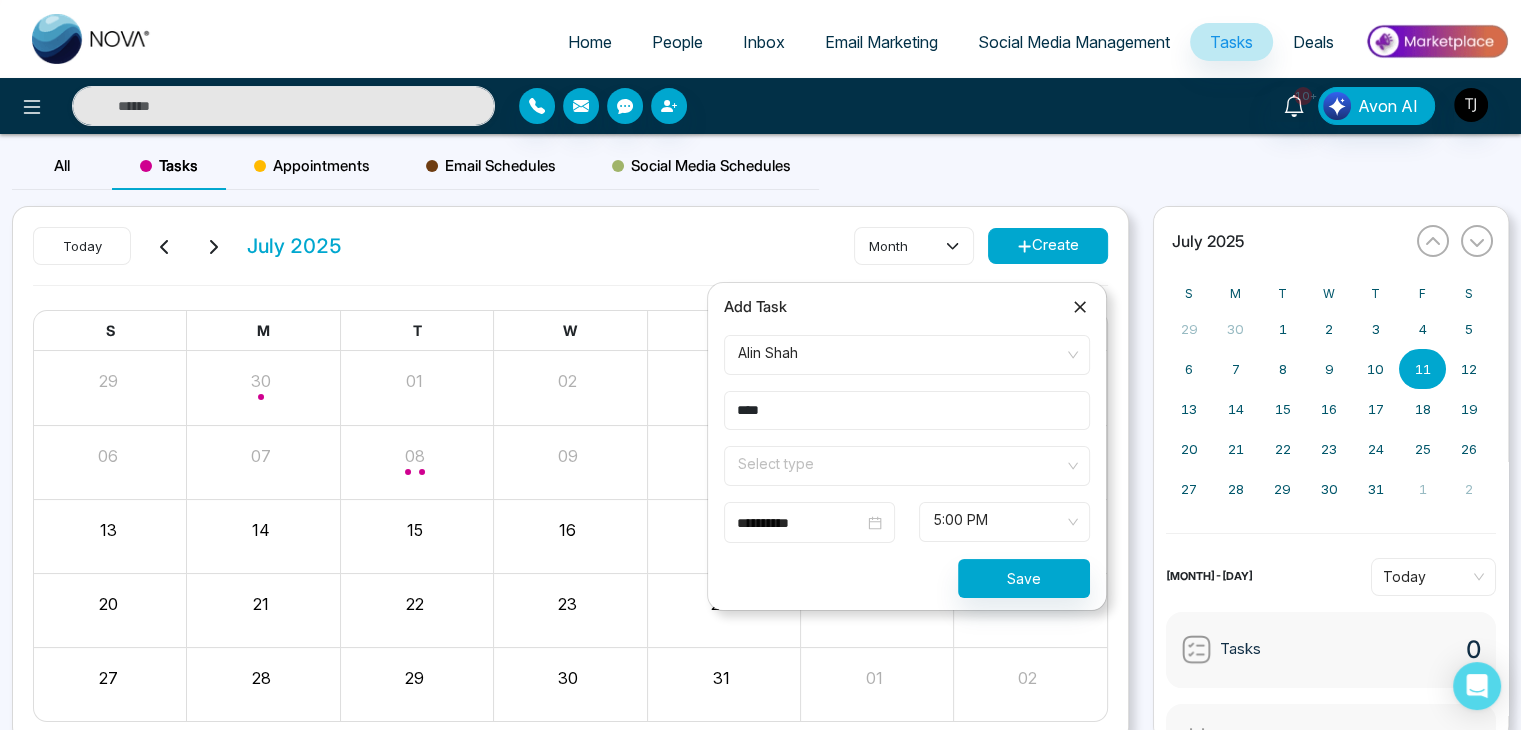 type on "****" 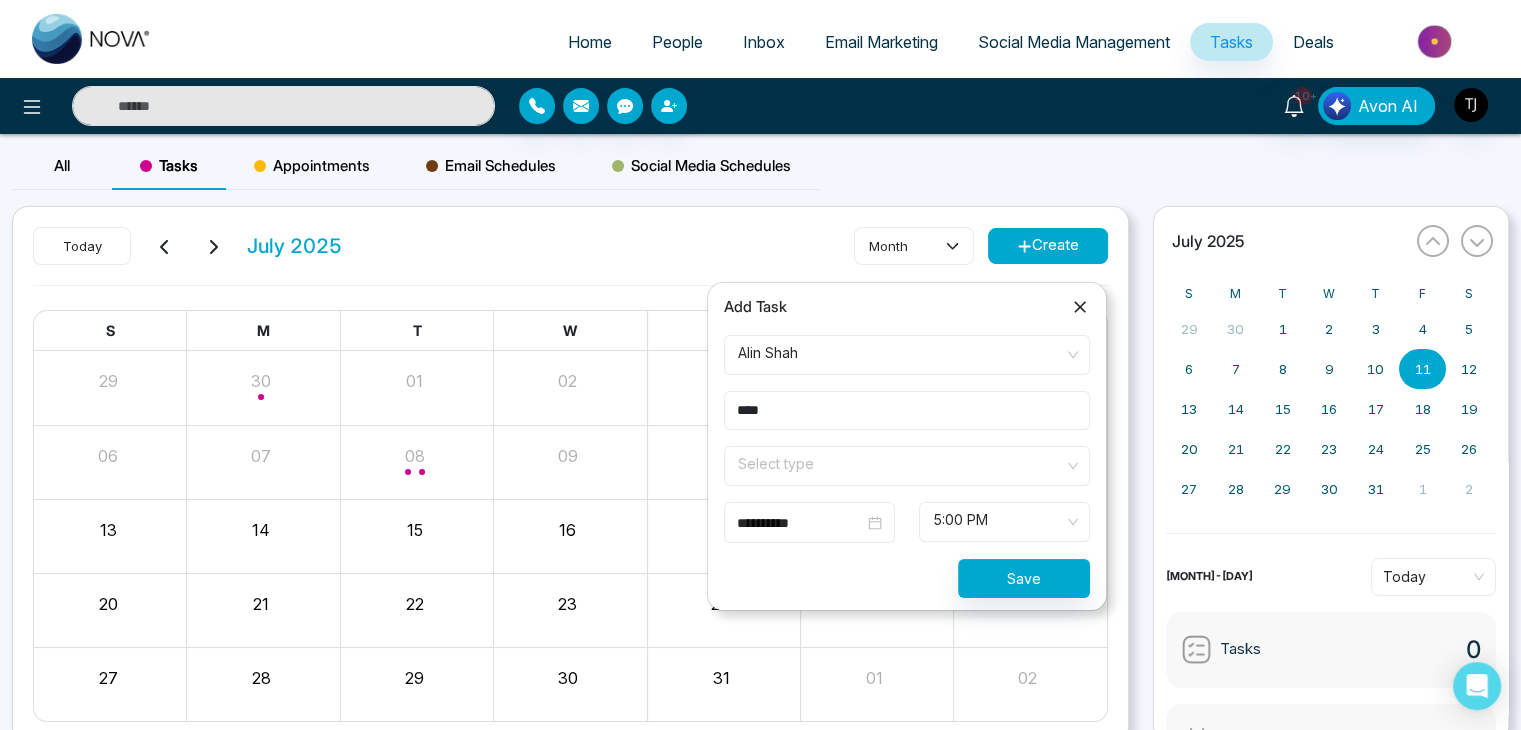 click at bounding box center (900, 462) 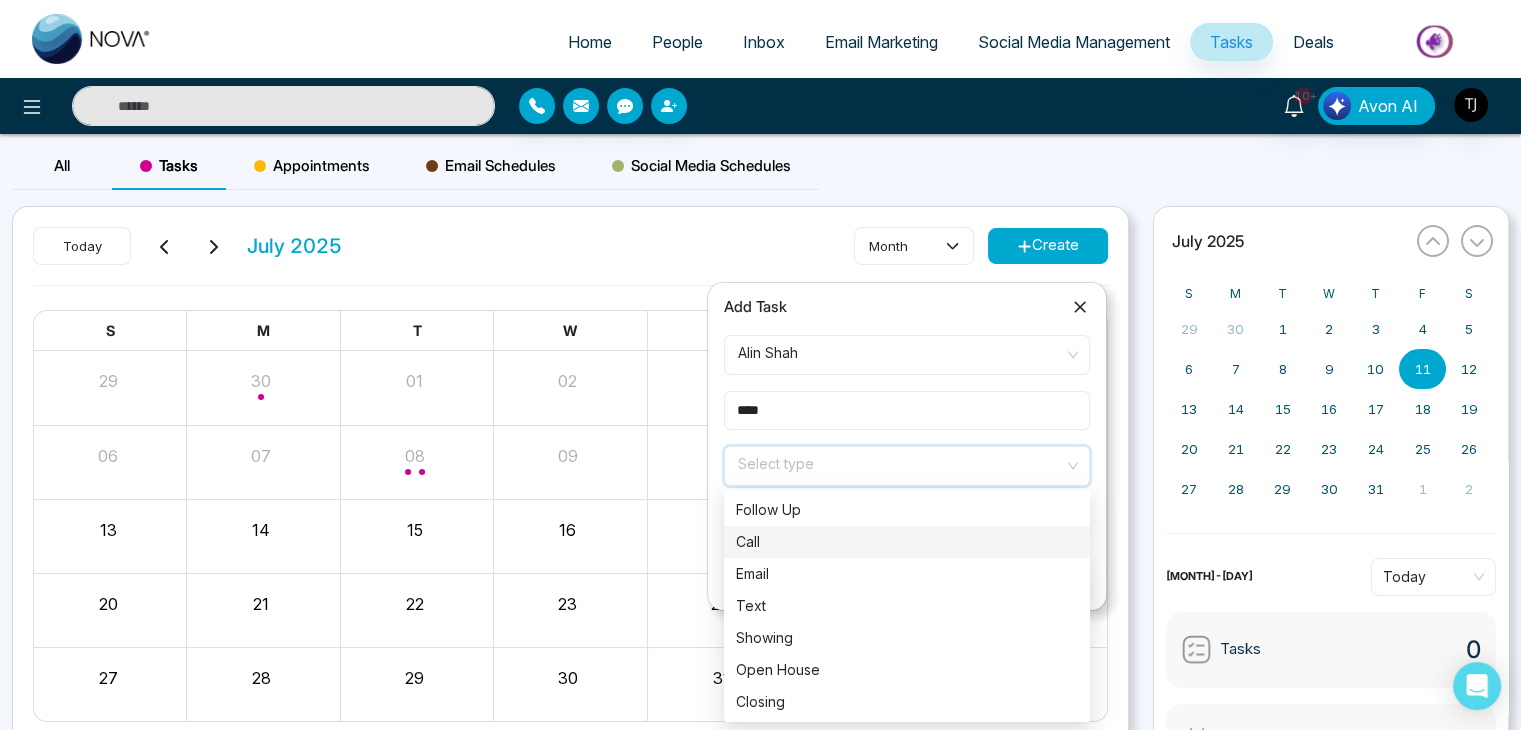 scroll, scrollTop: 84, scrollLeft: 0, axis: vertical 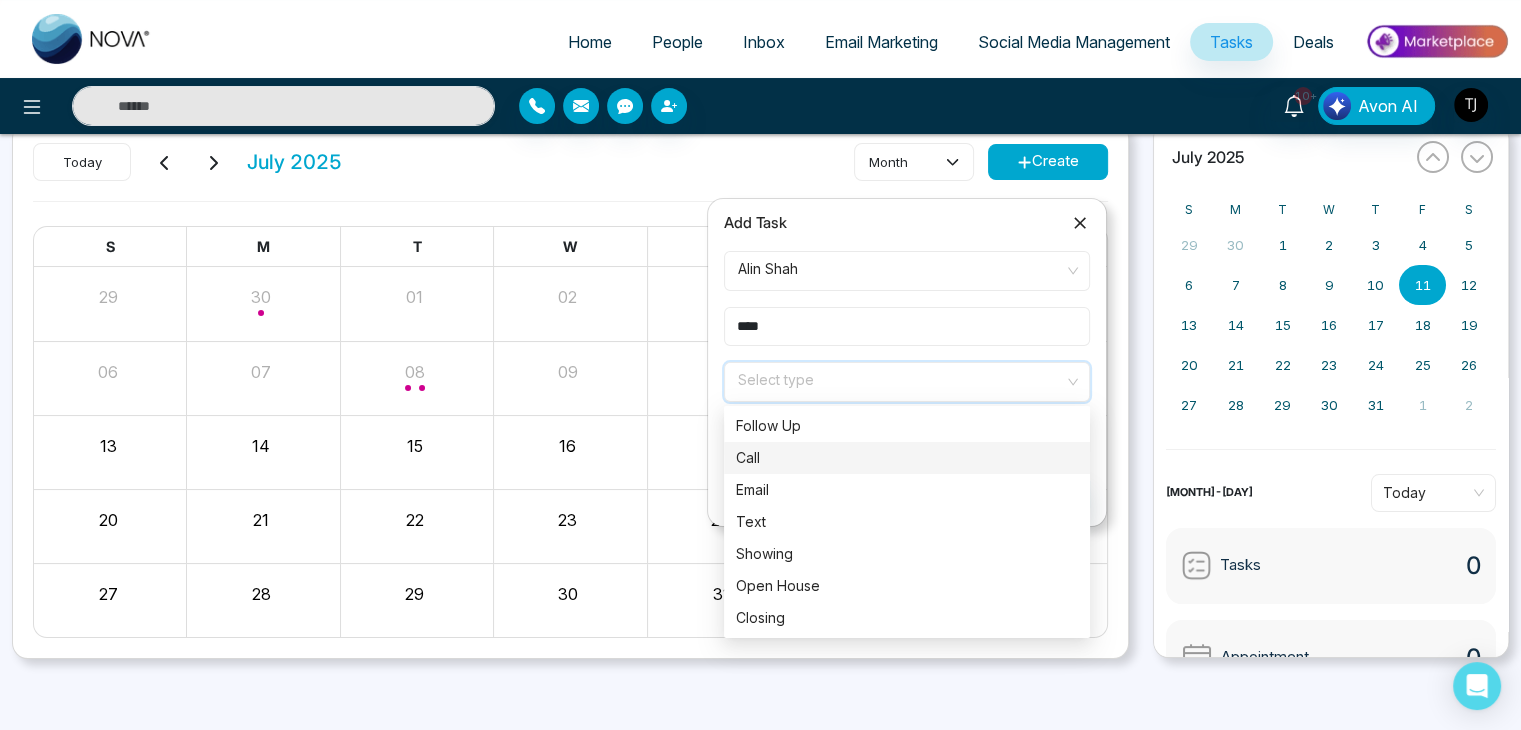 click on "Call" at bounding box center [907, 458] 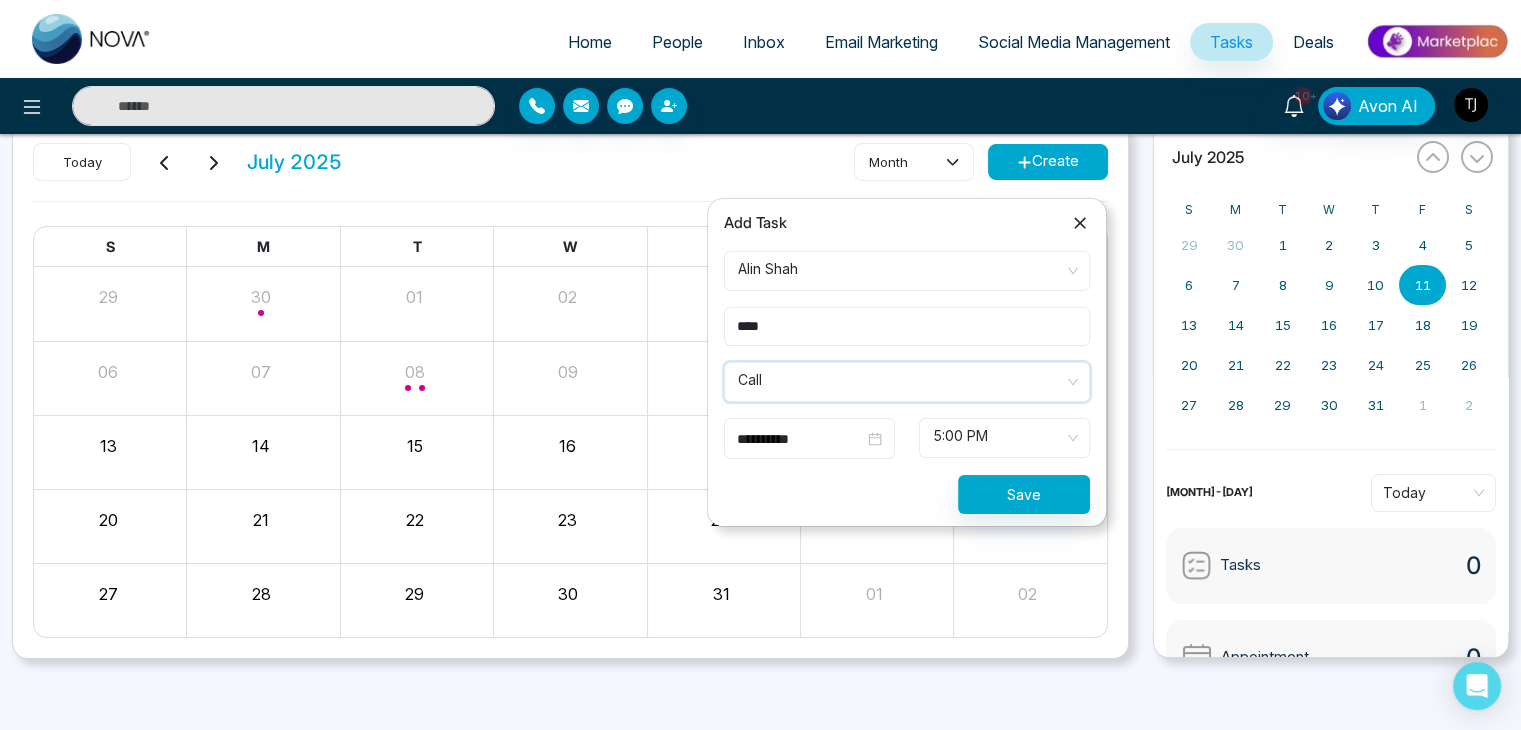 click on "**********" at bounding box center [809, 439] 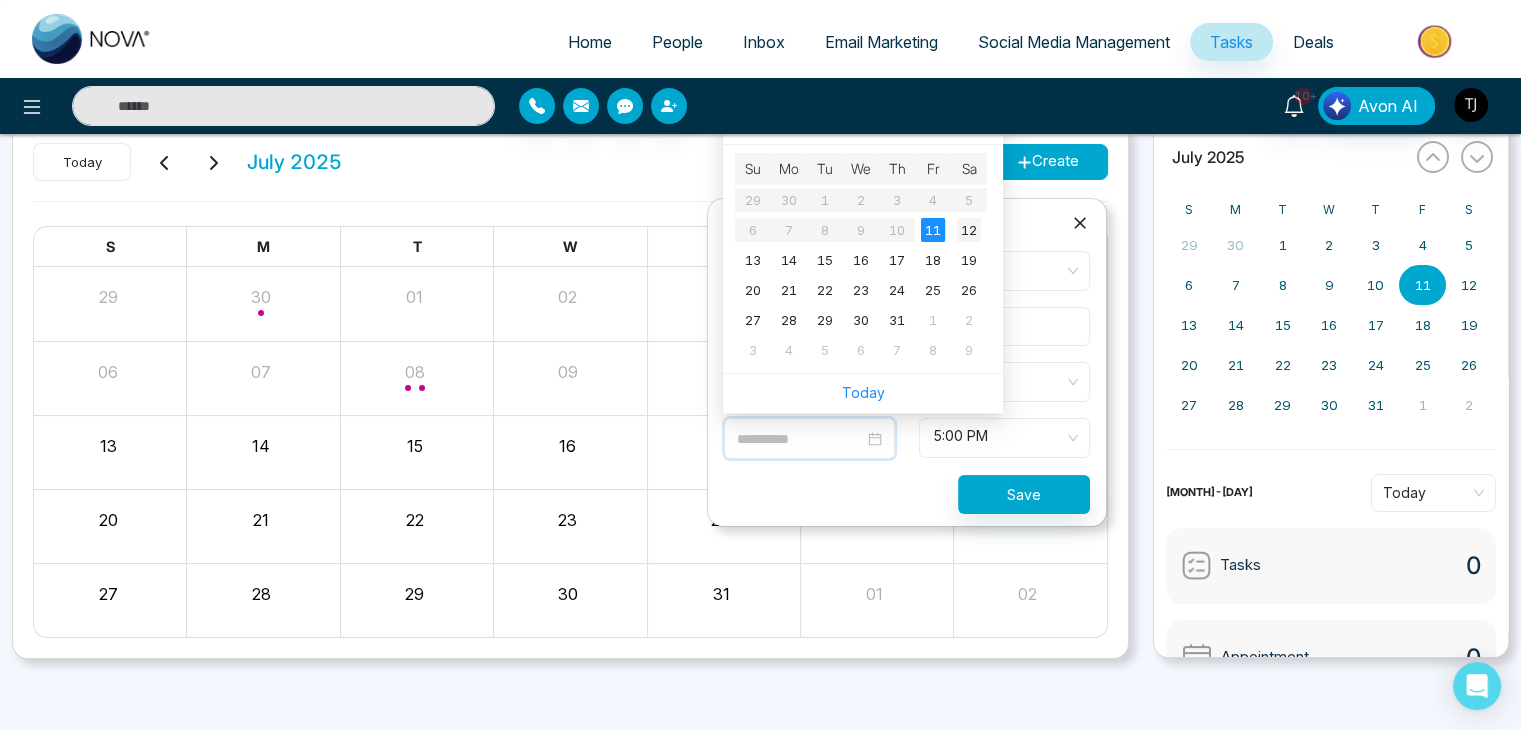 type on "**********" 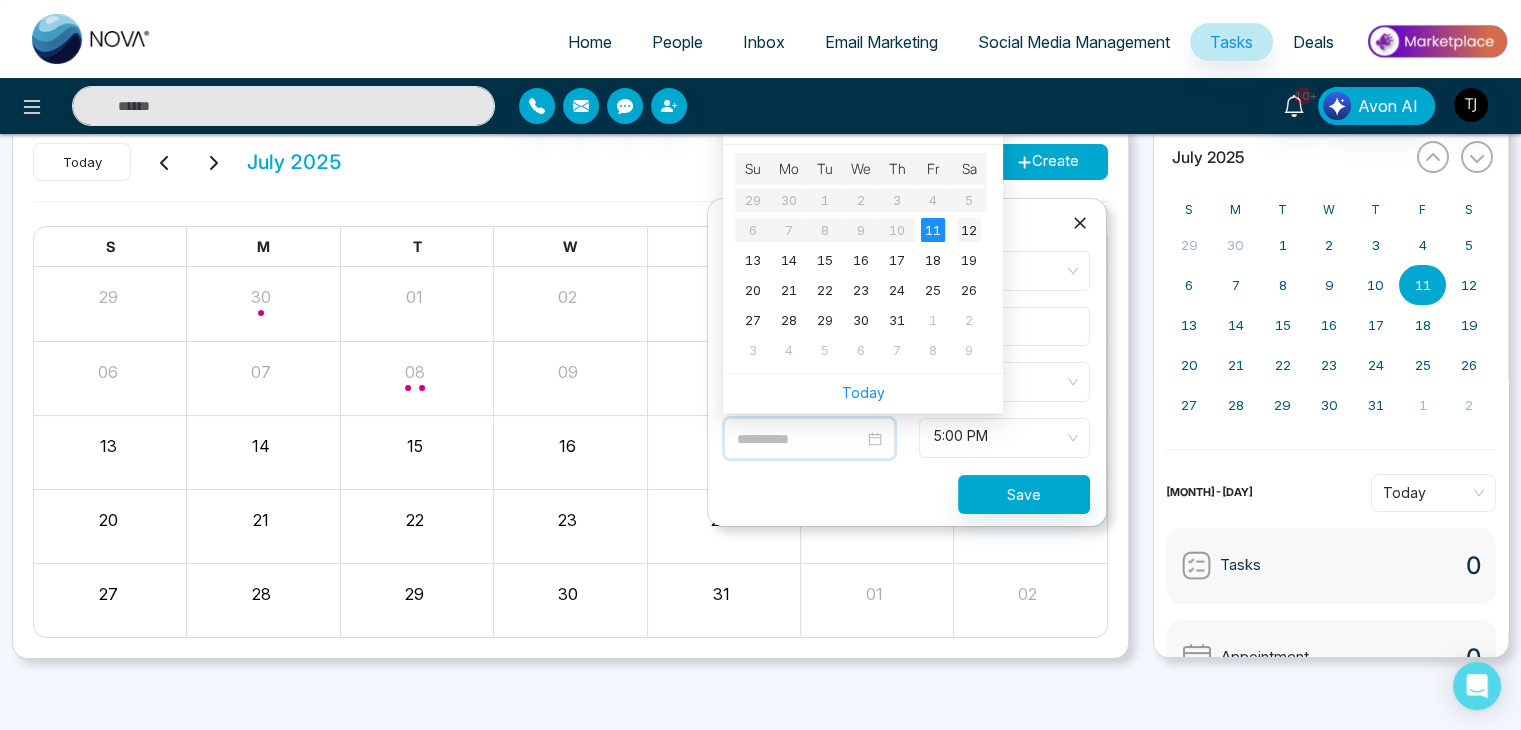 click on "12" at bounding box center [969, 230] 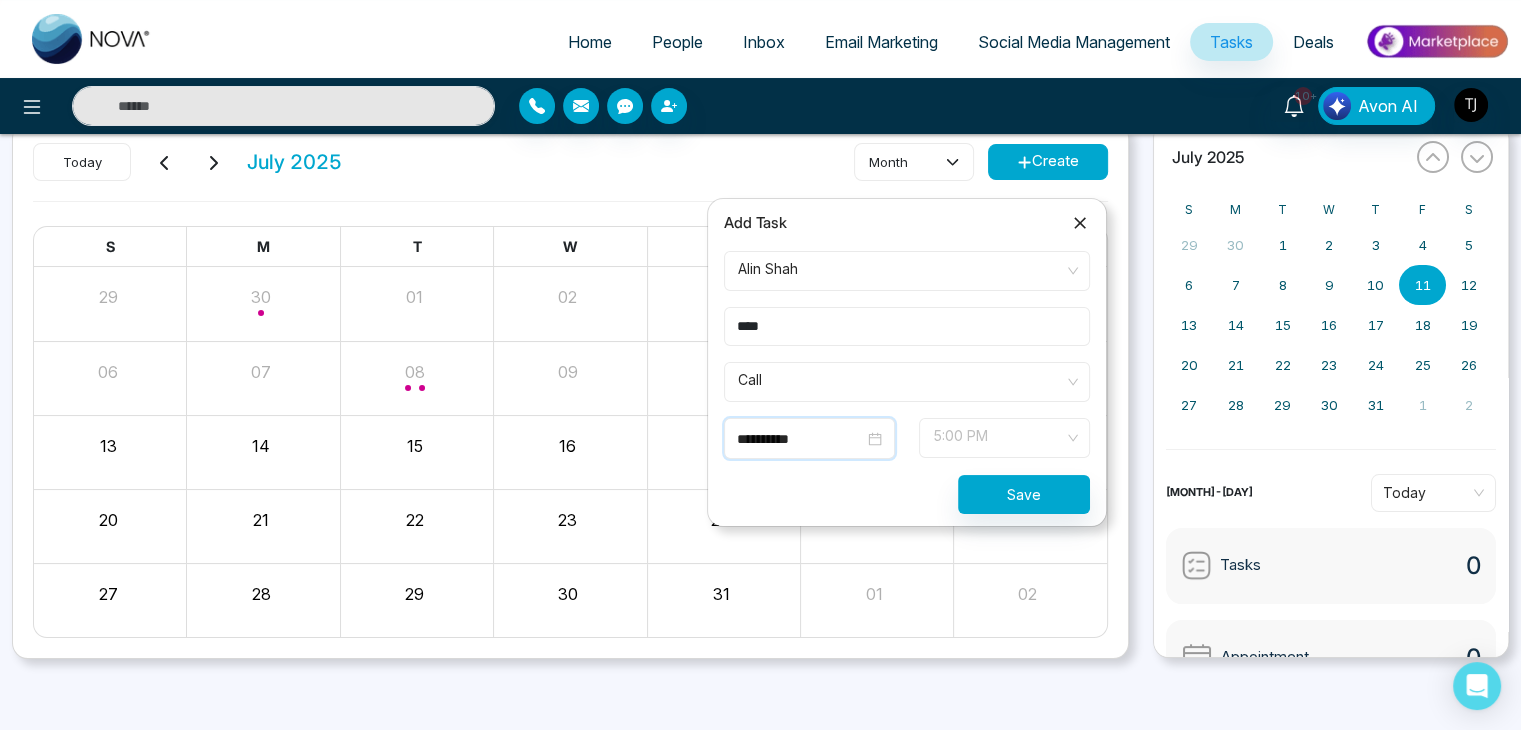 click on "5:00 PM" at bounding box center [1004, 438] 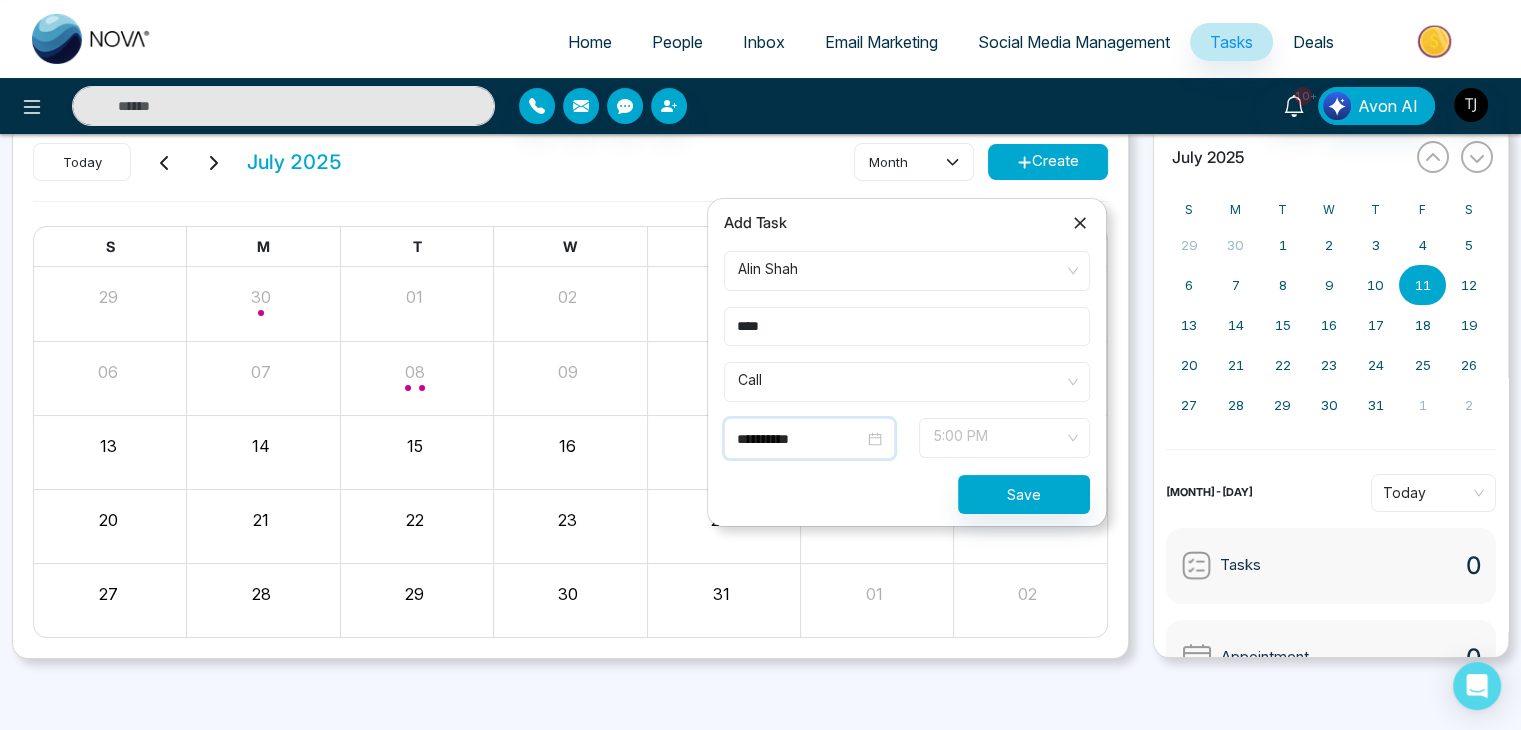 scroll, scrollTop: 864, scrollLeft: 0, axis: vertical 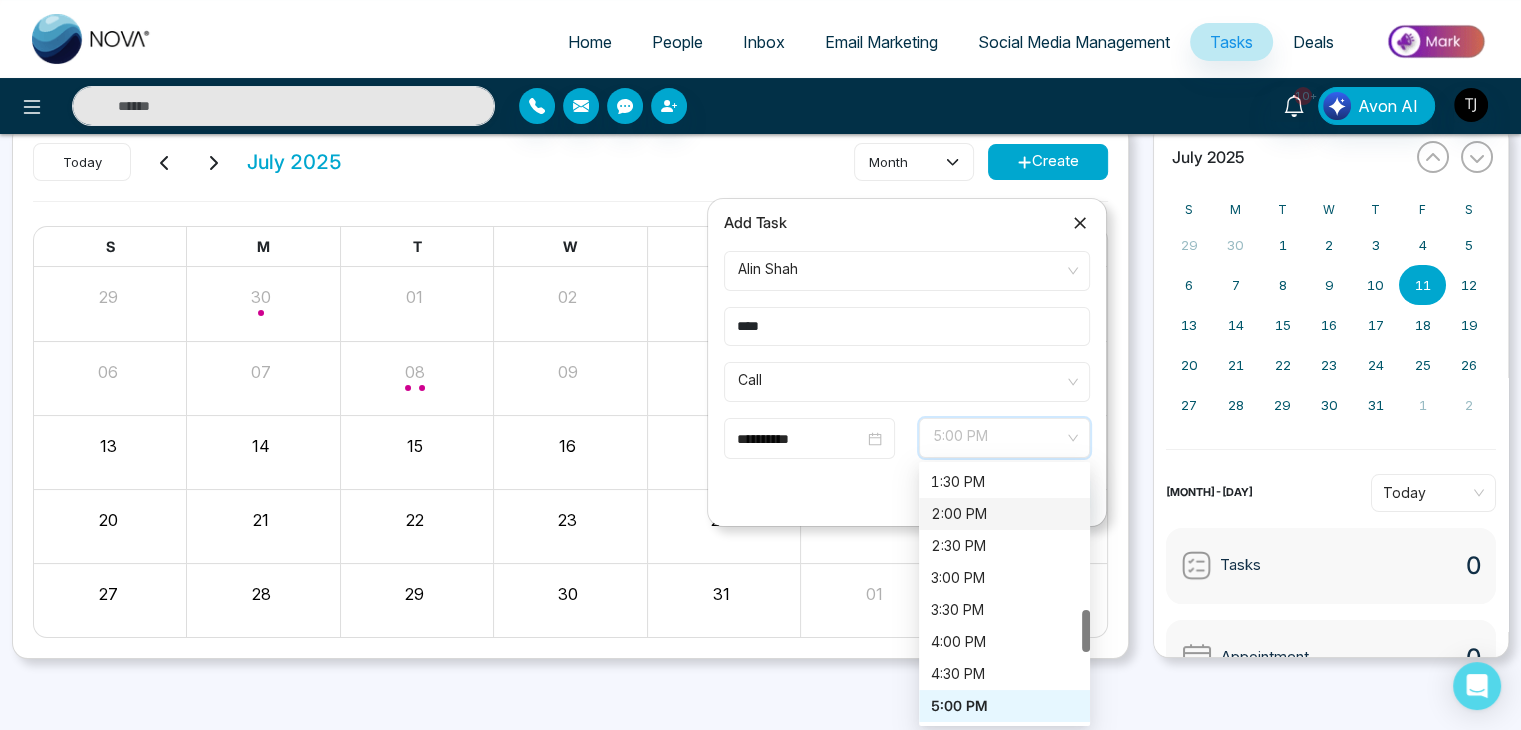 click on "2:00 PM" at bounding box center [1004, 514] 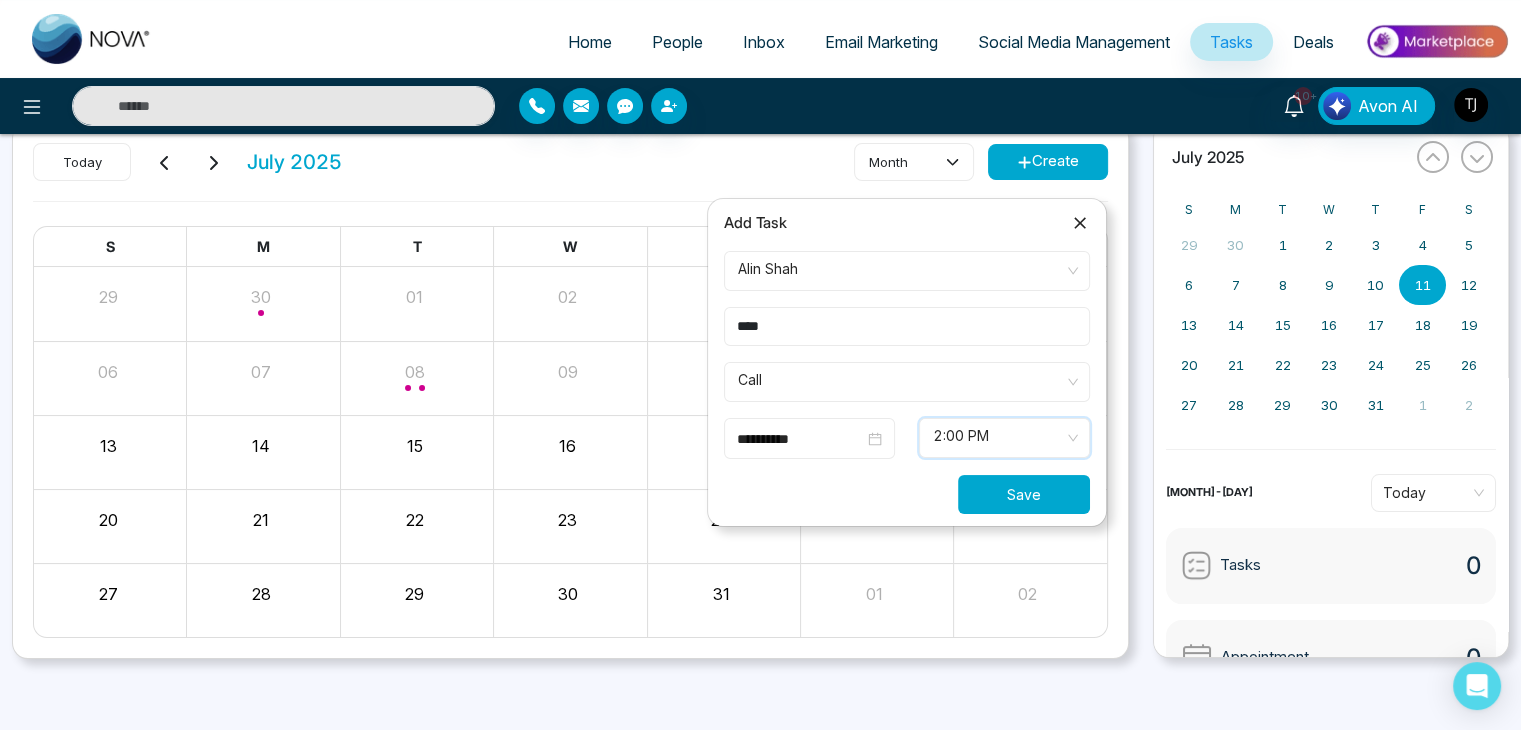 click on "Save" at bounding box center (1024, 494) 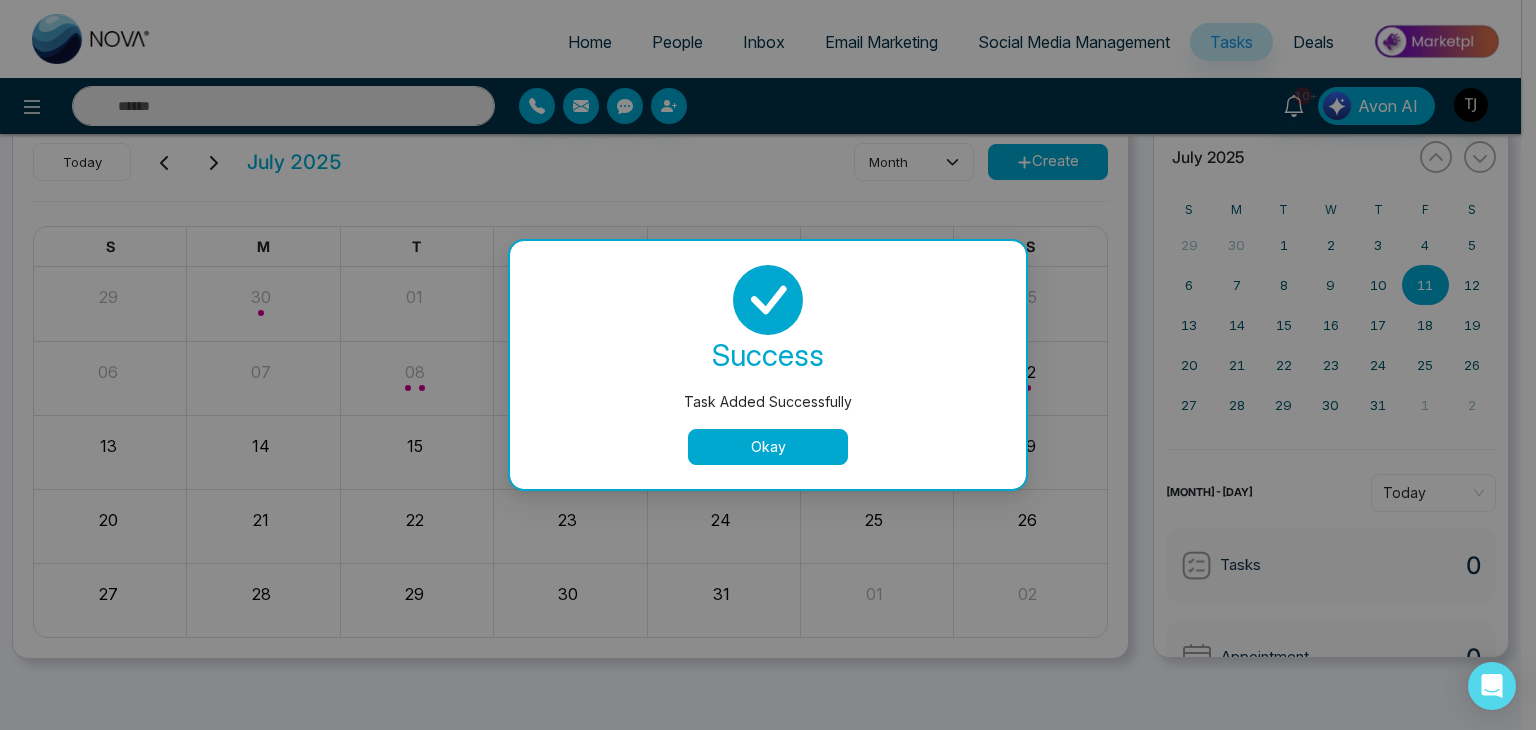 click on "Okay" at bounding box center [768, 447] 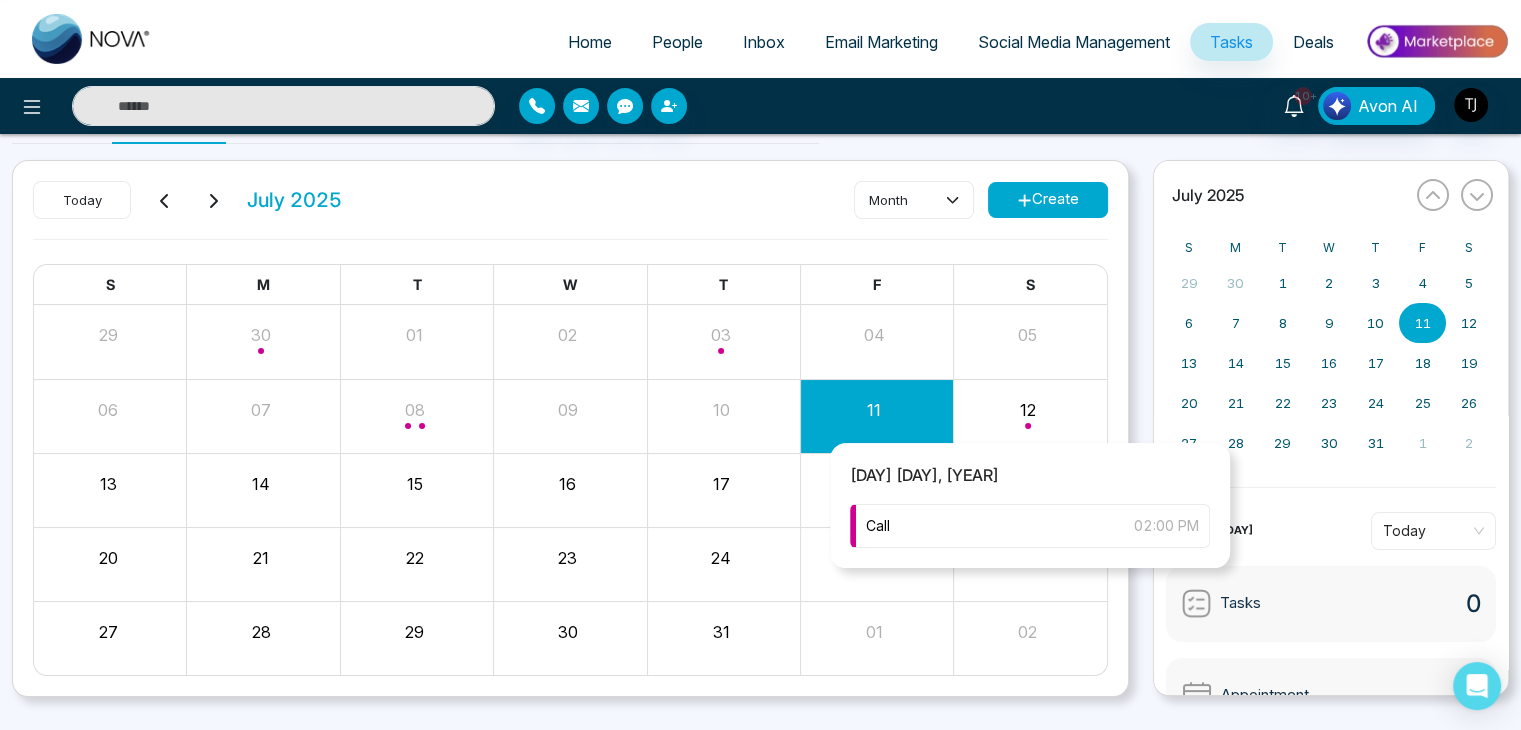 scroll, scrollTop: 0, scrollLeft: 0, axis: both 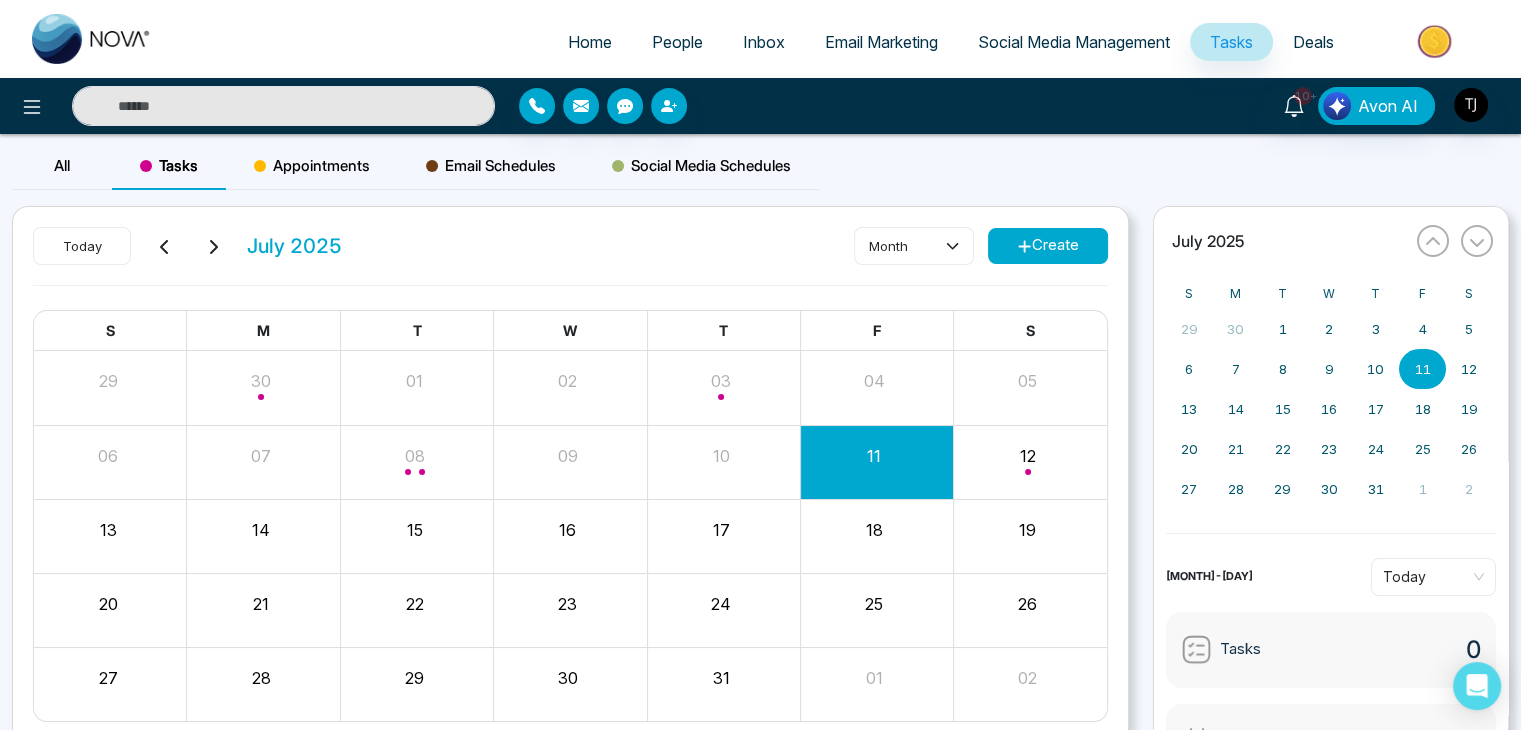 click on "Appointments" at bounding box center [312, 166] 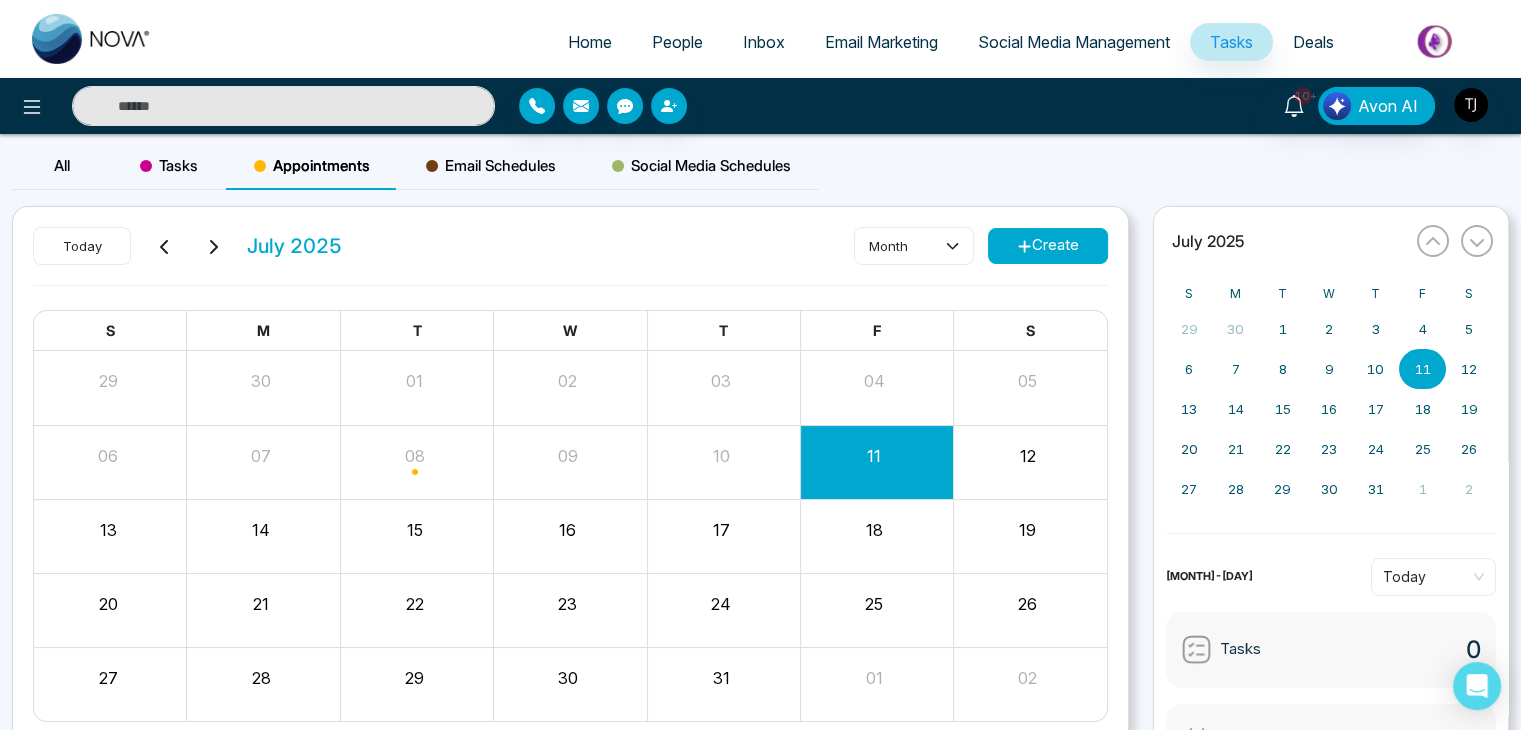 click on "Create" at bounding box center (1048, 246) 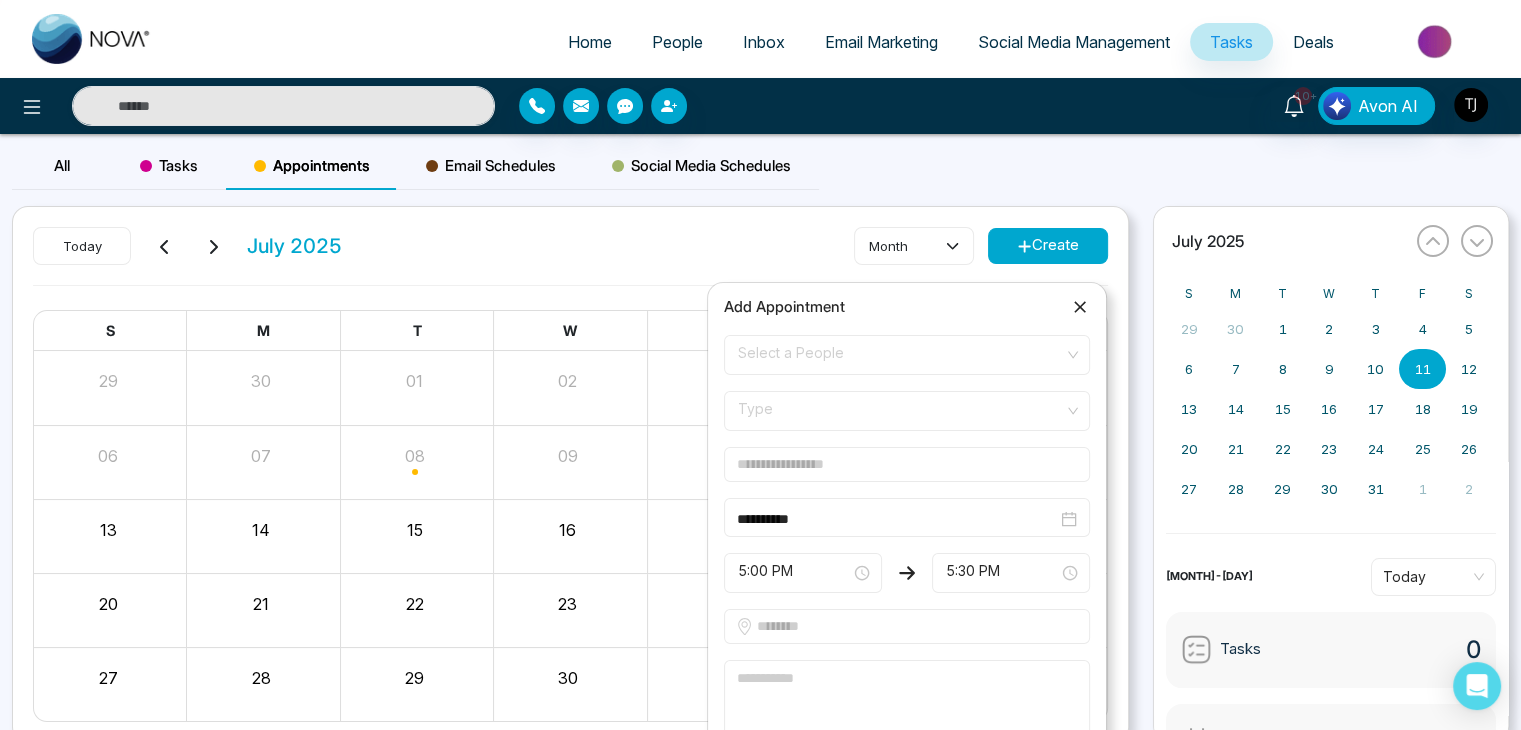 scroll, scrollTop: 84, scrollLeft: 0, axis: vertical 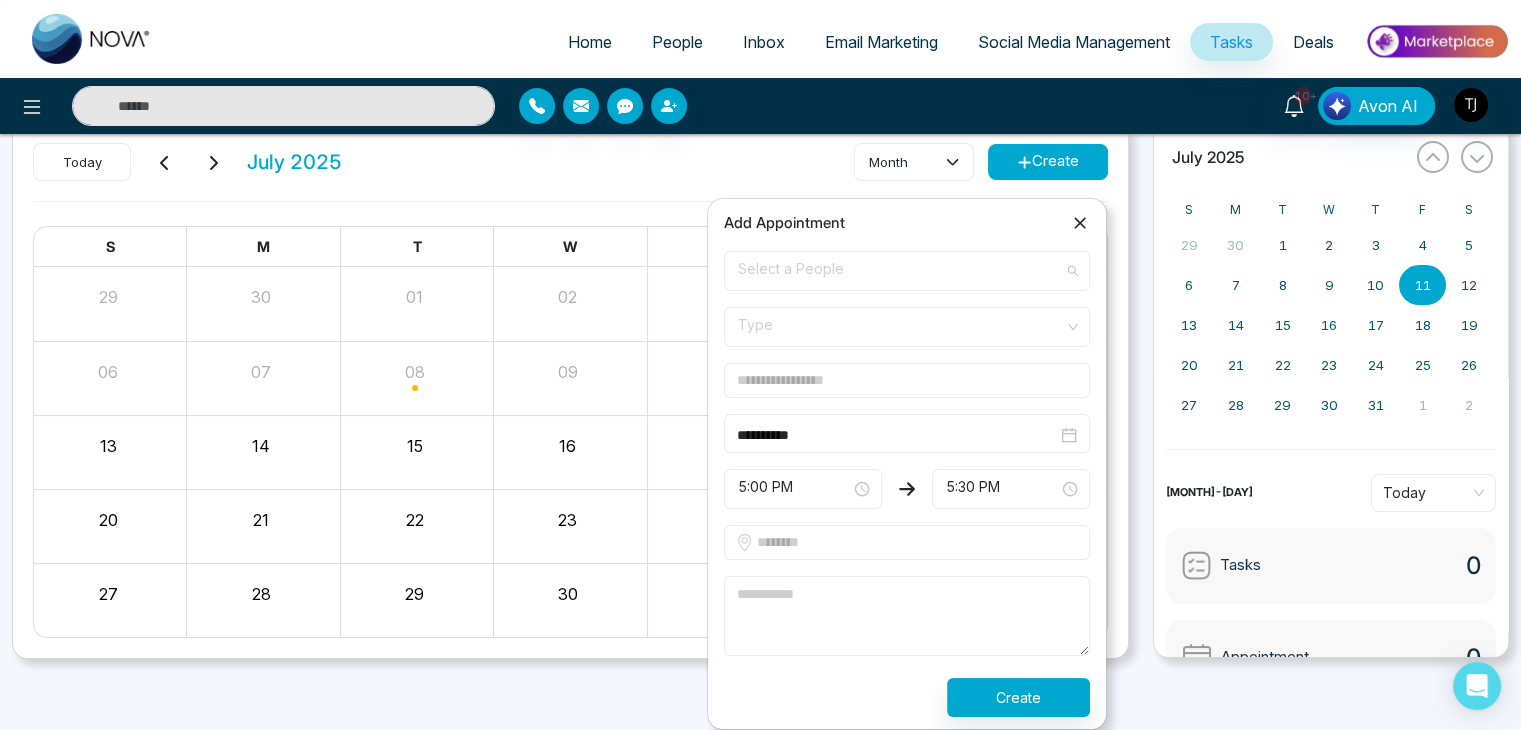 click on "Select a People" at bounding box center [907, 271] 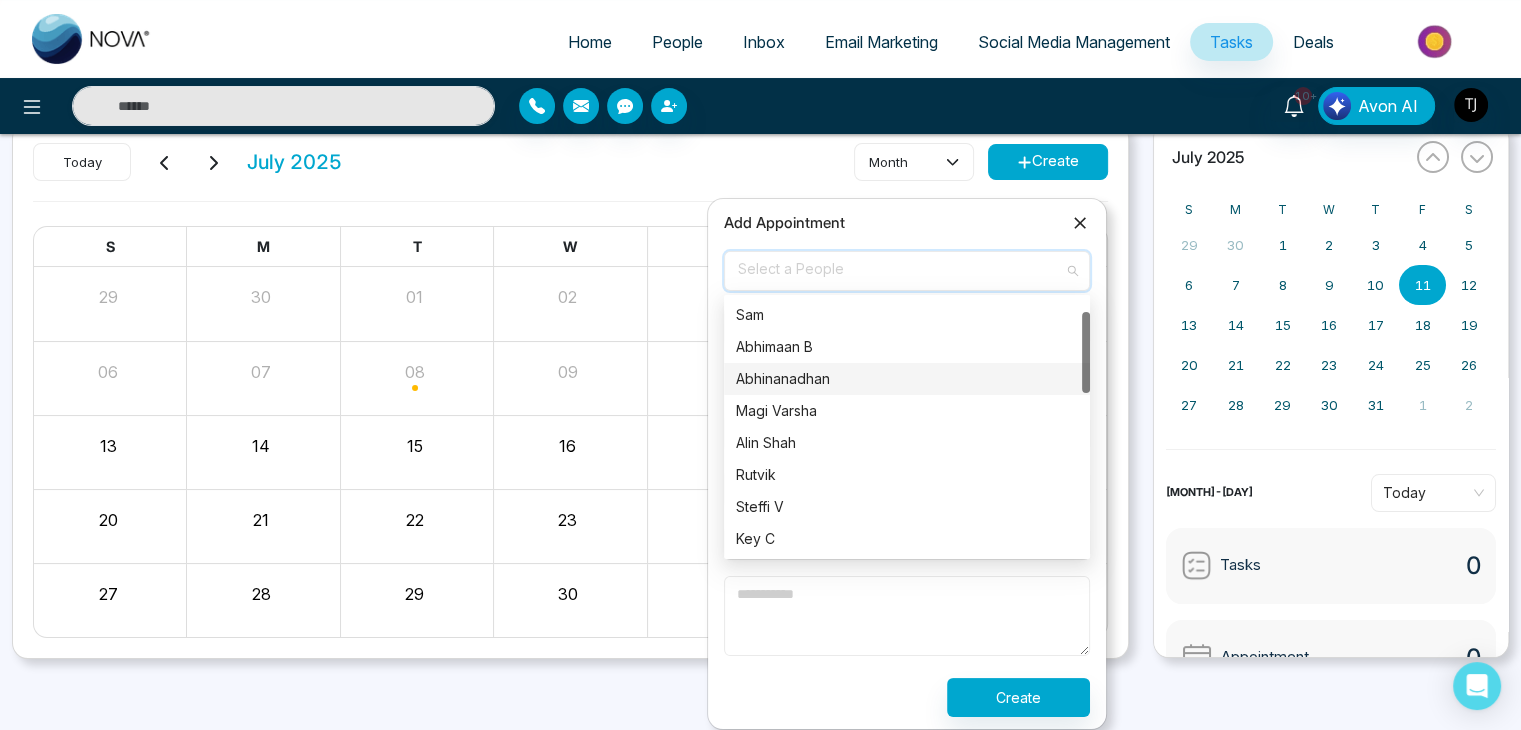 scroll, scrollTop: 40, scrollLeft: 0, axis: vertical 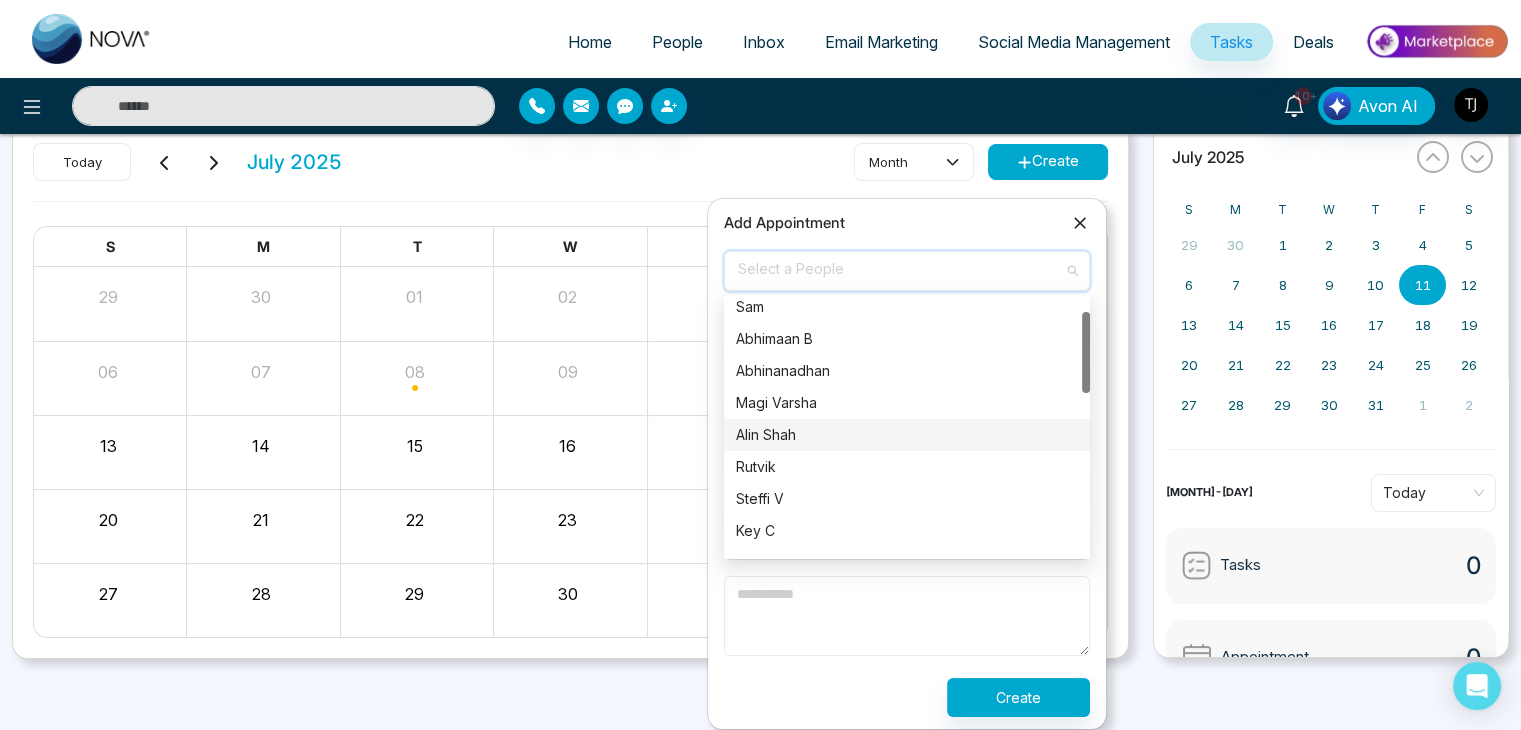 click on "Alin Shah" at bounding box center (907, 435) 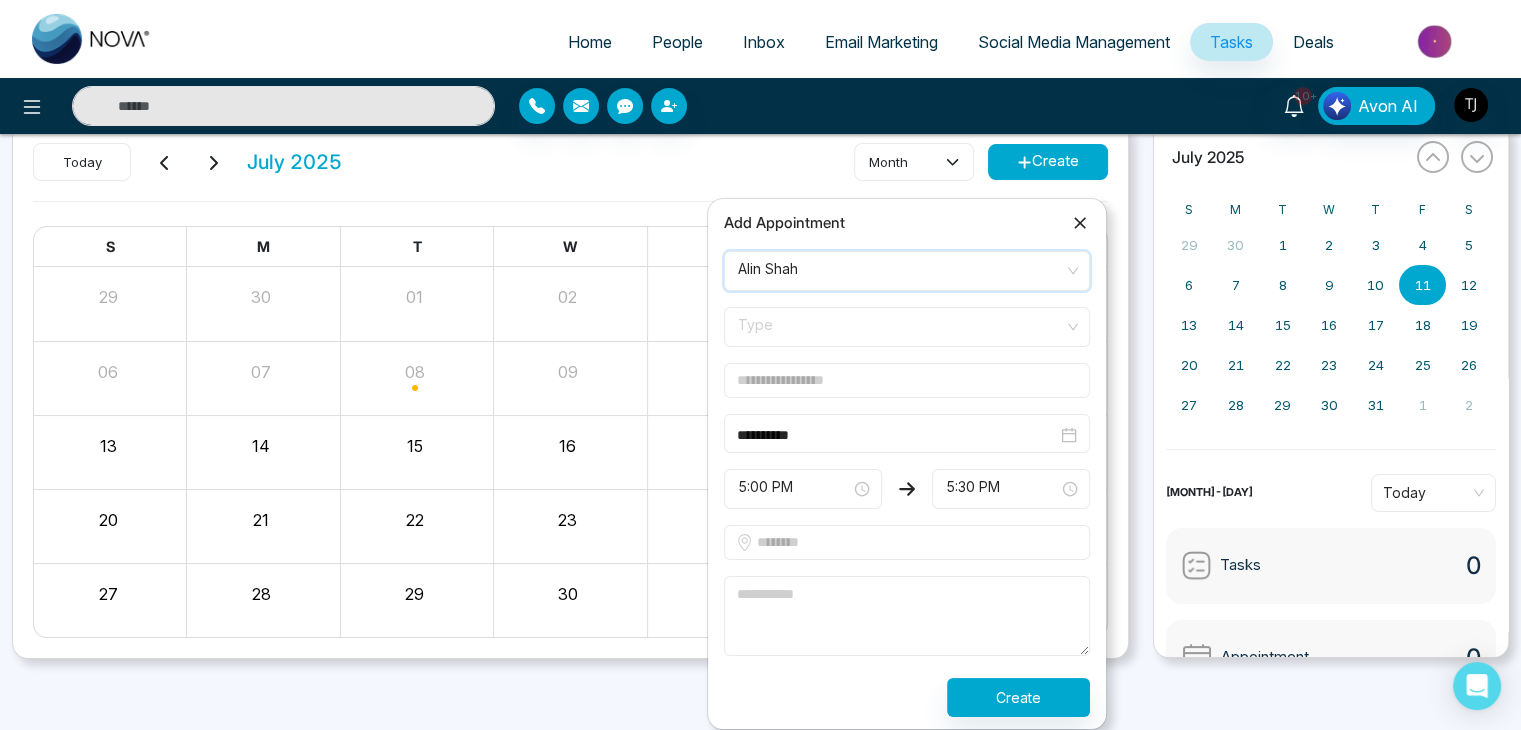 click on "Type" at bounding box center [907, 327] 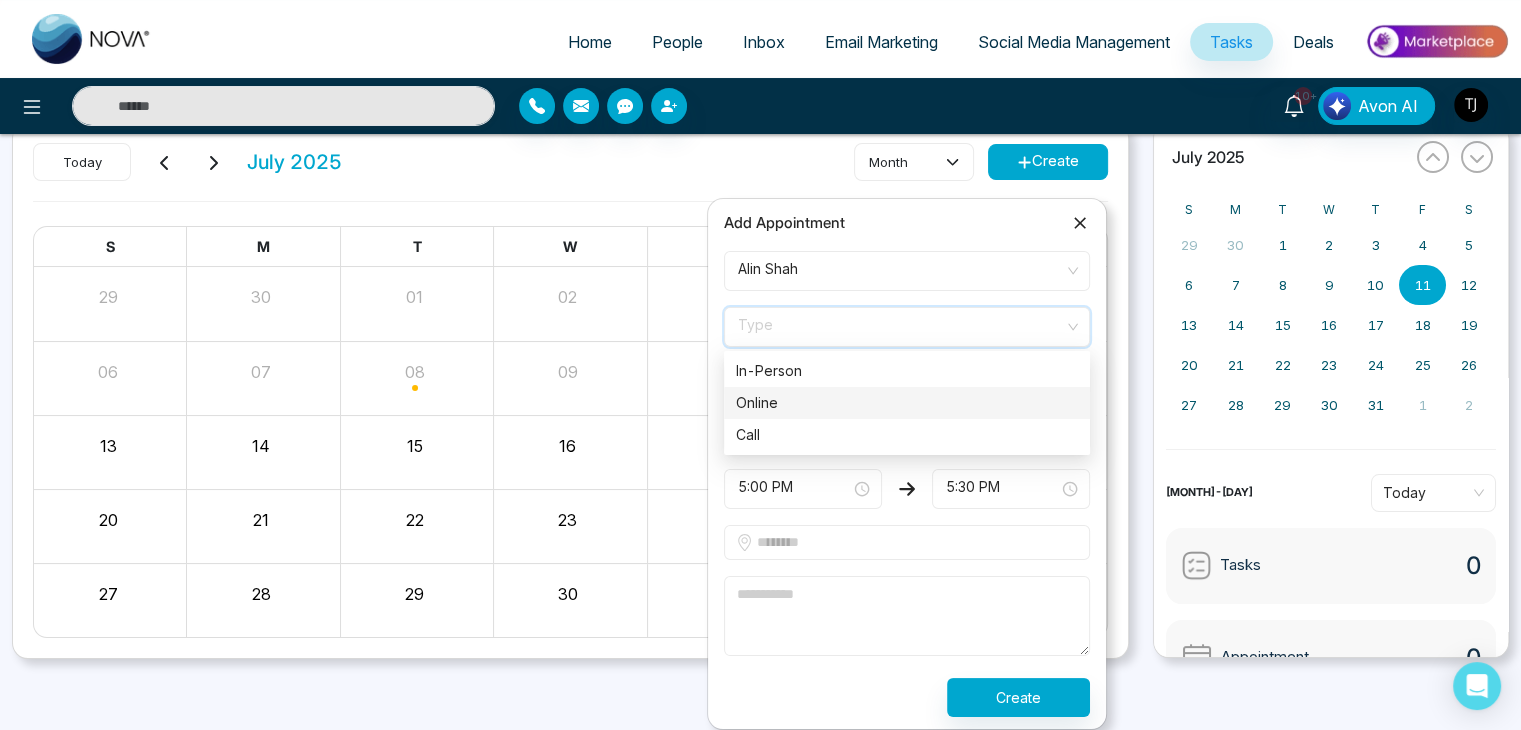 click on "Online" at bounding box center (907, 403) 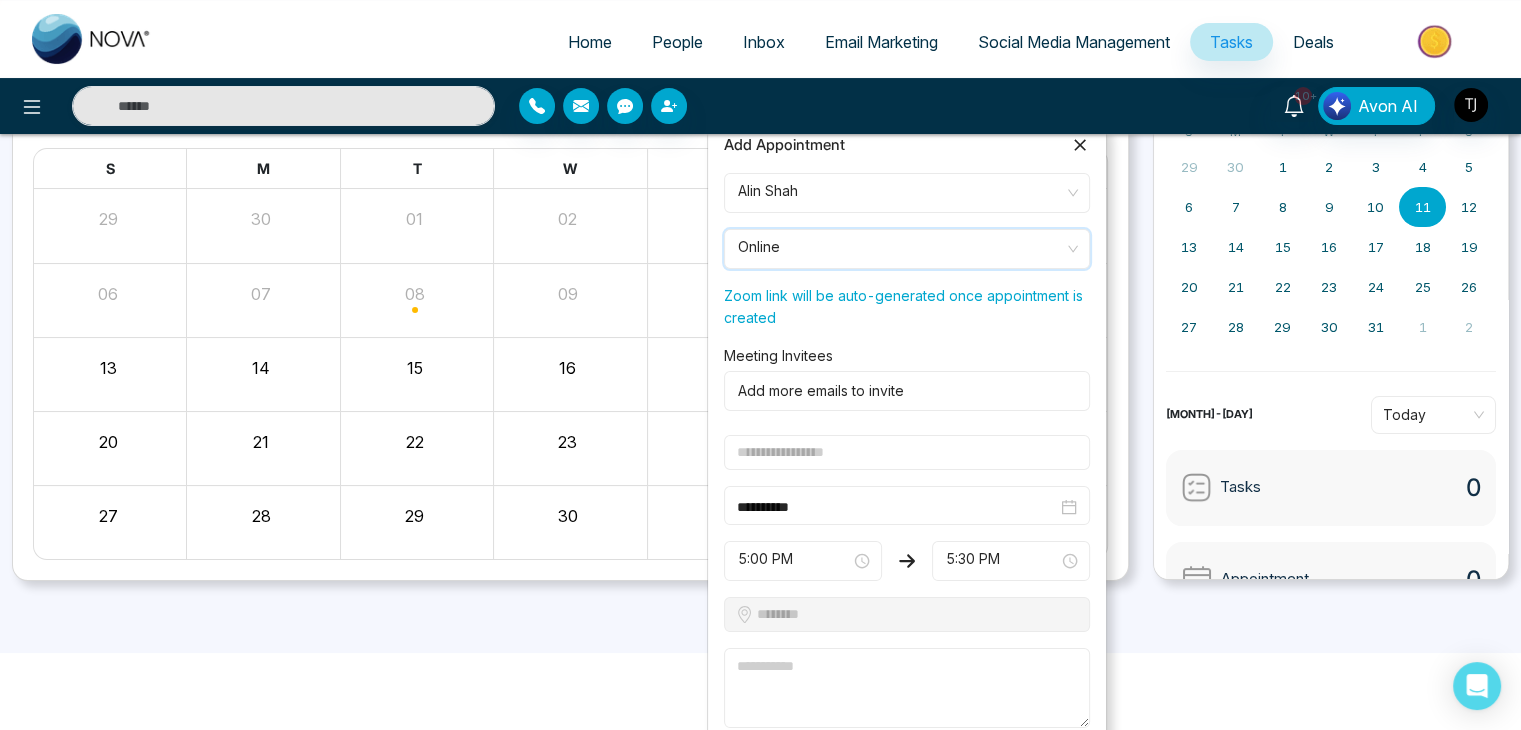 scroll, scrollTop: 231, scrollLeft: 0, axis: vertical 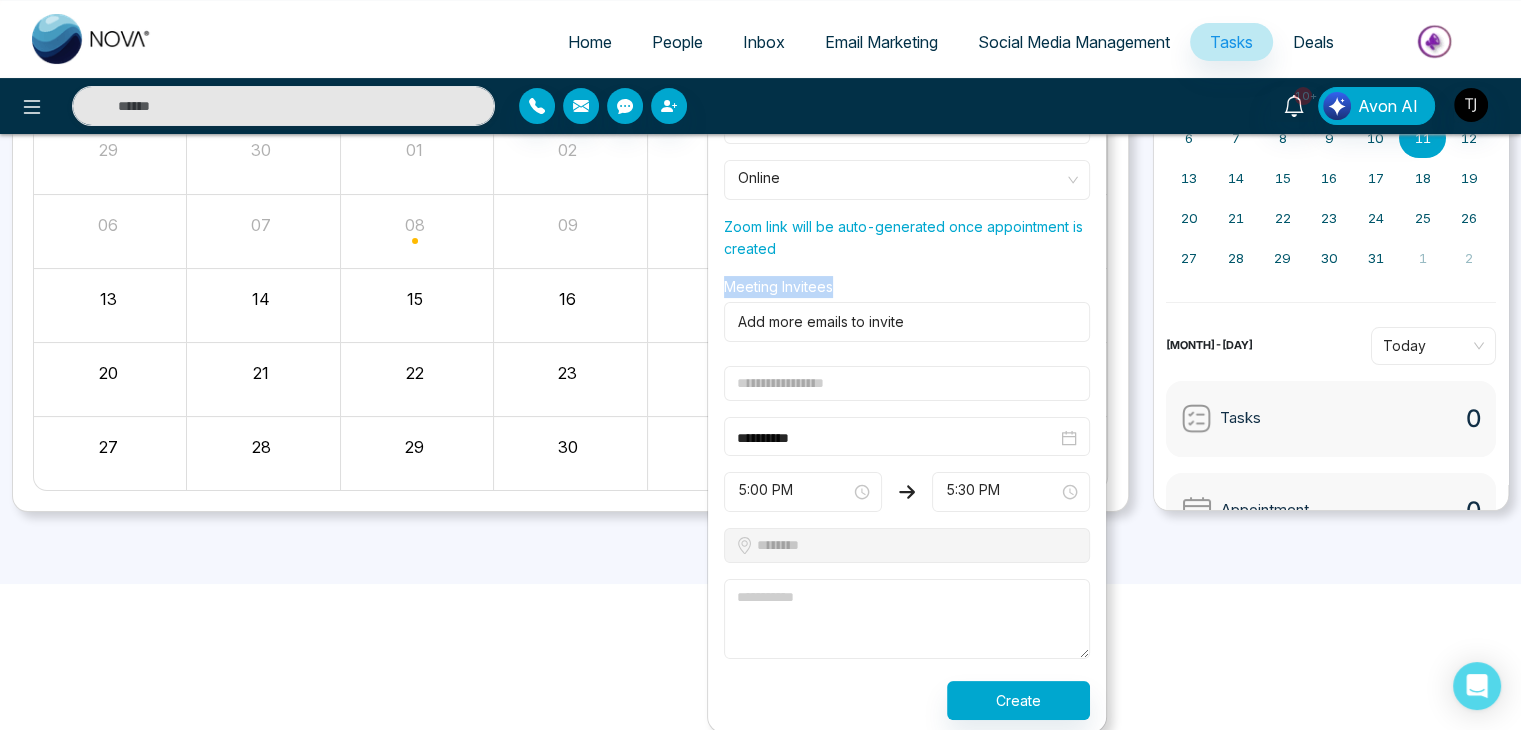 drag, startPoint x: 840, startPoint y: 285, endPoint x: 719, endPoint y: 288, distance: 121.037186 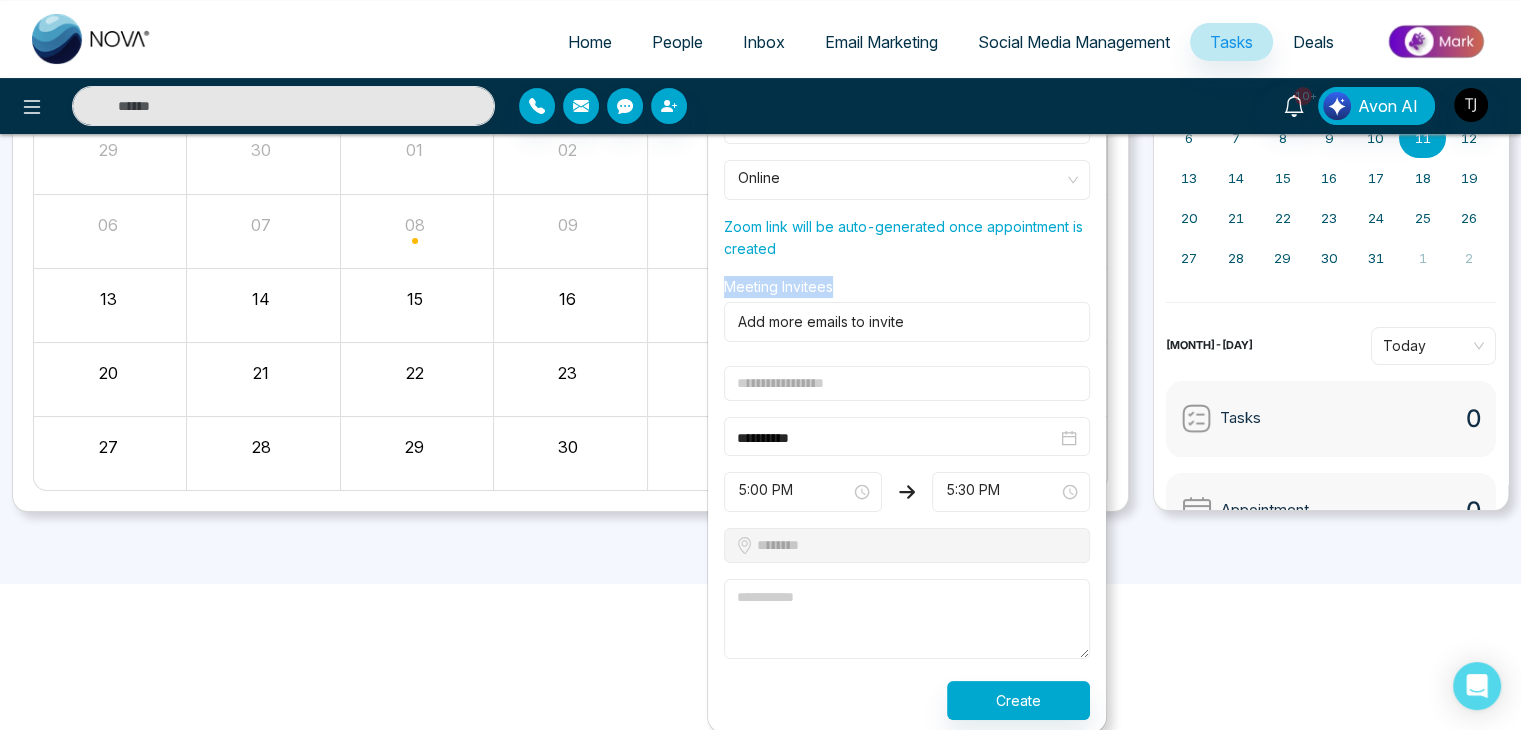 click on "Meeting Invitees   Add more emails to invite" at bounding box center (907, 309) 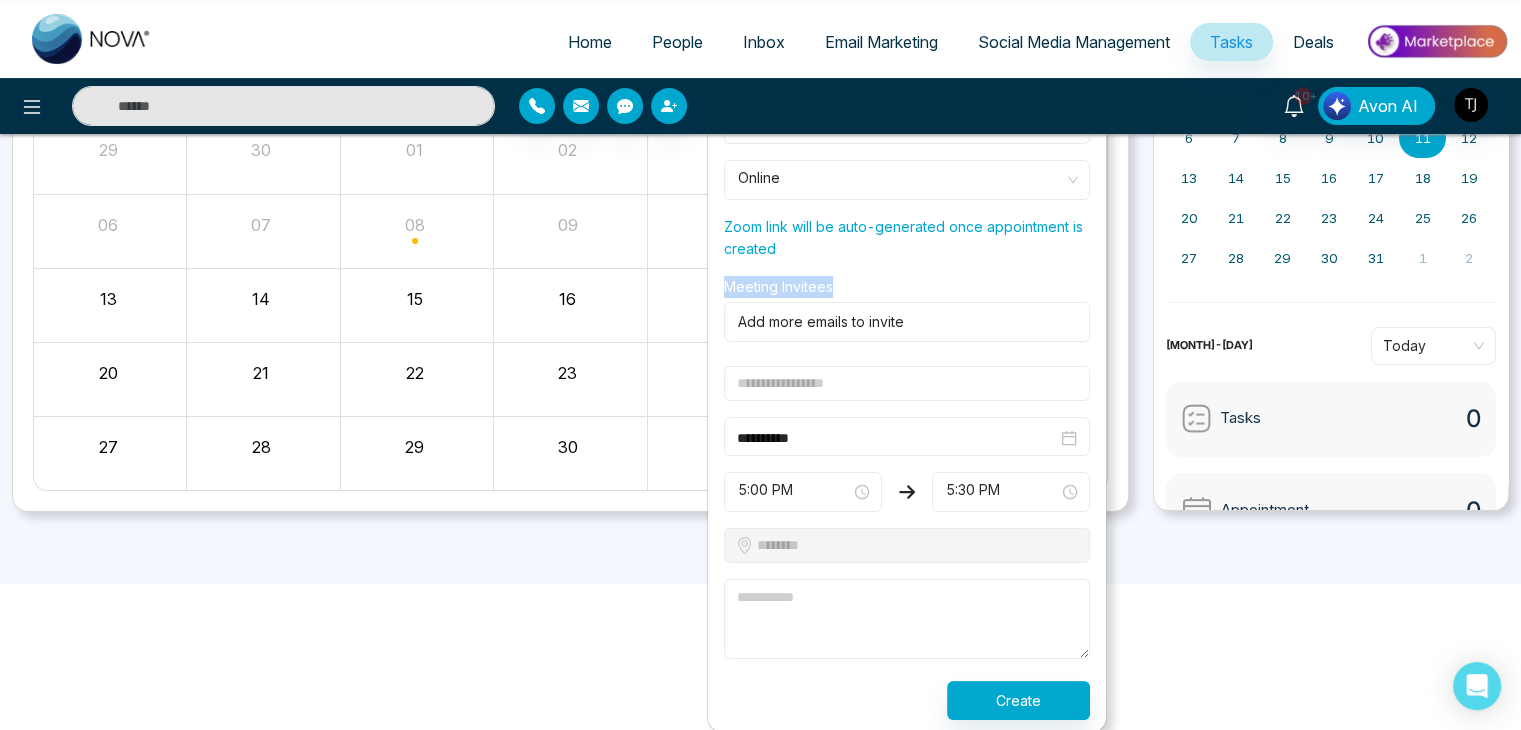 click on "Meeting Invitees" at bounding box center (778, 289) 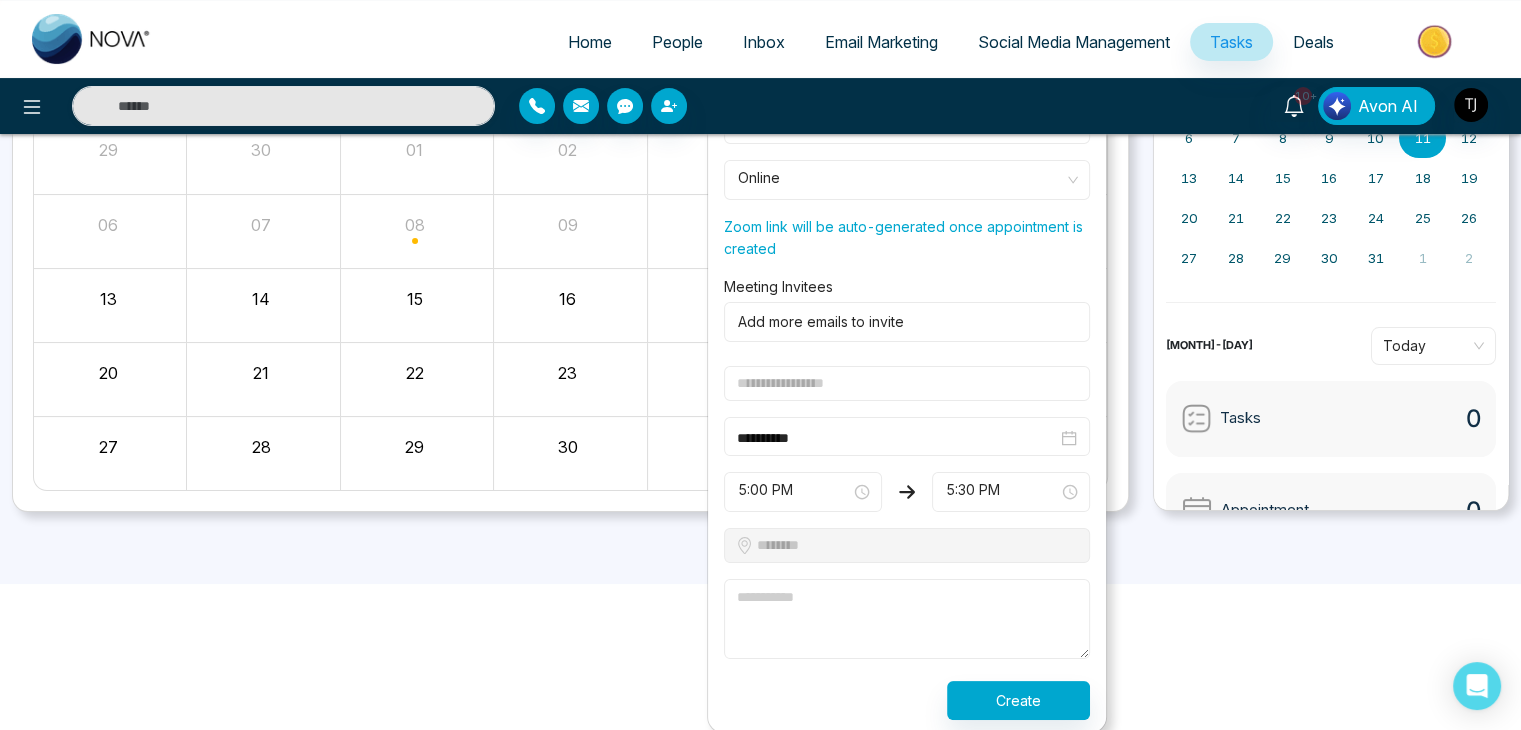 click at bounding box center (903, 322) 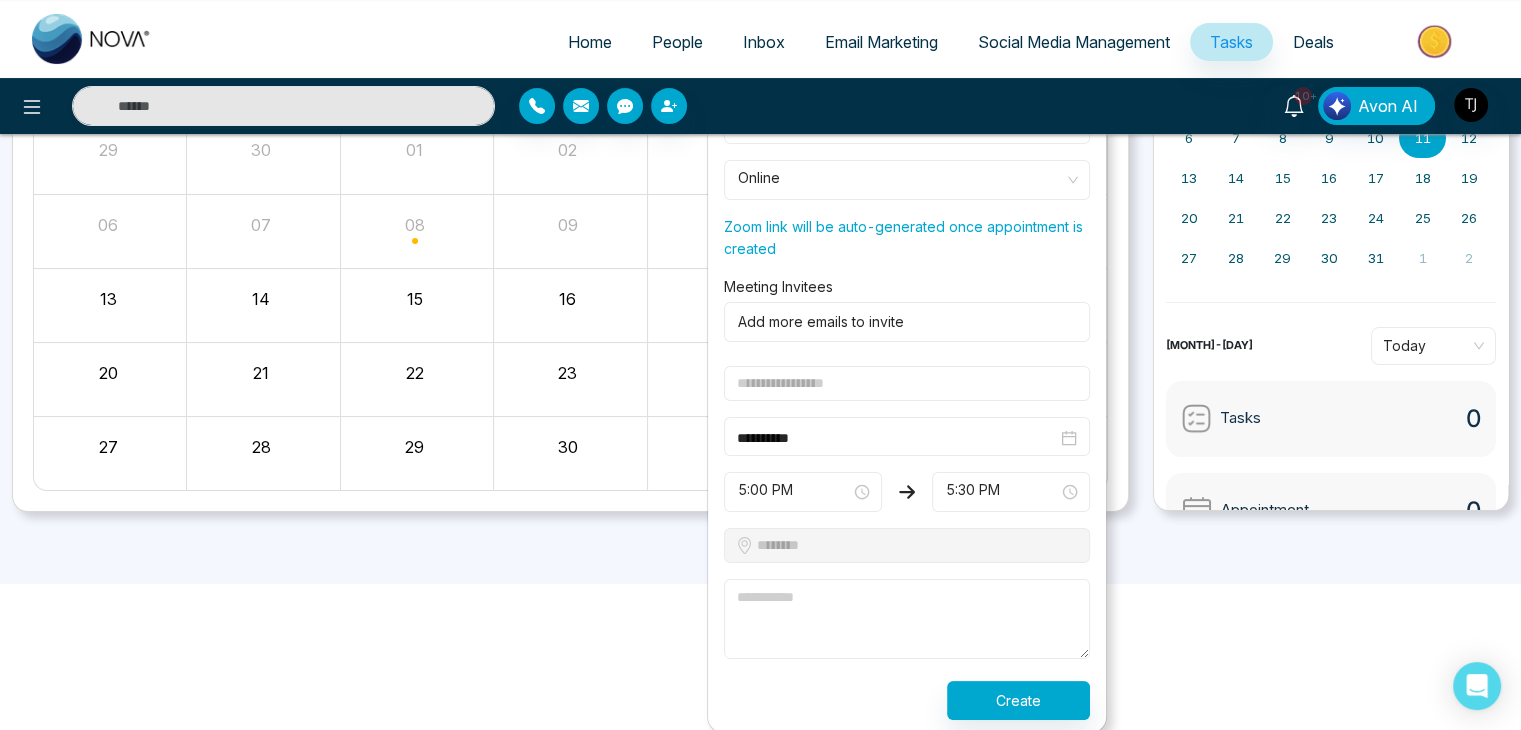 click at bounding box center (907, 383) 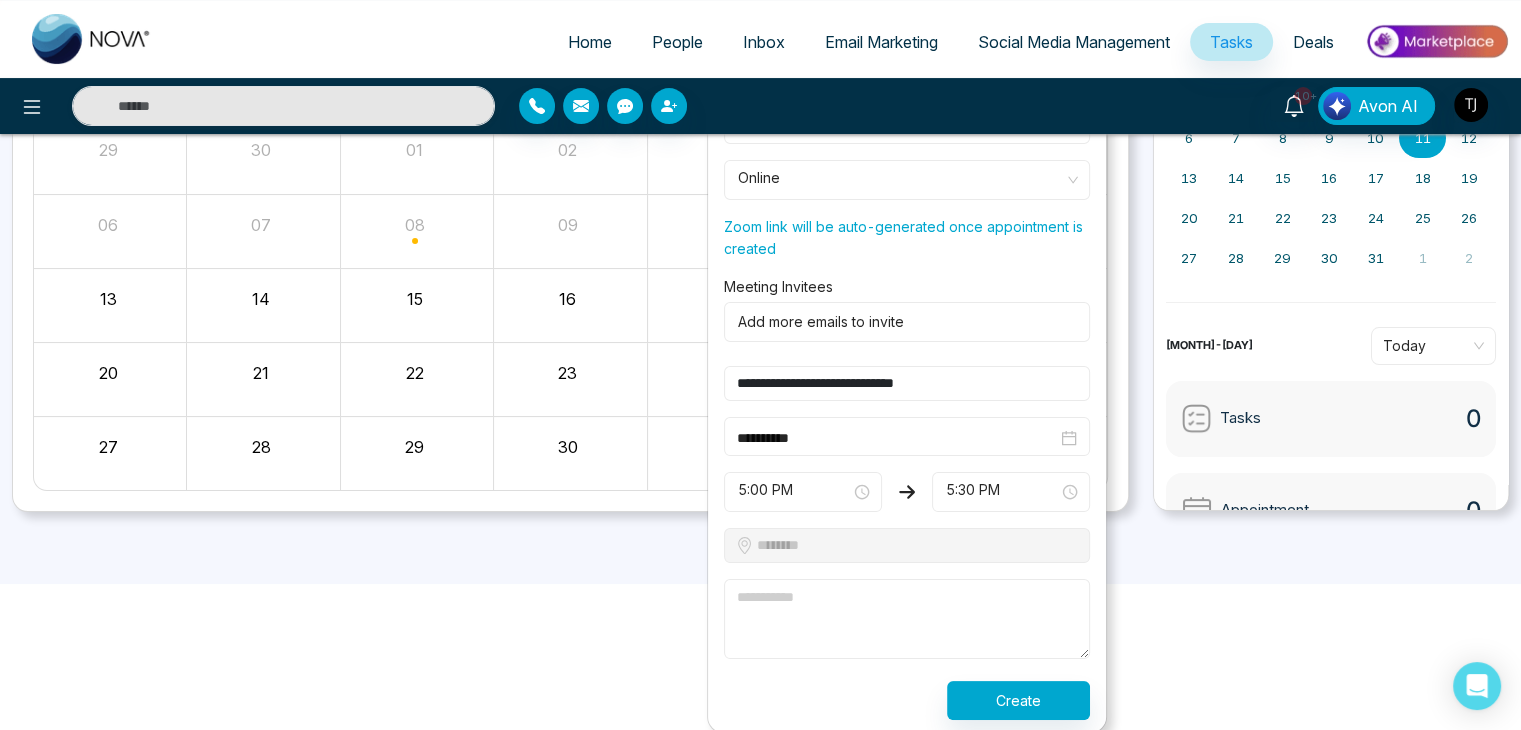 click on "**********" at bounding box center [907, 383] 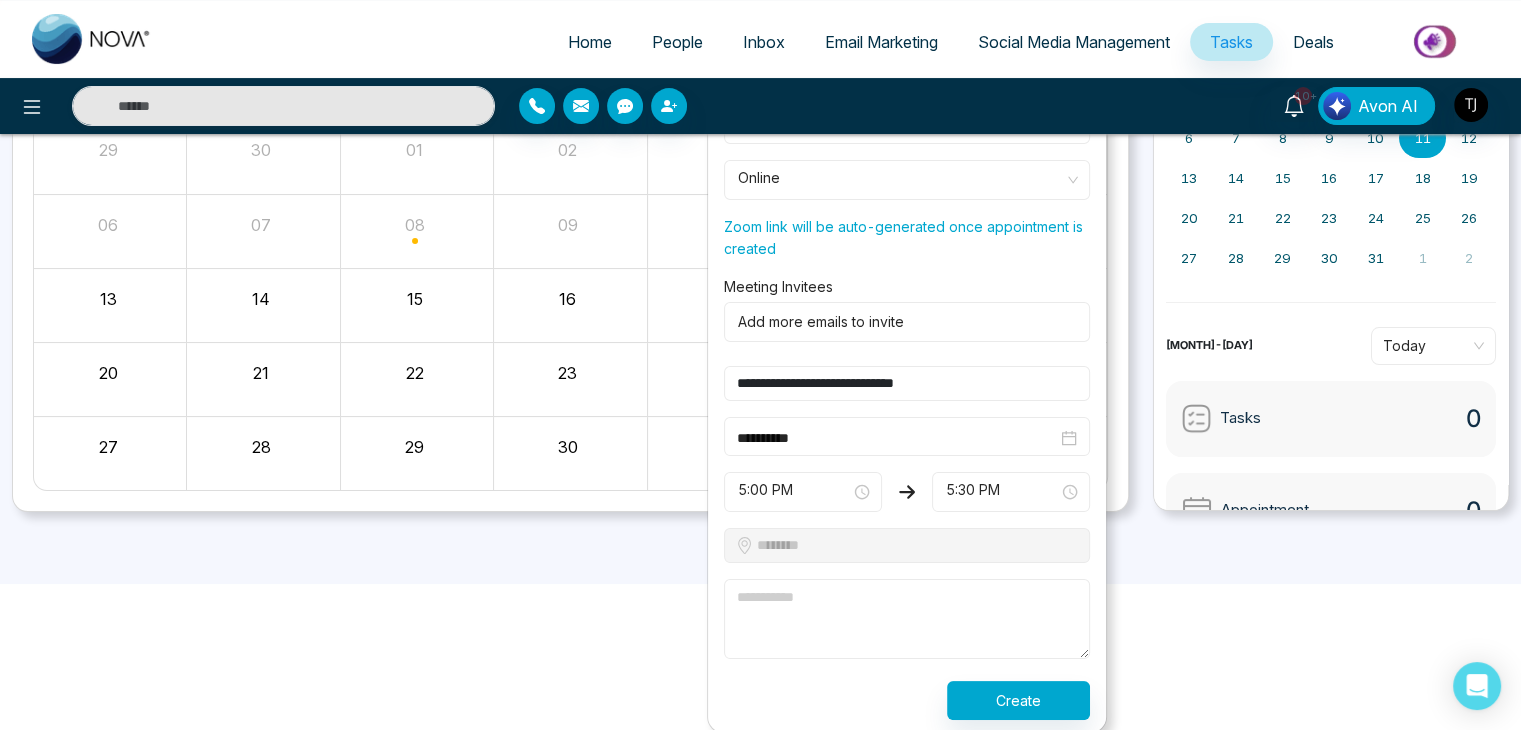 click on "**********" at bounding box center (907, 383) 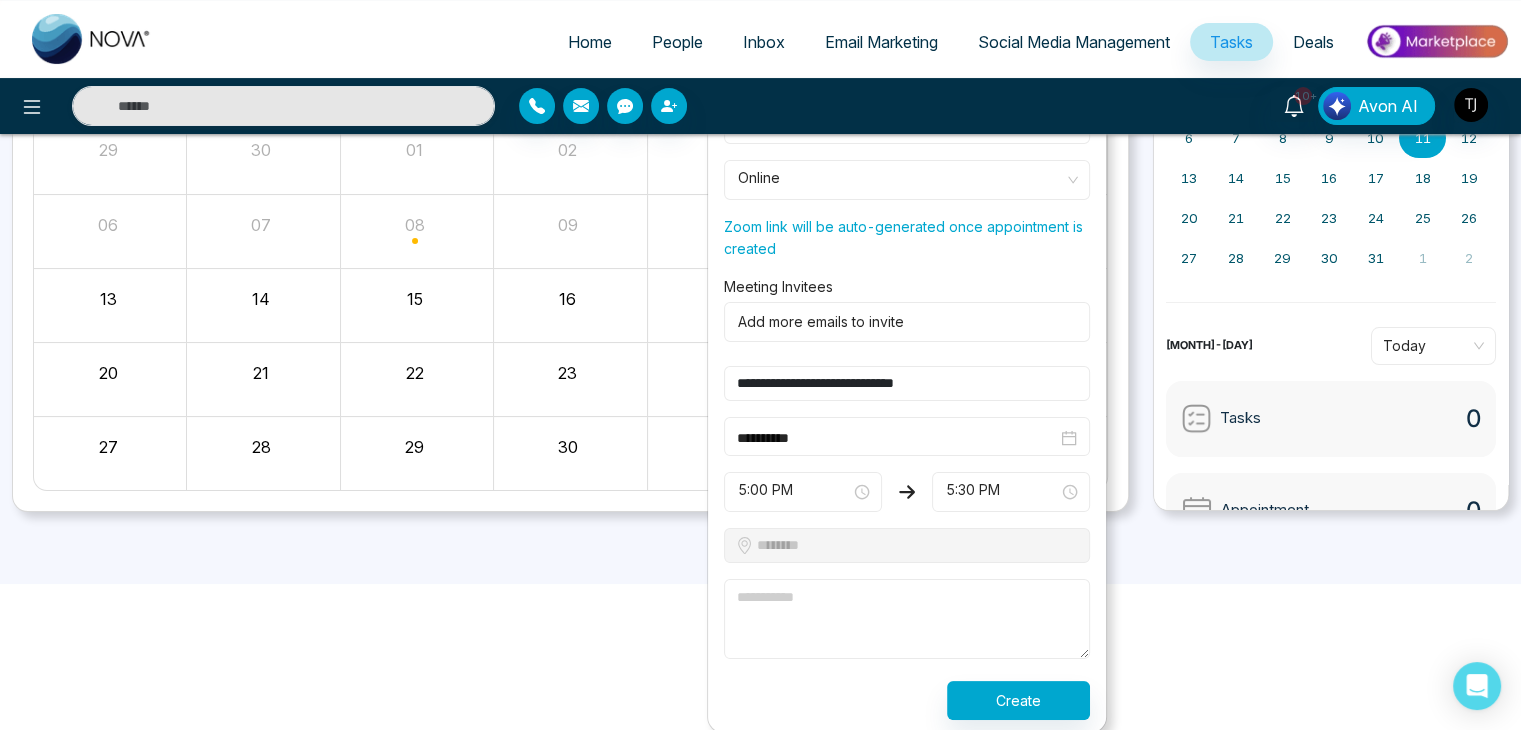 click on "**********" at bounding box center (907, 383) 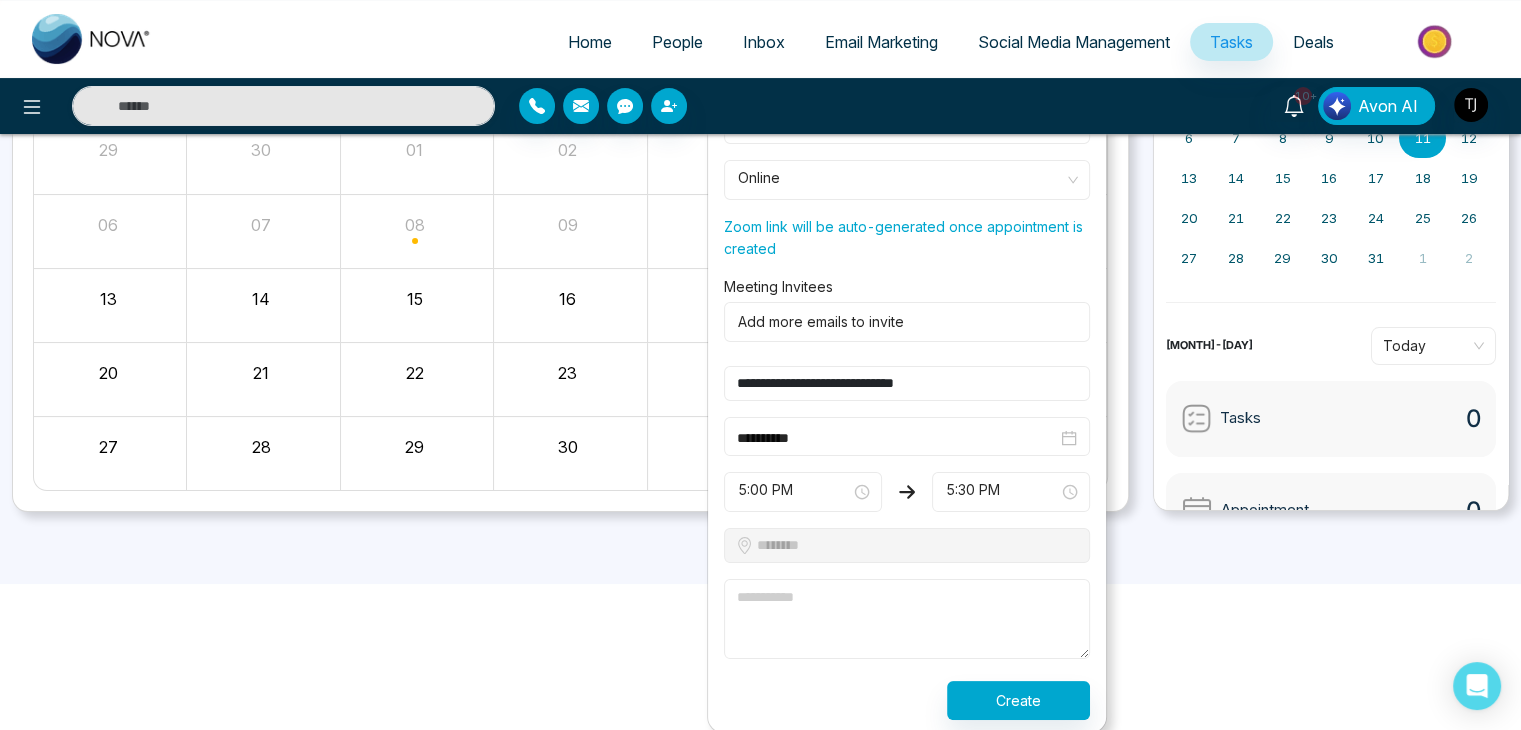 type on "**********" 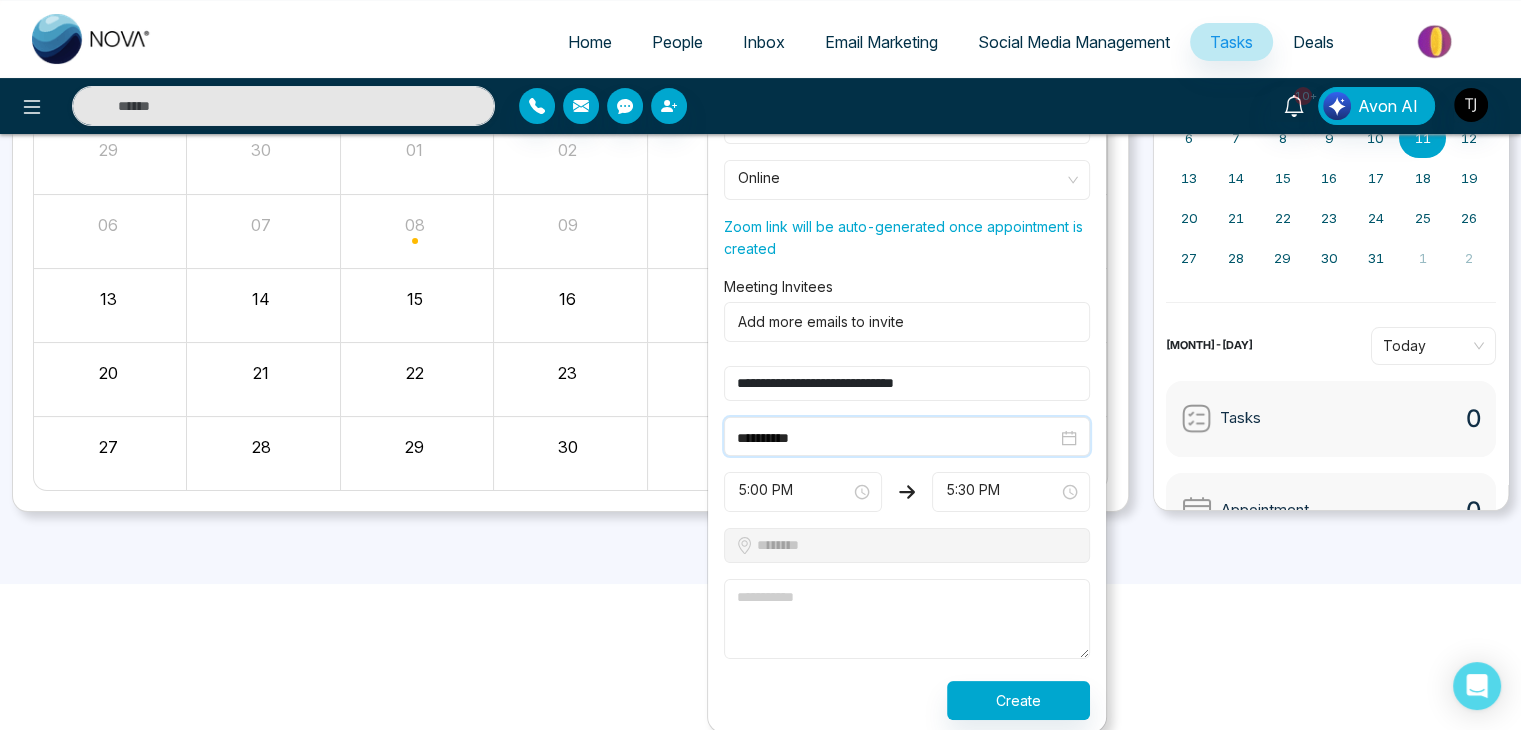 click on "**********" at bounding box center (897, 438) 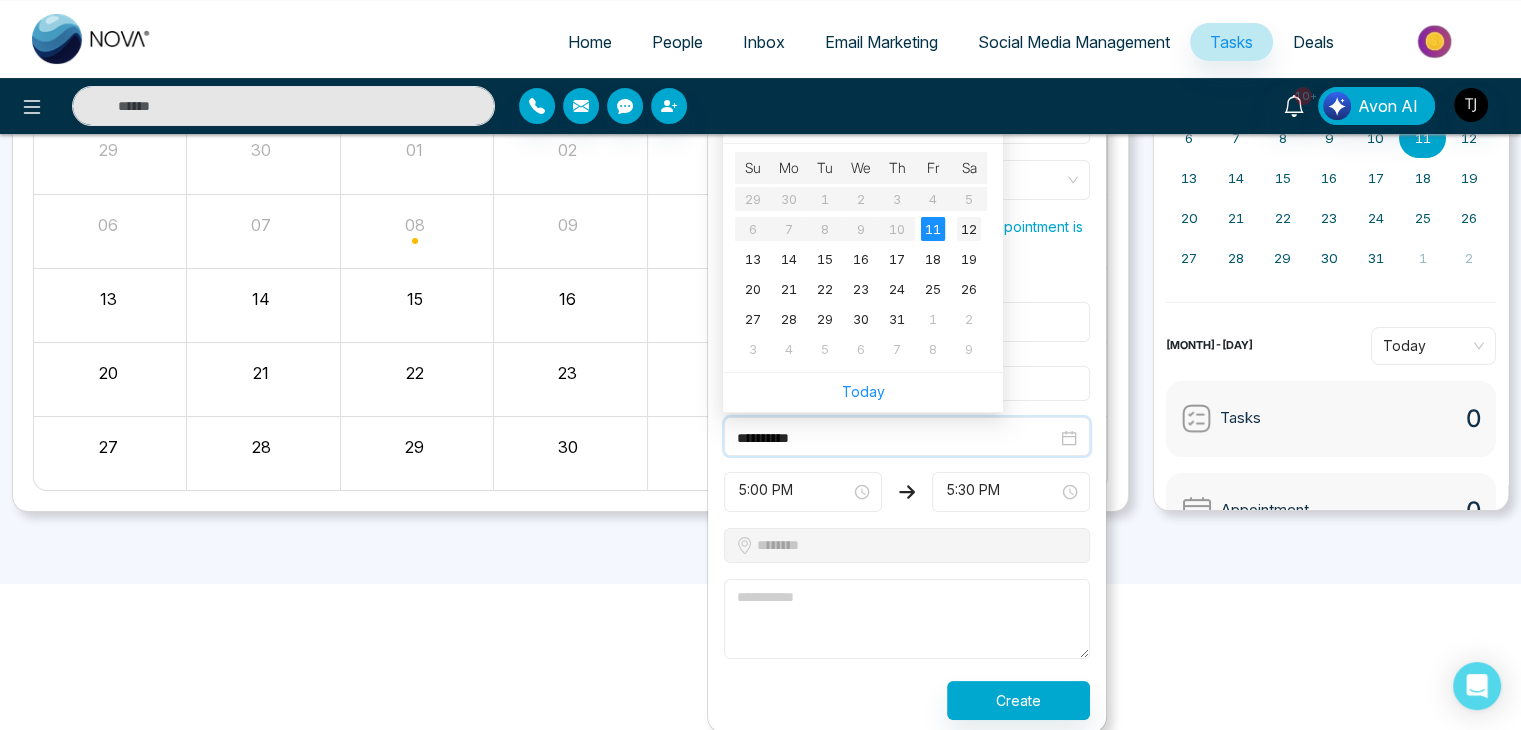 type on "**********" 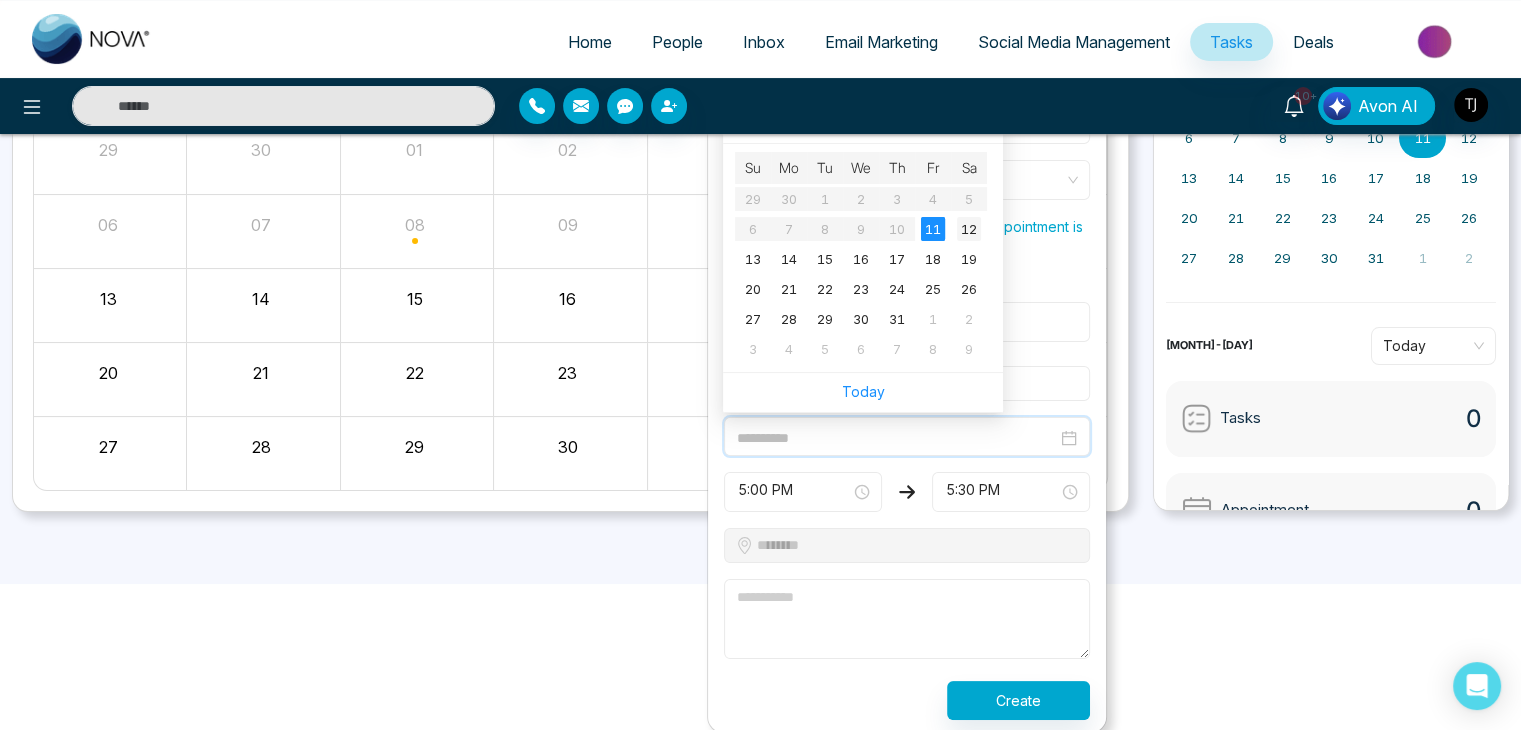 click on "12" at bounding box center (969, 229) 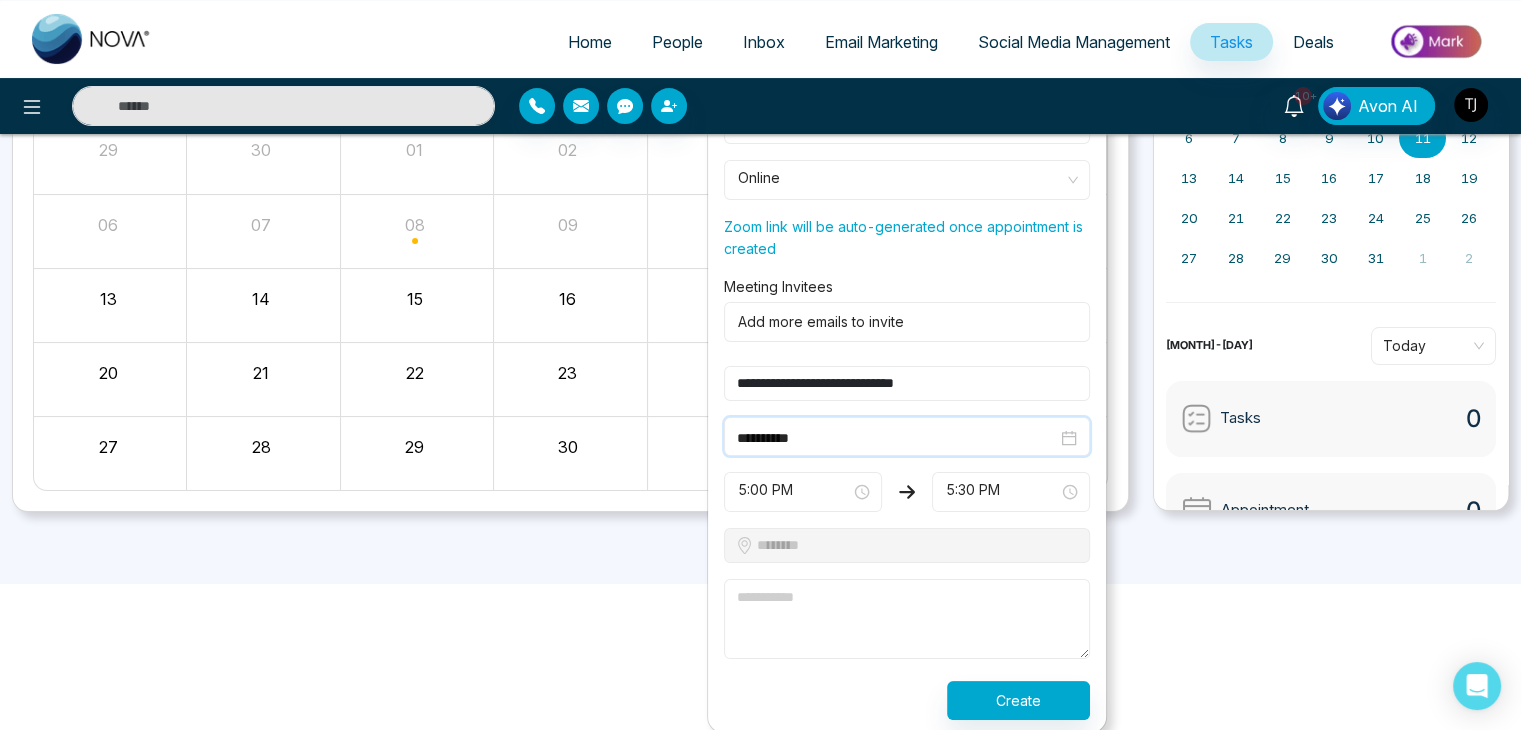 click on "5:00 PM" at bounding box center [803, 492] 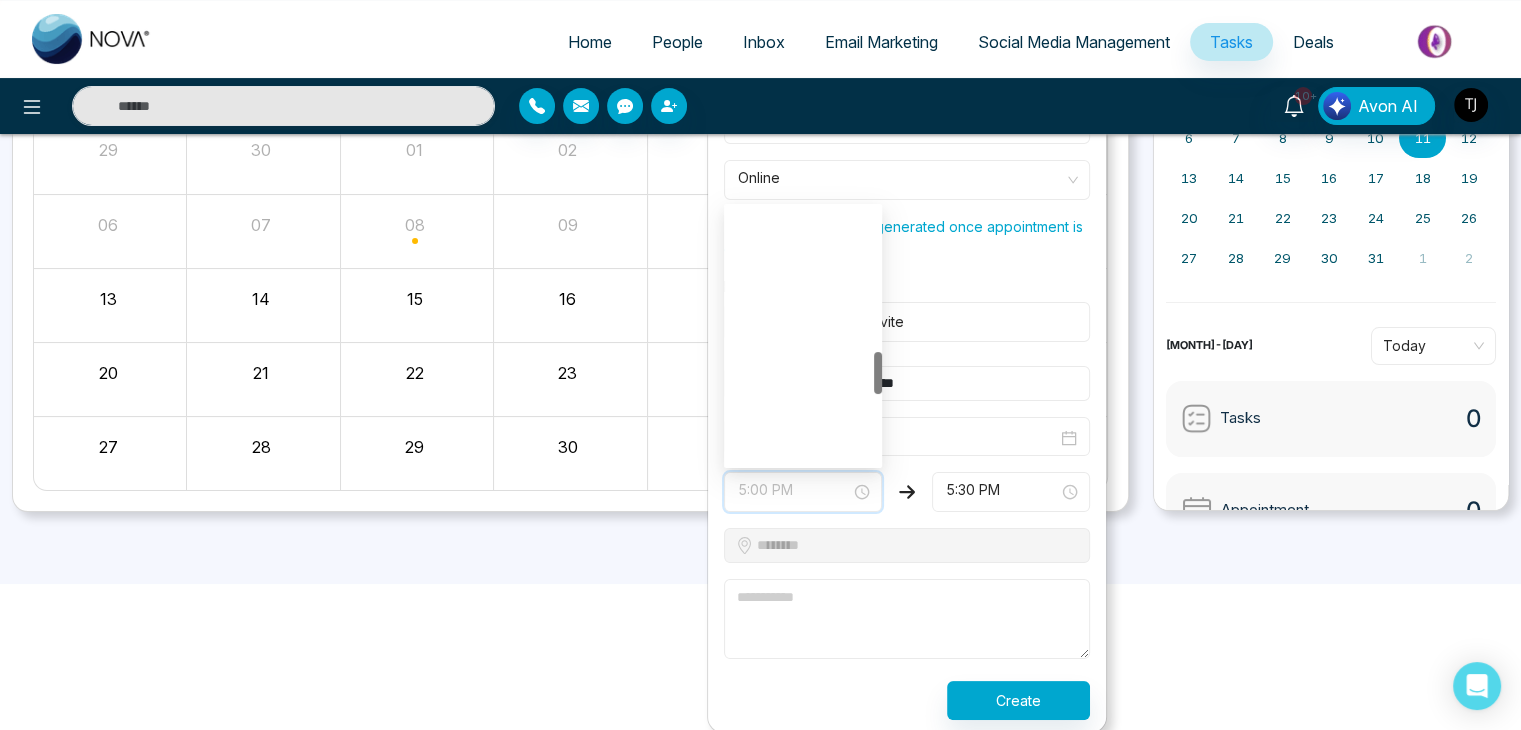 scroll, scrollTop: 864, scrollLeft: 0, axis: vertical 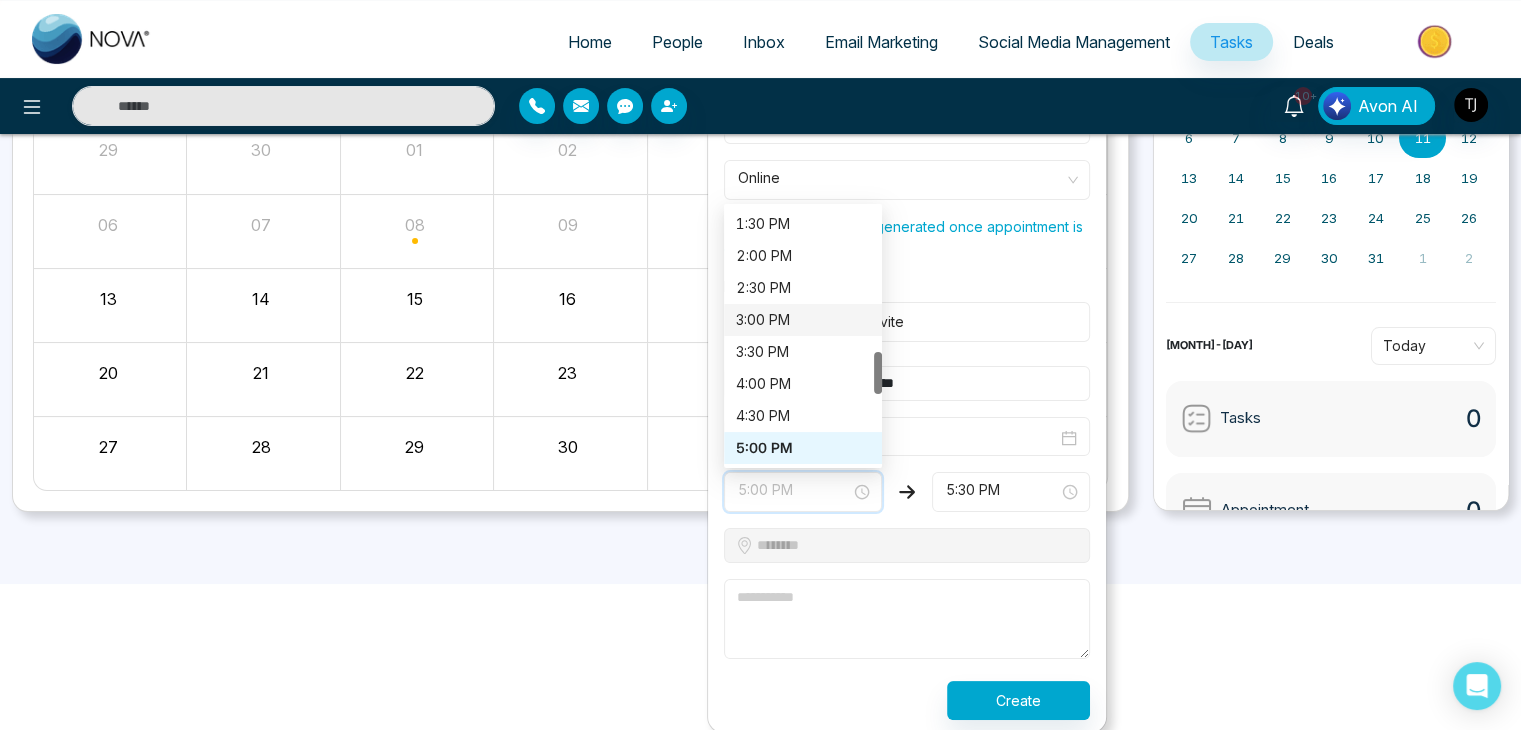 click on "3:00 PM" at bounding box center (803, 320) 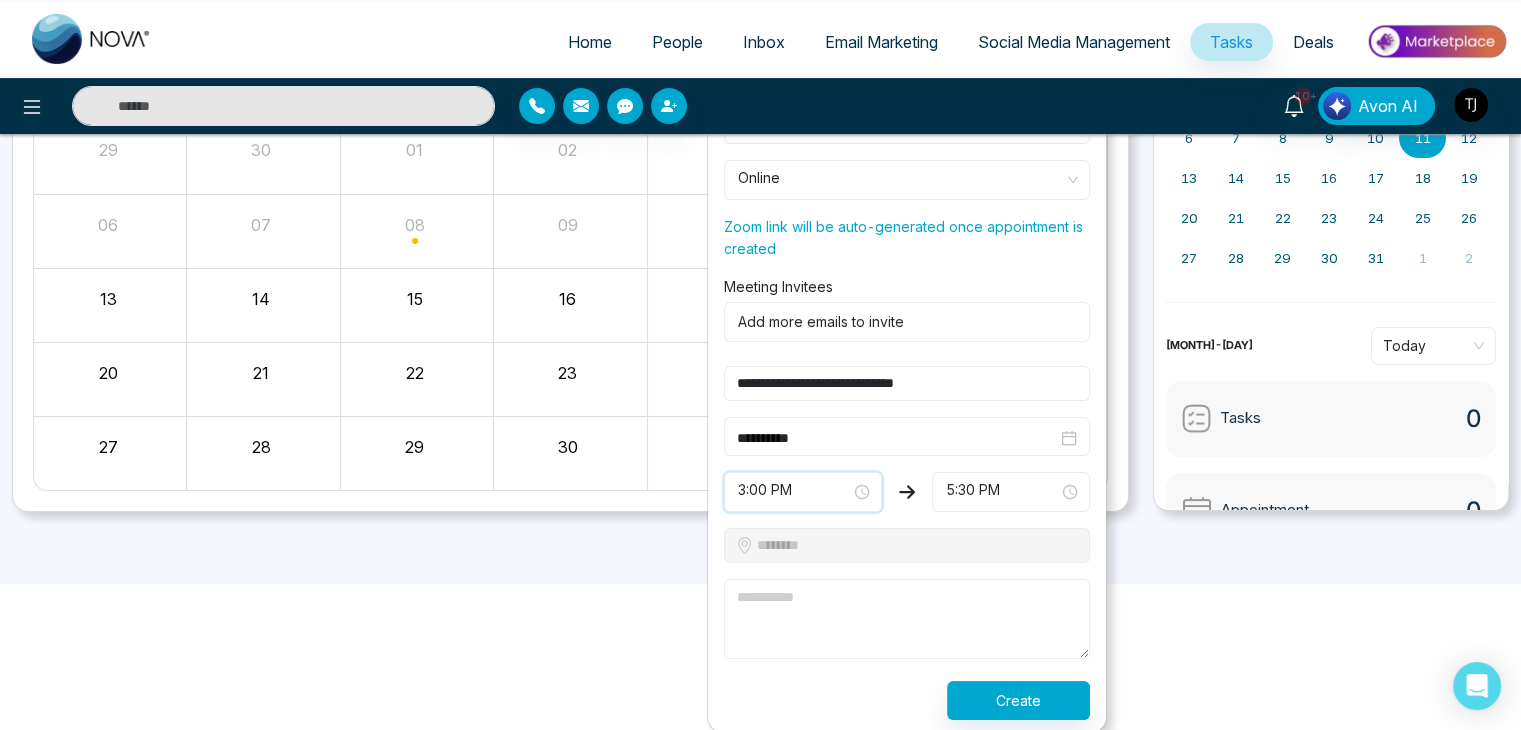 click on "5:30 PM" at bounding box center [1011, 492] 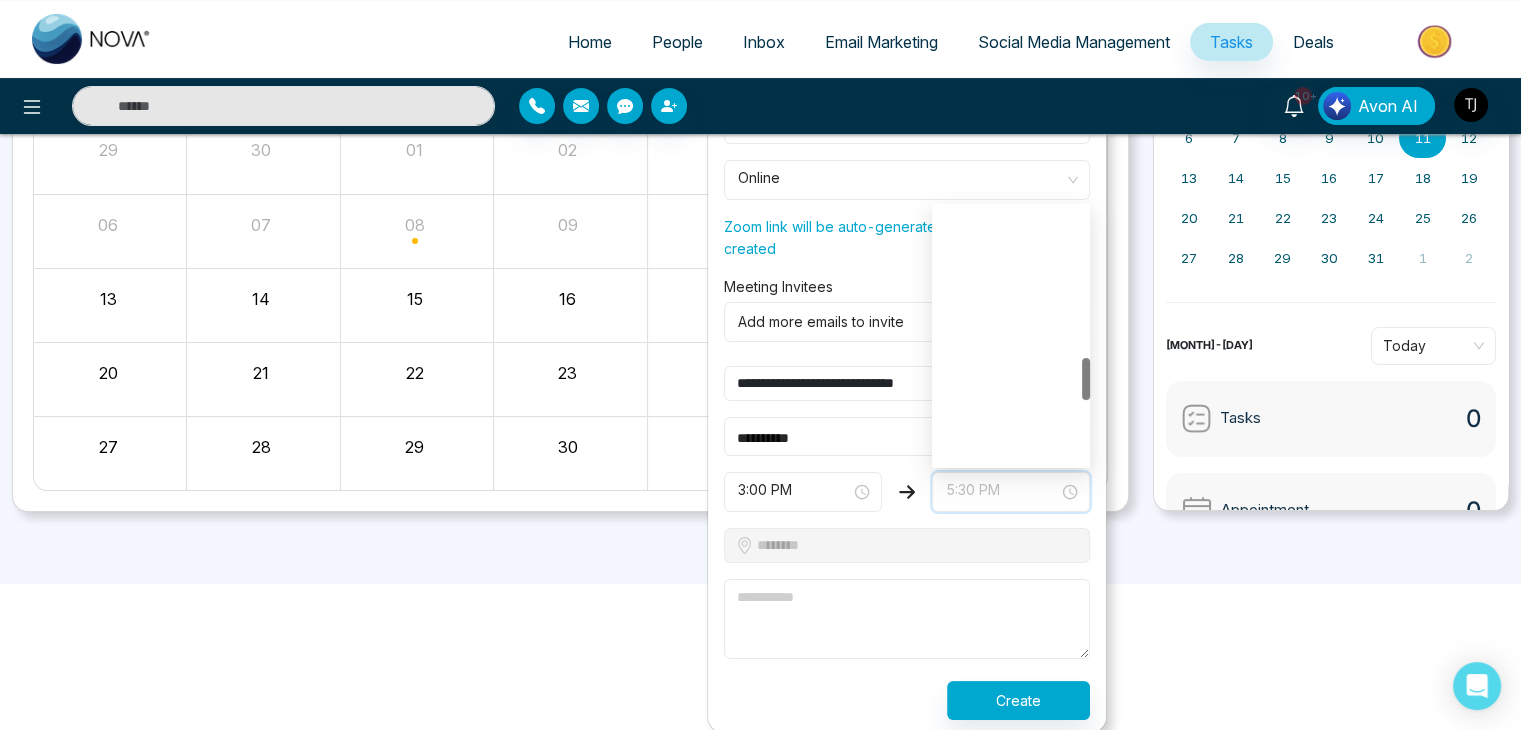 scroll, scrollTop: 896, scrollLeft: 0, axis: vertical 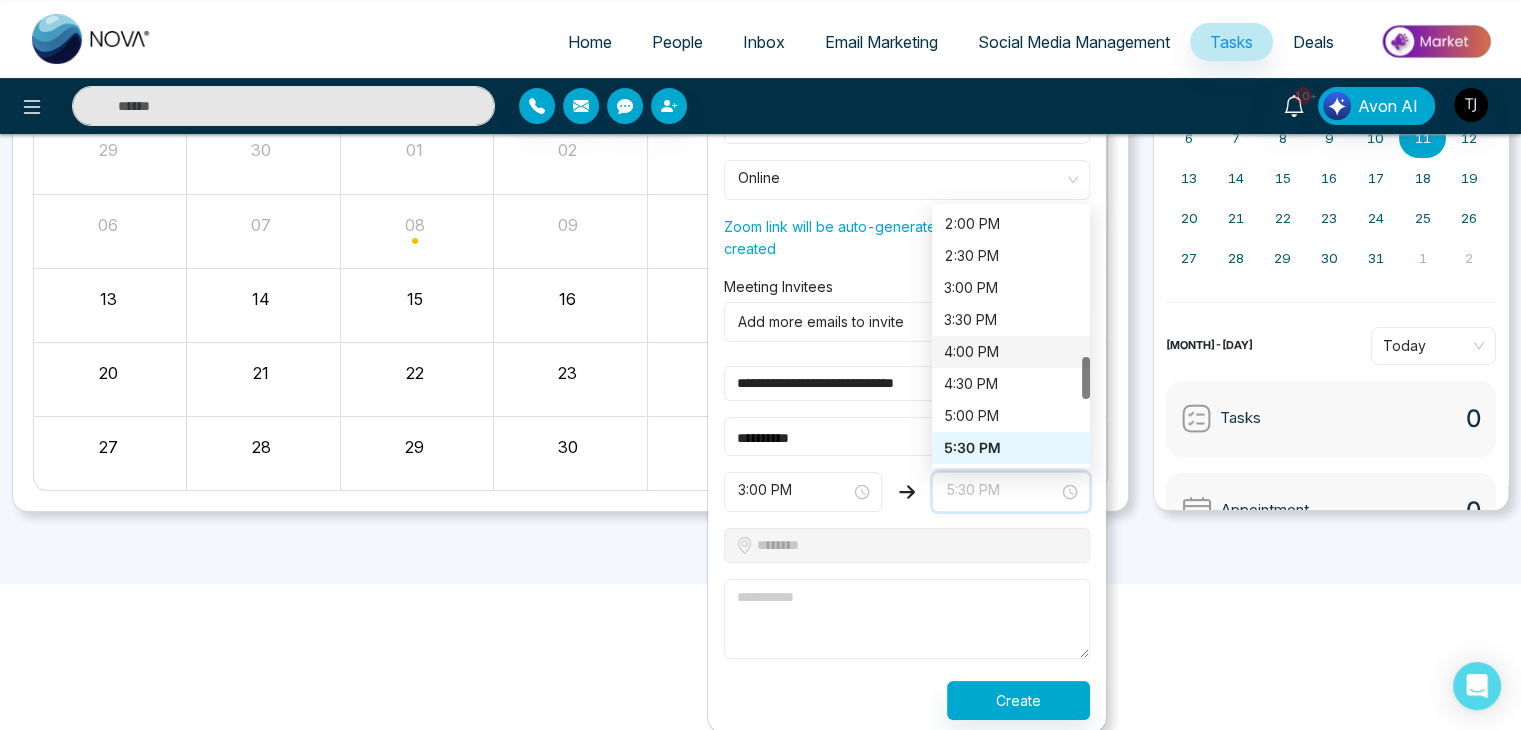 click on "4:00 PM" at bounding box center (1011, 352) 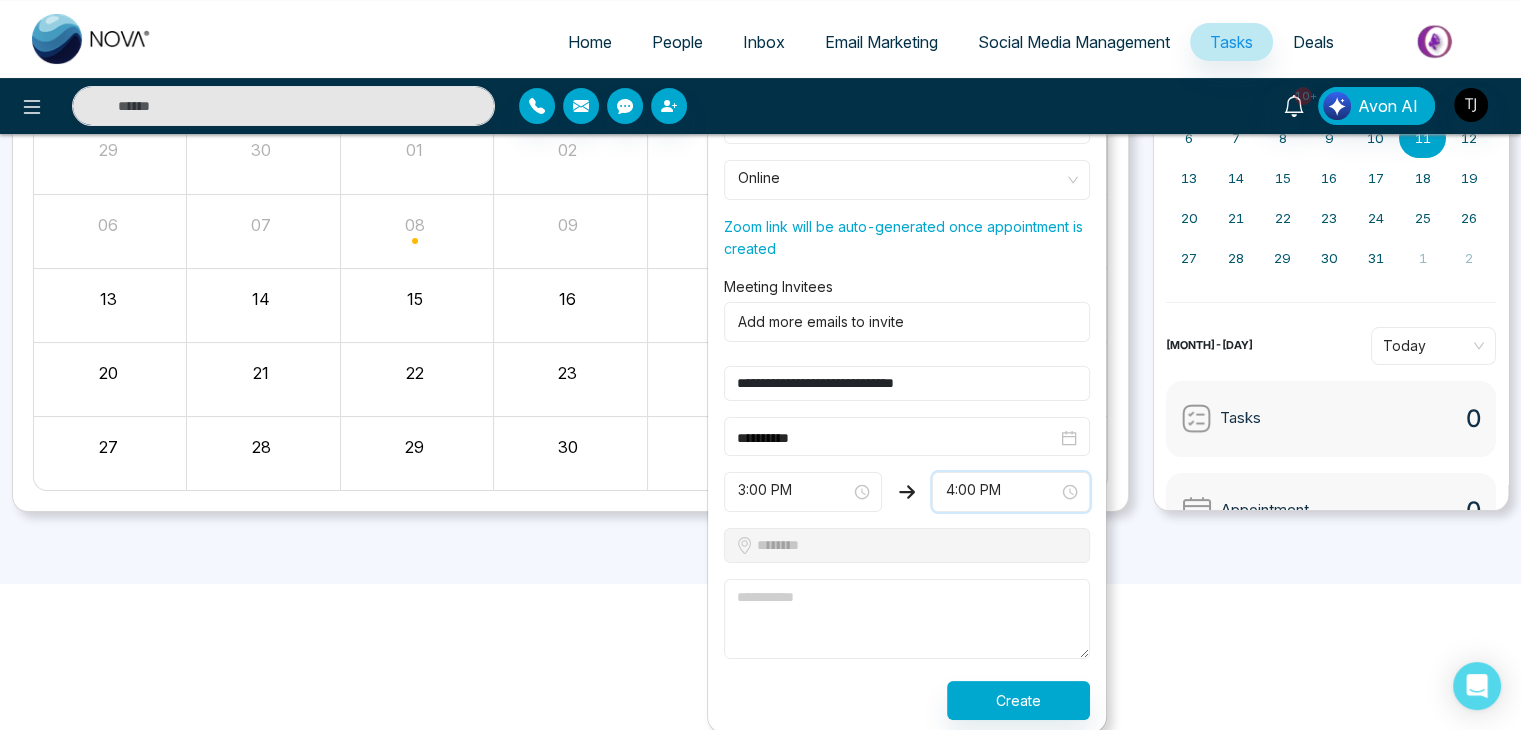 click at bounding box center [907, 619] 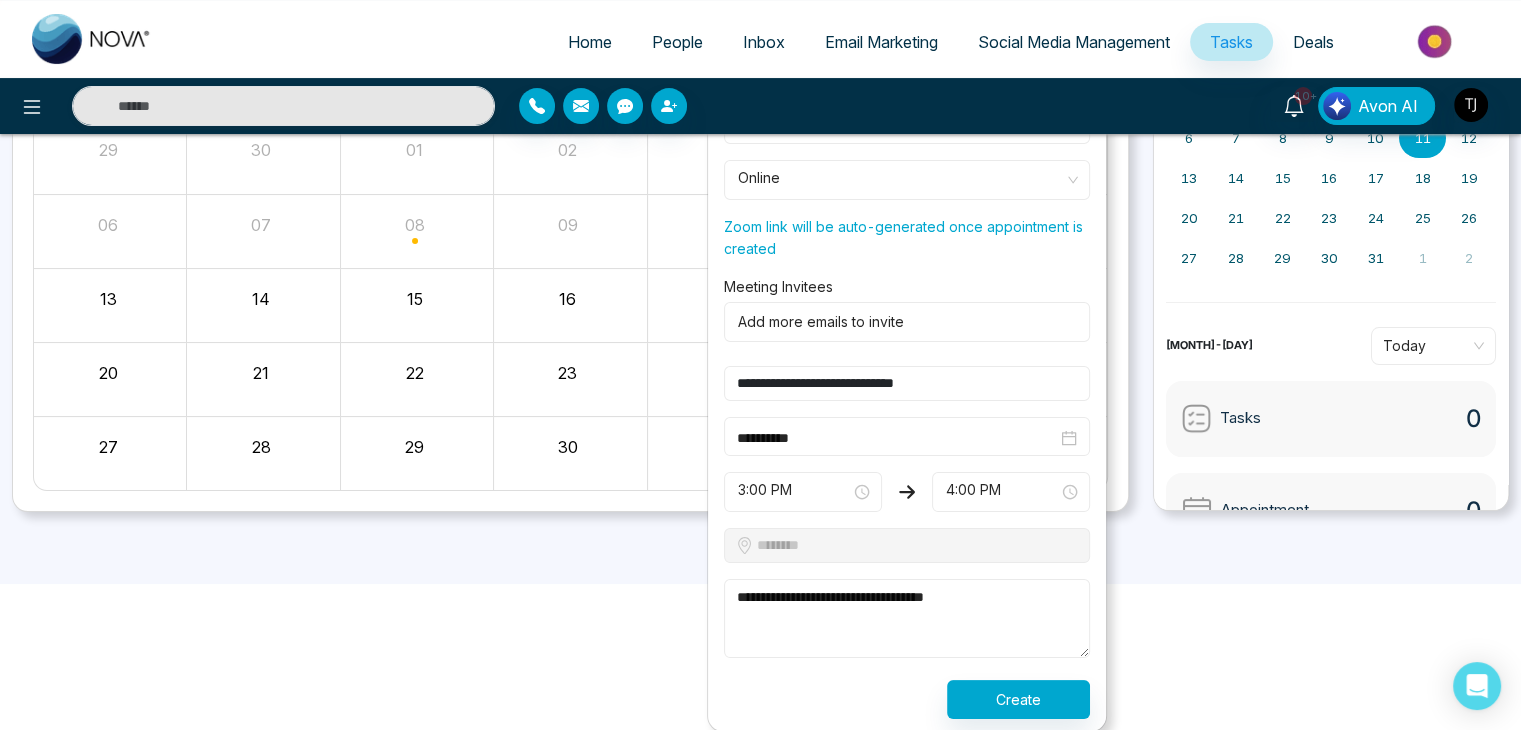 type on "**********" 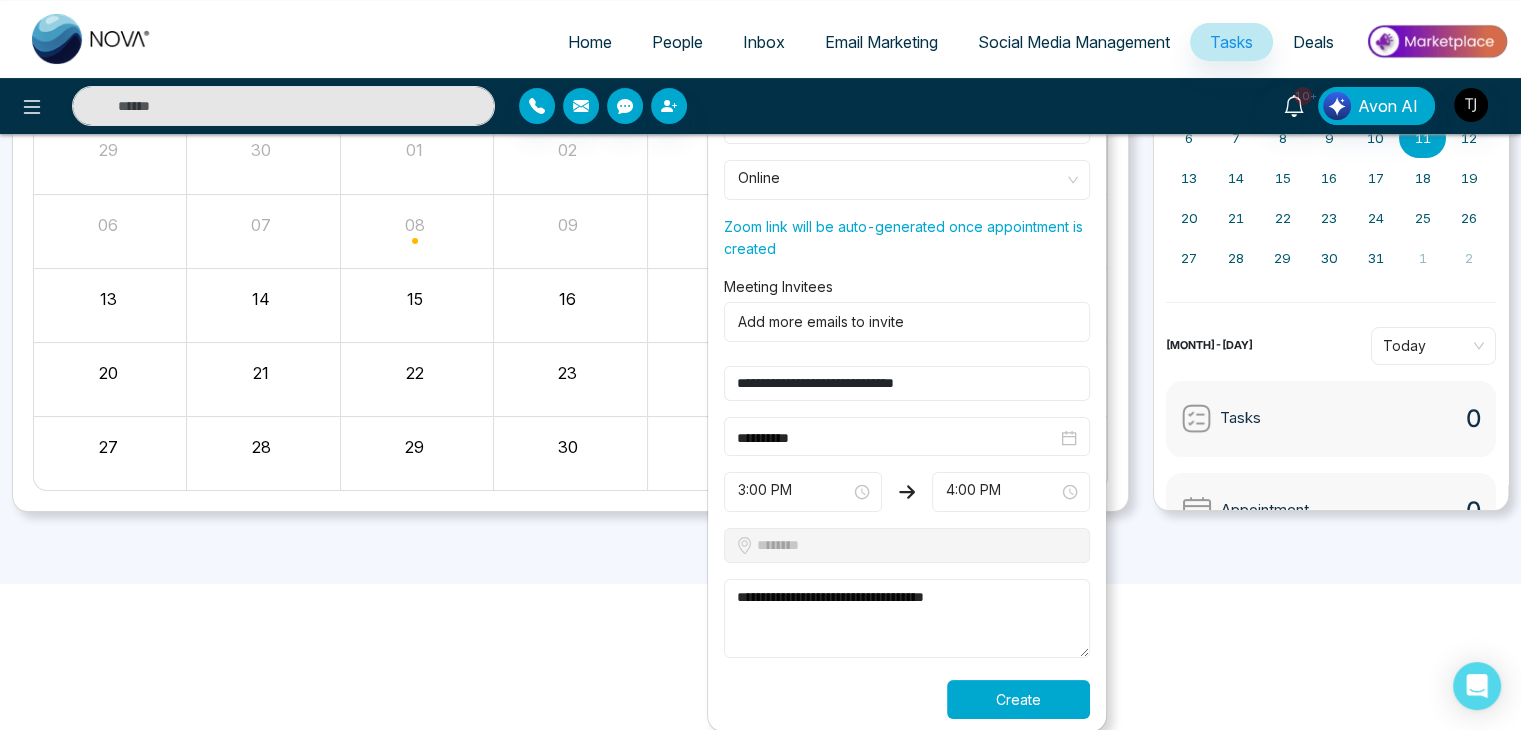 click on "Create" at bounding box center (1018, 699) 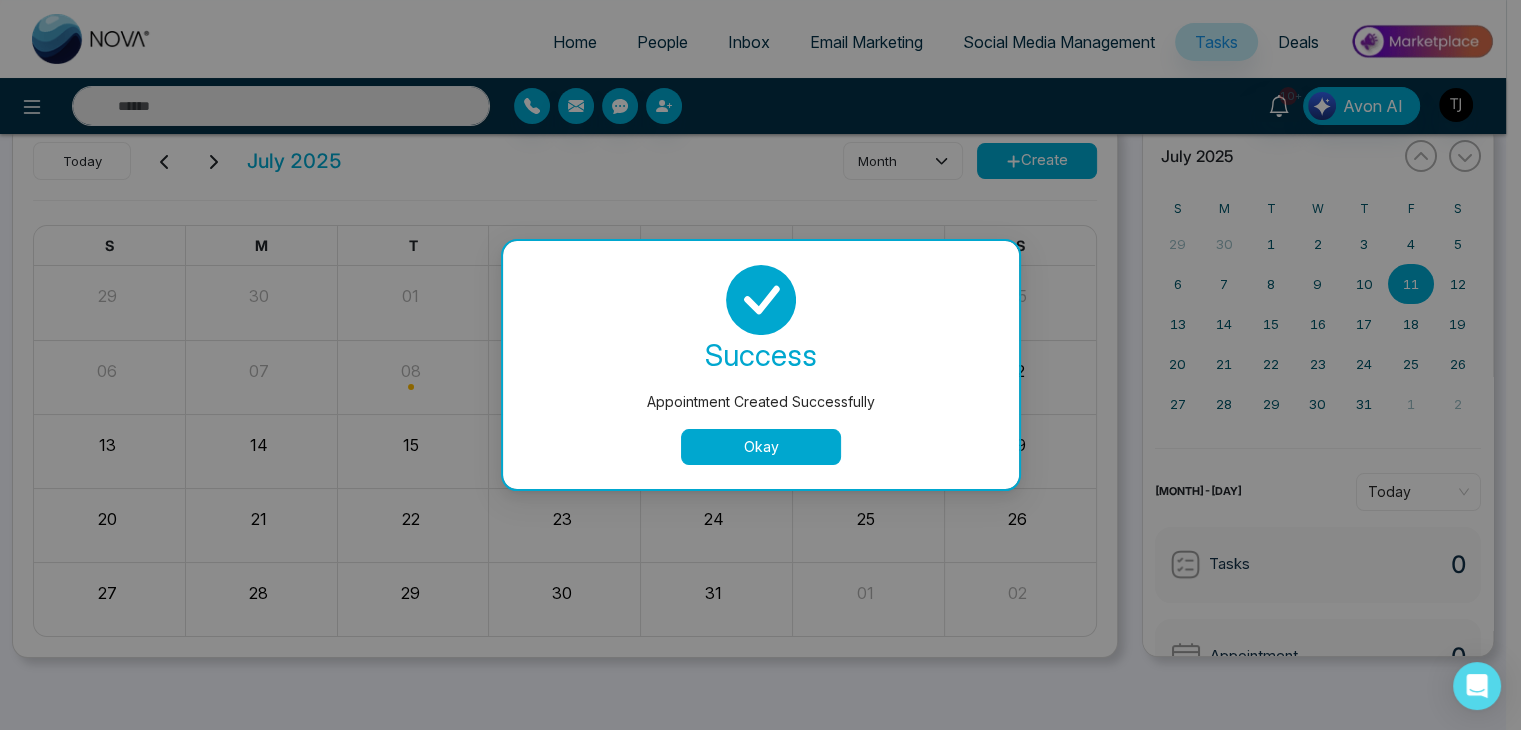 scroll, scrollTop: 82, scrollLeft: 0, axis: vertical 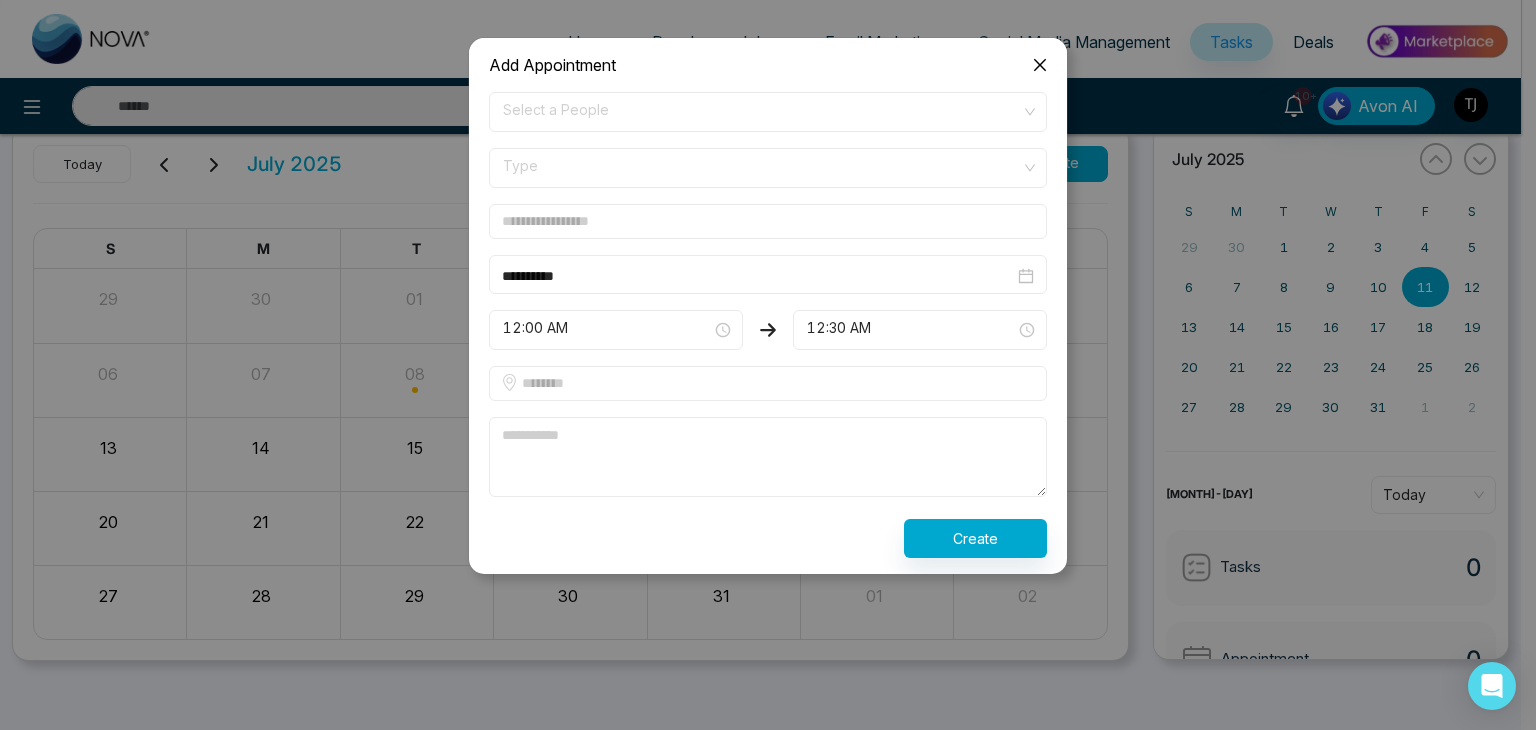 click 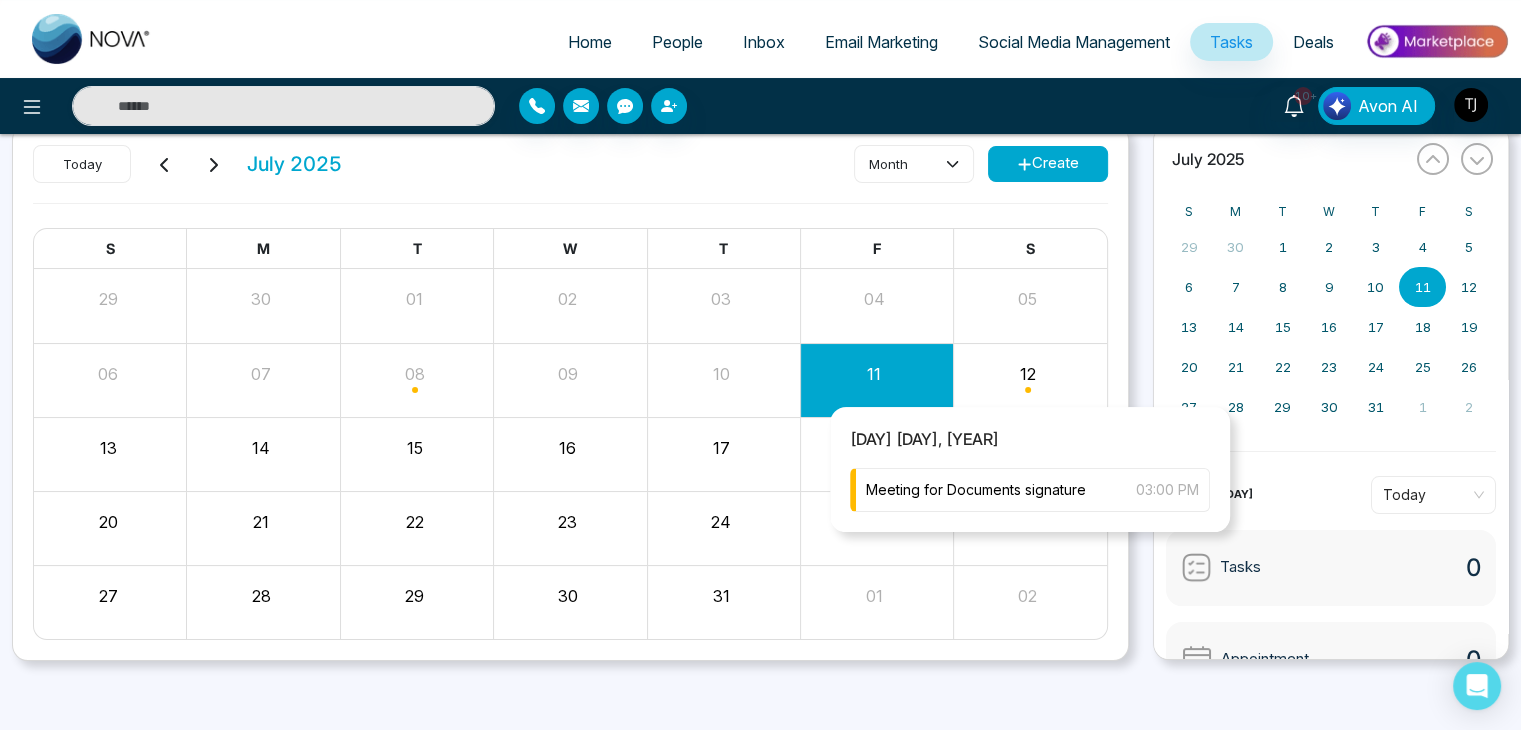 scroll, scrollTop: 0, scrollLeft: 0, axis: both 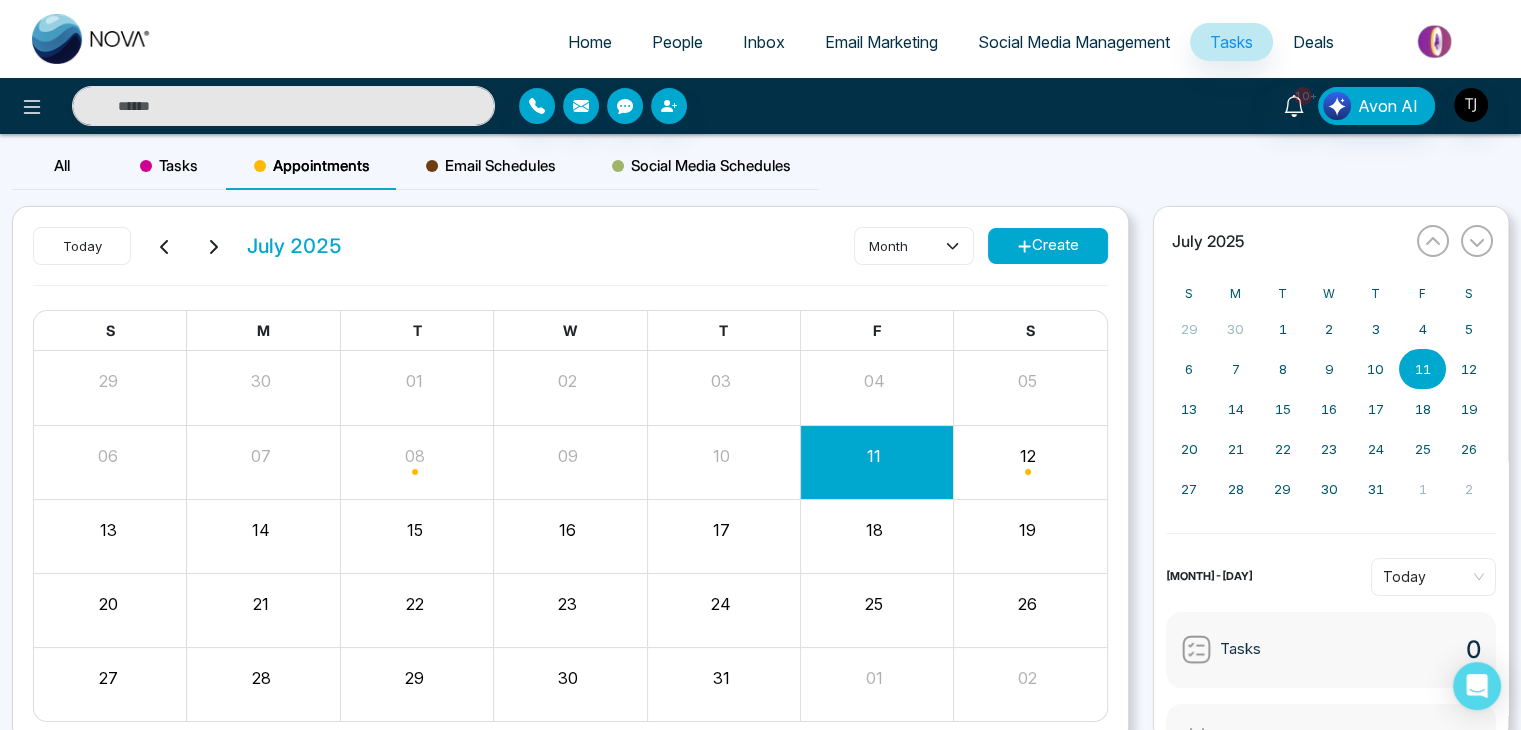 click on "All" at bounding box center [62, 166] 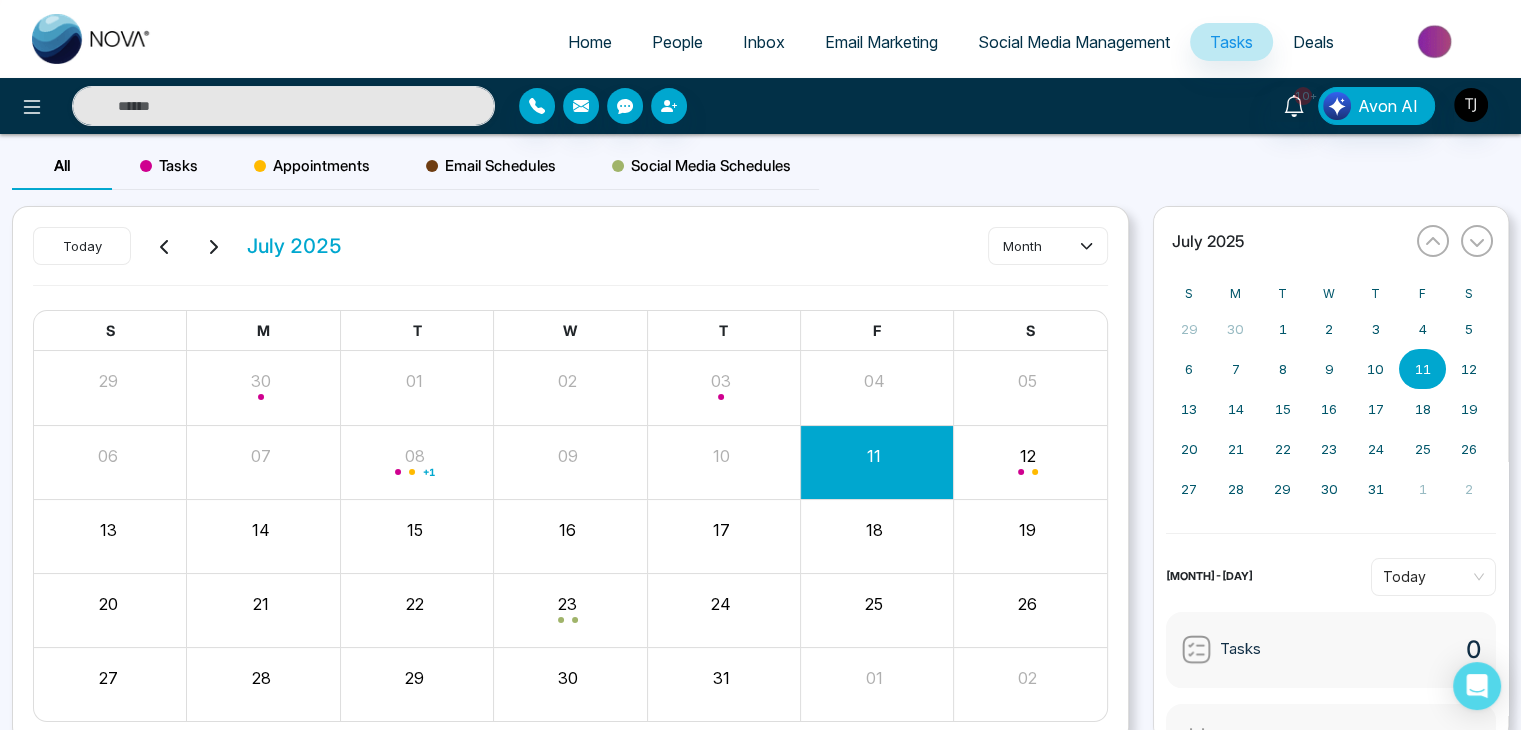 scroll, scrollTop: 84, scrollLeft: 0, axis: vertical 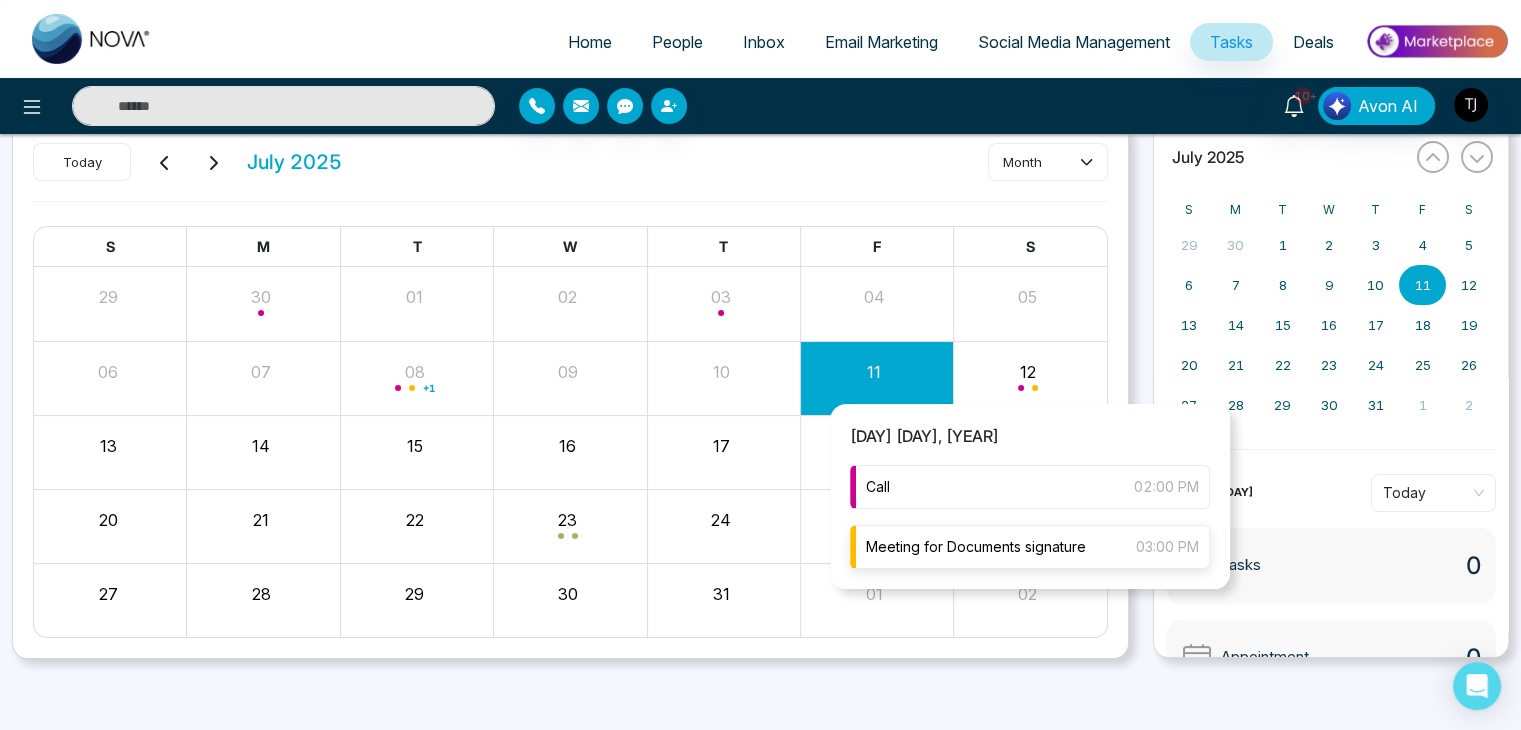 click on "Meeting for Documents signature" at bounding box center [976, 547] 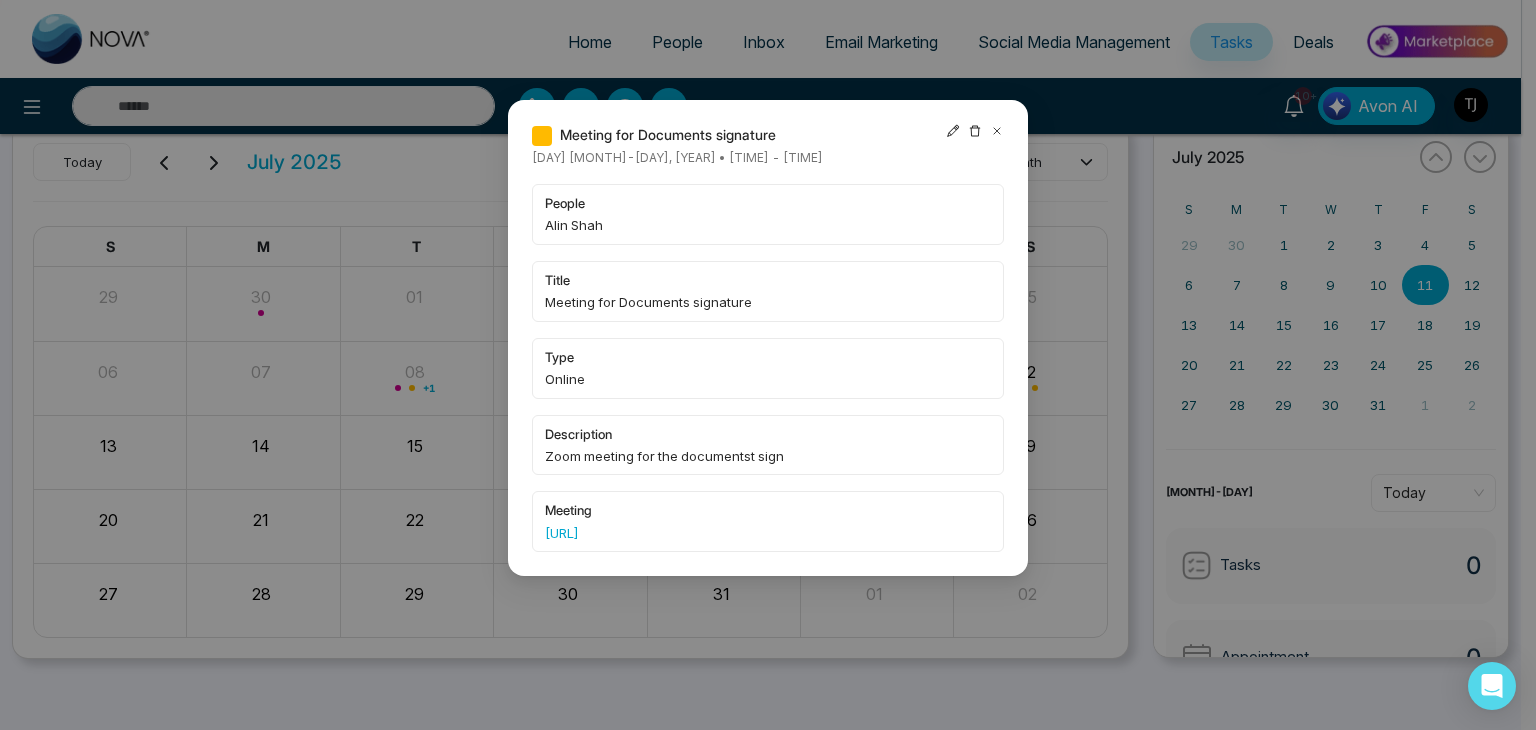 drag, startPoint x: 537, startPoint y: 523, endPoint x: 837, endPoint y: 556, distance: 301.80954 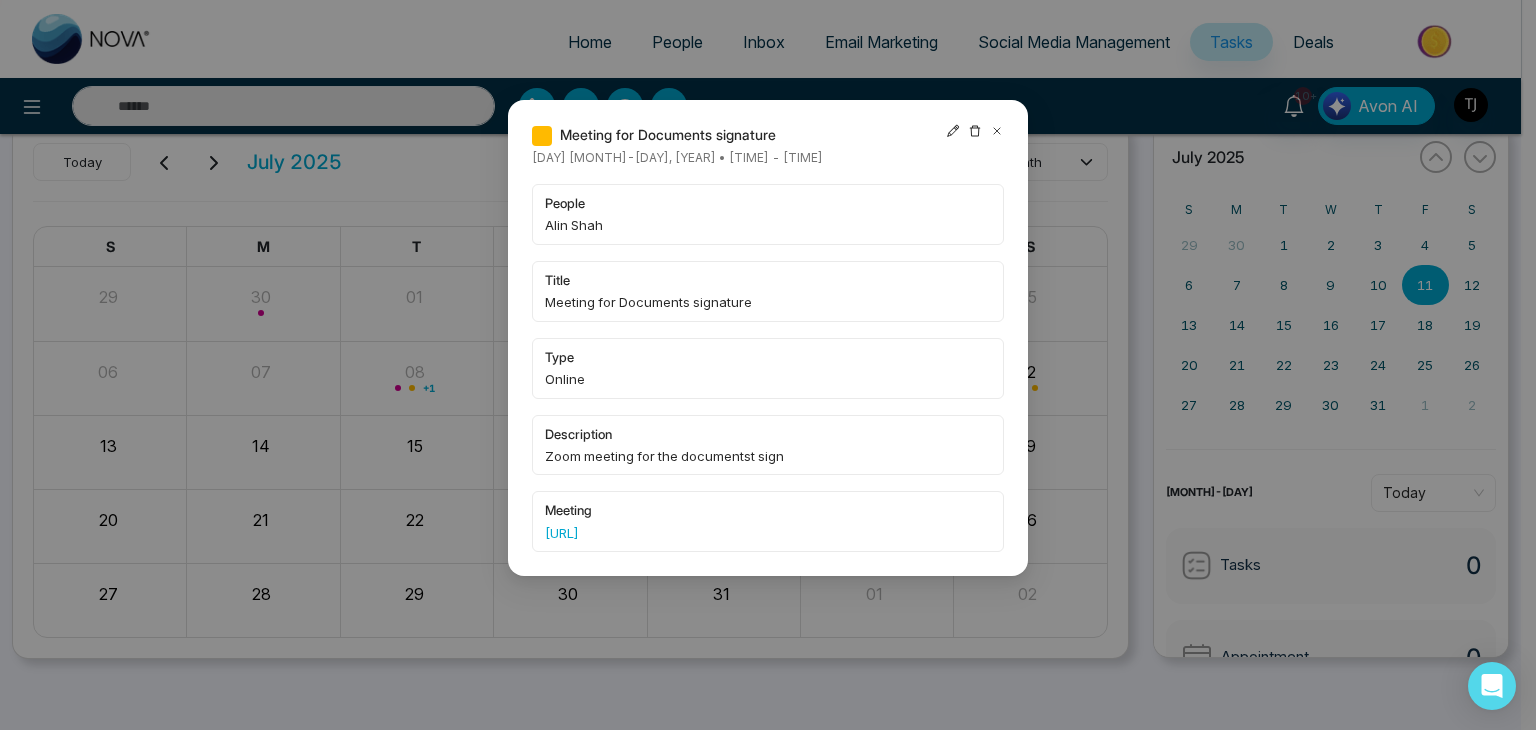 click on "meeting https://us04web.zoom.us/j/79027429629?pwd=Rq9AnxX6IPQ5YxcucCI0YaWlYNcLDo.1" at bounding box center [768, 521] 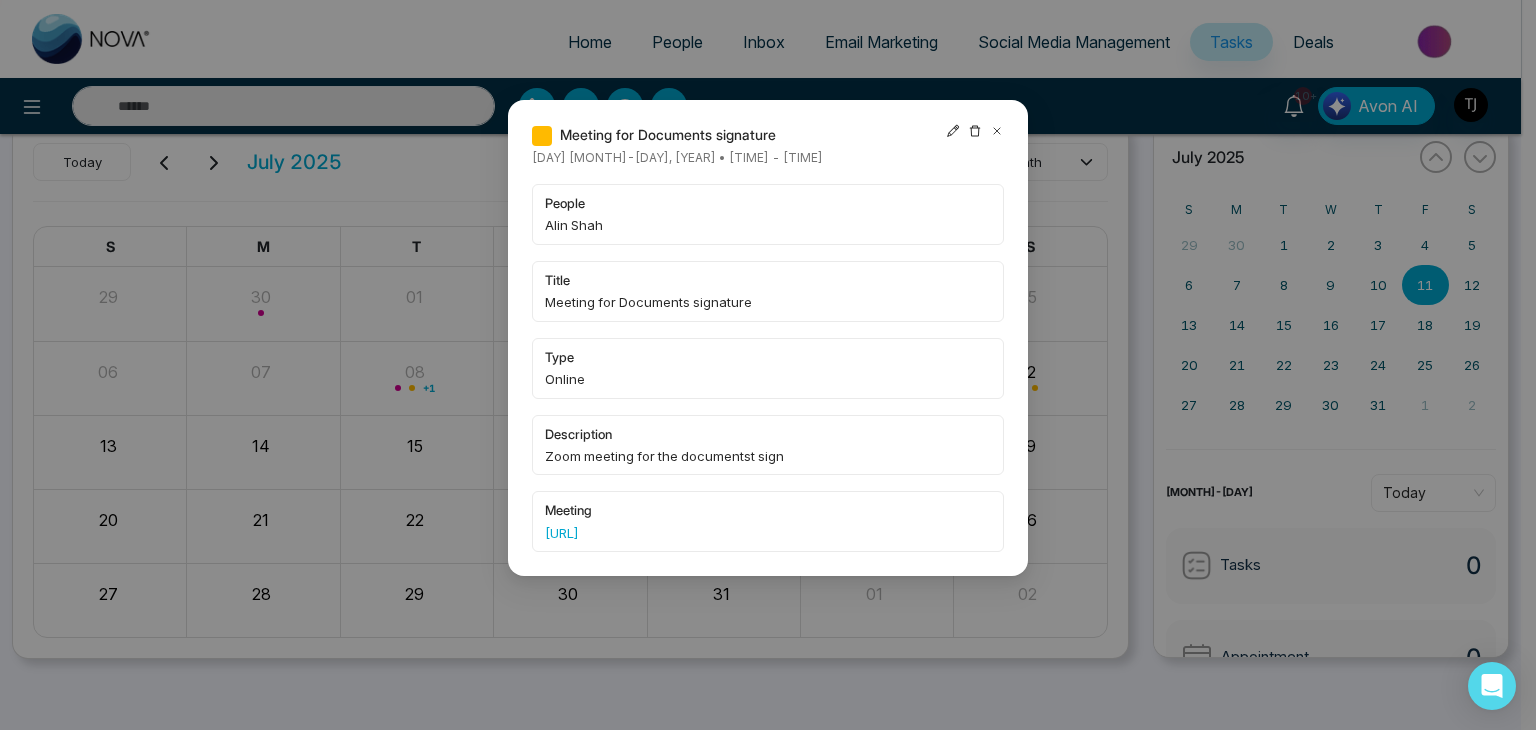 click on "meeting https://us04web.zoom.us/j/79027429629?pwd=Rq9AnxX6IPQ5YxcucCI0YaWlYNcLDo.1" at bounding box center [768, 521] 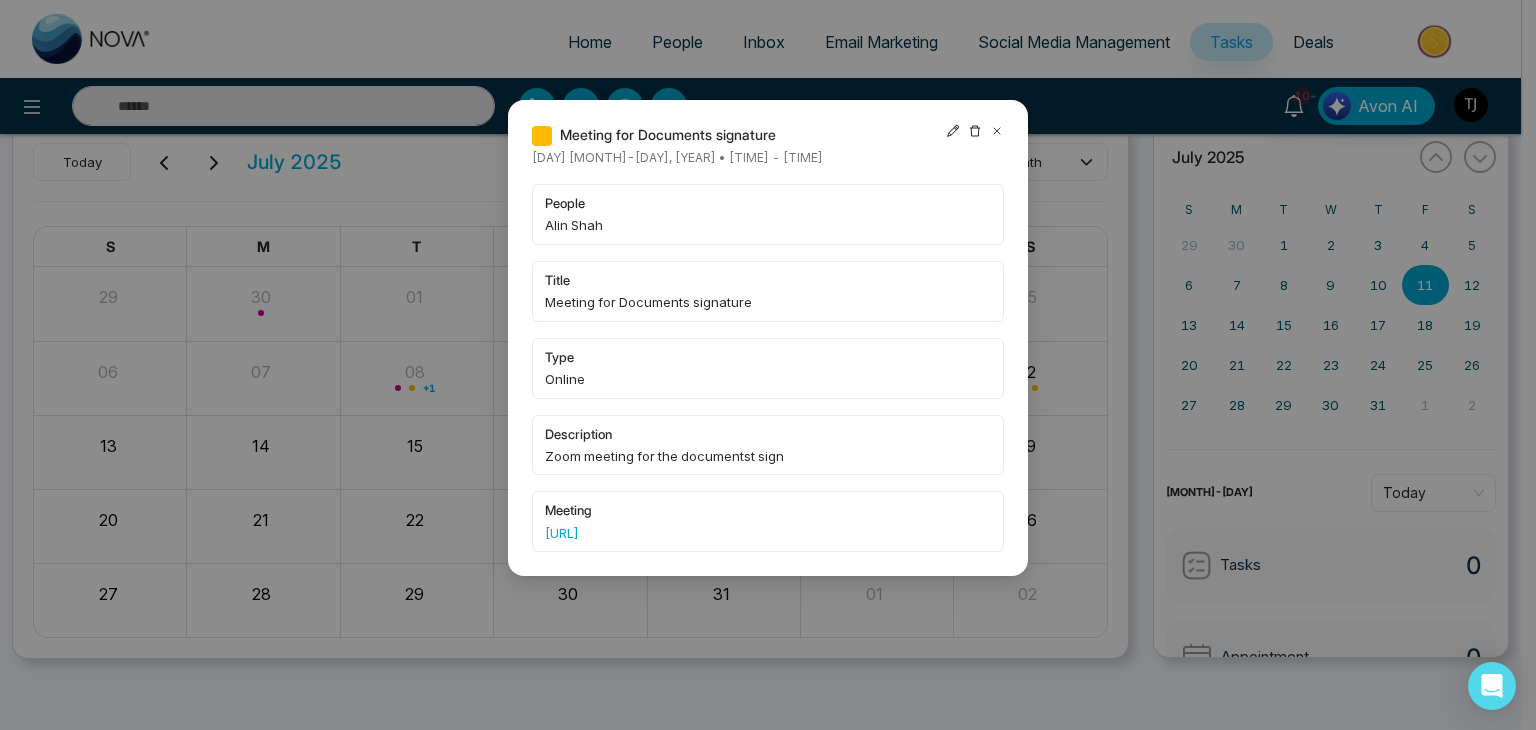 click on "Meeting for Documents signature Saturday [MONTH]-[DAY]-[YEAR] • [TIME] - [TIME] people [FIRST] [LAST] title Meeting for Documents signature type Online description Zoom meeting for the documentst sign meeting [URL]" at bounding box center (768, 365) 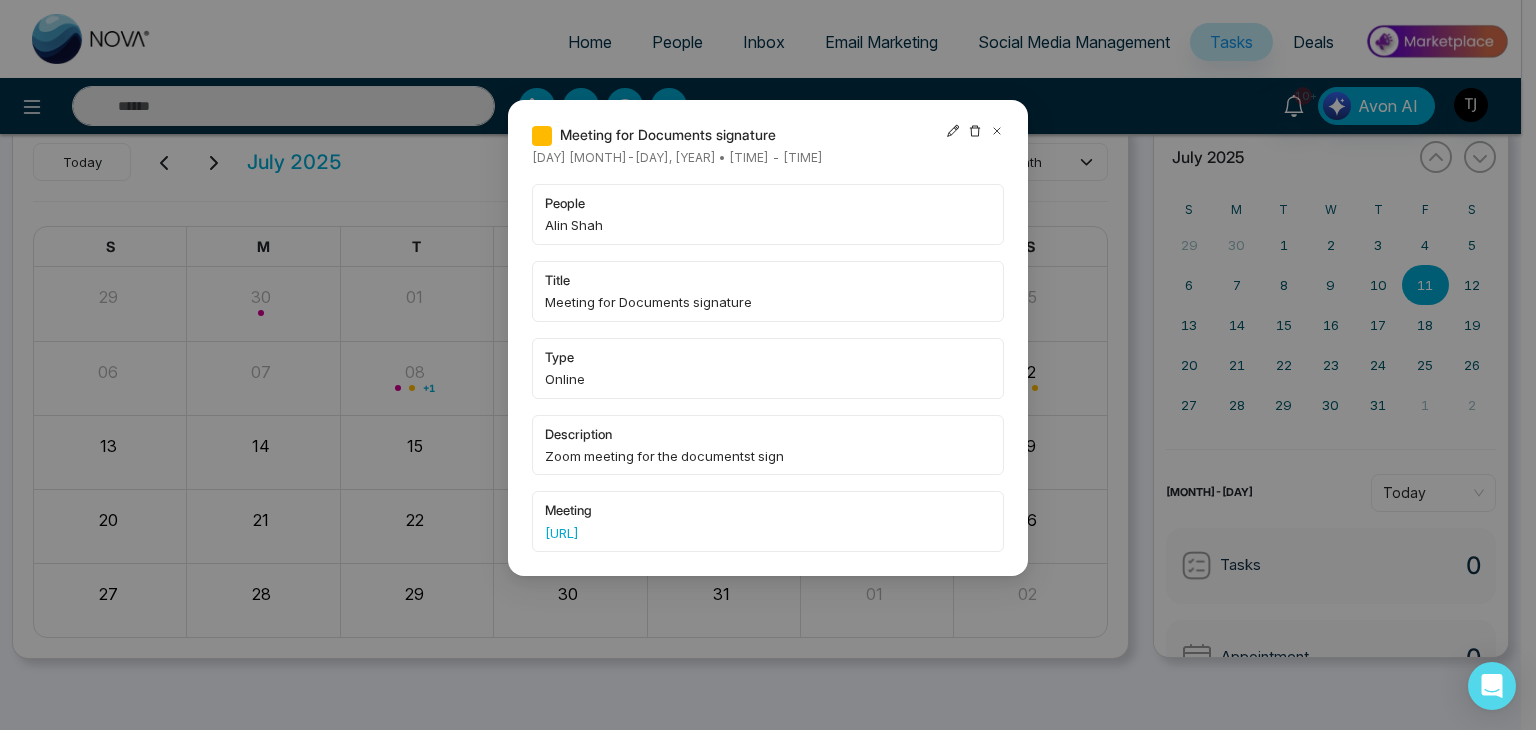 click 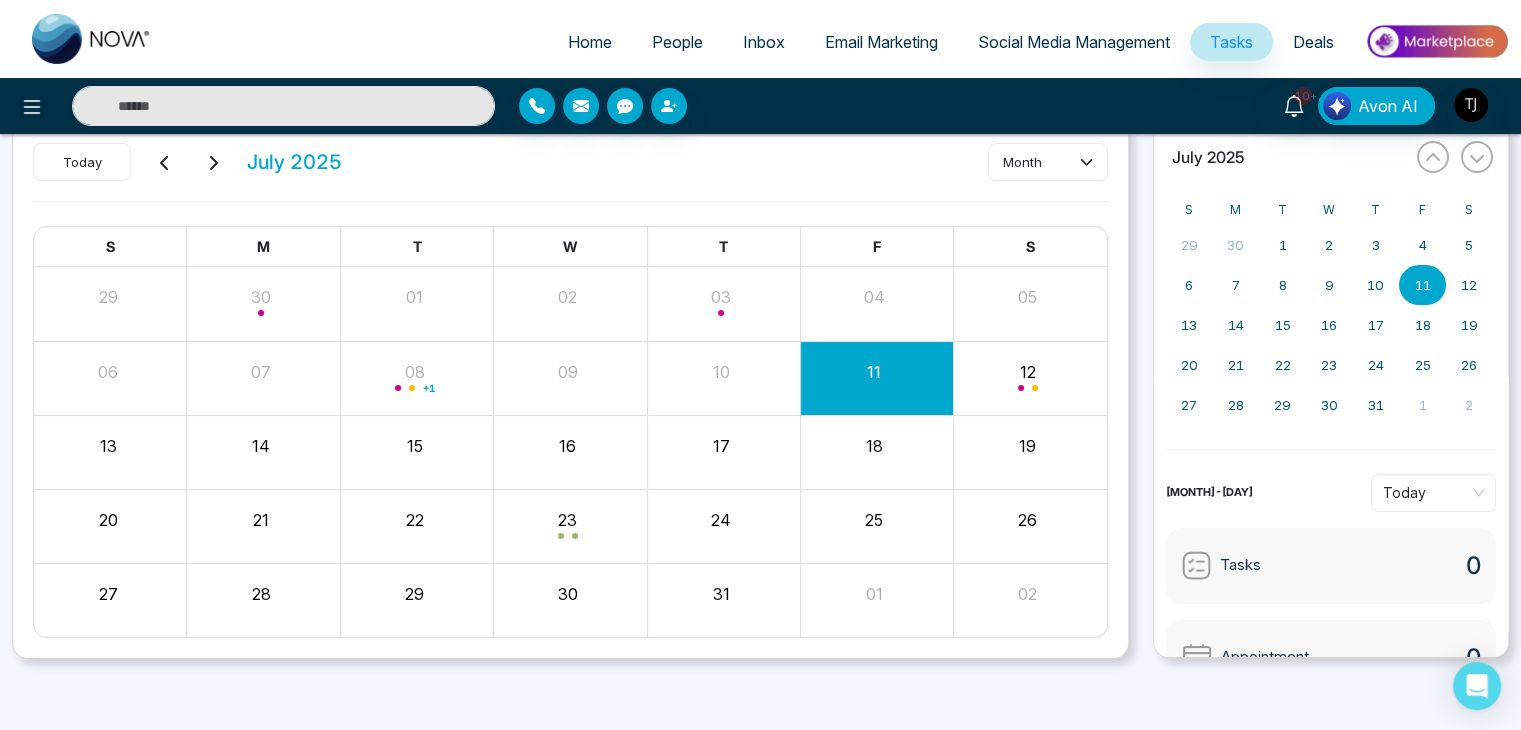 scroll, scrollTop: 0, scrollLeft: 0, axis: both 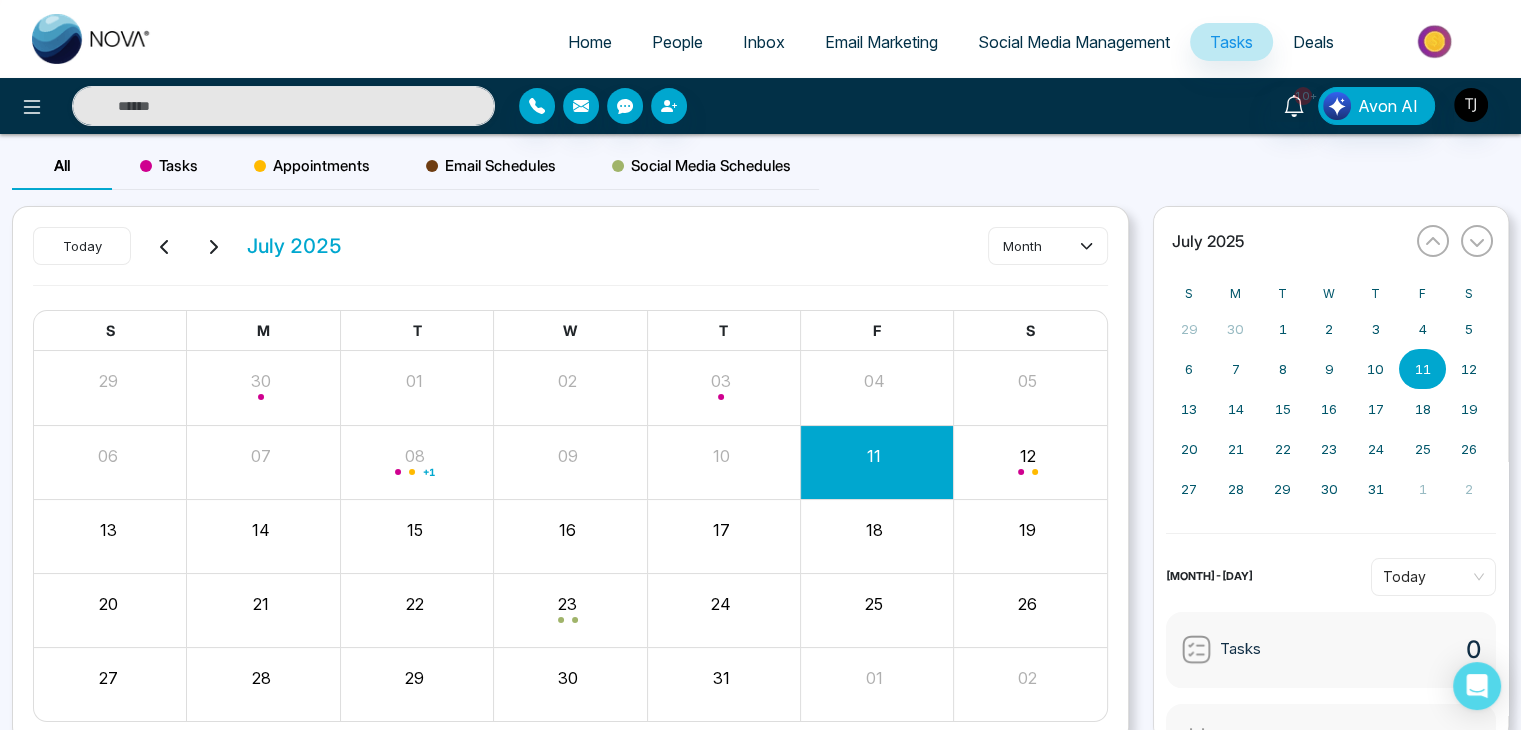 click on "Email Schedules" at bounding box center (491, 166) 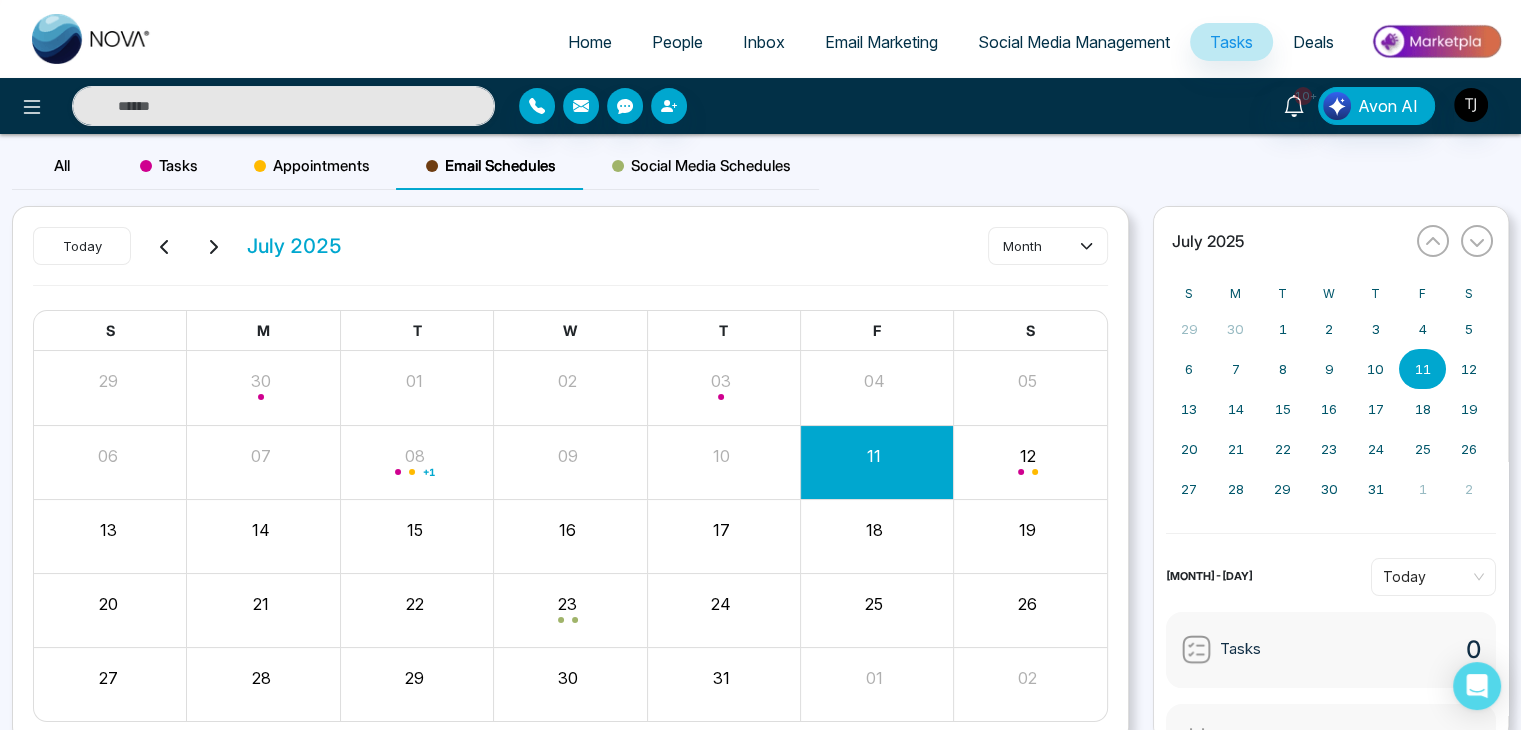 click on "Social Media Schedules" at bounding box center (701, 166) 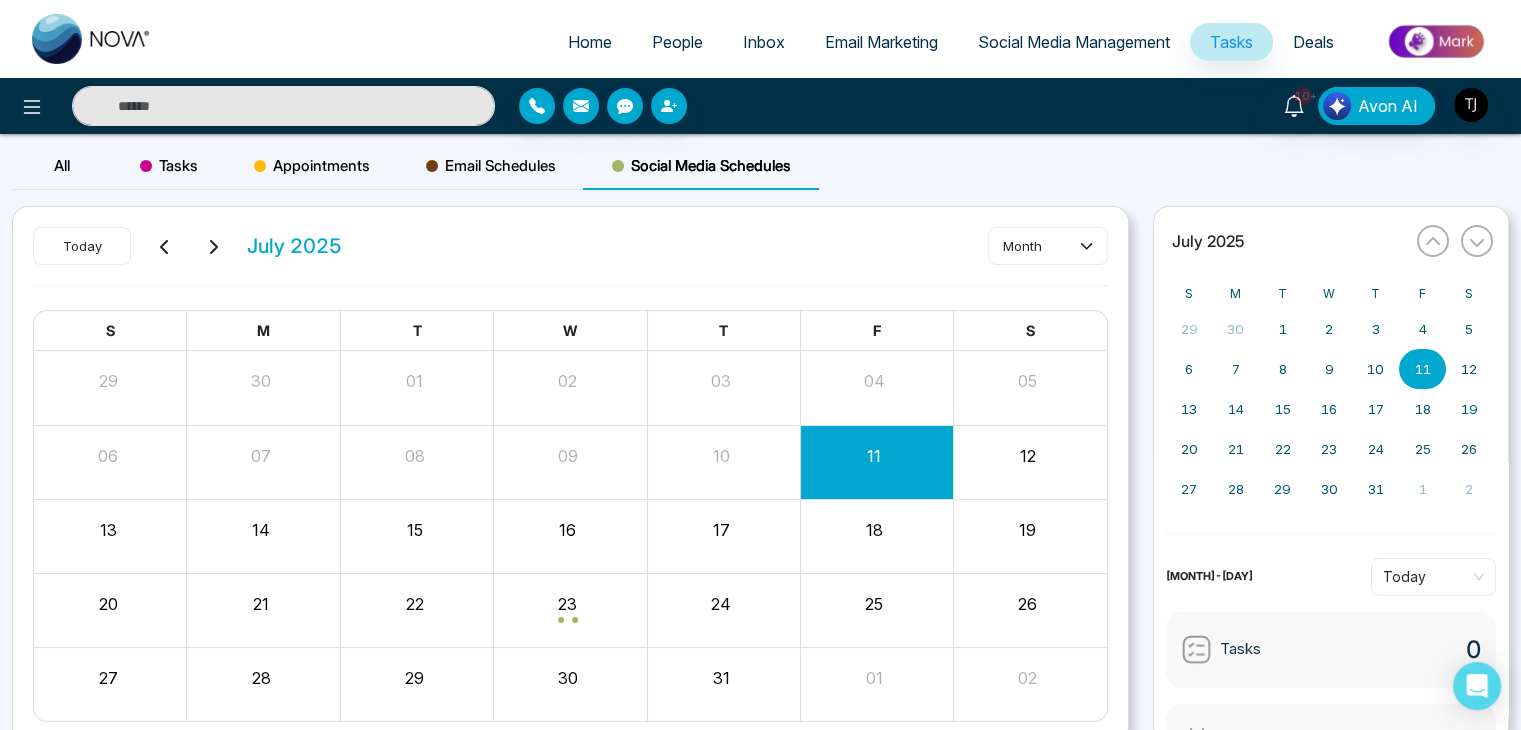 click on "Email Schedules" at bounding box center (491, 166) 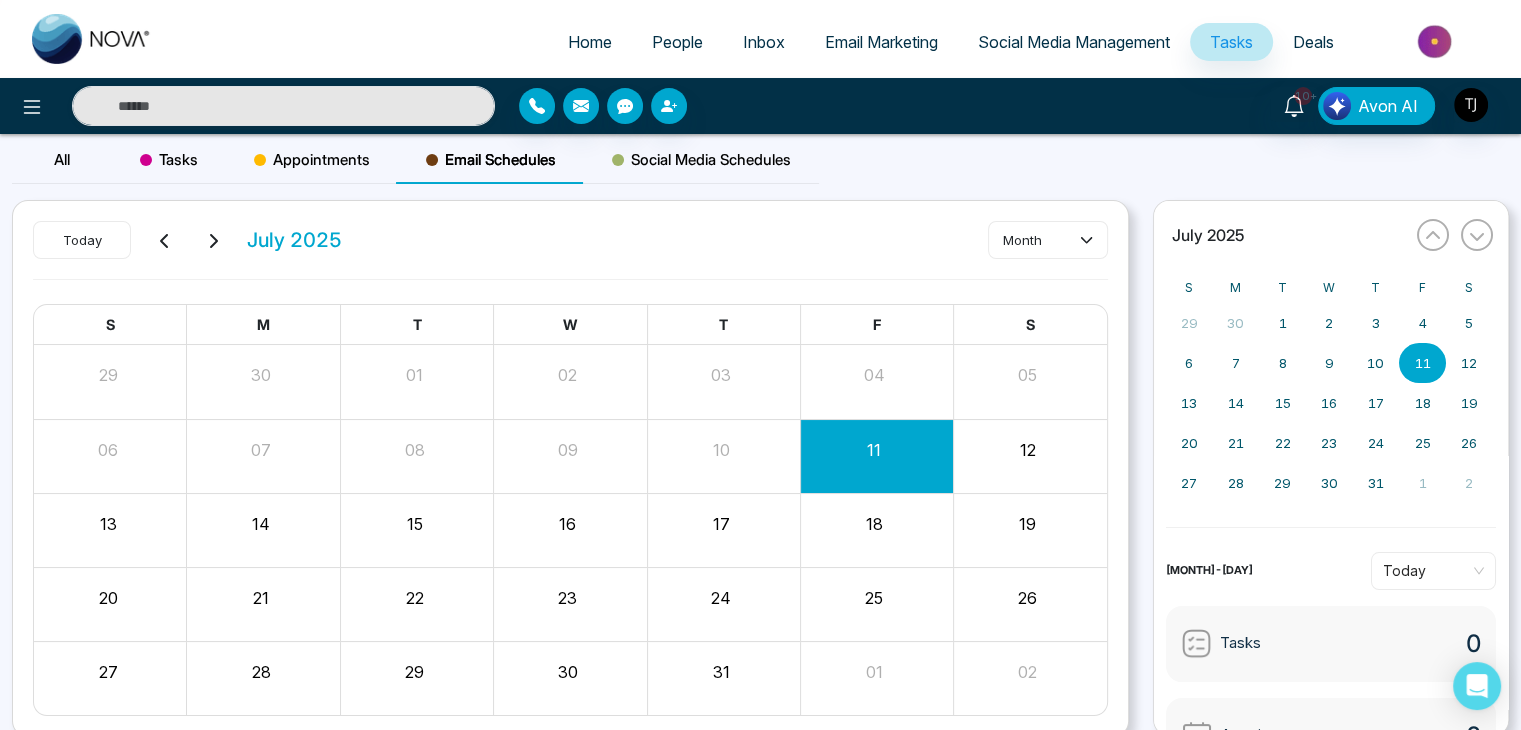 scroll, scrollTop: 0, scrollLeft: 0, axis: both 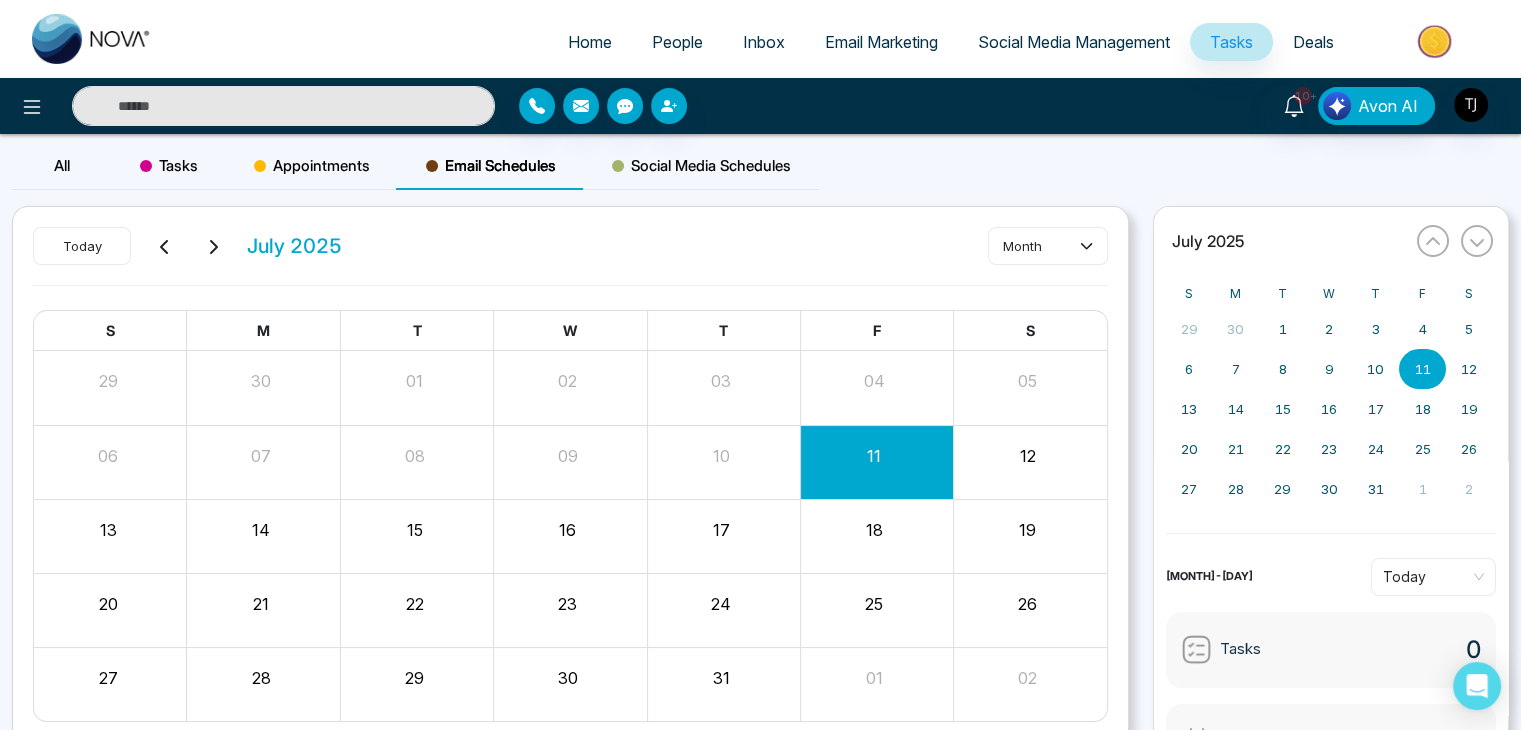 click on "Social Media Schedules" at bounding box center (701, 166) 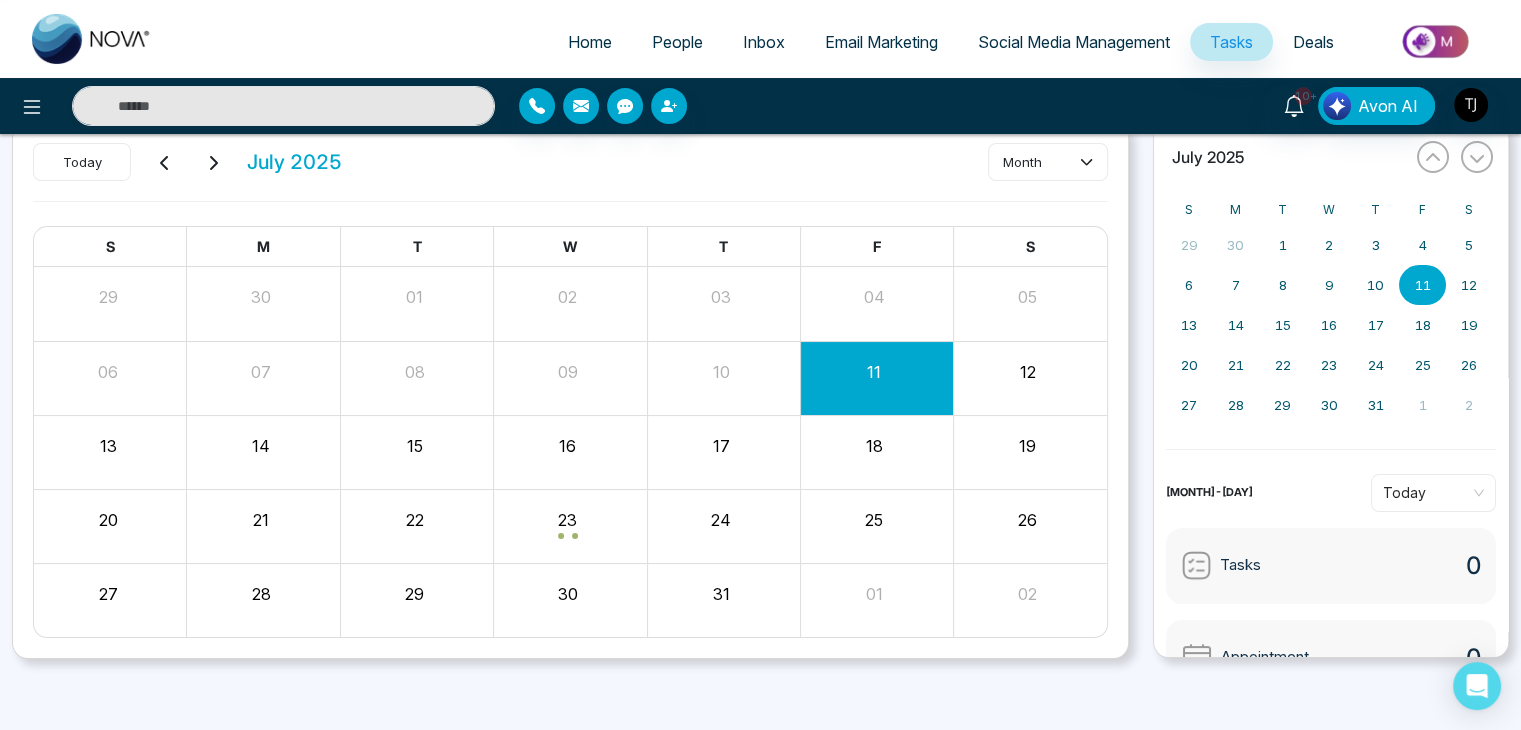 scroll, scrollTop: 0, scrollLeft: 0, axis: both 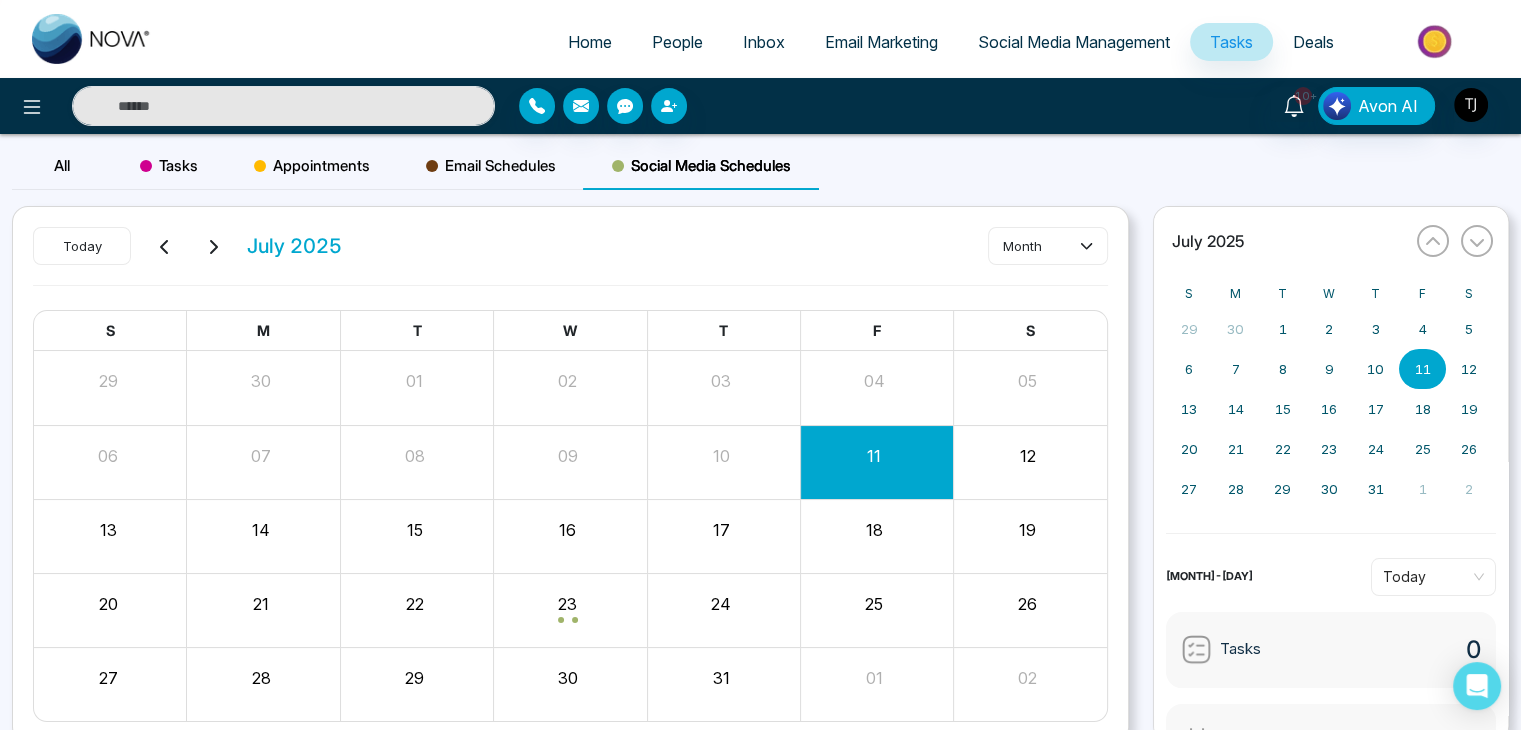 click on "Deals" at bounding box center [1313, 42] 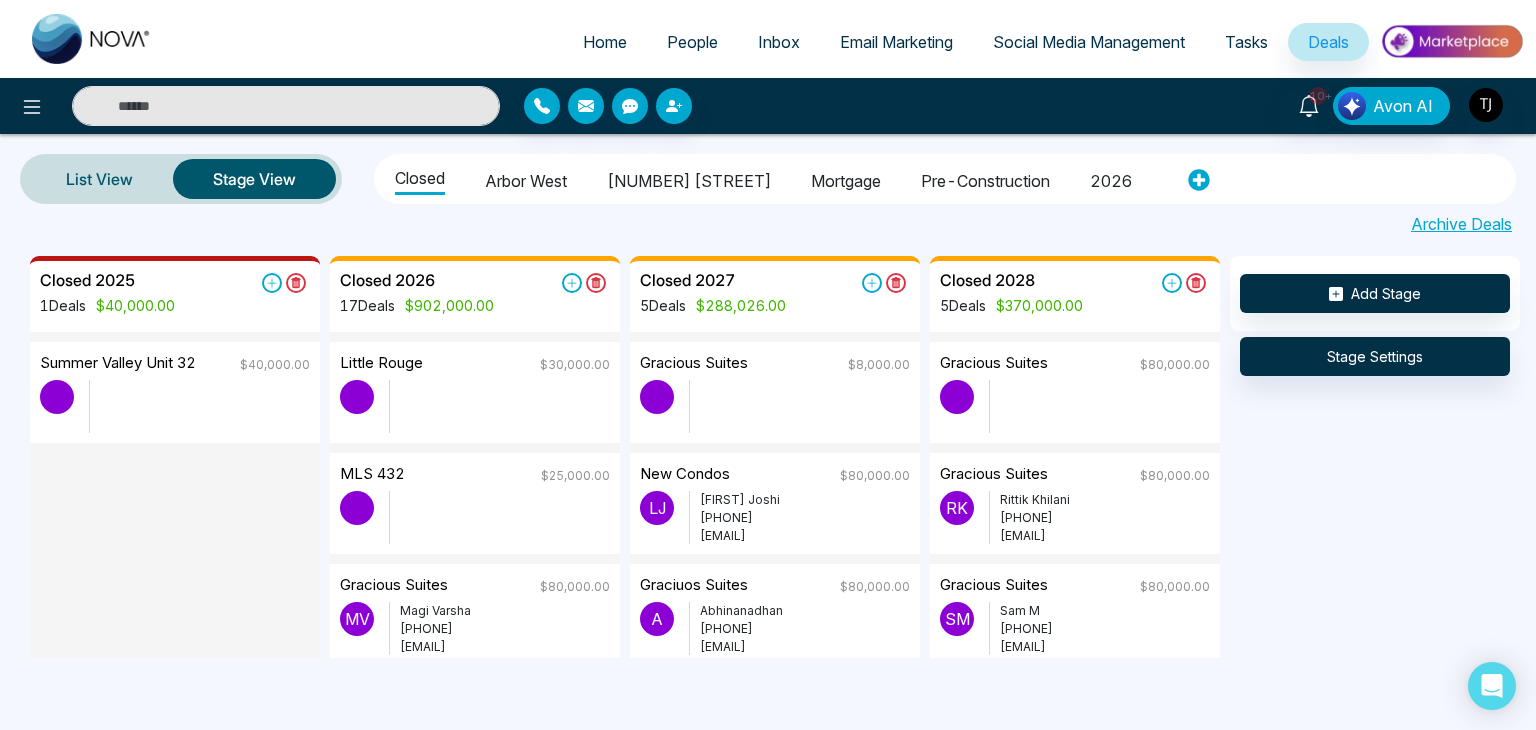 click on "[NUMBER] [STREET]" at bounding box center [689, 178] 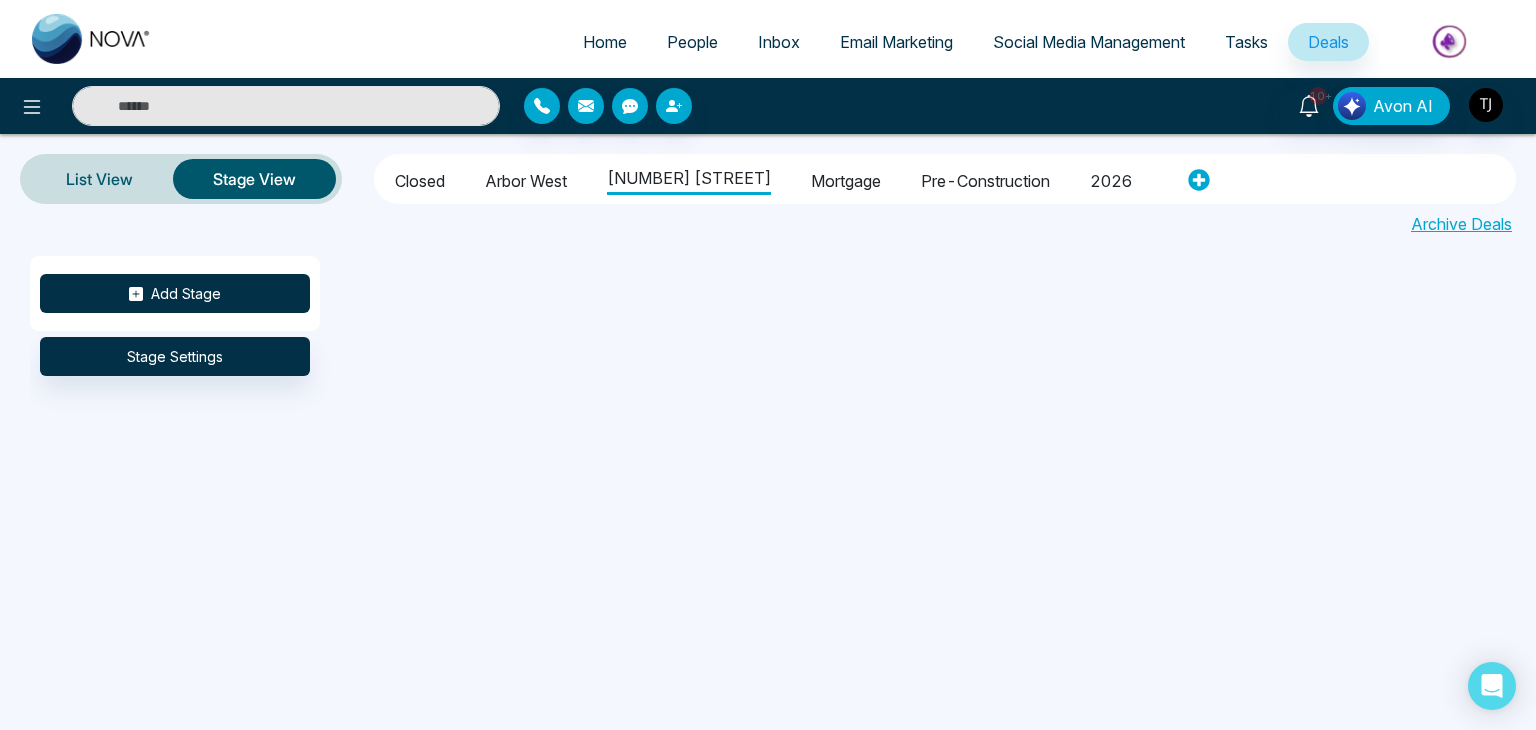 click on "Add Stage" at bounding box center [175, 293] 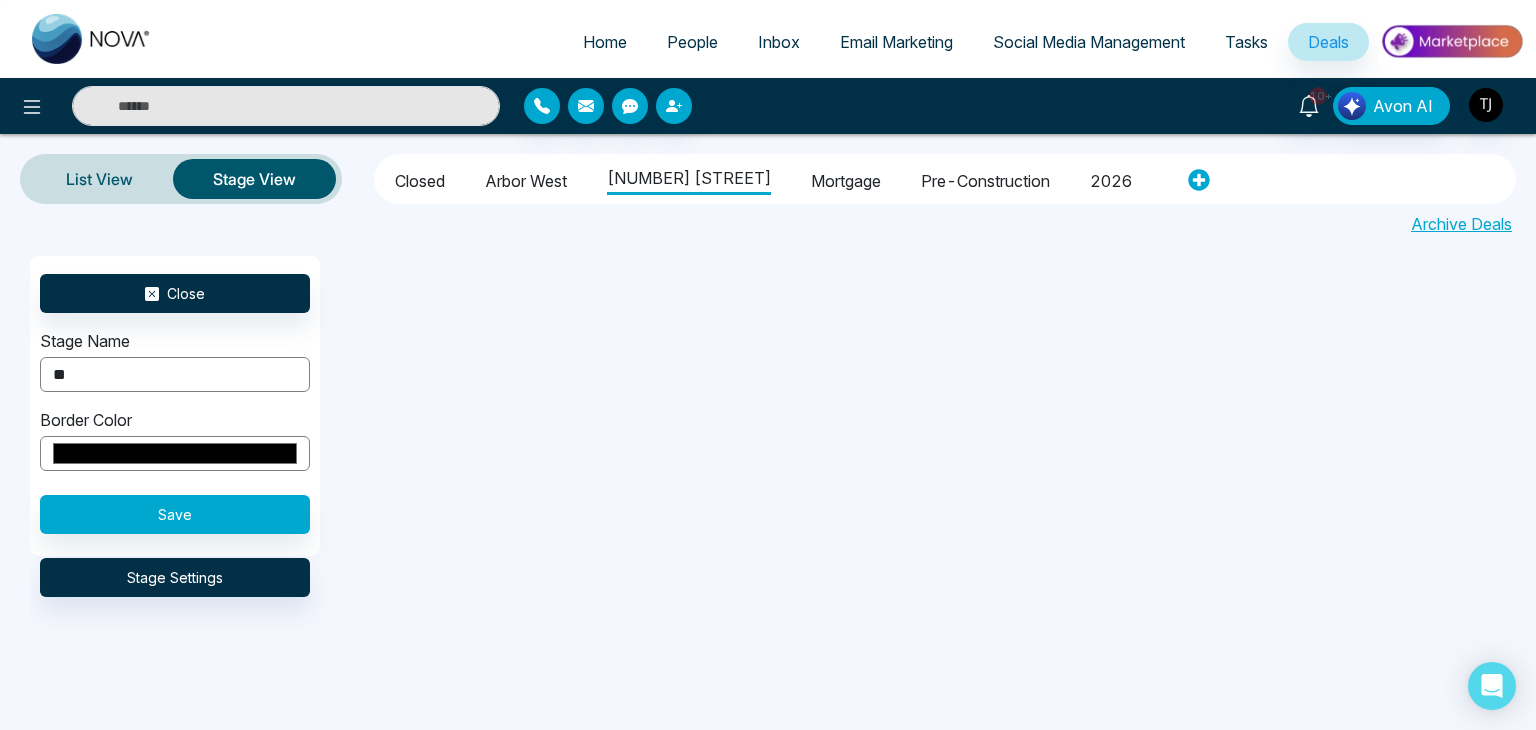 type on "*" 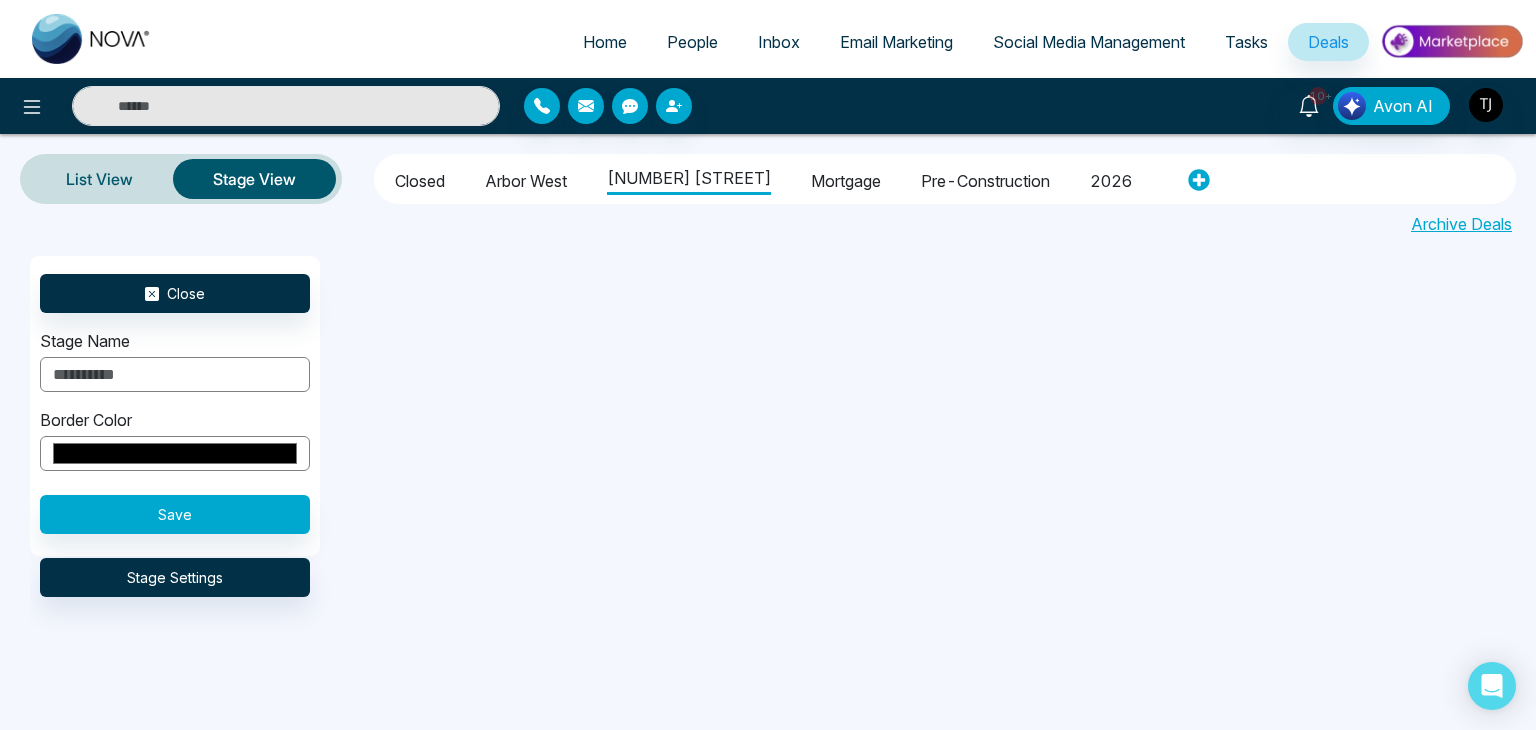type on "*" 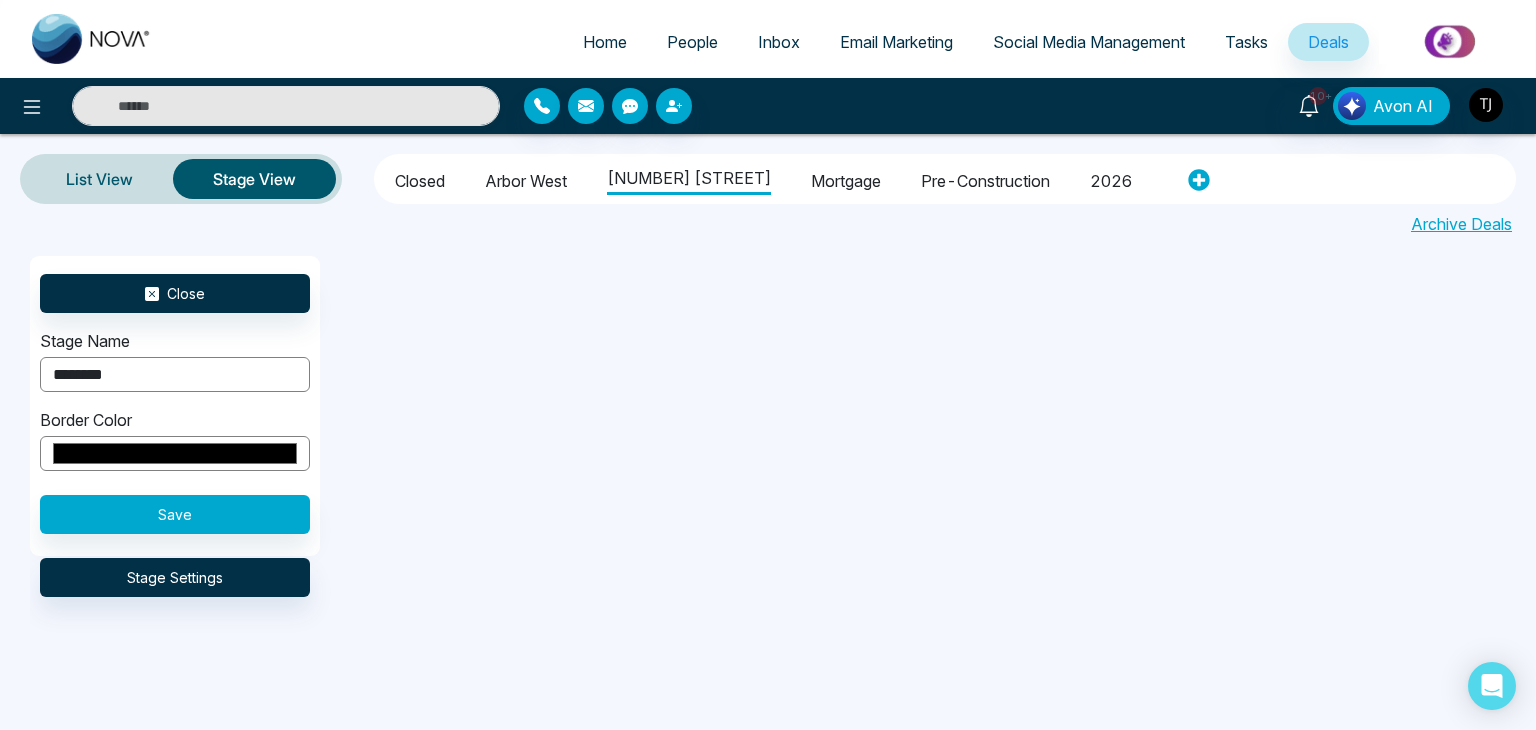 type on "*******" 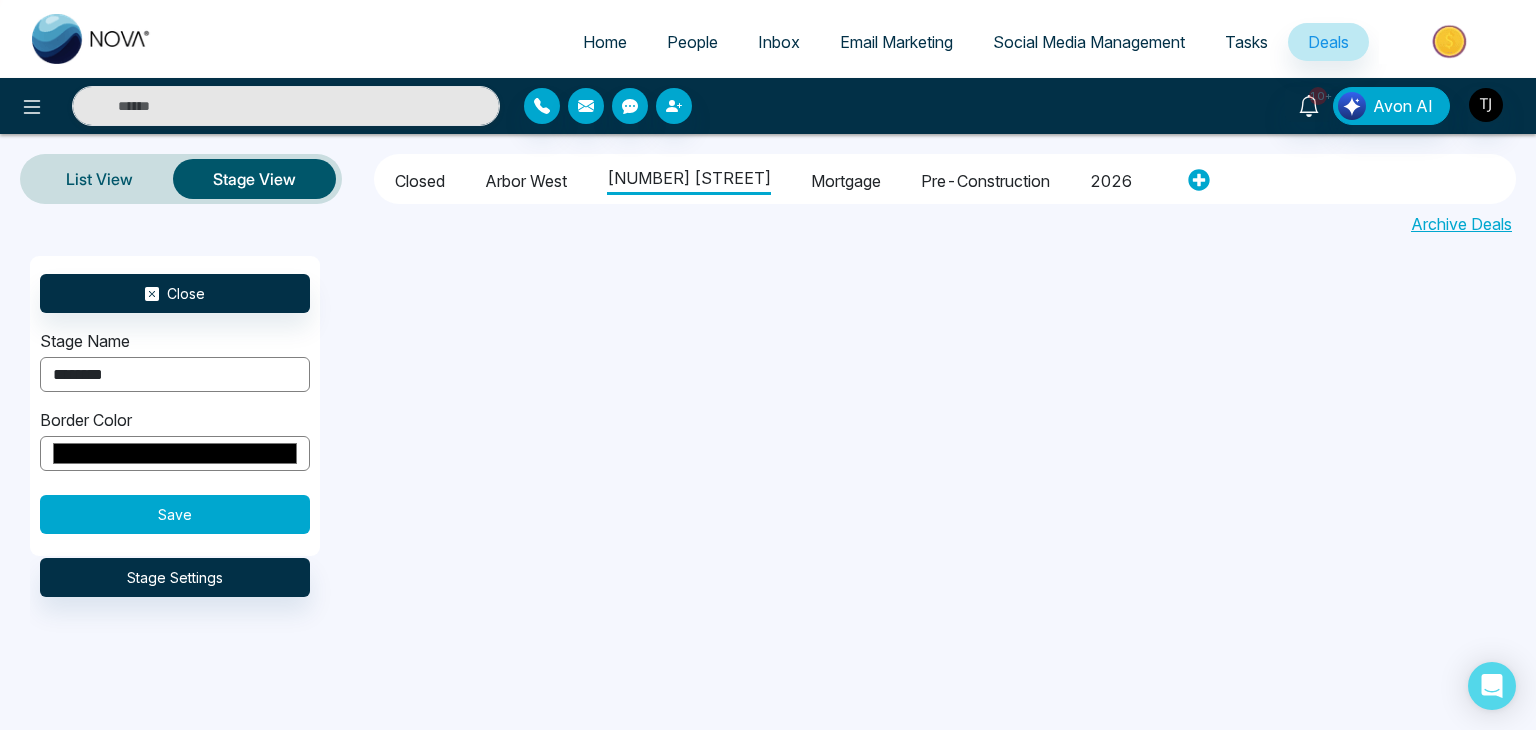 click on "Save" at bounding box center (175, 514) 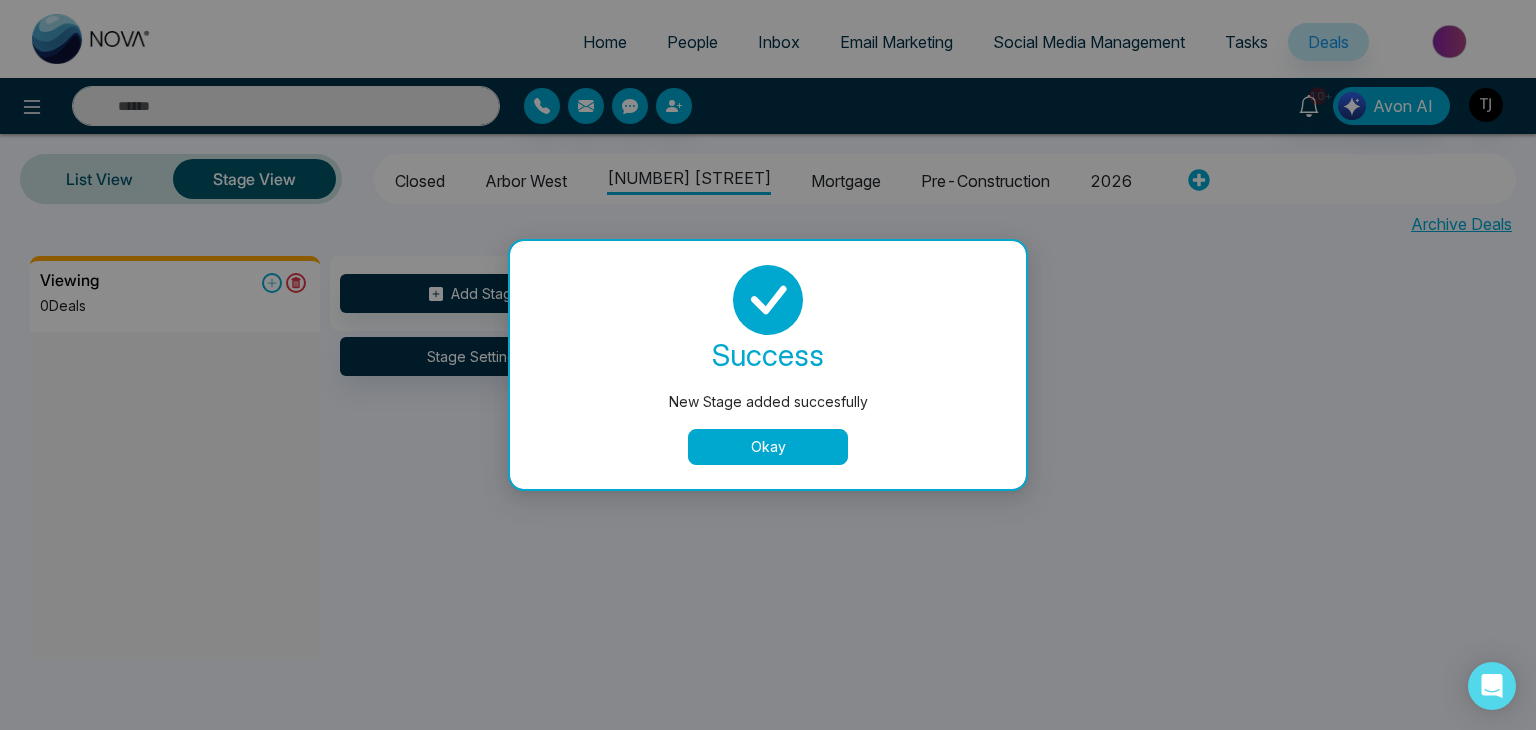 click on "Okay" at bounding box center [768, 447] 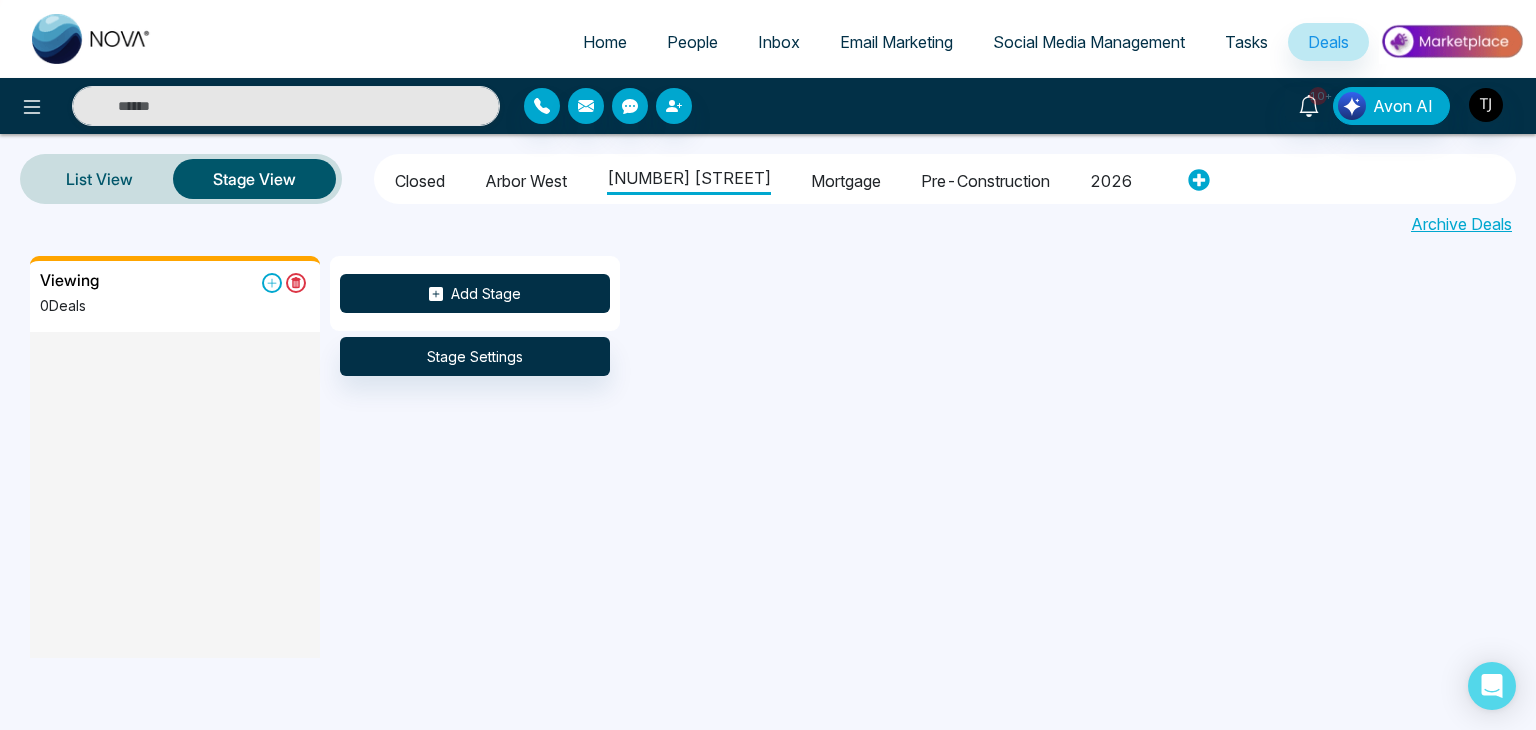 click on "Add Stage" at bounding box center (475, 293) 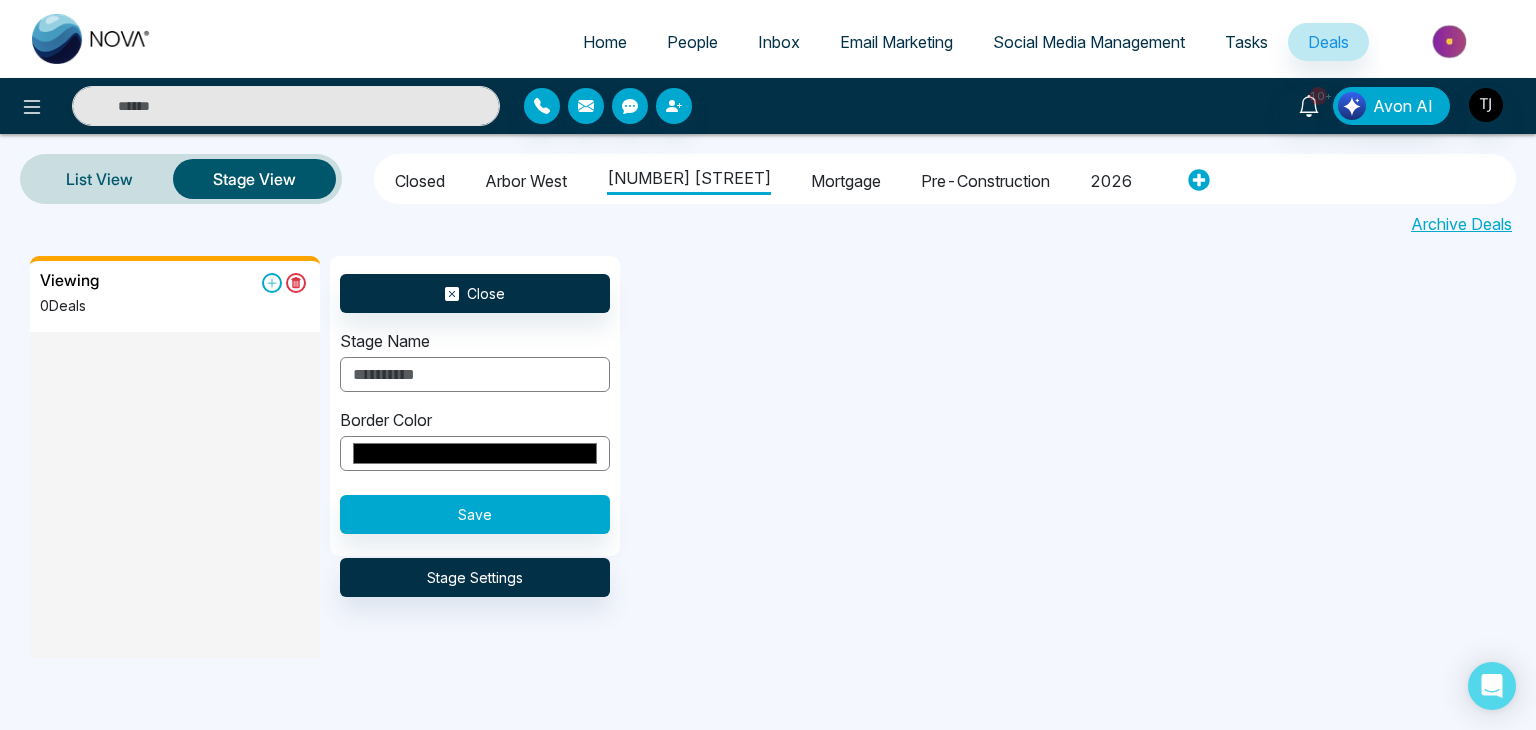 click at bounding box center (475, 374) 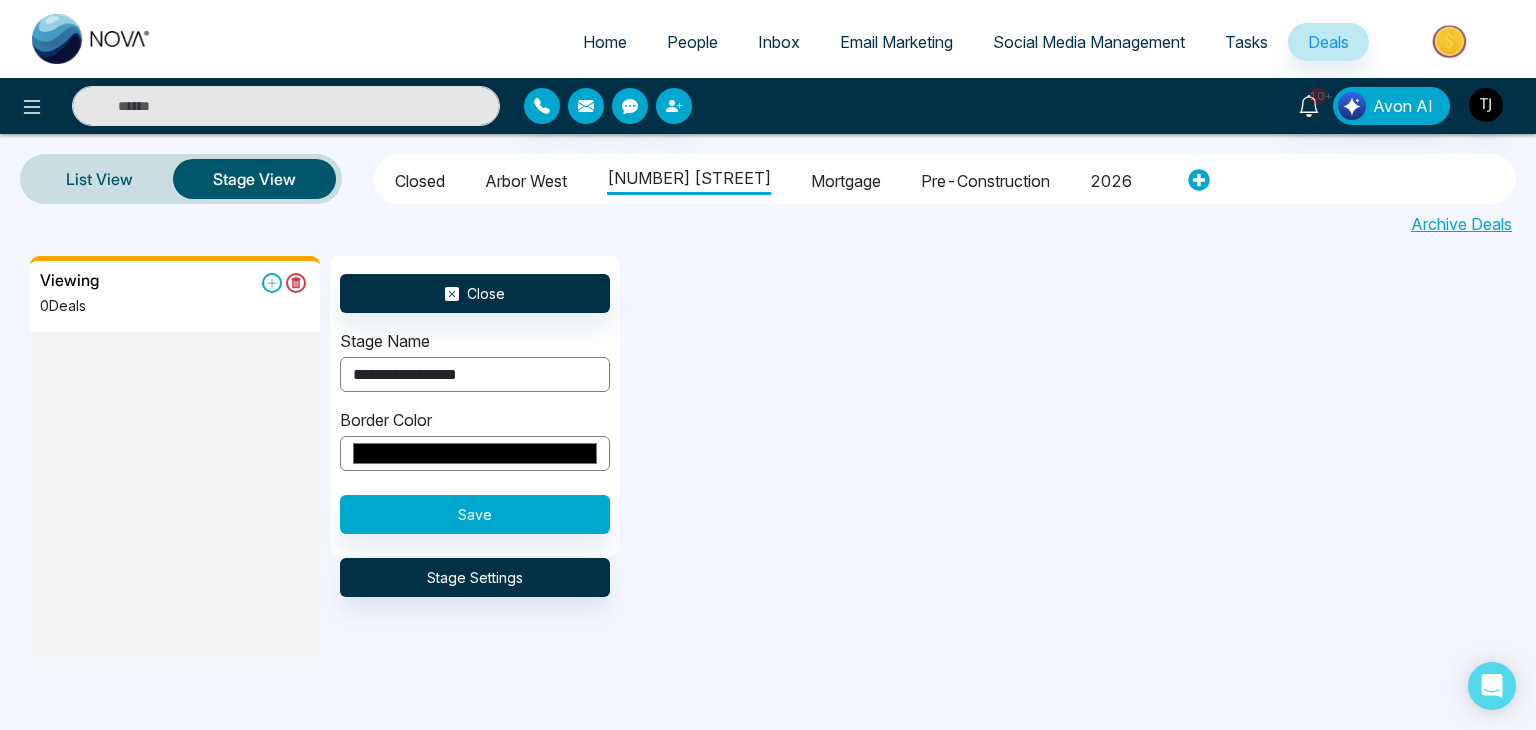 type on "**********" 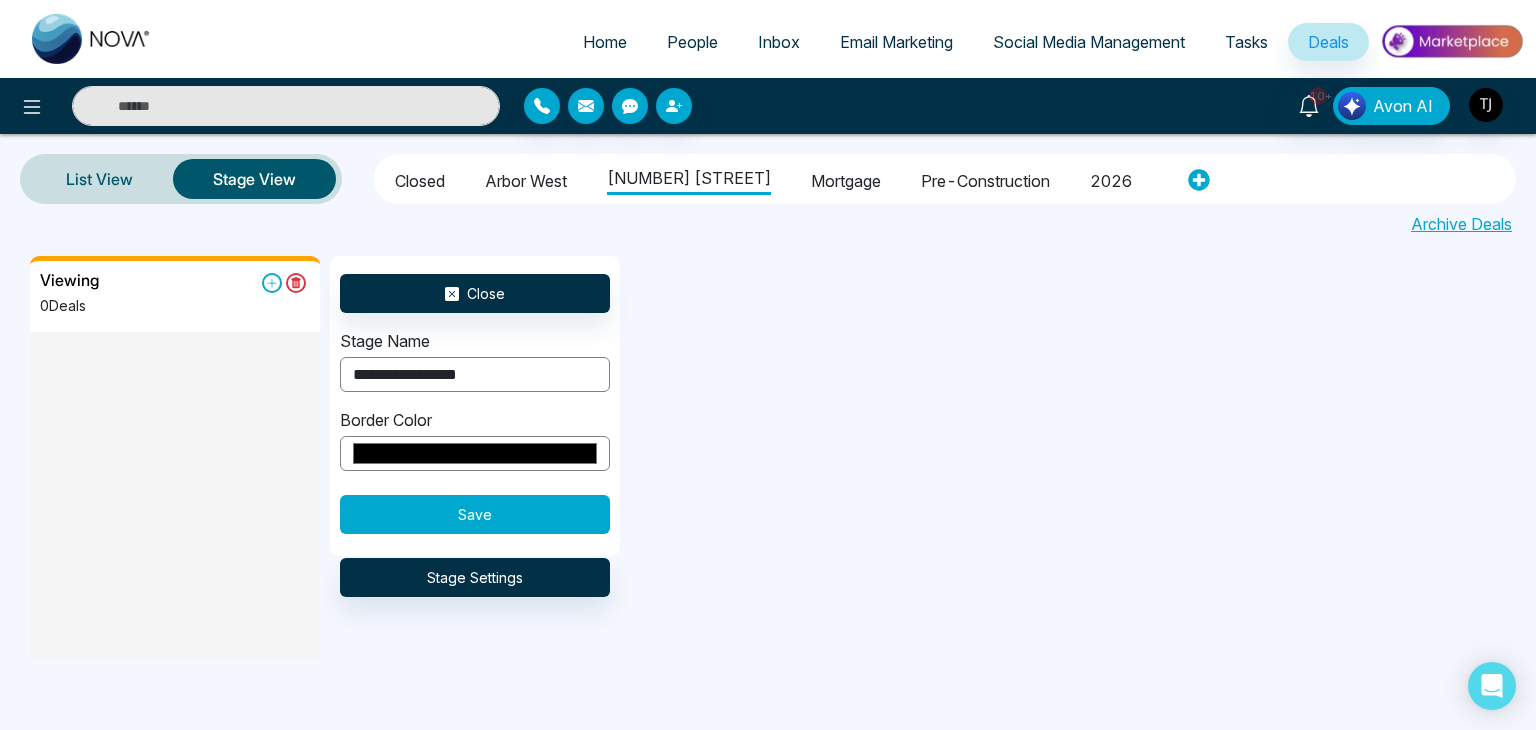 click on "Save" at bounding box center (475, 514) 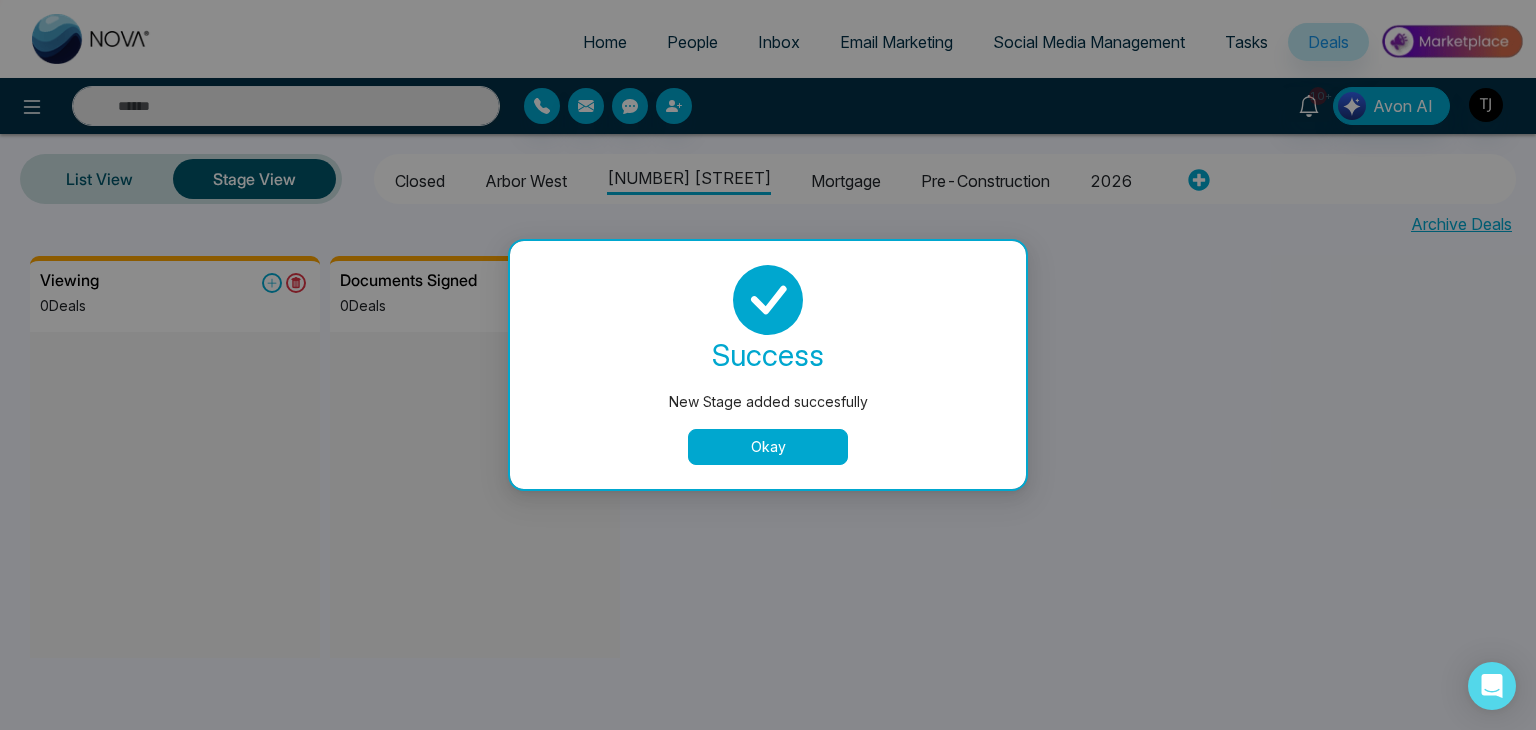 click on "Okay" at bounding box center (768, 447) 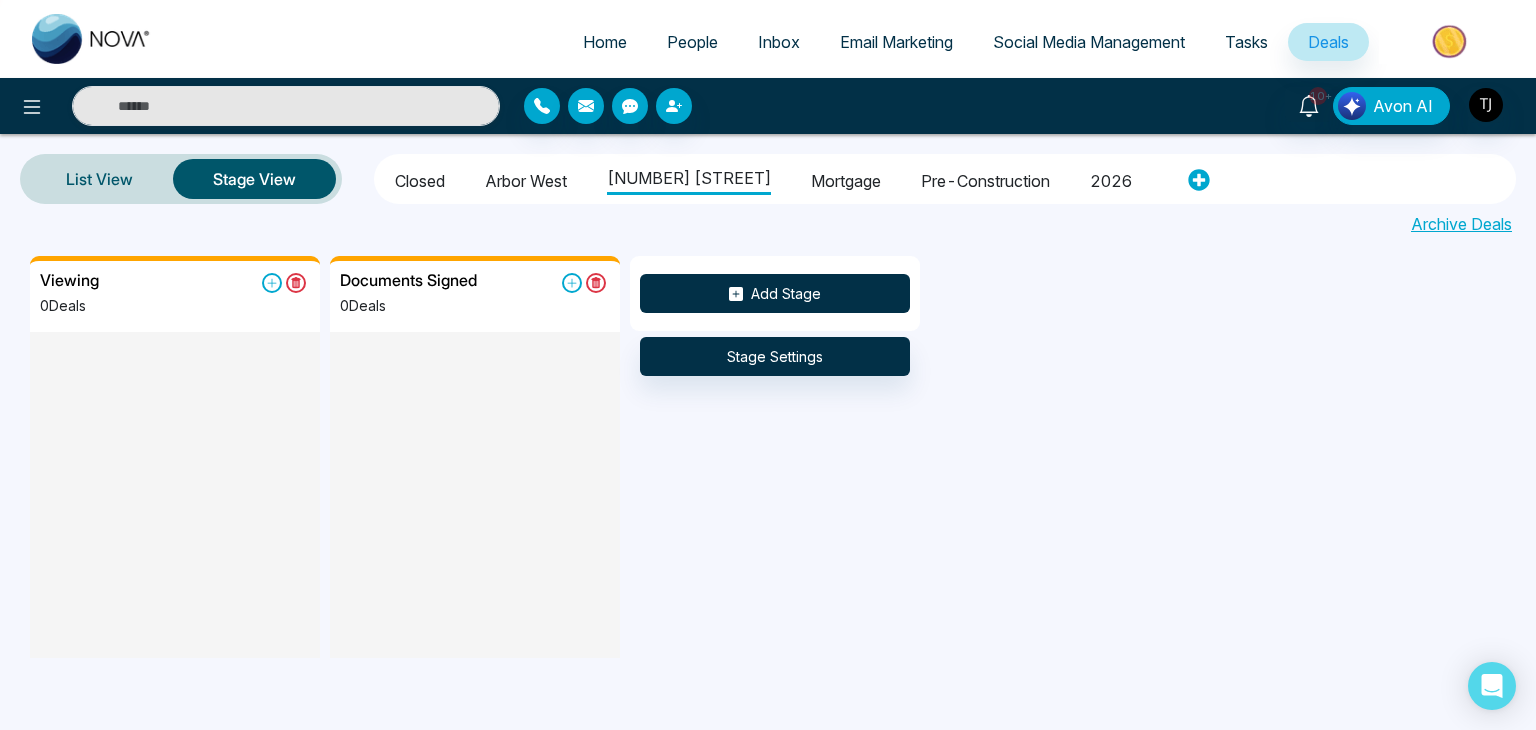 click on "Add Stage" at bounding box center (775, 293) 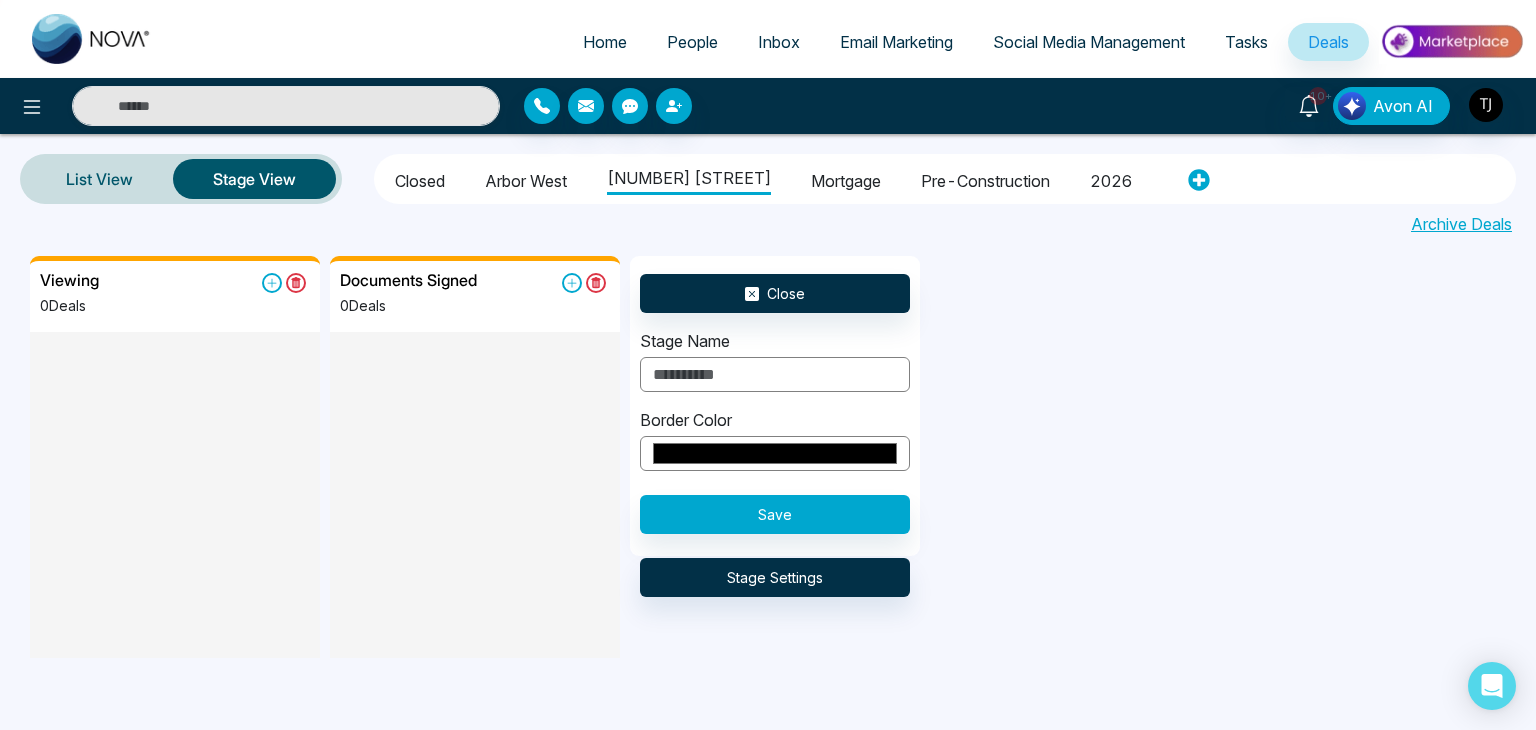 click at bounding box center (775, 374) 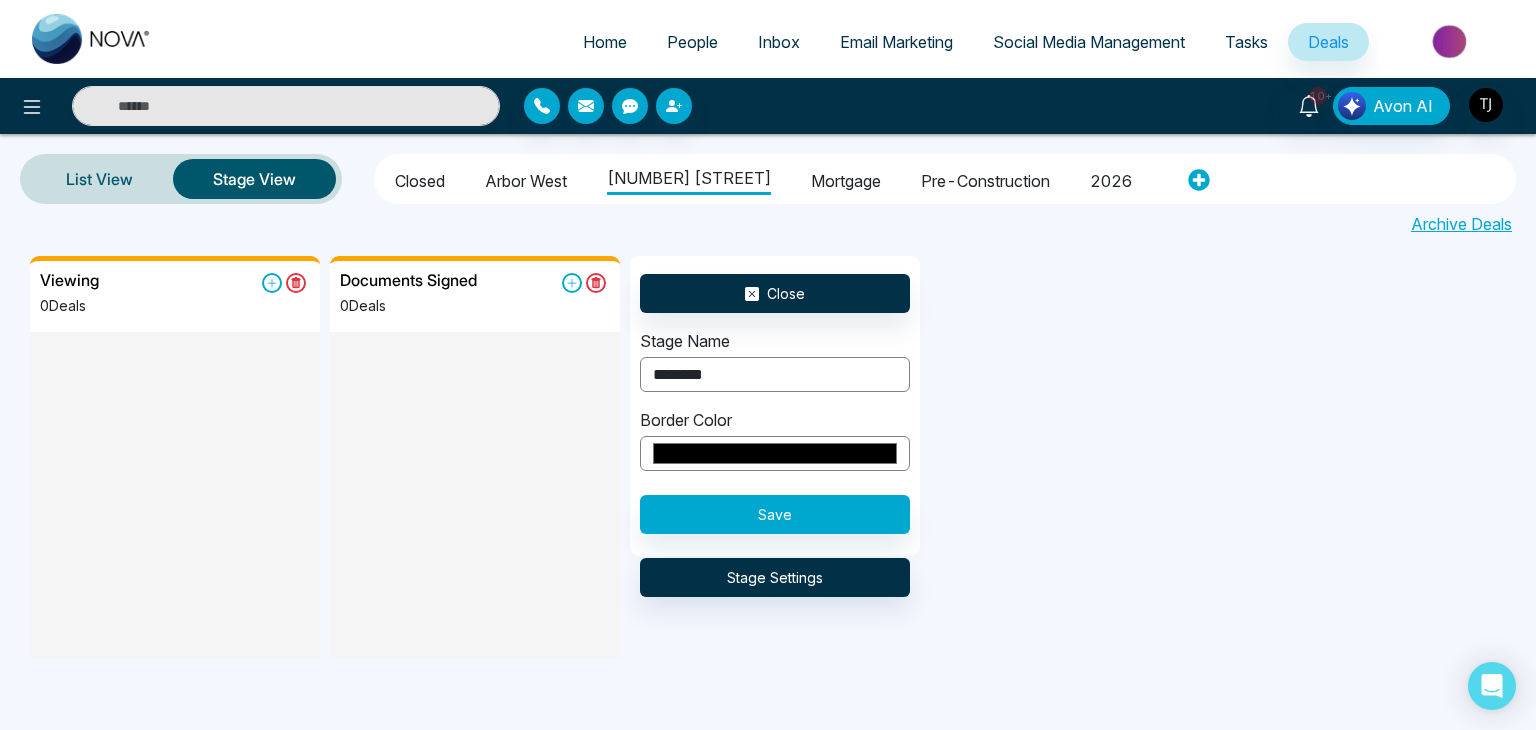 click on "*******" at bounding box center (775, 374) 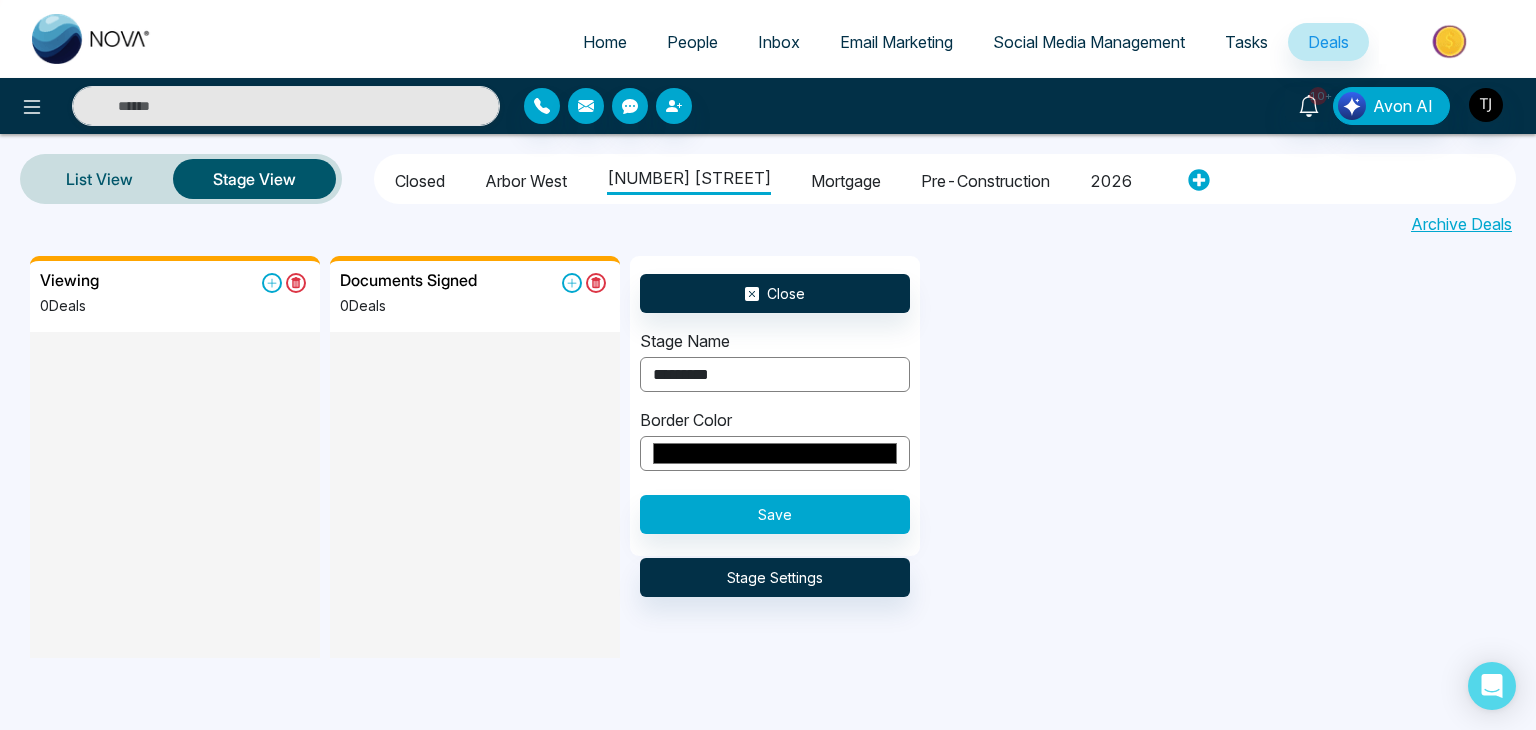 type on "********" 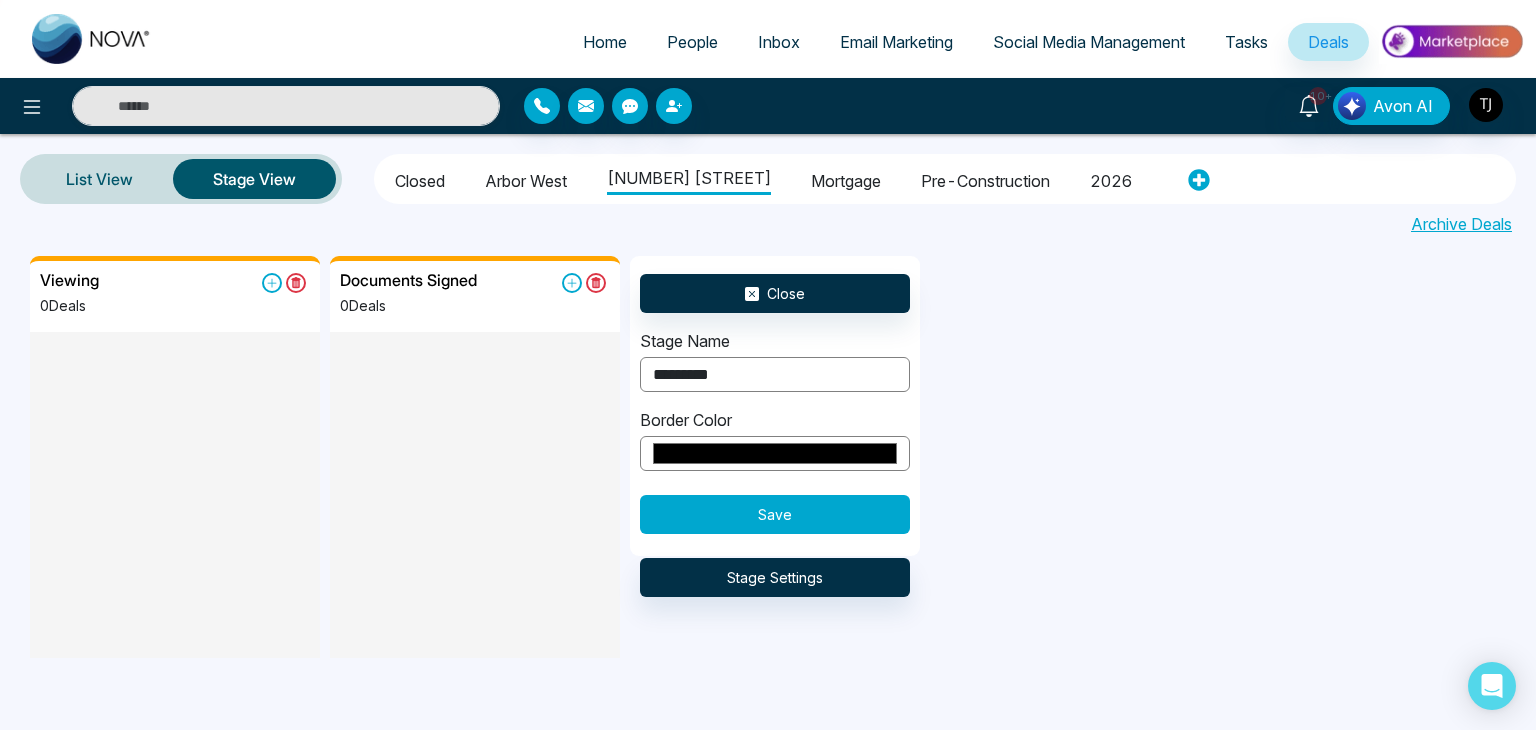 click on "Save" at bounding box center (775, 514) 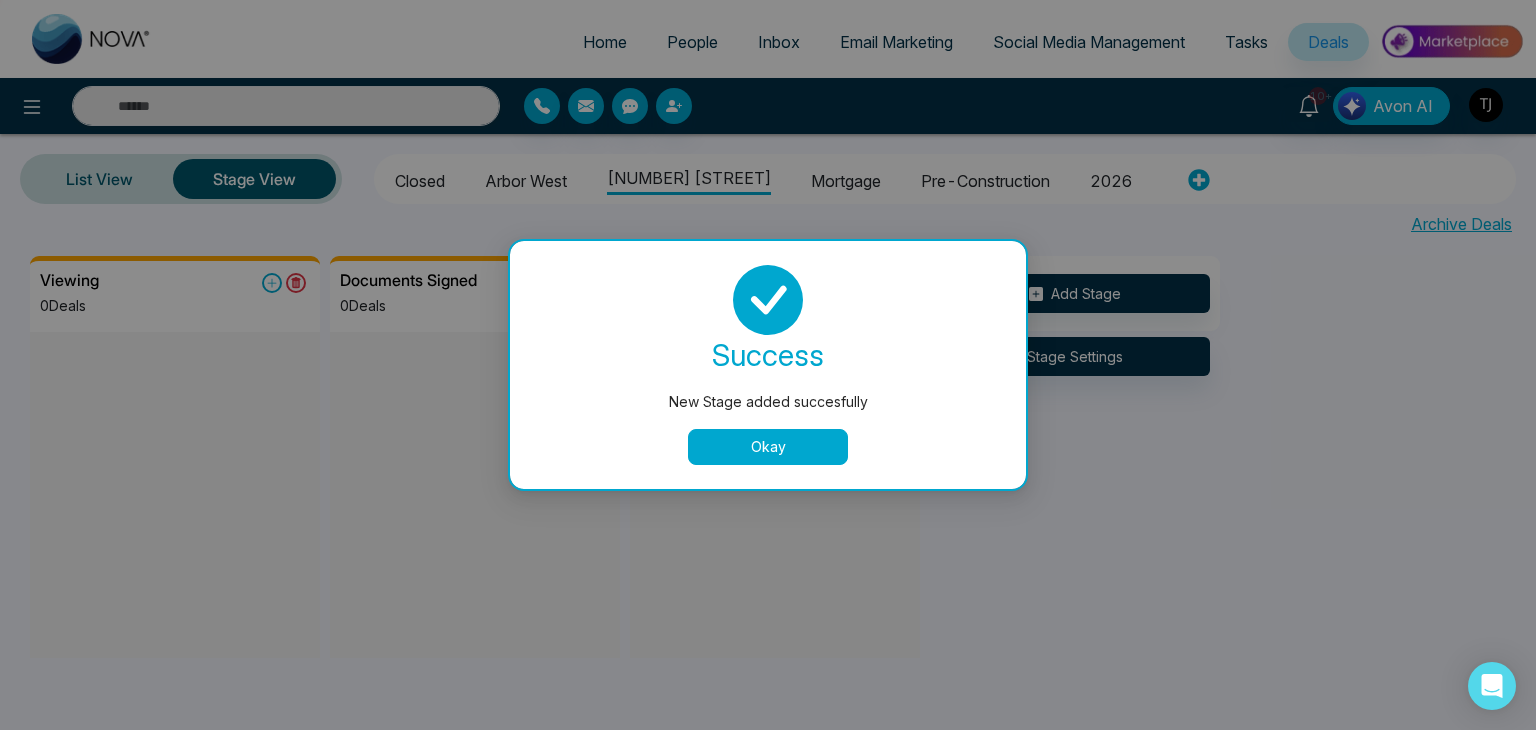 click on "Okay" at bounding box center (768, 447) 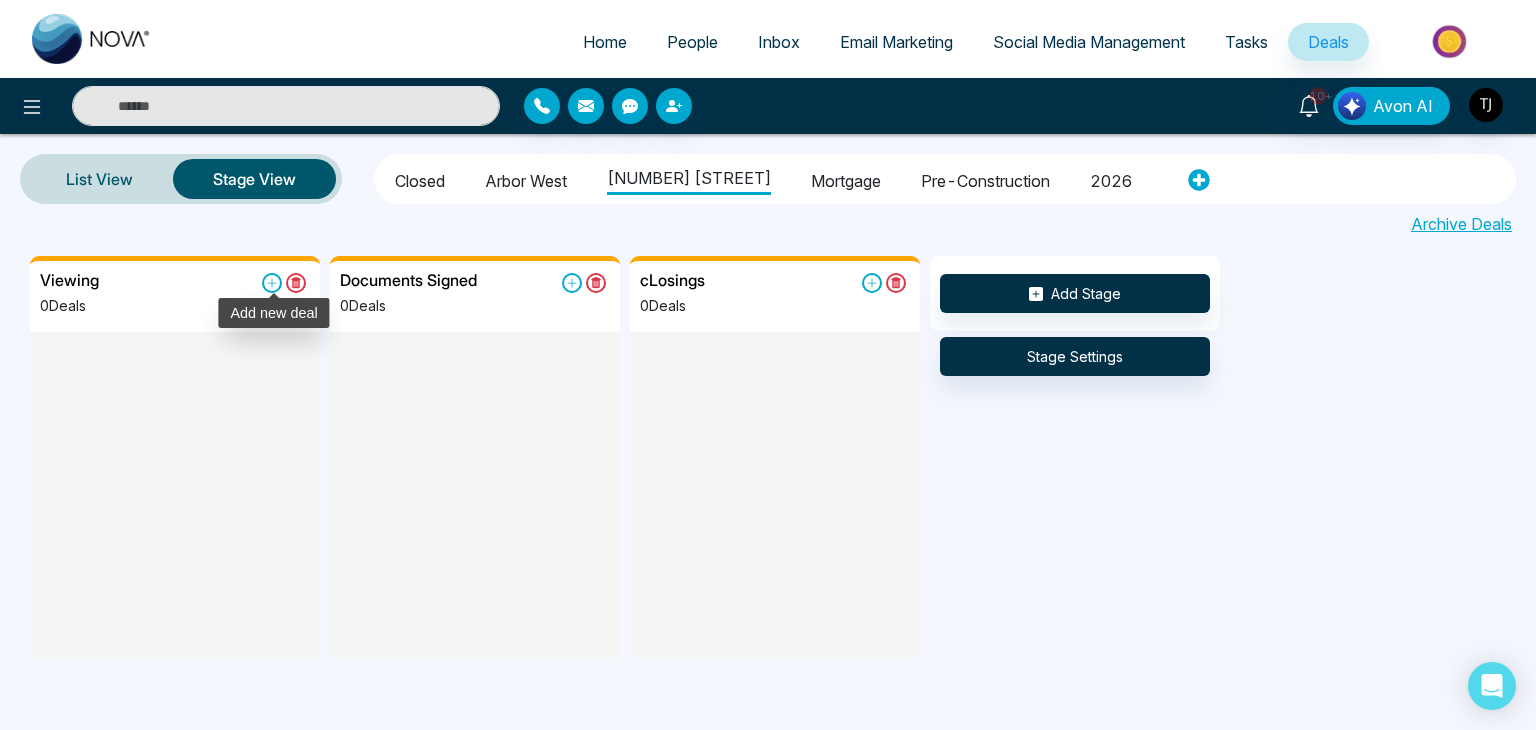 click 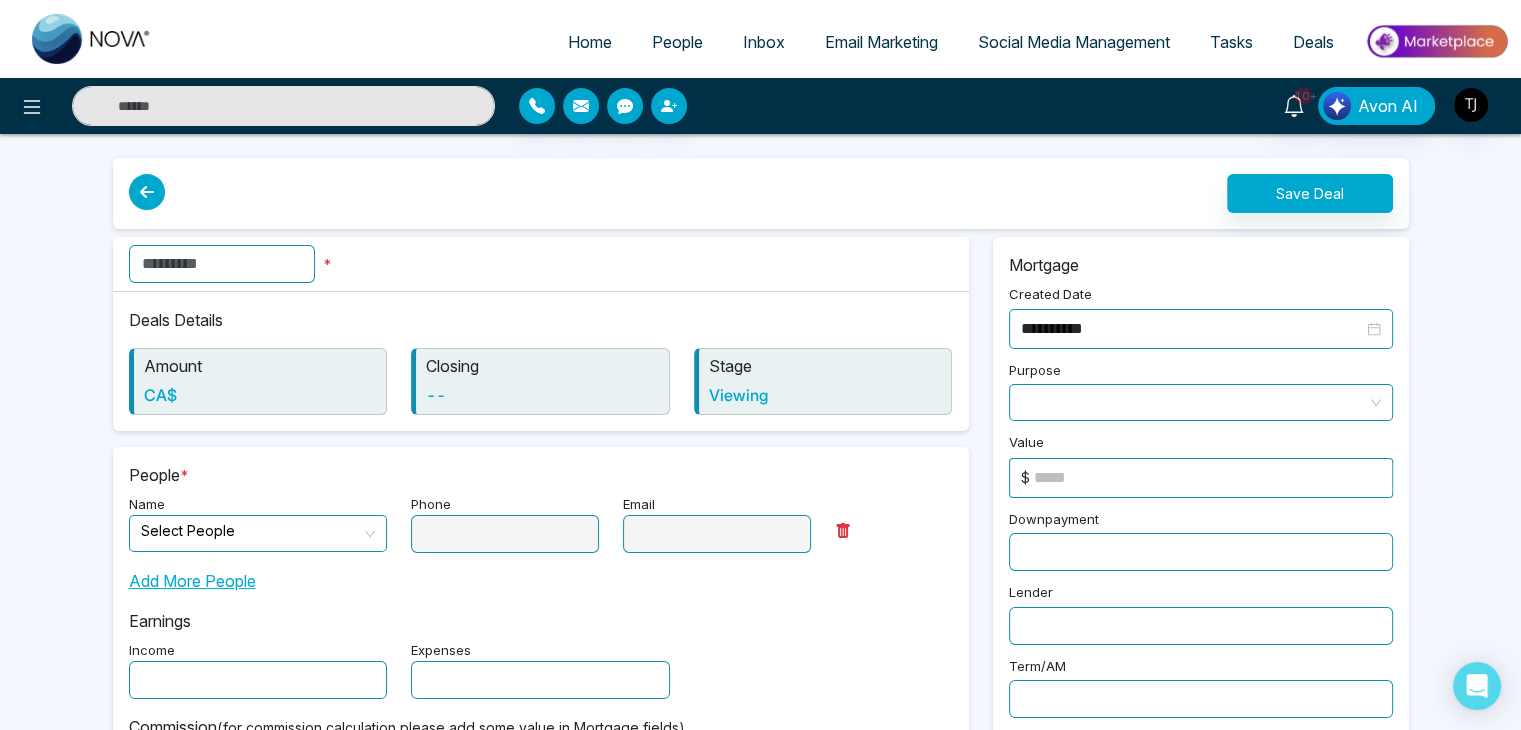 click at bounding box center [222, 264] 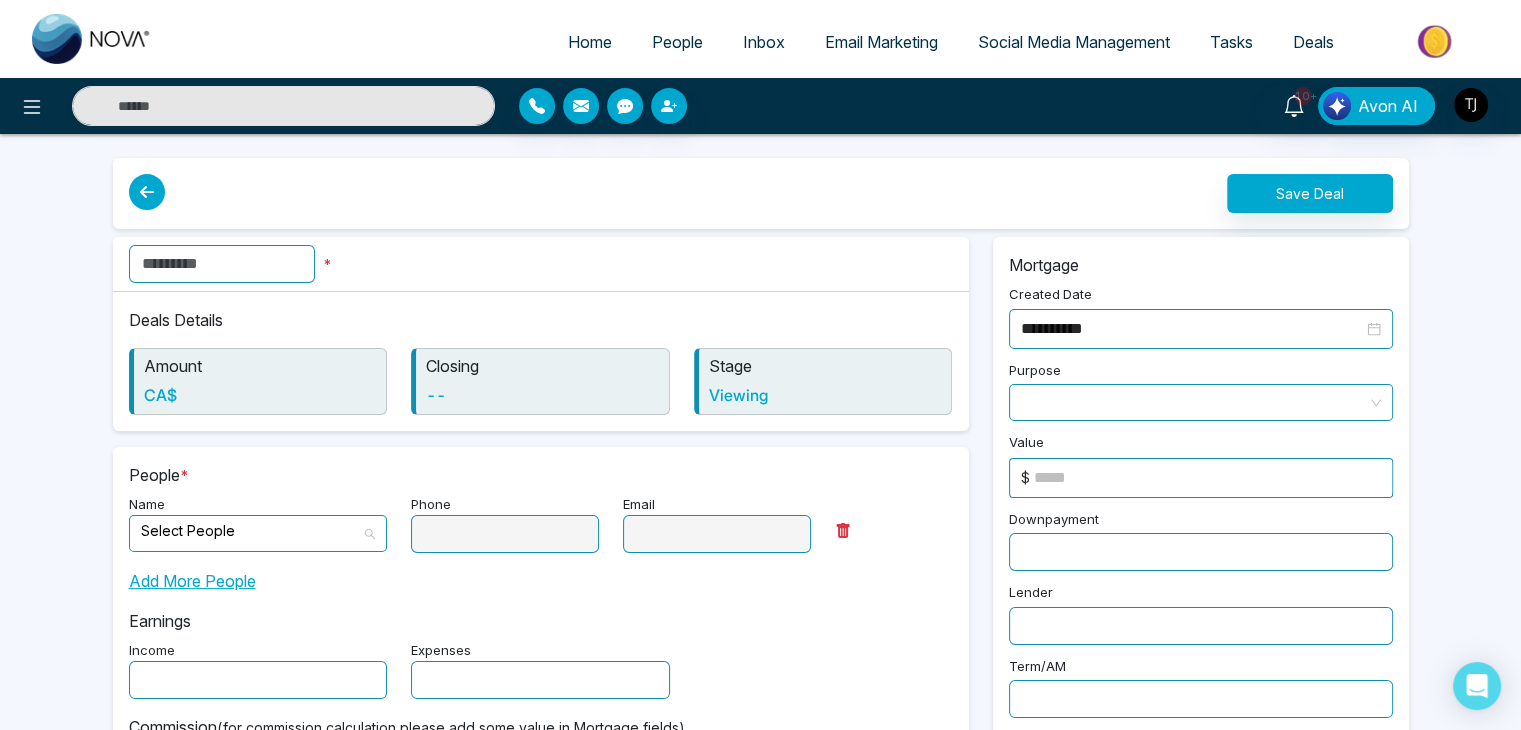 click at bounding box center [251, 531] 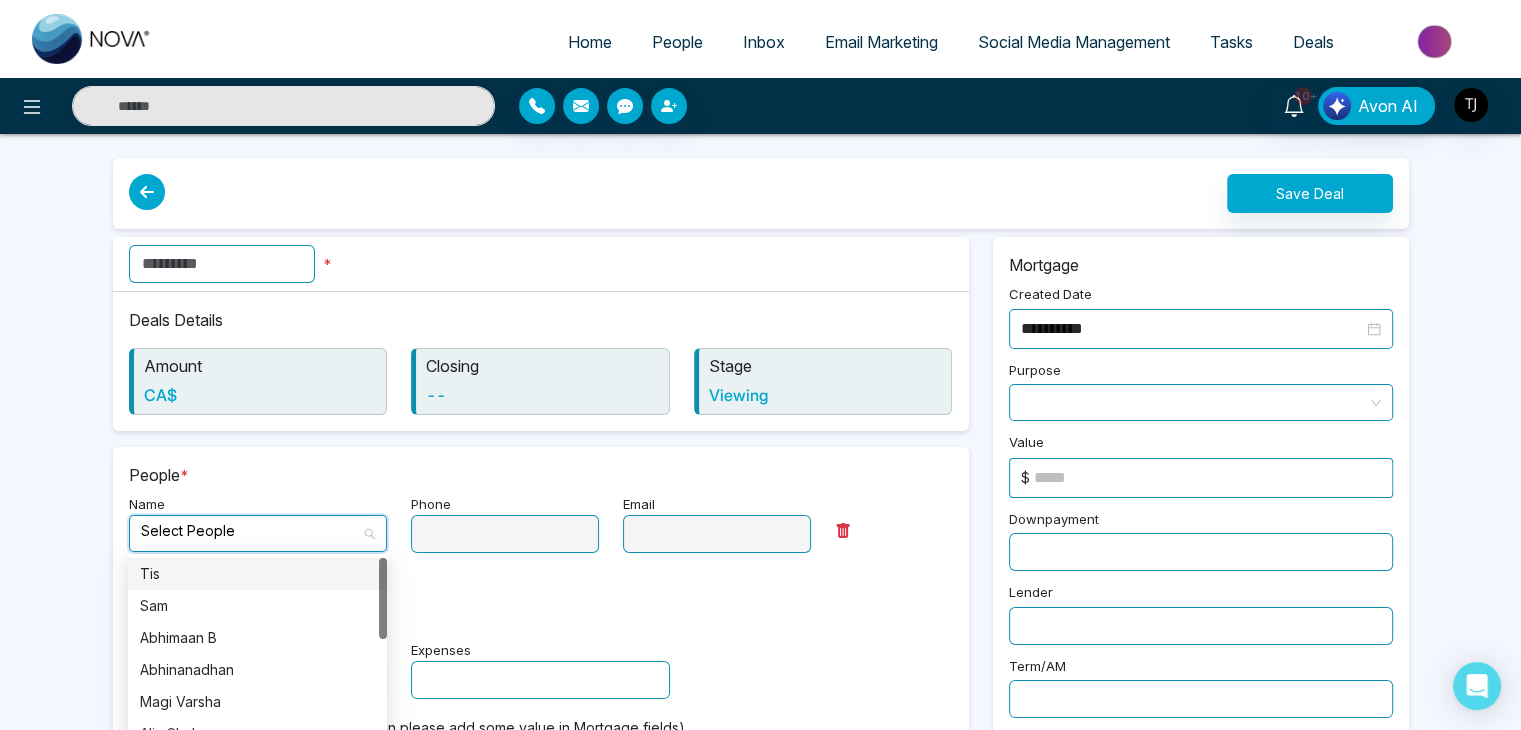 scroll, scrollTop: 148, scrollLeft: 0, axis: vertical 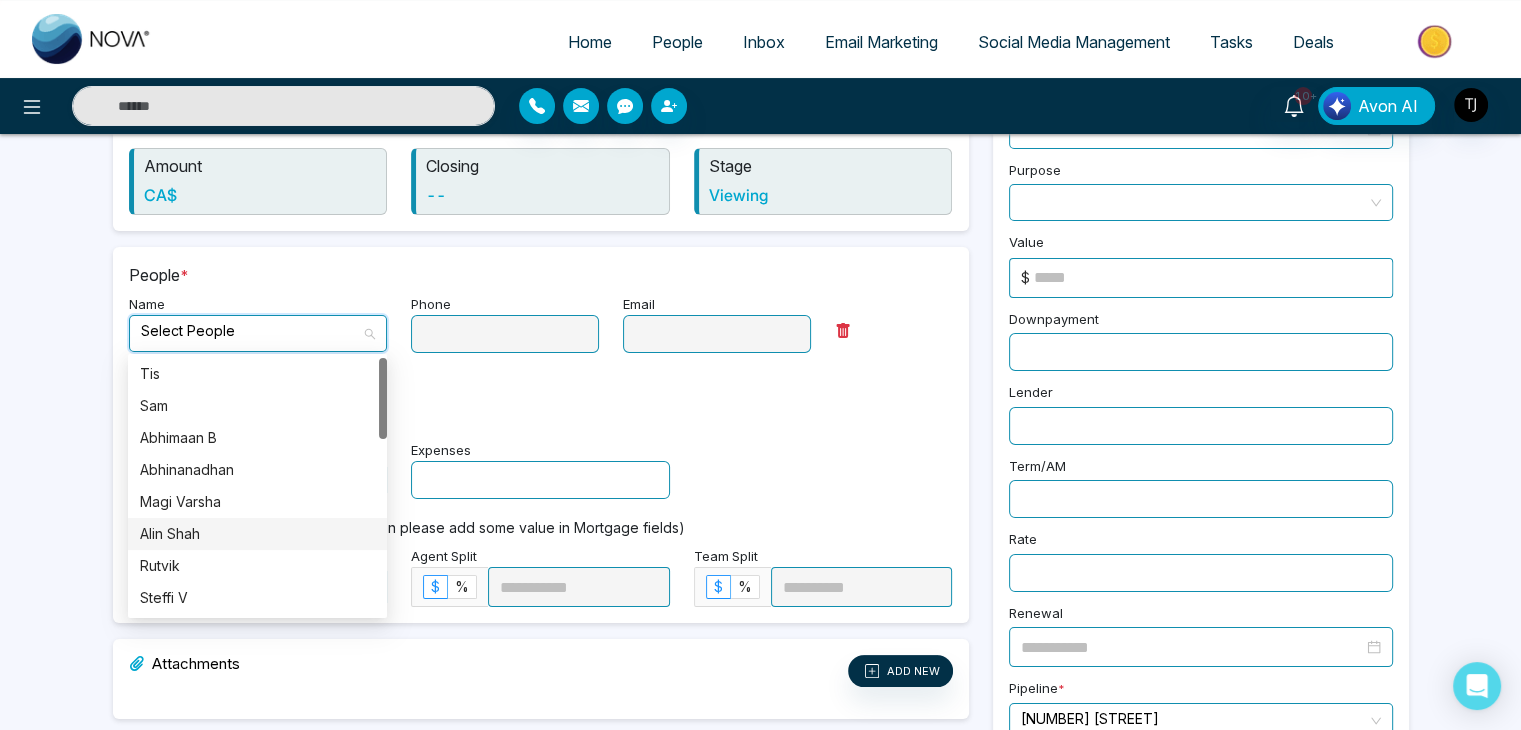 click on "Alin Shah" at bounding box center [257, 534] 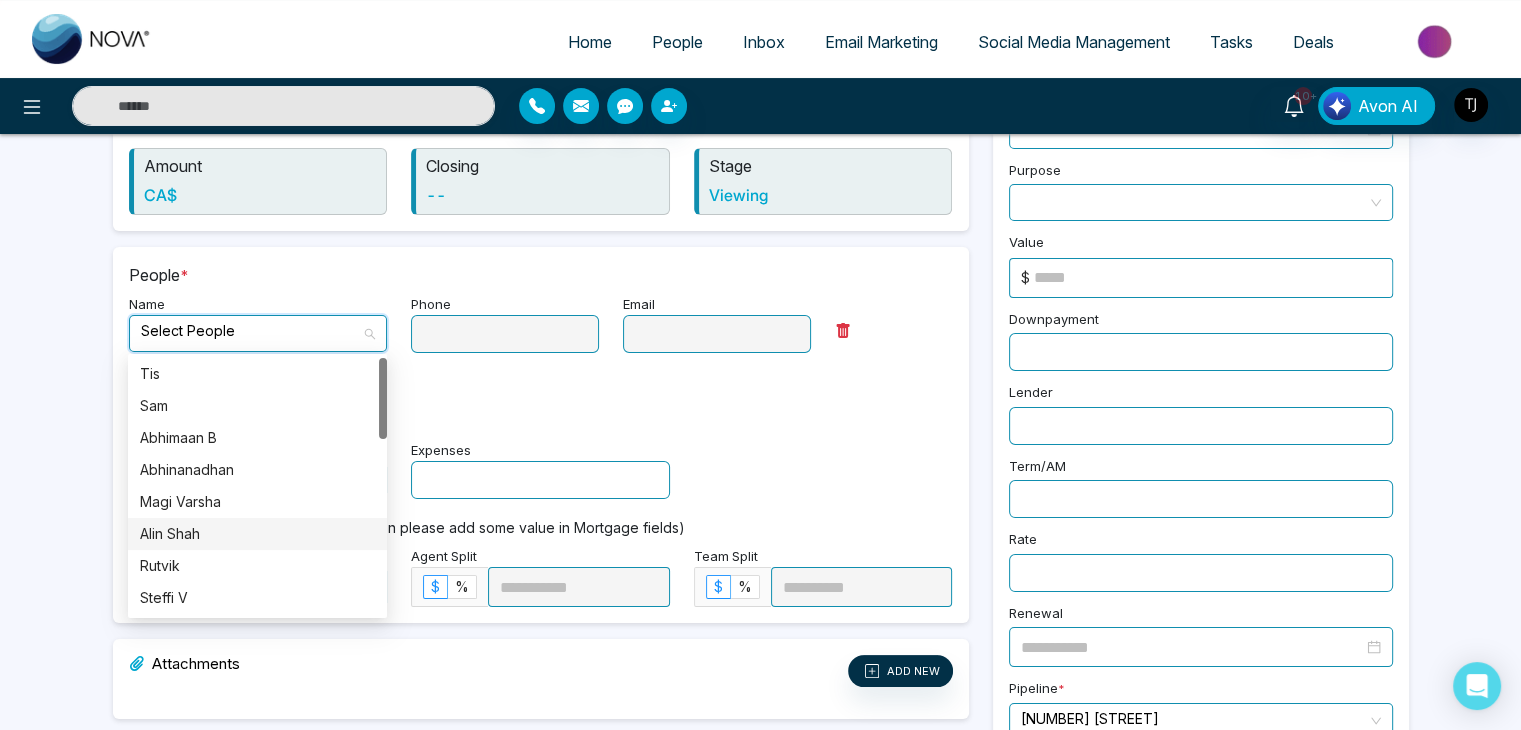 type on "**********" 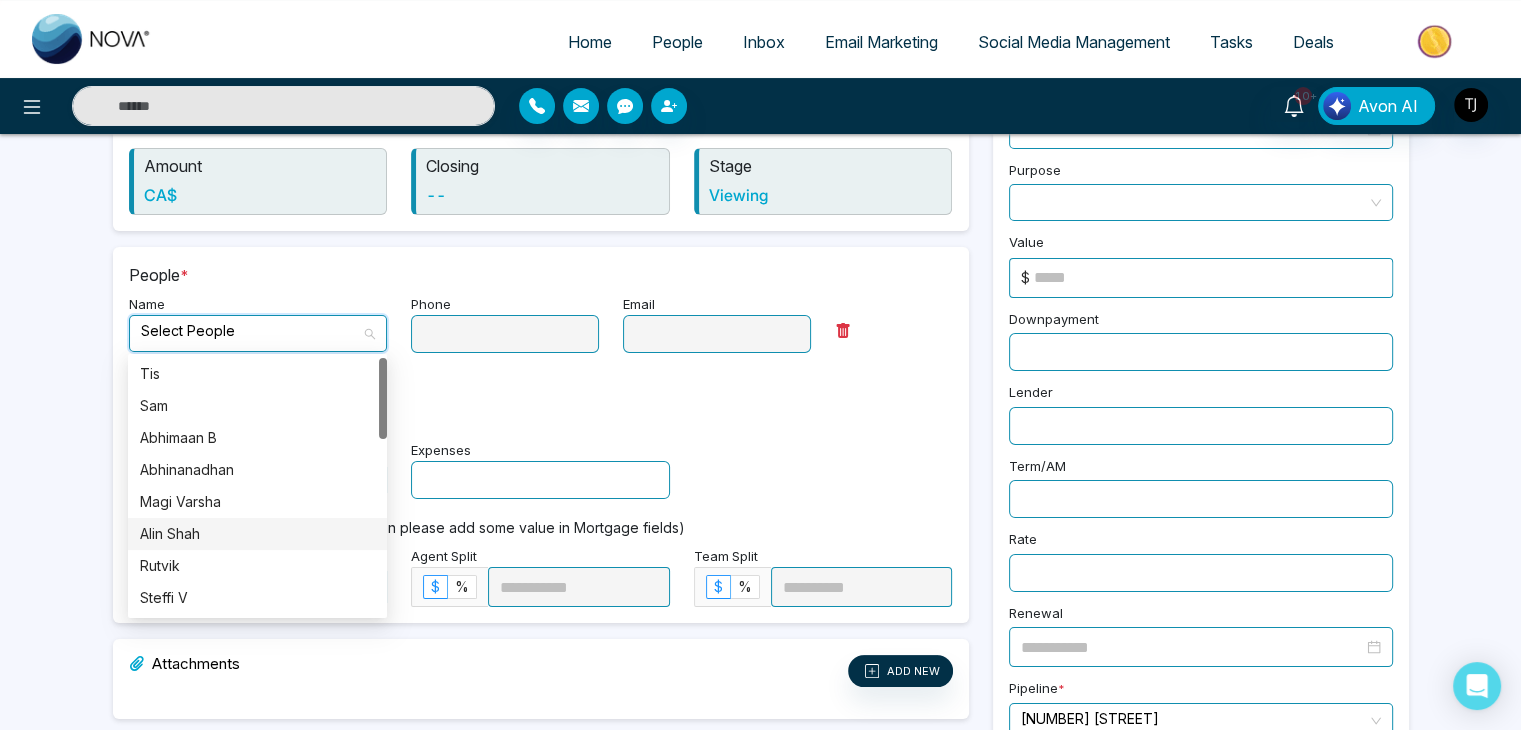 type on "**********" 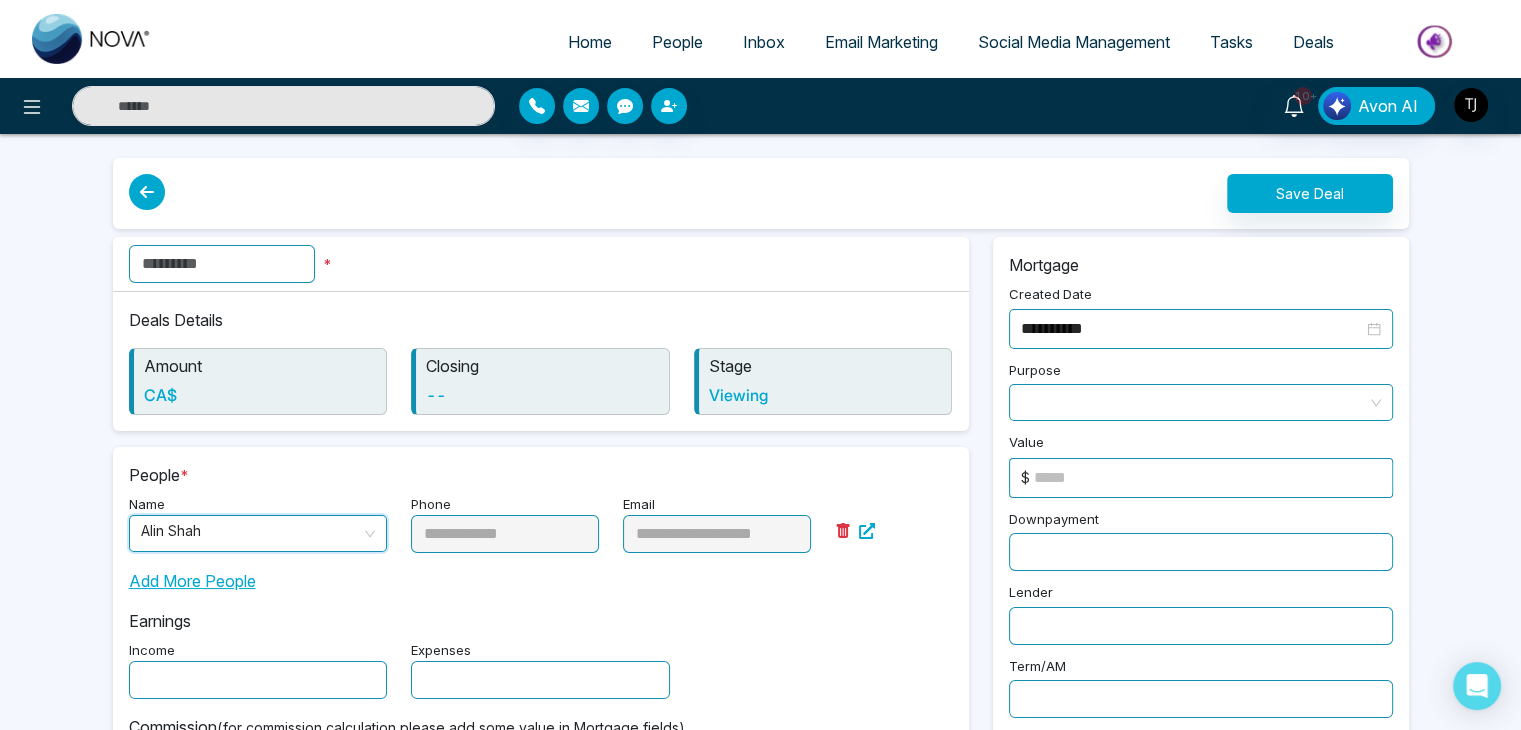 scroll, scrollTop: 92, scrollLeft: 0, axis: vertical 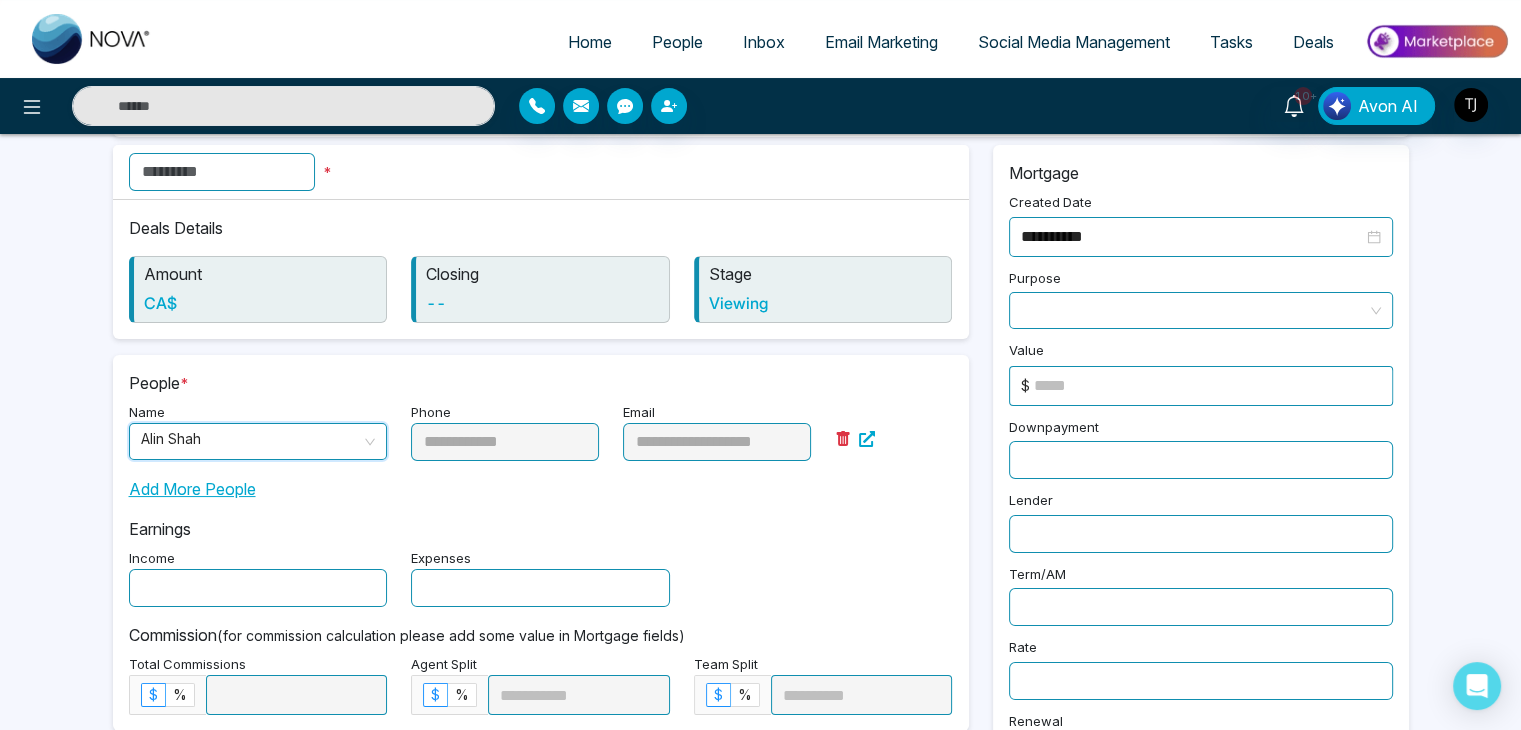 click at bounding box center [222, 172] 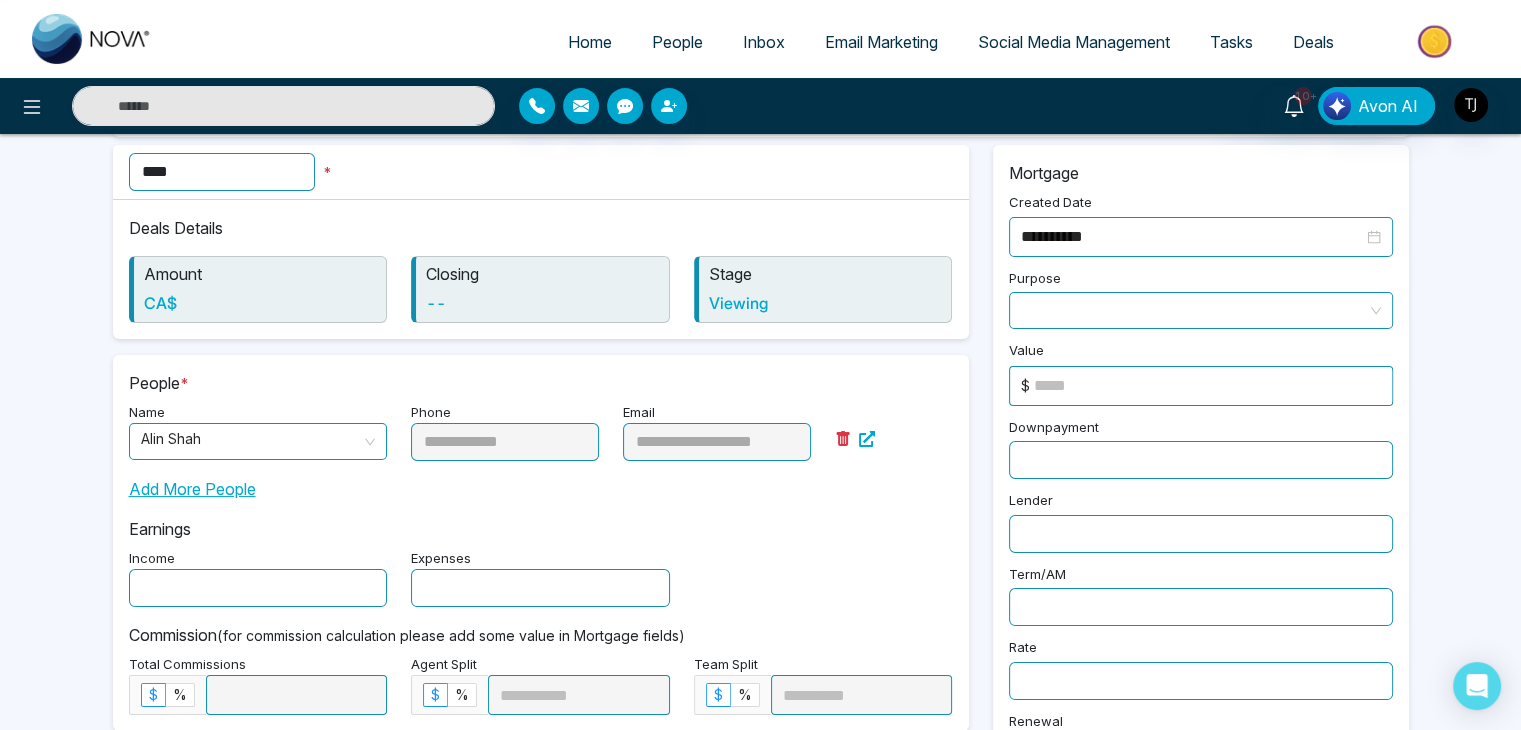 type on "****" 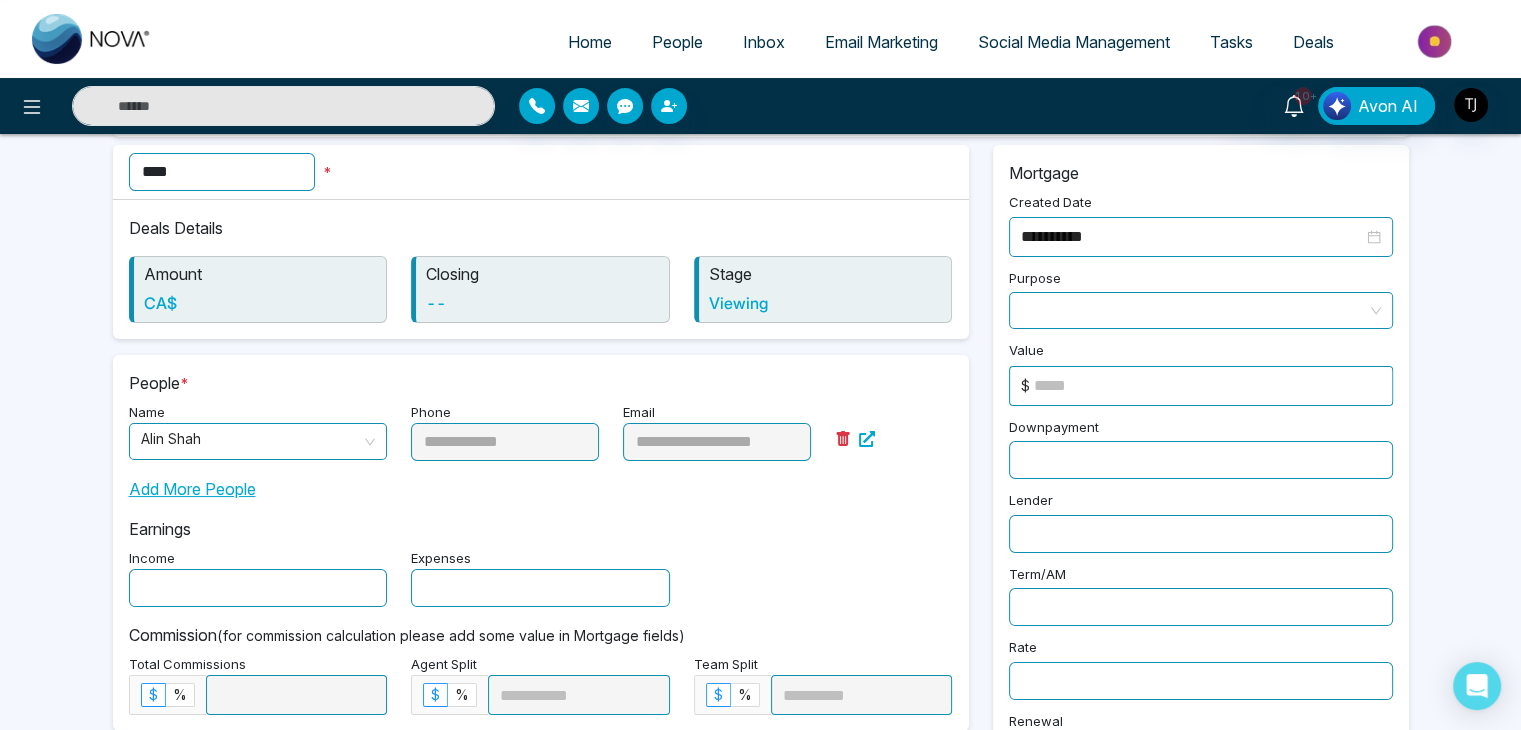 click on "Deals Details Amount CA$  Closing -- Stage Viewing" at bounding box center (541, 269) 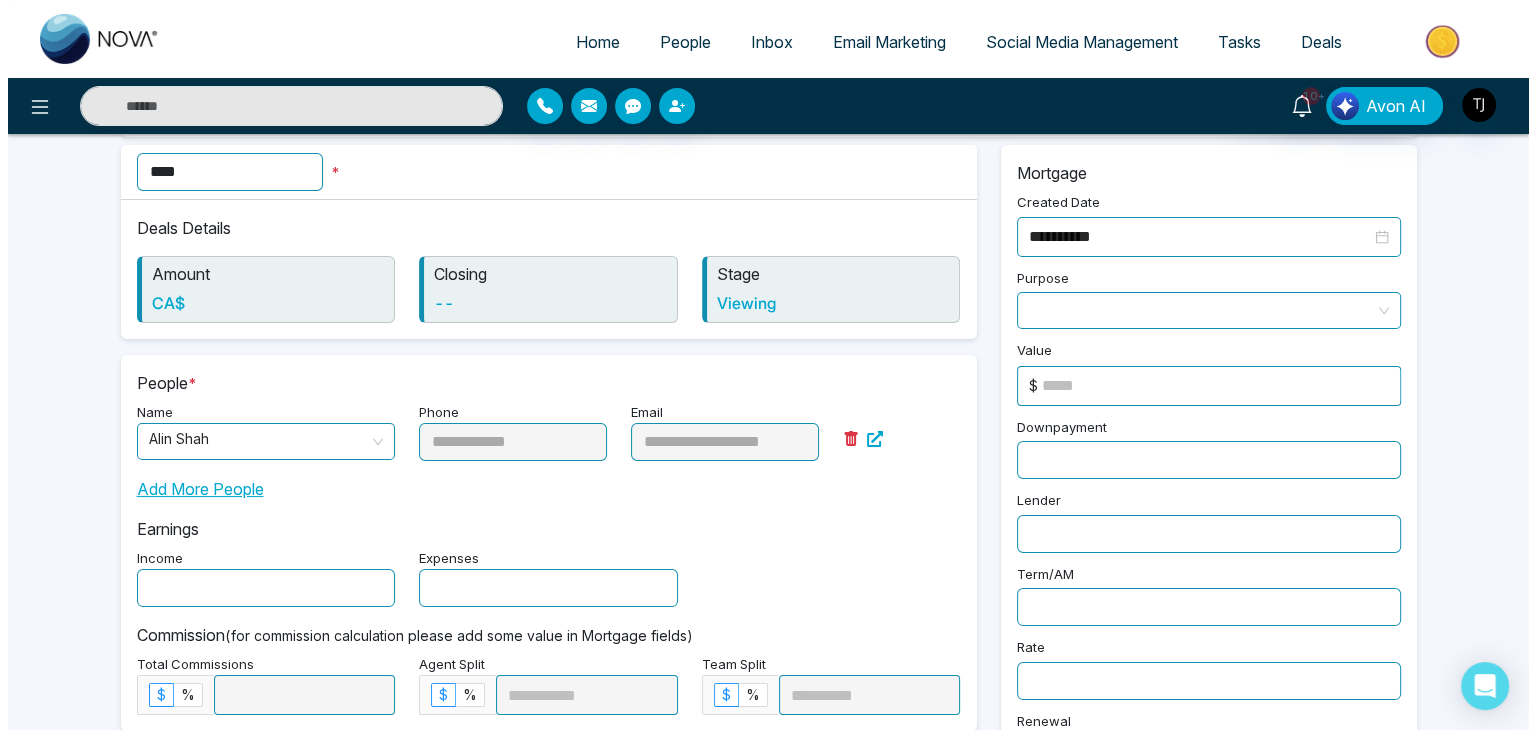scroll, scrollTop: 0, scrollLeft: 0, axis: both 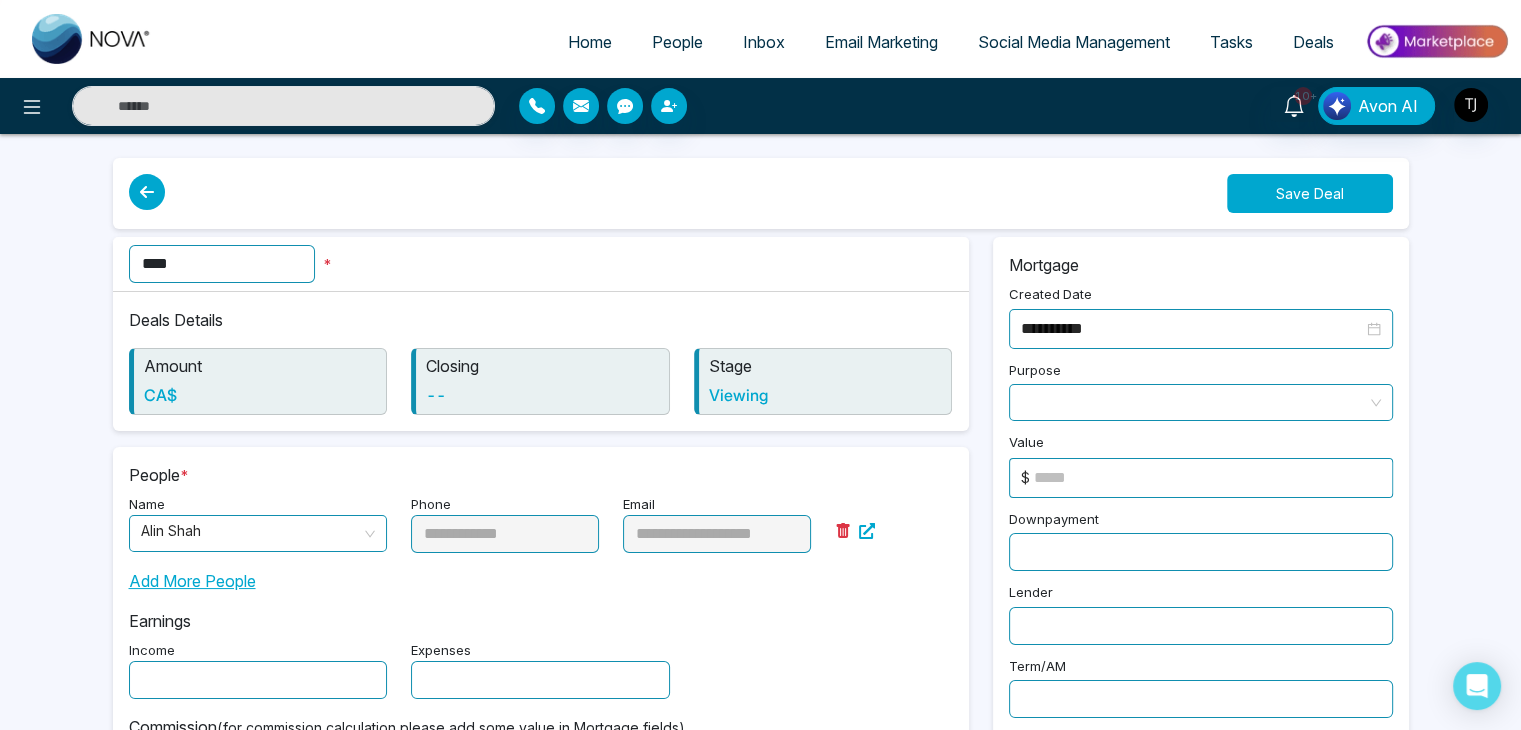 click on "Save Deal" at bounding box center (1310, 193) 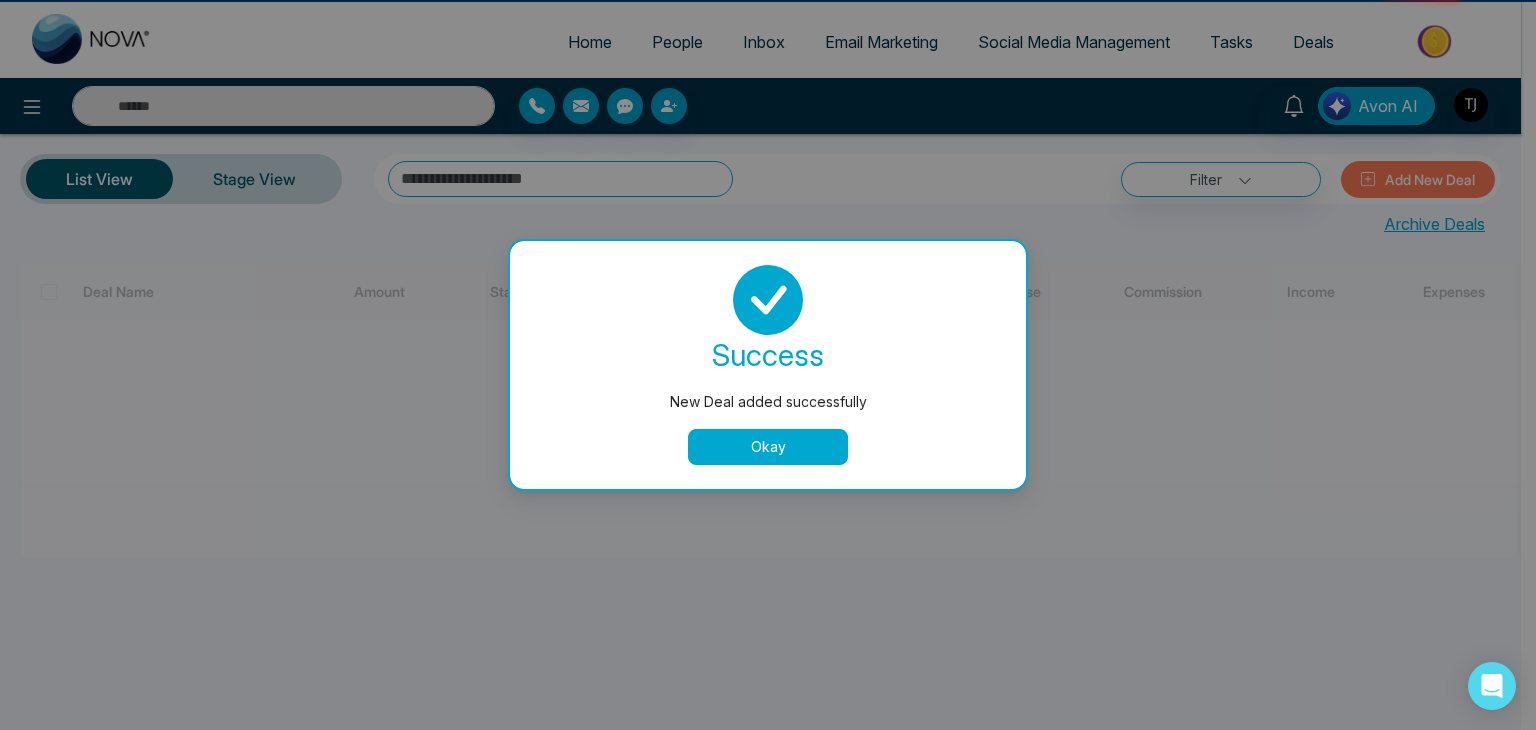 click on "Okay" at bounding box center (768, 447) 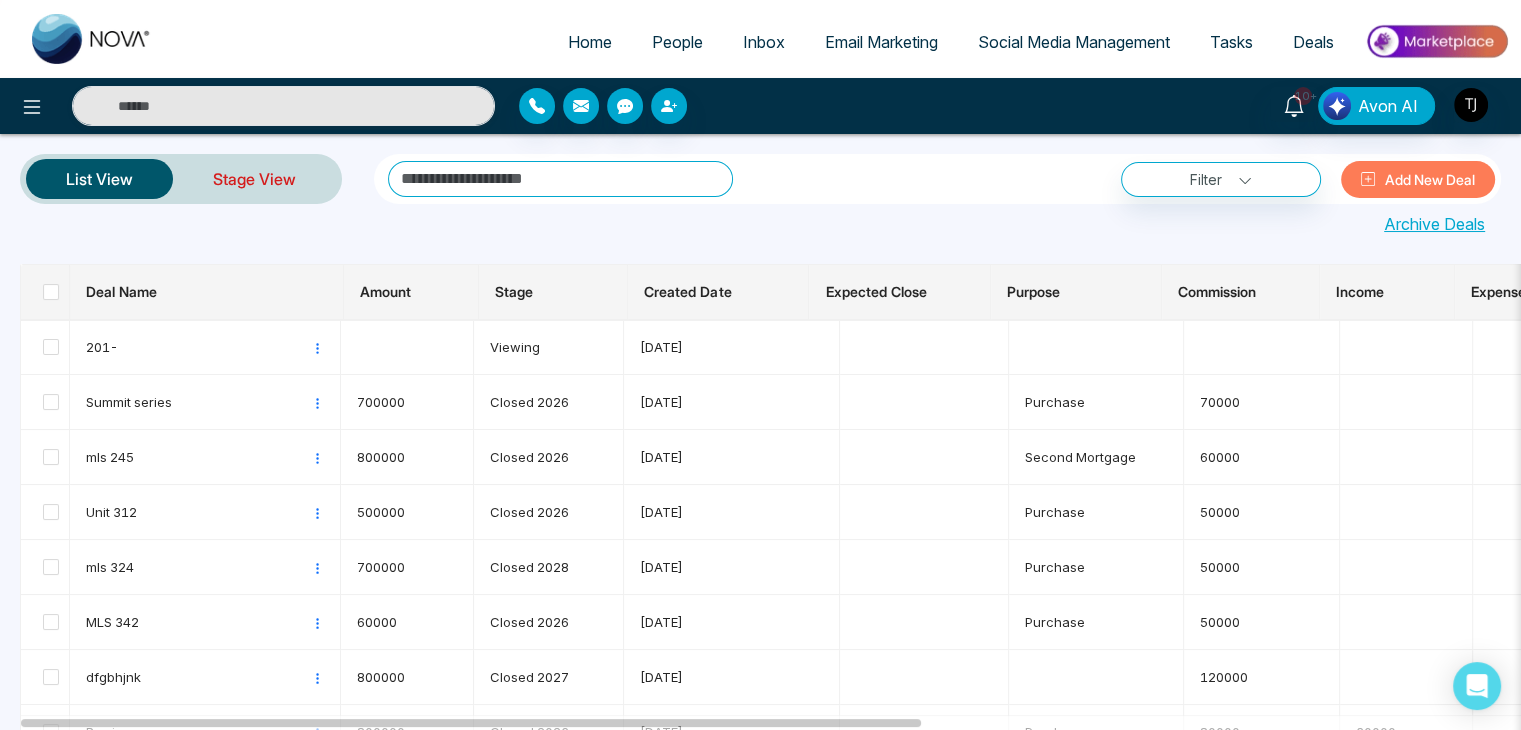 click on "Stage View" at bounding box center [254, 179] 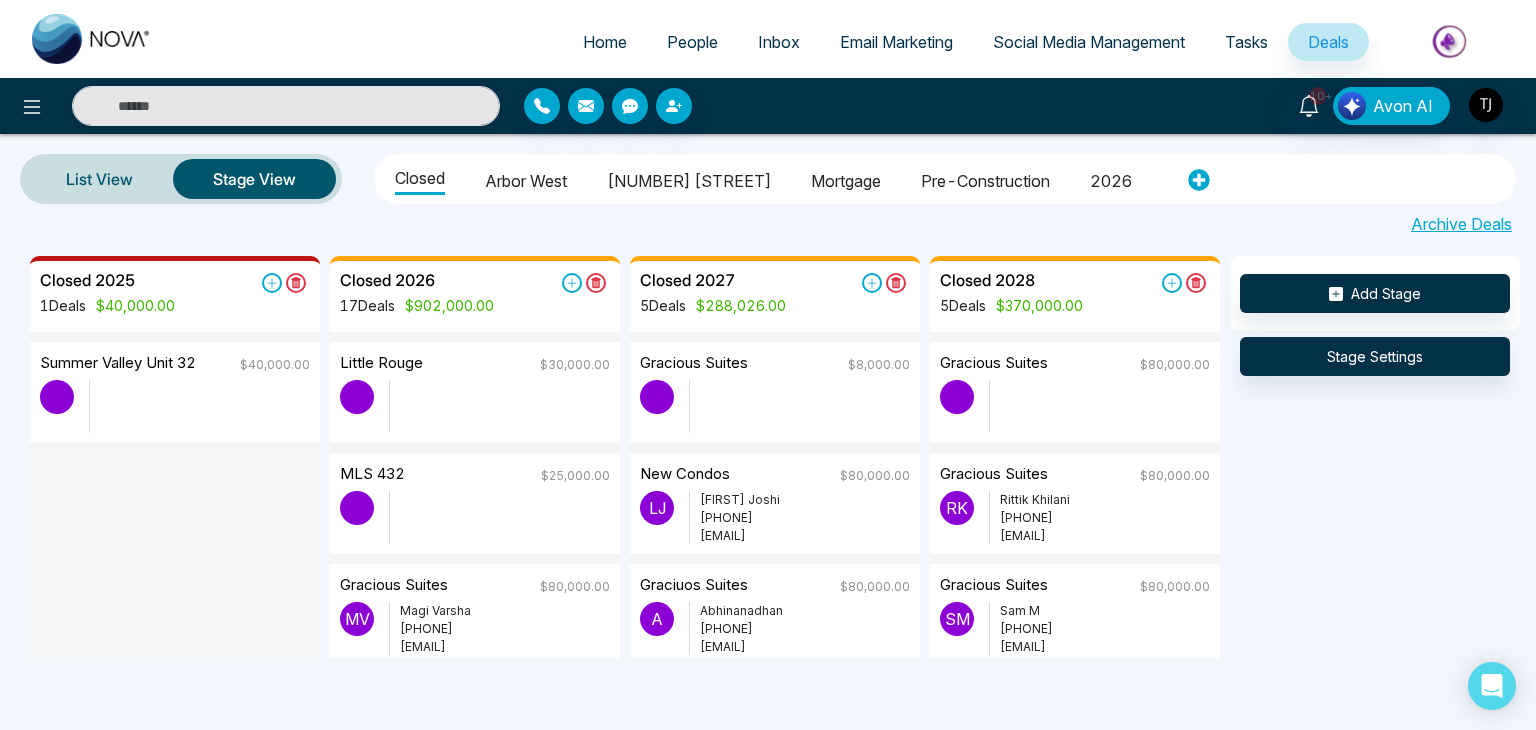 click on "2026" at bounding box center [1111, 178] 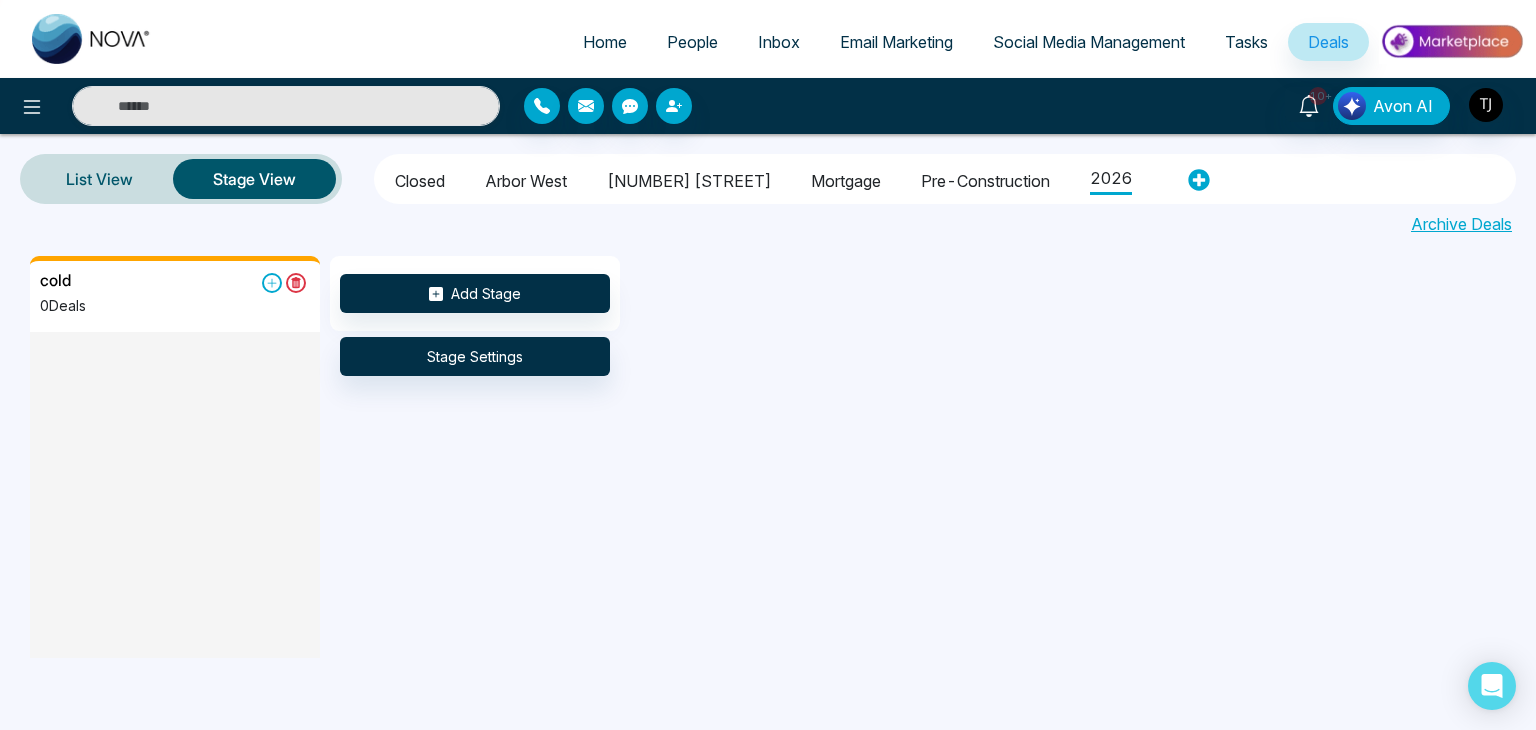 click on "[NUMBER] [STREET]" at bounding box center [689, 178] 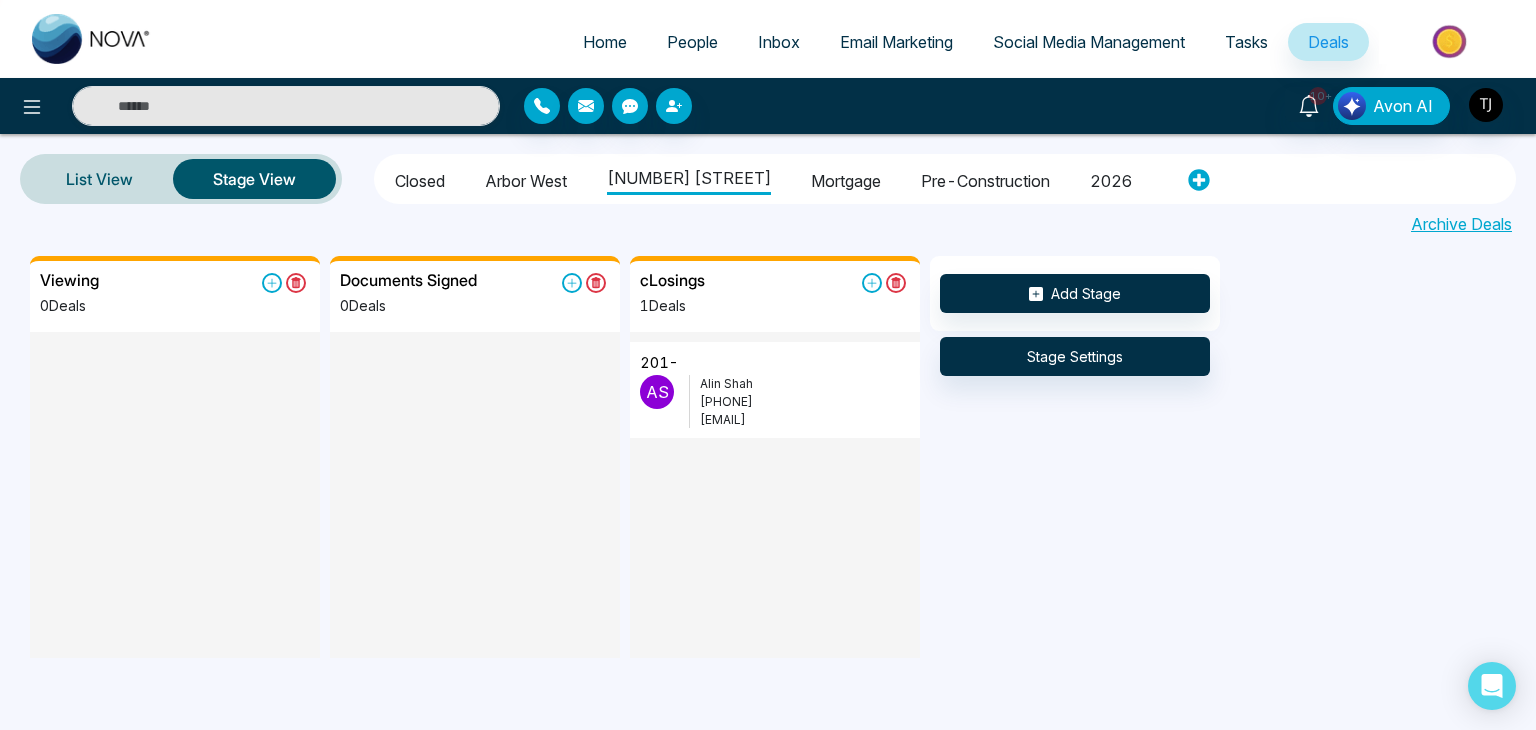 click on "Closed" at bounding box center (420, 178) 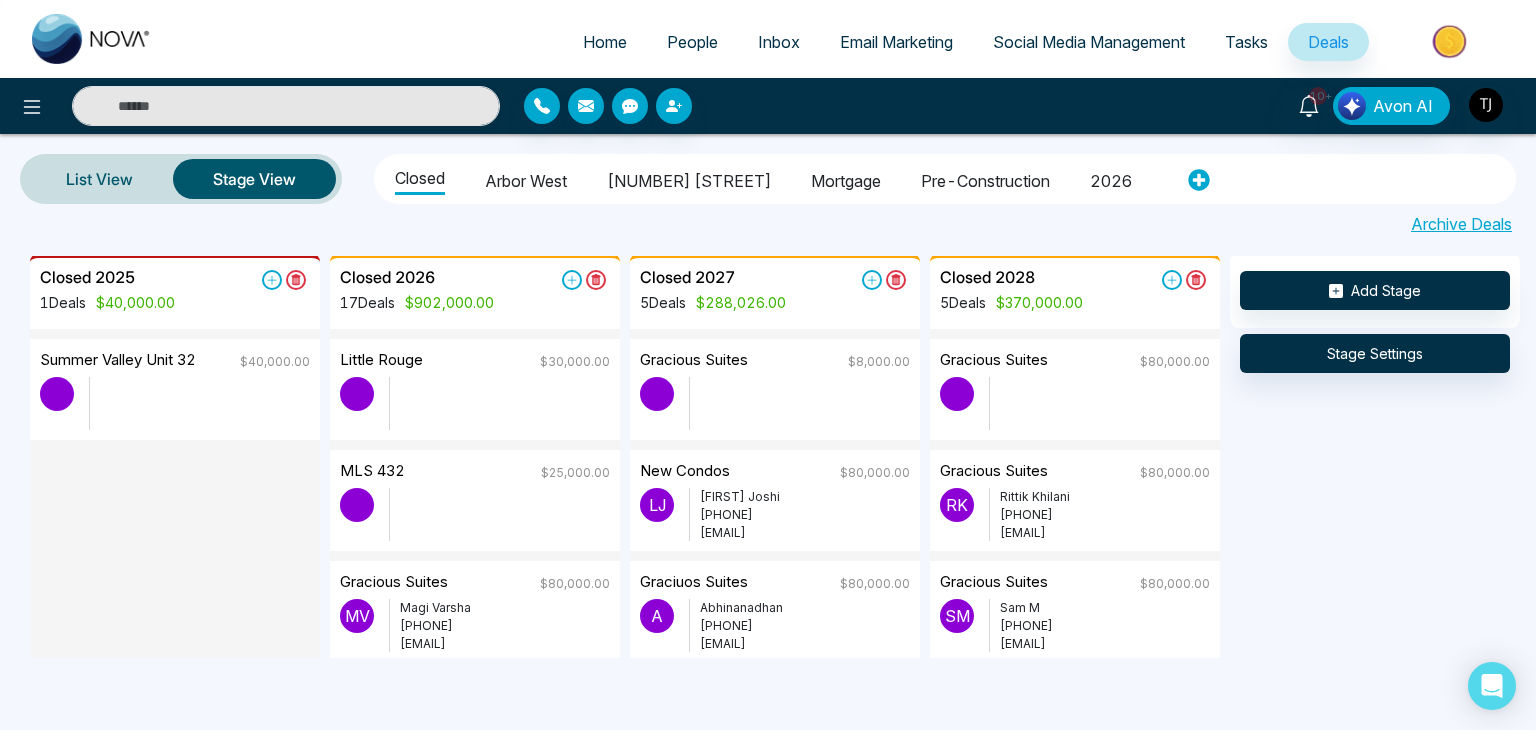 scroll, scrollTop: 0, scrollLeft: 0, axis: both 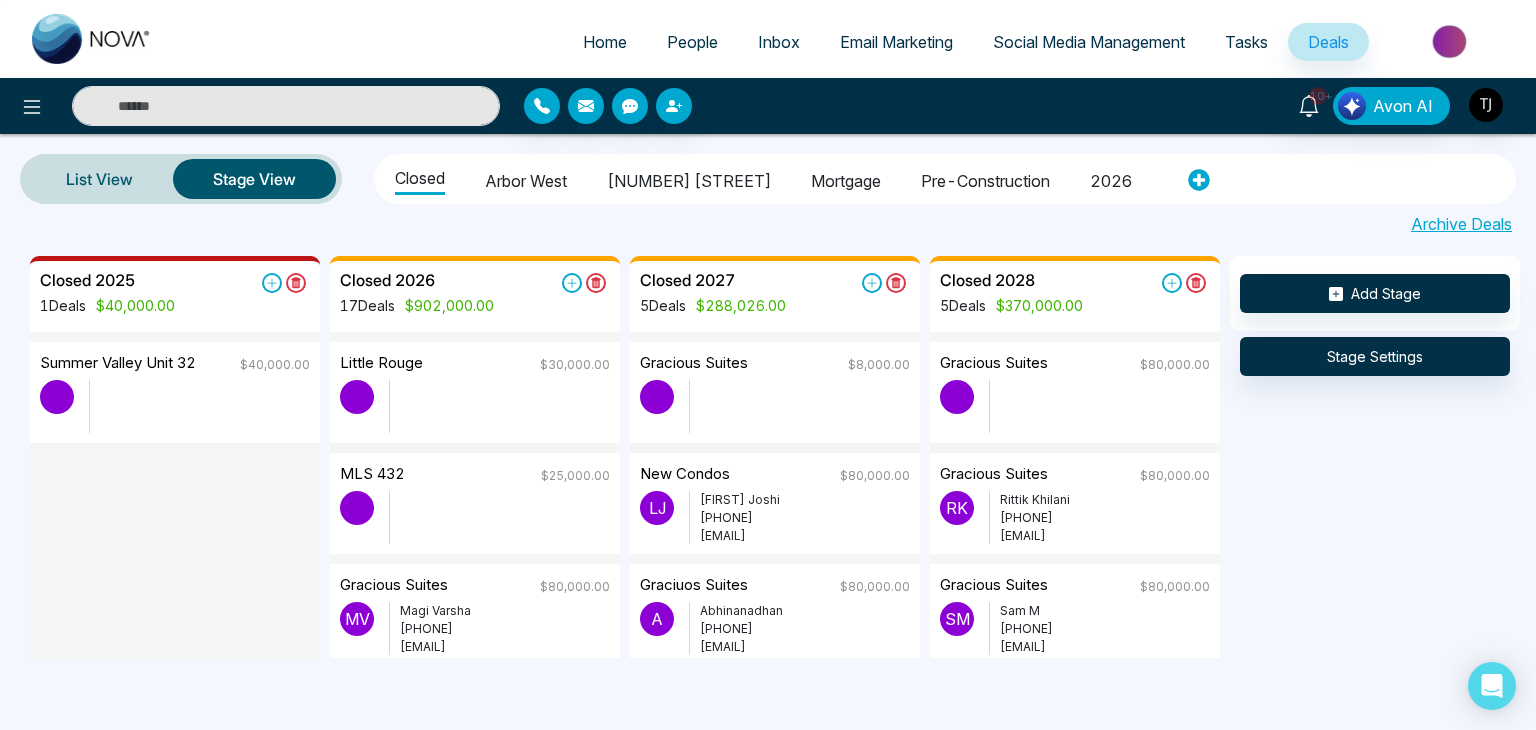 click on "Home" at bounding box center [605, 42] 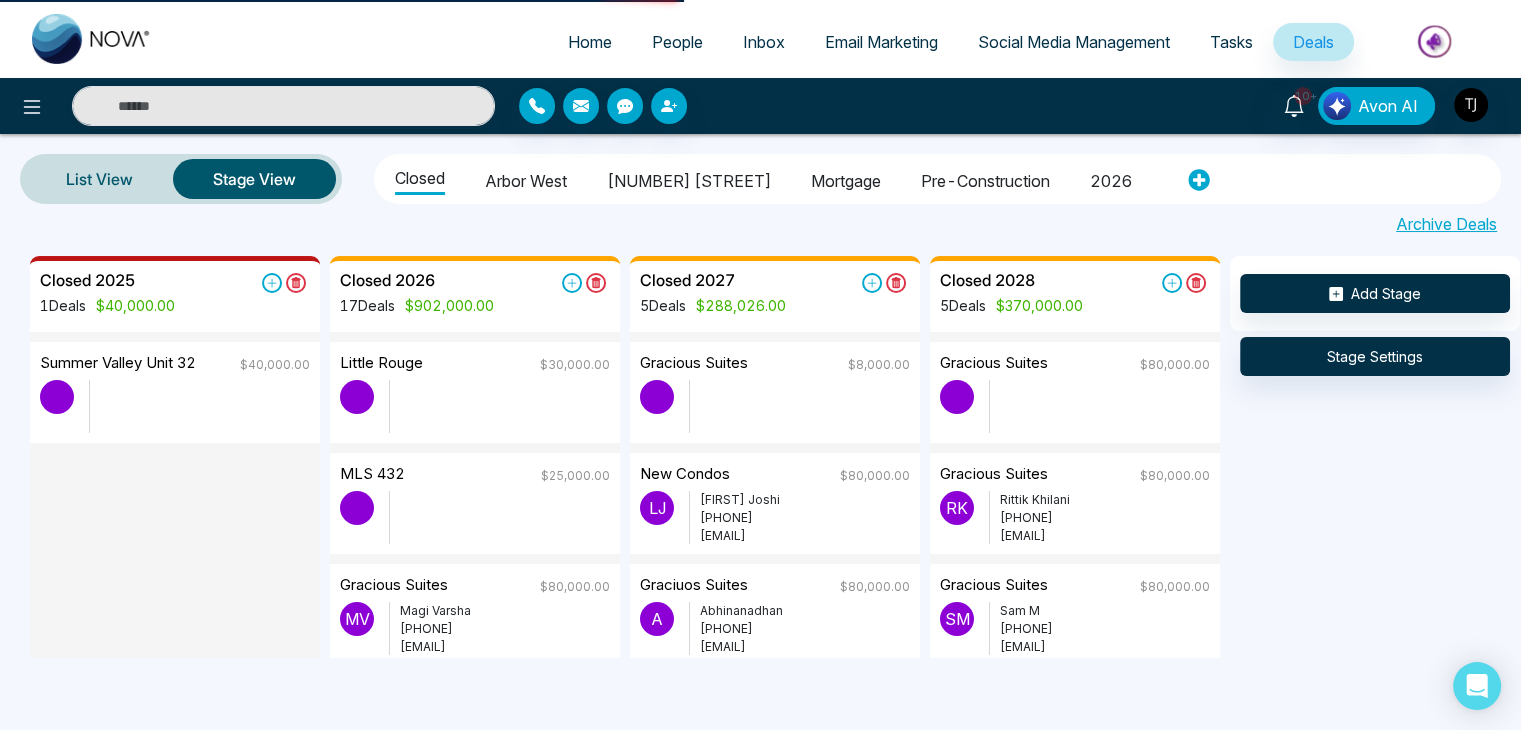 select on "*" 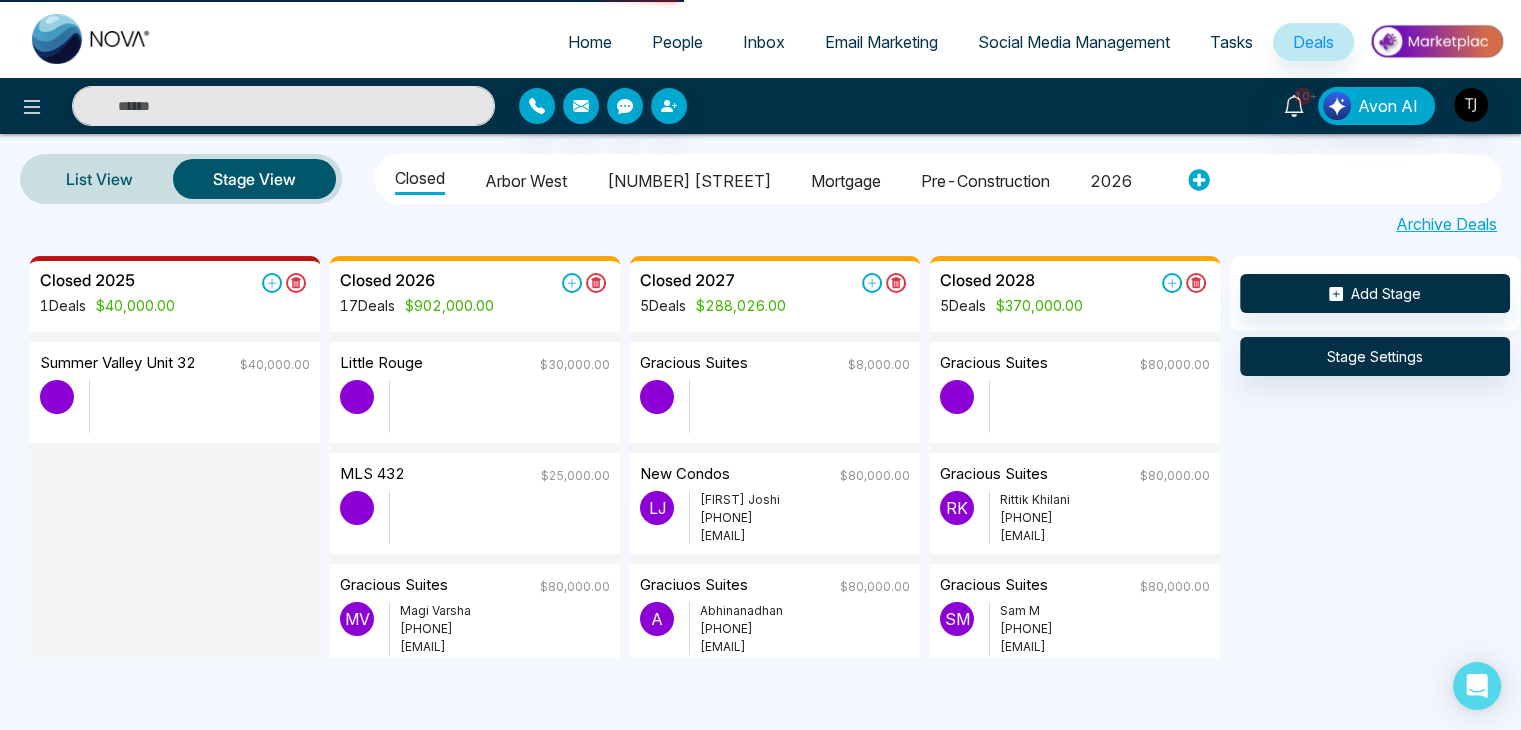 select on "*" 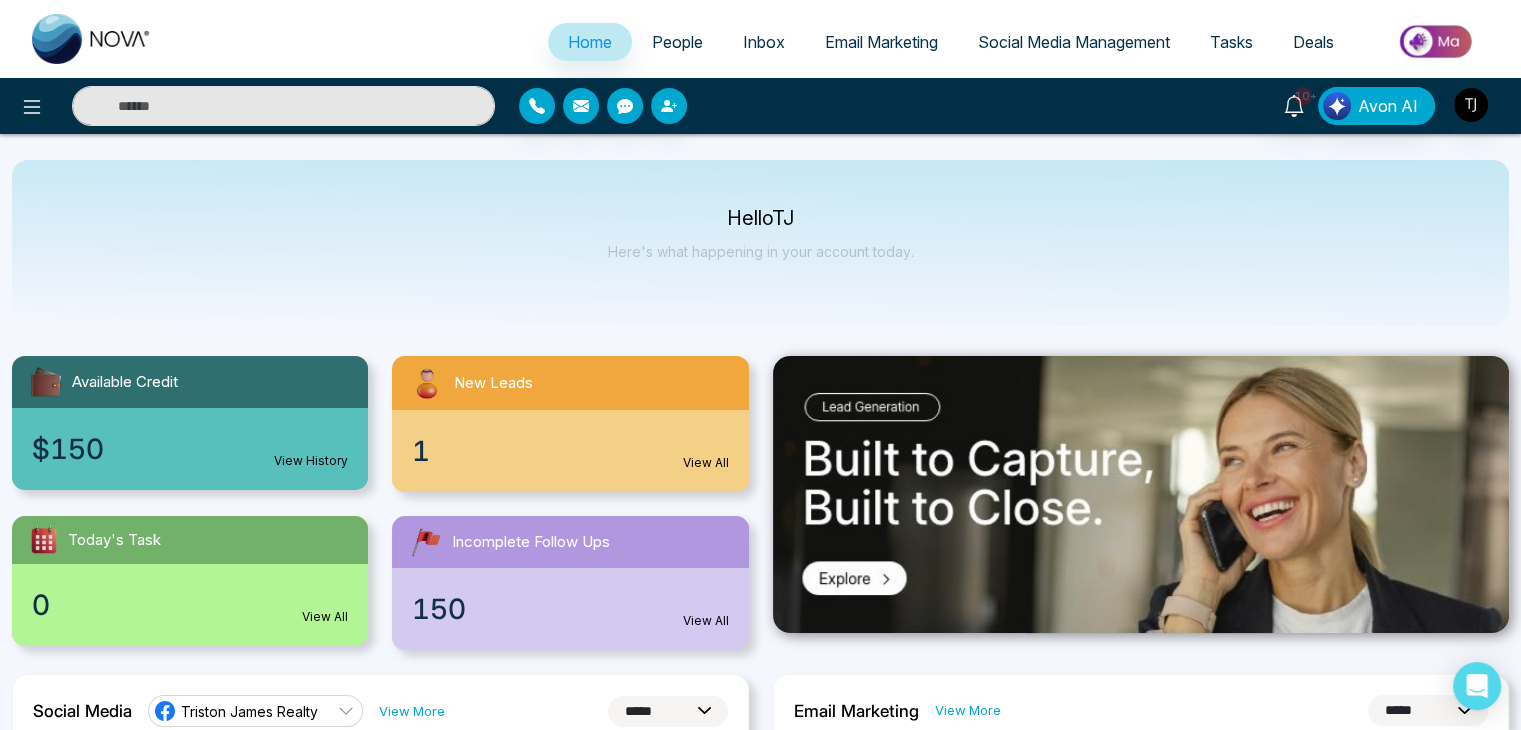 click on "People" at bounding box center (677, 42) 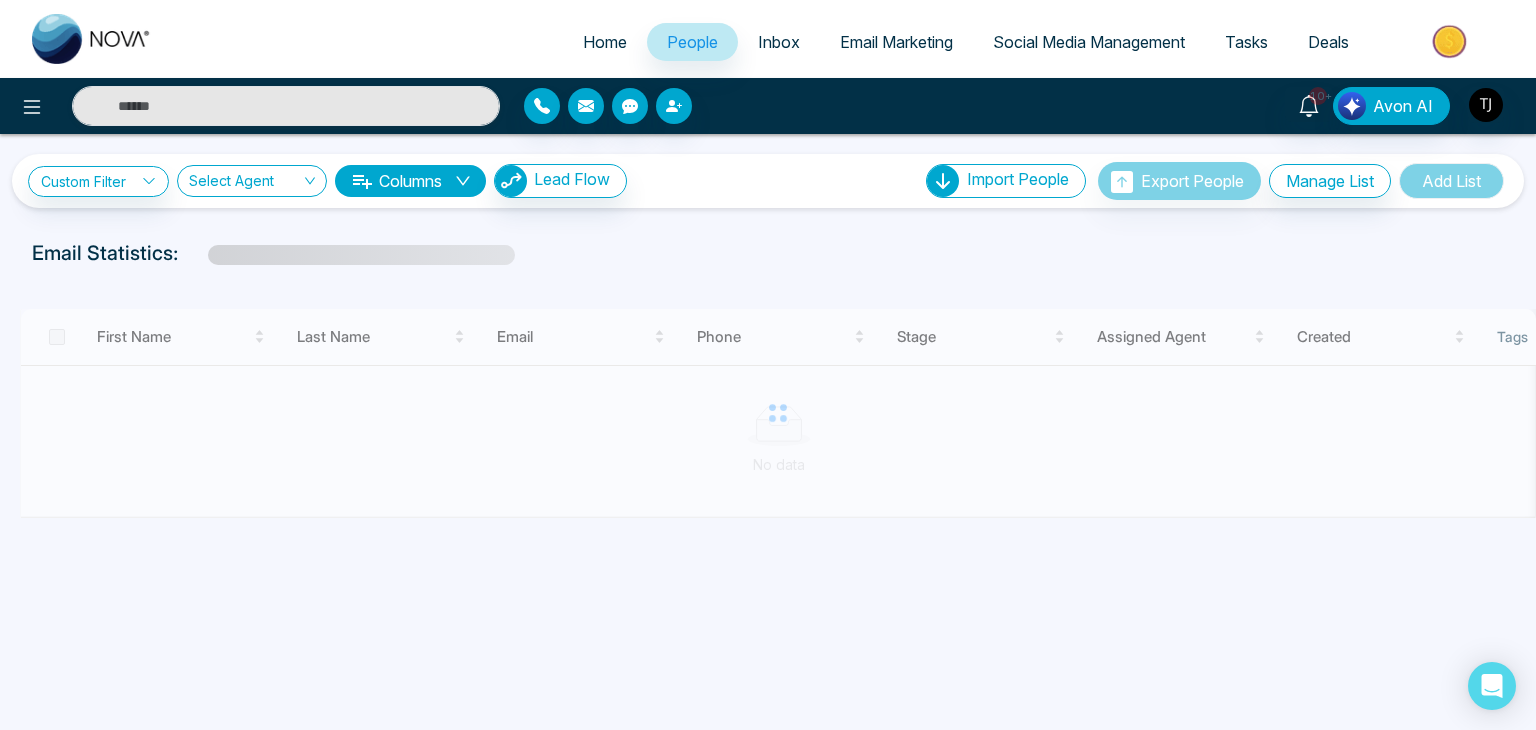 click on "Inbox" at bounding box center (779, 42) 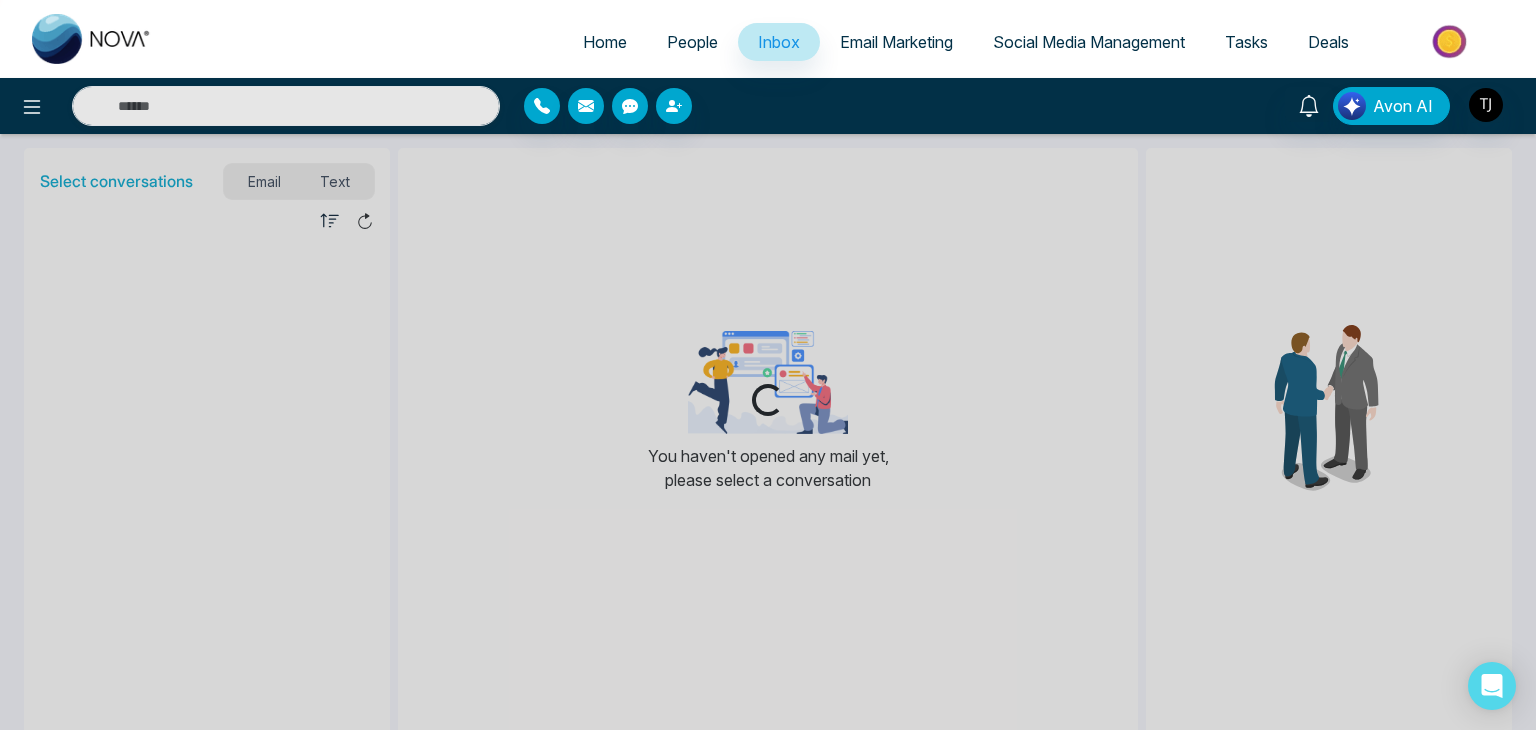 click on "Email Marketing" at bounding box center [896, 42] 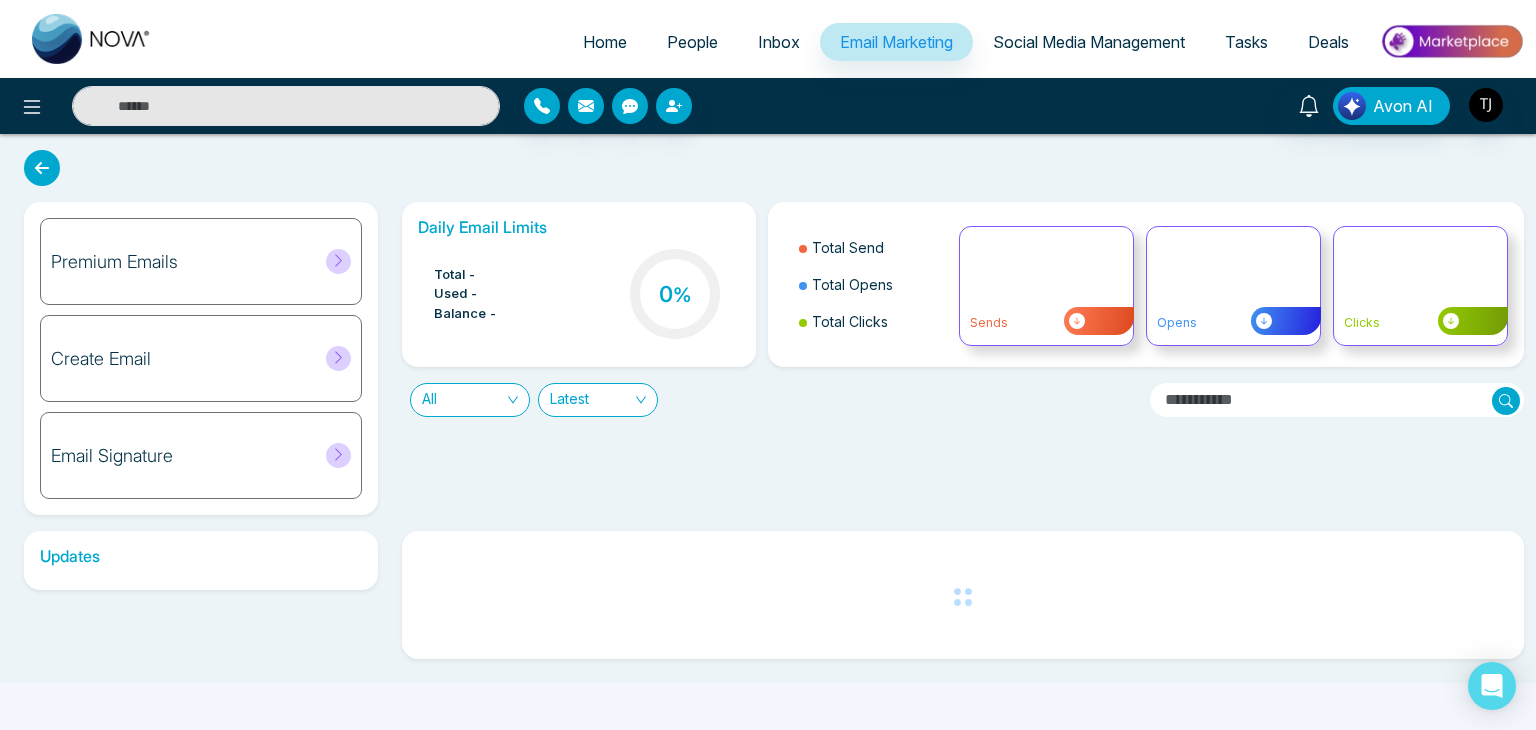 click on "Social Media Management" at bounding box center [1089, 42] 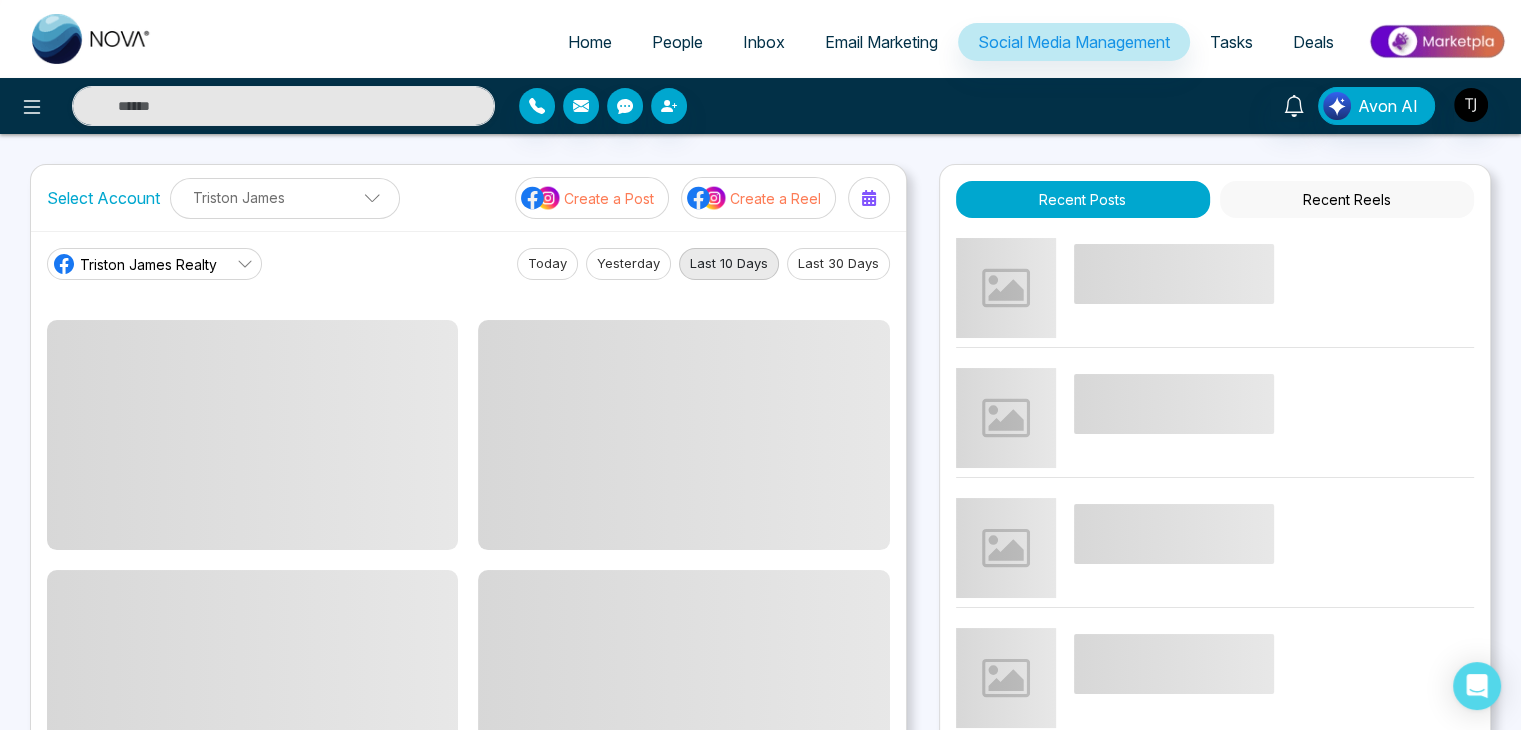 click on "Tasks" at bounding box center (1231, 42) 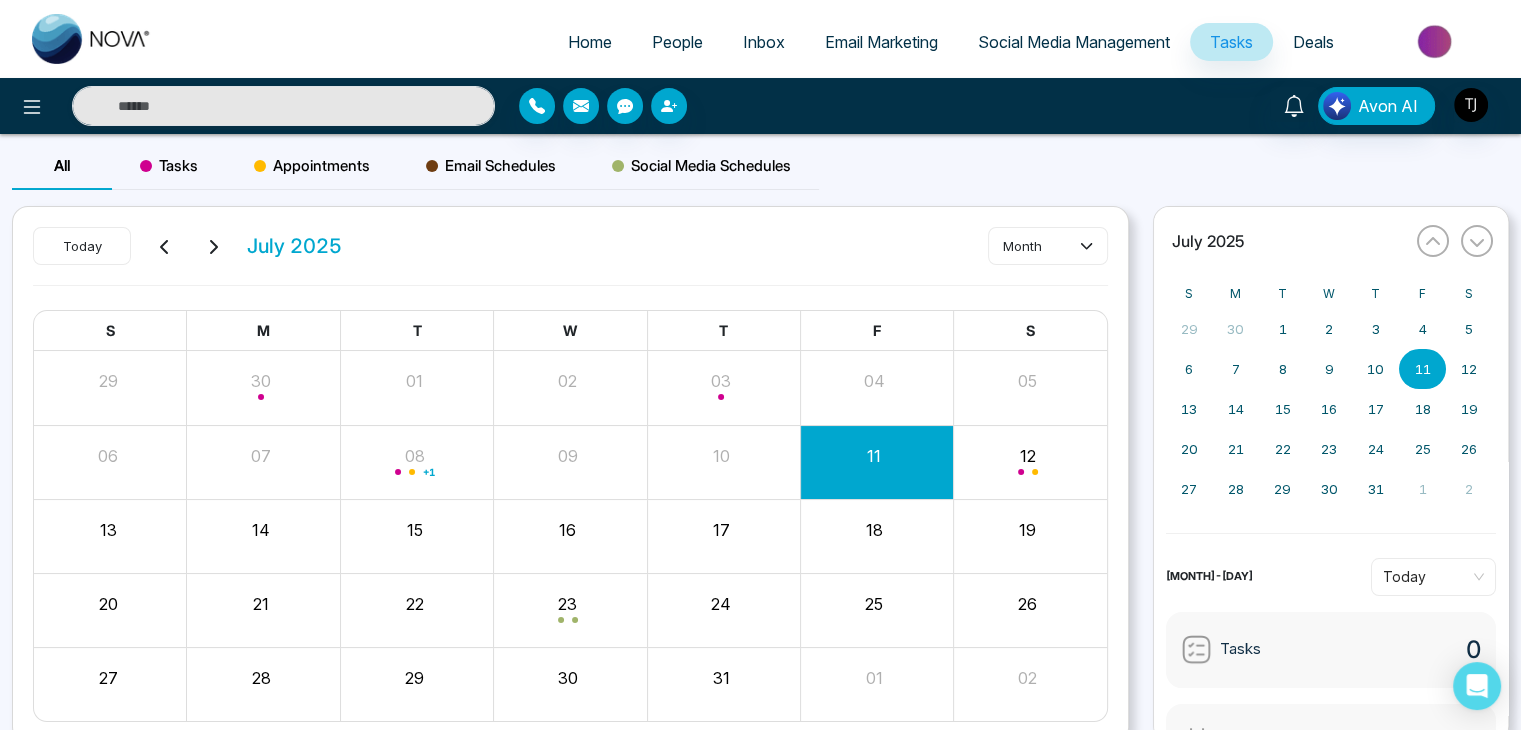 click on "Deals" at bounding box center [1313, 42] 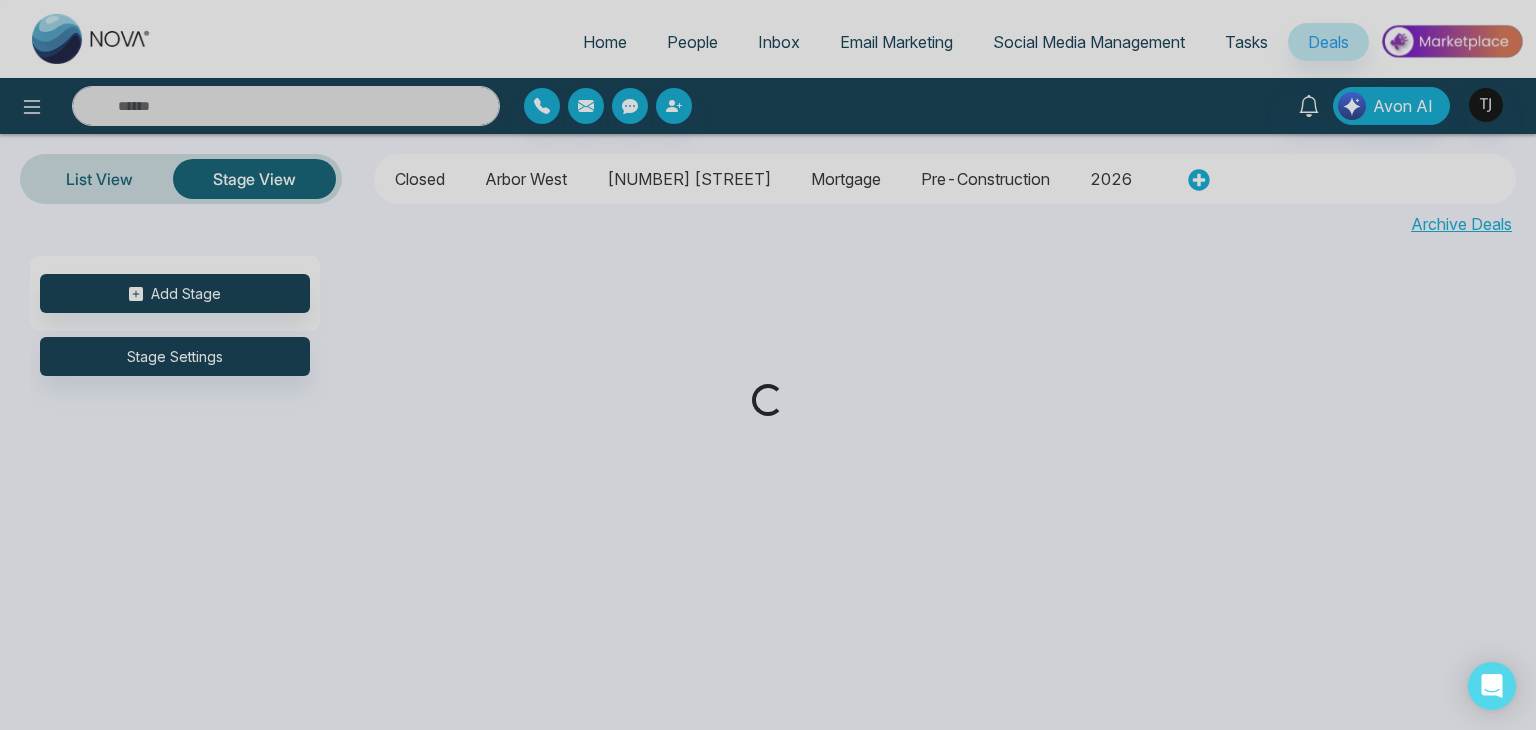 click on "Loading..." at bounding box center [768, 365] 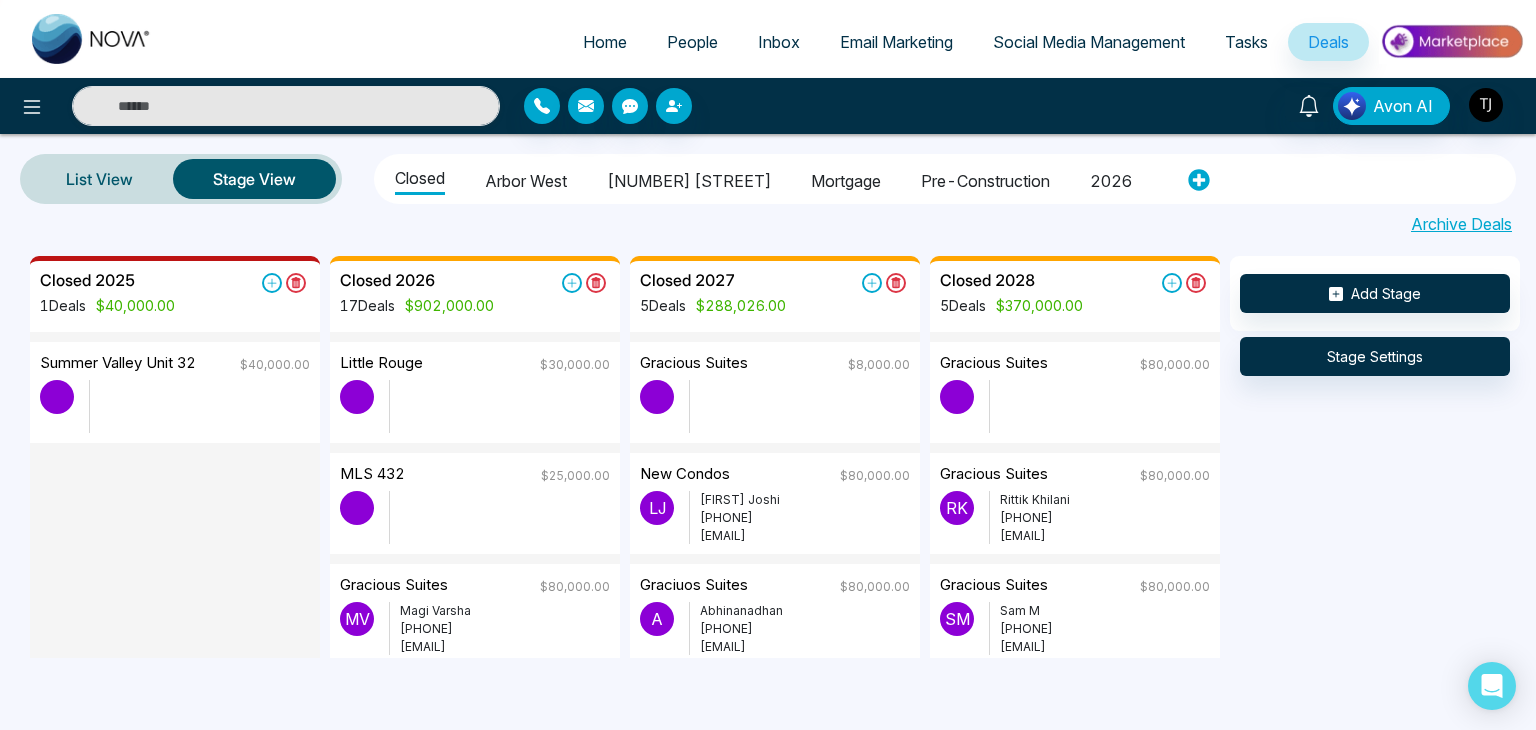 click on "Home" at bounding box center [605, 42] 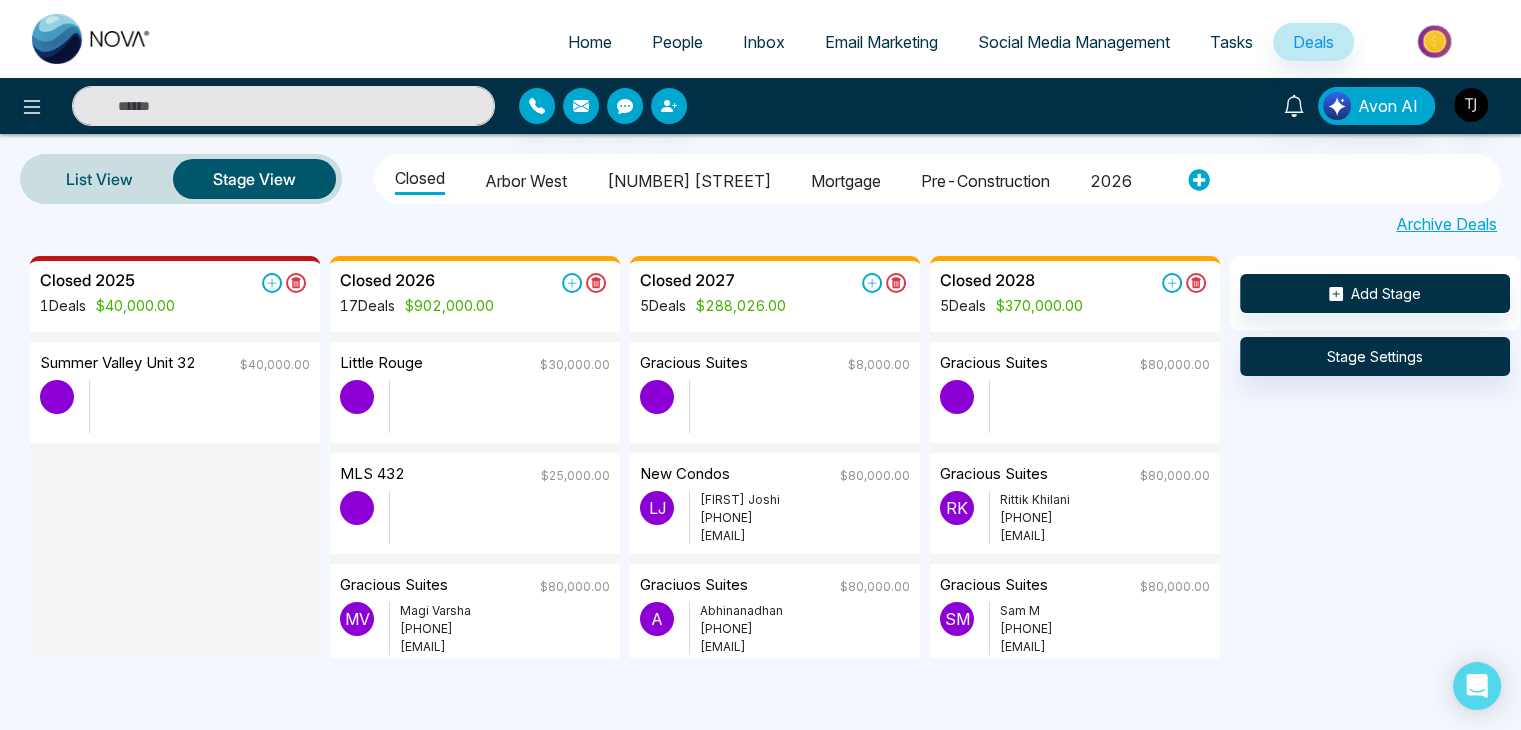 select on "*" 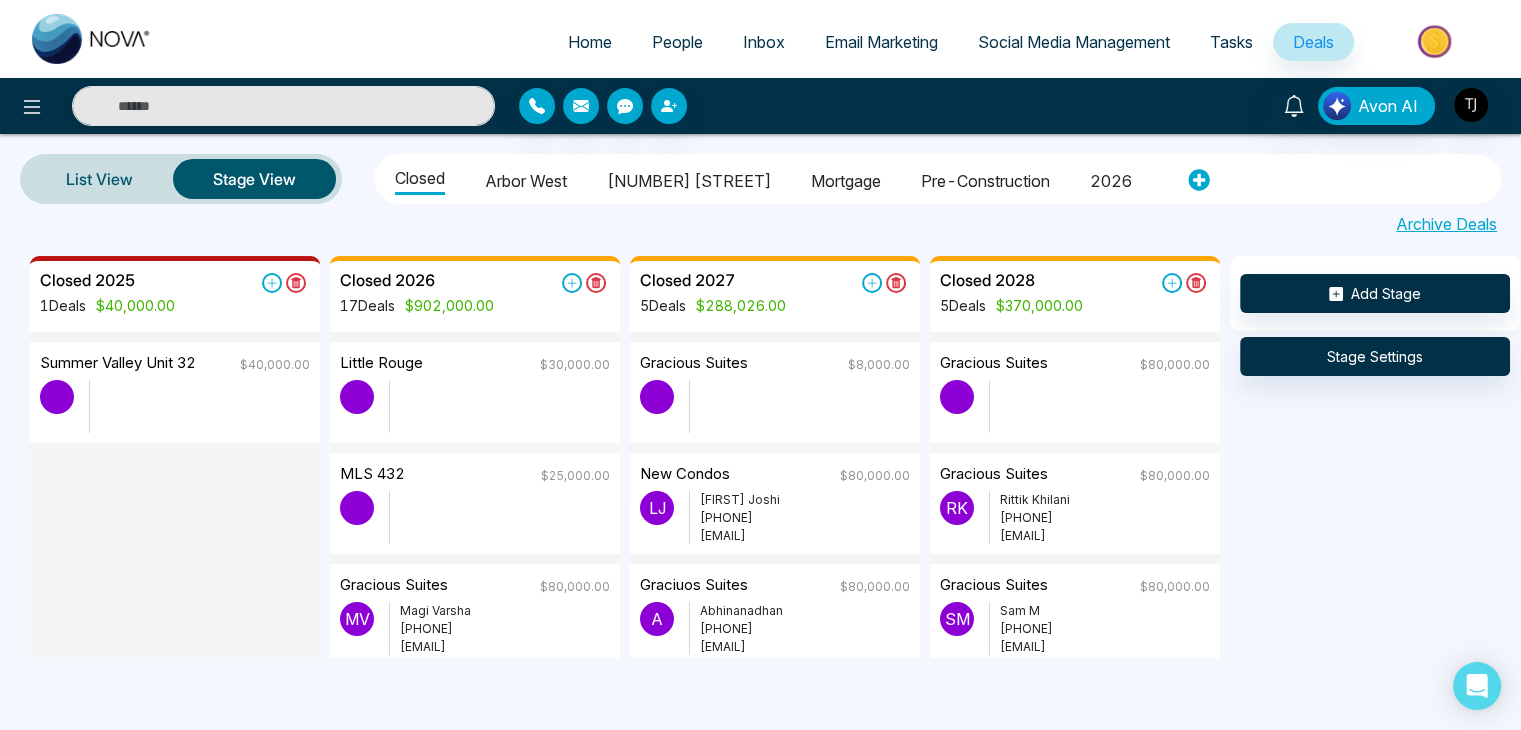 select on "*" 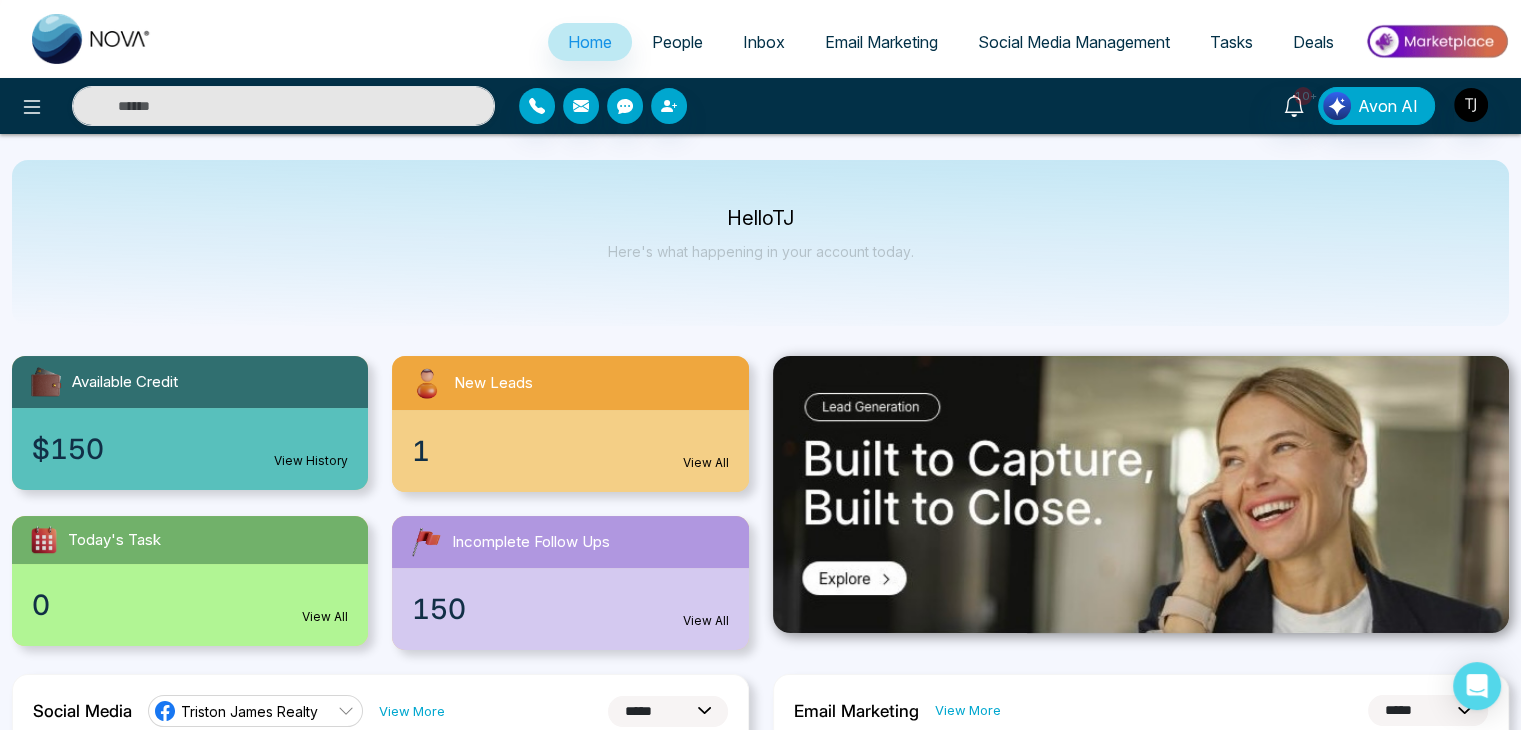 click at bounding box center (253, 106) 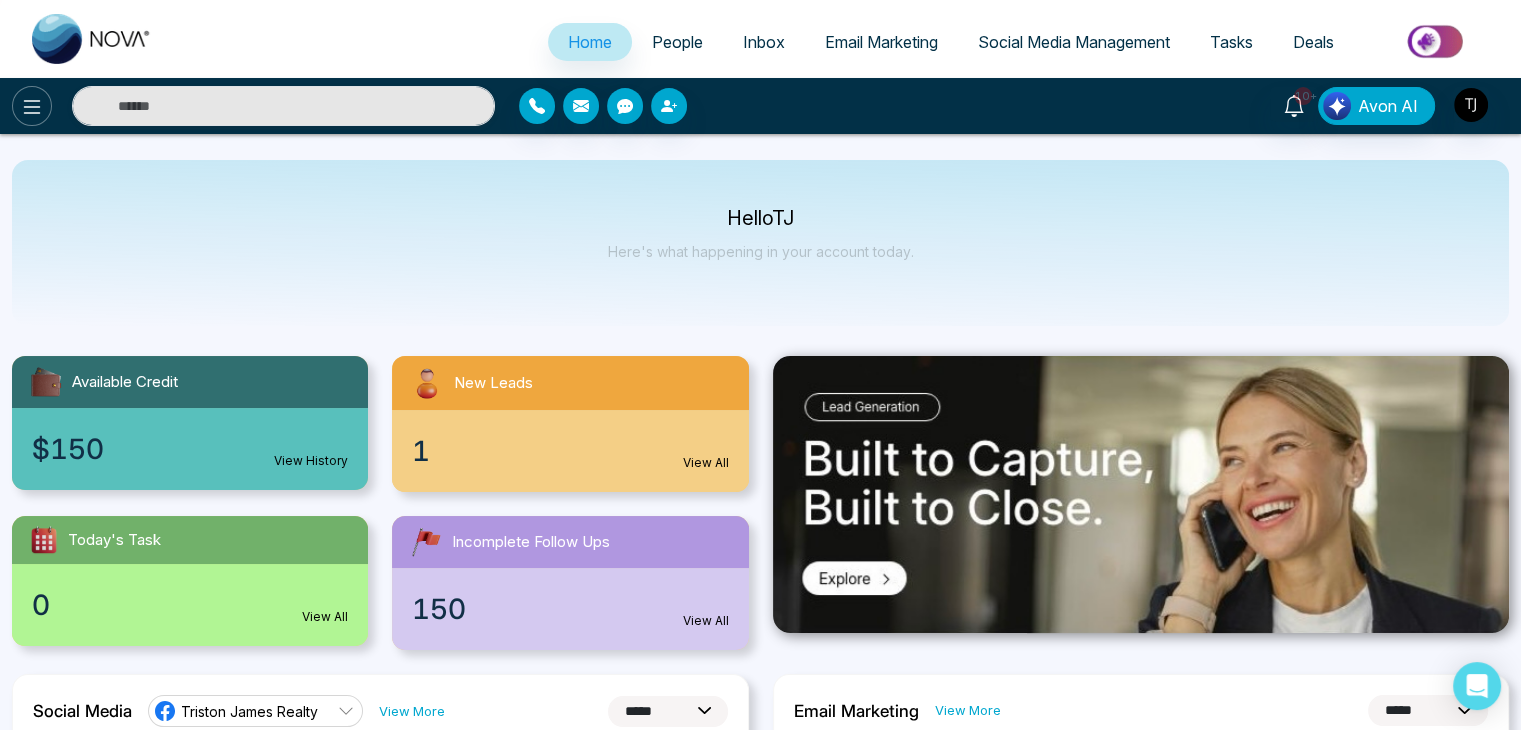 click at bounding box center [32, 106] 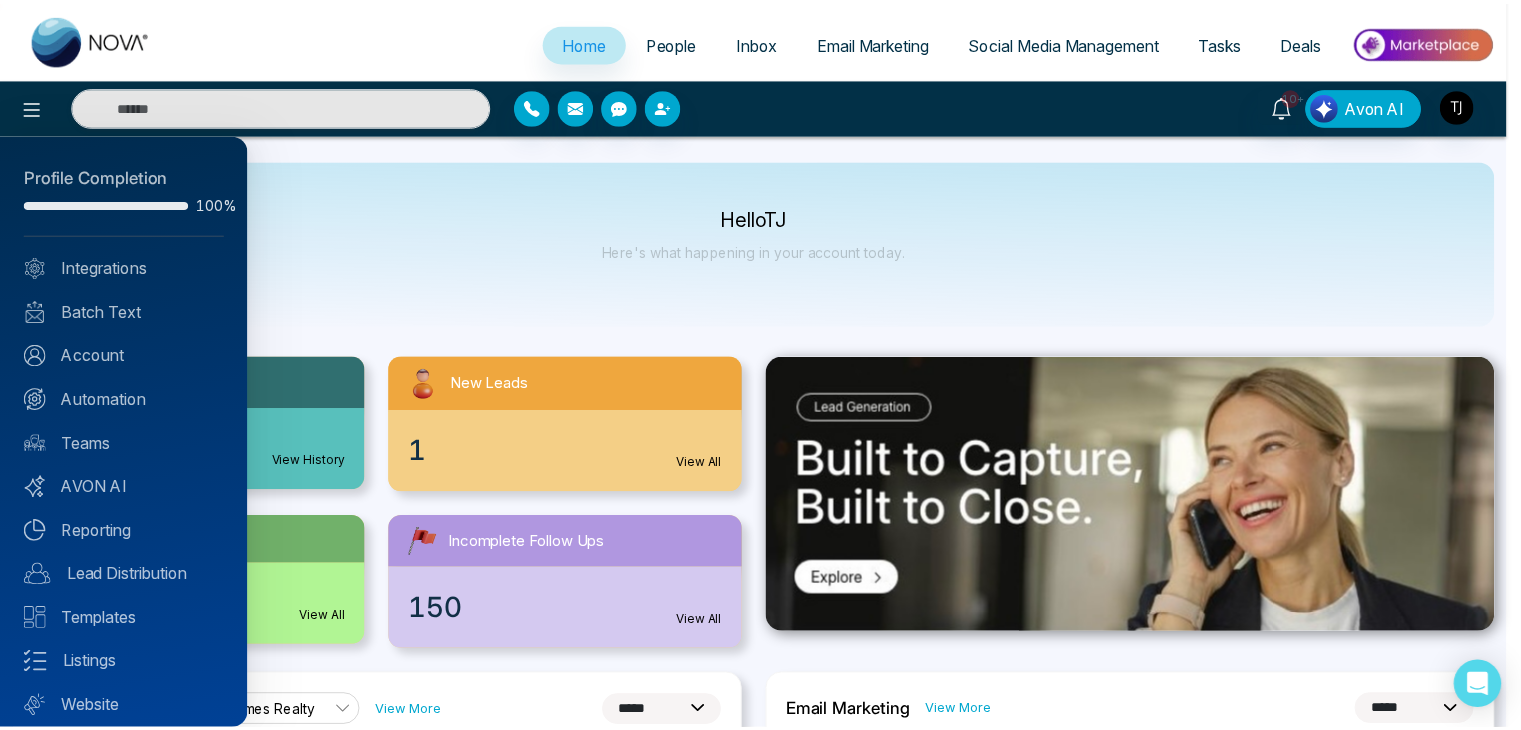 scroll, scrollTop: 56, scrollLeft: 0, axis: vertical 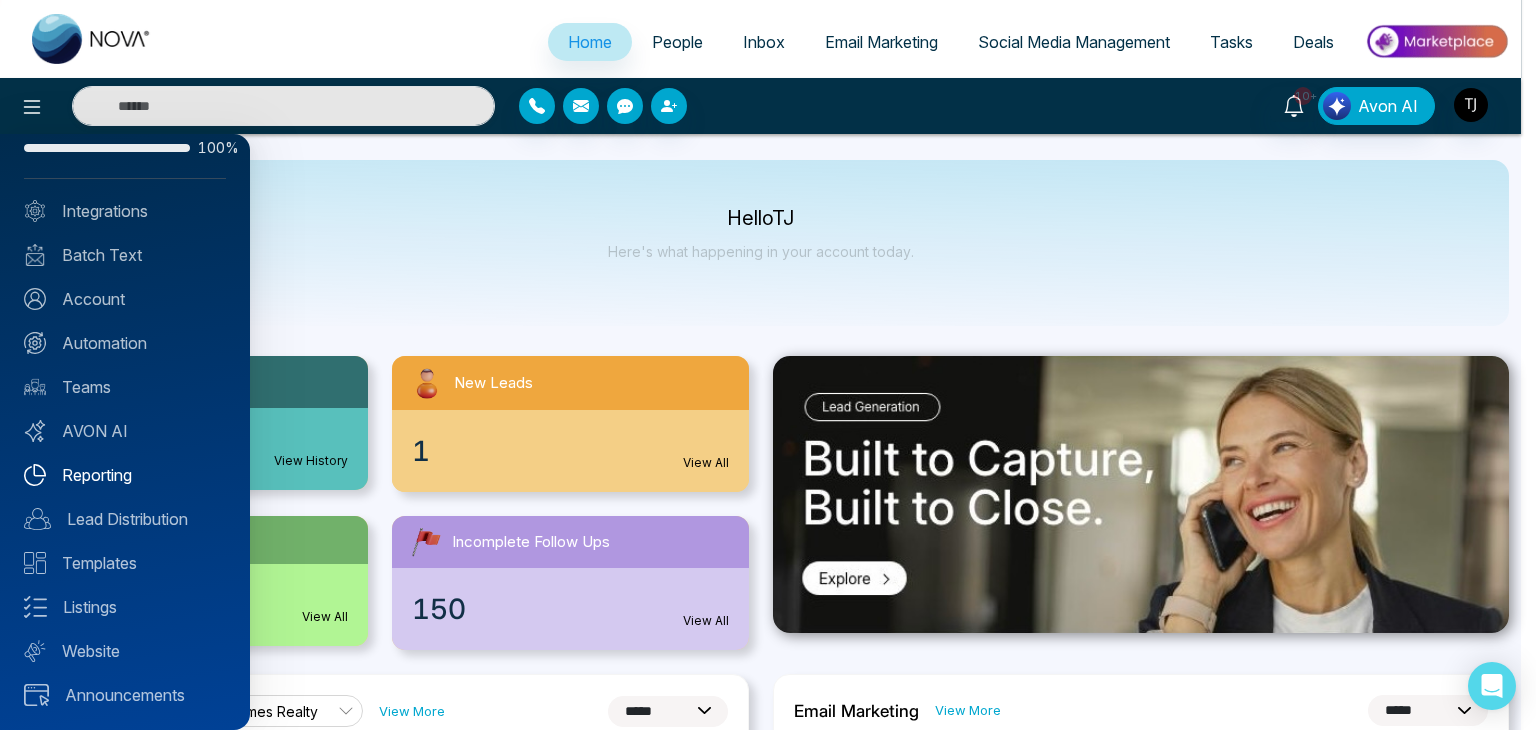 click on "Reporting" at bounding box center [125, 475] 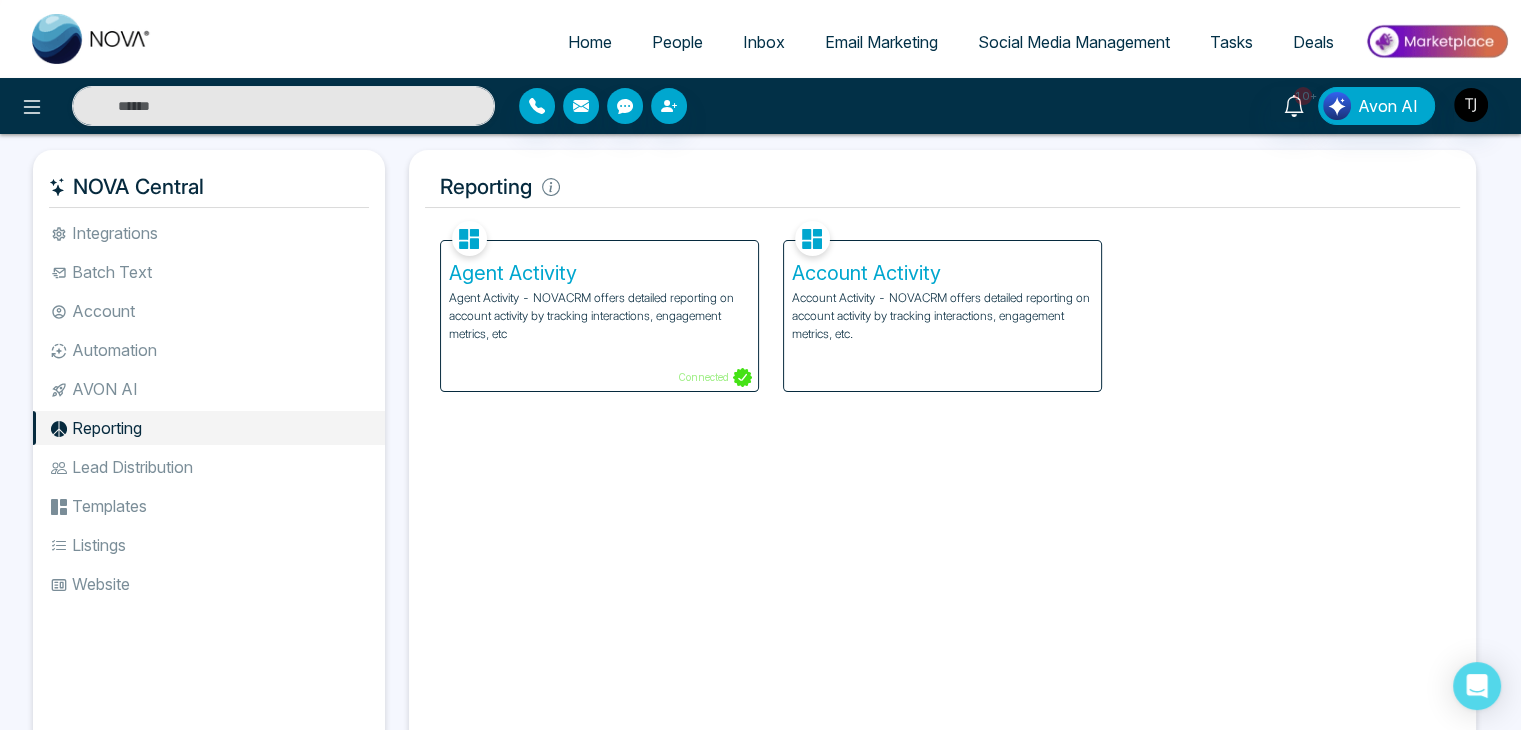 click on "Agent Activity - NOVACRM offers detailed reporting on account activity by tracking interactions, engagement metrics, etc" at bounding box center (599, 316) 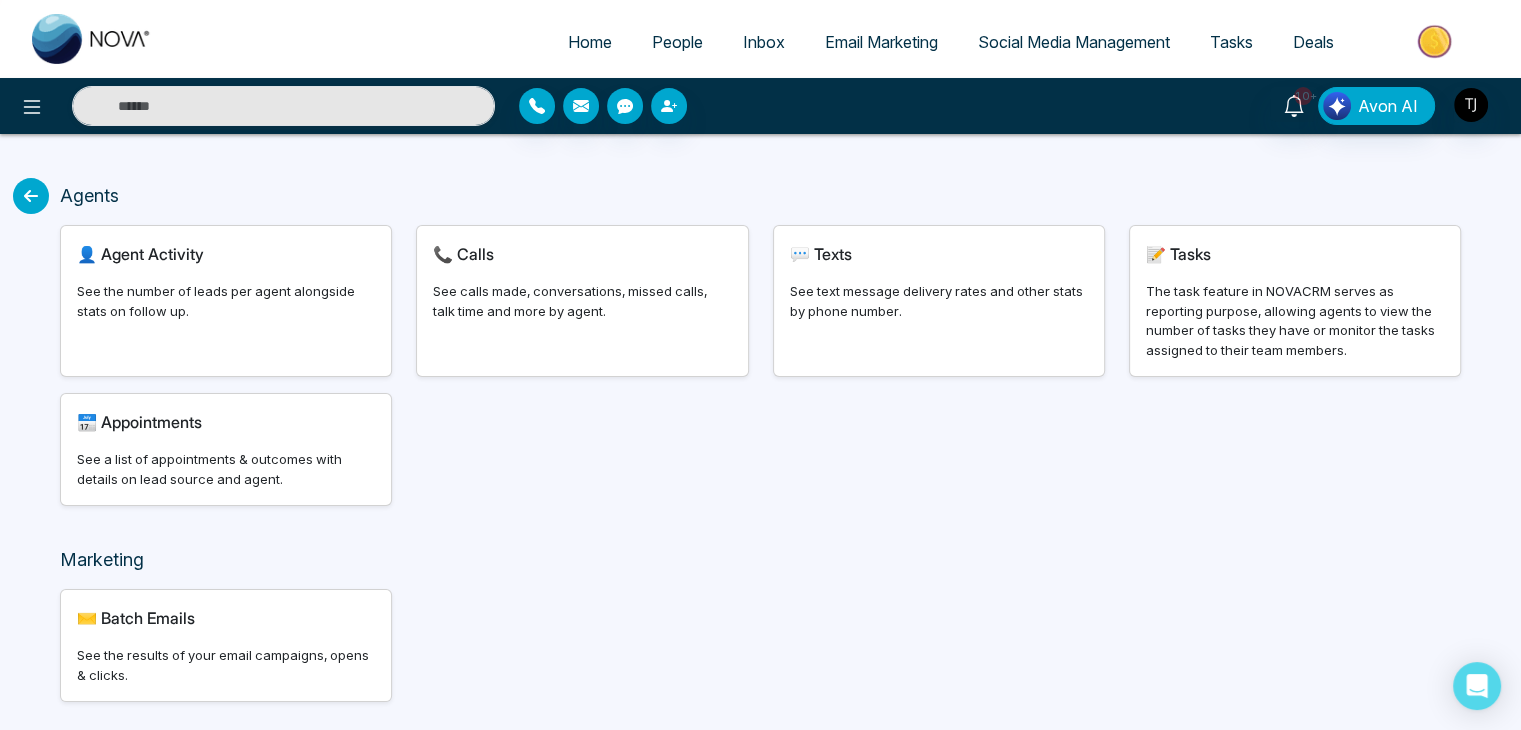 click on "👤 Agent Activity See the number of leads per agent alongside stats on follow up." at bounding box center [226, 301] 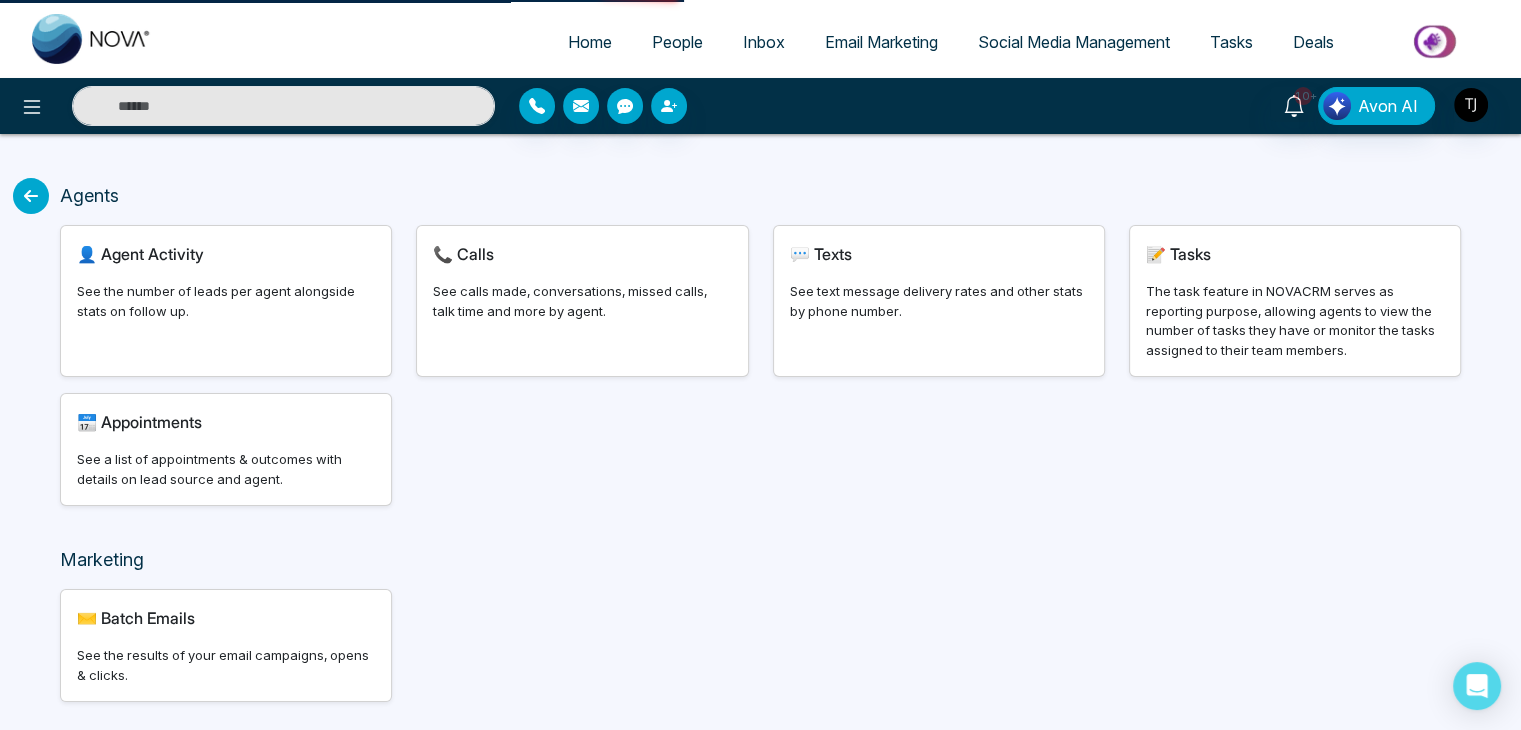 select on "***" 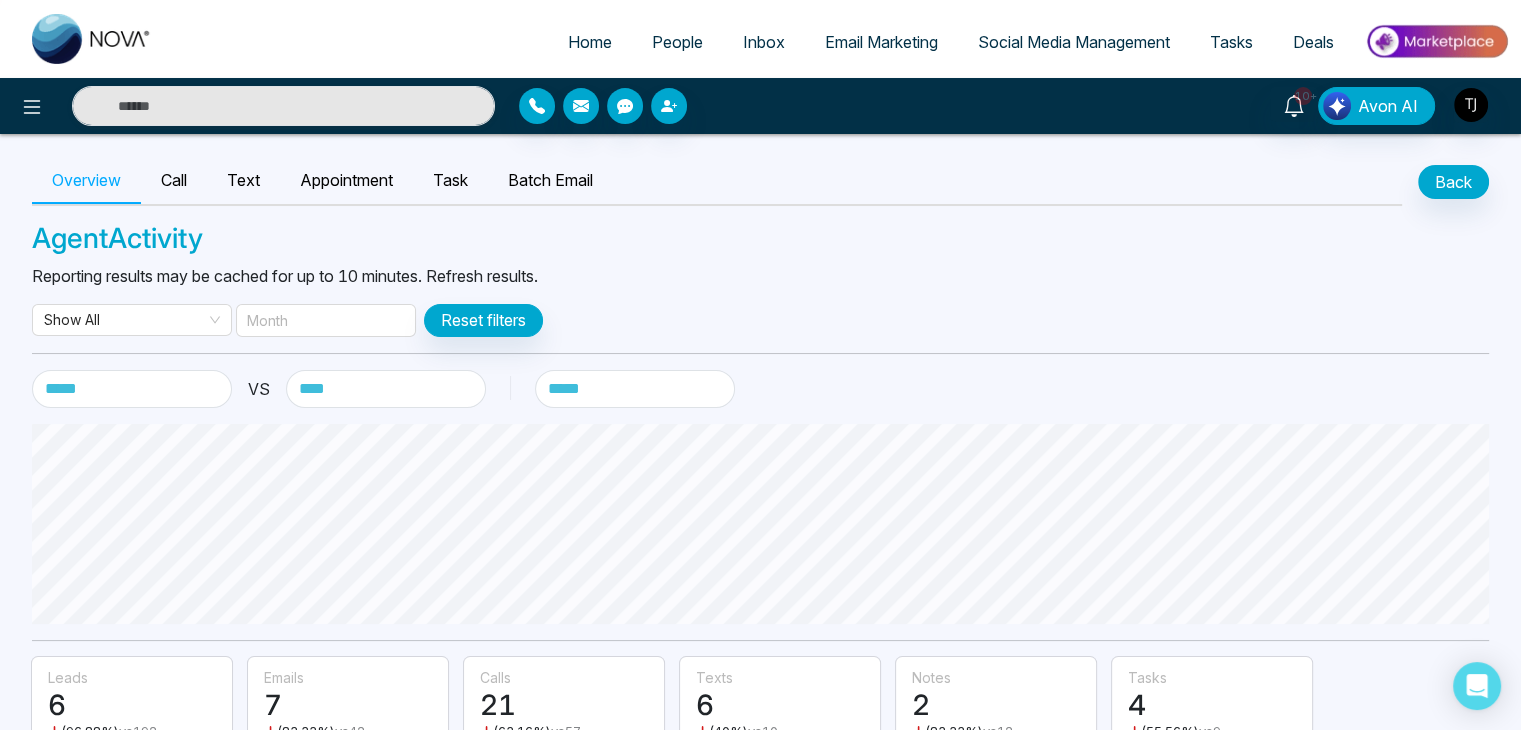 scroll, scrollTop: 622, scrollLeft: 0, axis: vertical 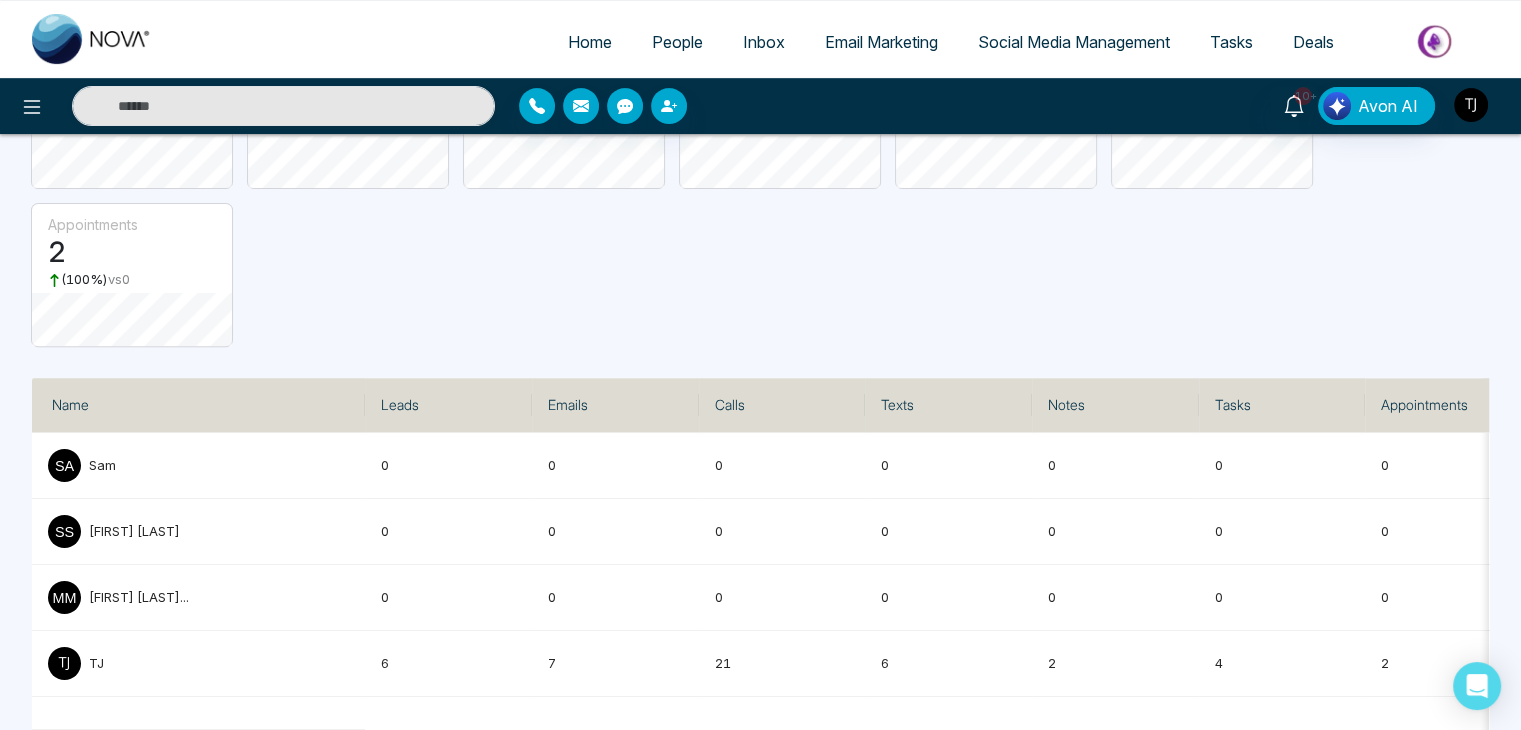 click at bounding box center [1471, 105] 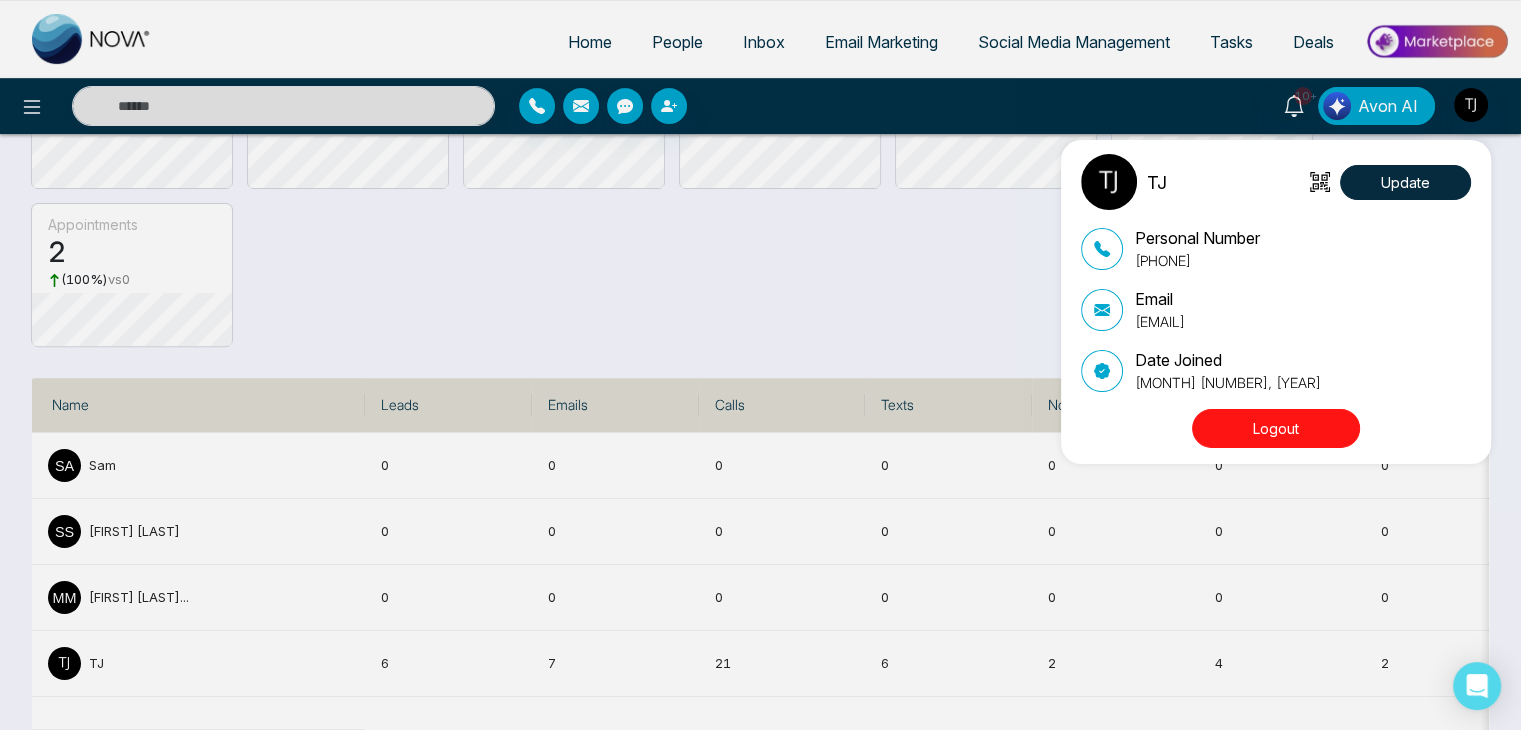 click on "TJ Update Personal Number [PHONE] Email [EMAIL] Date Joined [MONTH] [DAY], [YEAR] Logout" at bounding box center [760, 365] 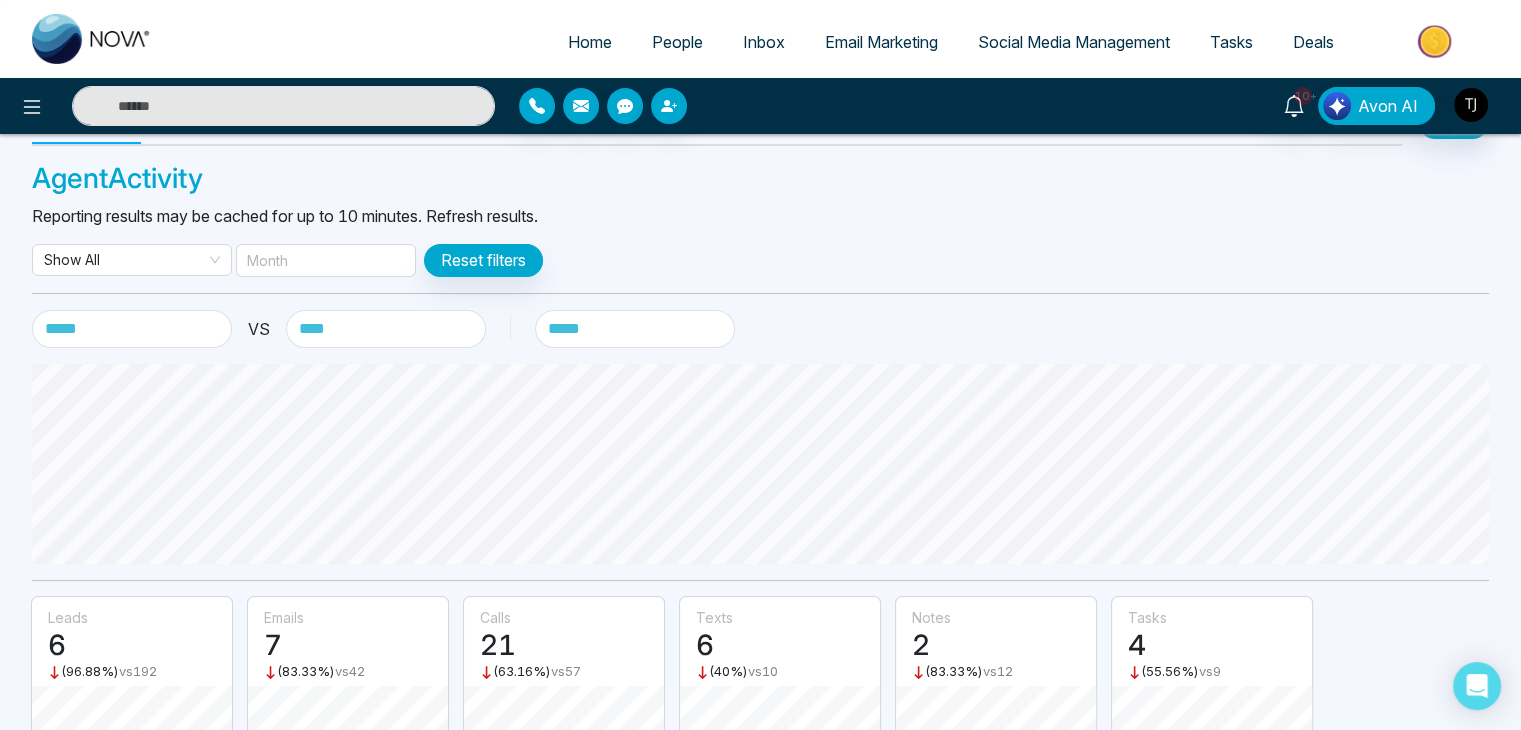 scroll, scrollTop: 0, scrollLeft: 0, axis: both 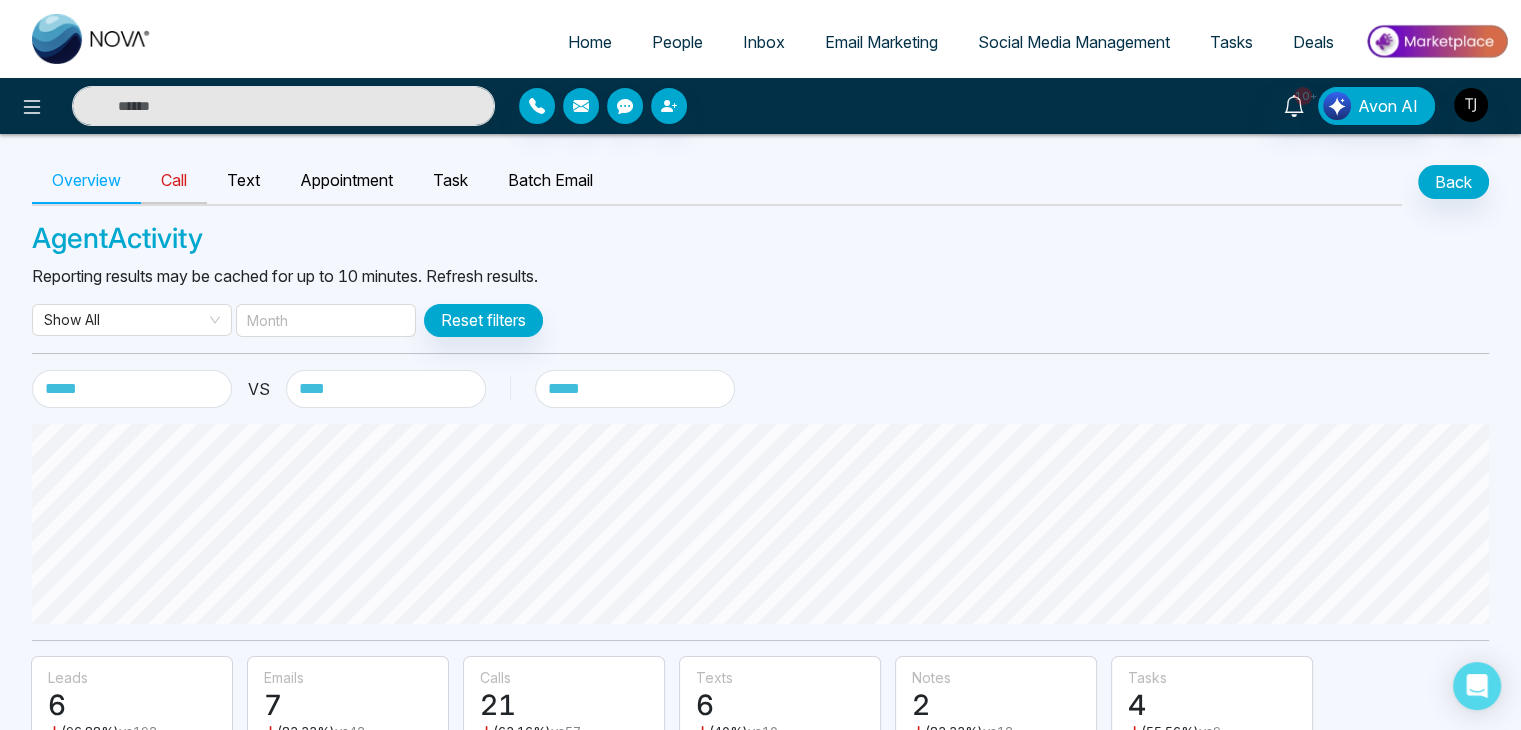 click on "Call" at bounding box center (174, 181) 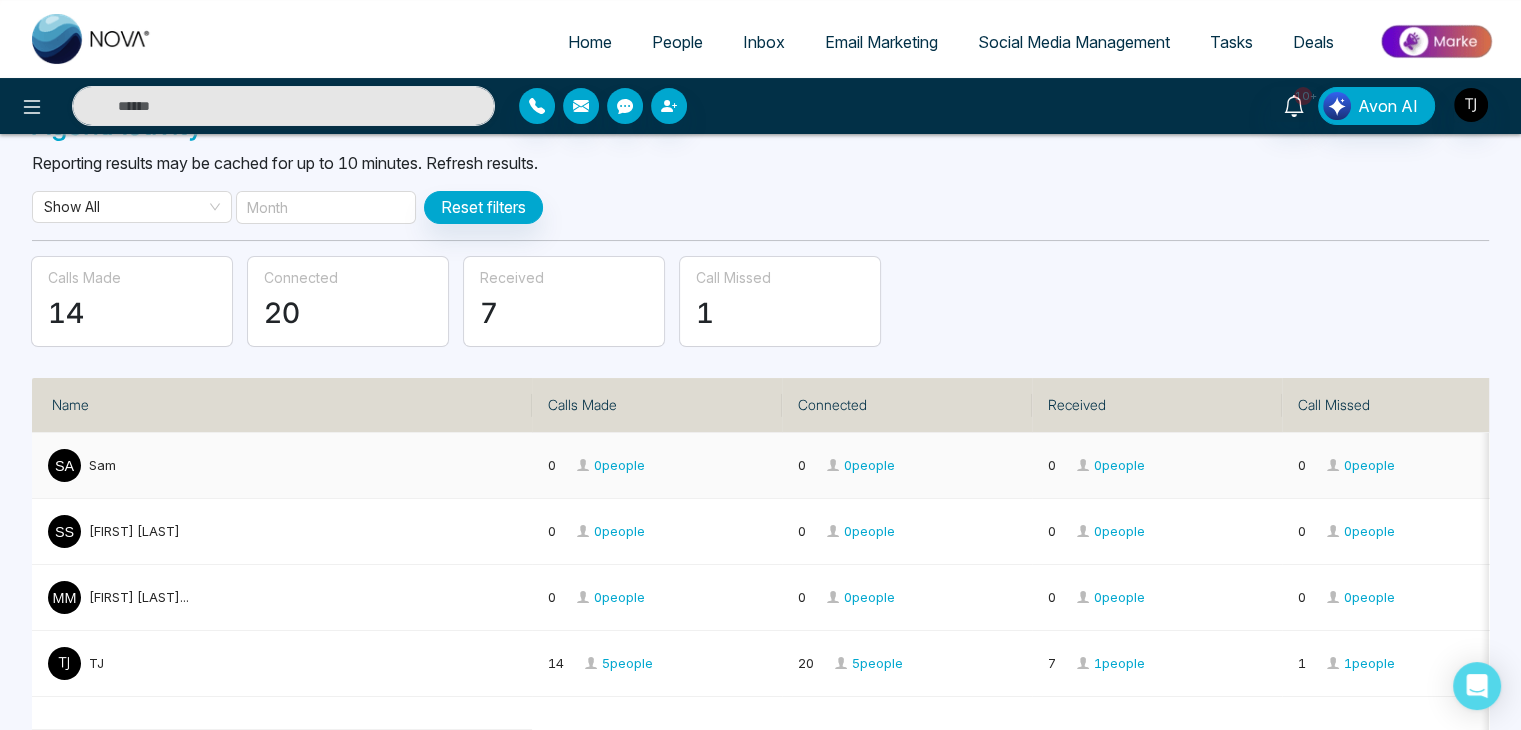 scroll, scrollTop: 0, scrollLeft: 0, axis: both 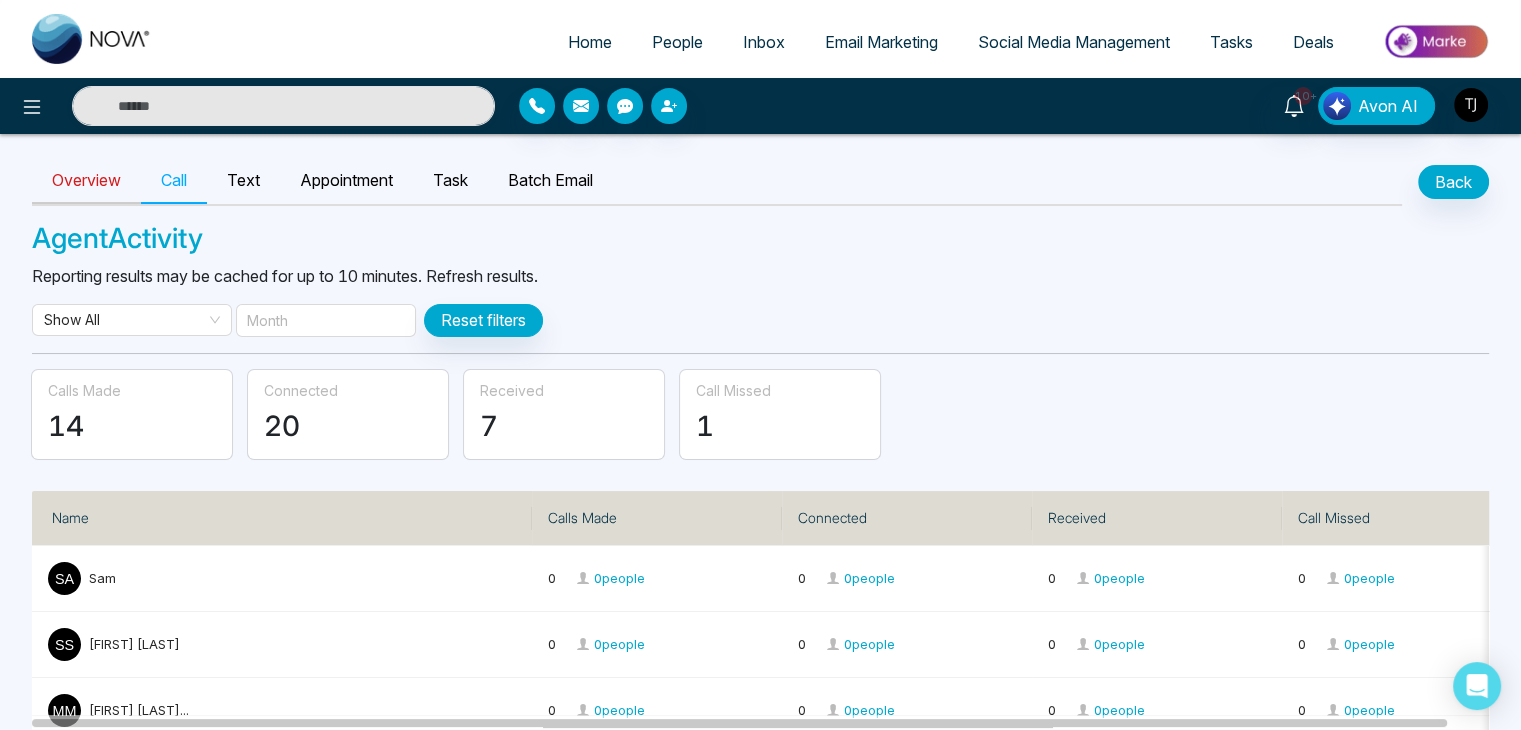 click on "Overview" at bounding box center (86, 181) 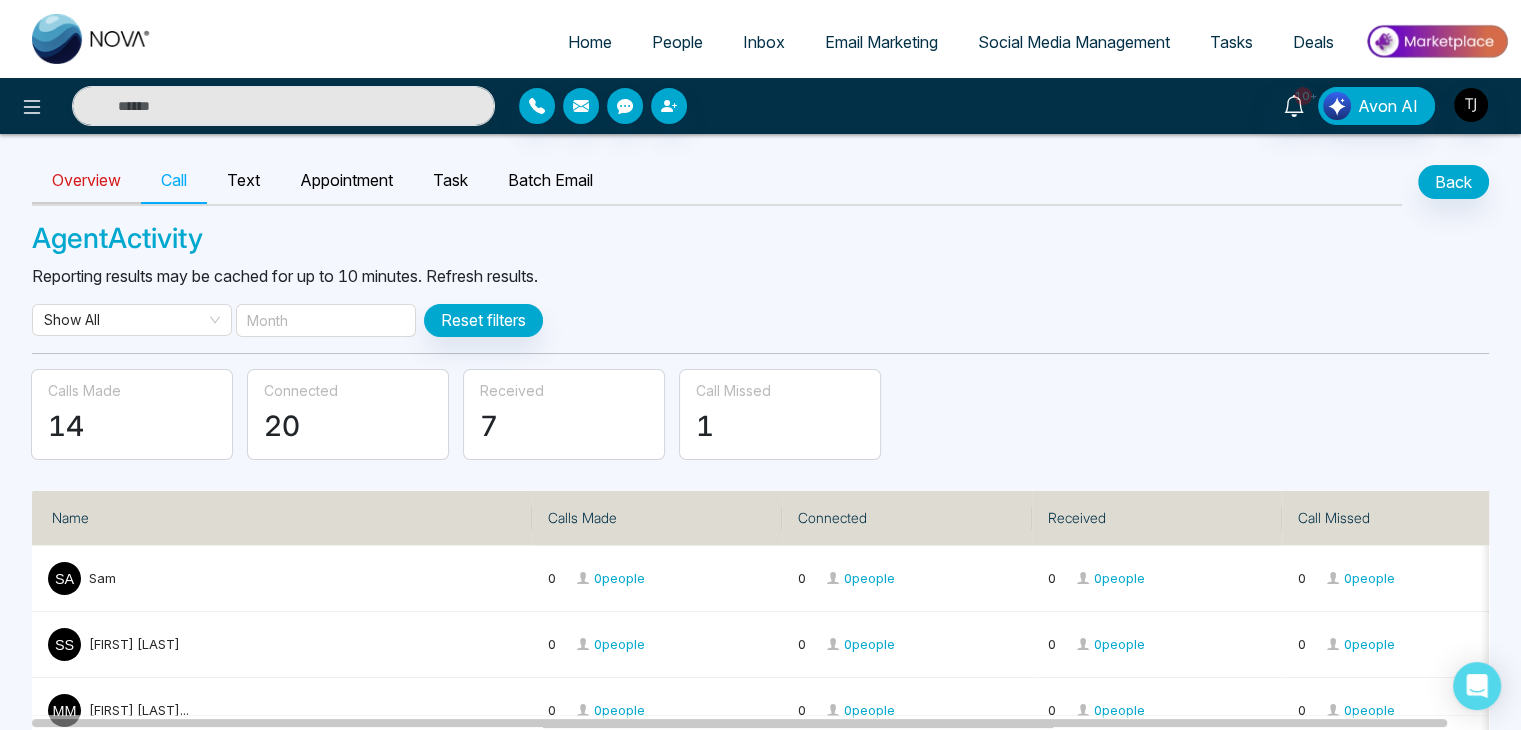 select on "***" 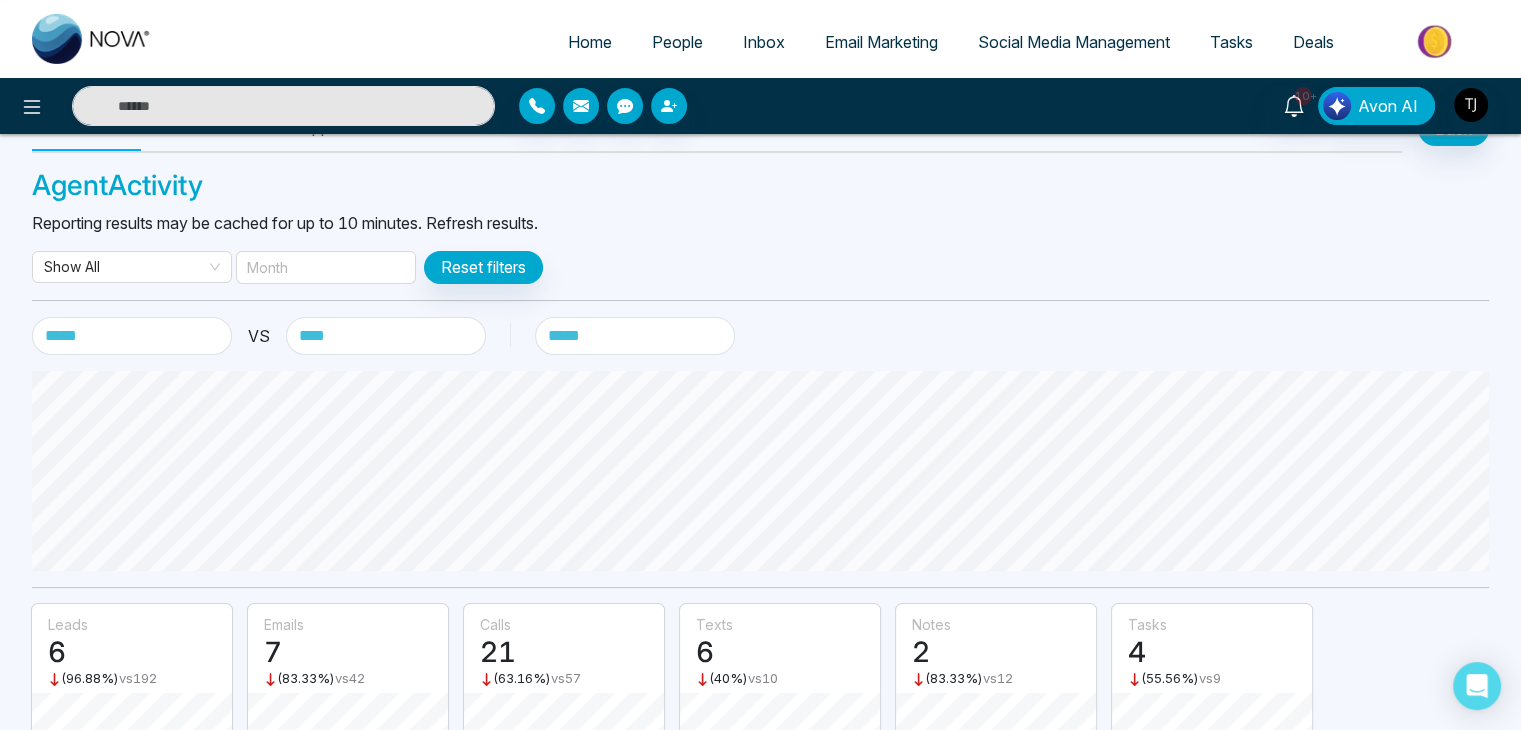 scroll, scrollTop: 37, scrollLeft: 0, axis: vertical 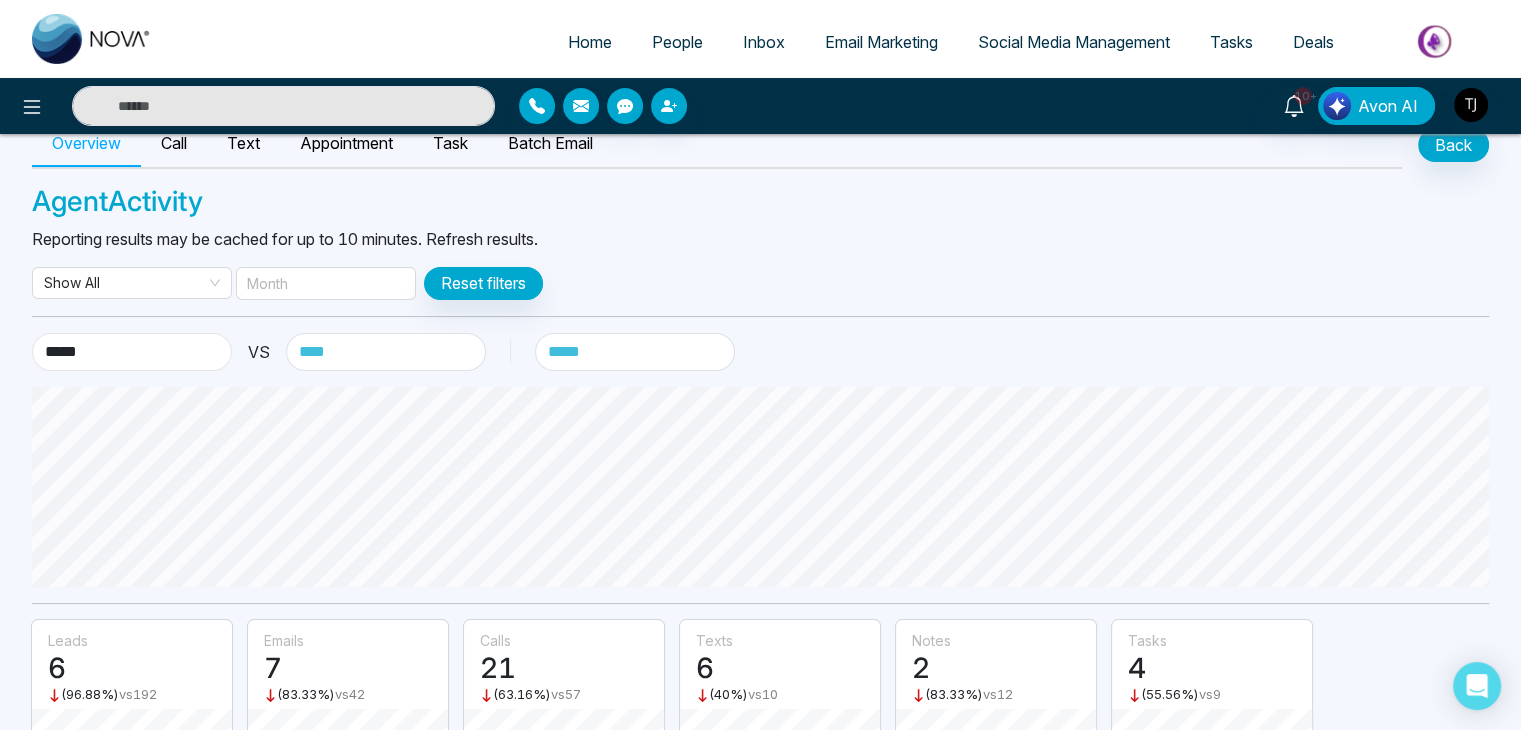 click on "**********" at bounding box center (132, 352) 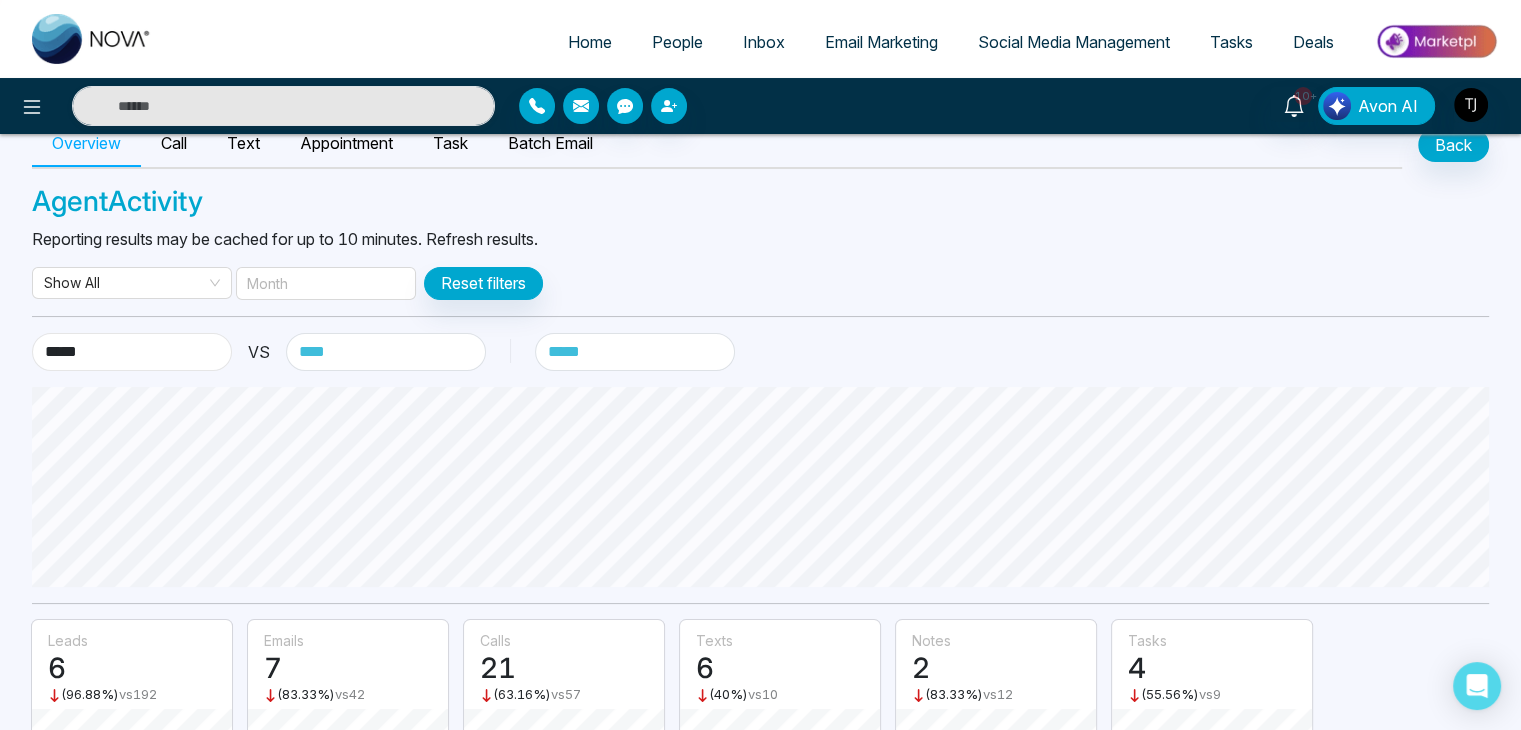 select on "*****" 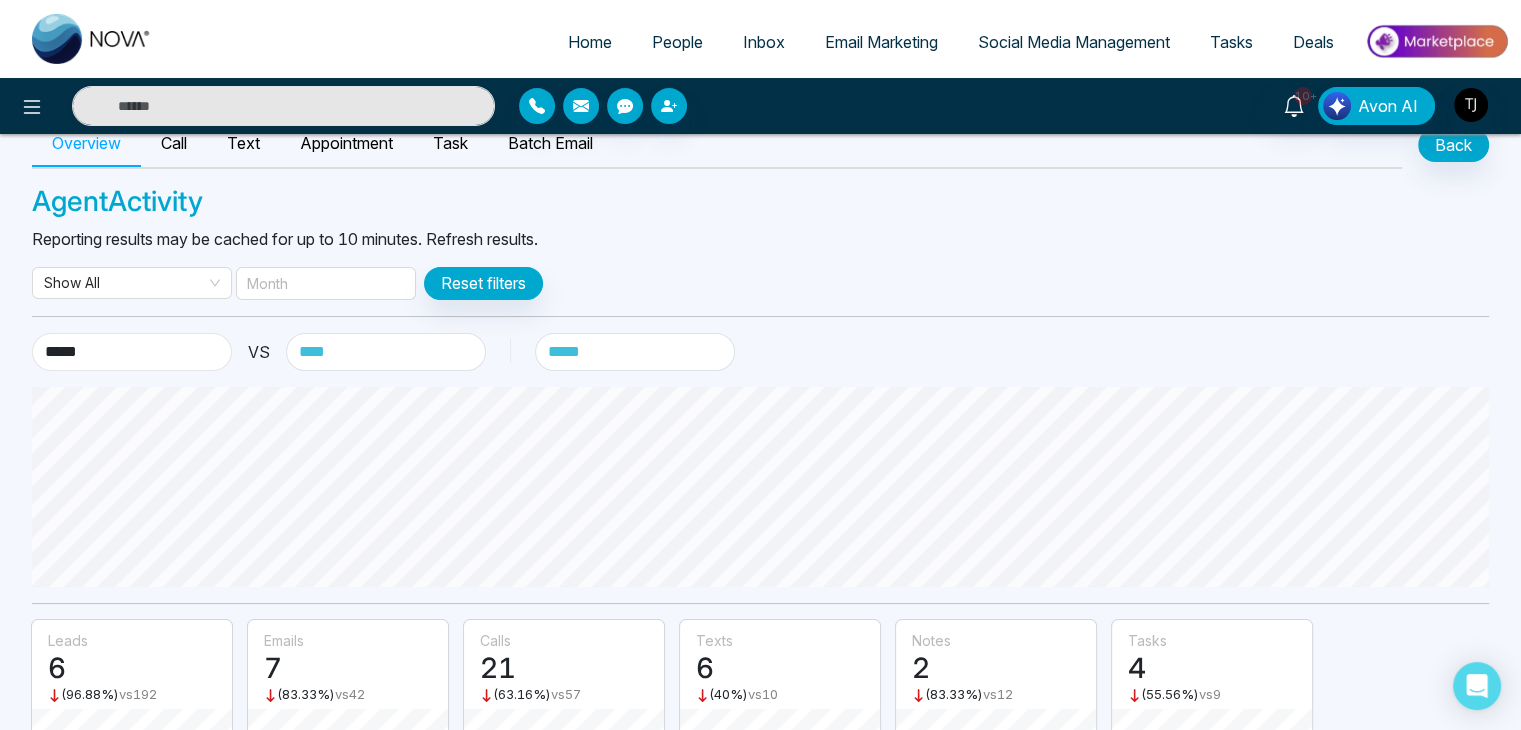 click on "**********" at bounding box center (132, 352) 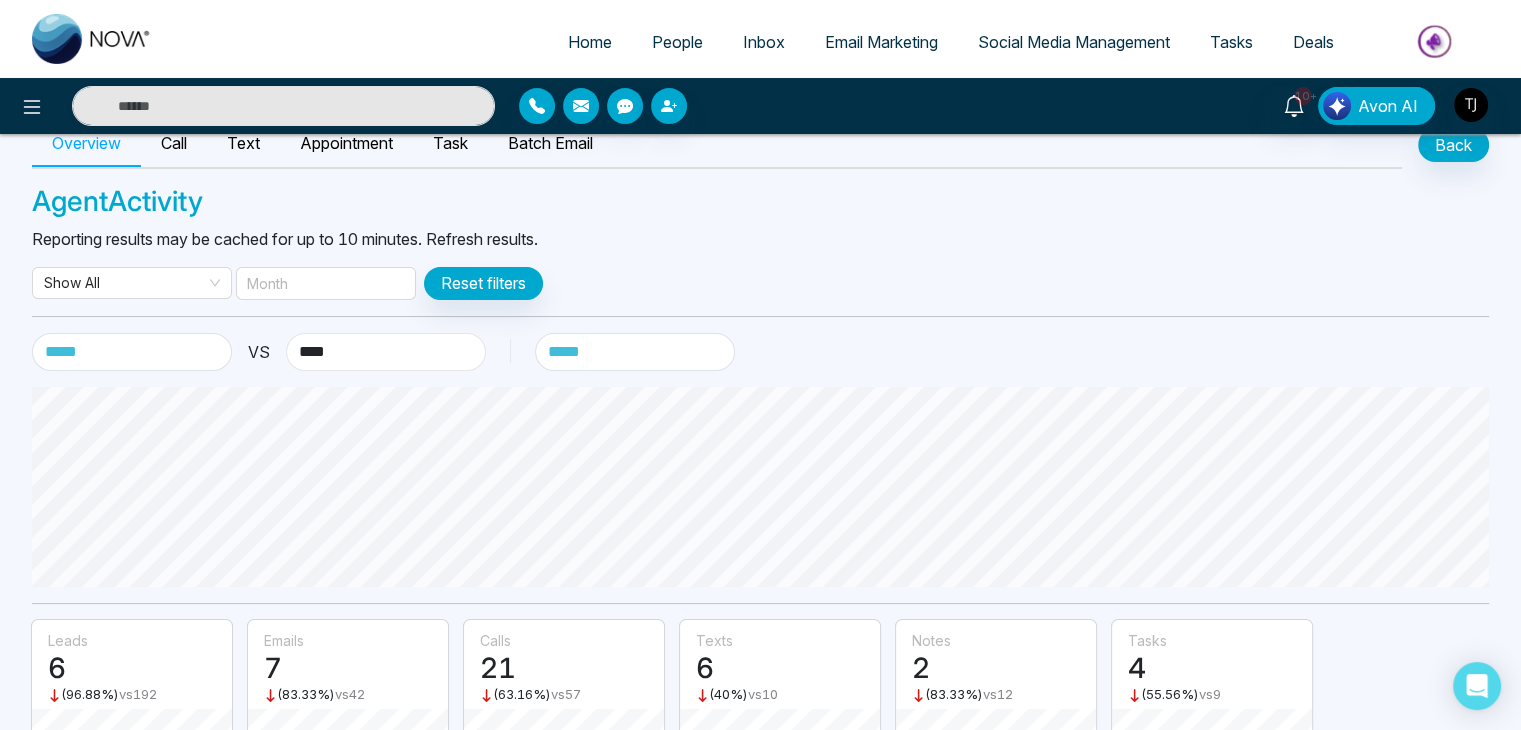 click on "**********" at bounding box center [386, 352] 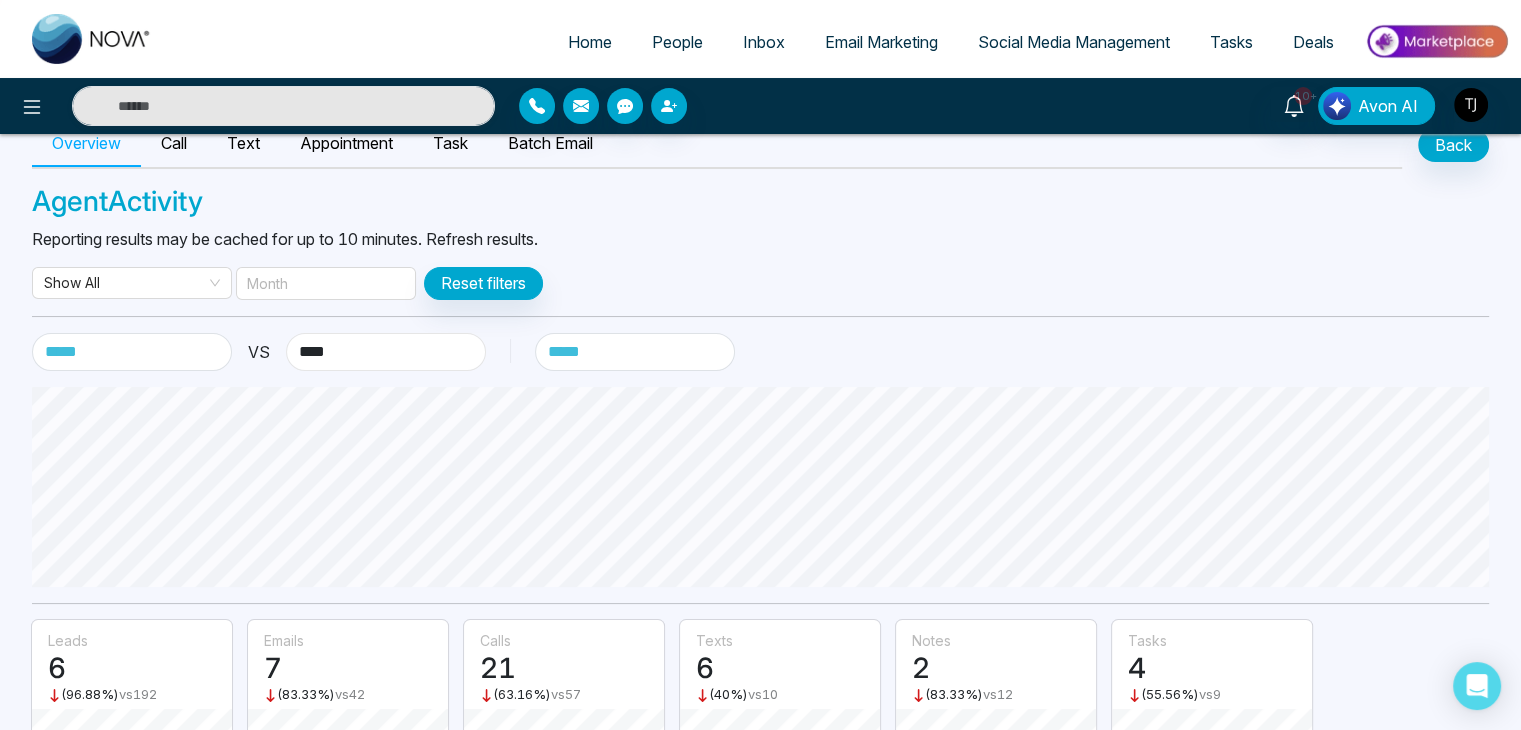 select on "**********" 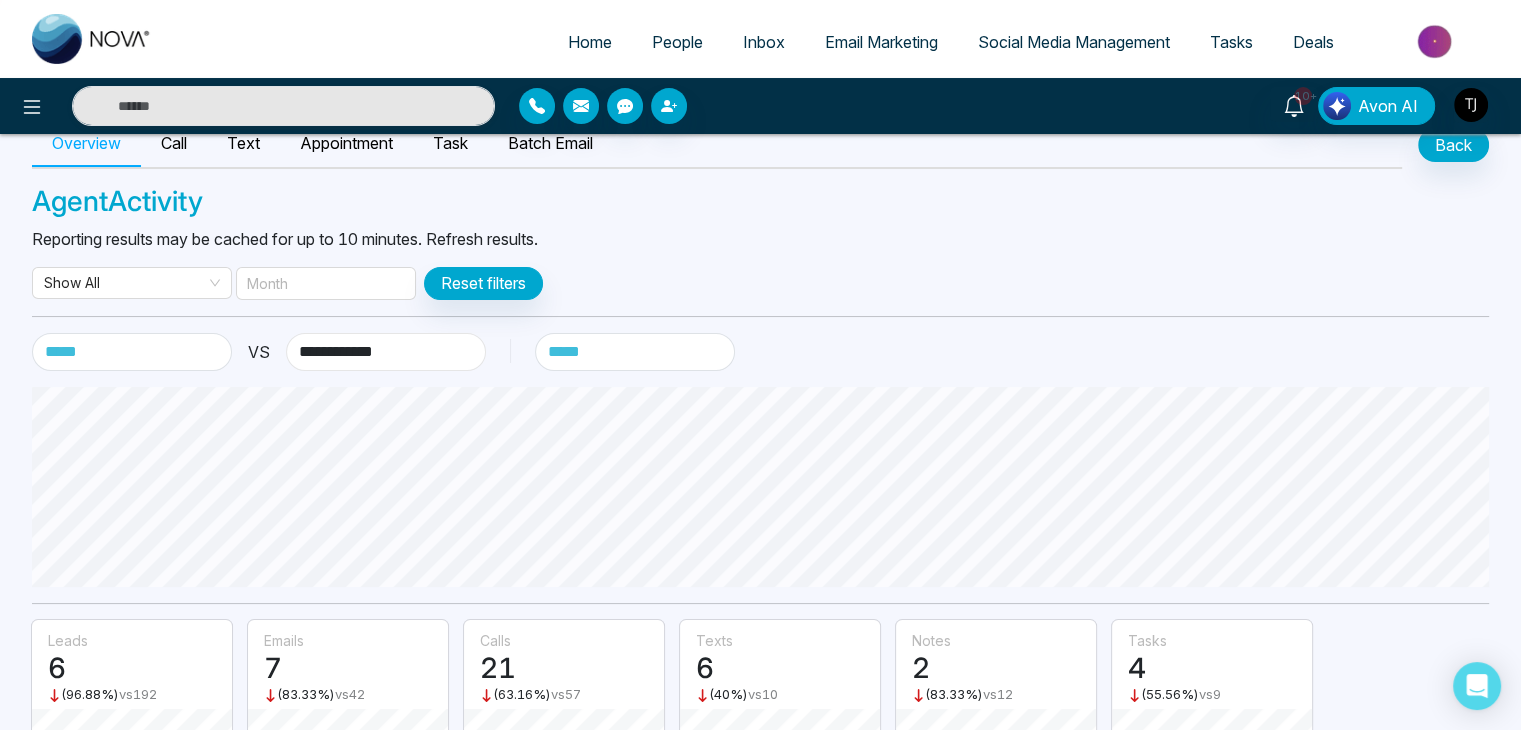 click on "**********" at bounding box center [386, 352] 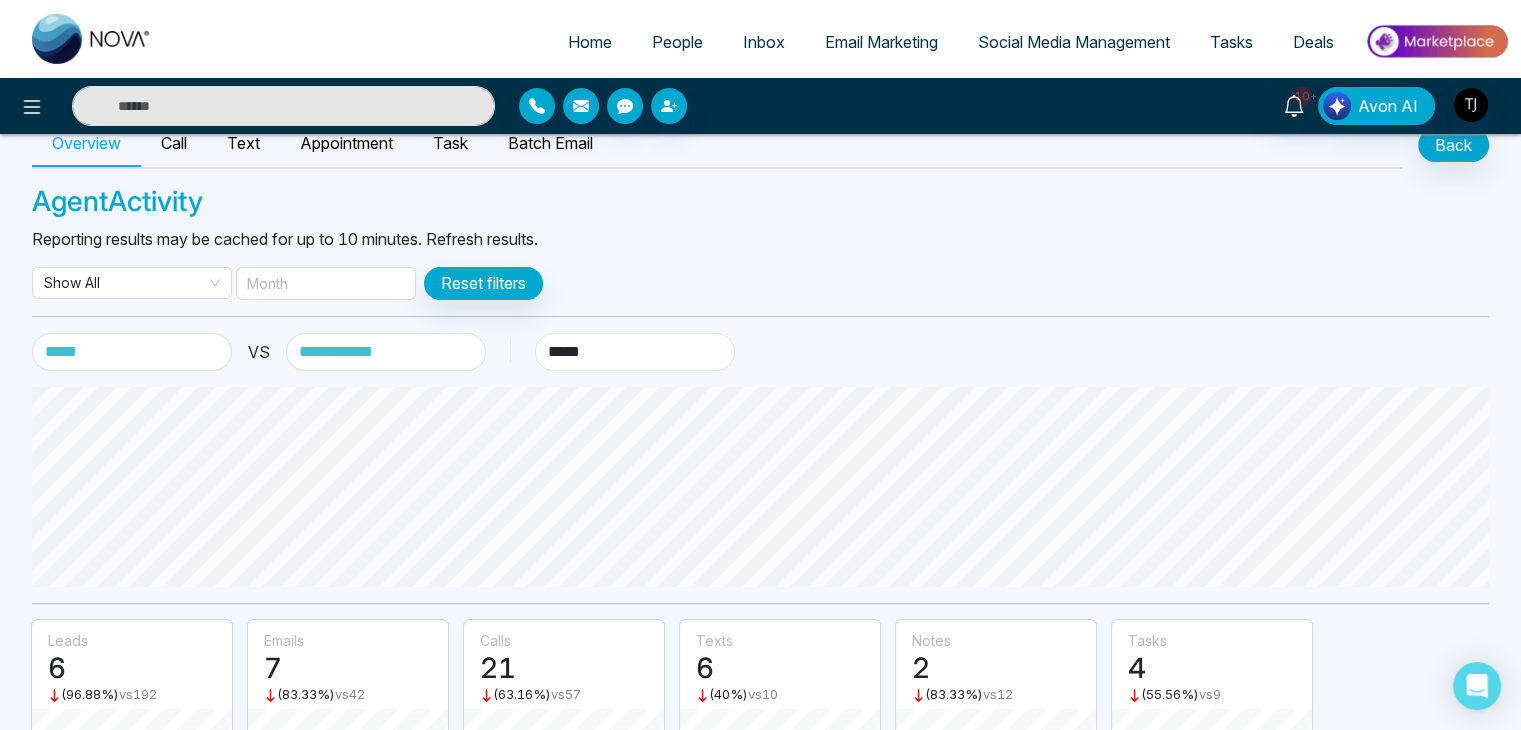 click on "******* ****** ***** ******" at bounding box center (635, 352) 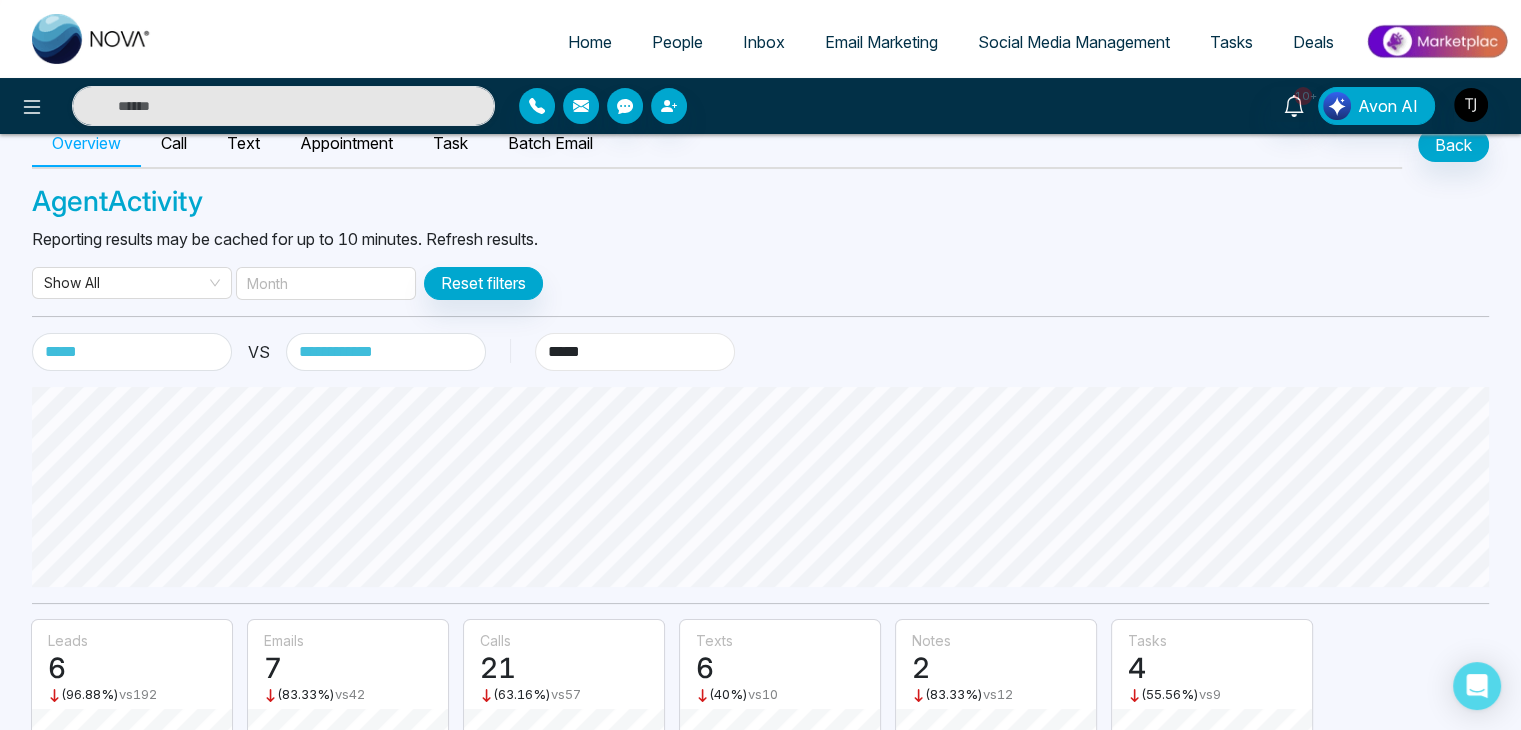 select on "*****" 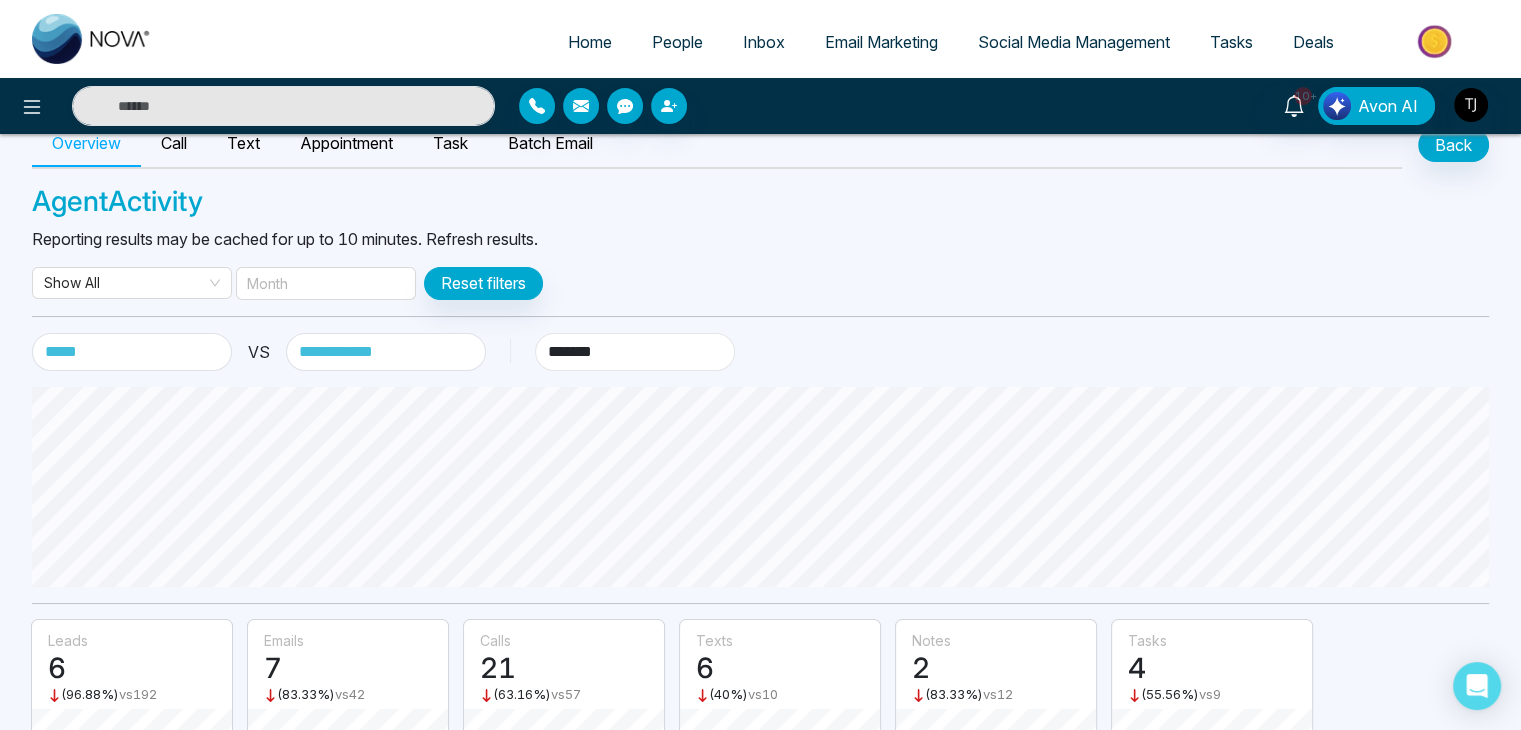 click on "******* ****** ***** ******" at bounding box center (635, 352) 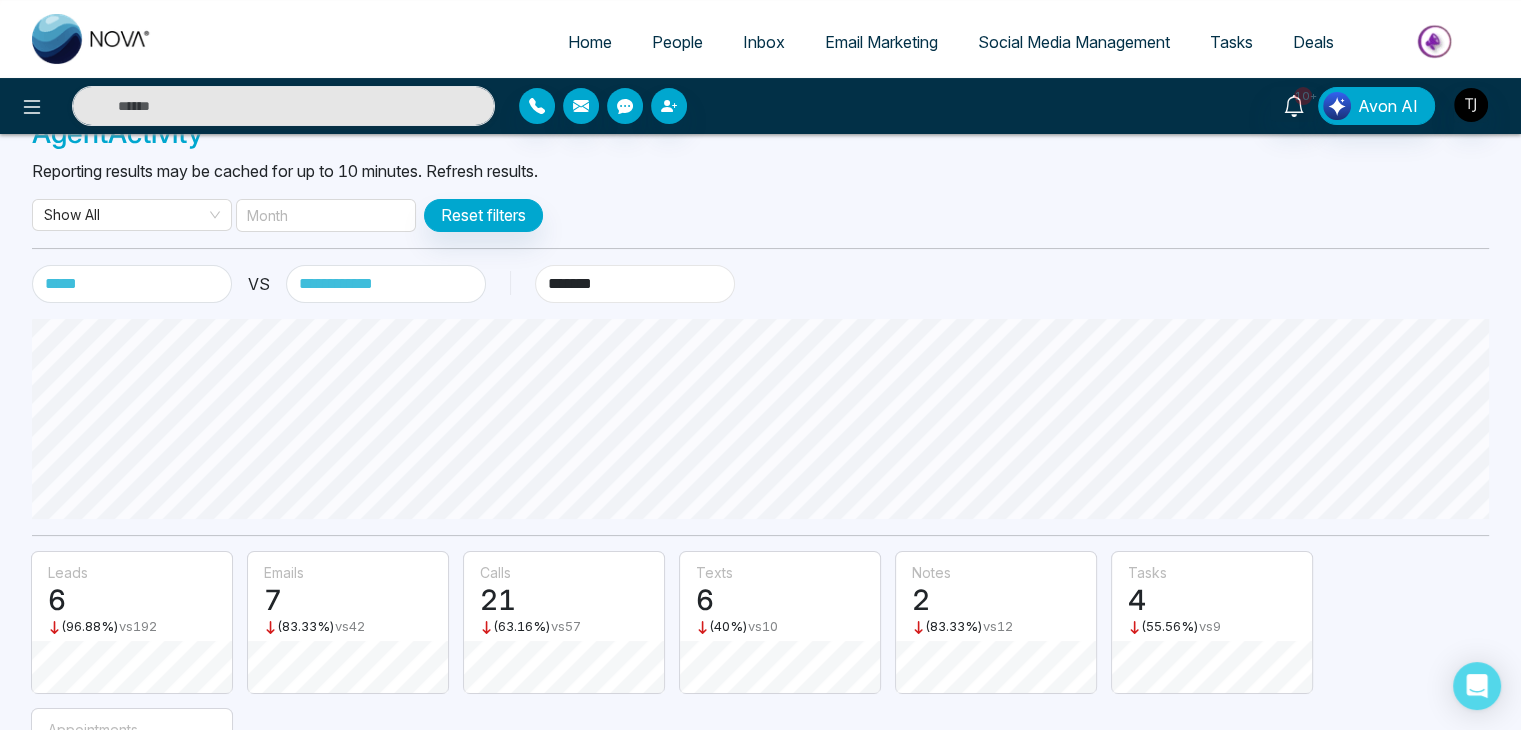 scroll, scrollTop: 0, scrollLeft: 0, axis: both 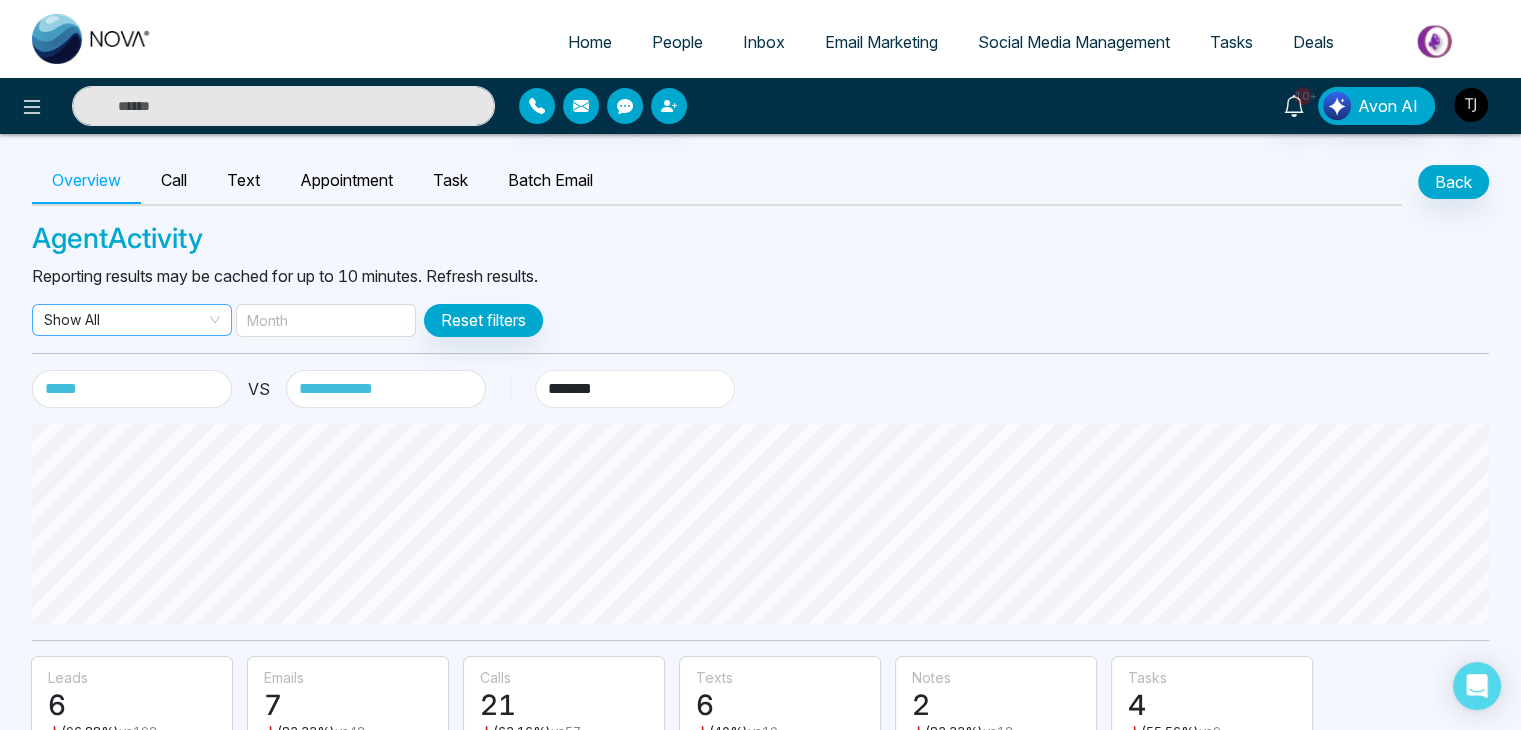 click on "Show All" at bounding box center (132, 320) 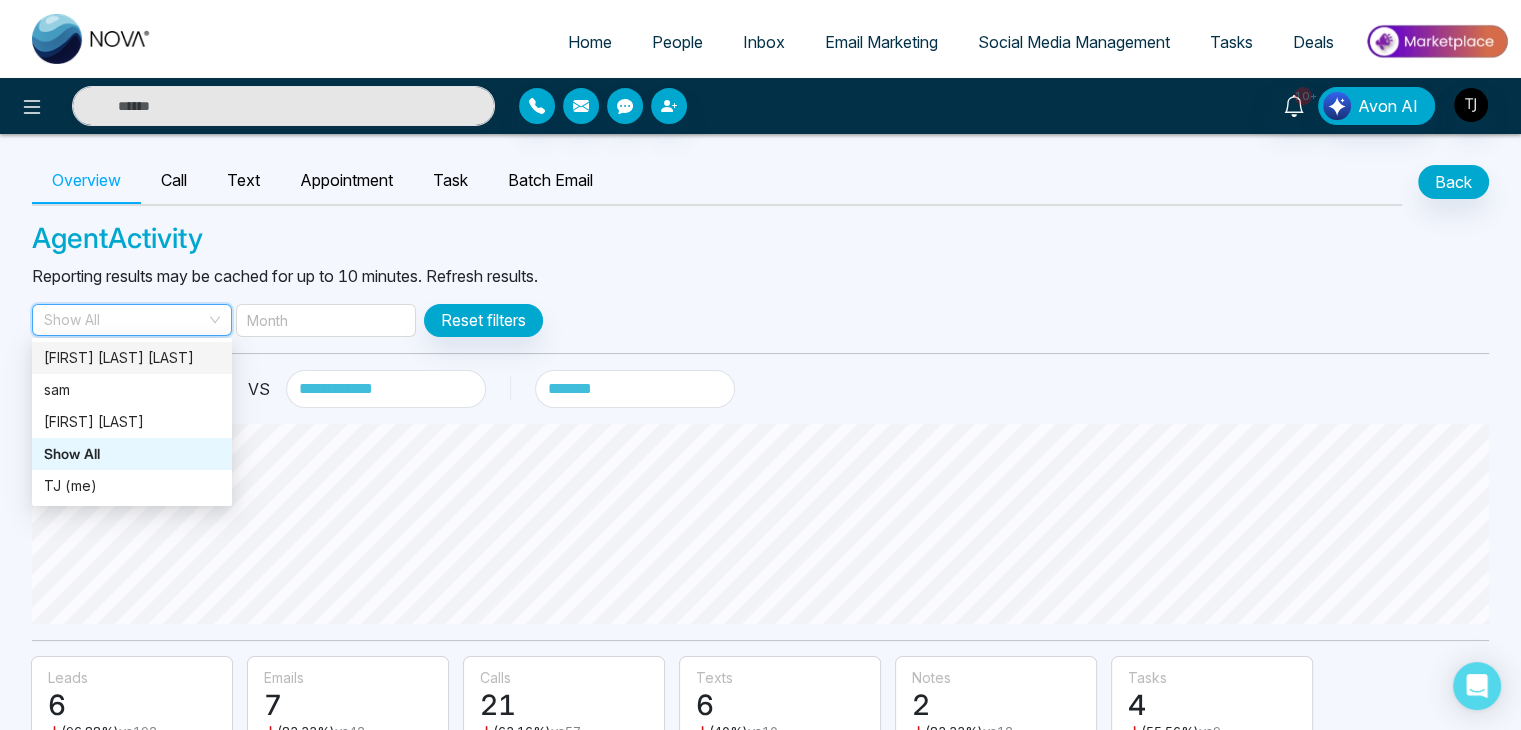 click on "[FIRST] [LAST] [LAST]" at bounding box center [132, 358] 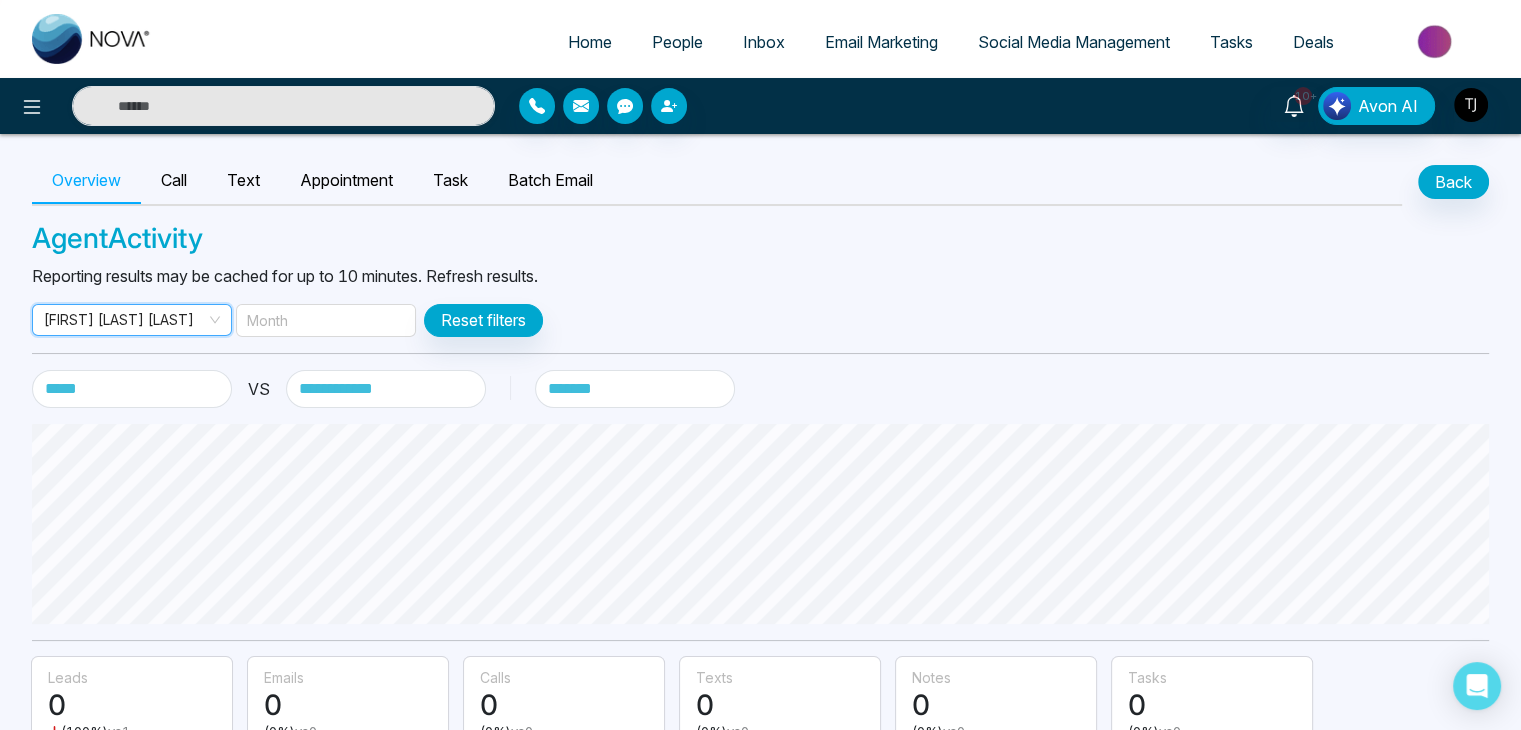 click on "[FIRST] [LAST] [LAST]" at bounding box center [132, 320] 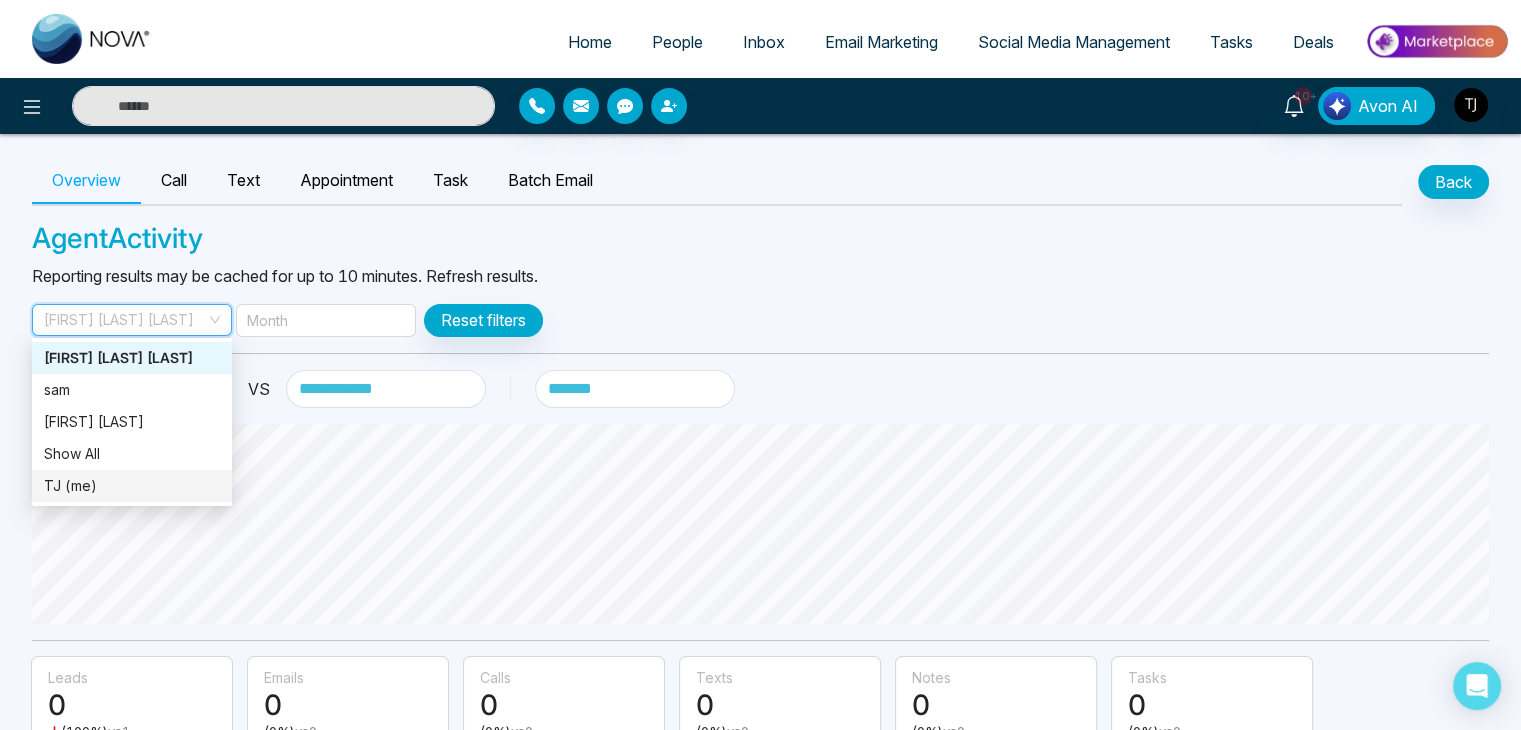 click on "TJ (me)" at bounding box center (132, 486) 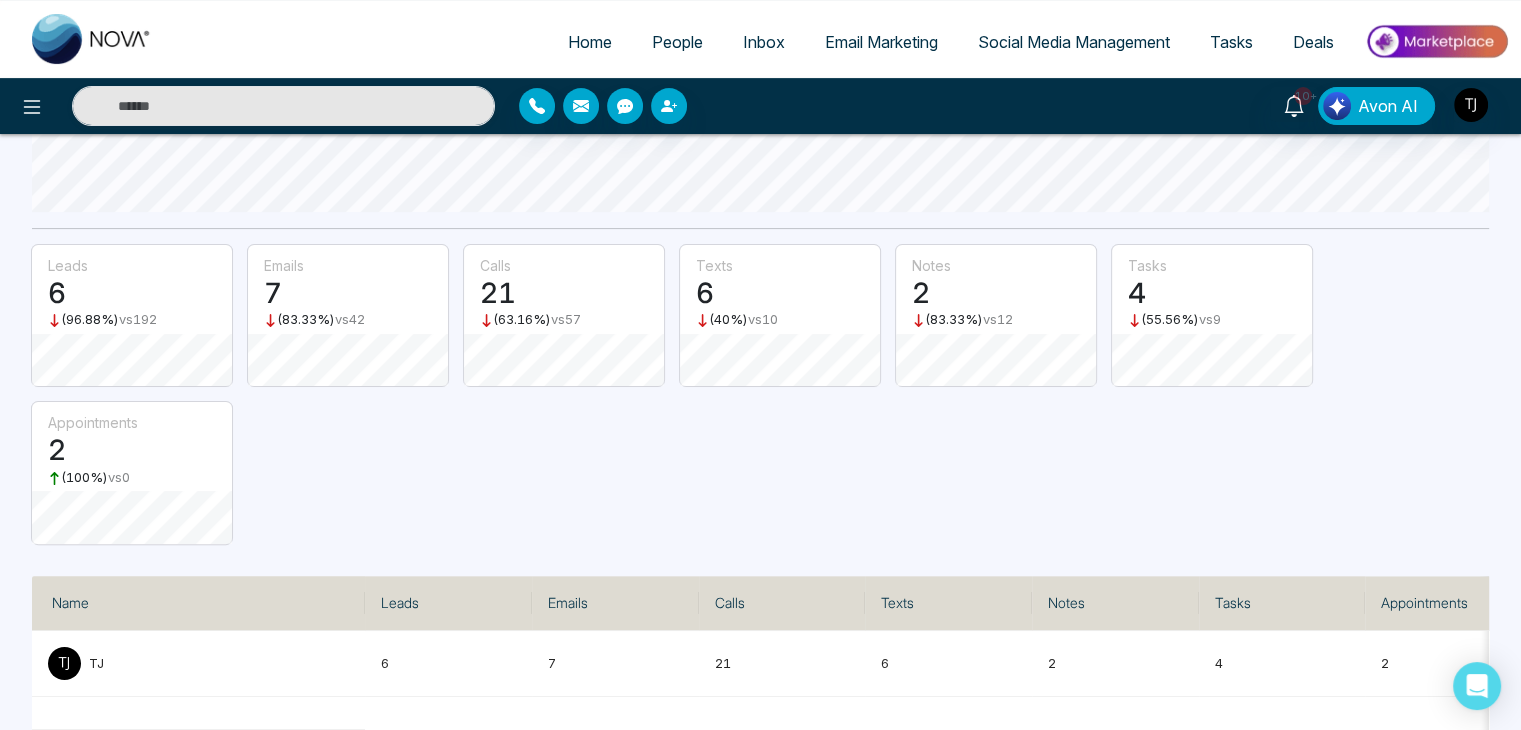 scroll, scrollTop: 0, scrollLeft: 0, axis: both 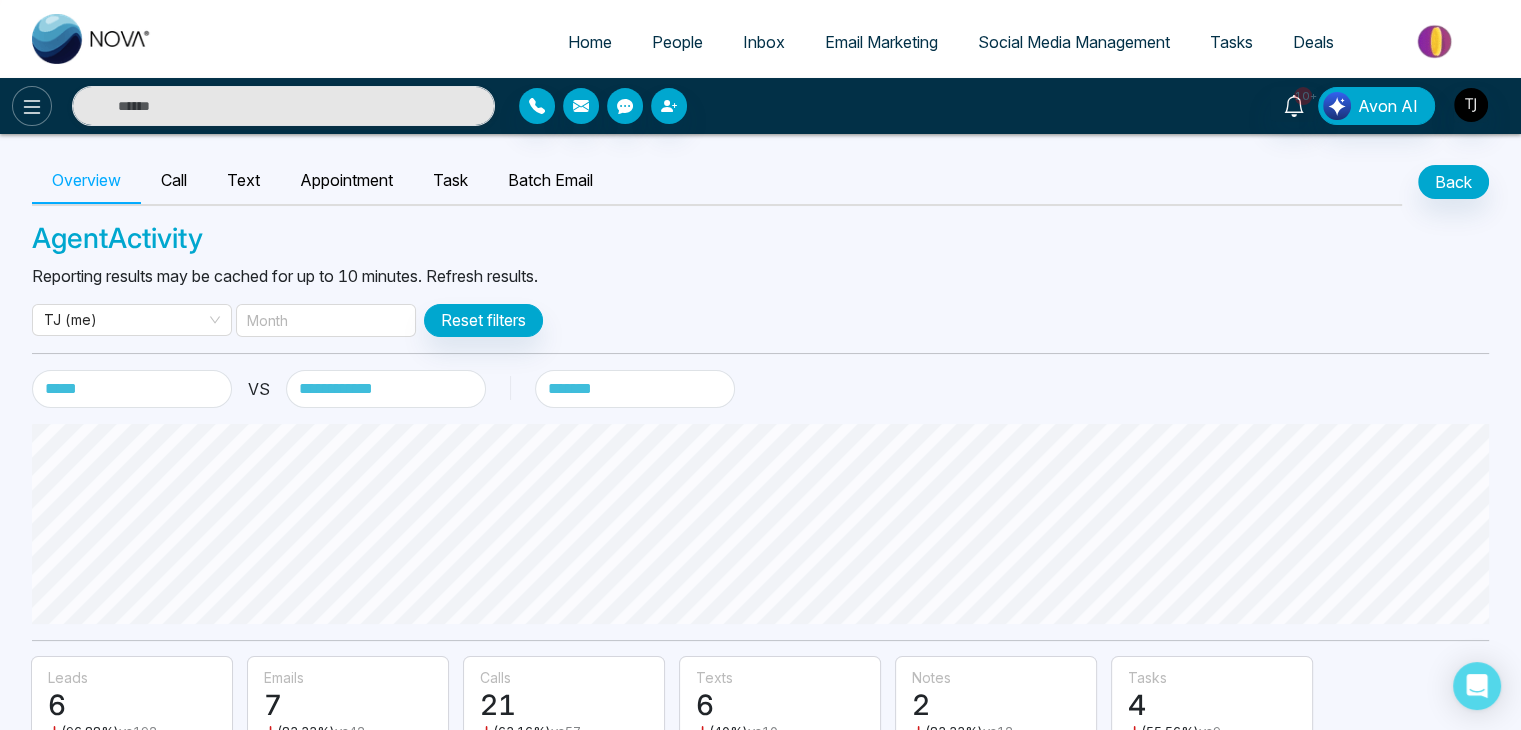 click at bounding box center (32, 106) 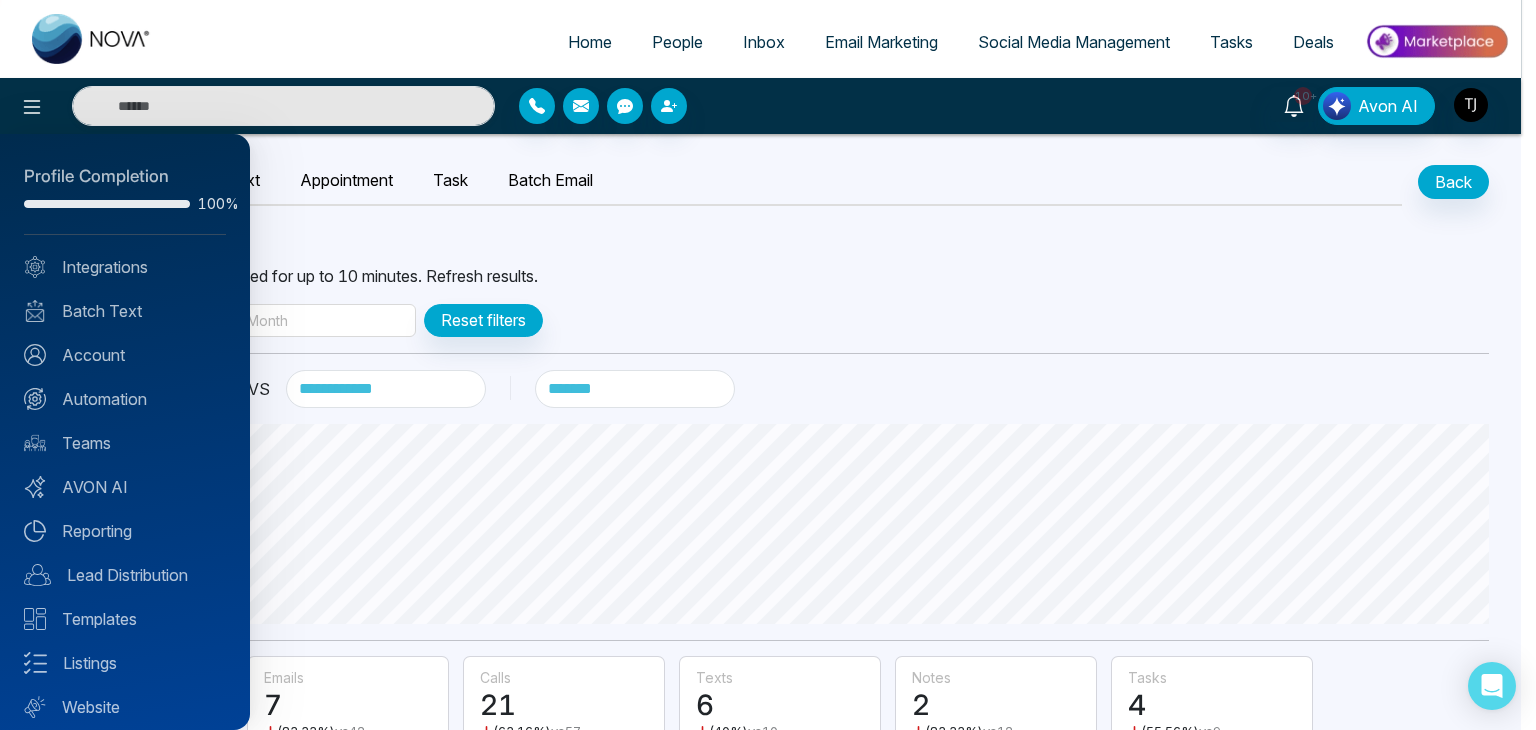 click on "Profile Completion 100% Integrations Batch Text Account Automation Teams AVON AI Reporting Lead Distribution Templates Listings Website Announcements" at bounding box center (125, 432) 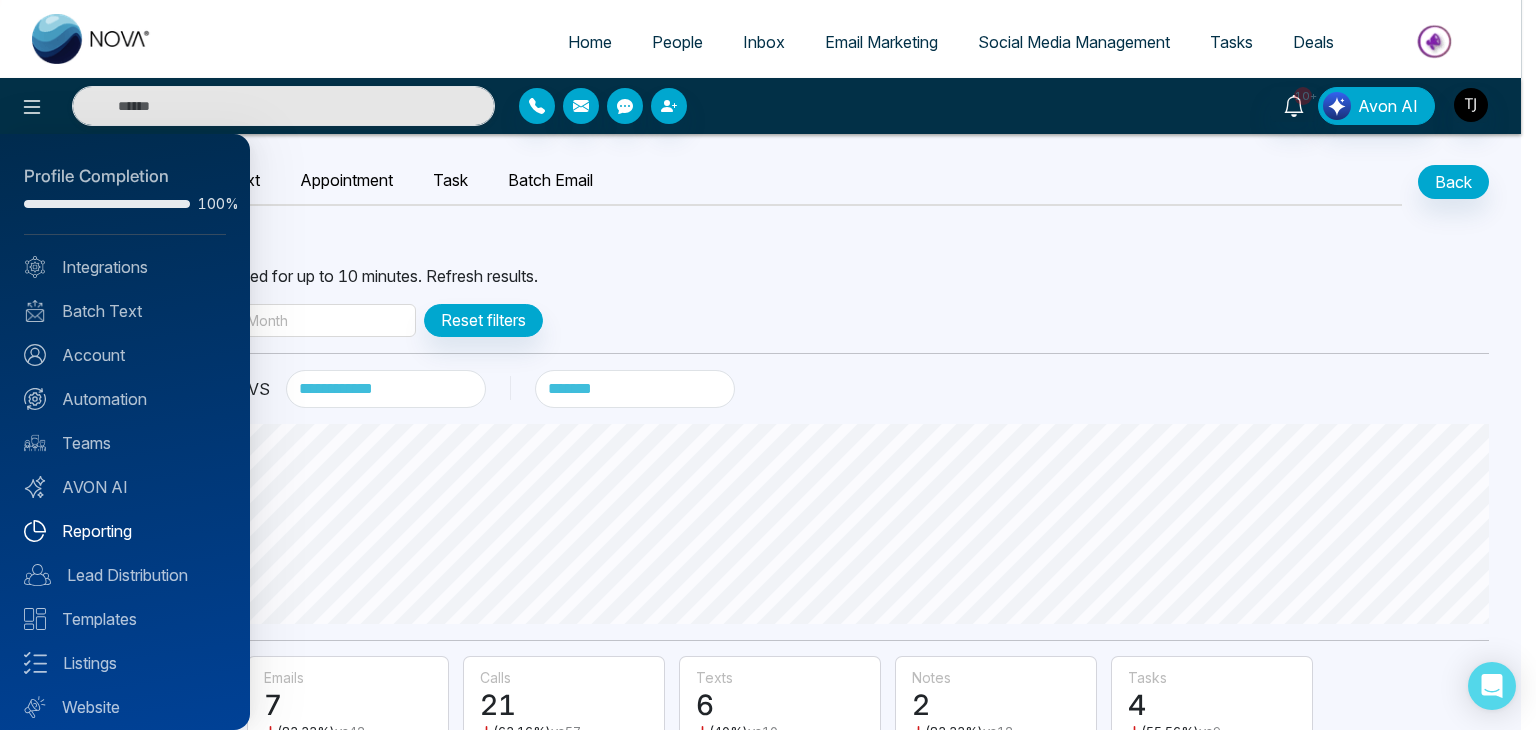 click on "Reporting" at bounding box center [125, 531] 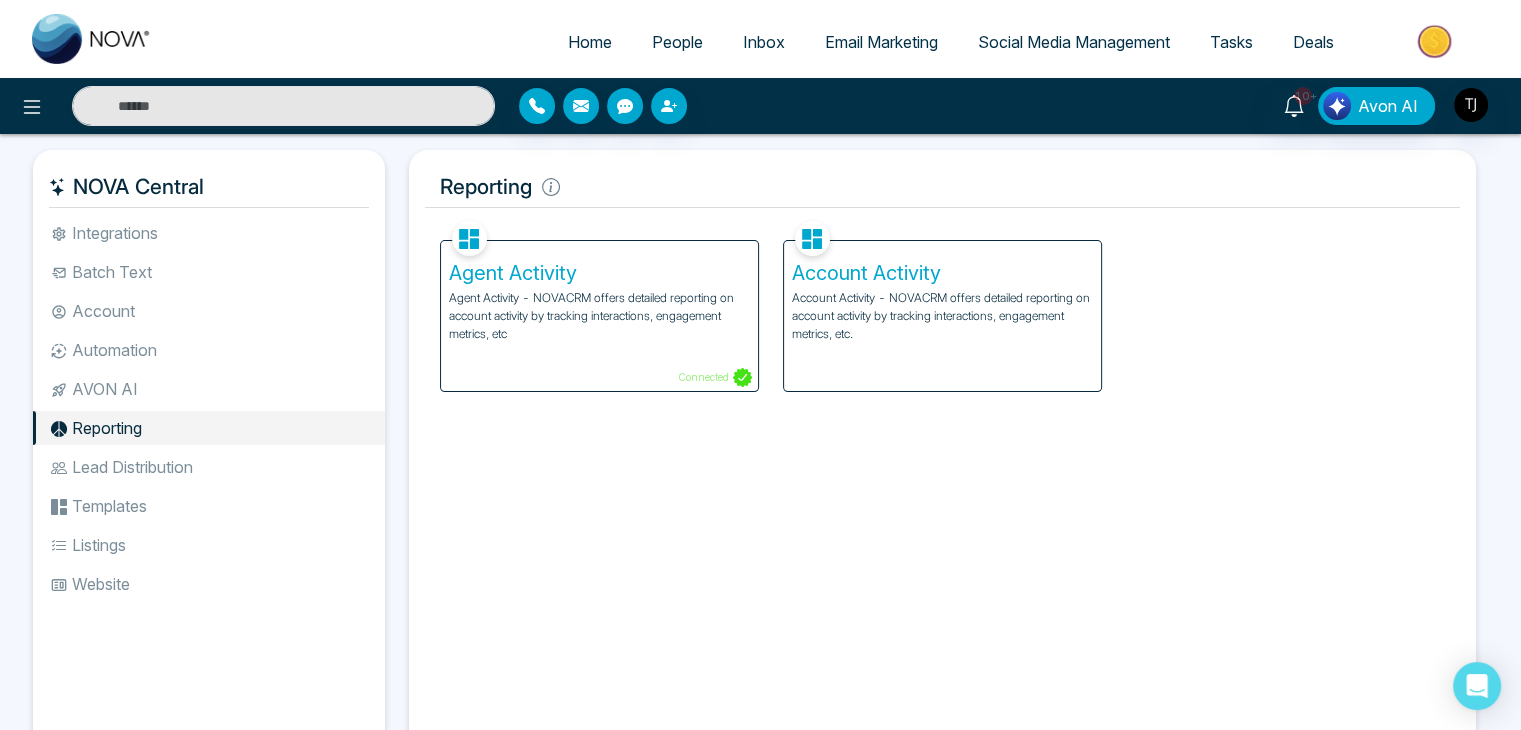 click on "Account Activity - NOVACRM offers detailed reporting on account activity by tracking interactions, engagement metrics, etc." at bounding box center (942, 316) 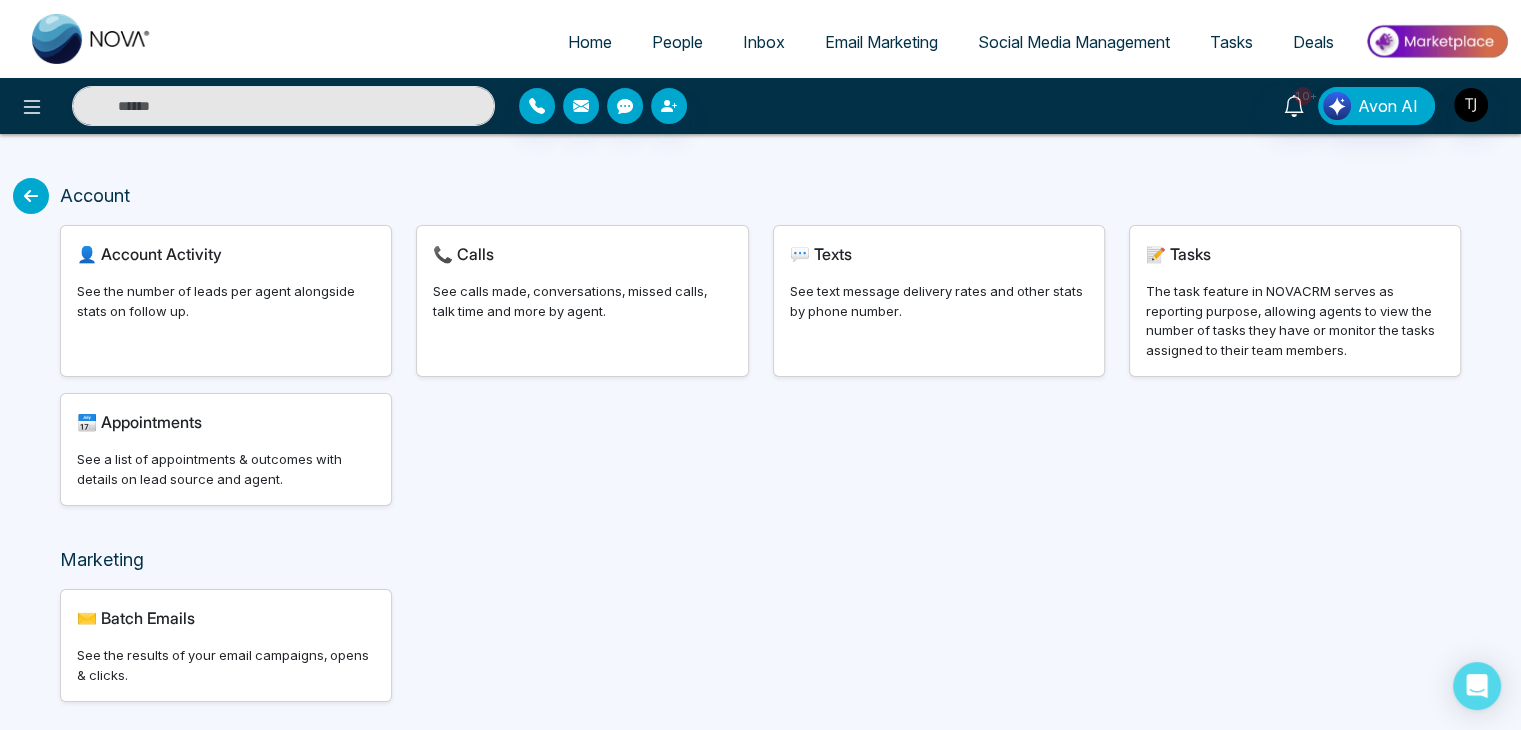 click on "See the number of leads per agent alongside stats on follow up." at bounding box center (226, 301) 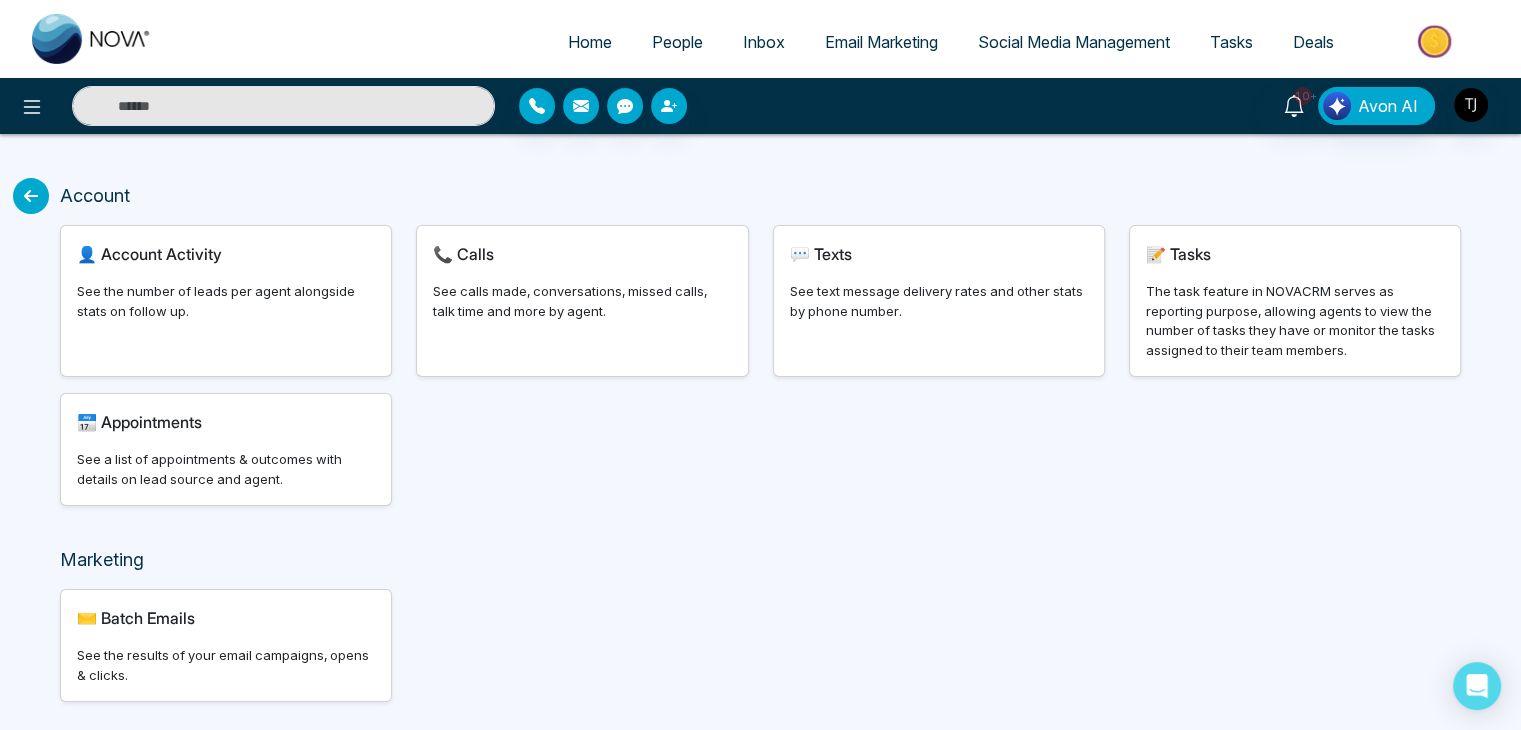 select on "***" 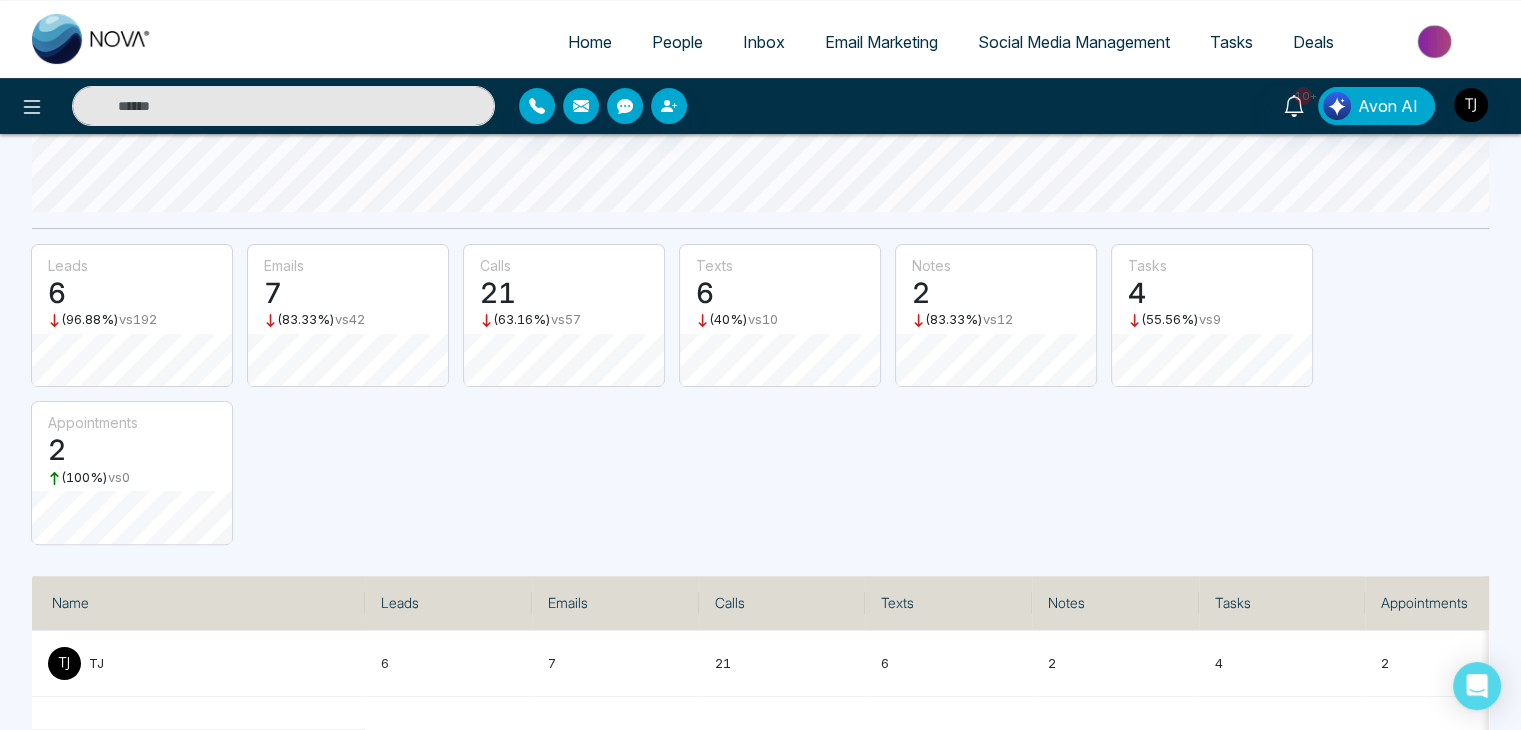 scroll, scrollTop: 425, scrollLeft: 0, axis: vertical 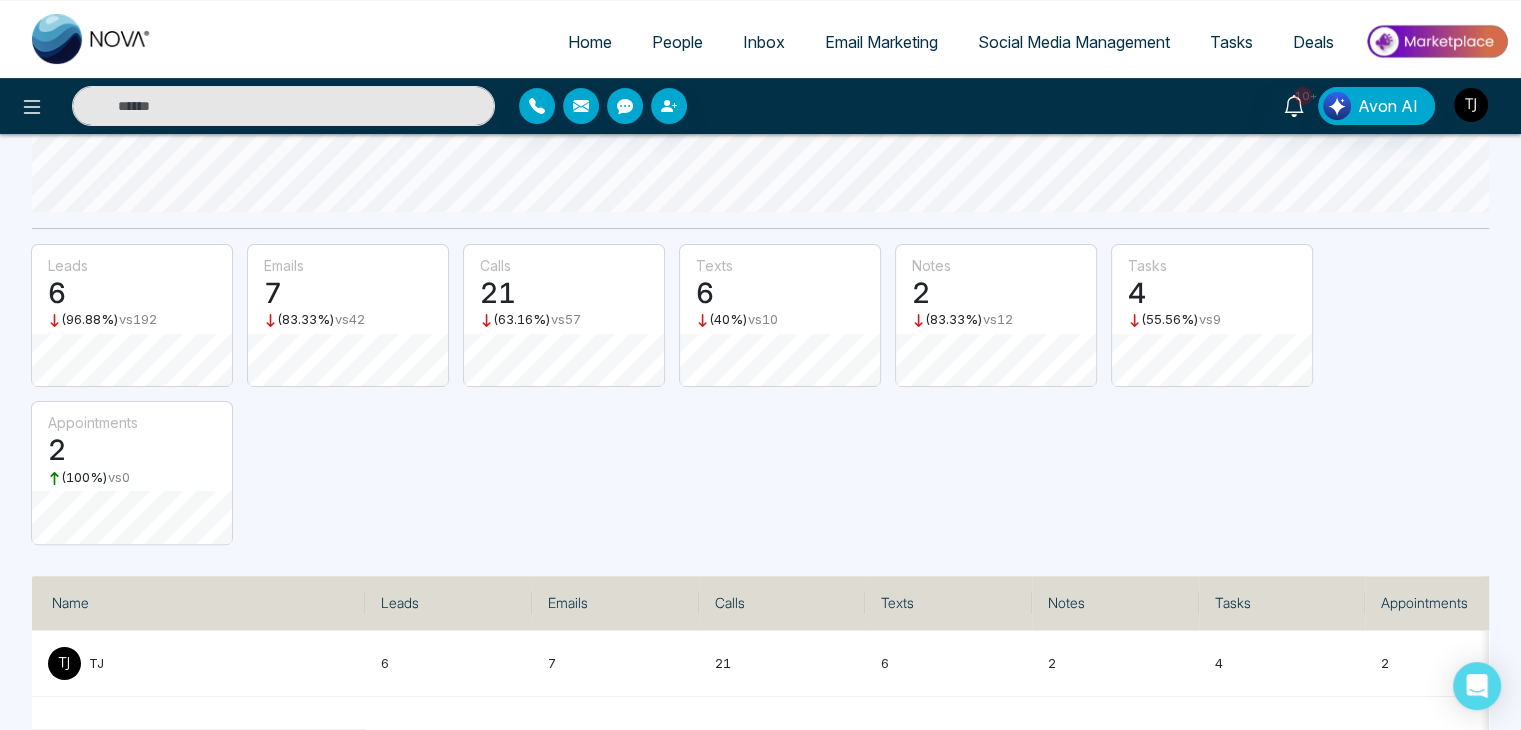 click at bounding box center (1471, 105) 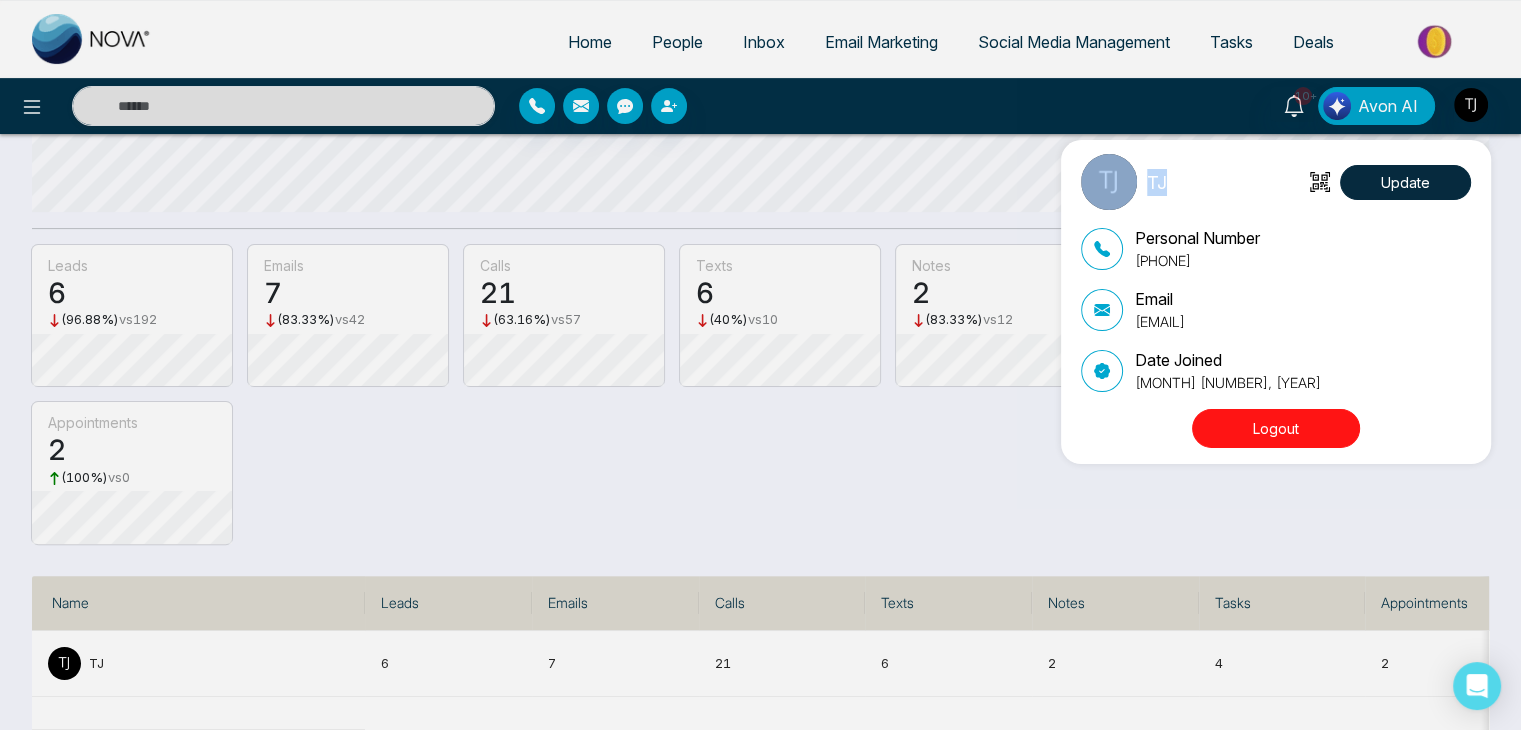 drag, startPoint x: 1168, startPoint y: 192, endPoint x: 1097, endPoint y: 197, distance: 71.17584 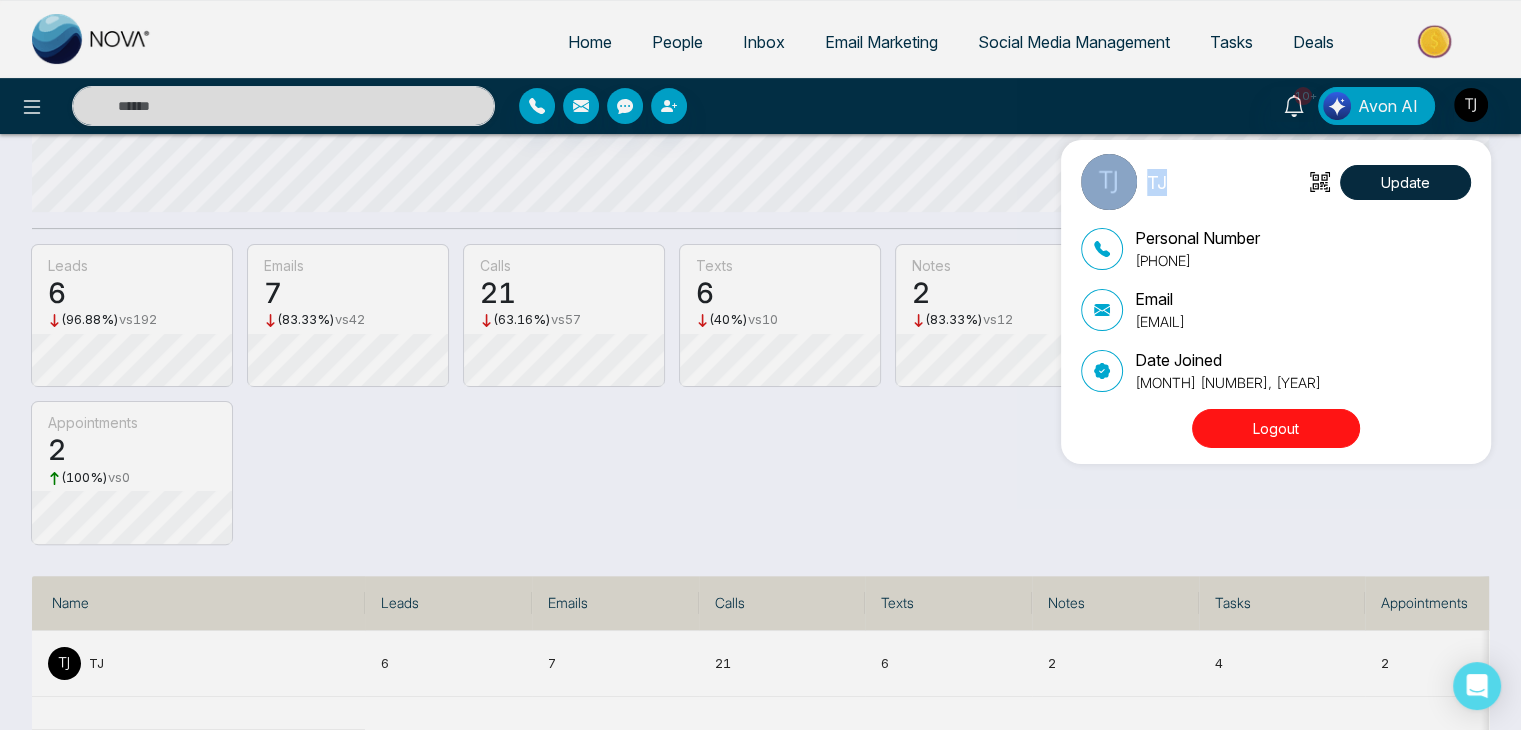 click on "TJ Update" at bounding box center [1276, 182] 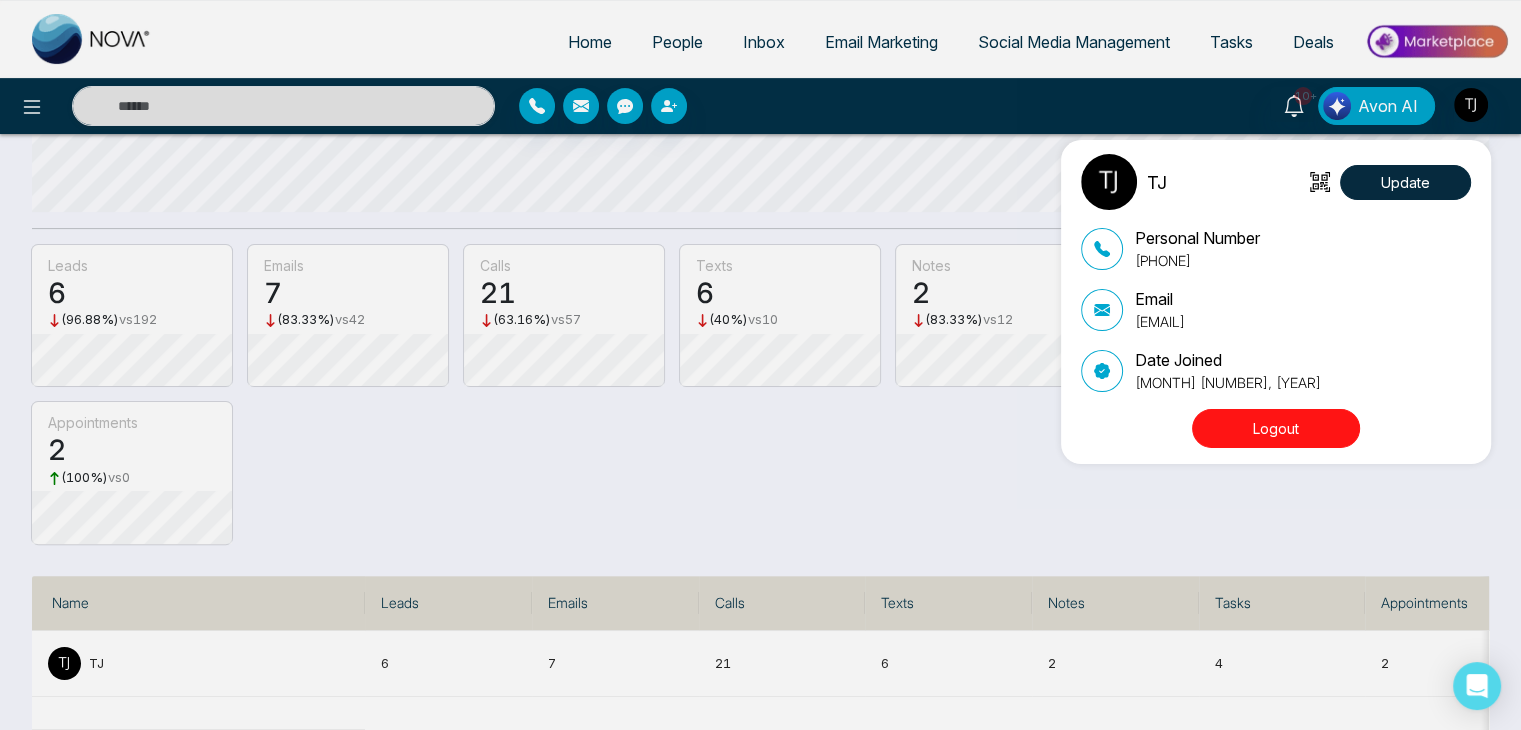 click on "TJ Update Personal Number [PHONE] Email [EMAIL] Date Joined [MONTH] [DAY], [YEAR] Logout" at bounding box center [760, 365] 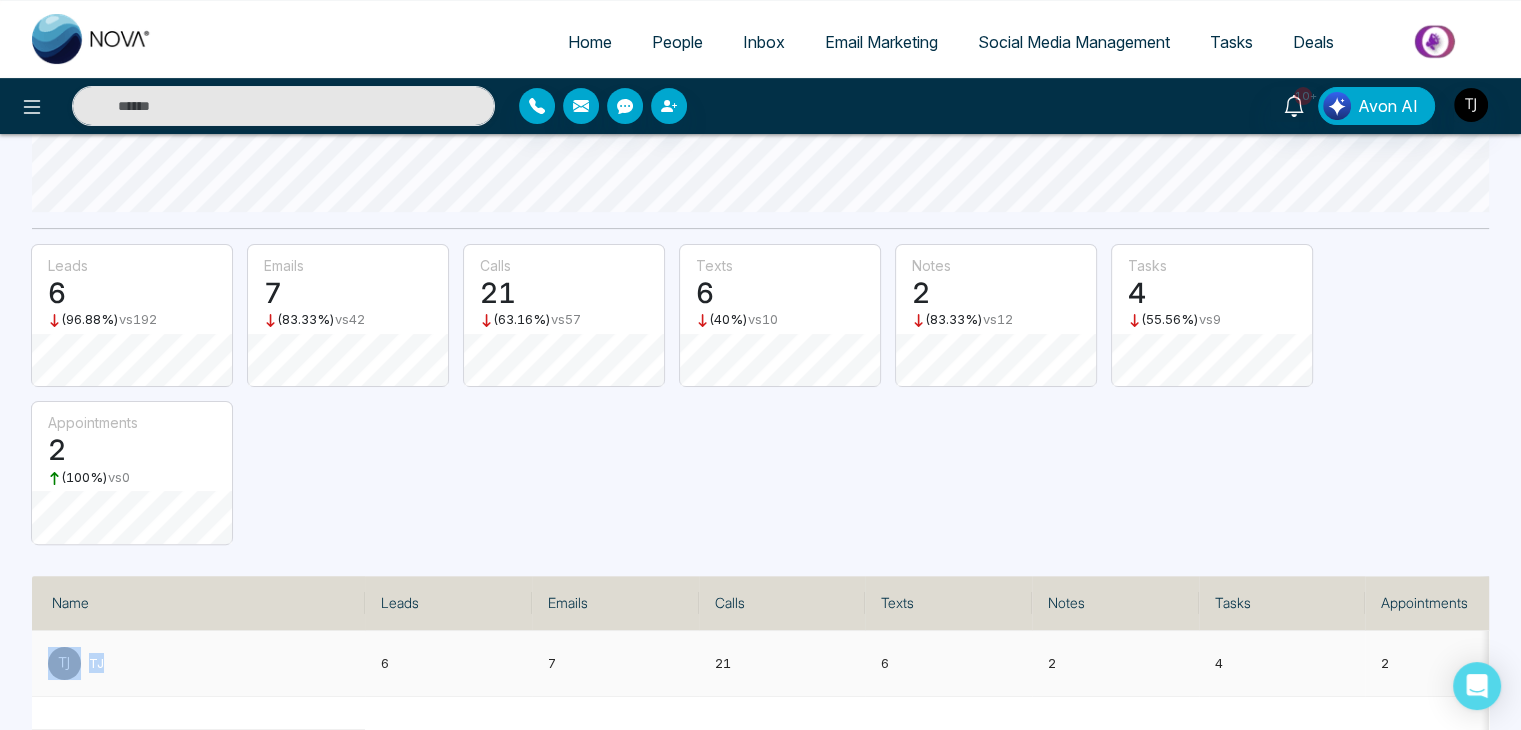 drag, startPoint x: 103, startPoint y: 651, endPoint x: 84, endPoint y: 641, distance: 21.470911 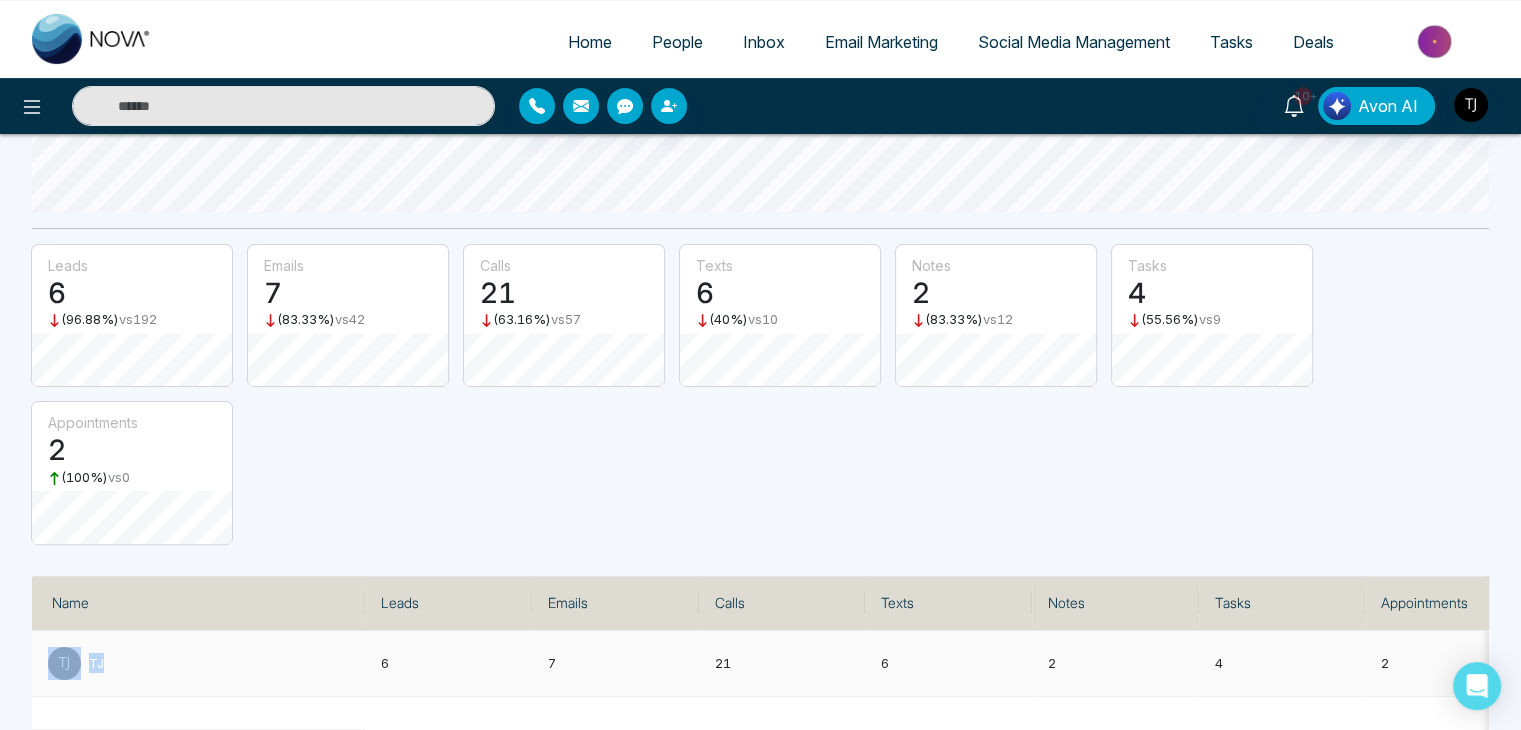 click on "TJ" at bounding box center (198, 663) 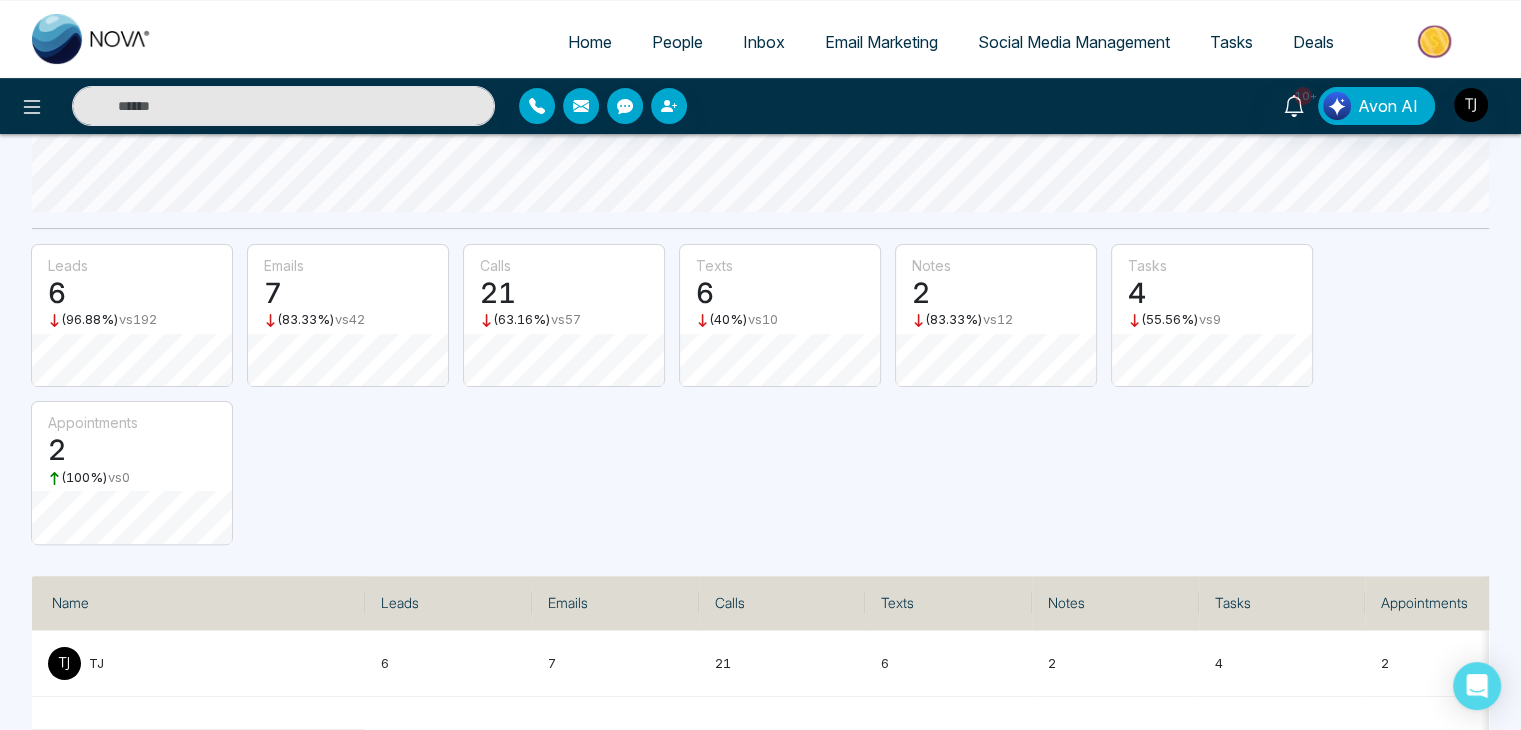 click on "leads [NUMBER] ( [PERCENT] %) vs [NUMBER] emails [NUMBER] ( [PERCENT] %) vs [NUMBER] calls [NUMBER] ( [PERCENT] %) vs [NUMBER] texts [NUMBER] ( [PERCENT] %) vs [NUMBER] notes [NUMBER] ( [PERCENT] %) vs [NUMBER] tasks [NUMBER] ( [PERCENT] %) vs [NUMBER] appointments [NUMBER] ( [PERCENT] %) vs [NUMBER]" at bounding box center [760, 402] 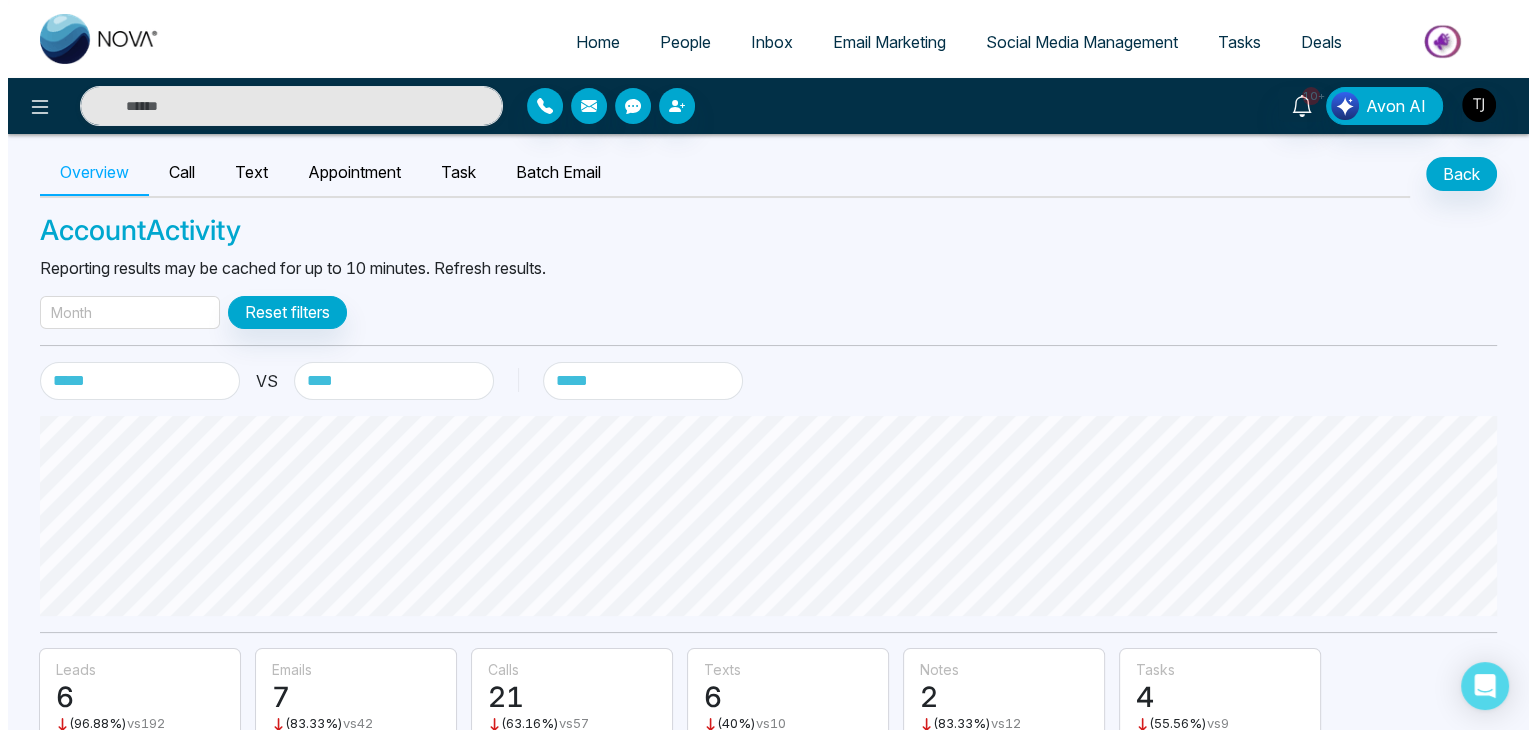 scroll, scrollTop: 0, scrollLeft: 0, axis: both 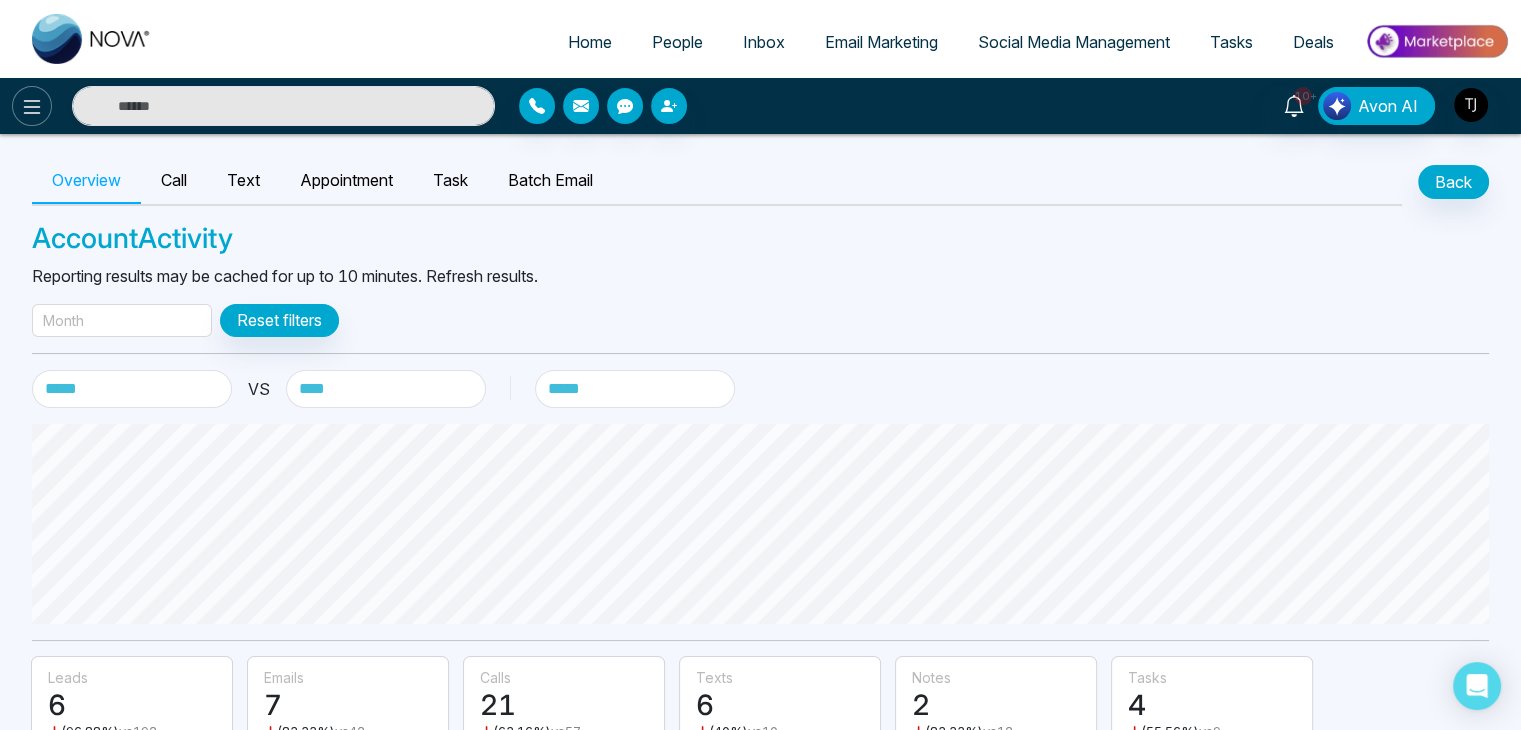 click at bounding box center (32, 106) 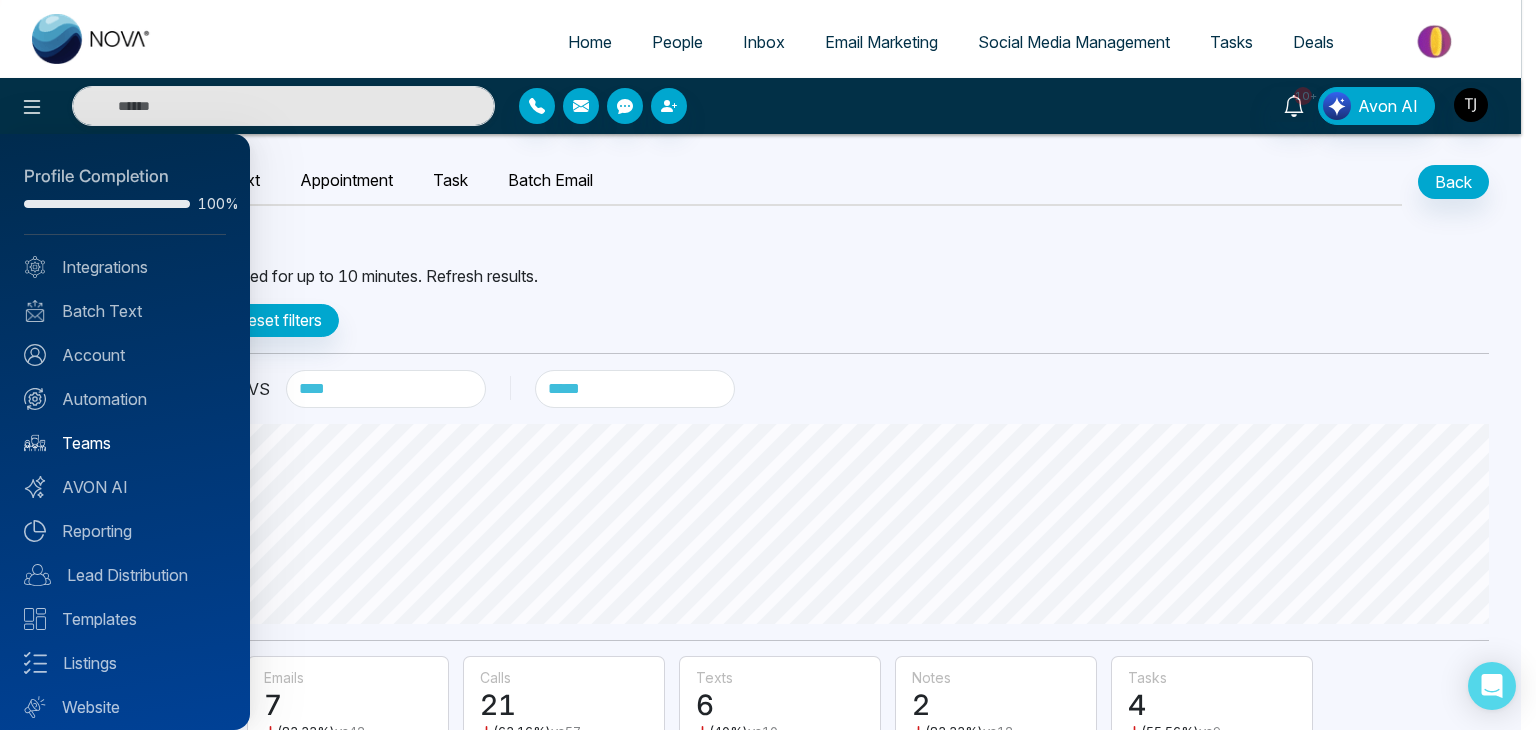 scroll, scrollTop: 56, scrollLeft: 0, axis: vertical 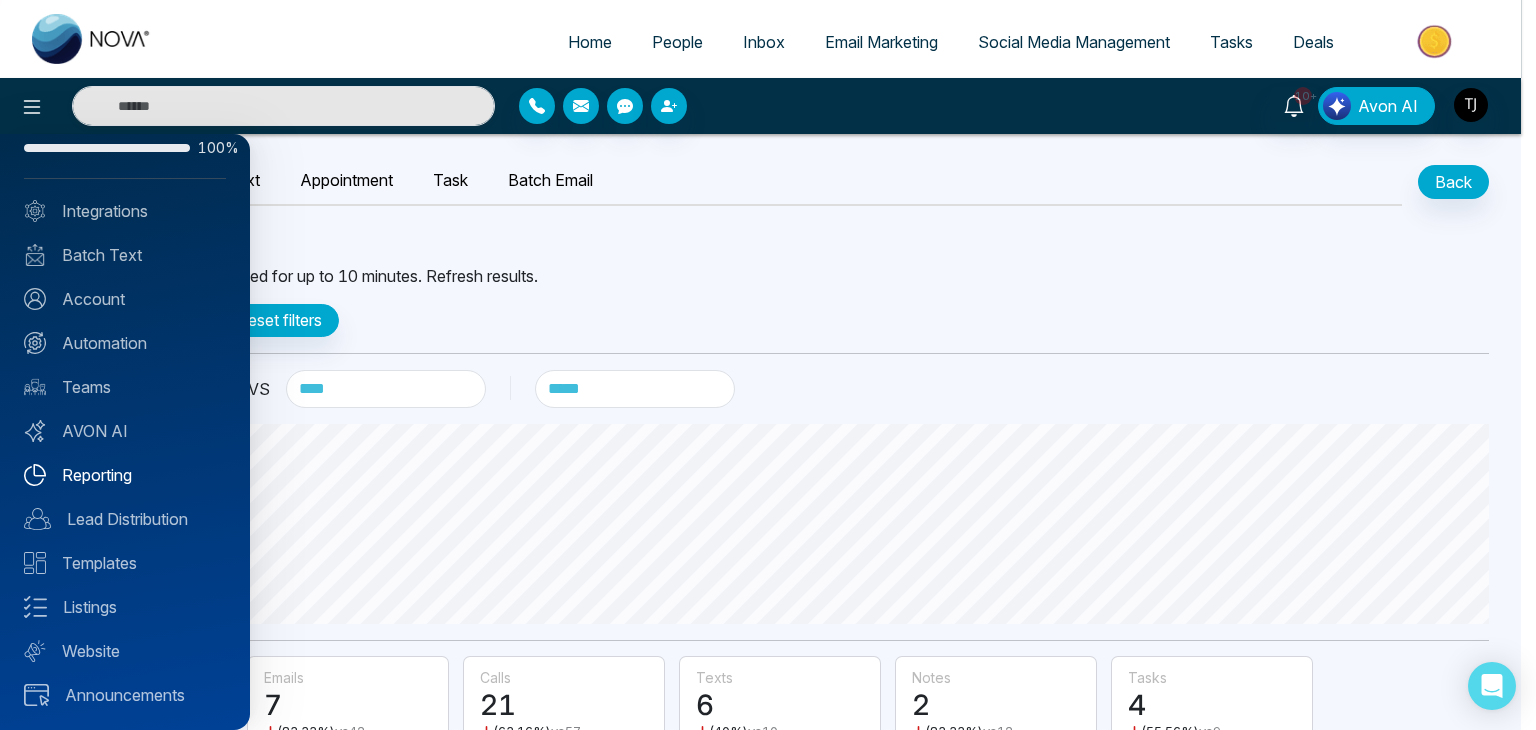 click on "Reporting" at bounding box center (125, 475) 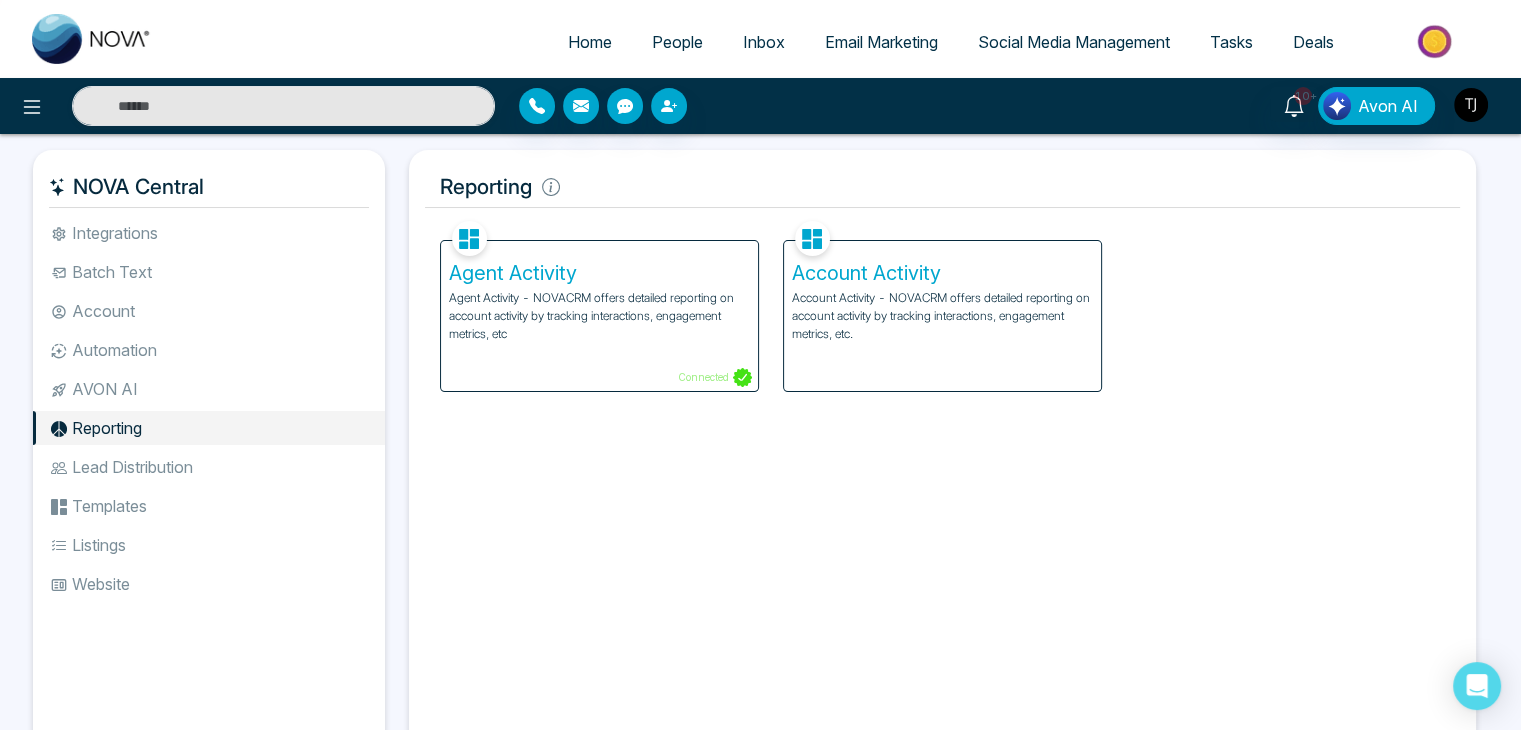 click at bounding box center (1471, 105) 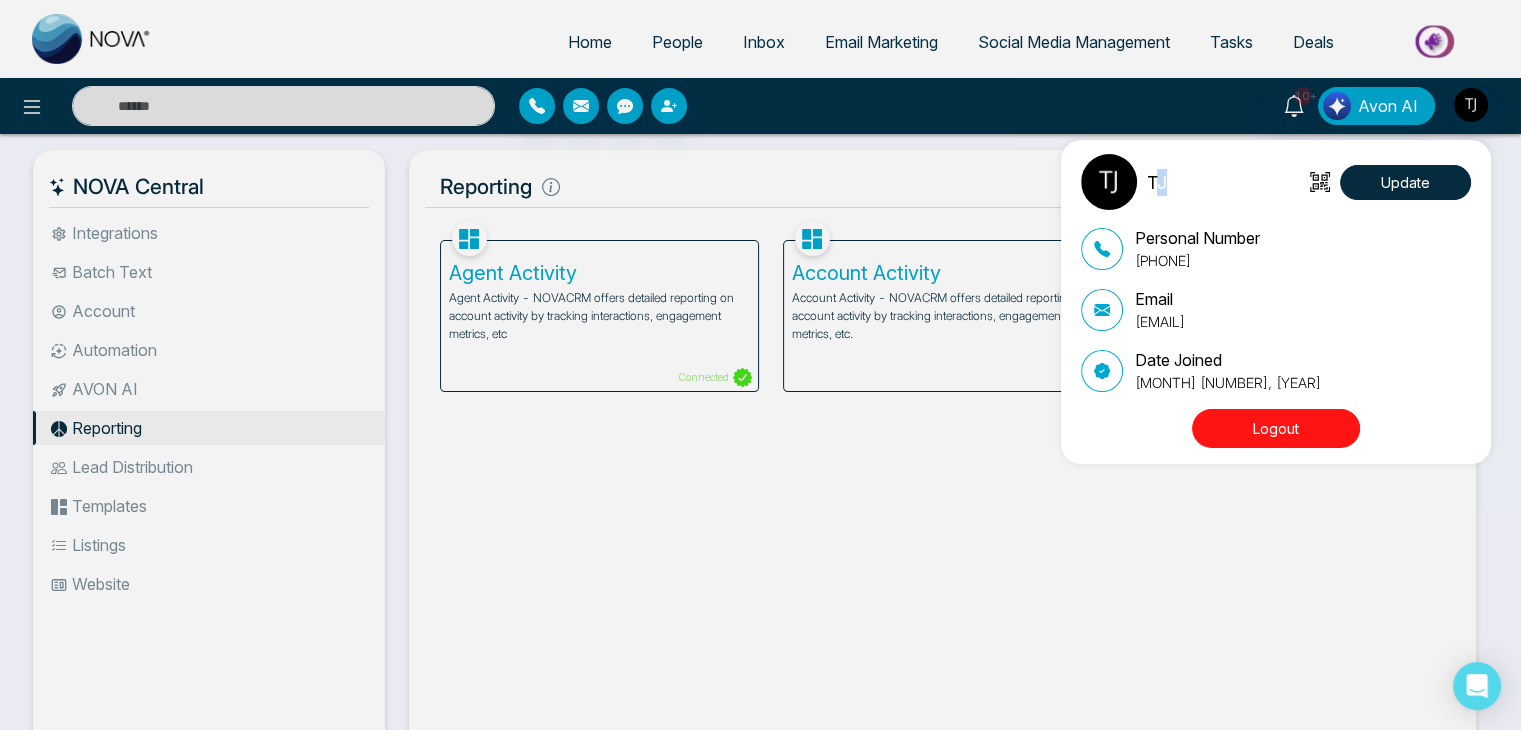 drag, startPoint x: 1154, startPoint y: 188, endPoint x: 1172, endPoint y: 187, distance: 18.027756 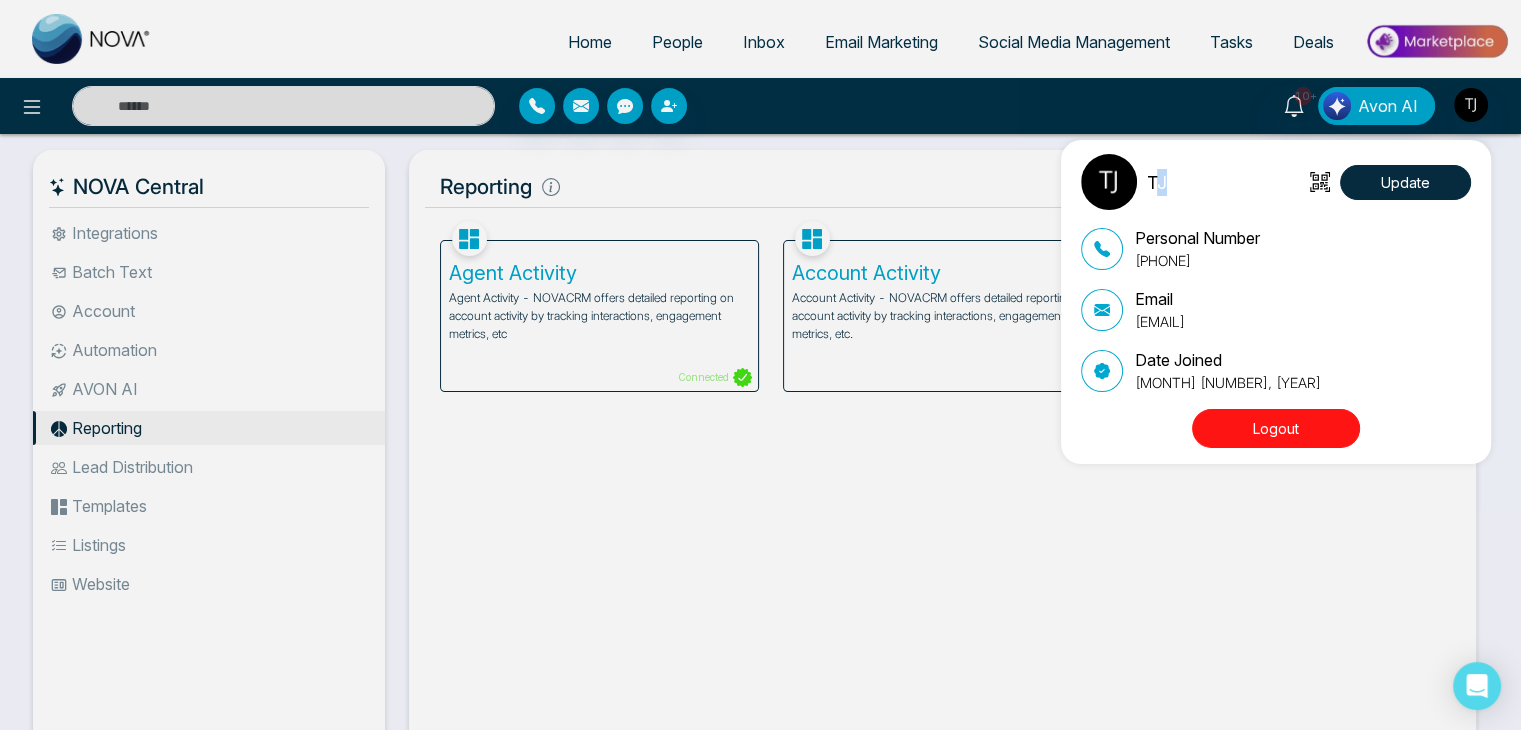 click on "TJ Update" at bounding box center (1276, 182) 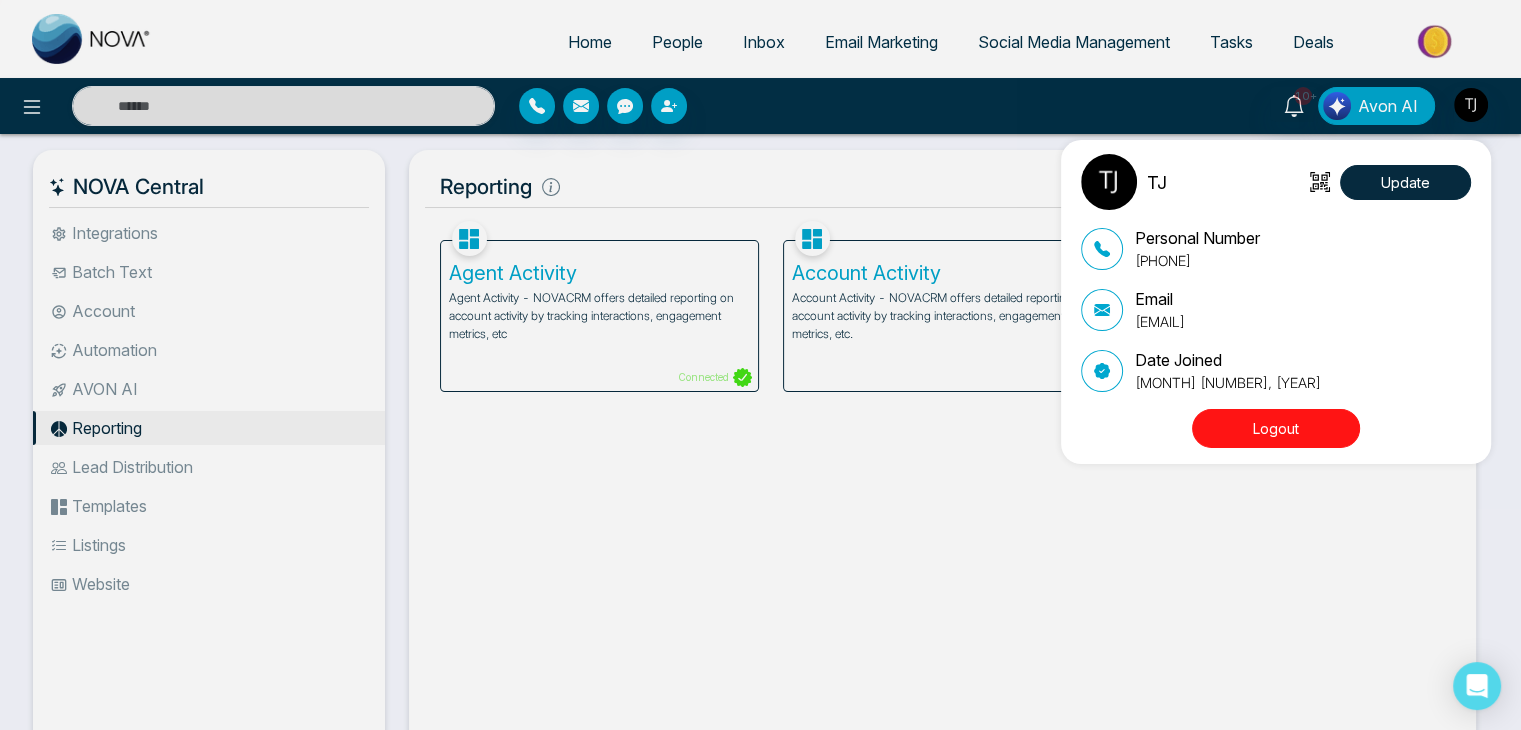 click on "TJ Update Personal Number [PHONE] Email [EMAIL] Date Joined [MONTH] [DAY], [YEAR] Logout" at bounding box center [760, 365] 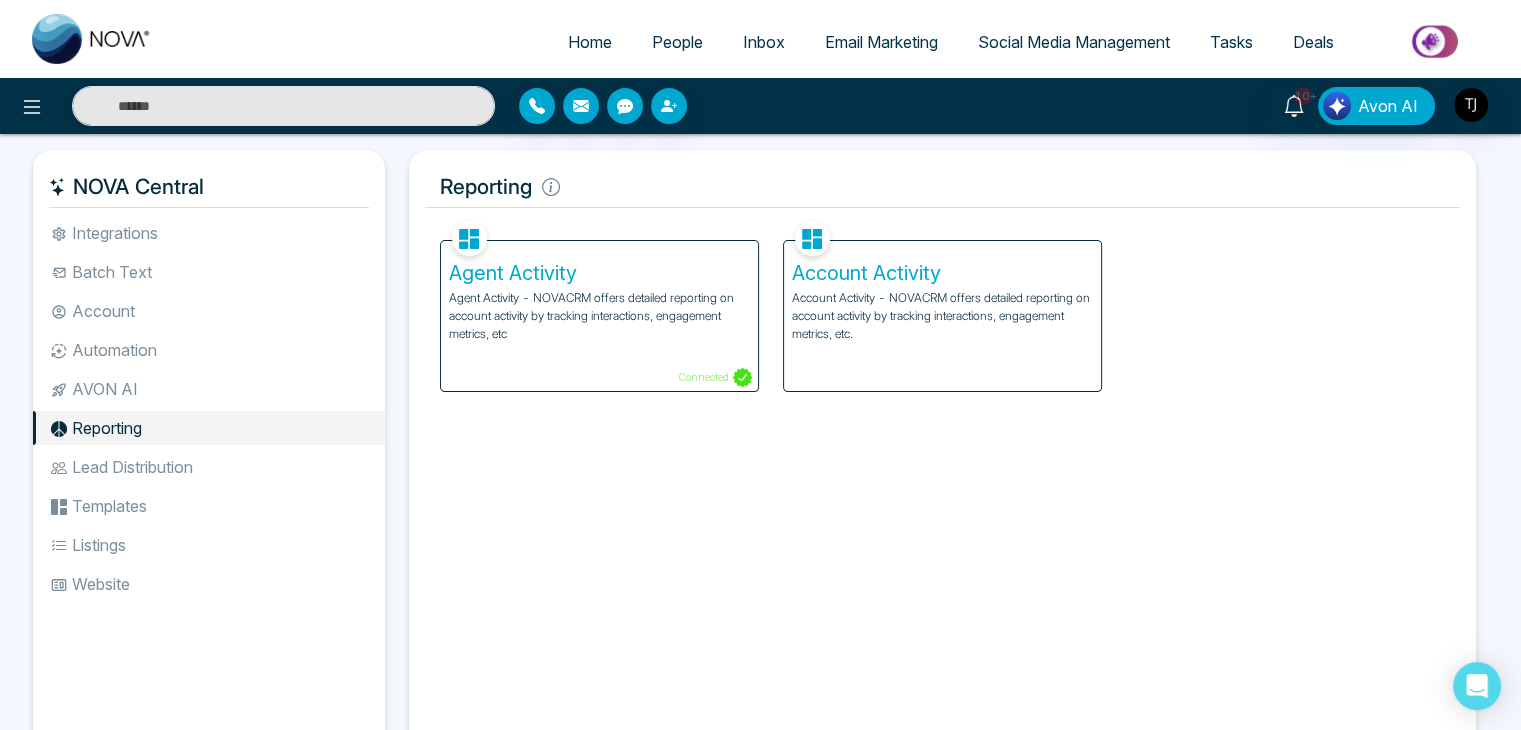 click on "Home" at bounding box center (590, 42) 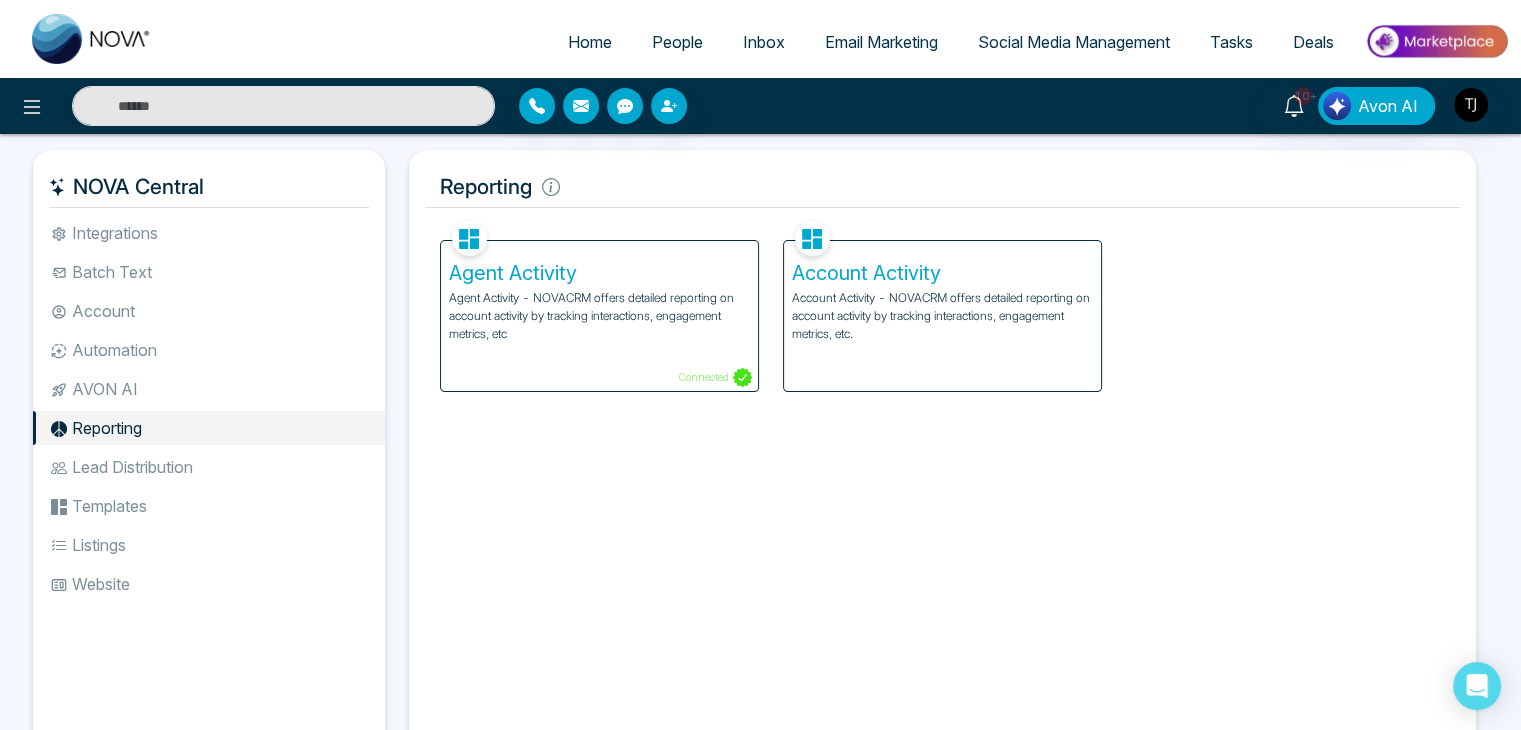 select on "*" 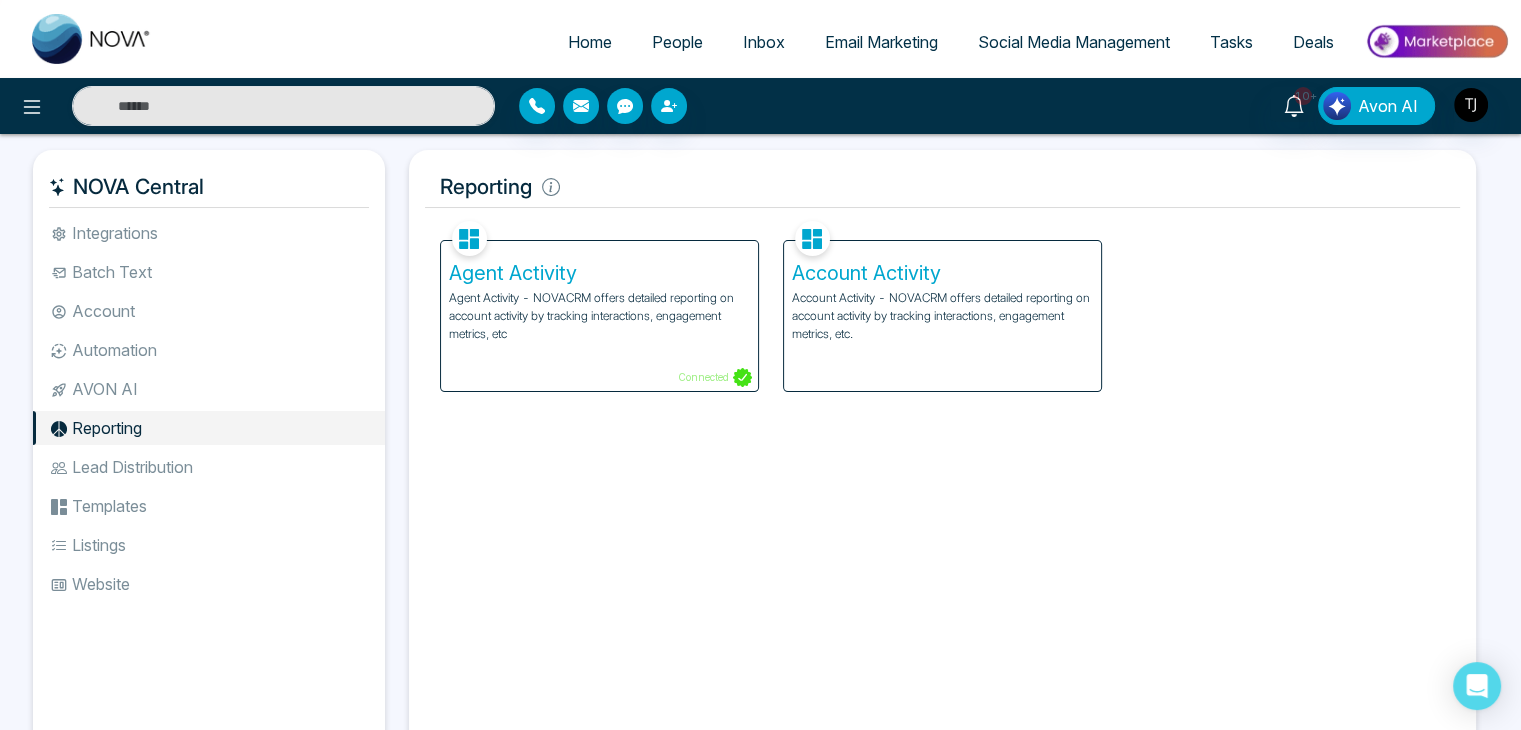 select on "*" 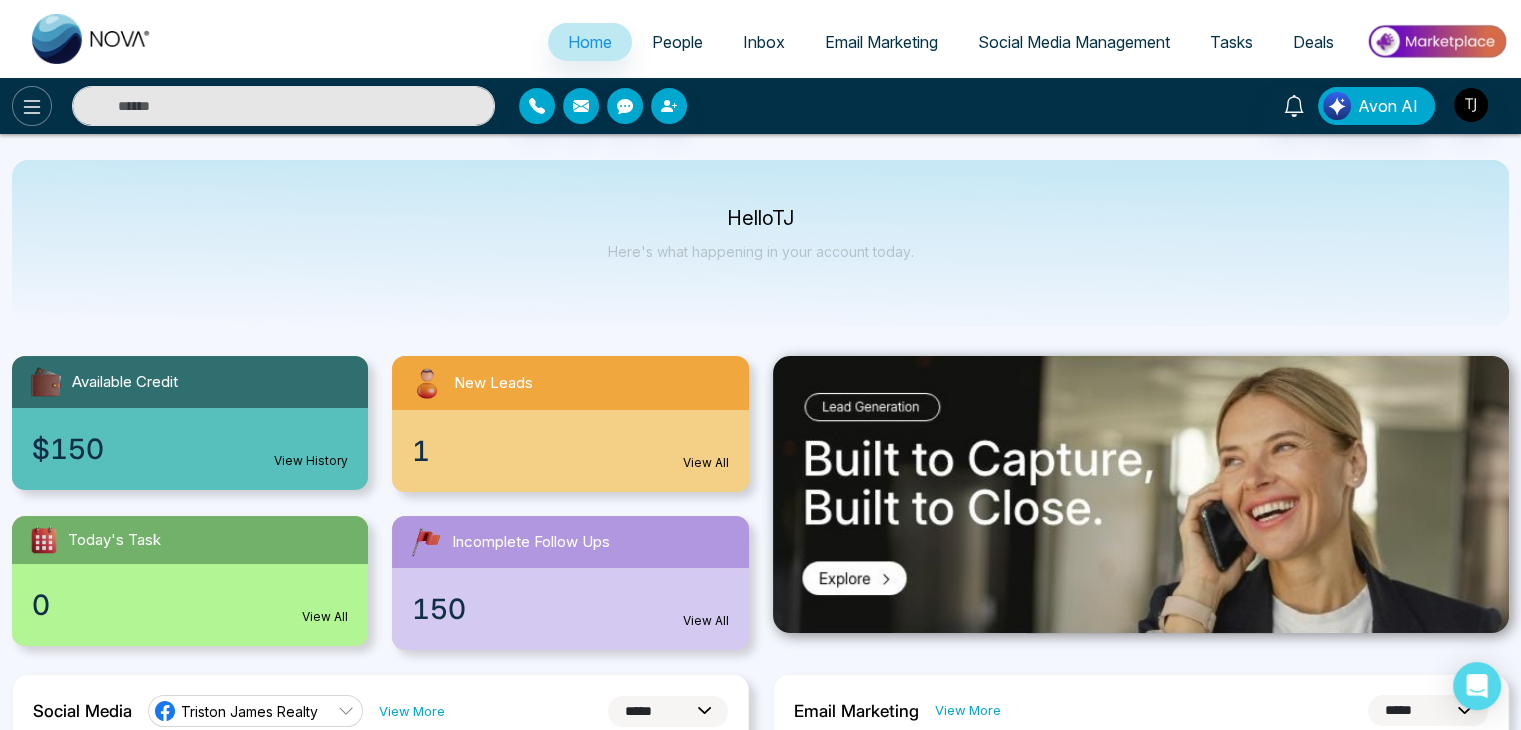 click at bounding box center (32, 106) 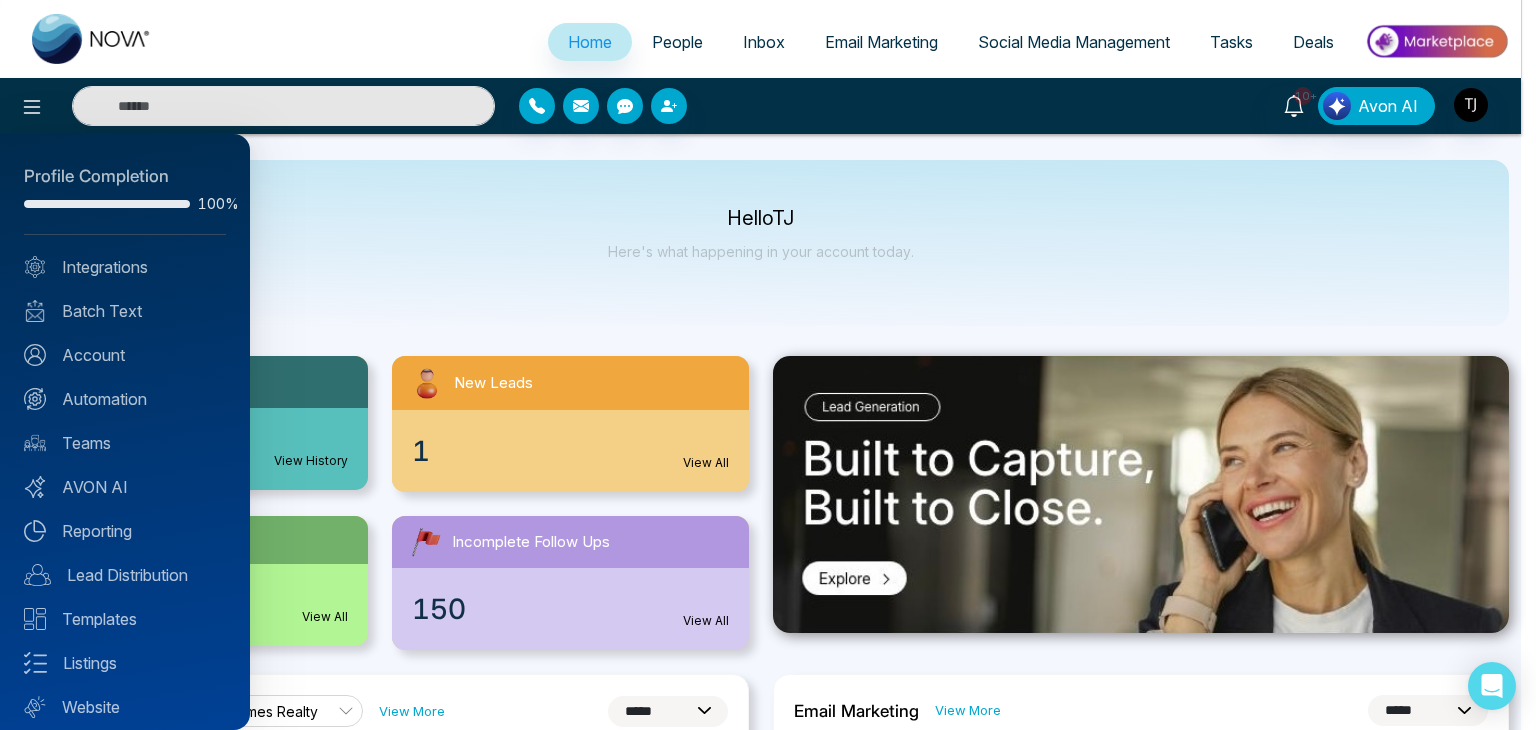 scroll, scrollTop: 0, scrollLeft: 0, axis: both 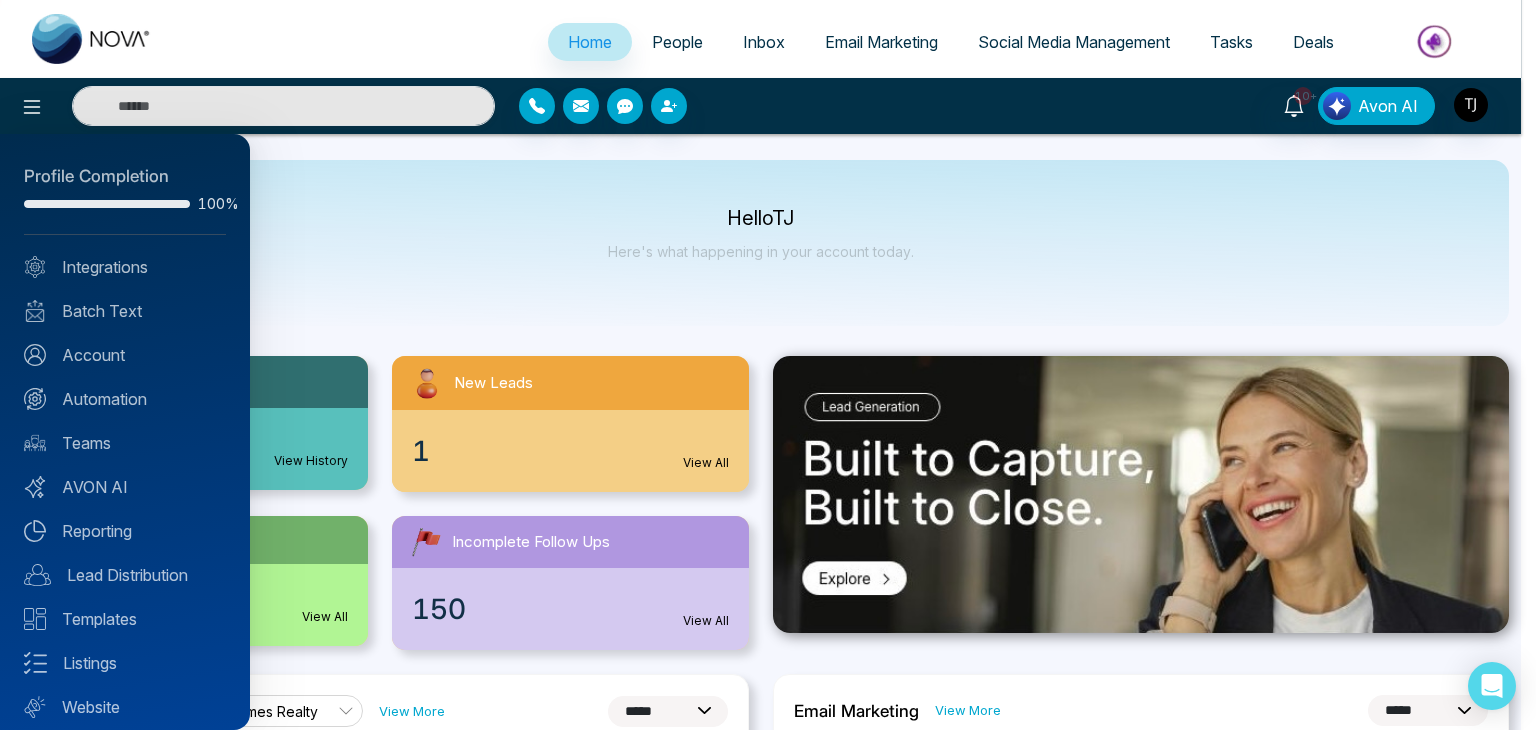 click at bounding box center (768, 365) 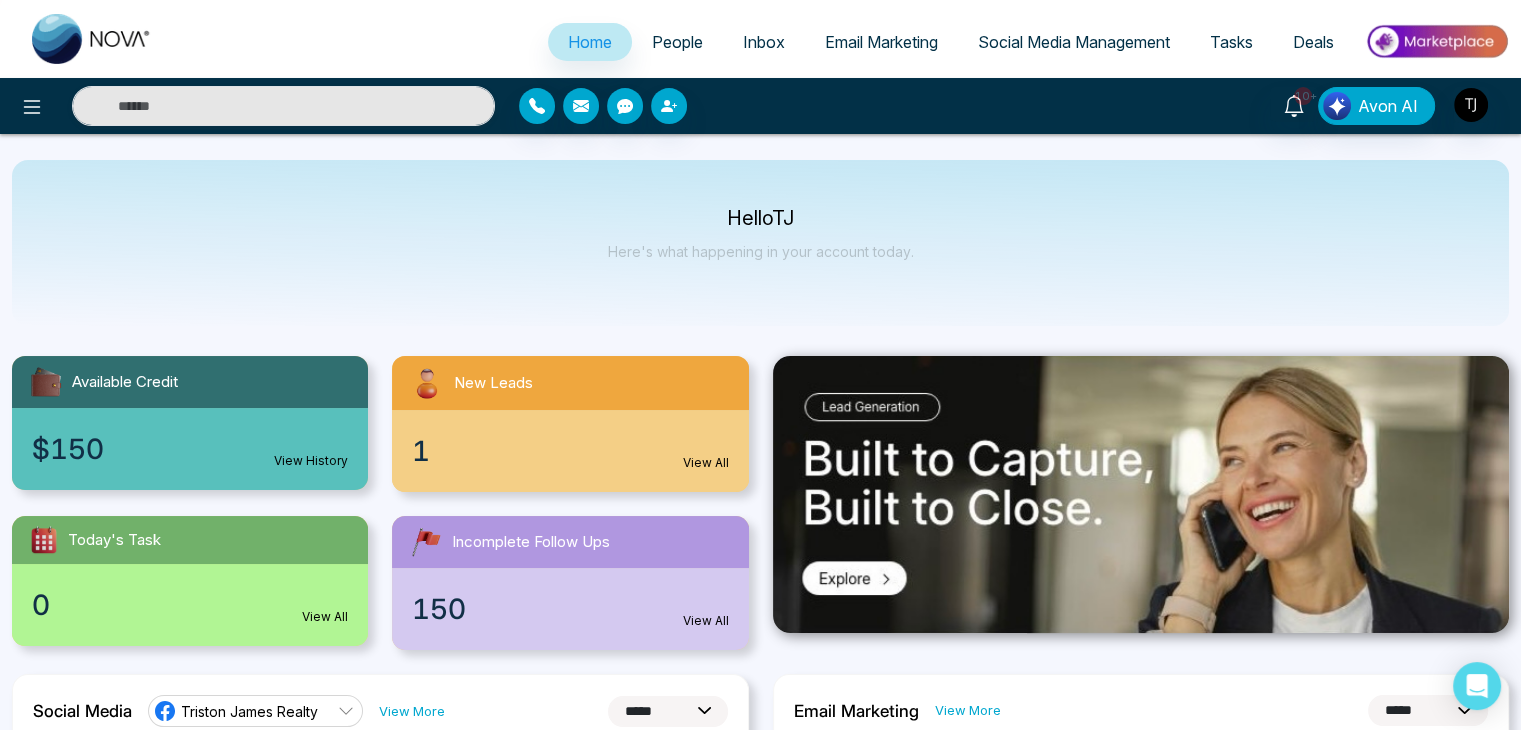 click on "People" at bounding box center (677, 42) 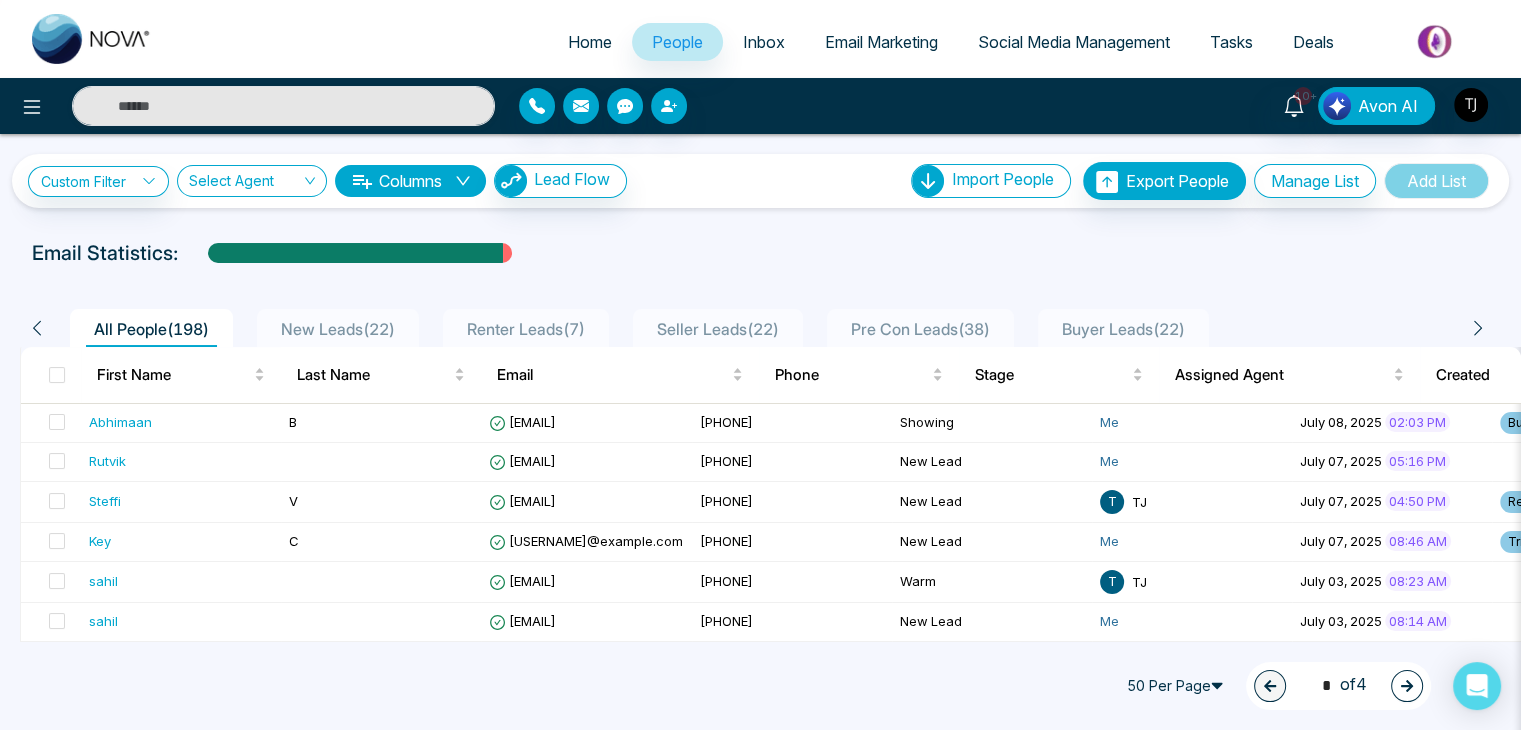 click on "Home" at bounding box center [590, 42] 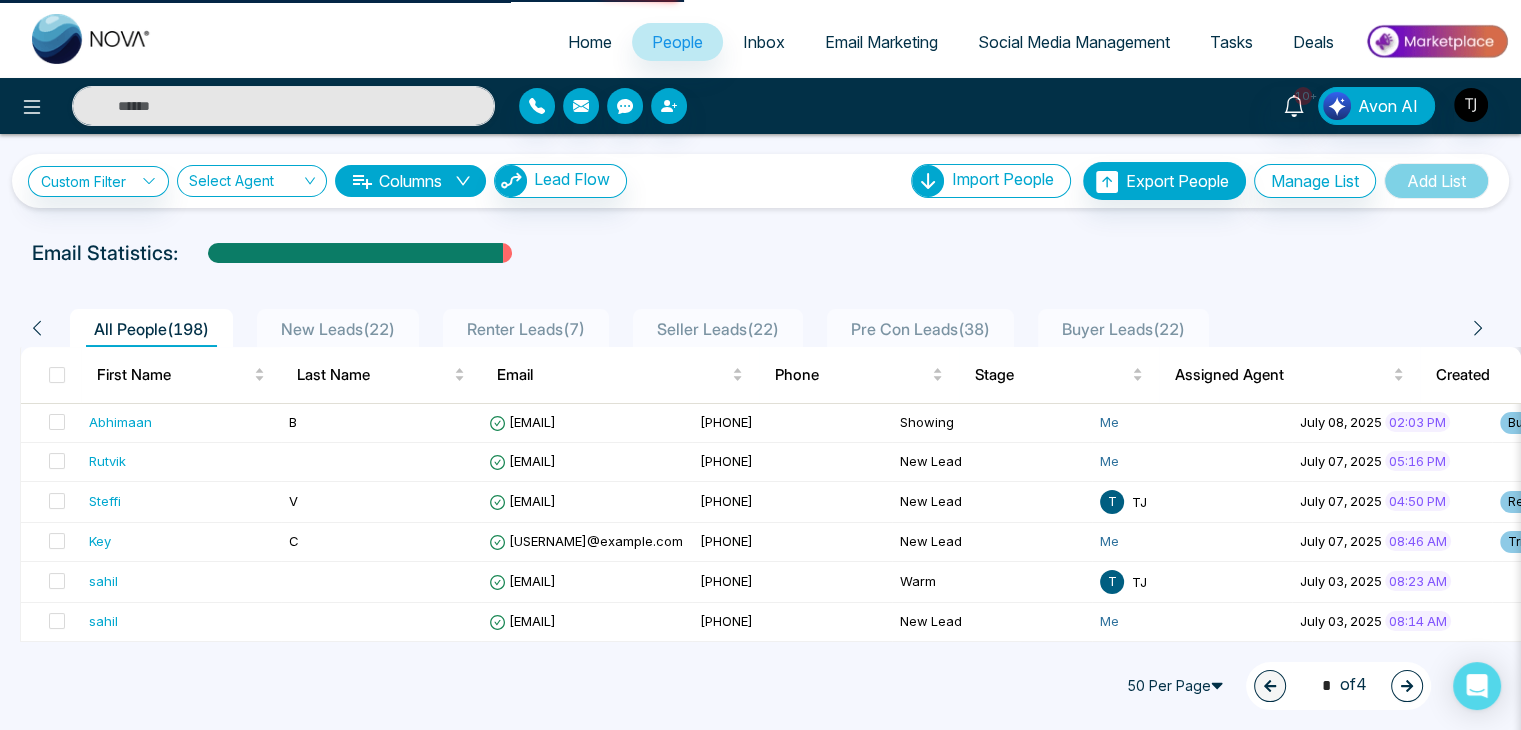 select on "*" 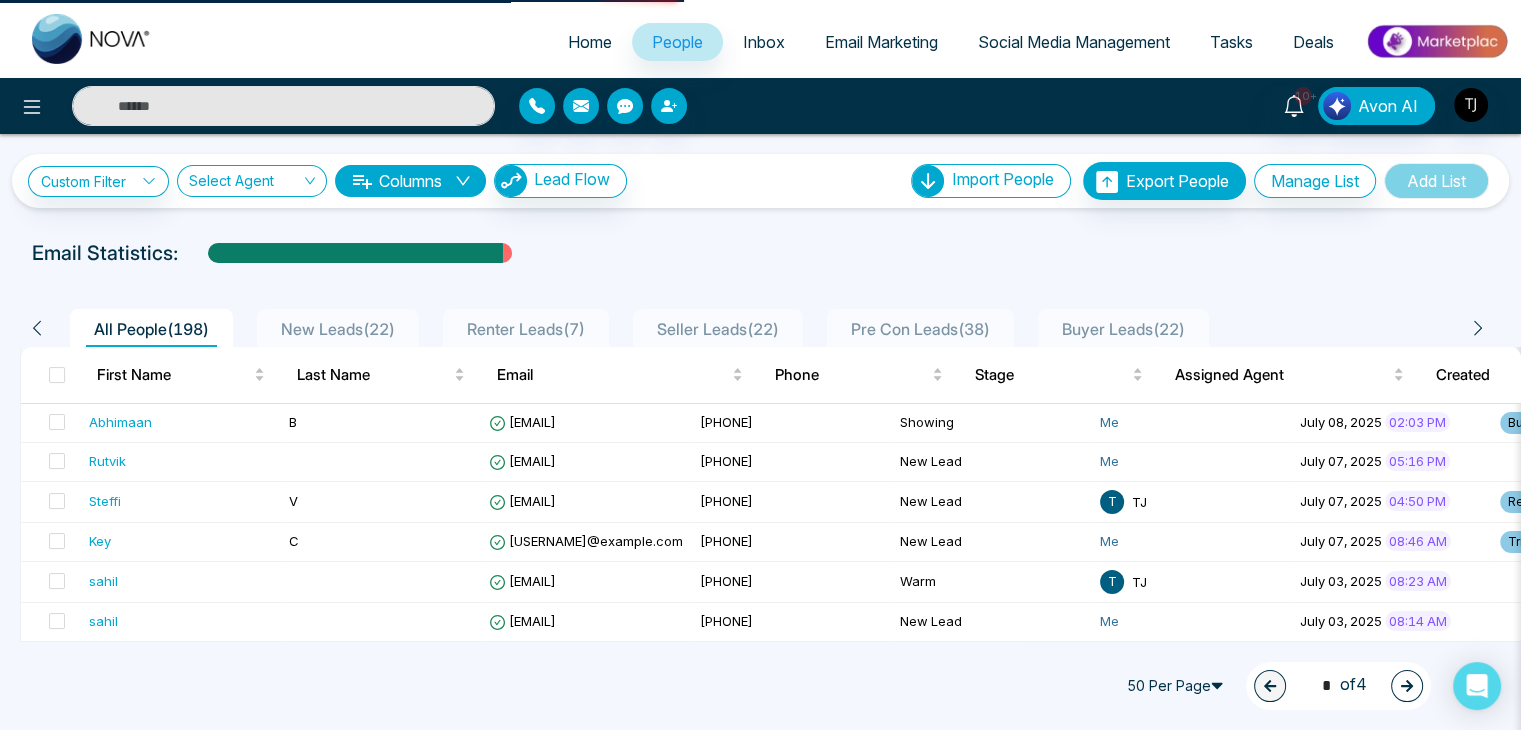 select on "*" 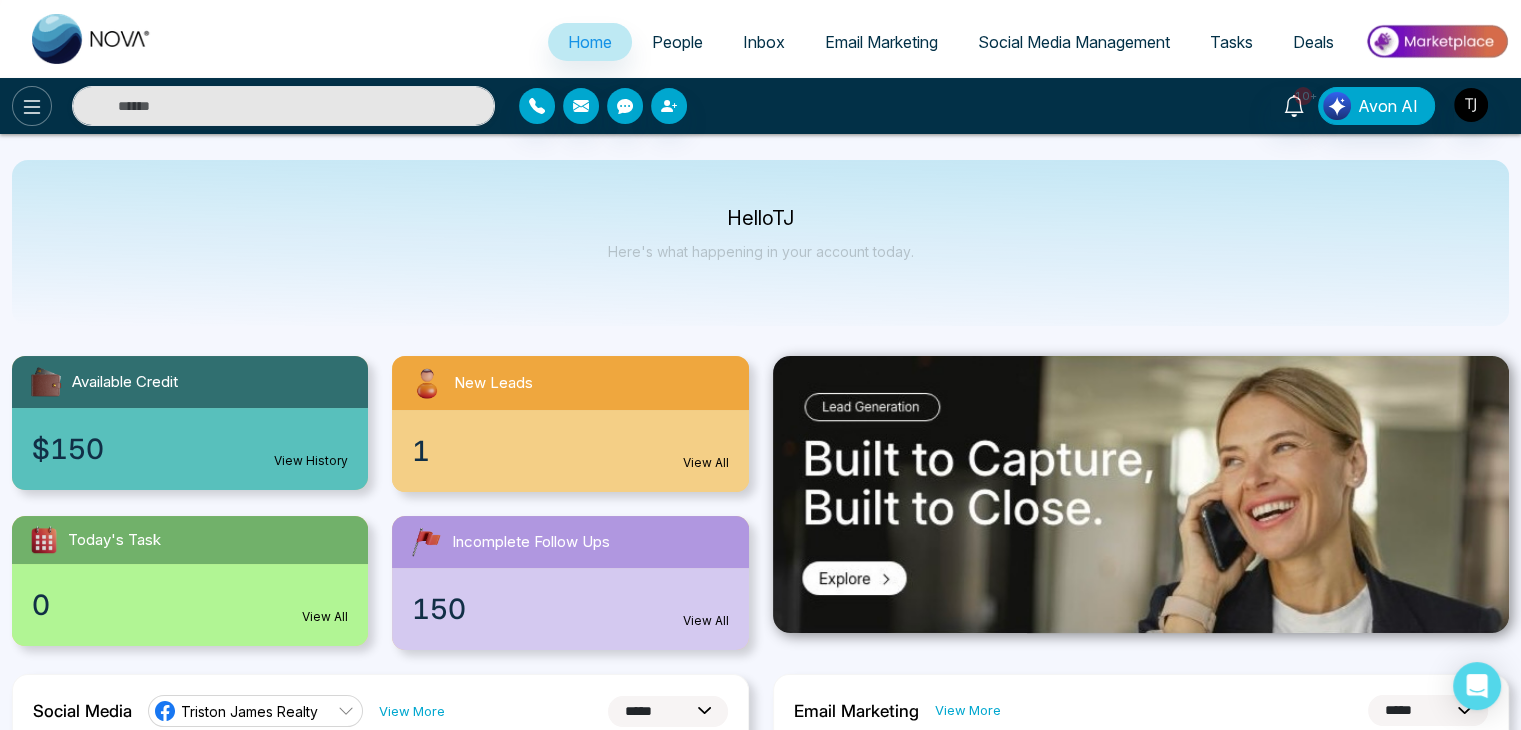 click 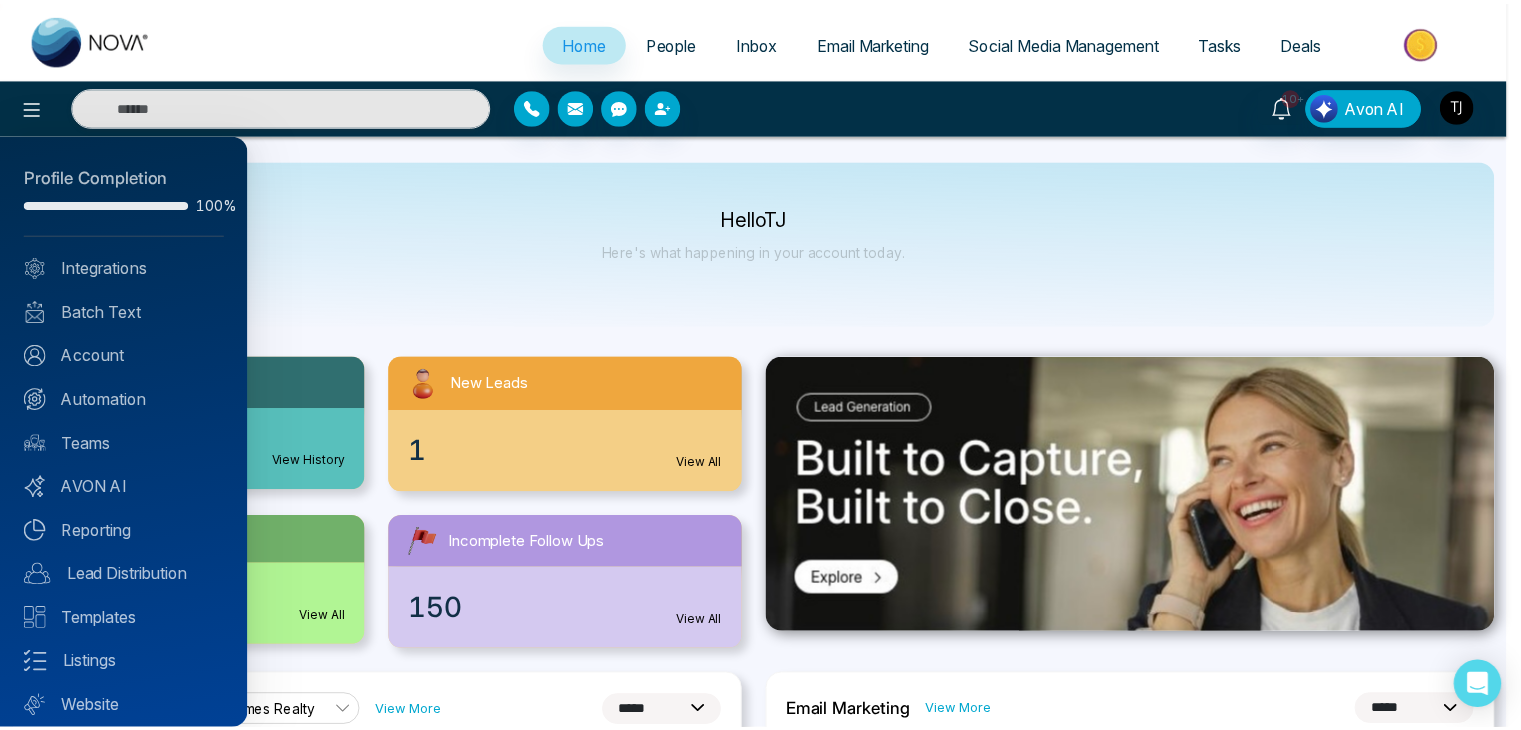 scroll, scrollTop: 56, scrollLeft: 0, axis: vertical 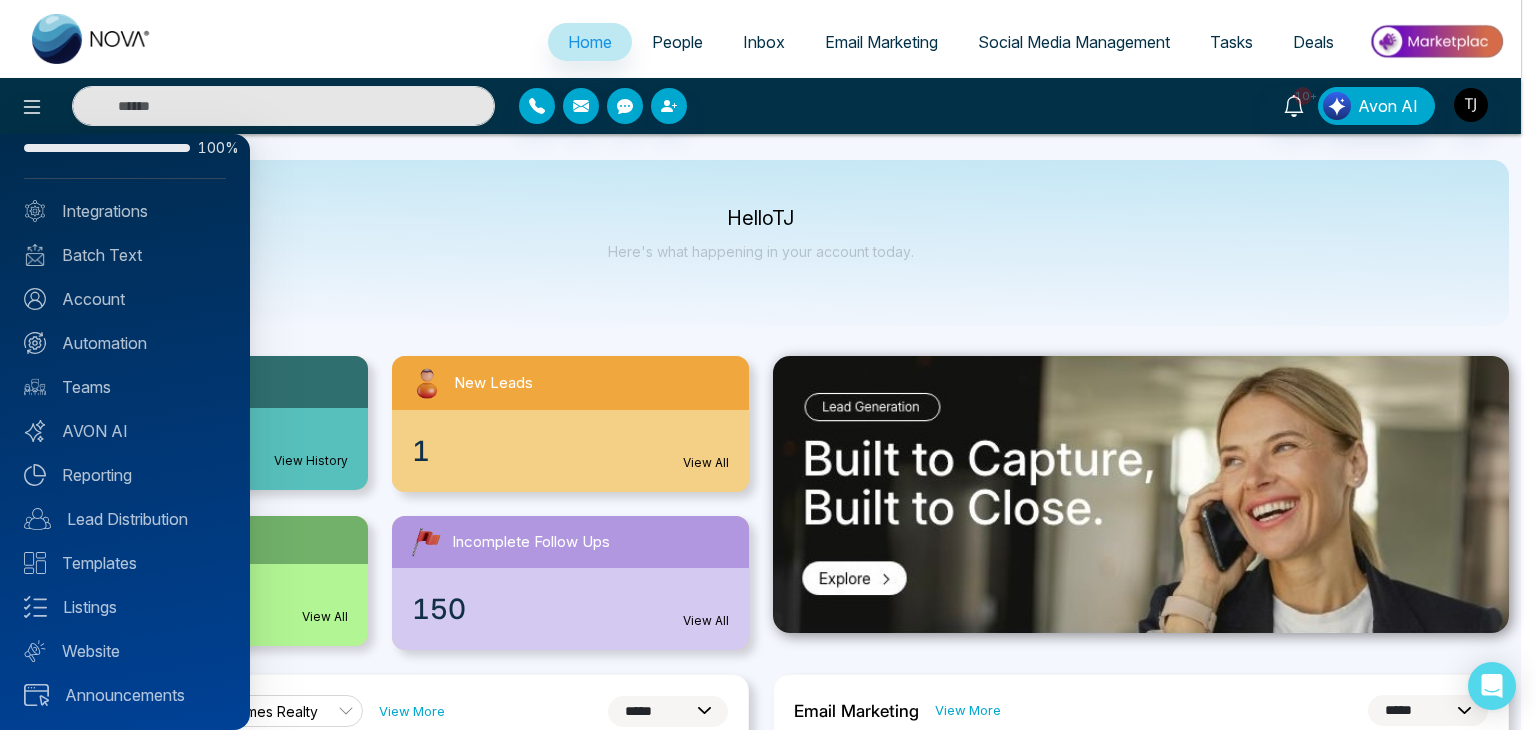 click at bounding box center (768, 365) 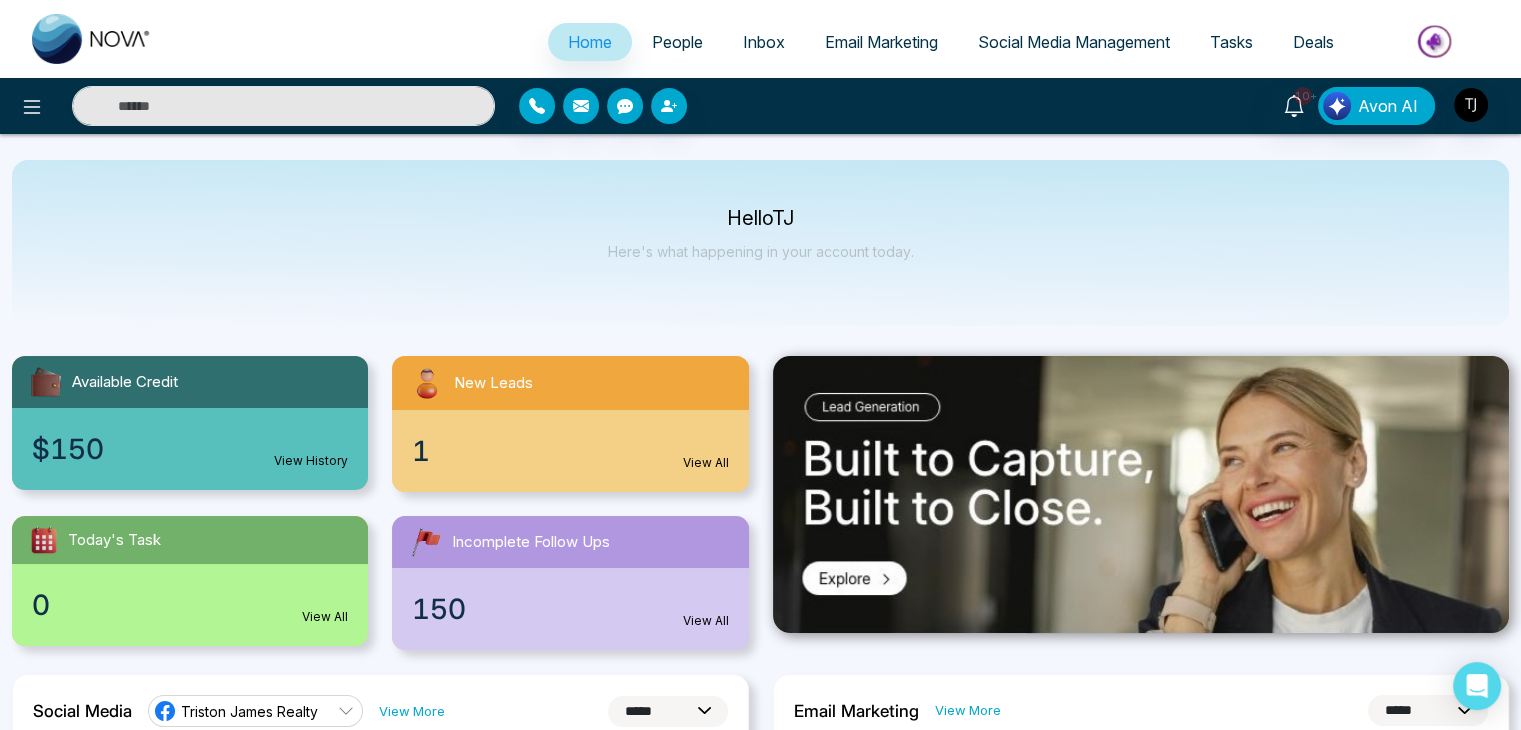 click on "People" at bounding box center (677, 42) 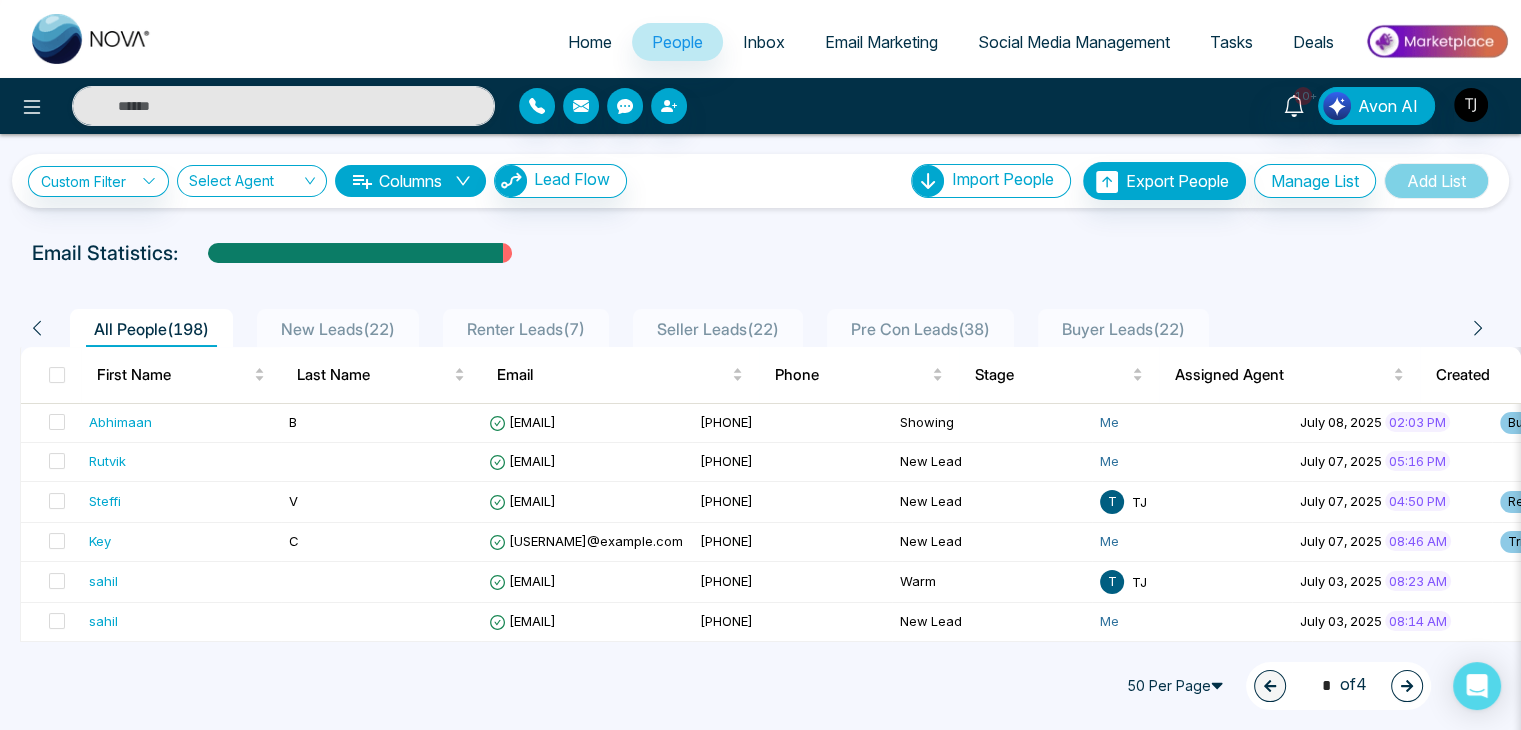click on "Home" at bounding box center (590, 42) 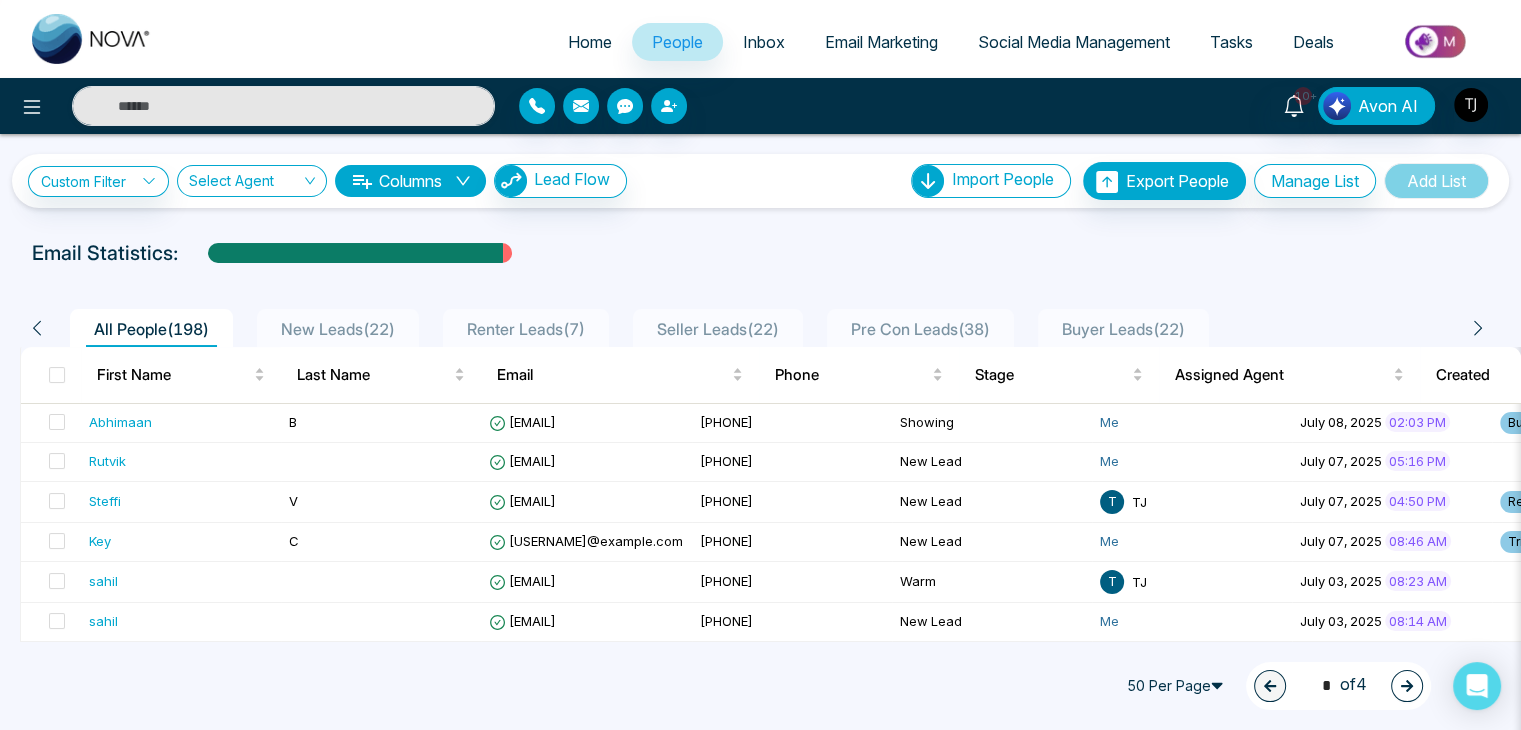 select on "*" 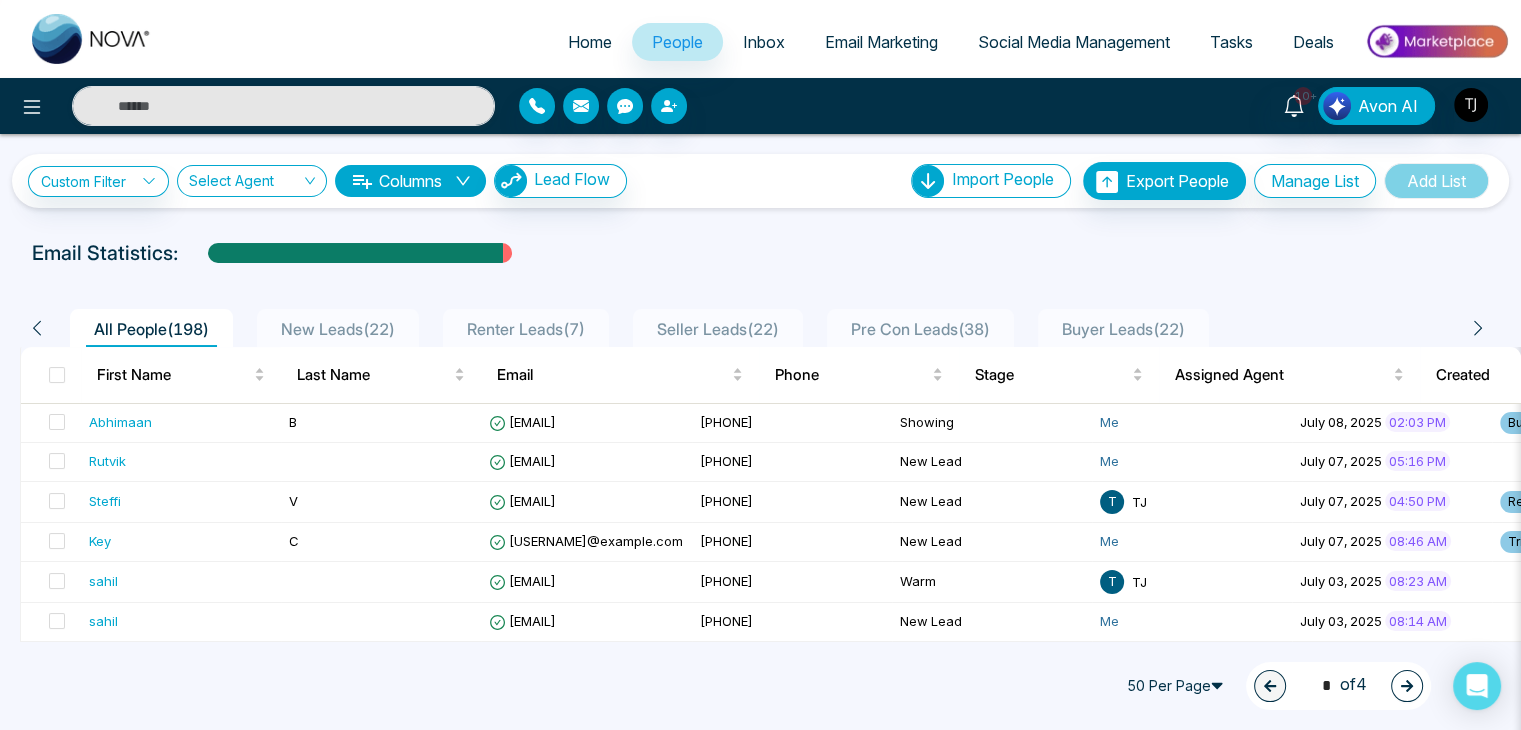 select on "*" 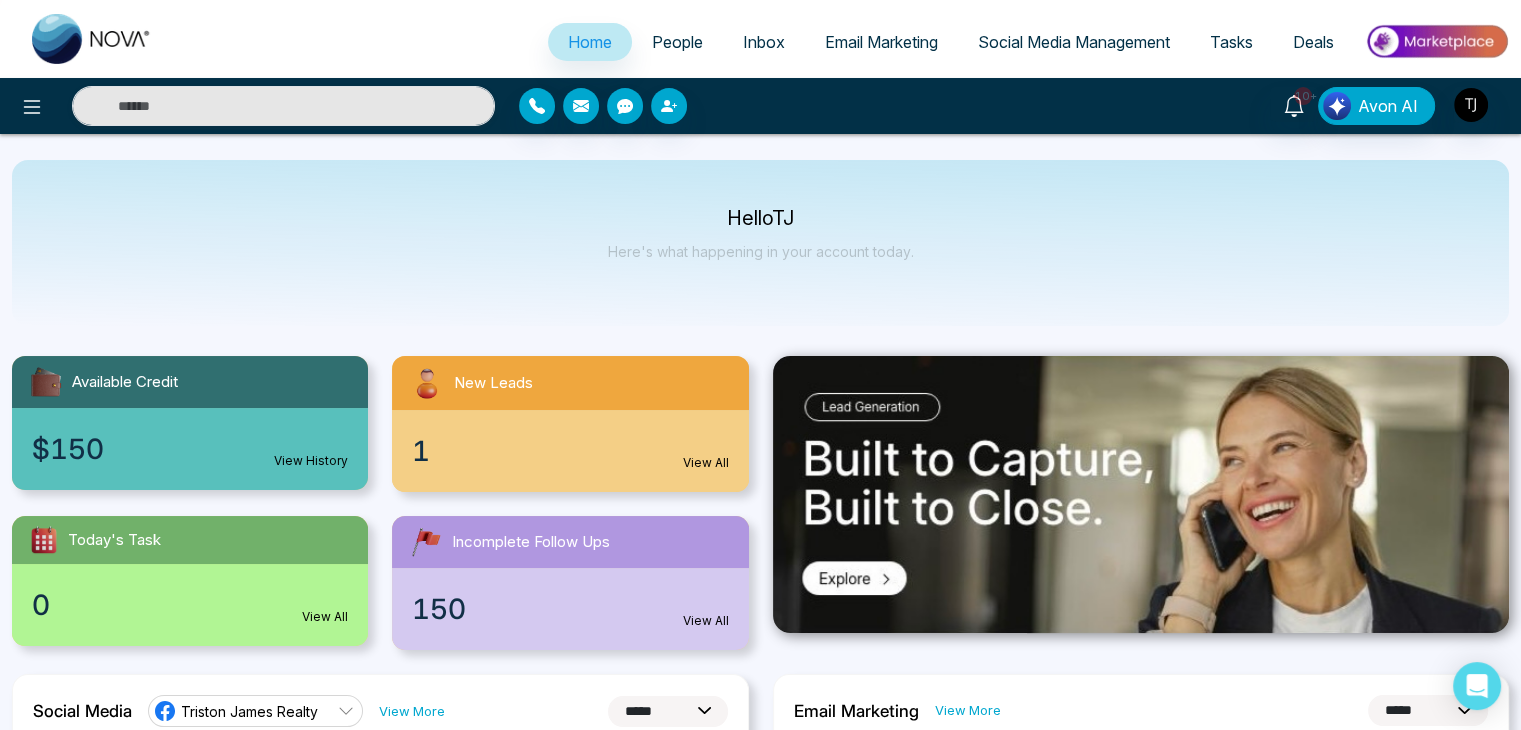 click on "People" at bounding box center [677, 42] 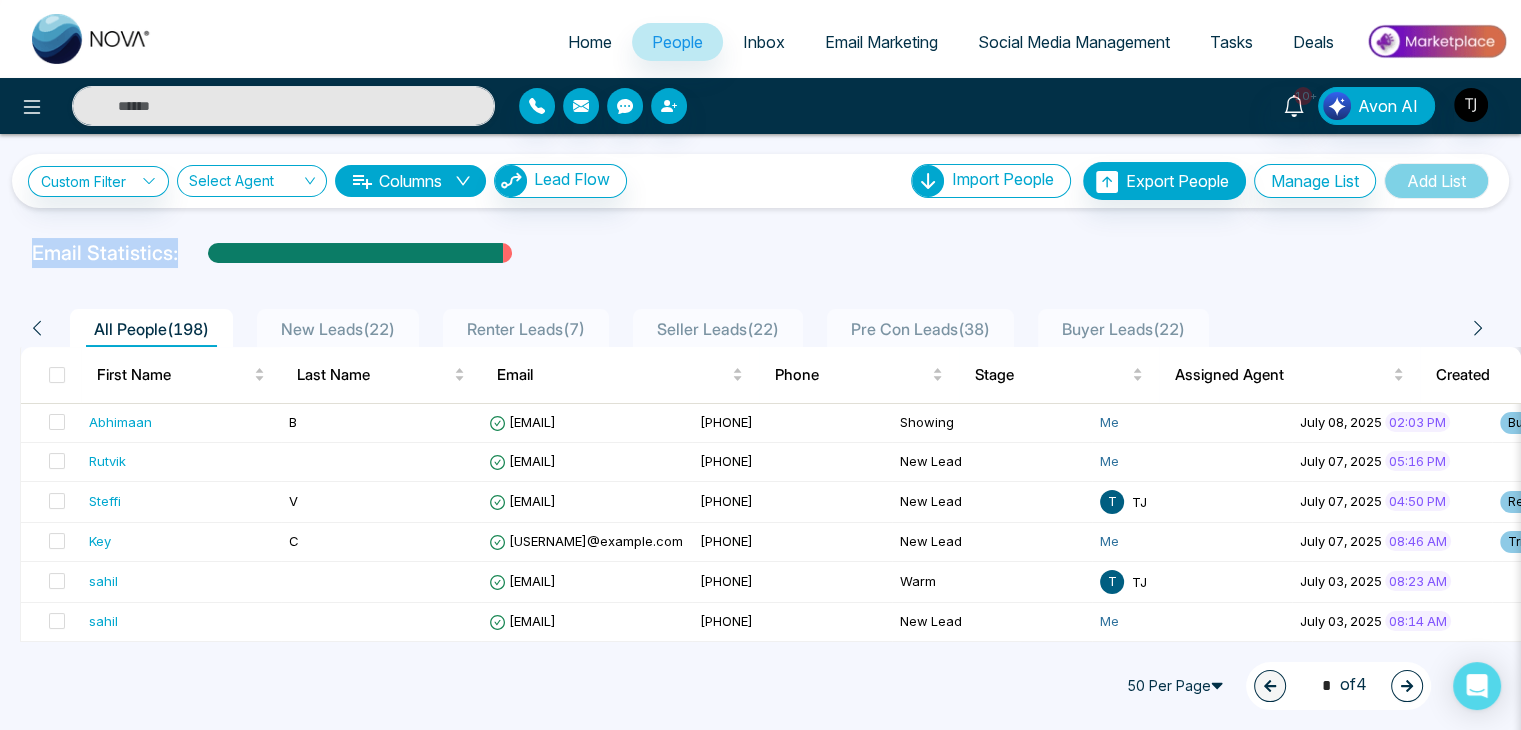 drag, startPoint x: 18, startPoint y: 239, endPoint x: 523, endPoint y: 254, distance: 505.22272 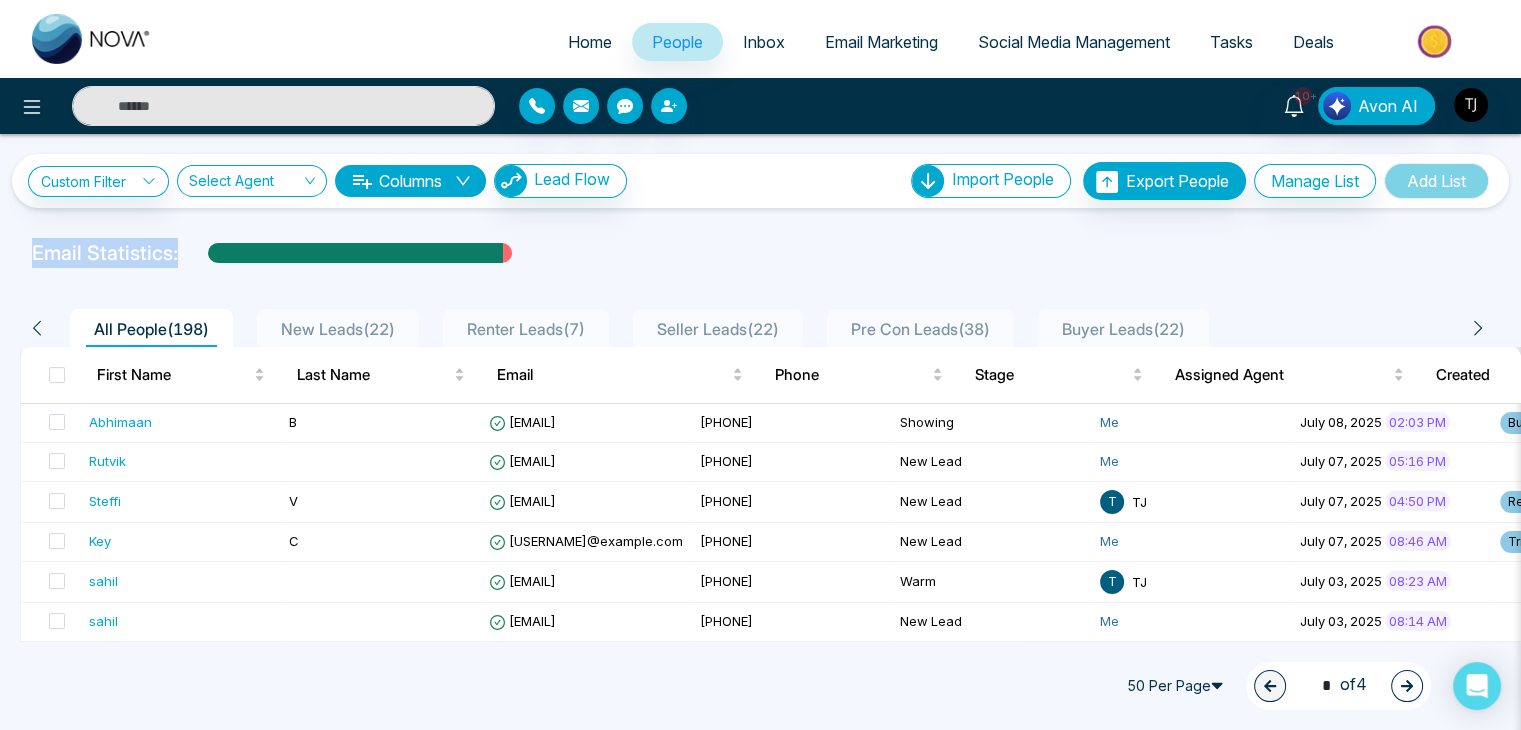 click on "Email Statistics:" at bounding box center [760, 253] 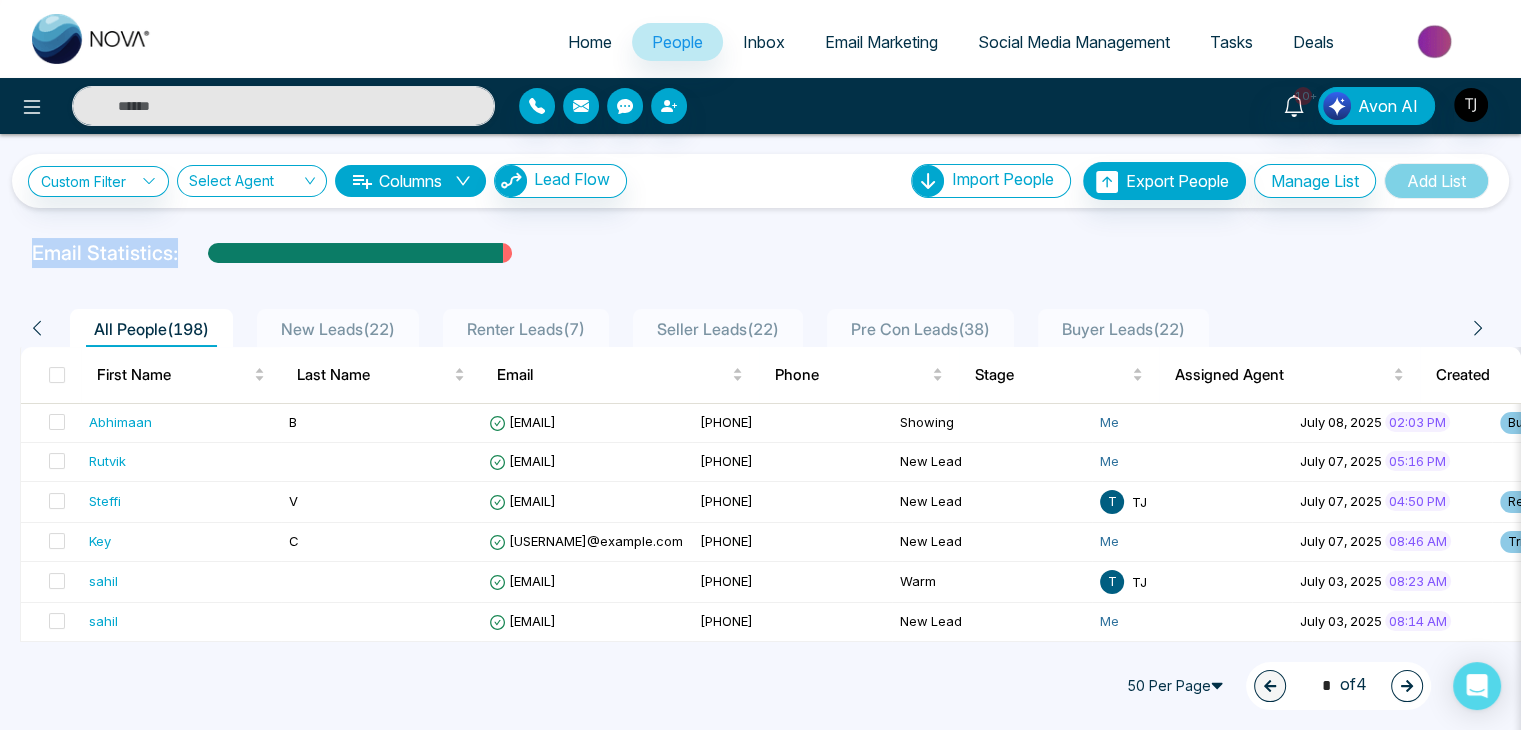 click on "Email Statistics:" at bounding box center (760, 253) 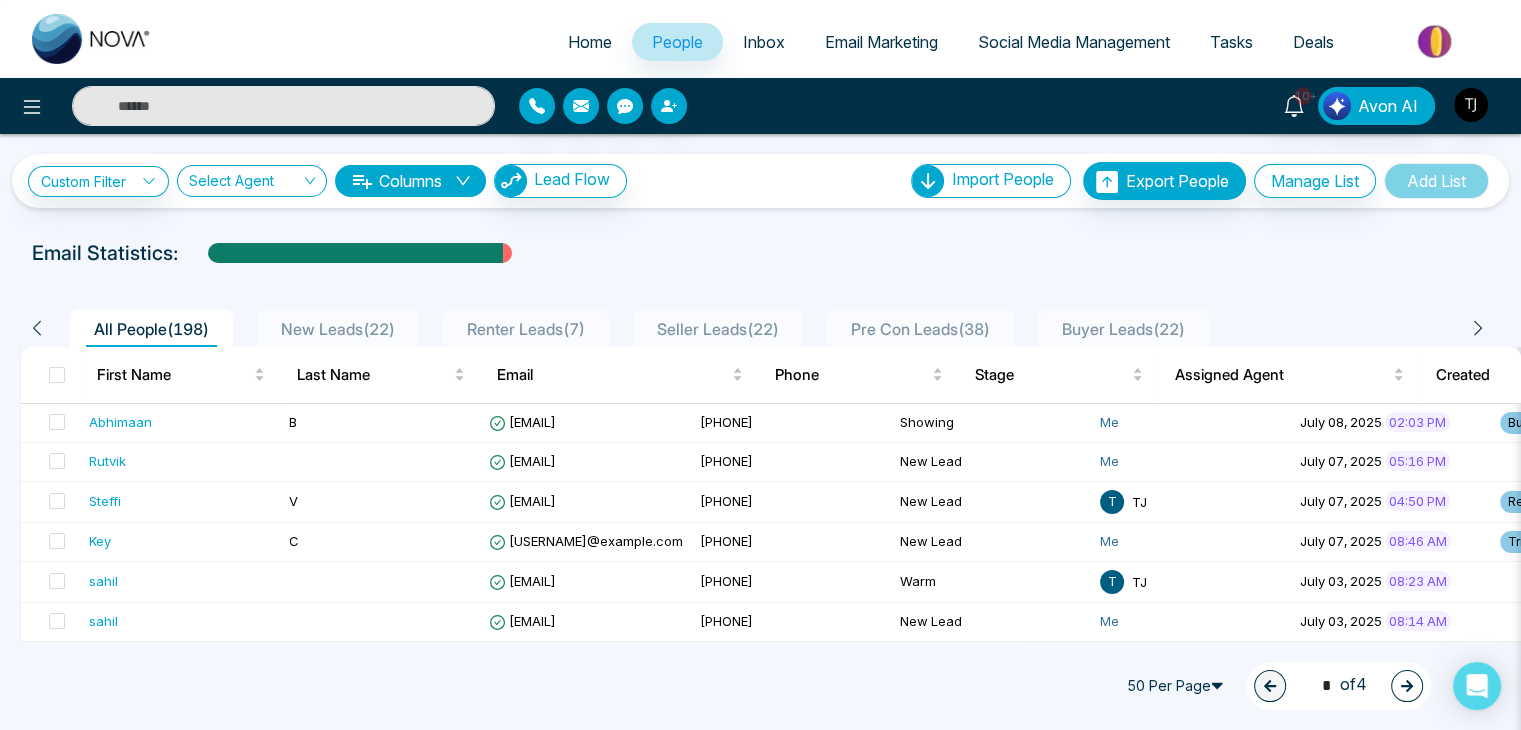 click on "Home" at bounding box center [590, 42] 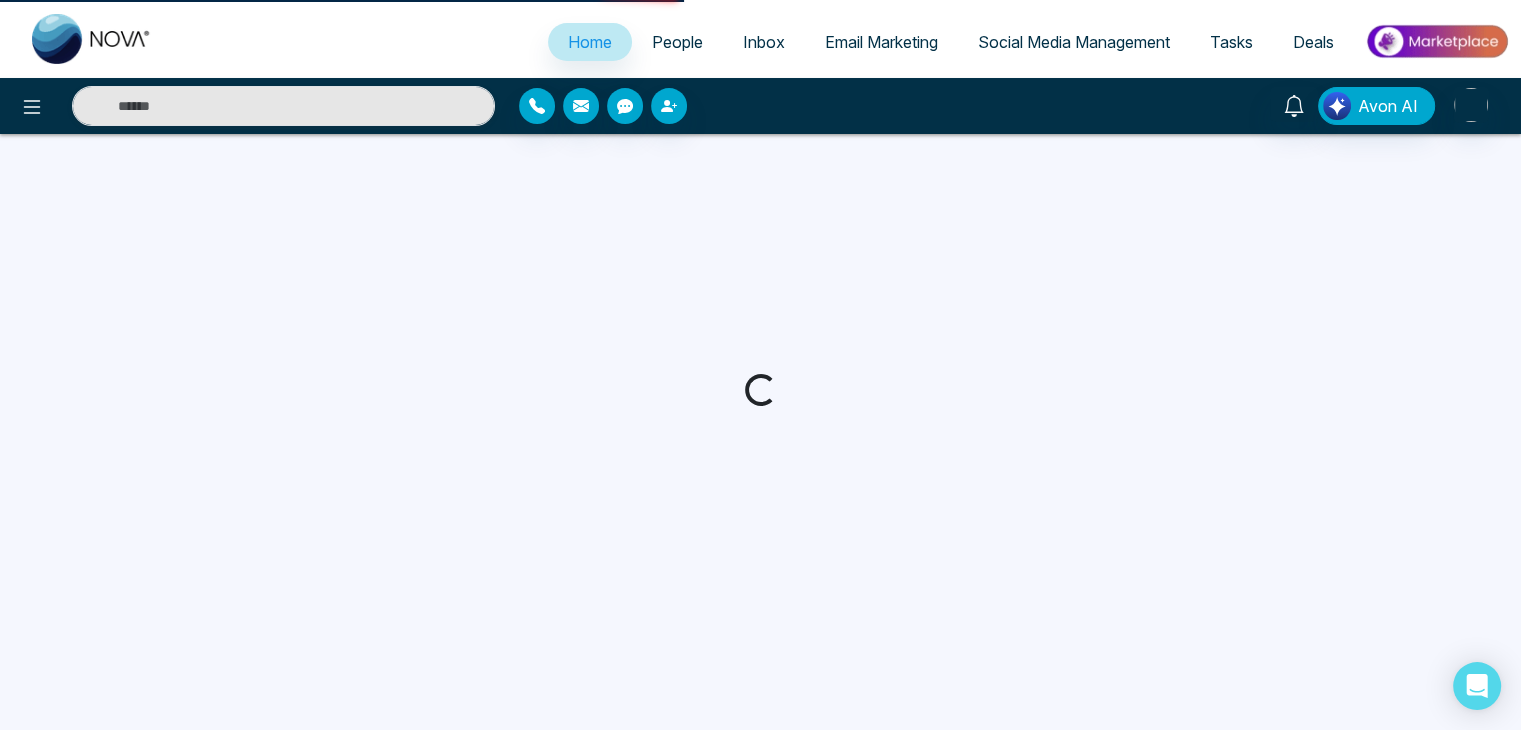 select on "*" 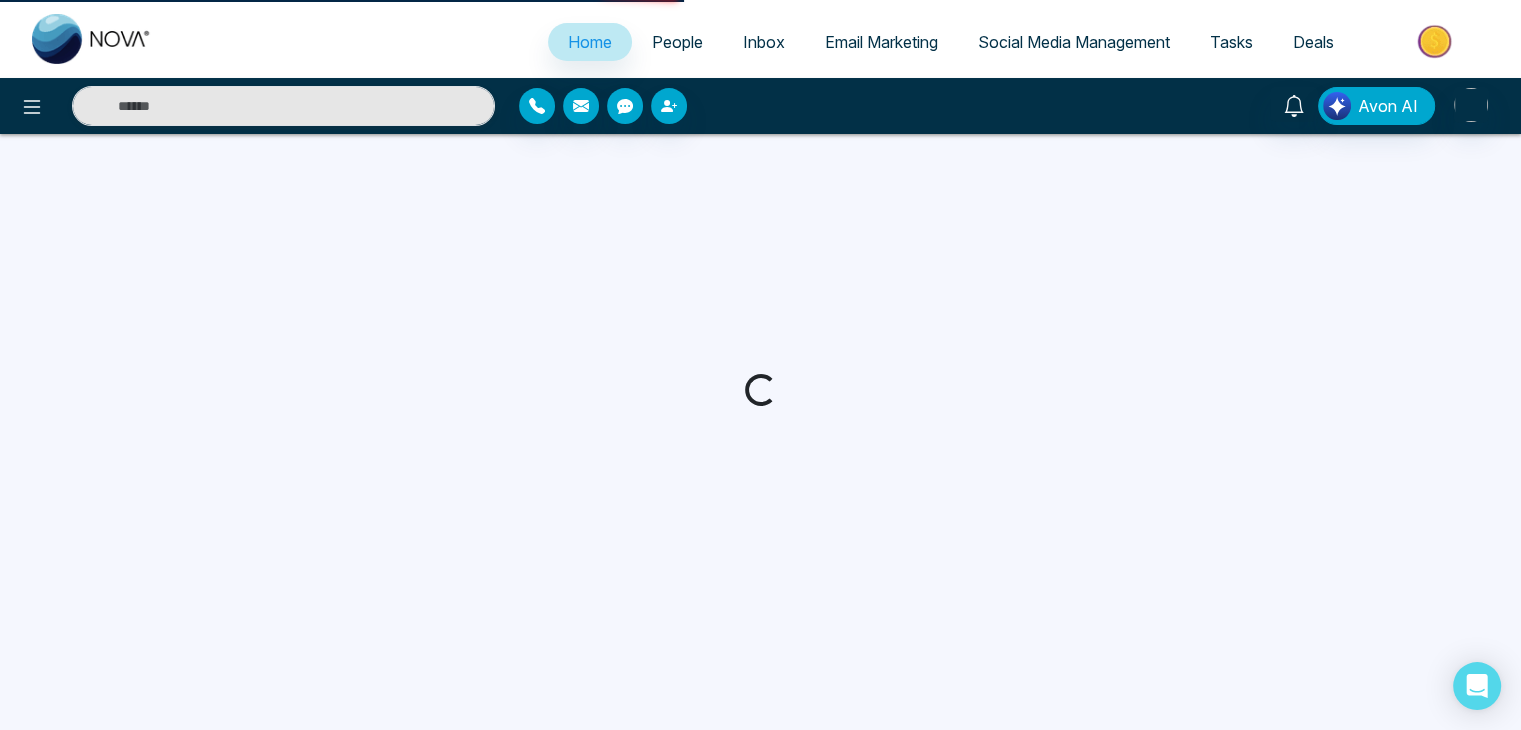 select on "*" 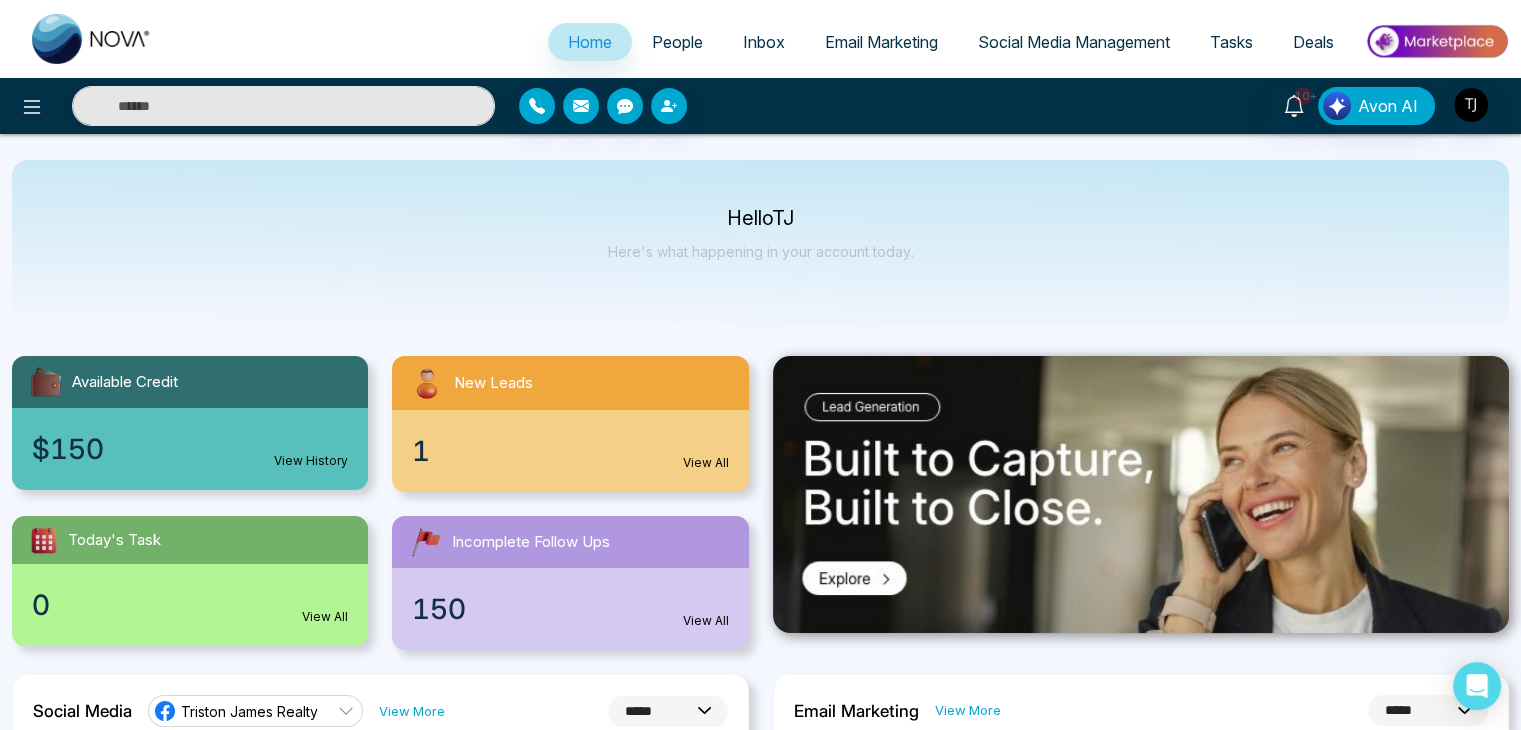 click on "People" at bounding box center [677, 42] 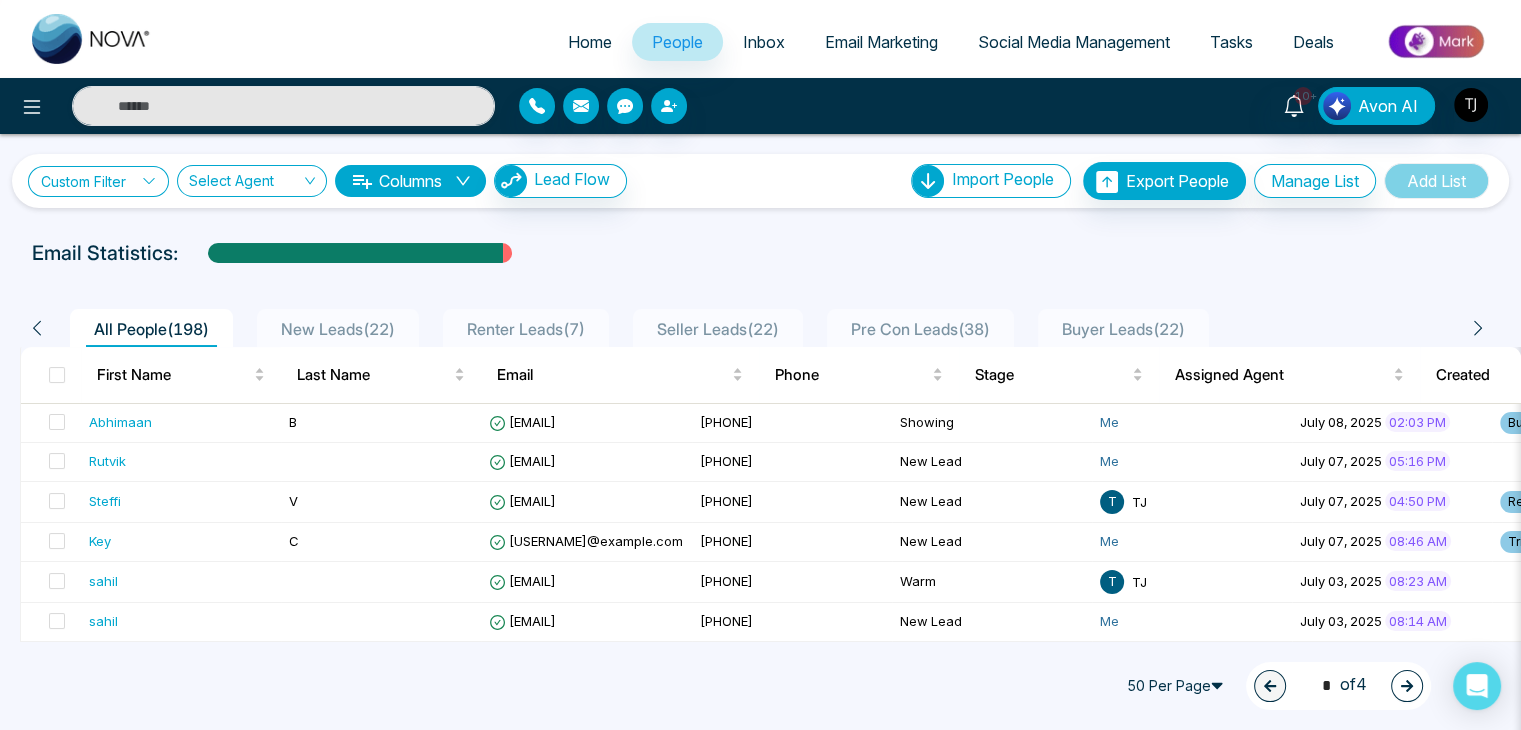 click on "Custom Filter" at bounding box center [98, 181] 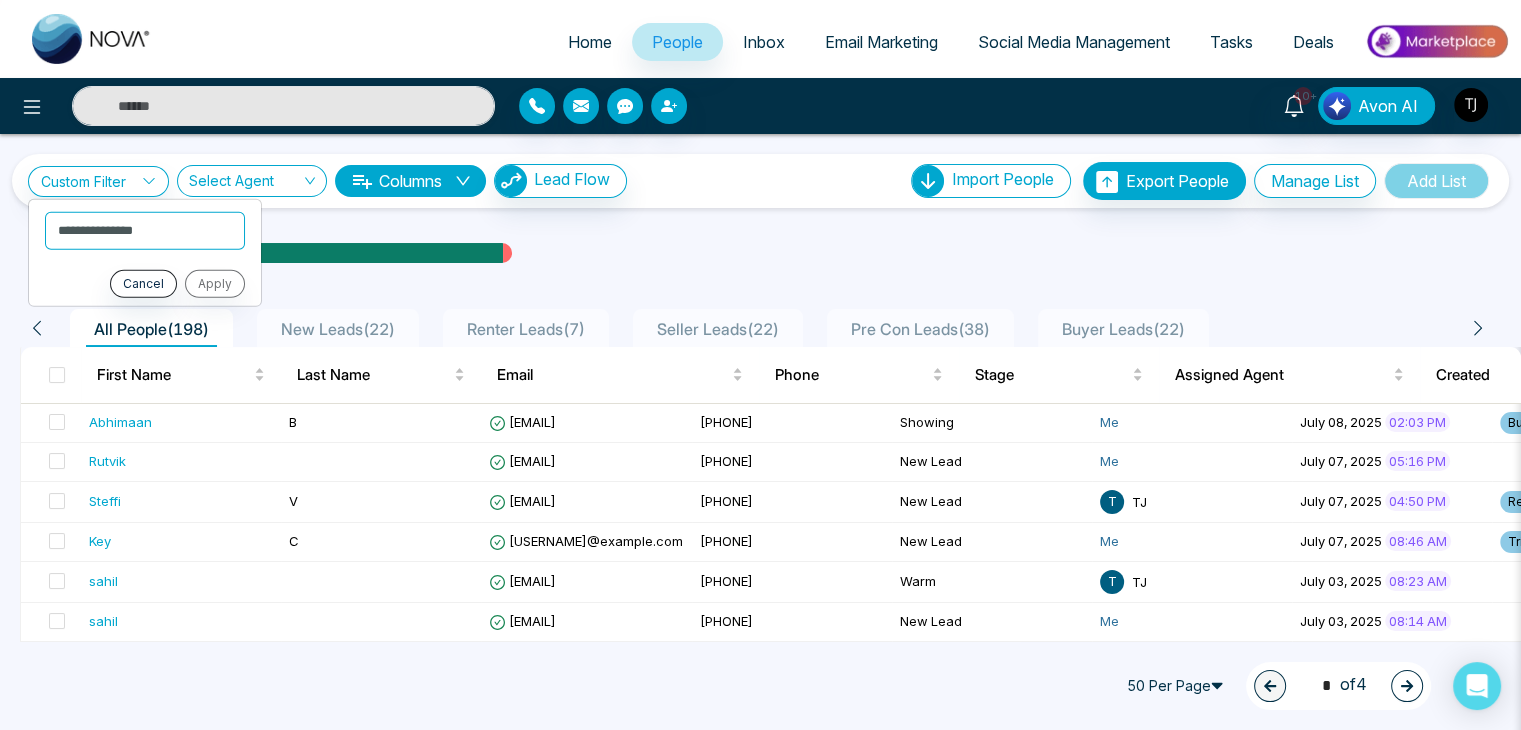 click on "Email Statistics:" at bounding box center [760, 253] 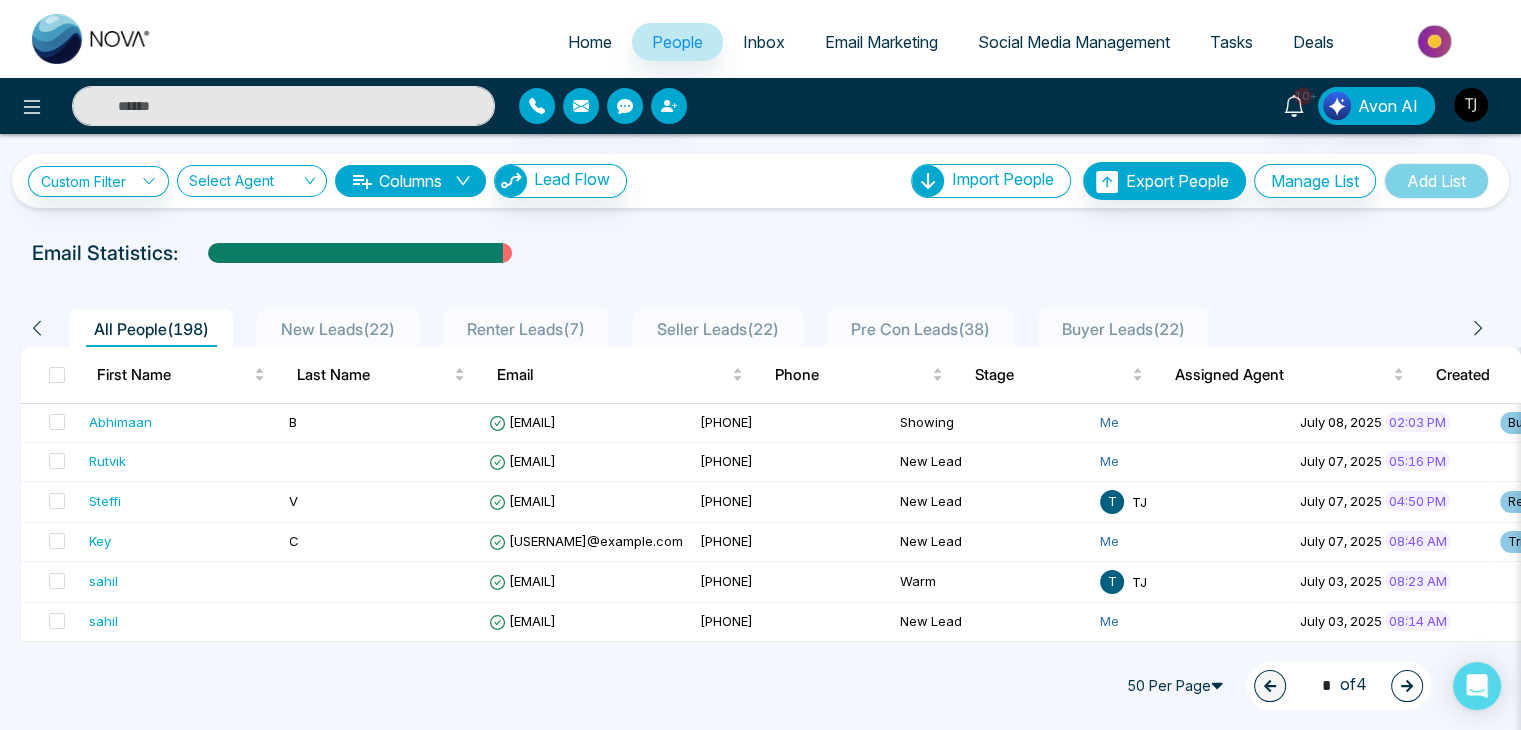 click on "Home" at bounding box center (590, 42) 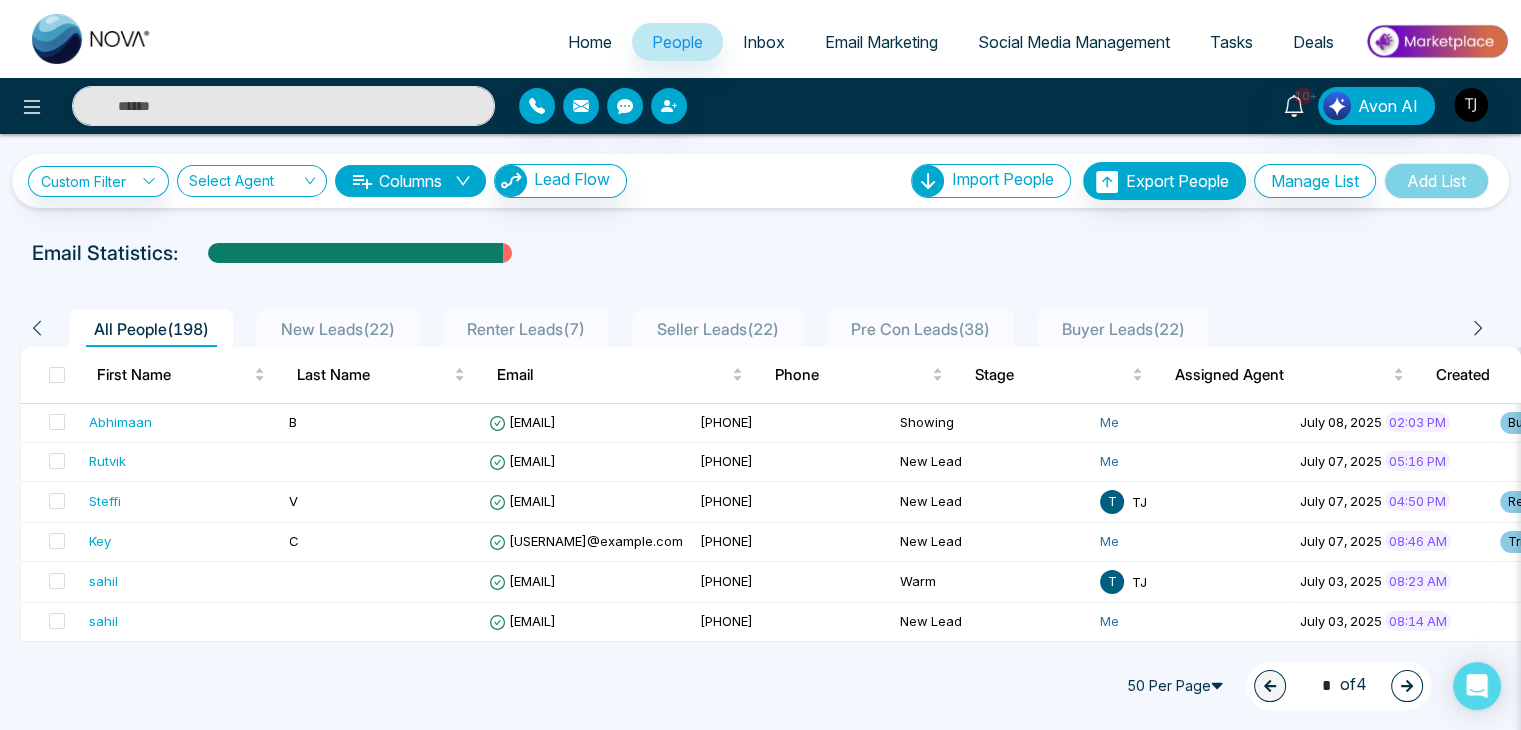 select on "*" 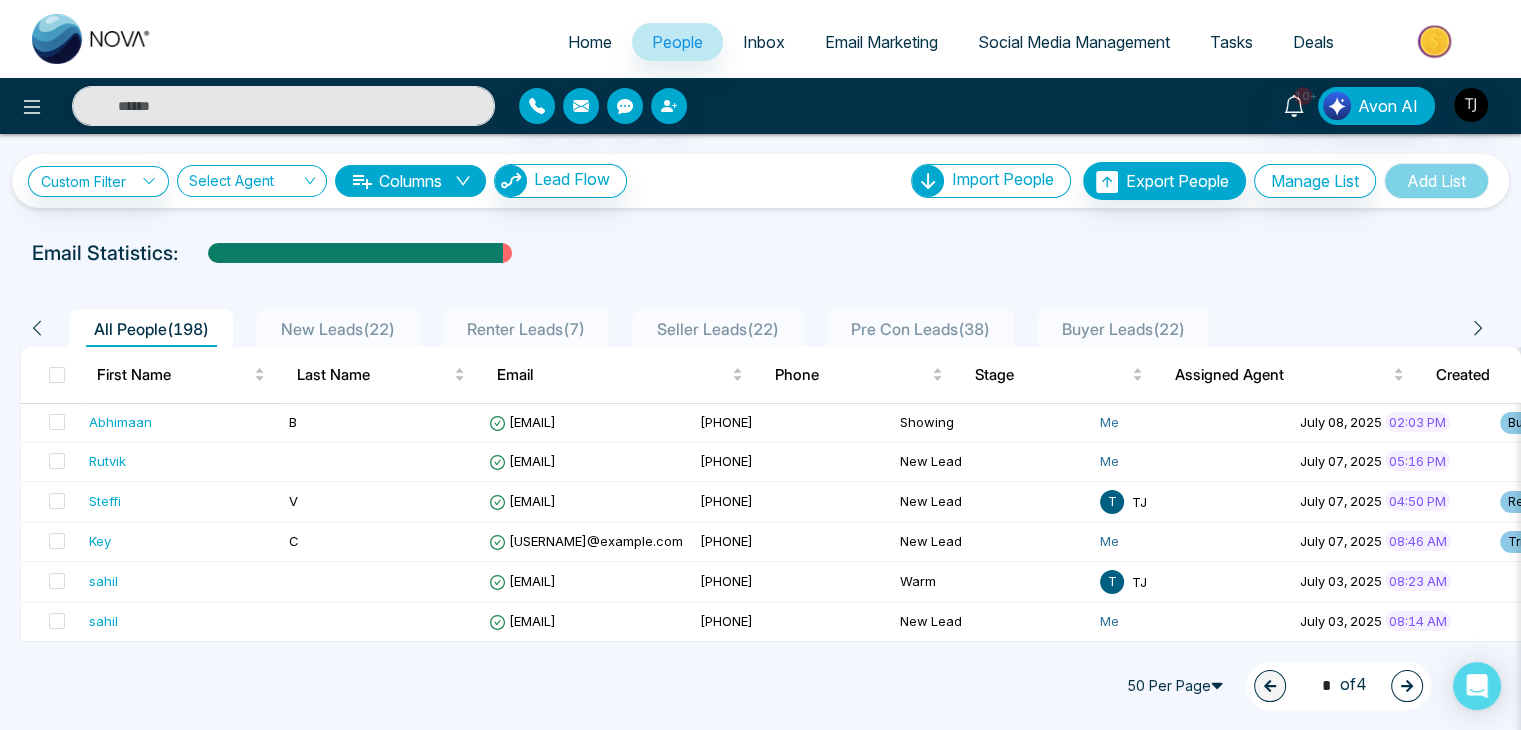 select on "*" 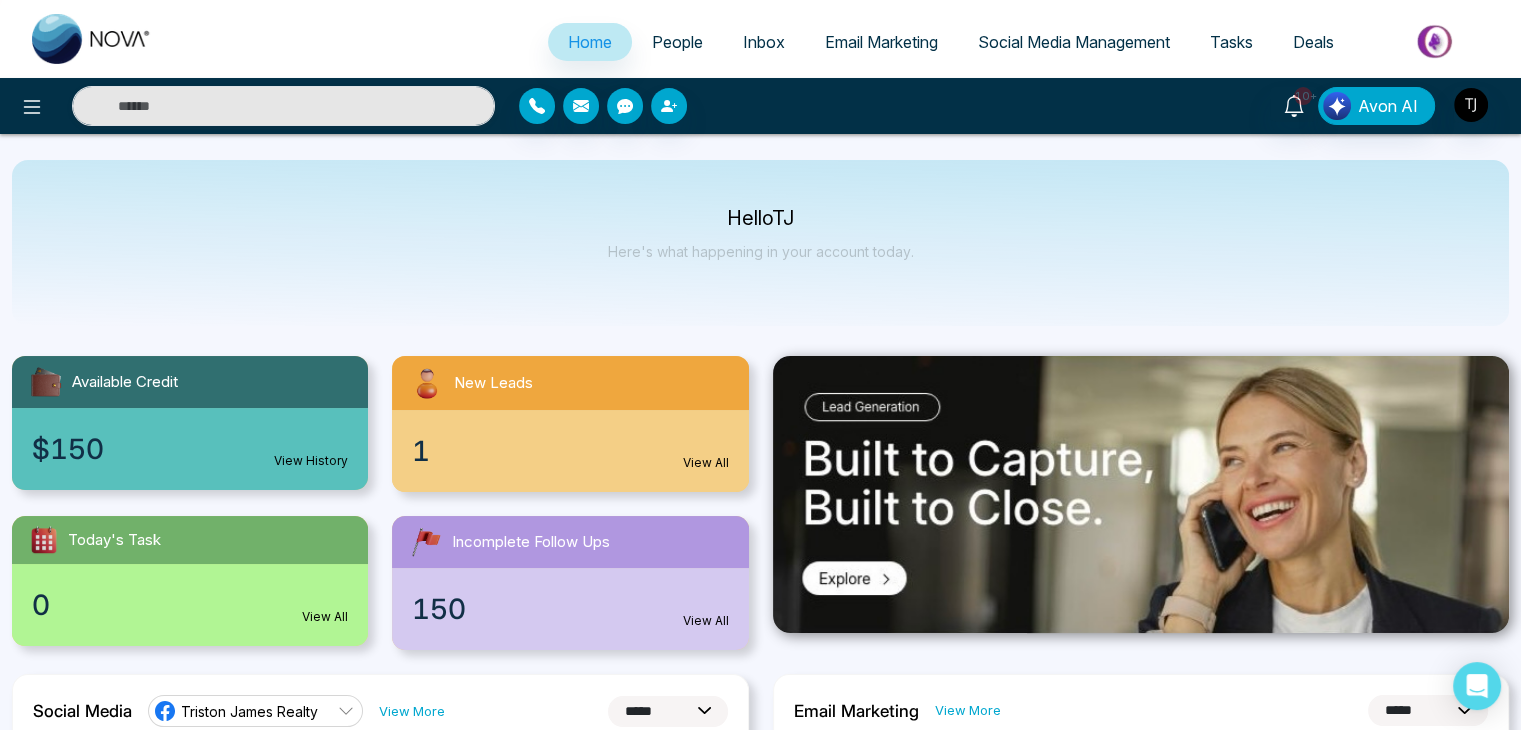 click on "People" at bounding box center (677, 42) 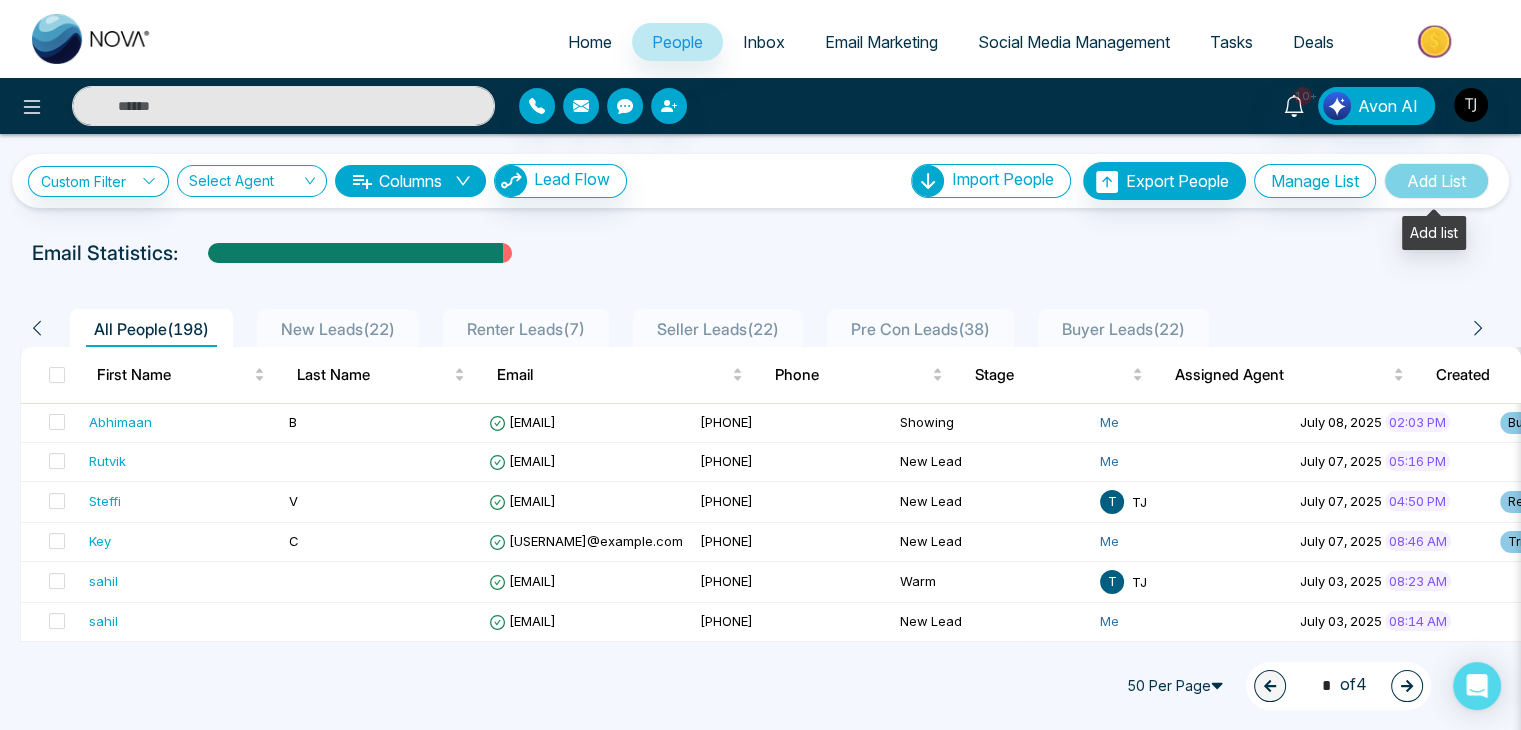 click on "Add List" at bounding box center [1436, 181] 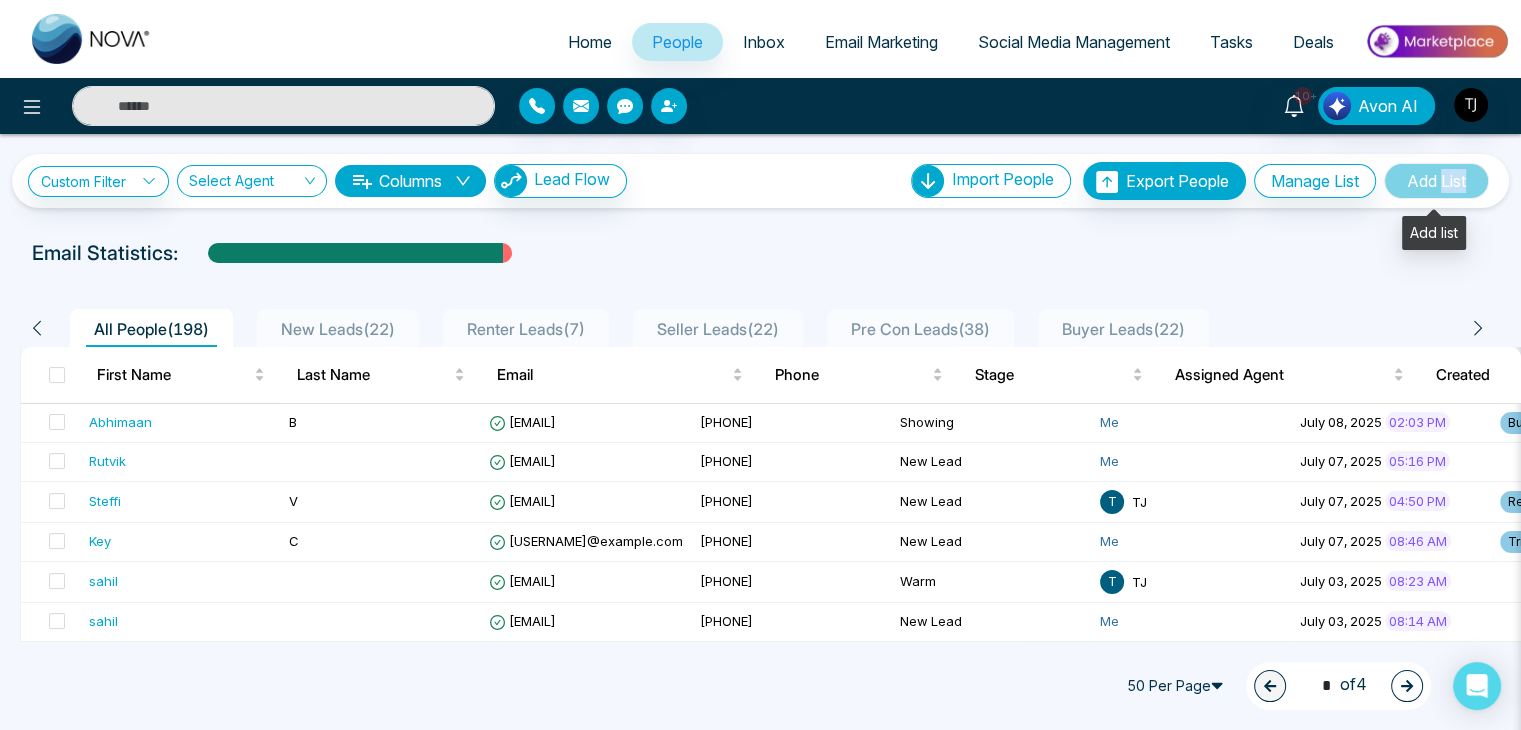 click on "Add List" at bounding box center [1436, 181] 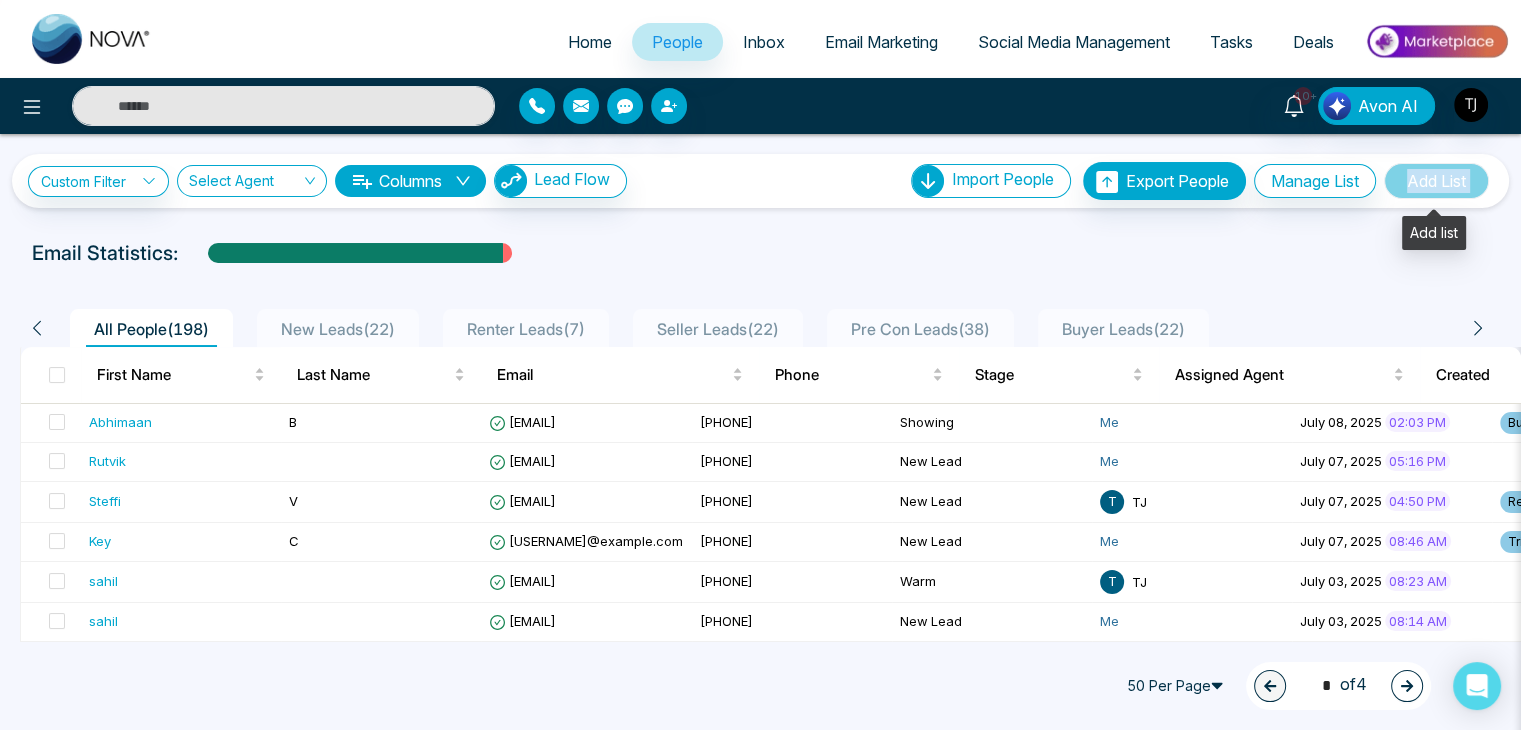 click on "Add List" at bounding box center (1436, 181) 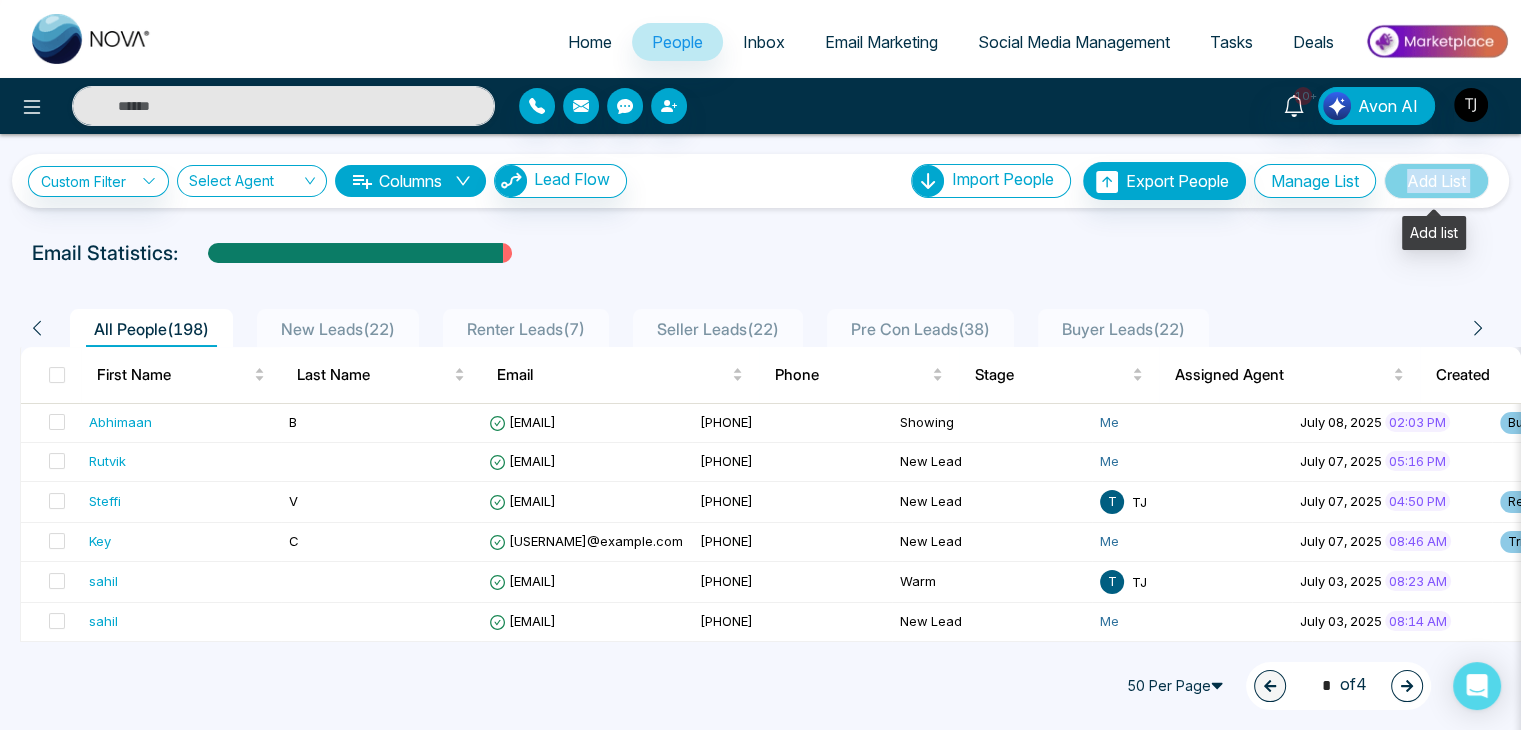 click on "Add List" at bounding box center (1436, 181) 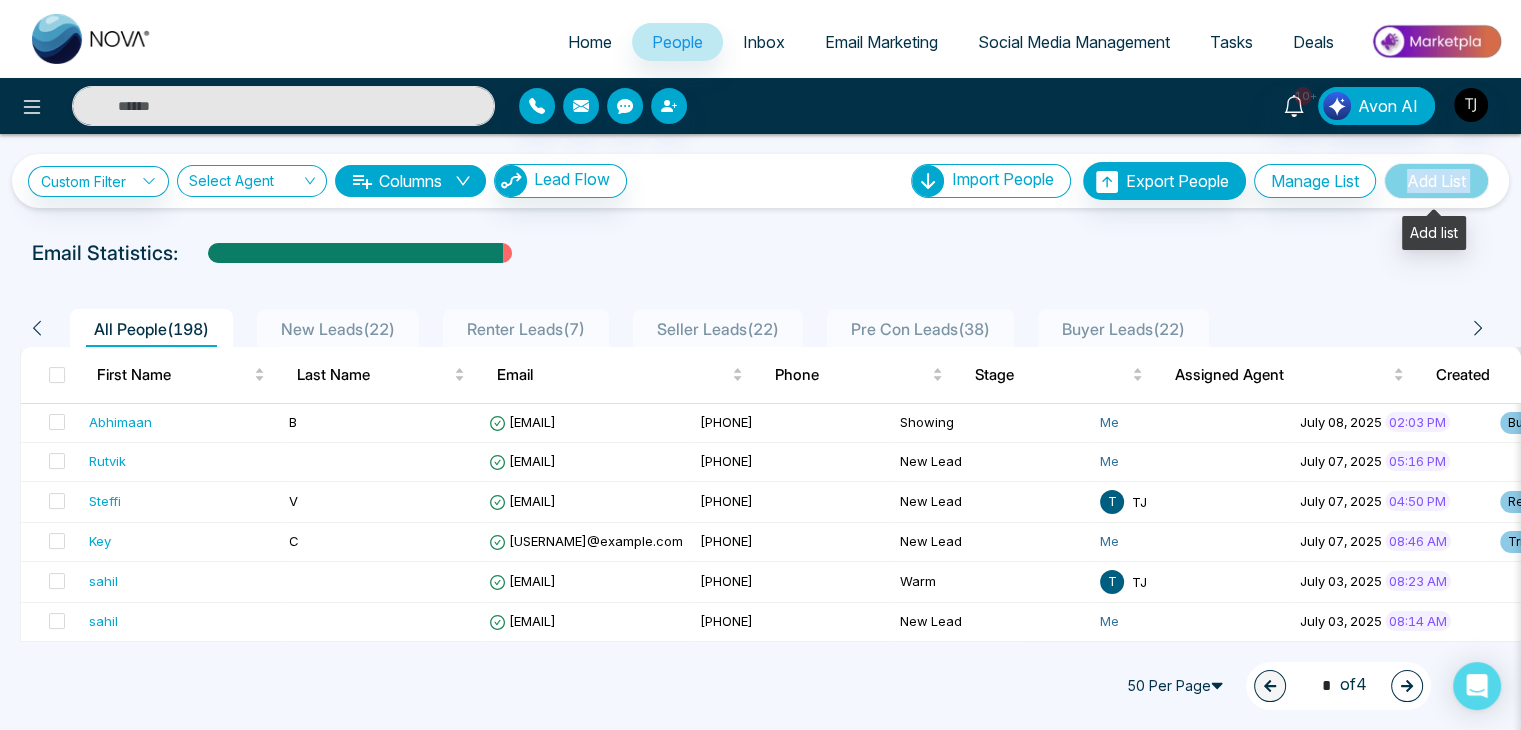 click on "Add List" at bounding box center [1436, 181] 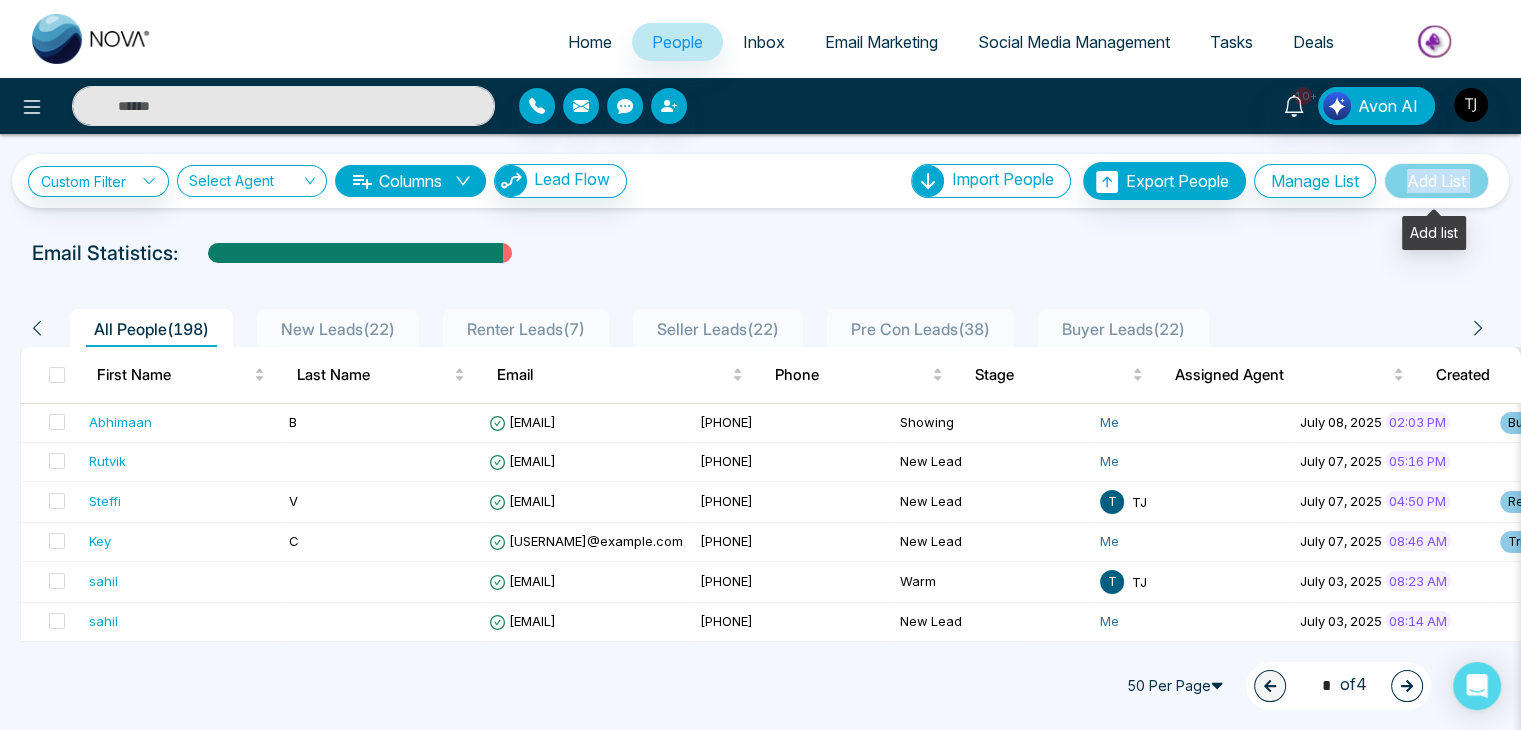 click on "Add List" at bounding box center (1436, 181) 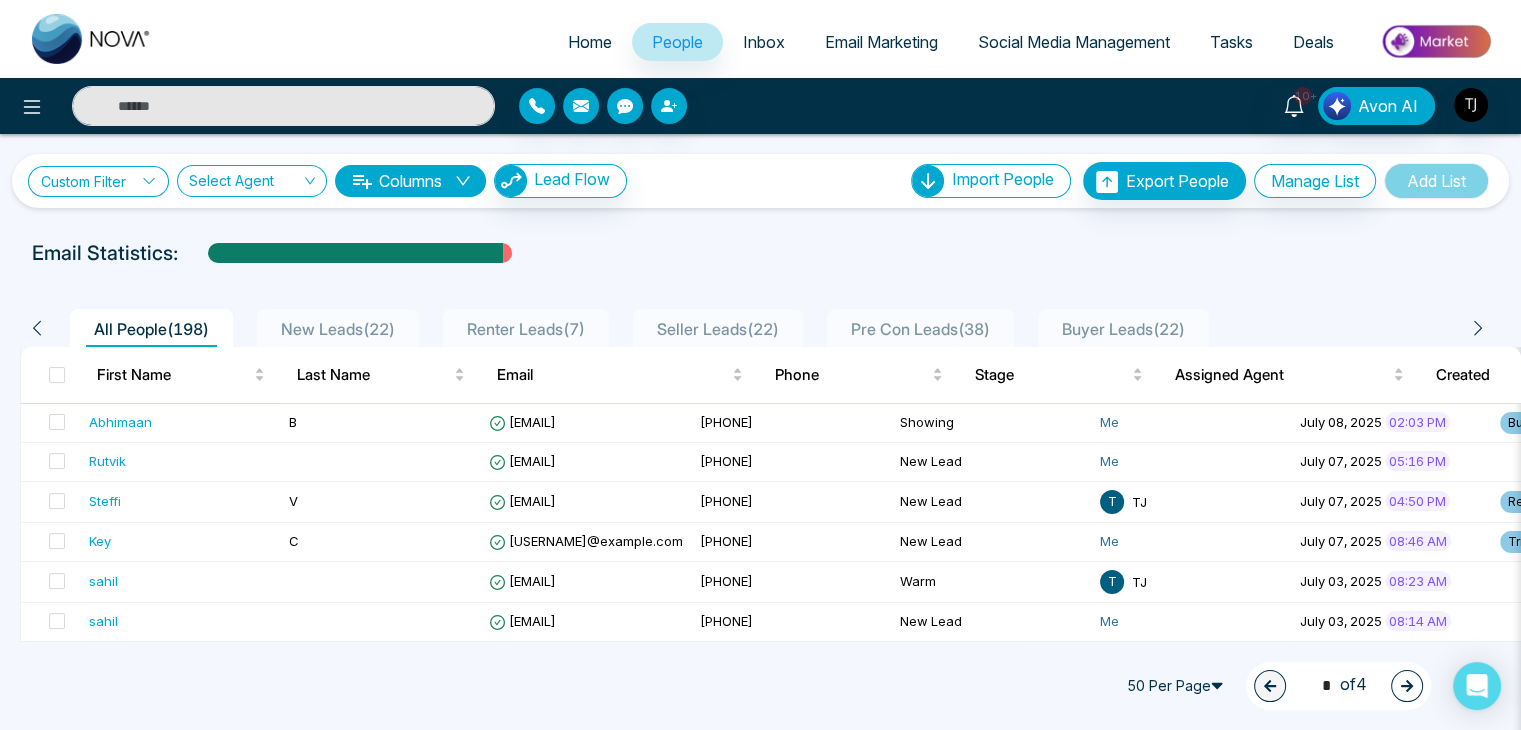 click on "Custom Filter" at bounding box center (98, 181) 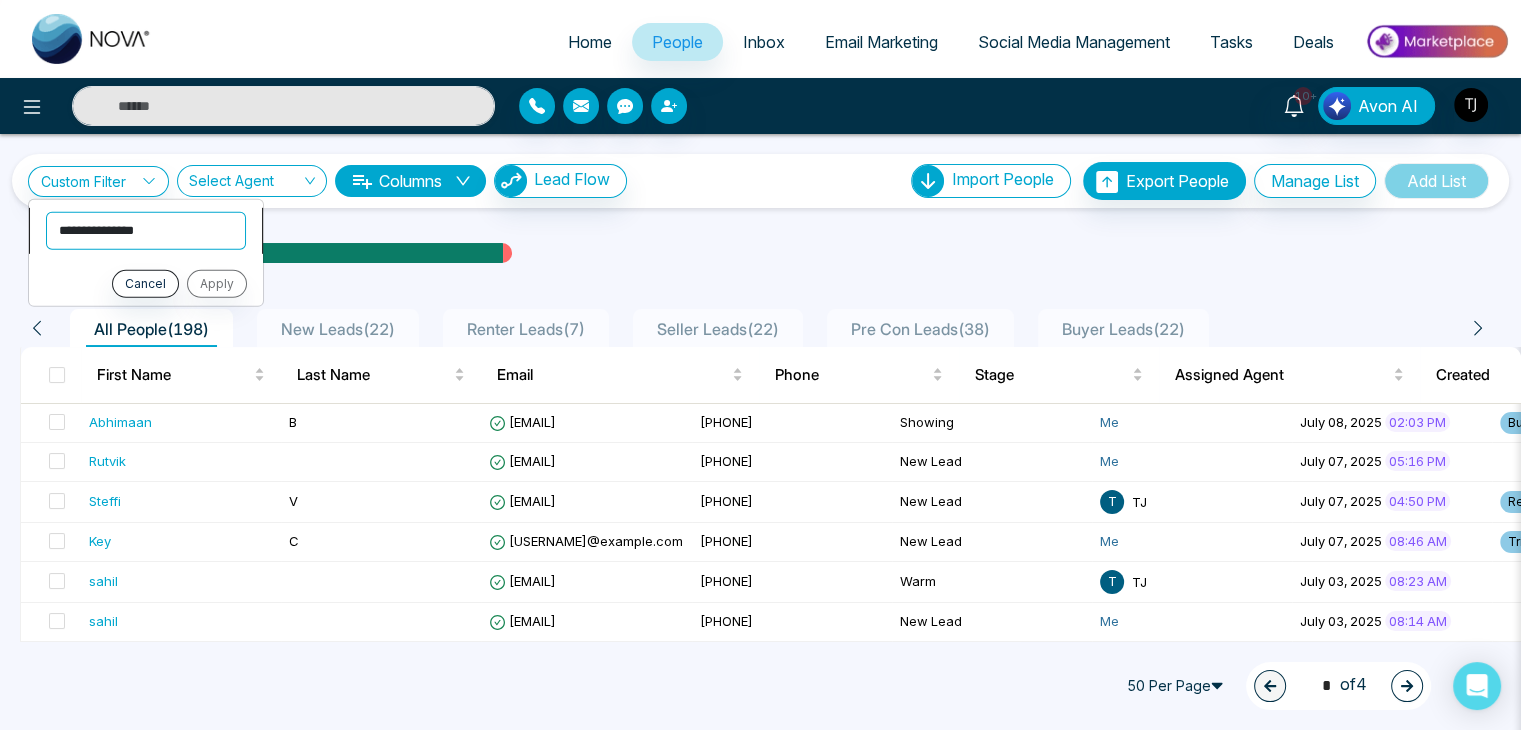 click on "**********" at bounding box center [146, 230] 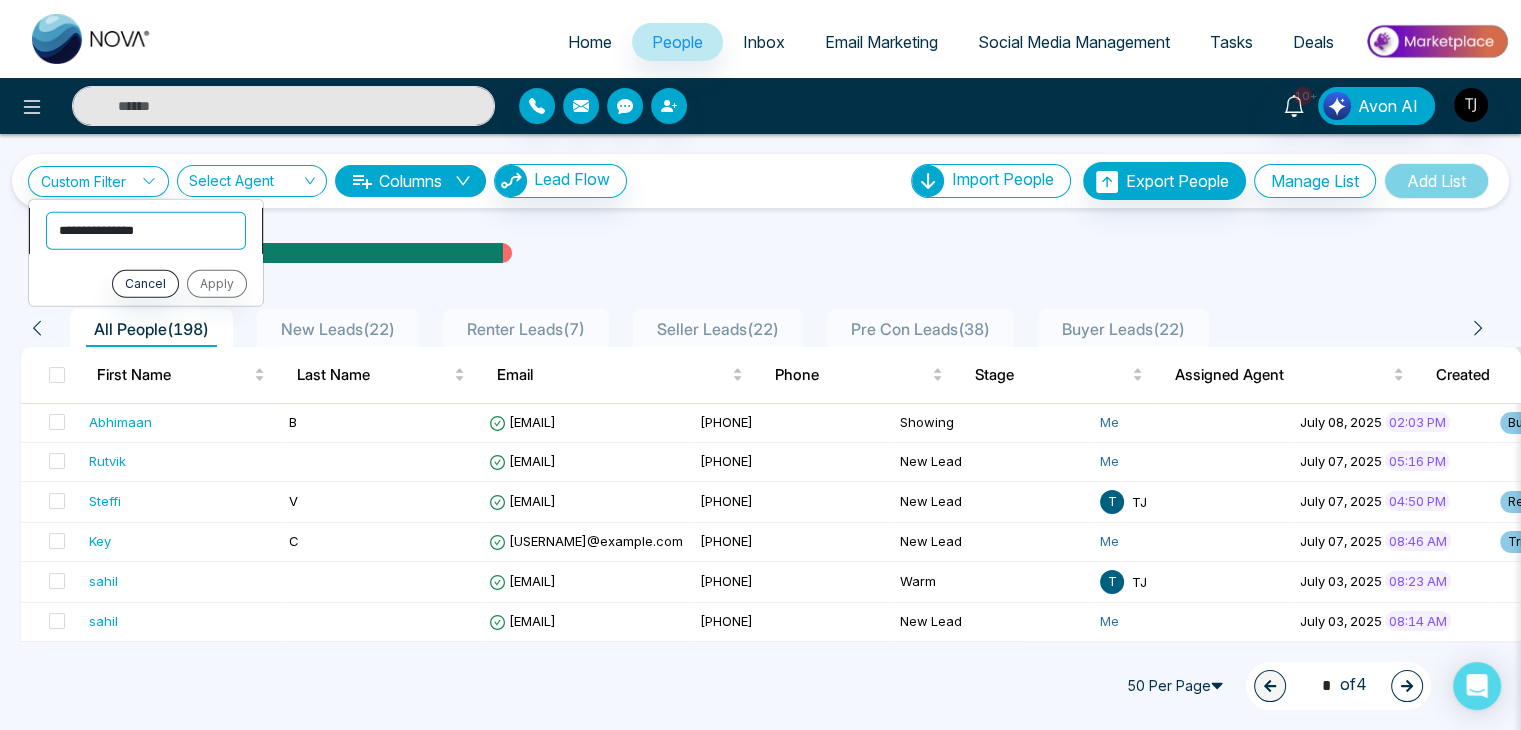 select on "****" 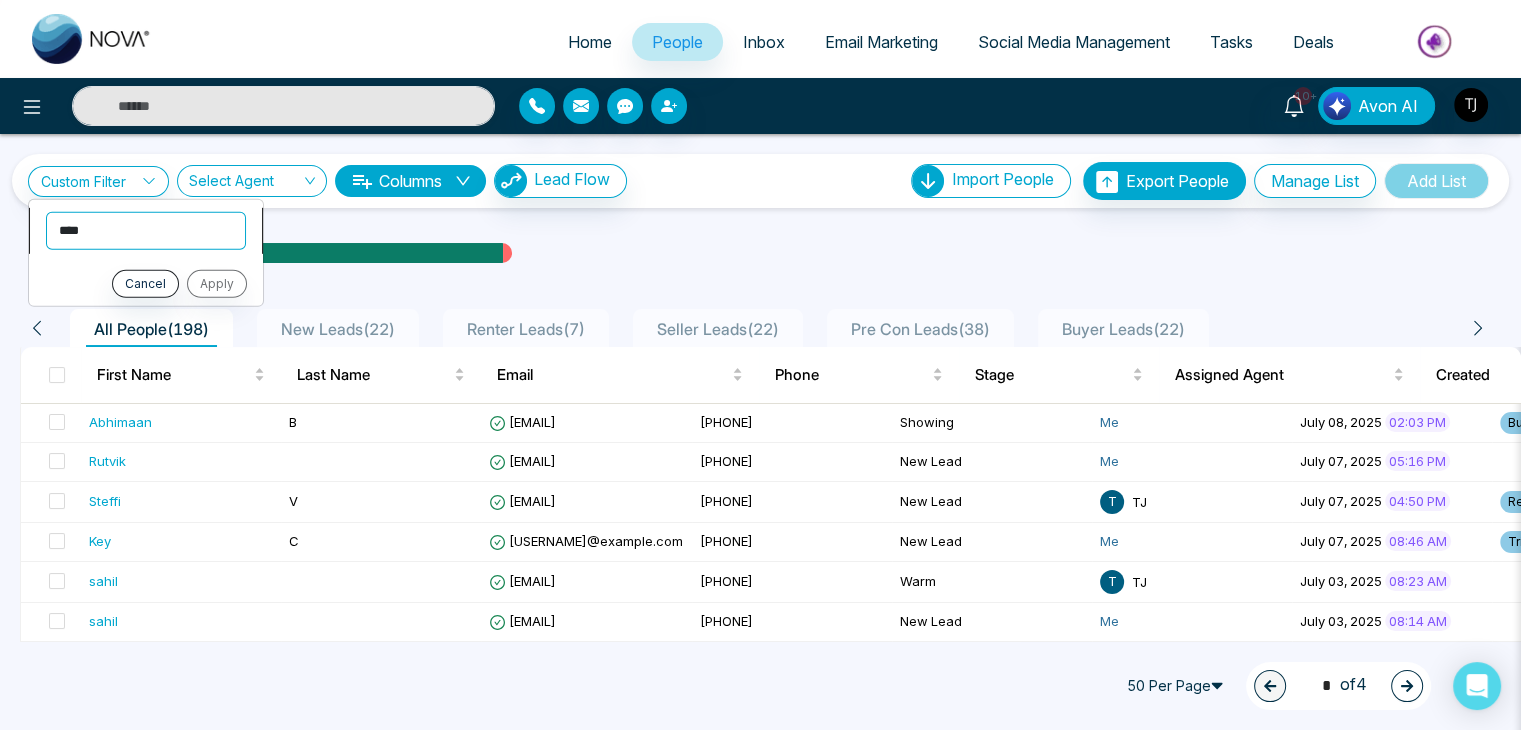 click on "**********" at bounding box center (146, 230) 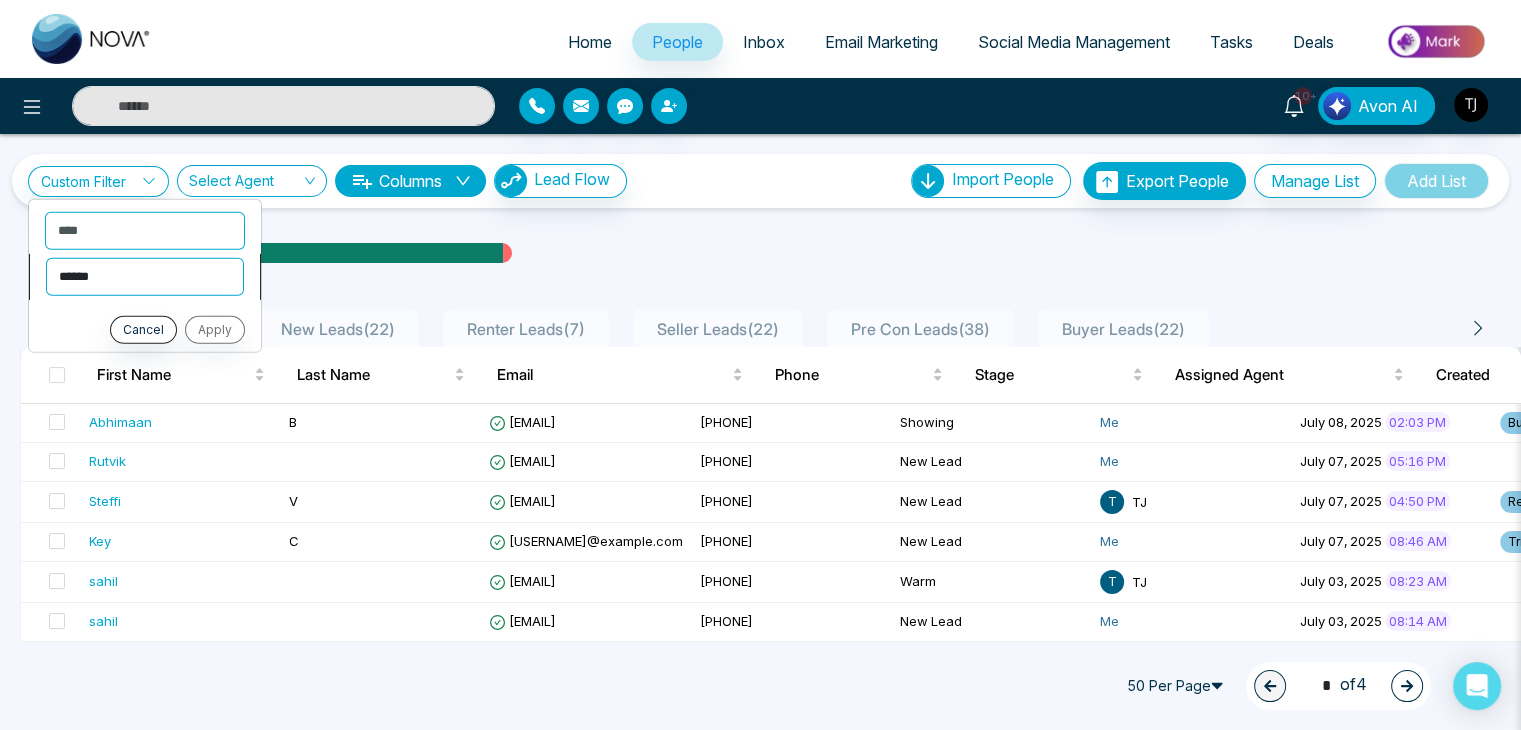 click on "**********" at bounding box center (145, 276) 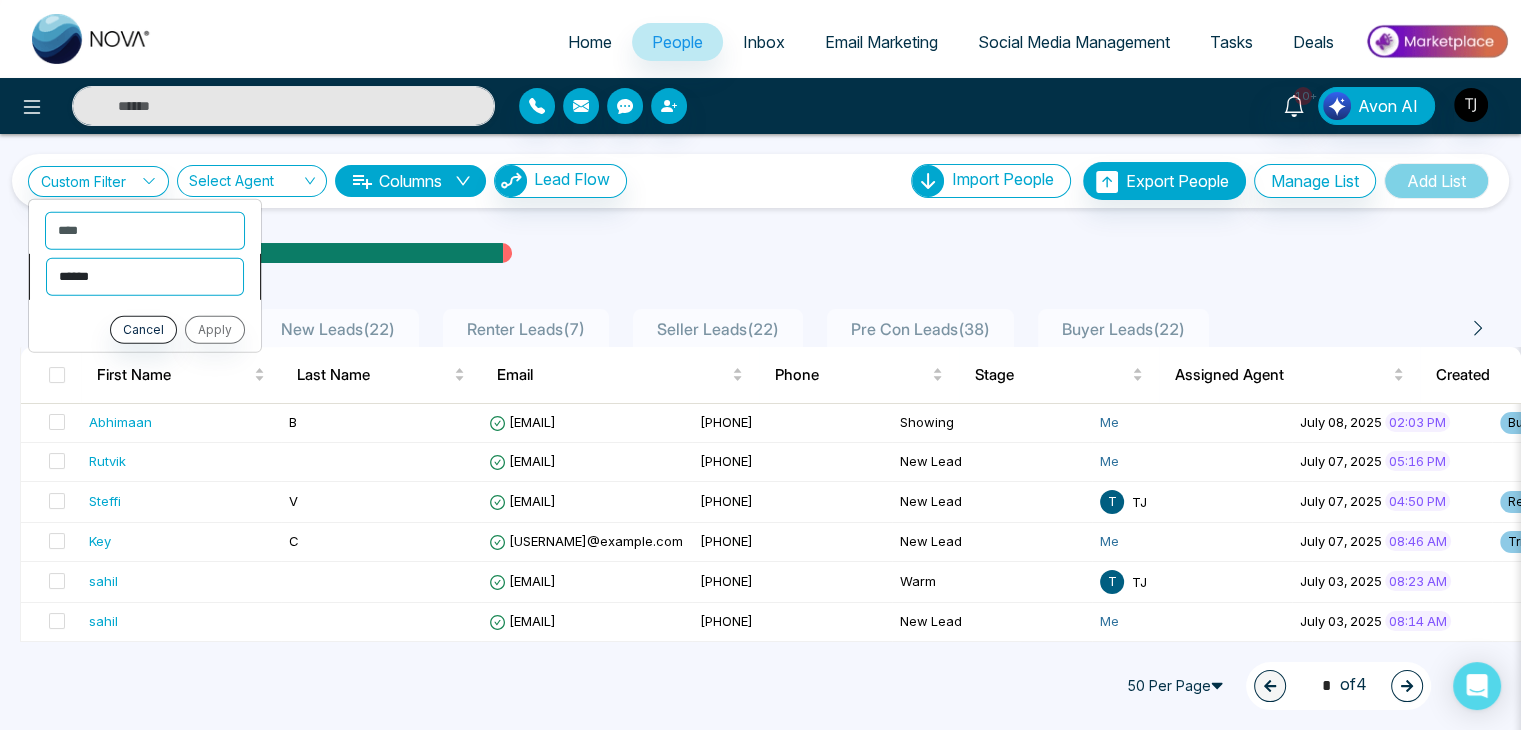 select on "*******" 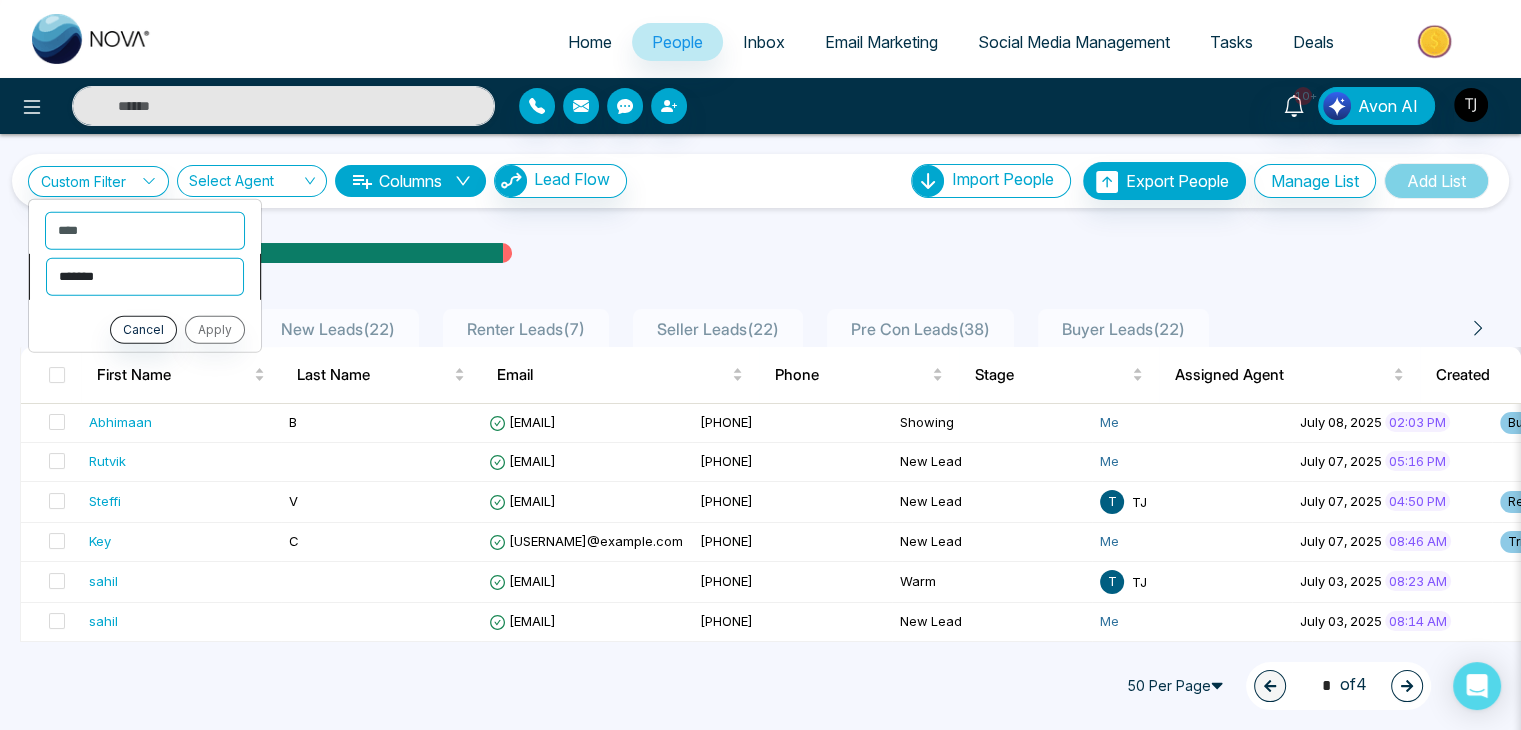 click on "**********" at bounding box center [145, 276] 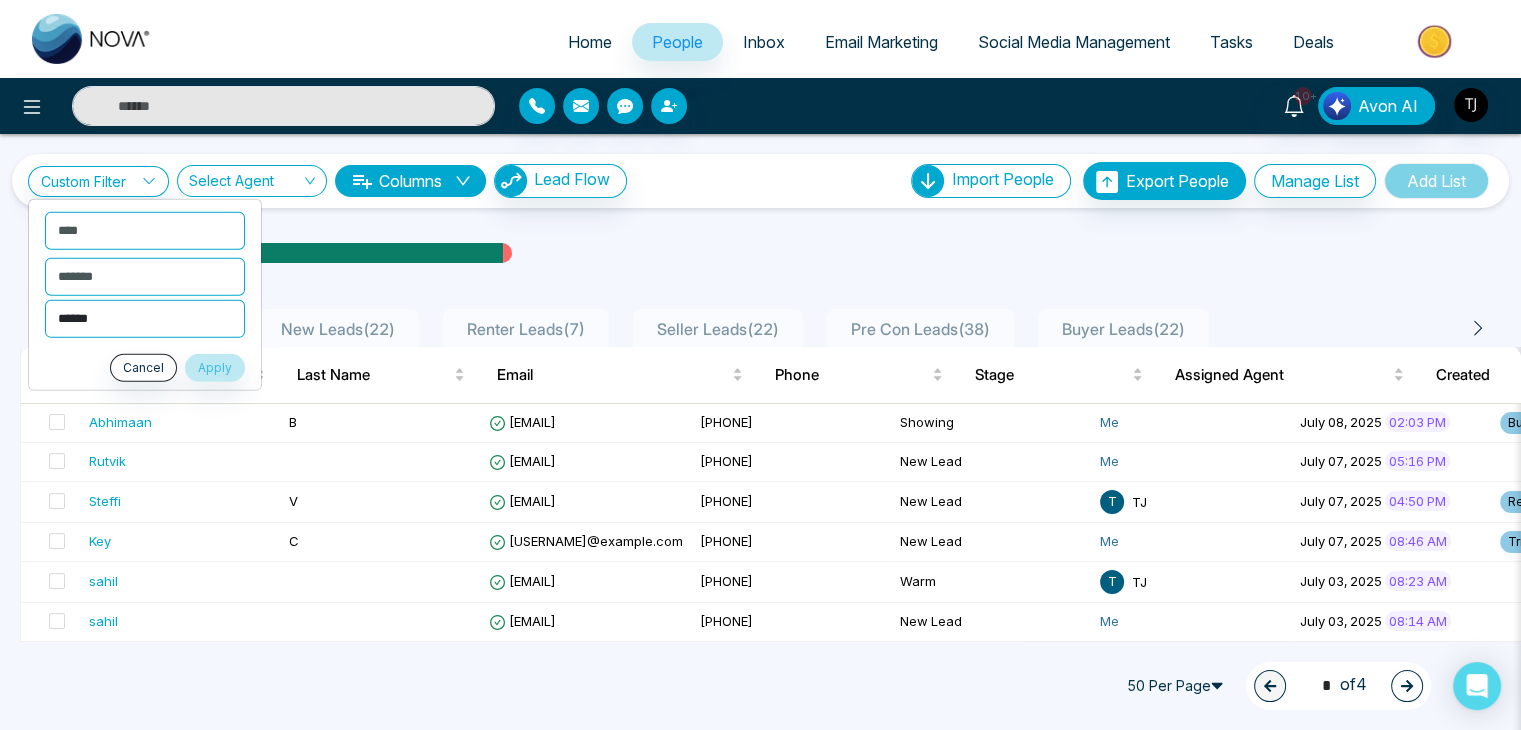 click on "**********" at bounding box center [145, 318] 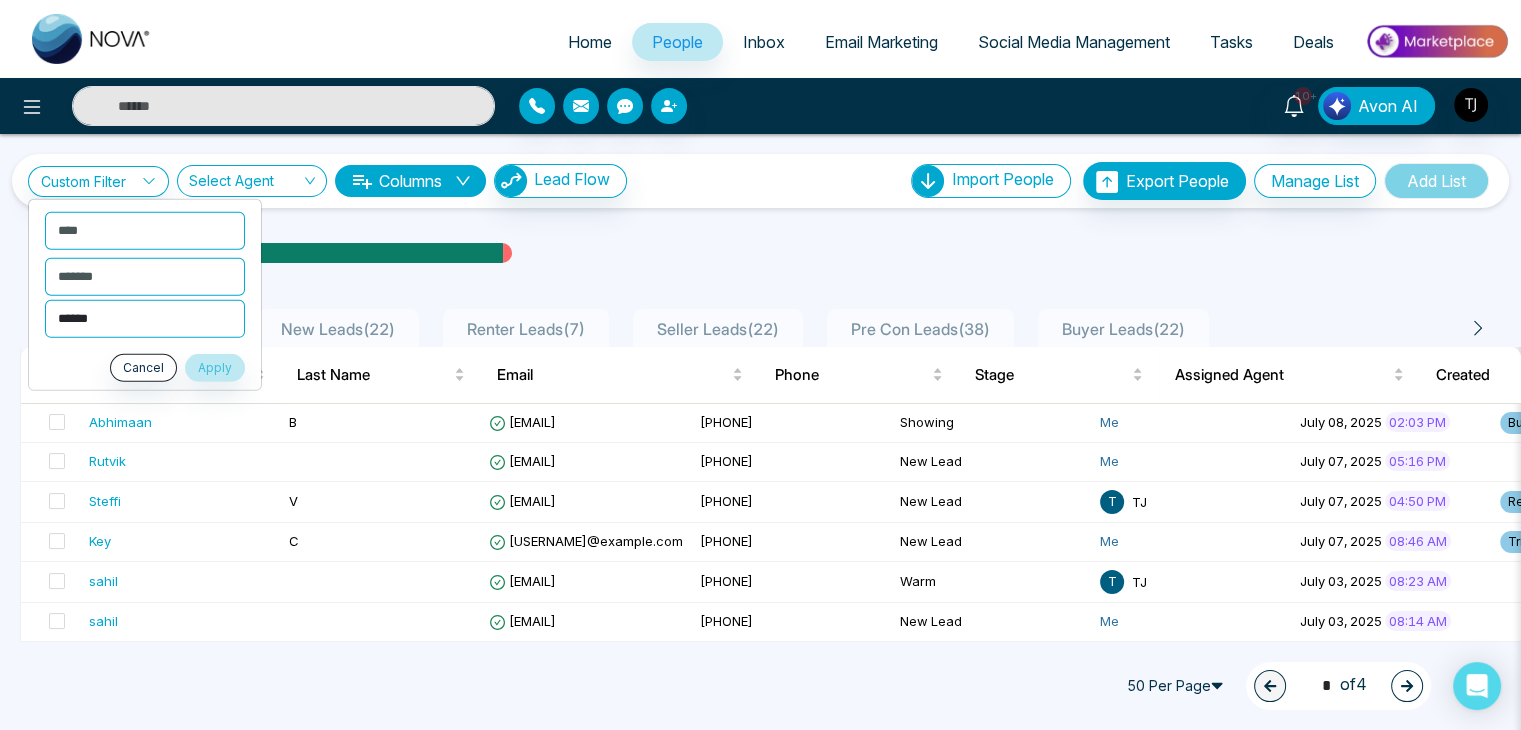 select on "*****" 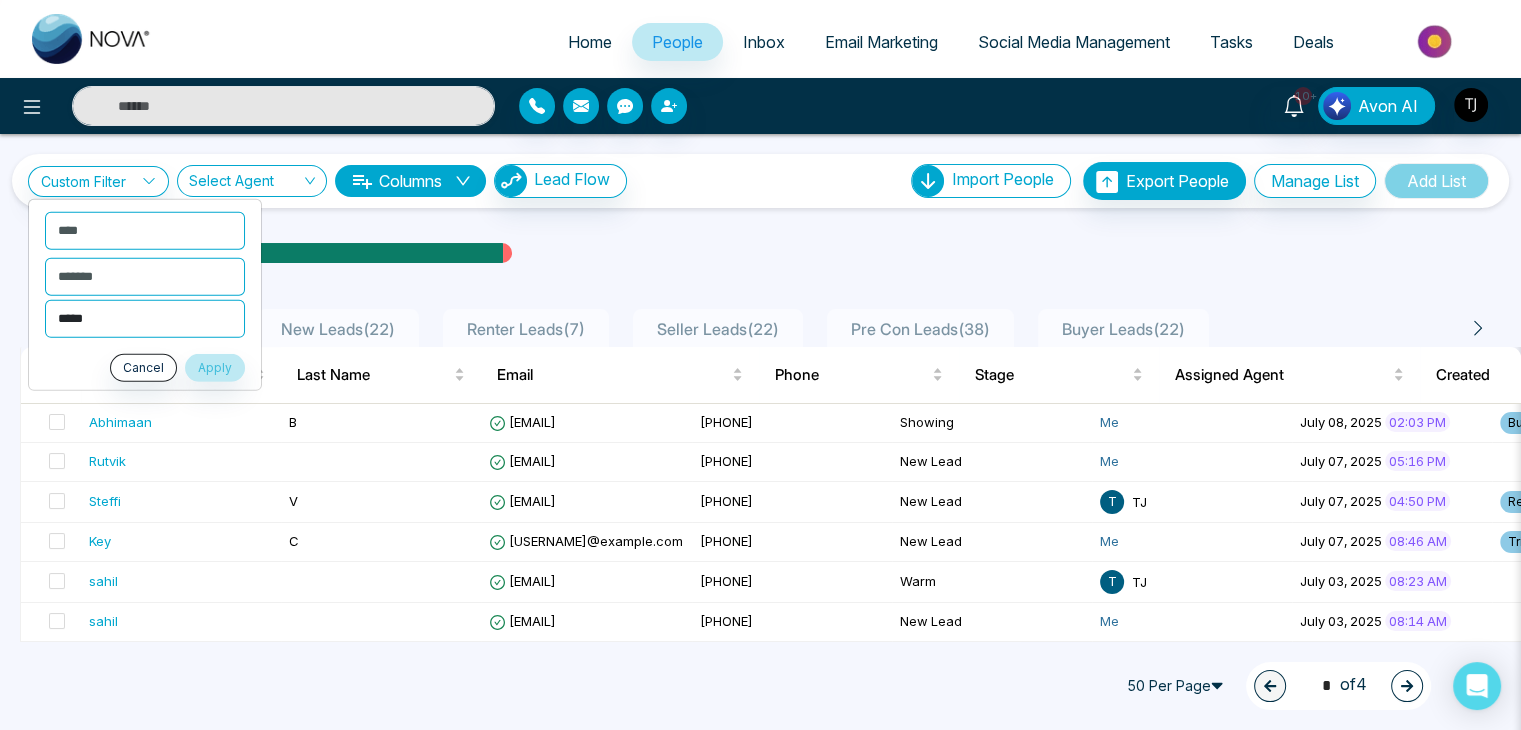 click on "**********" at bounding box center [145, 318] 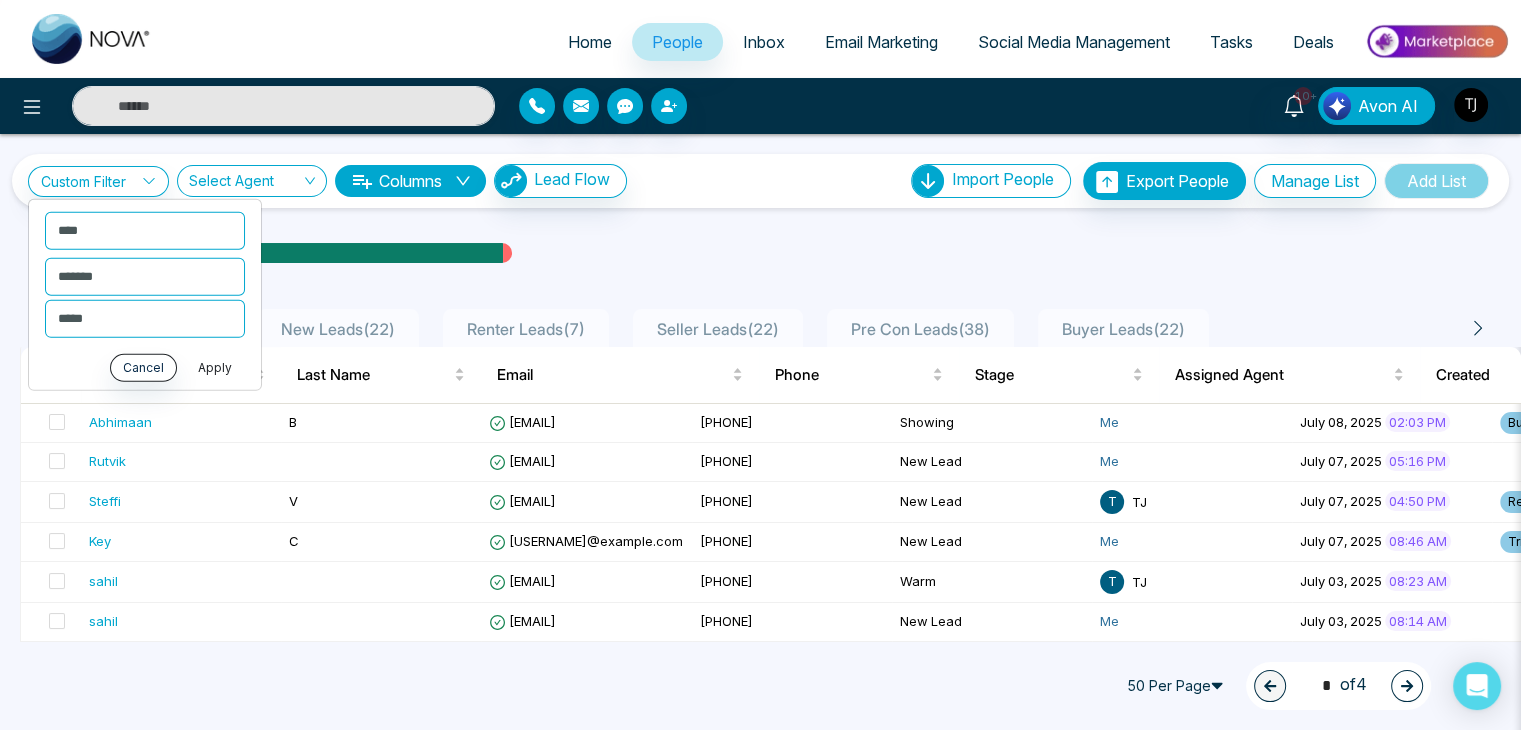 click on "Apply" at bounding box center (215, 367) 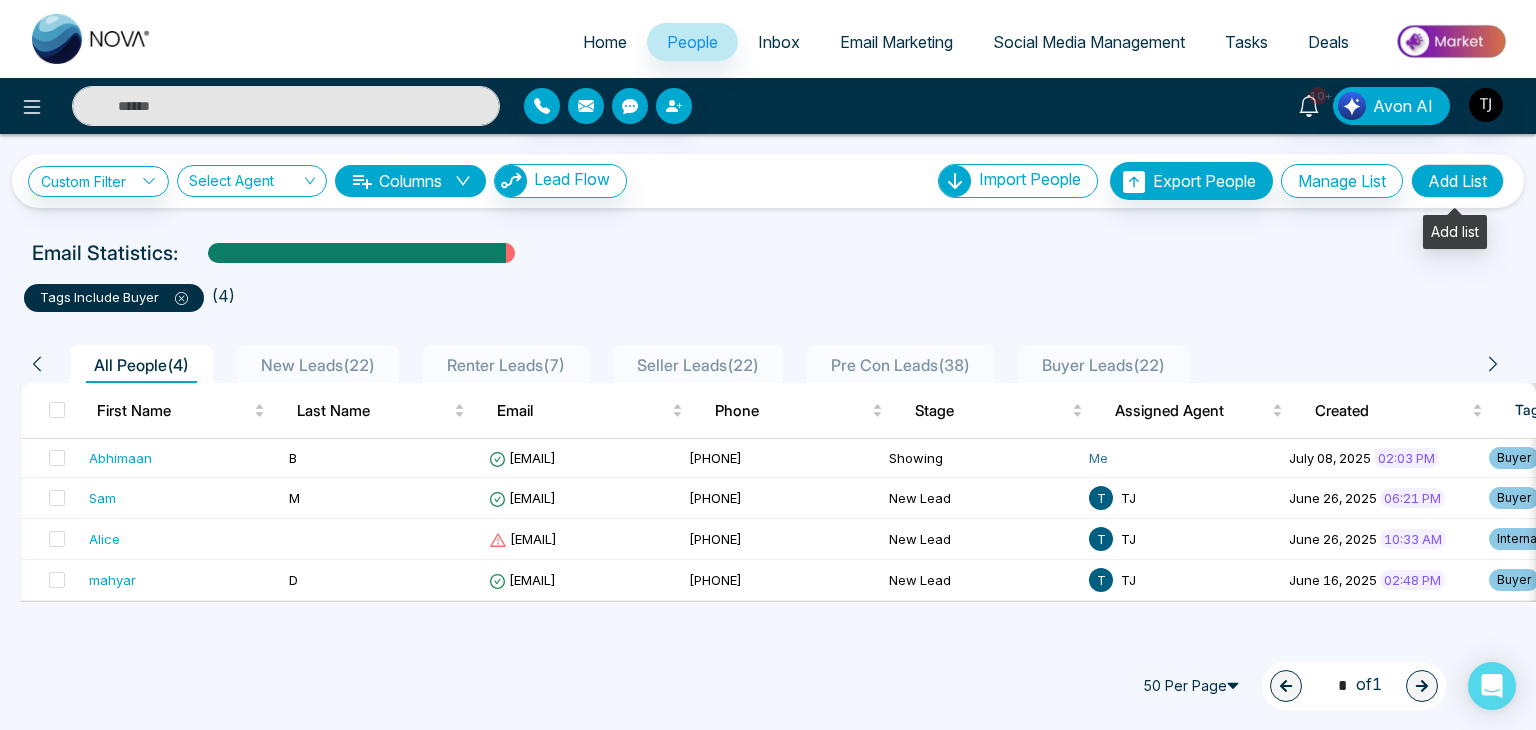 click on "Add List" at bounding box center [1457, 181] 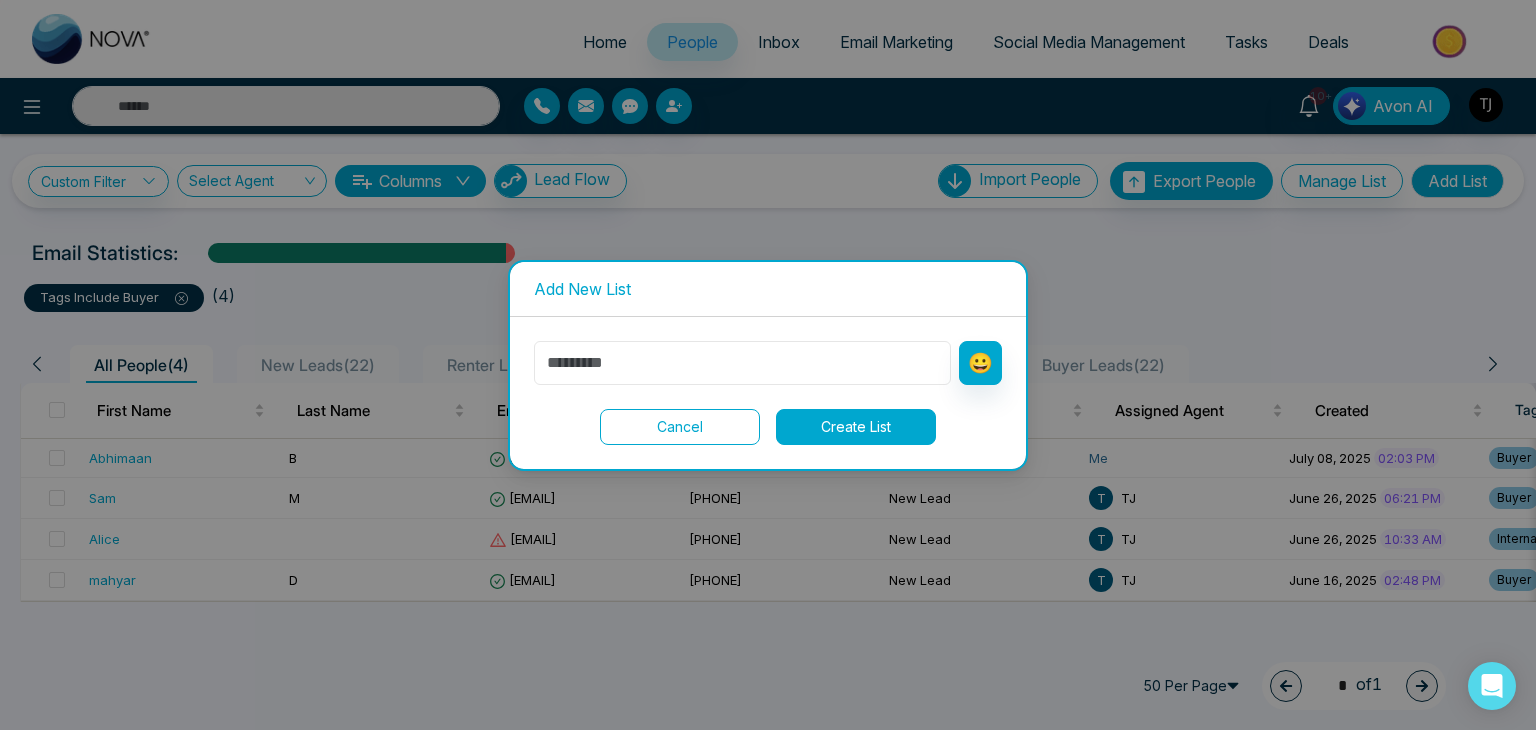 click at bounding box center (742, 363) 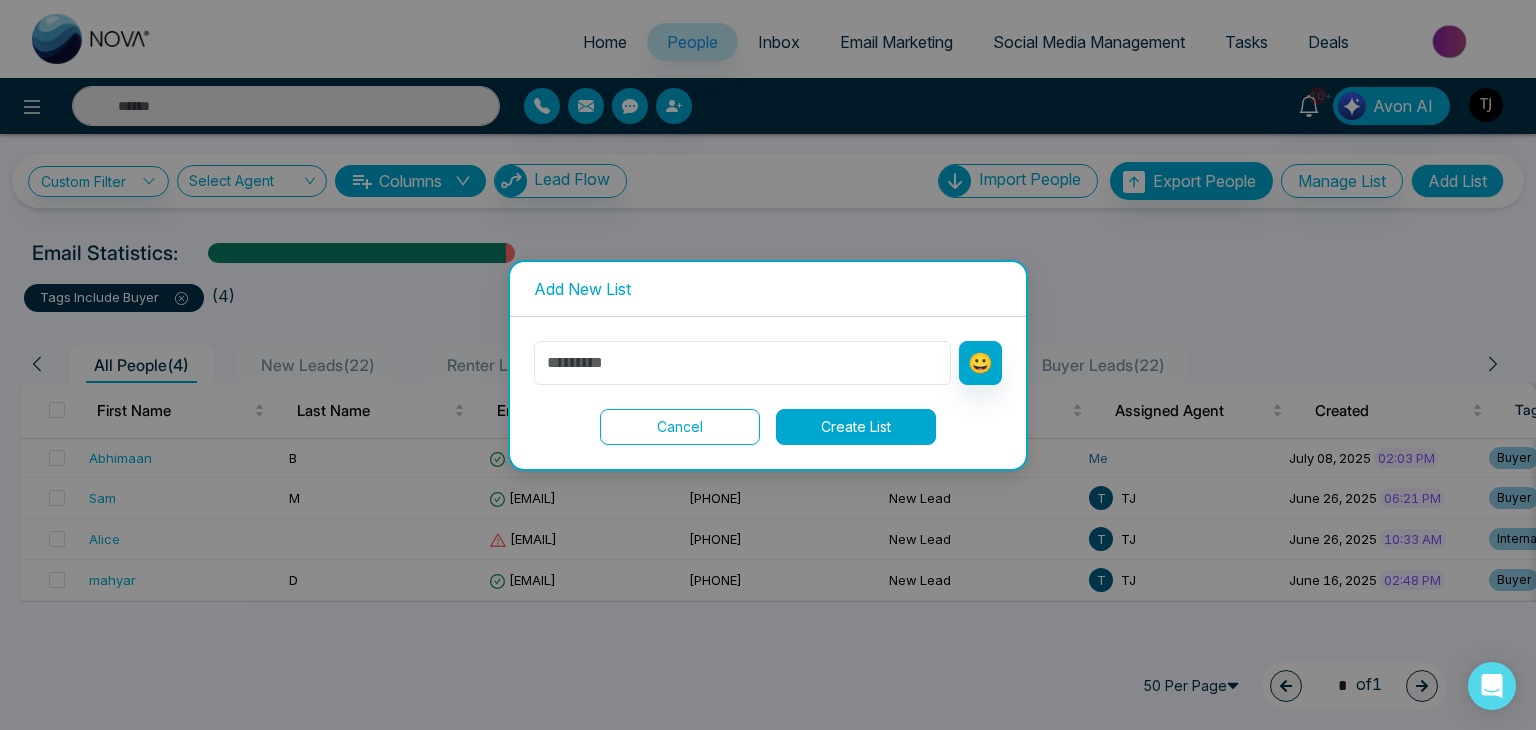 type on "*" 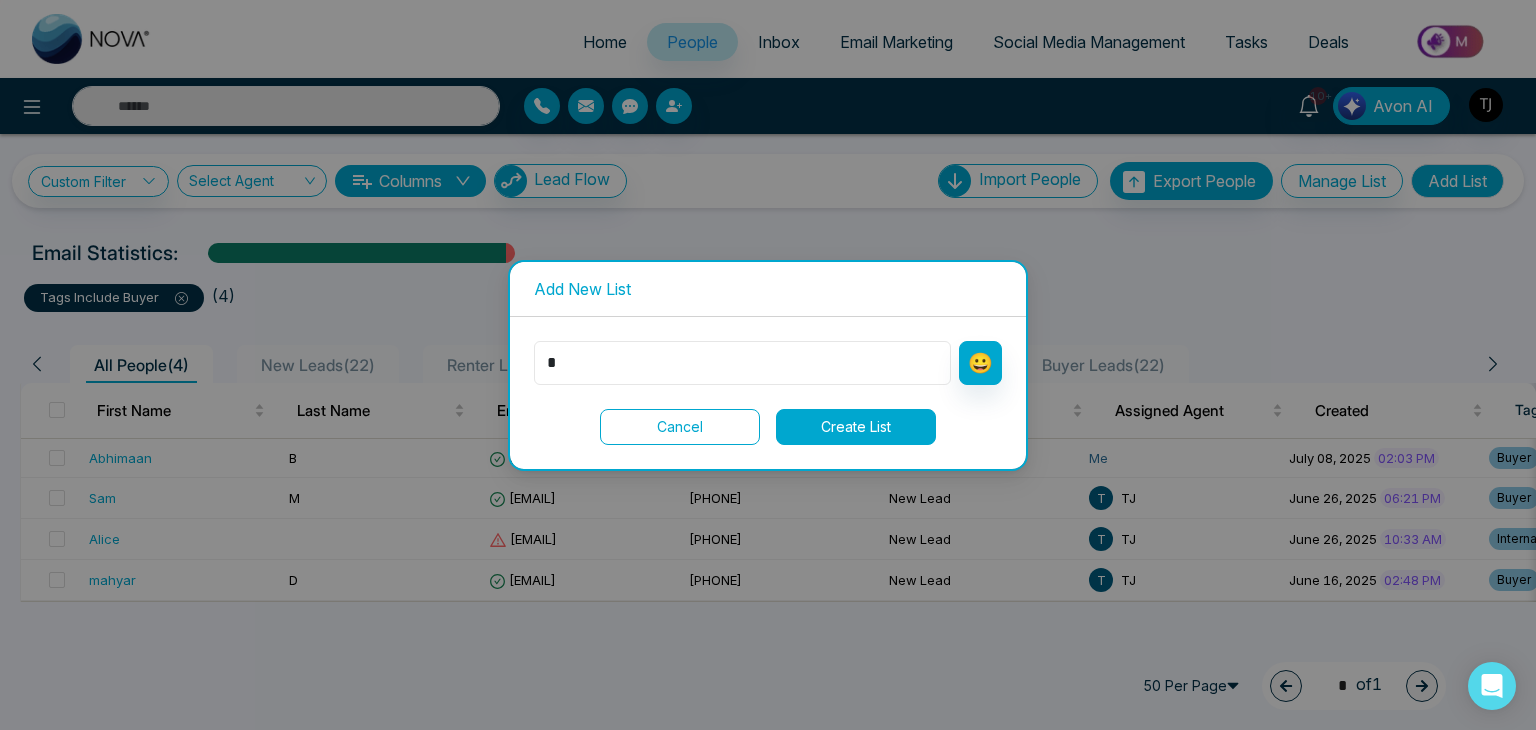 type 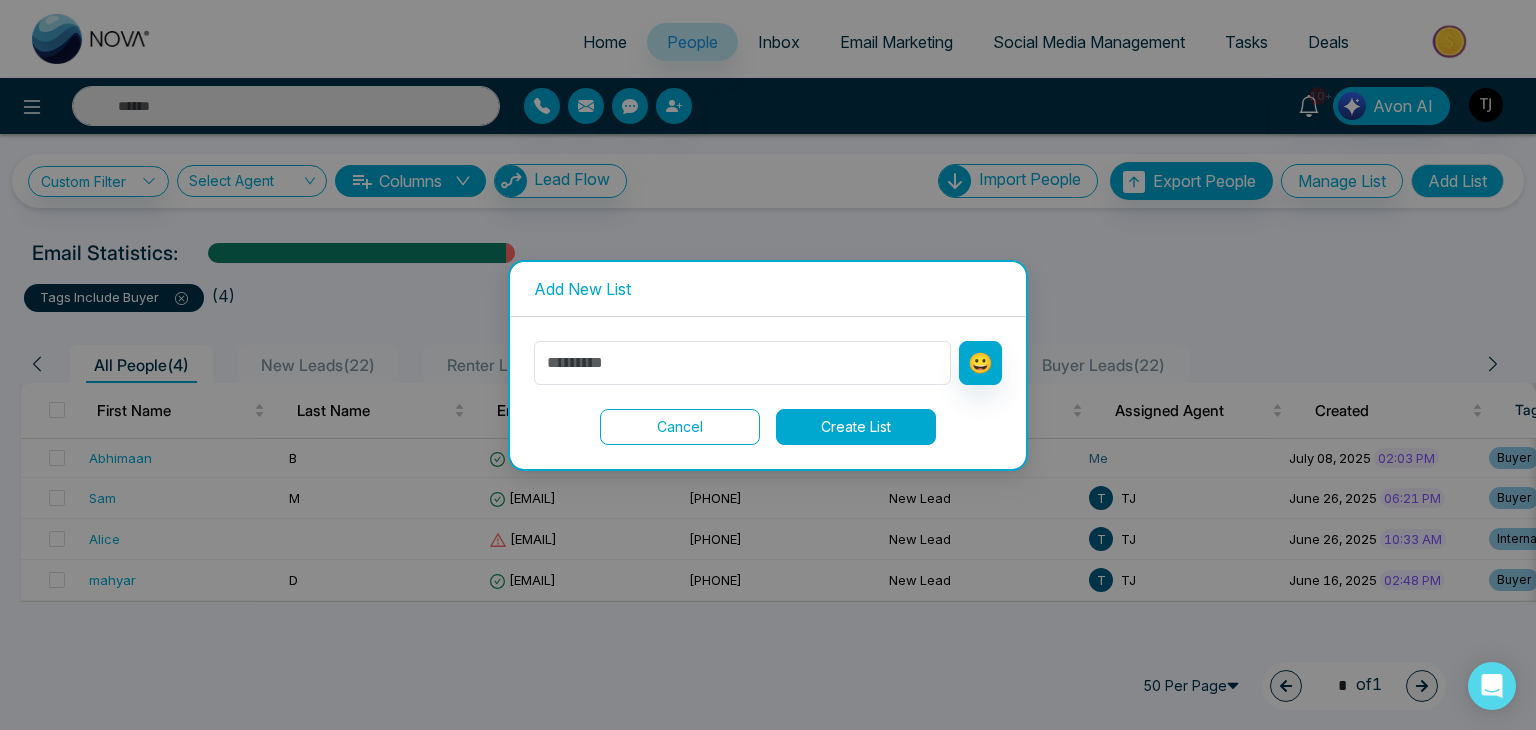 click on "Add New List 😀 Cancel Create List" at bounding box center [768, 365] 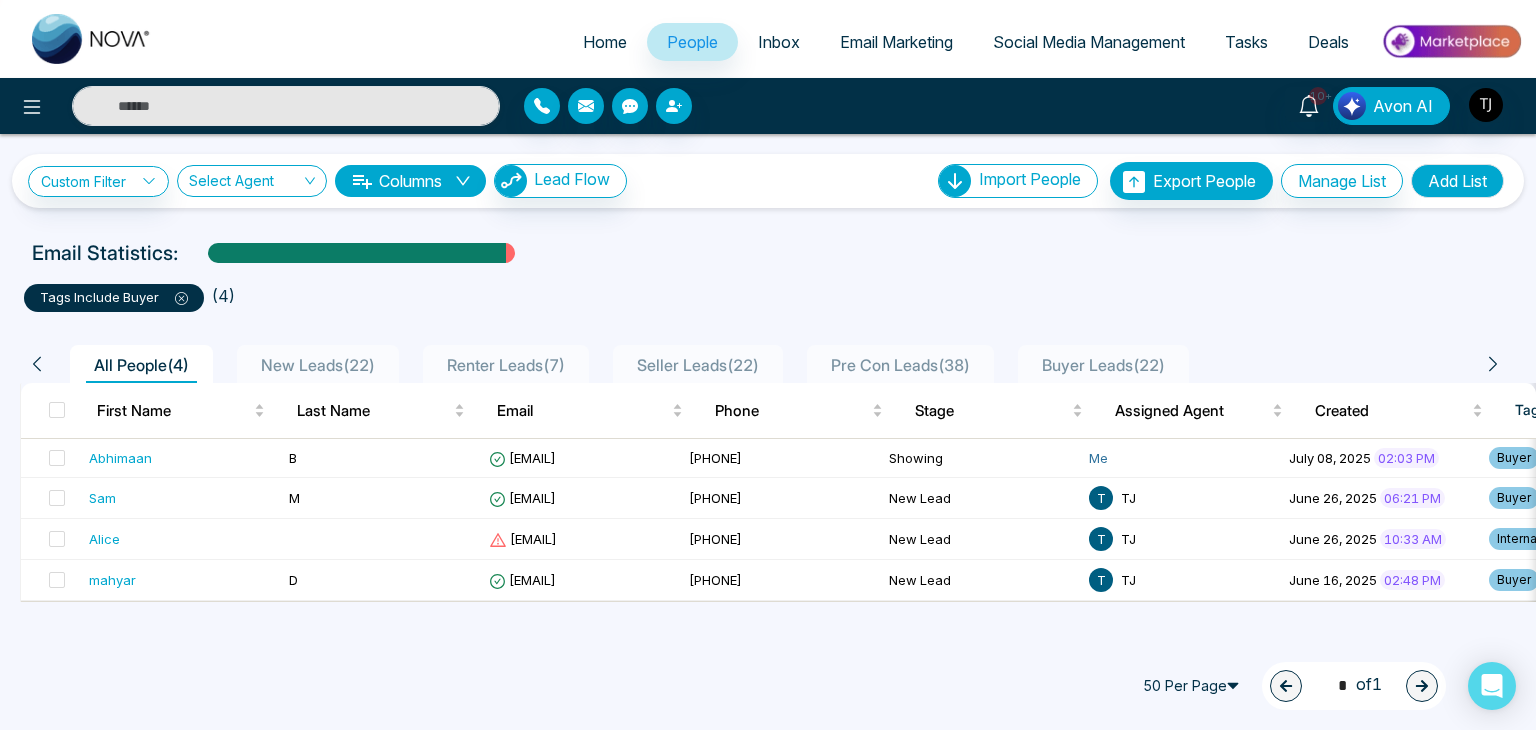 click on "Home" at bounding box center [605, 42] 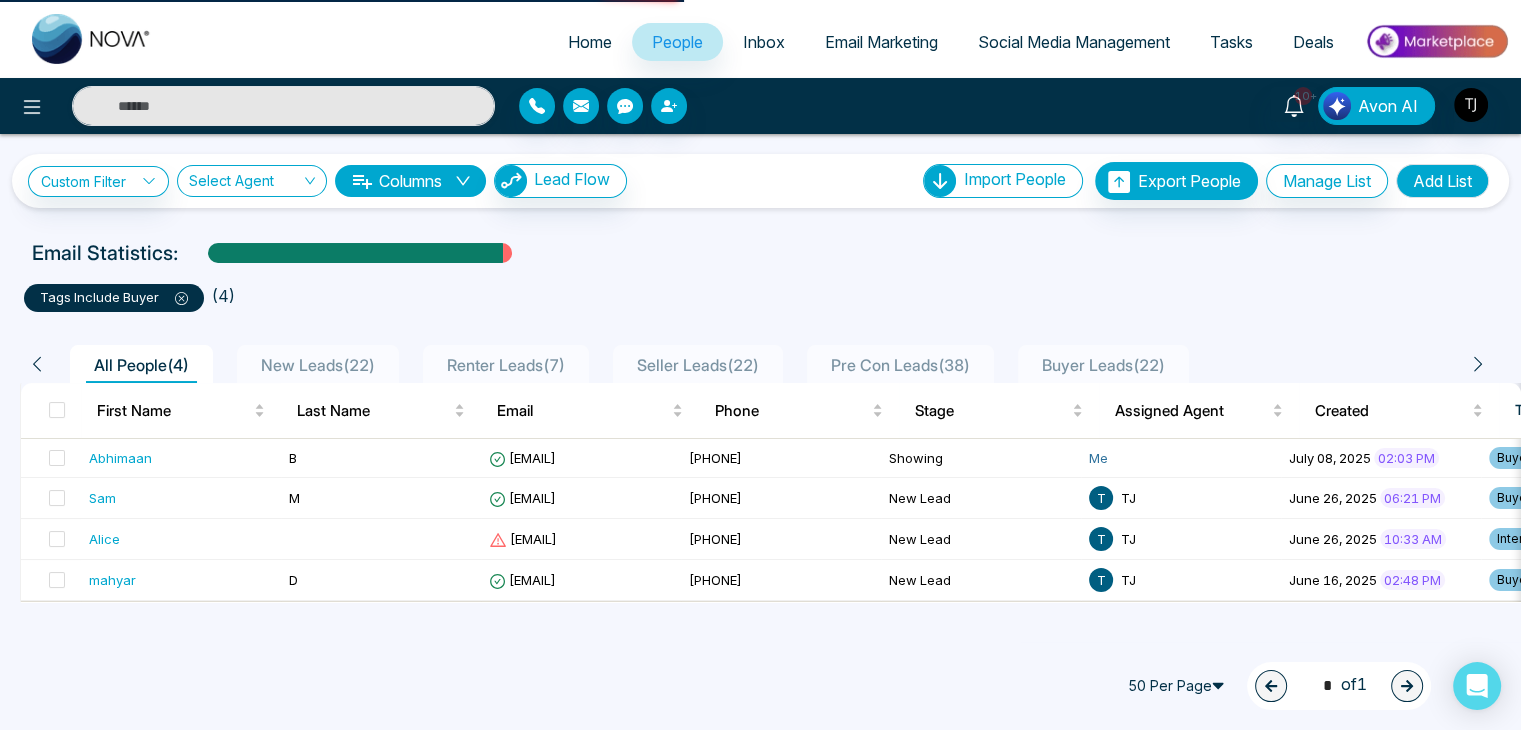 select on "*" 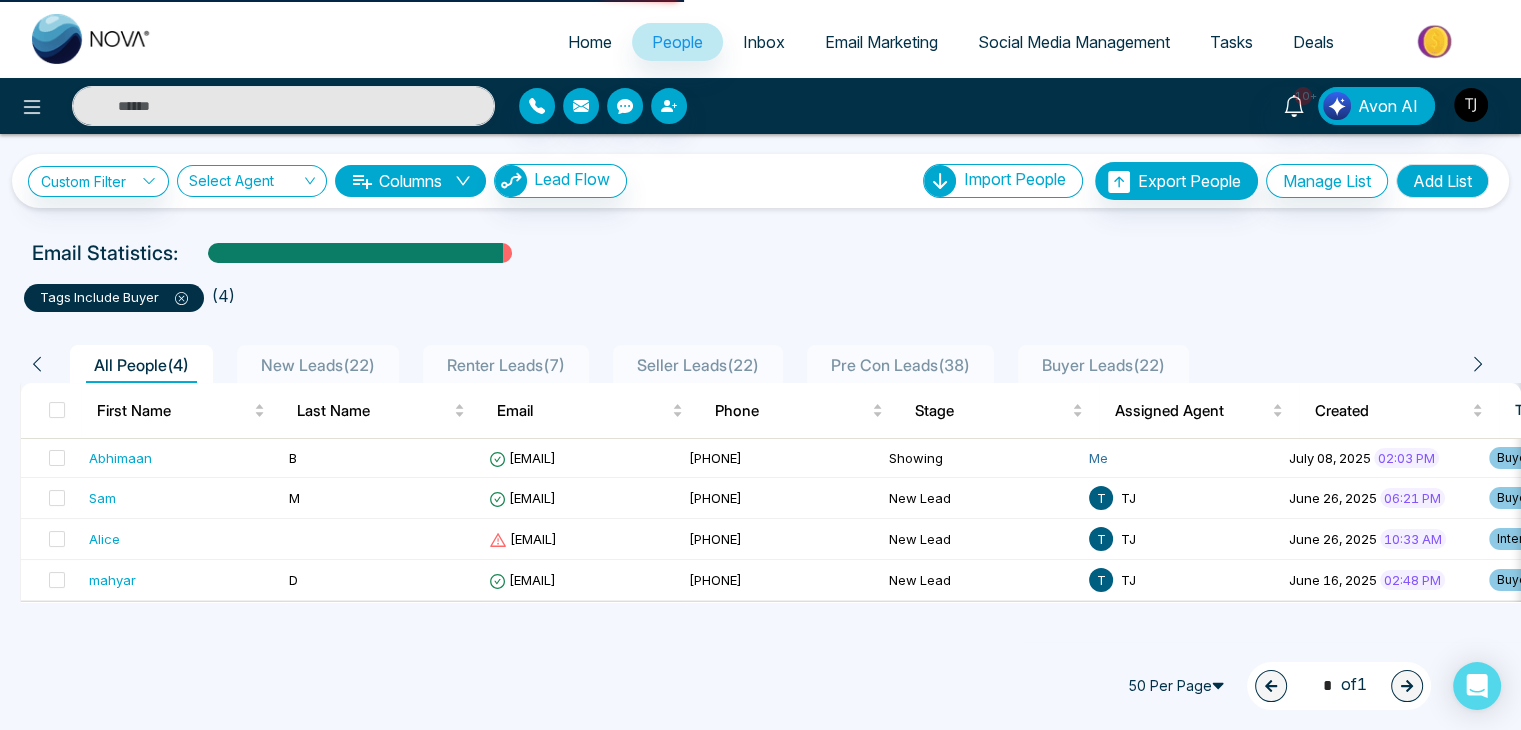 select on "*" 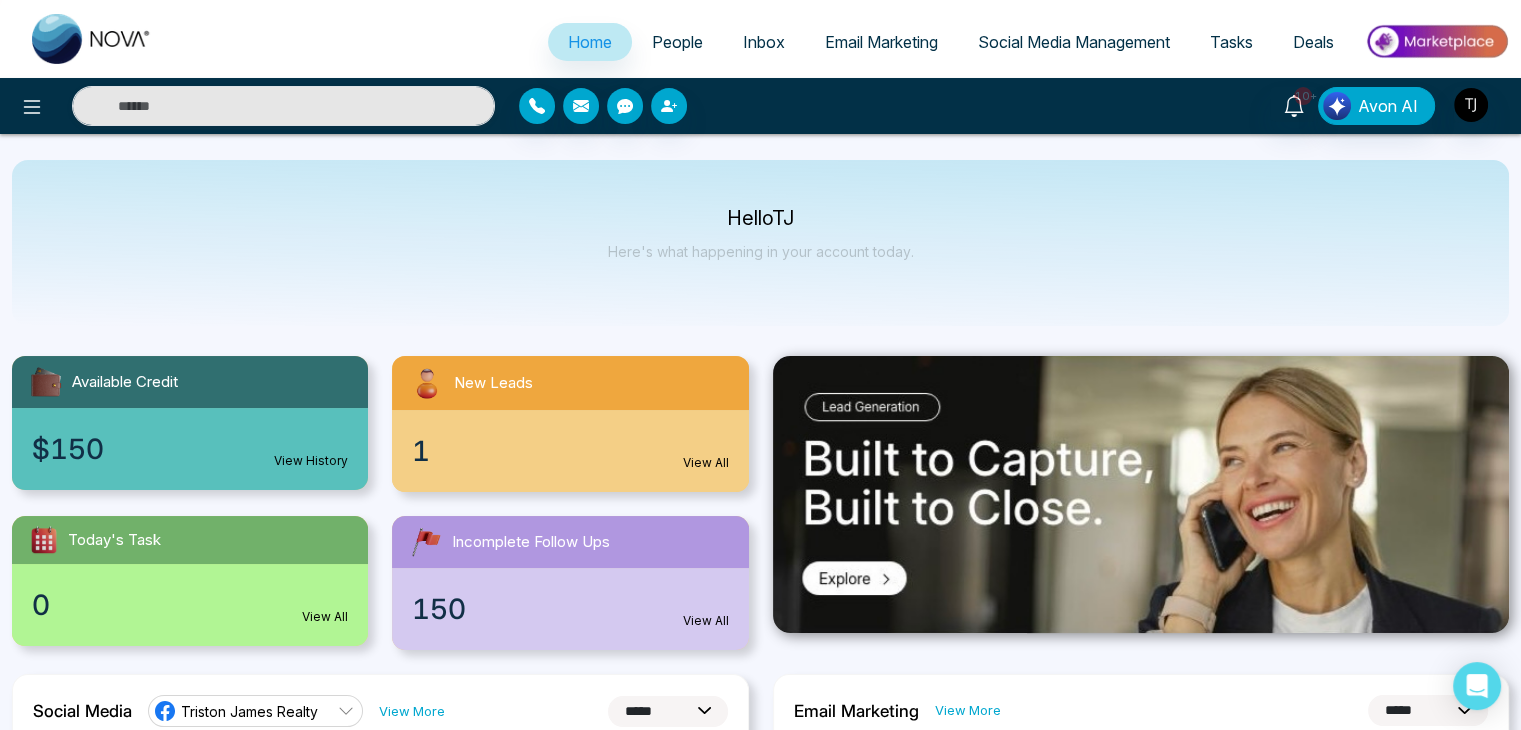 click on "People" at bounding box center (677, 42) 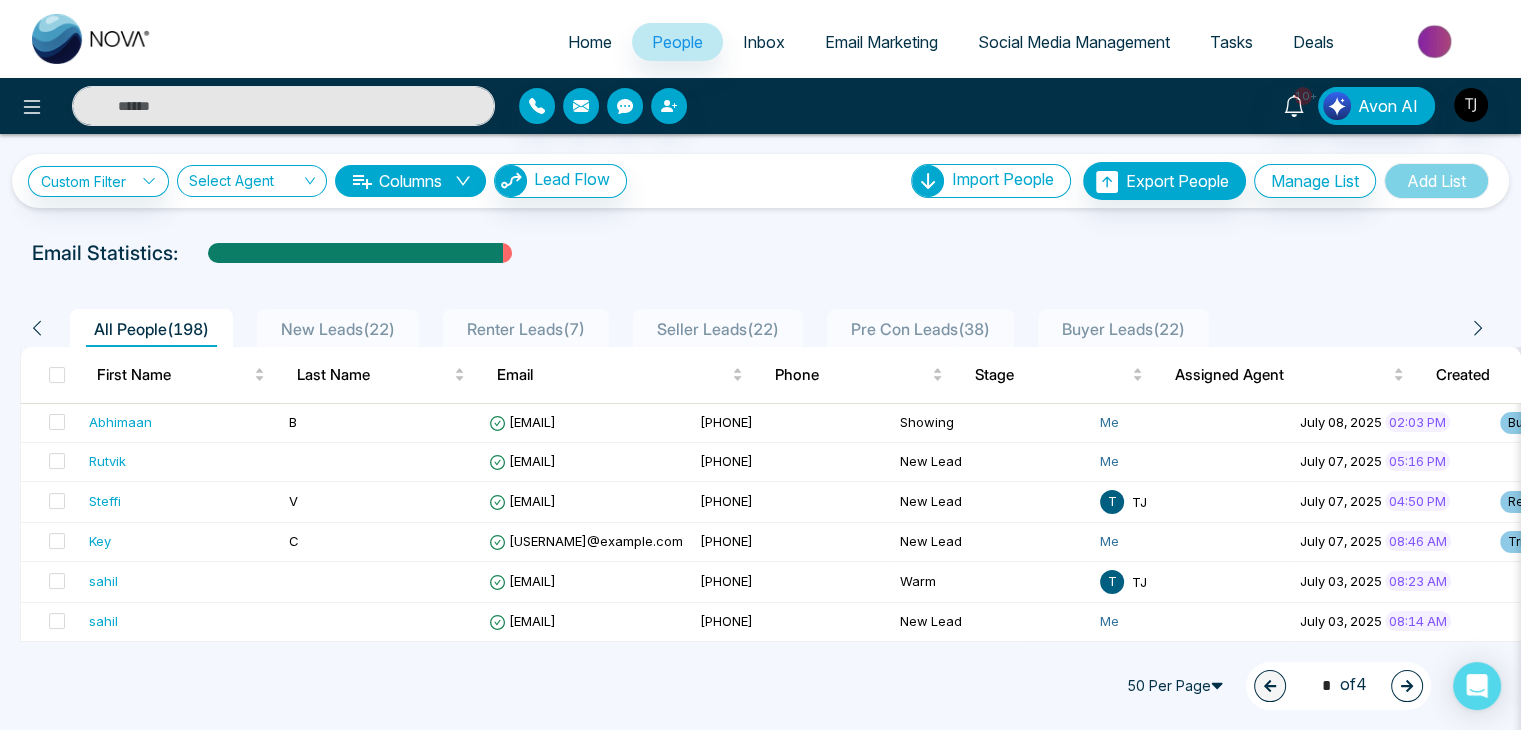 click on "Home" at bounding box center [590, 42] 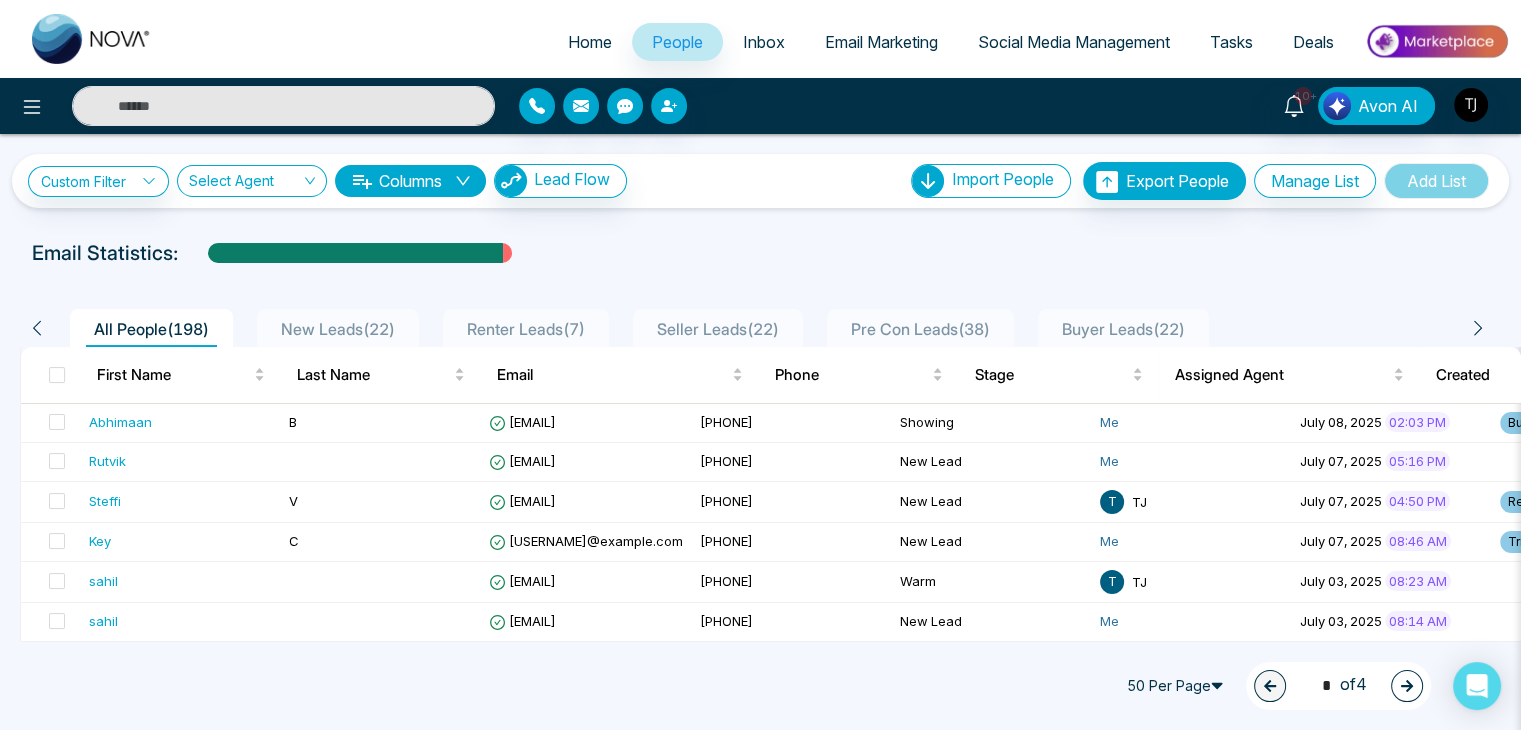 select on "*" 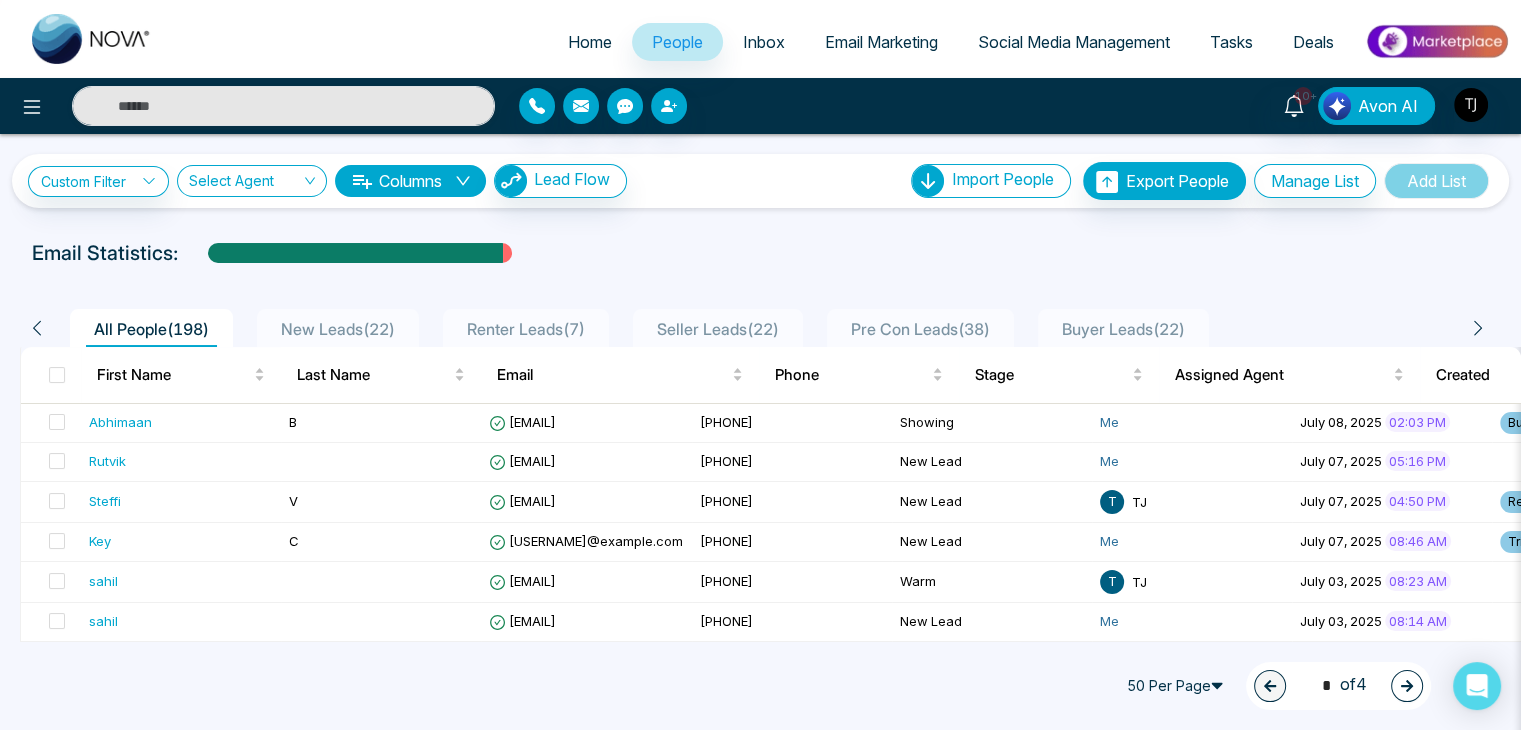 select on "*" 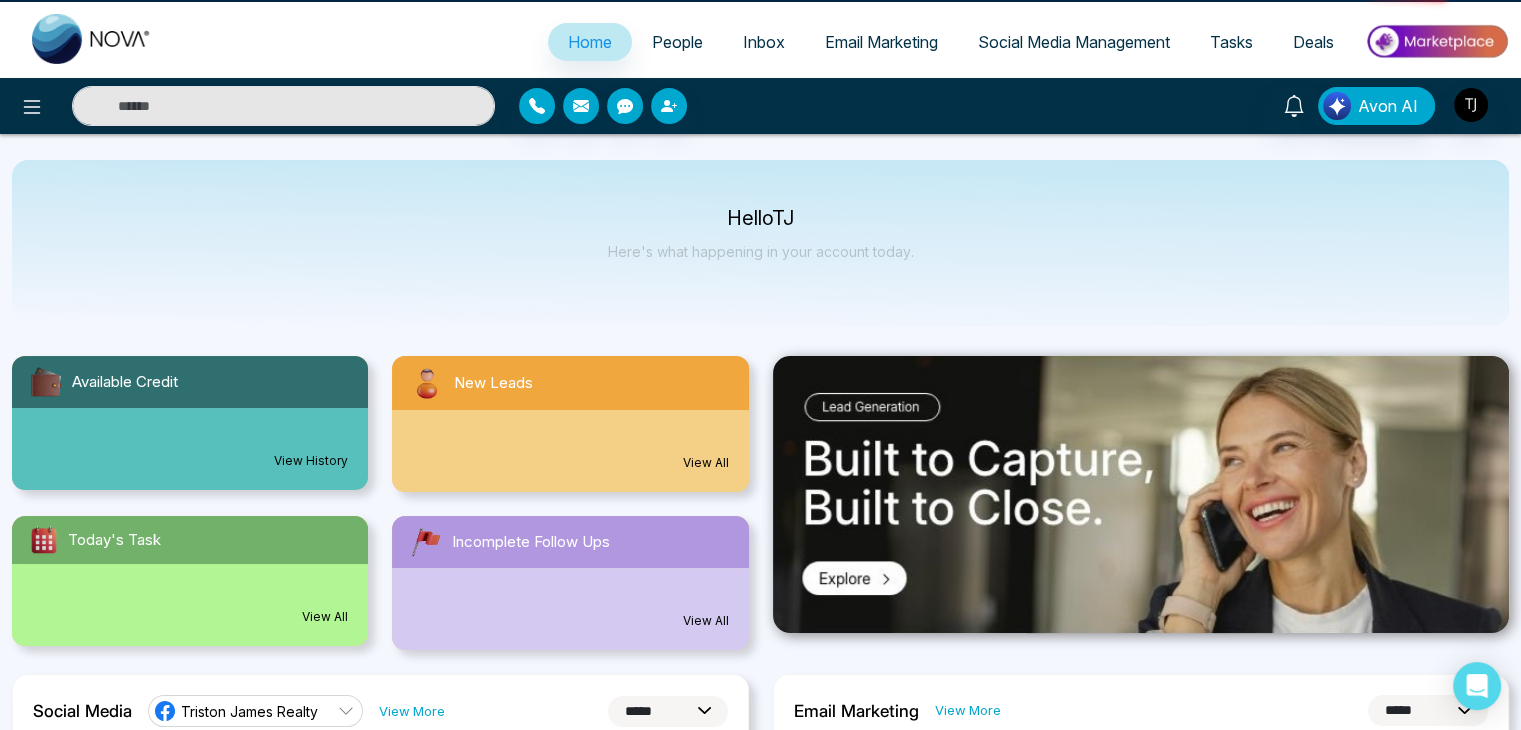click on "People" at bounding box center [677, 42] 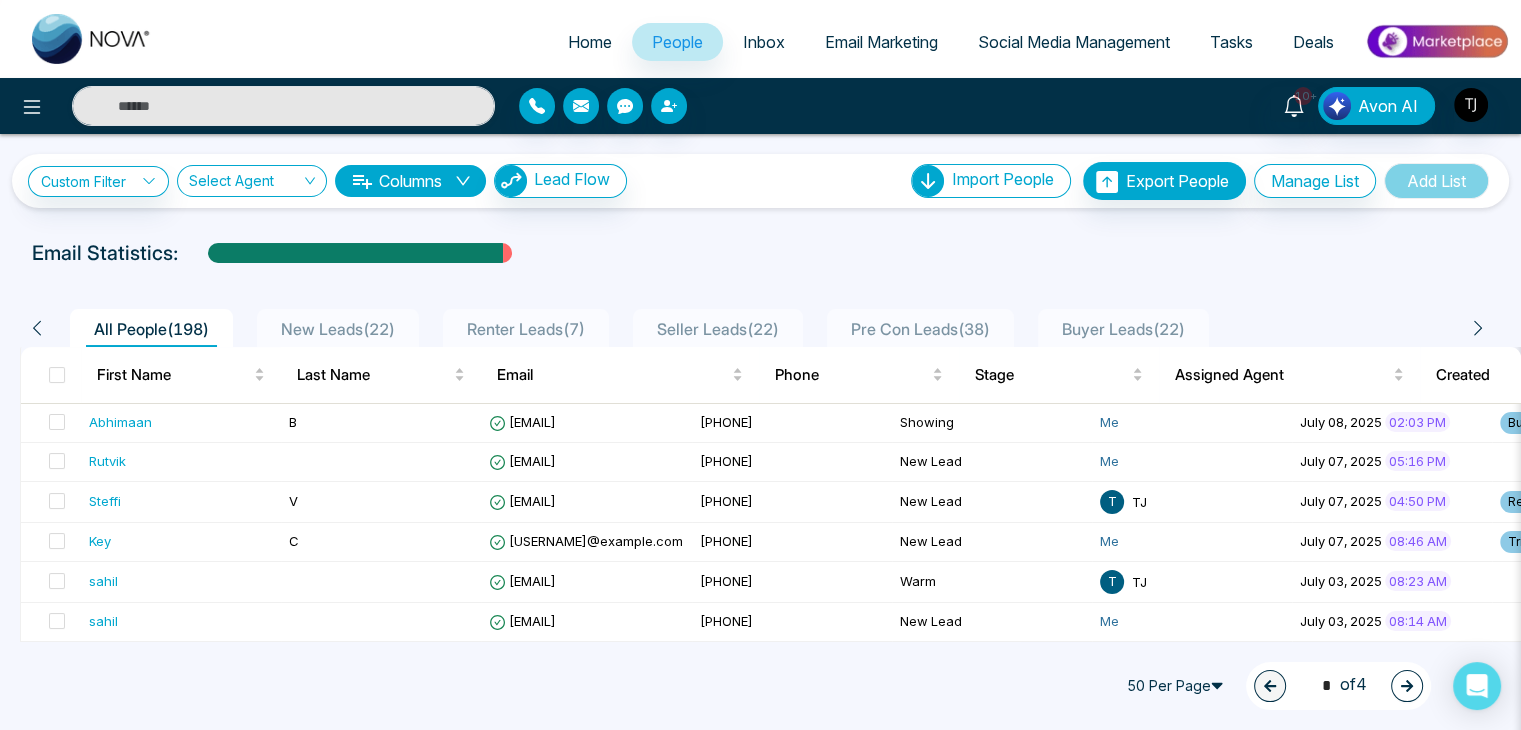 click on "Home" at bounding box center (590, 42) 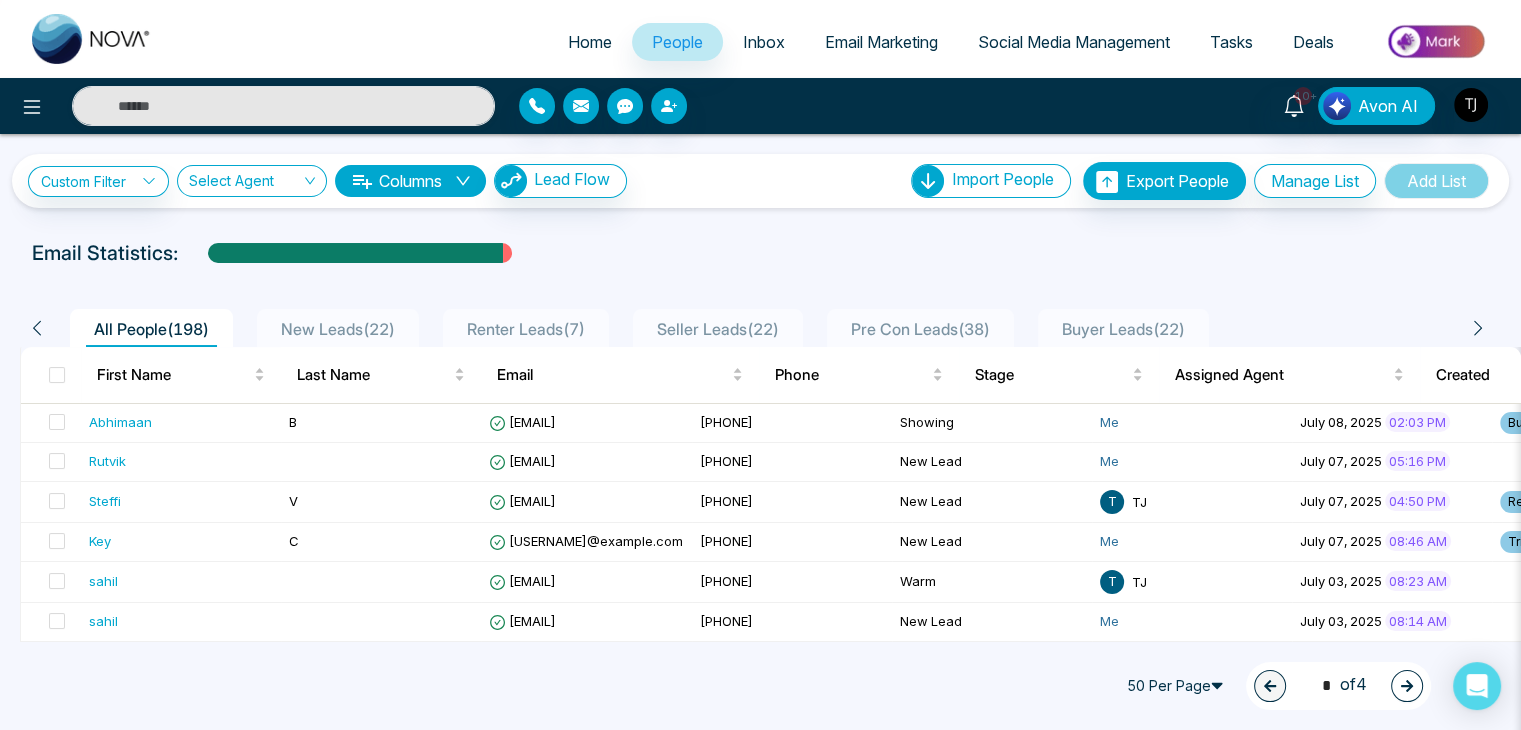 select on "*" 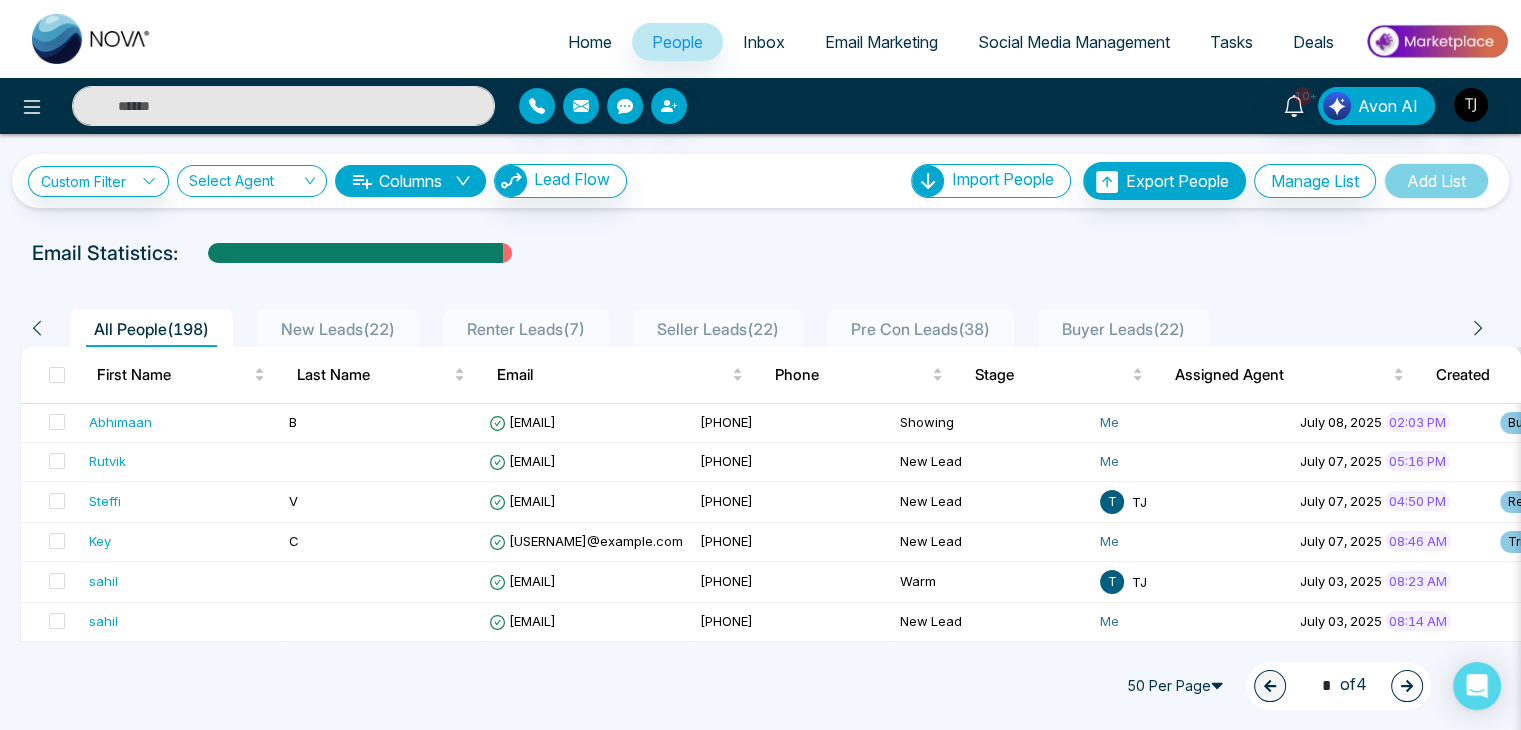 select on "*" 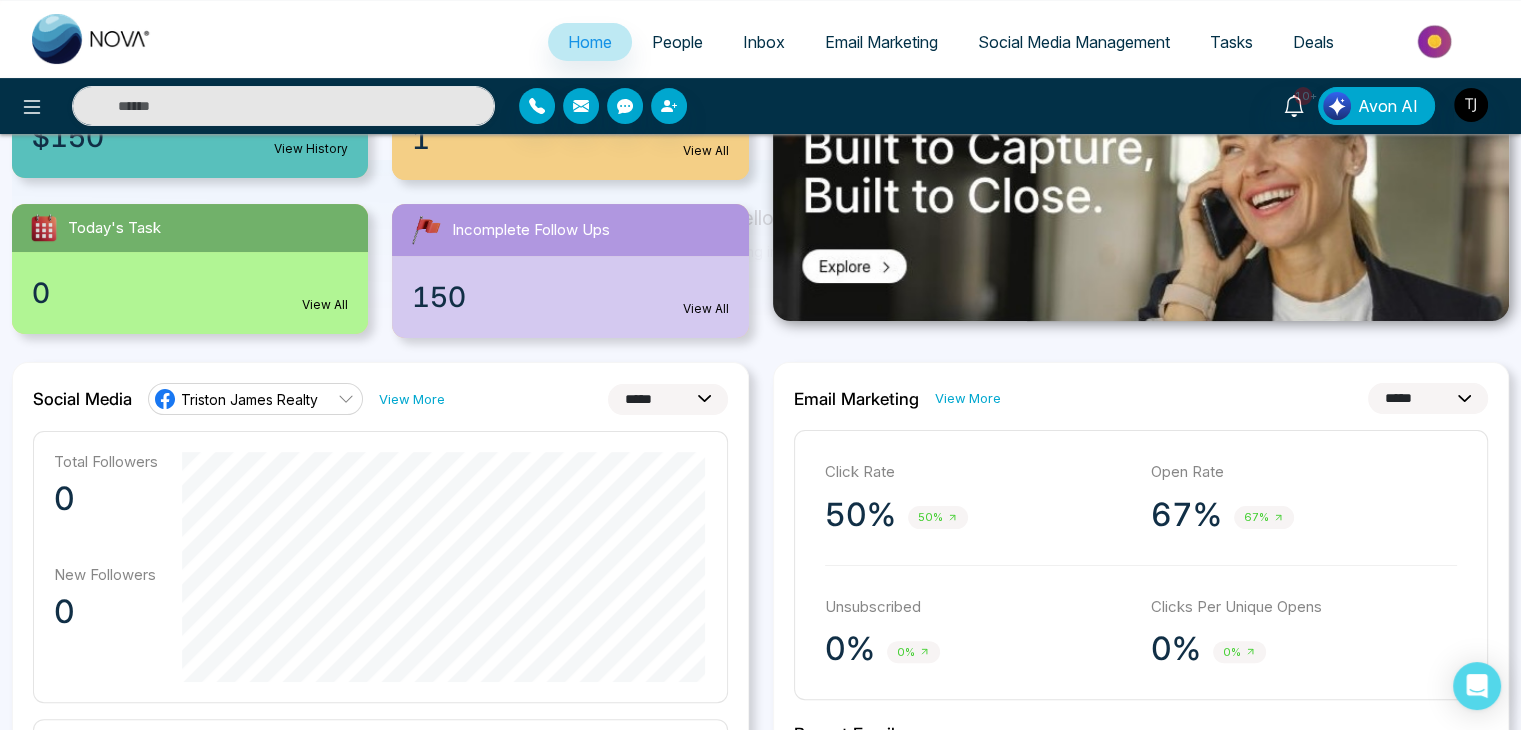 scroll, scrollTop: 71, scrollLeft: 0, axis: vertical 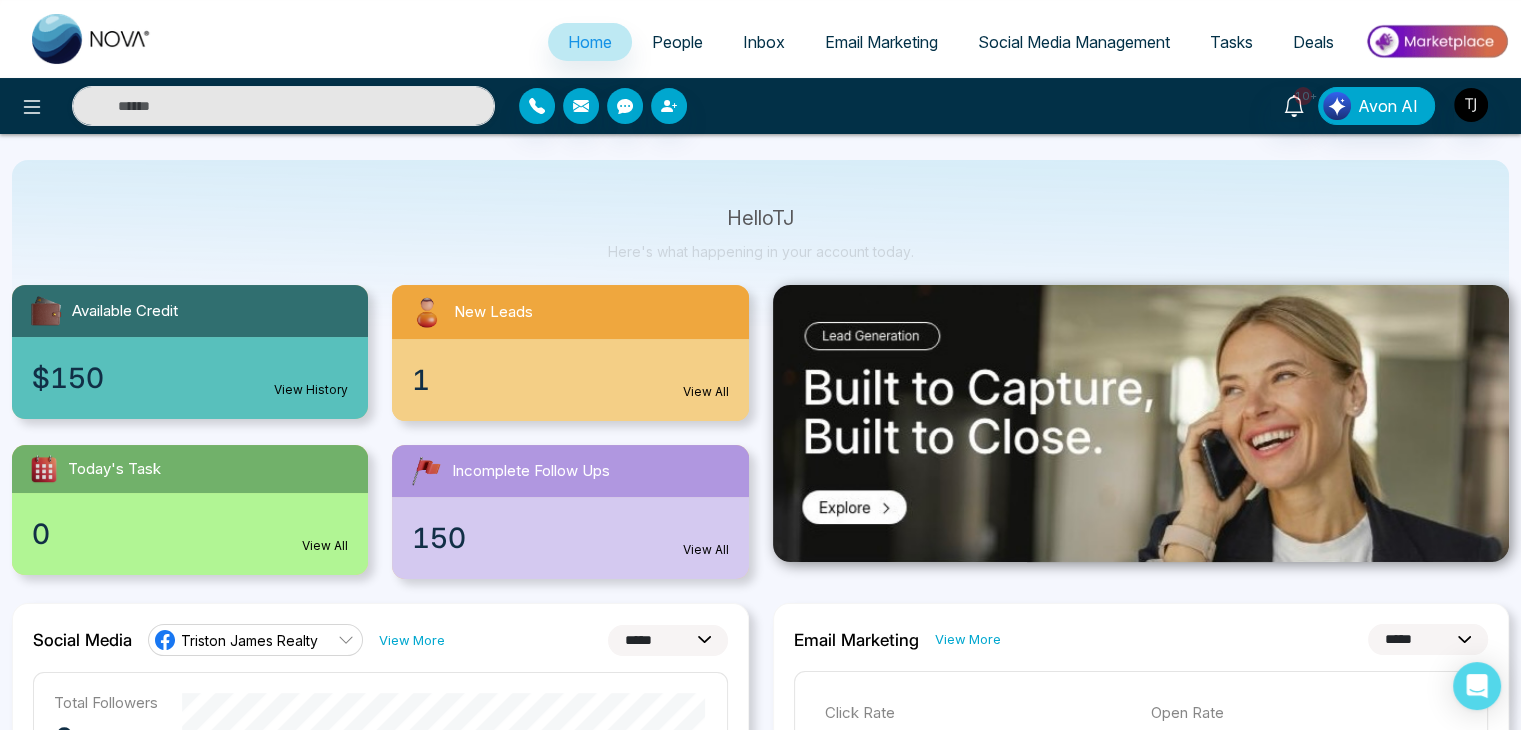 click on "**********" at bounding box center [668, 640] 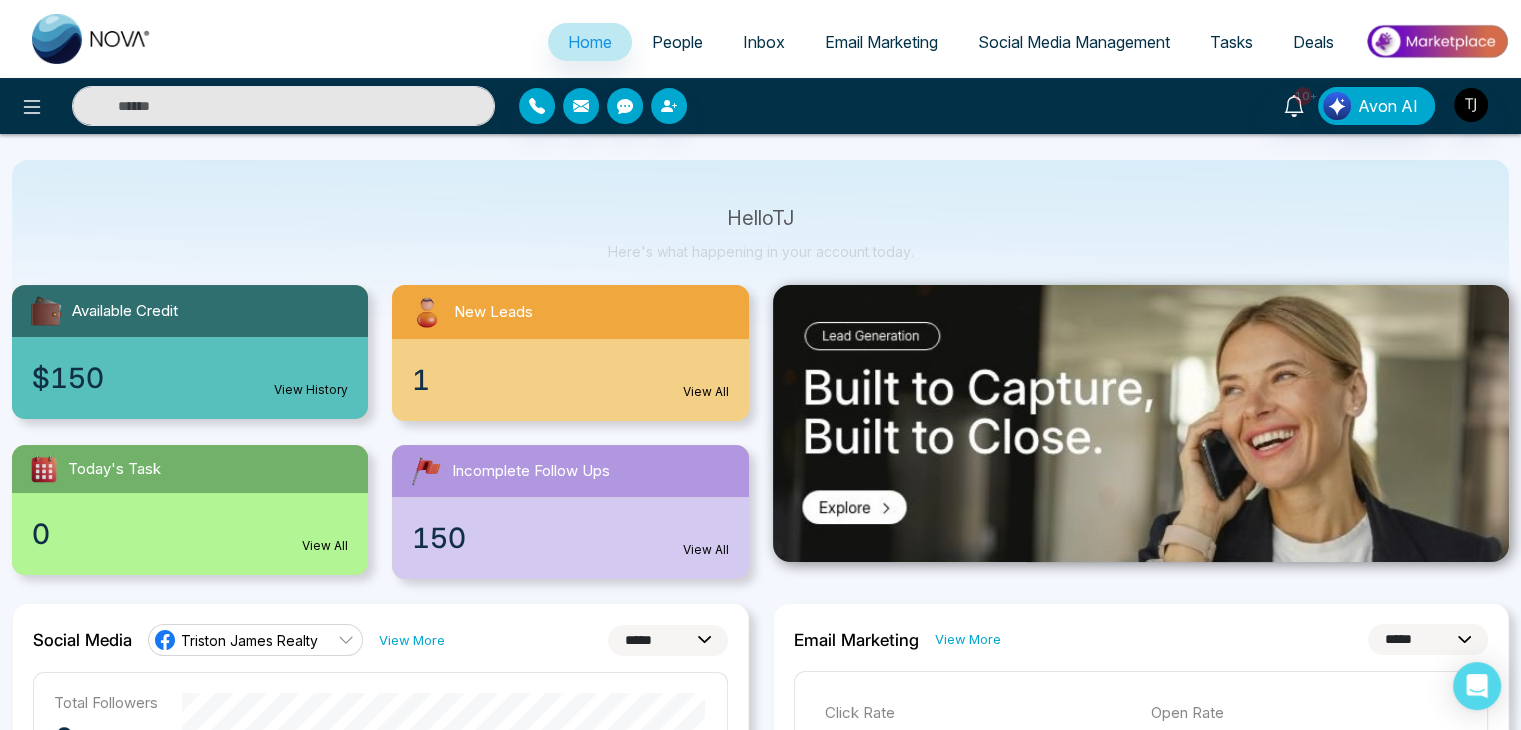 select on "**" 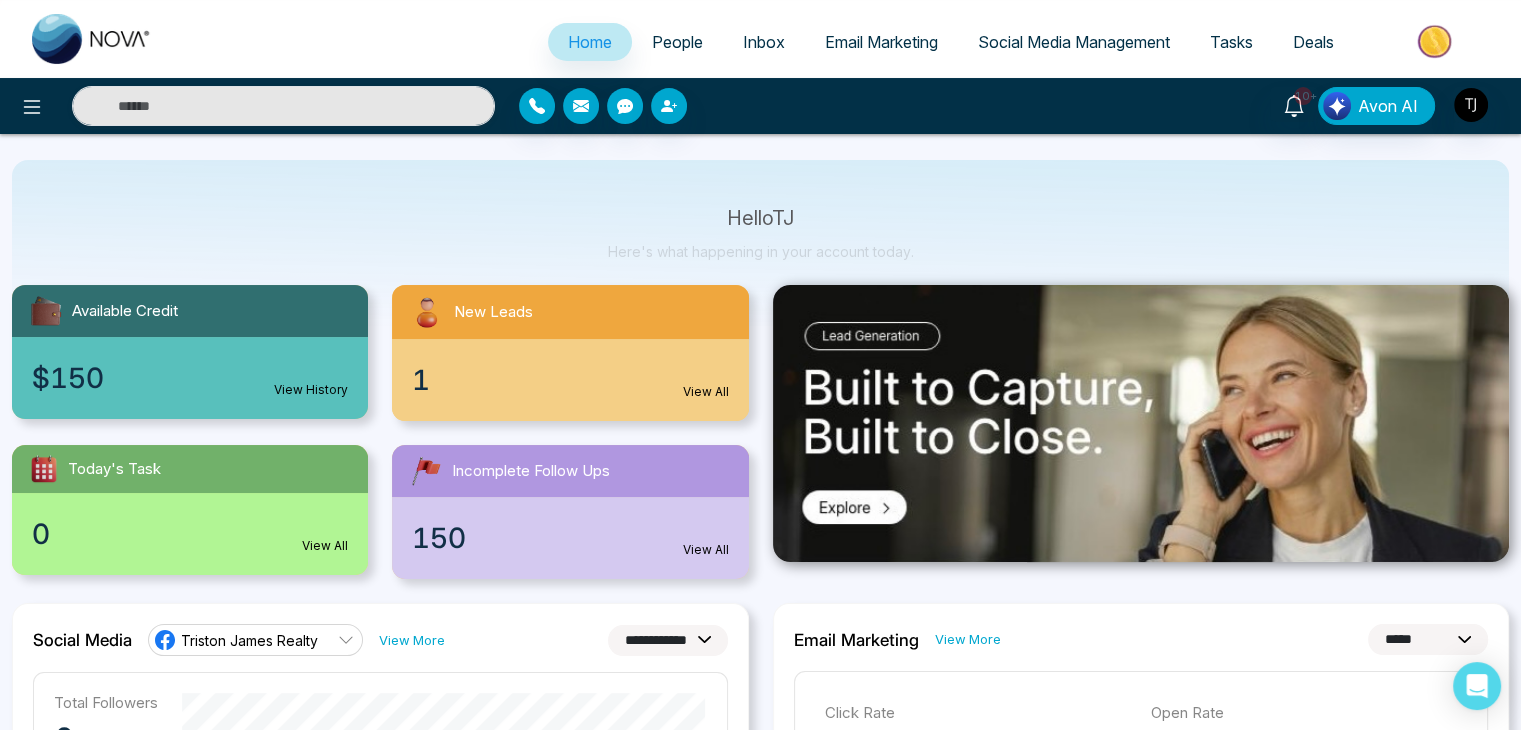 click on "**********" at bounding box center [668, 640] 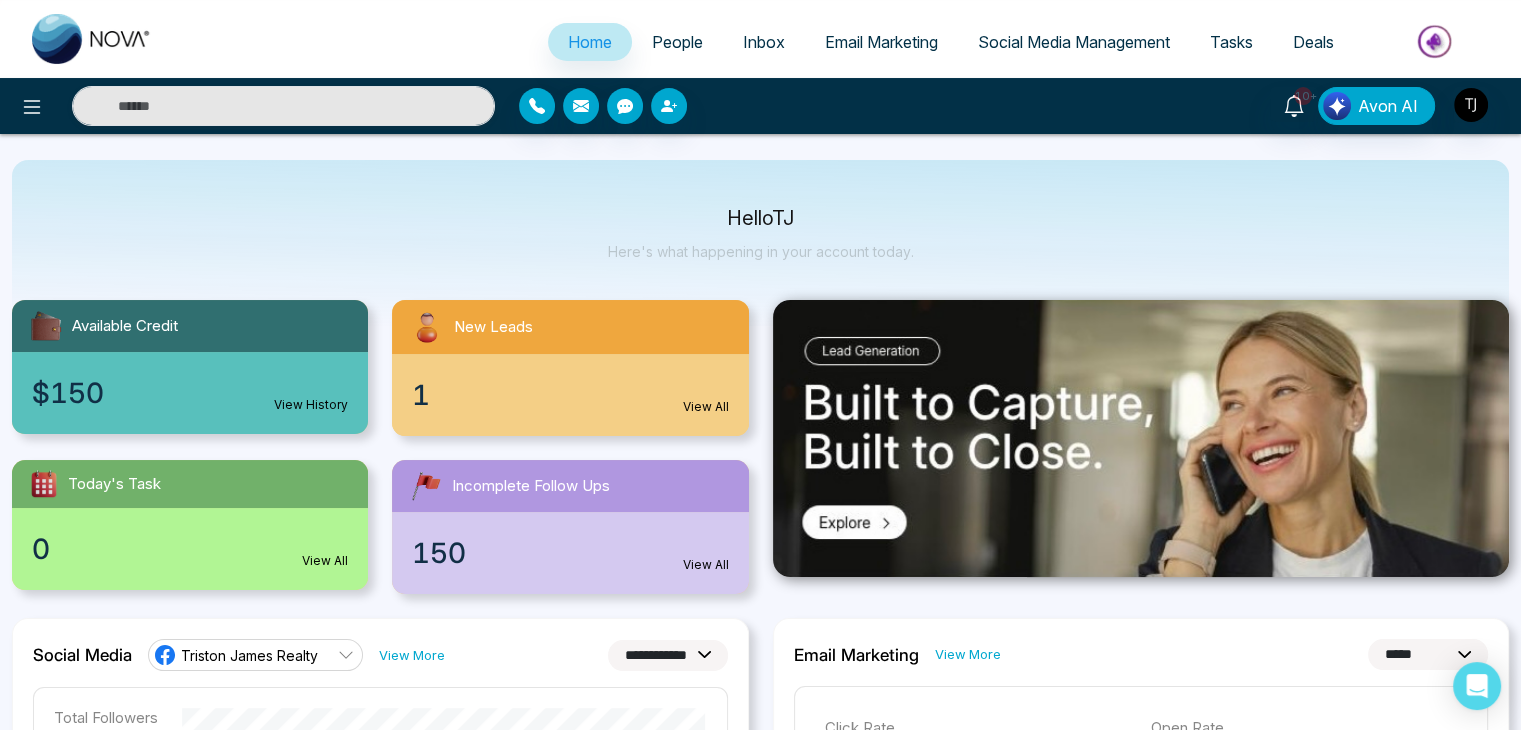 scroll, scrollTop: 0, scrollLeft: 0, axis: both 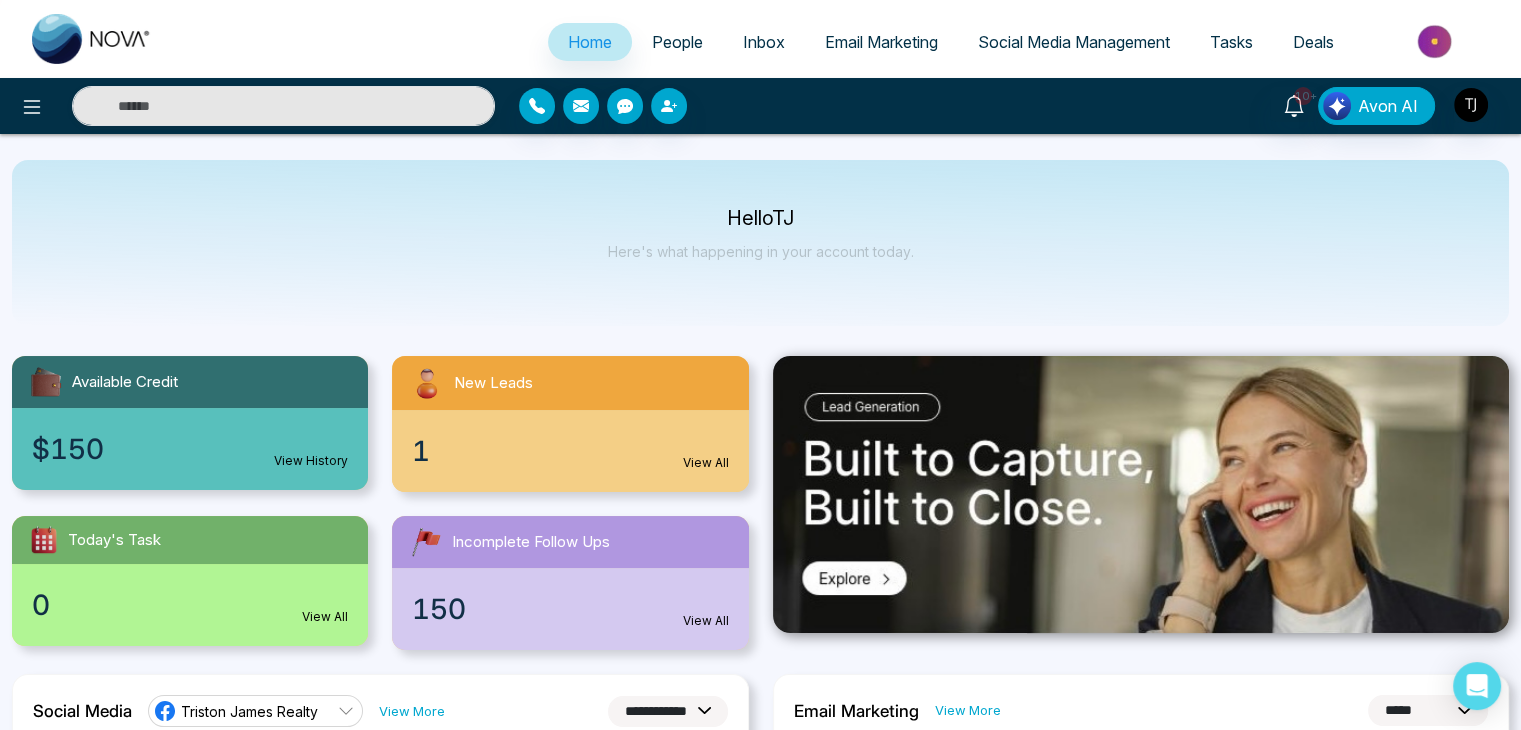 click on "People" at bounding box center (677, 42) 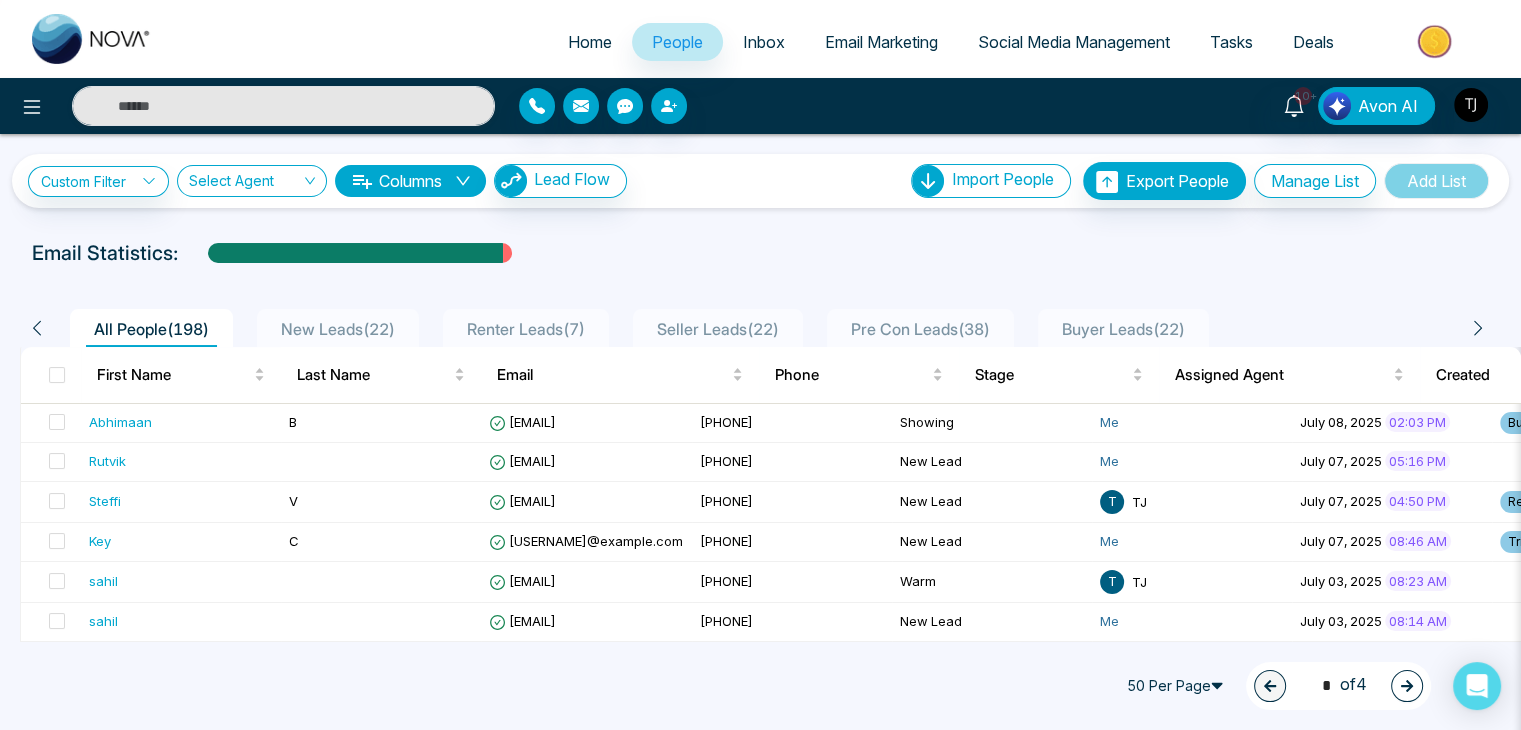click on "Inbox" at bounding box center [764, 42] 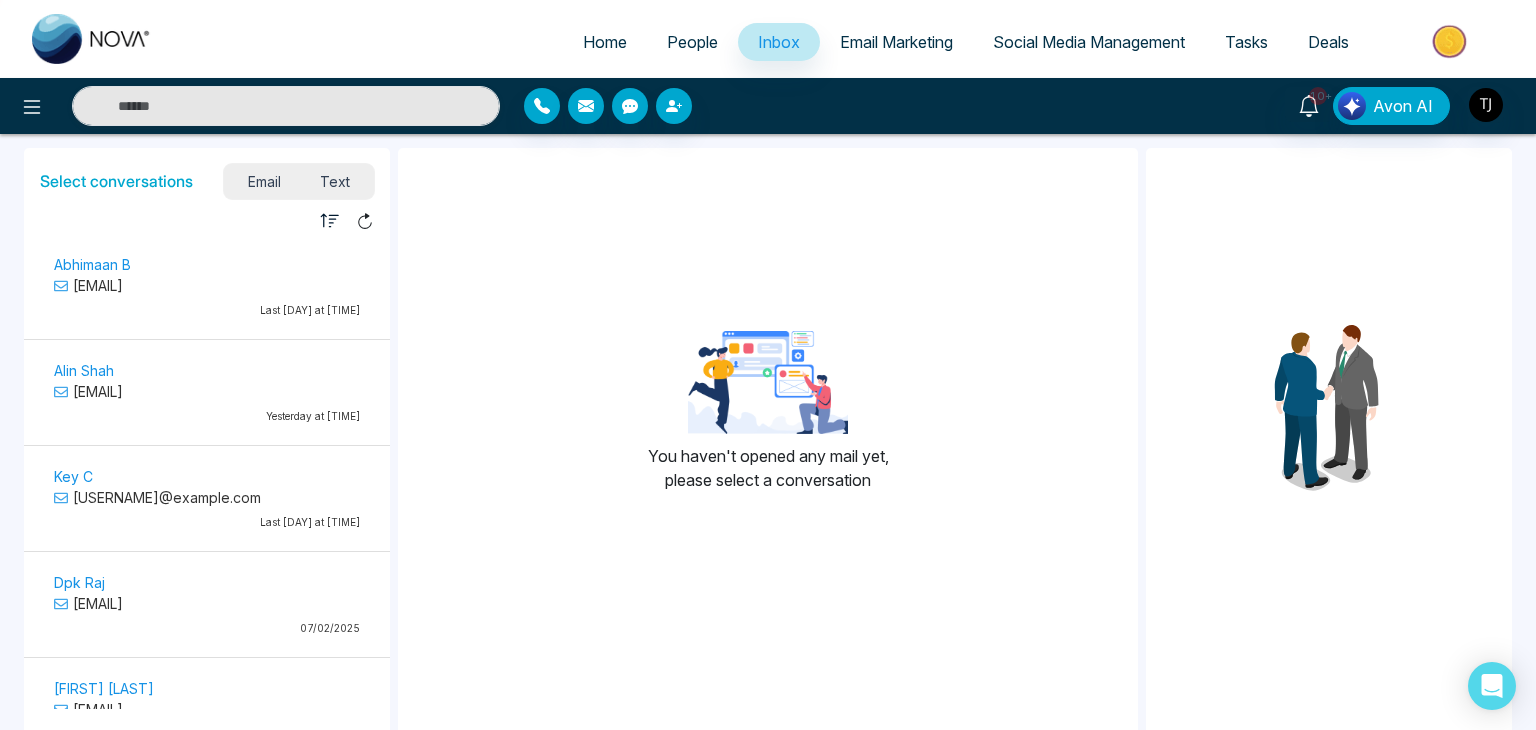 click on "People" at bounding box center (692, 42) 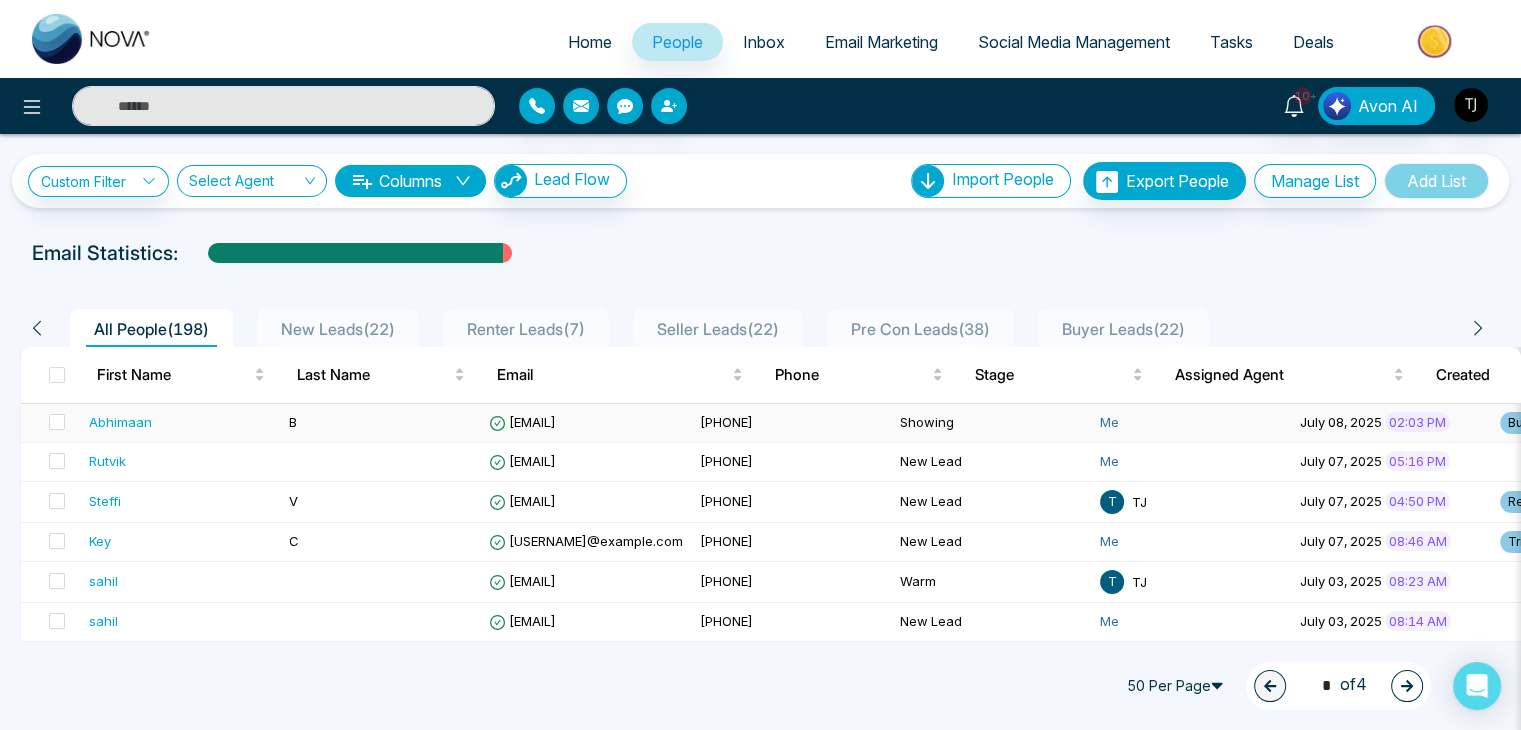 click on "B" at bounding box center (381, 423) 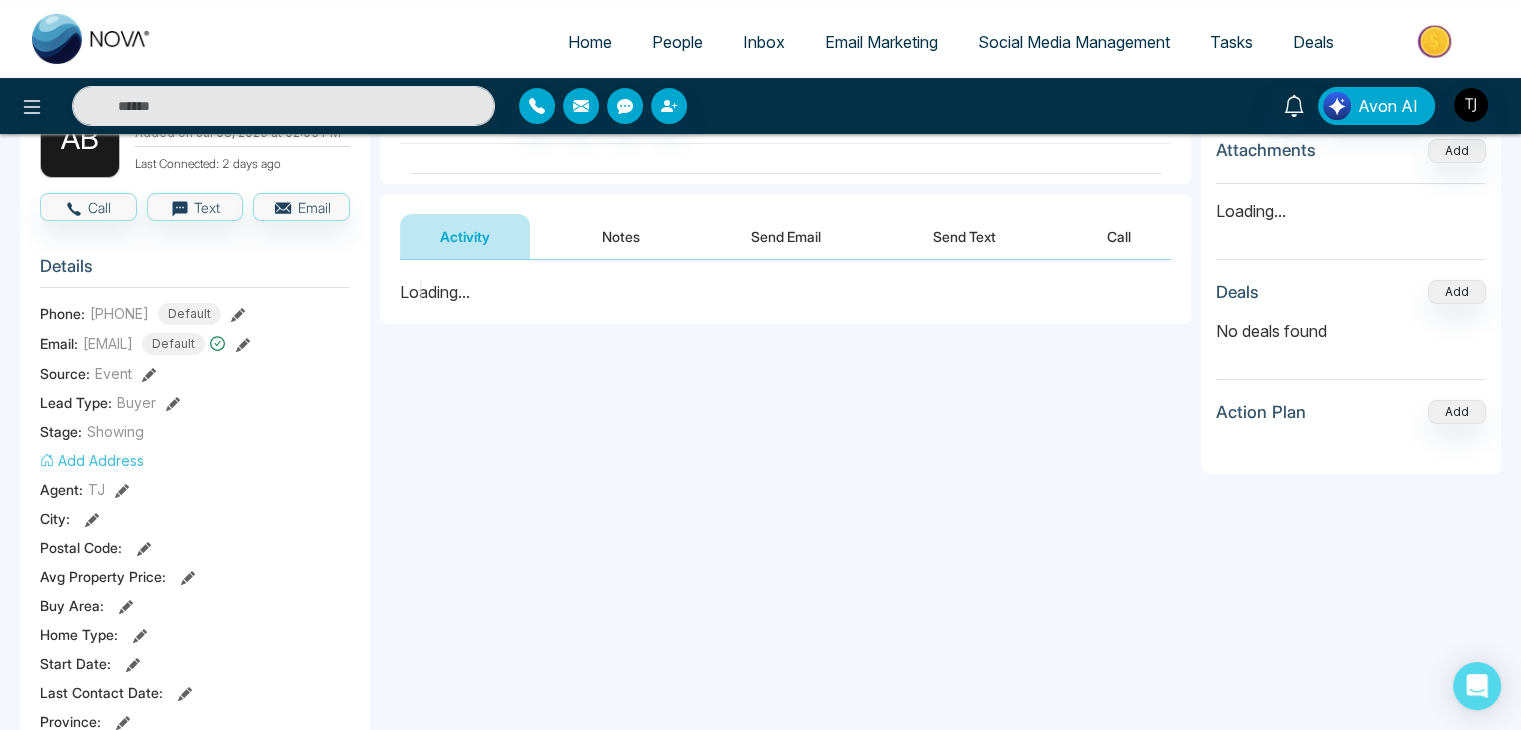 scroll, scrollTop: 152, scrollLeft: 0, axis: vertical 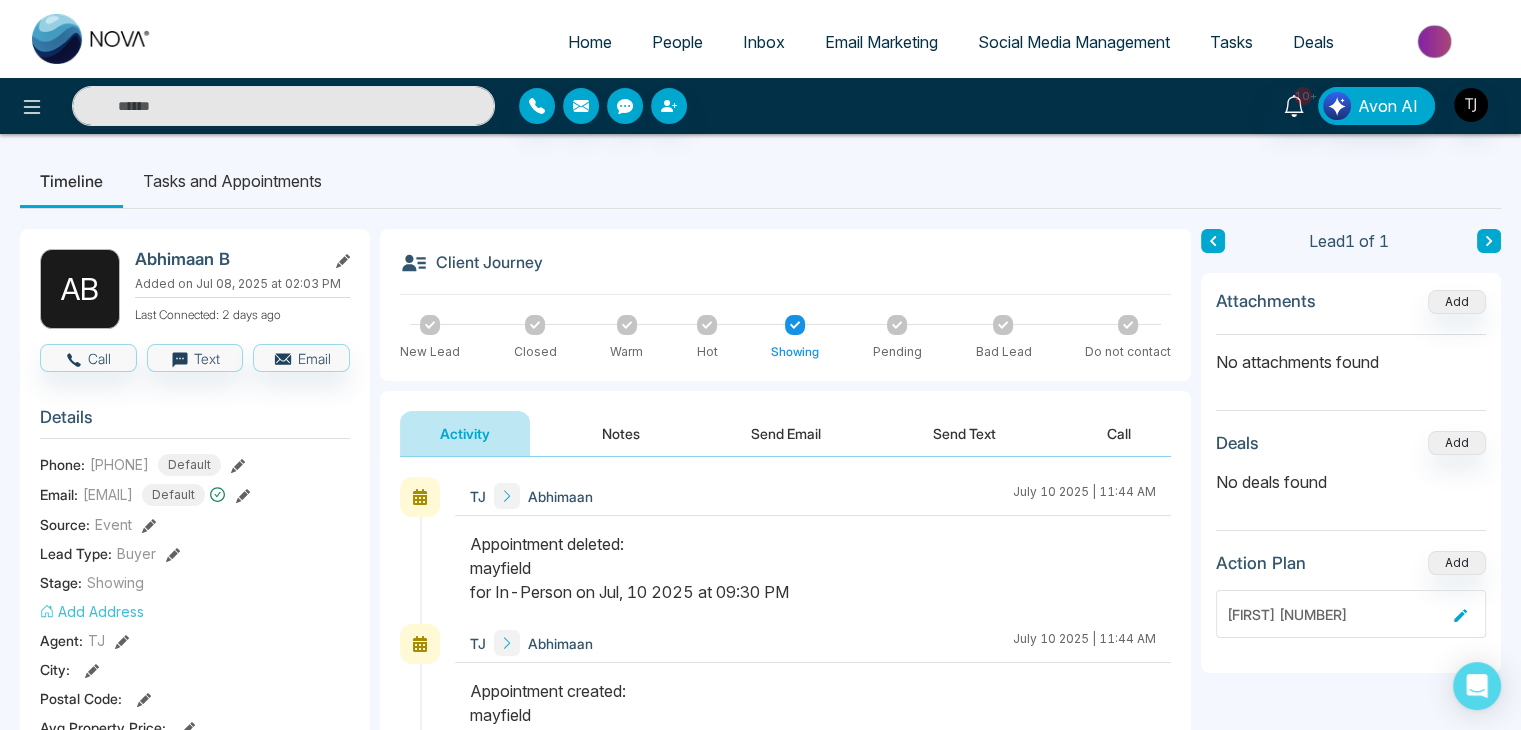 click on "Home" at bounding box center [590, 42] 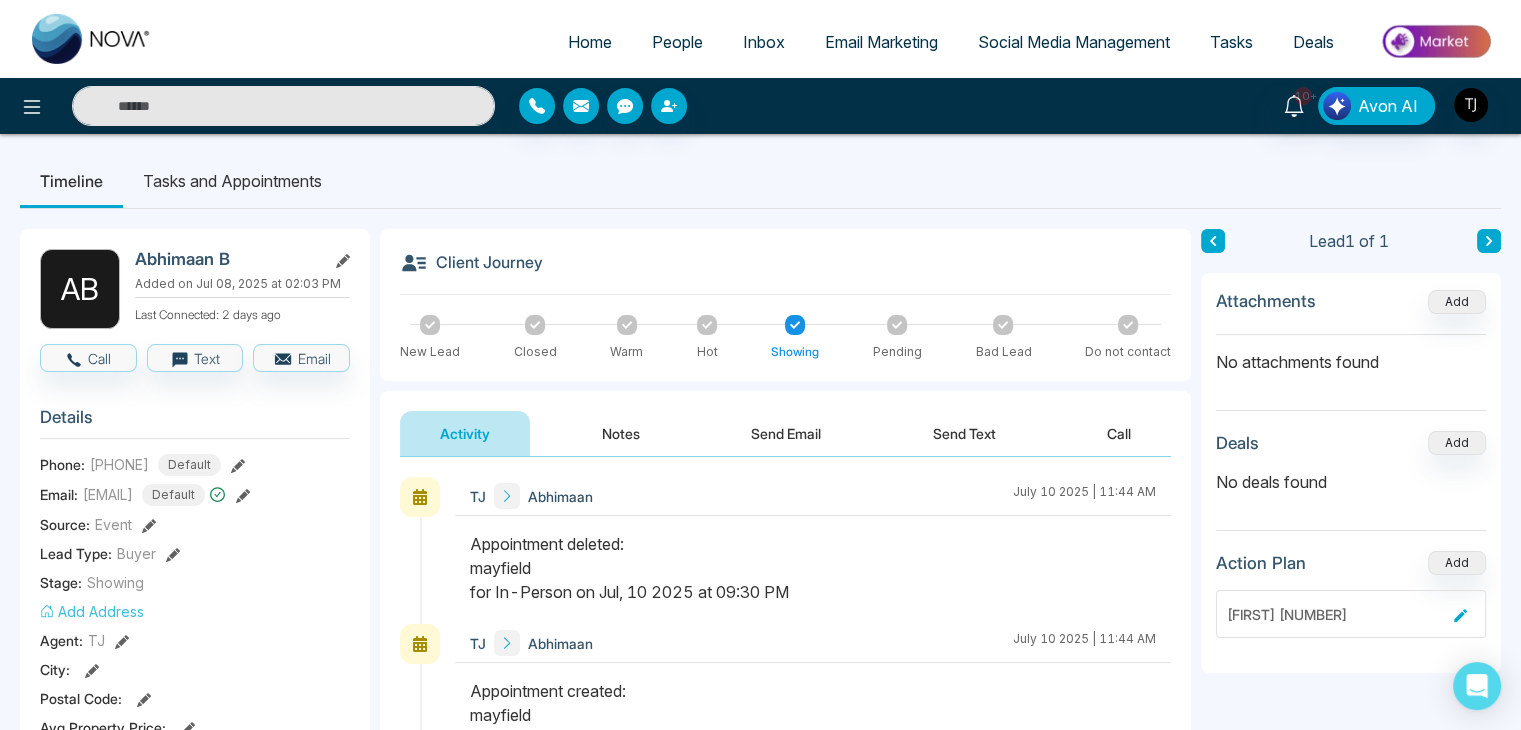 select on "*" 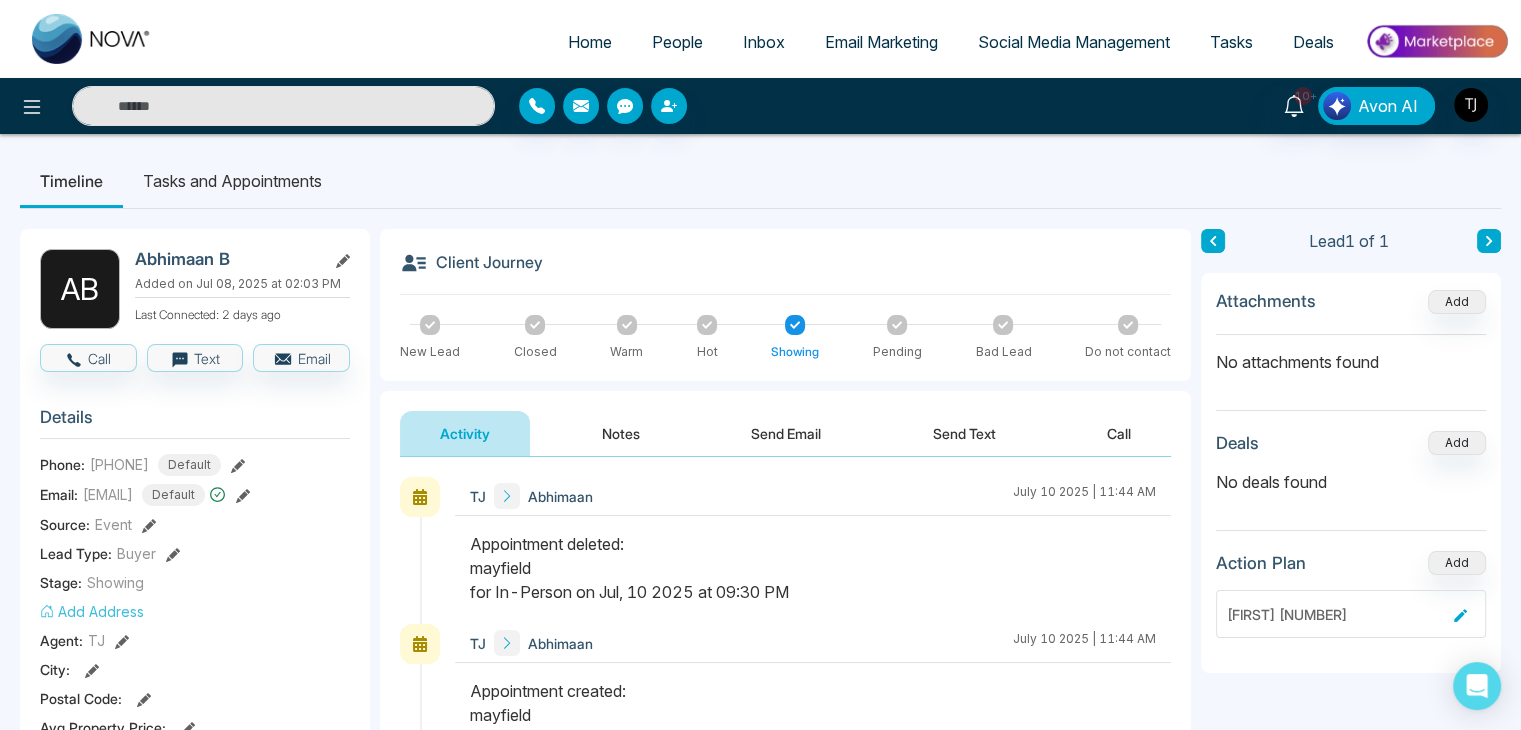 select on "*" 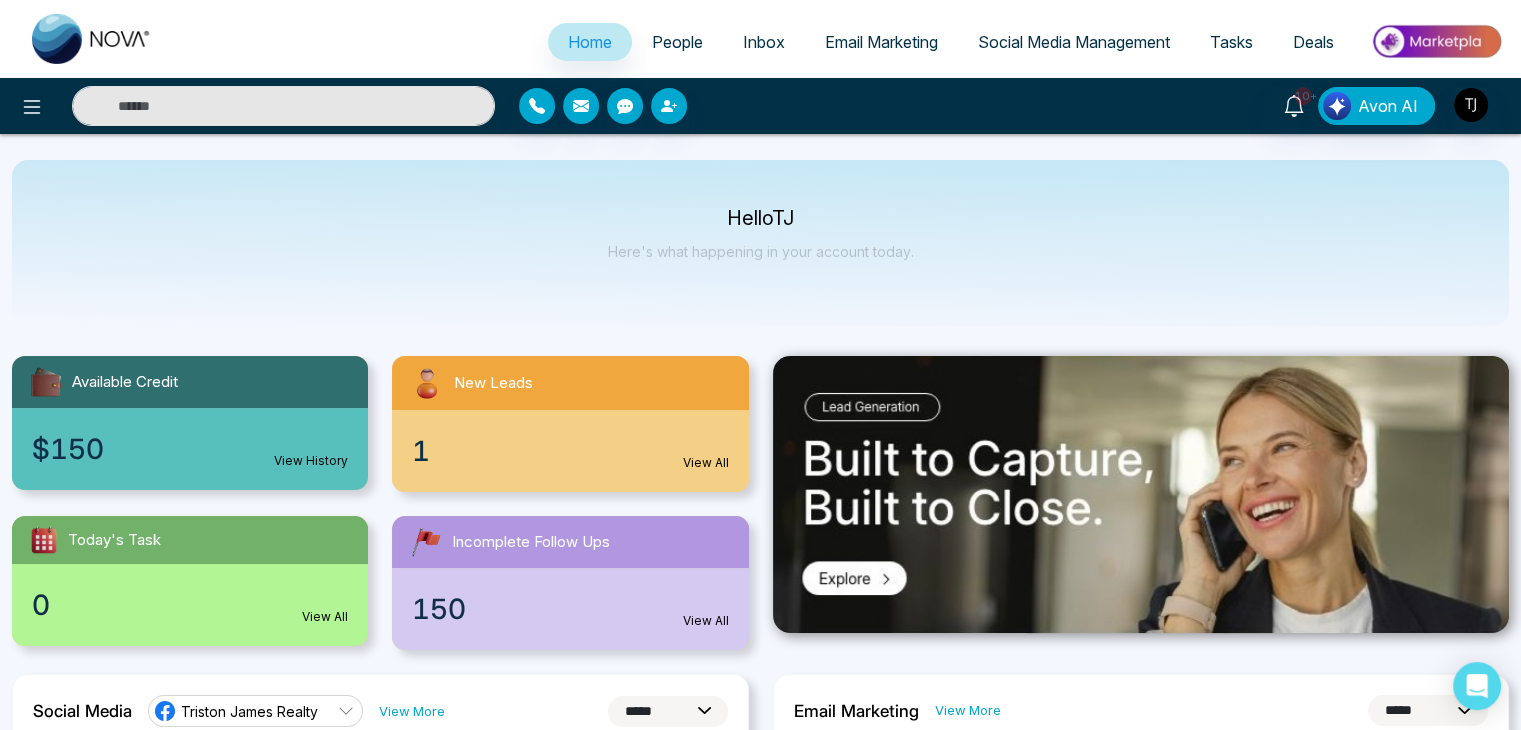 click on "Inbox" at bounding box center [764, 42] 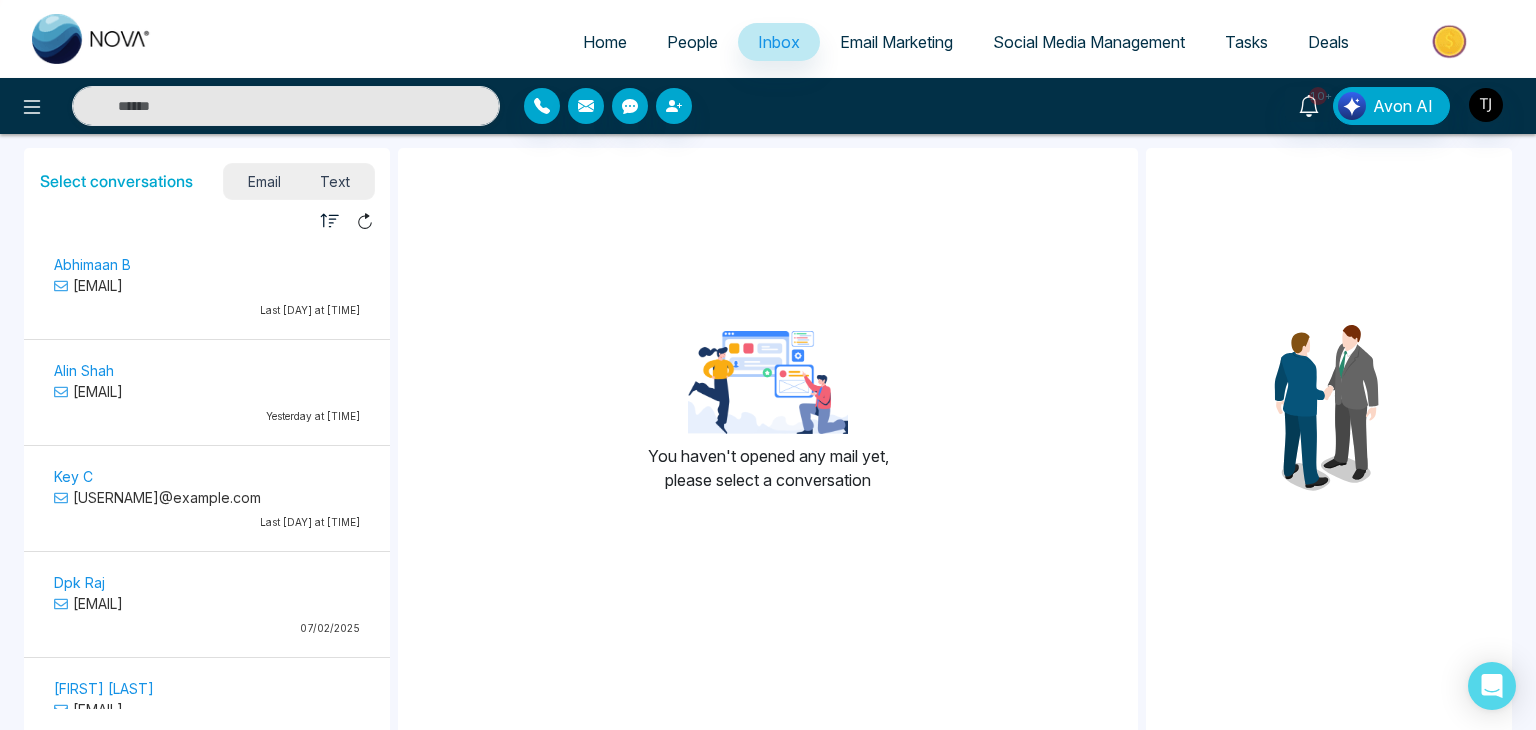 click on "Text" at bounding box center (336, 181) 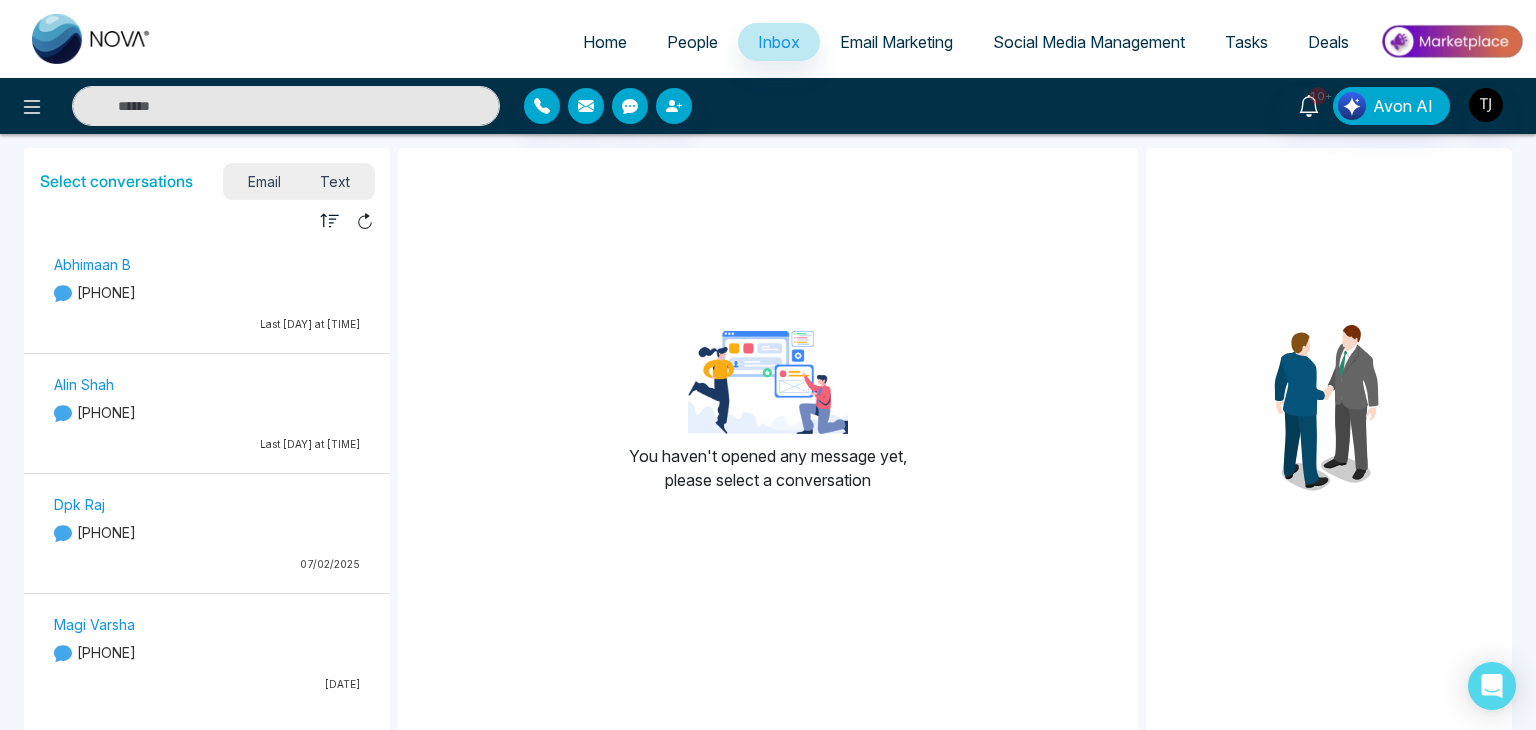 click on "Email" at bounding box center [264, 181] 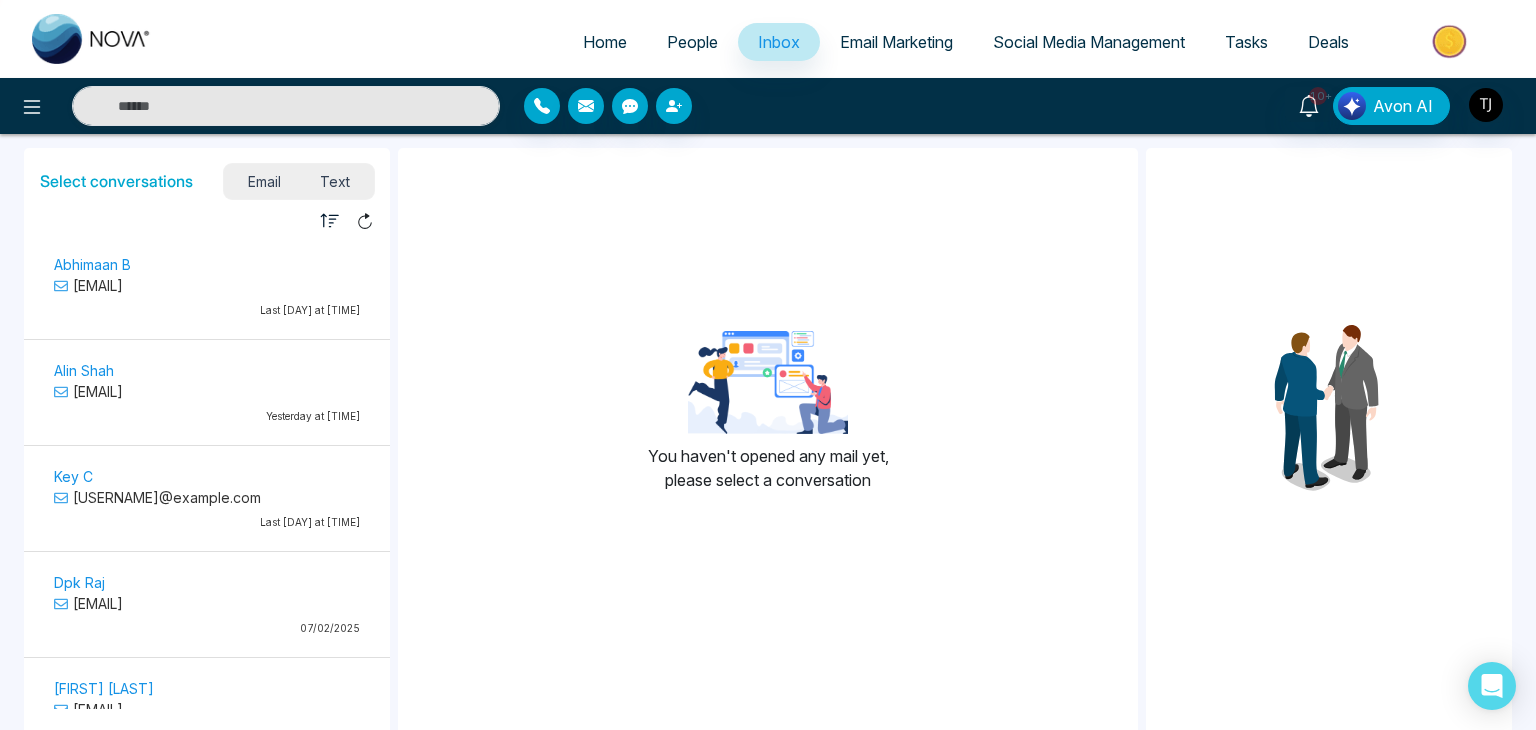 click on "Home" at bounding box center [605, 42] 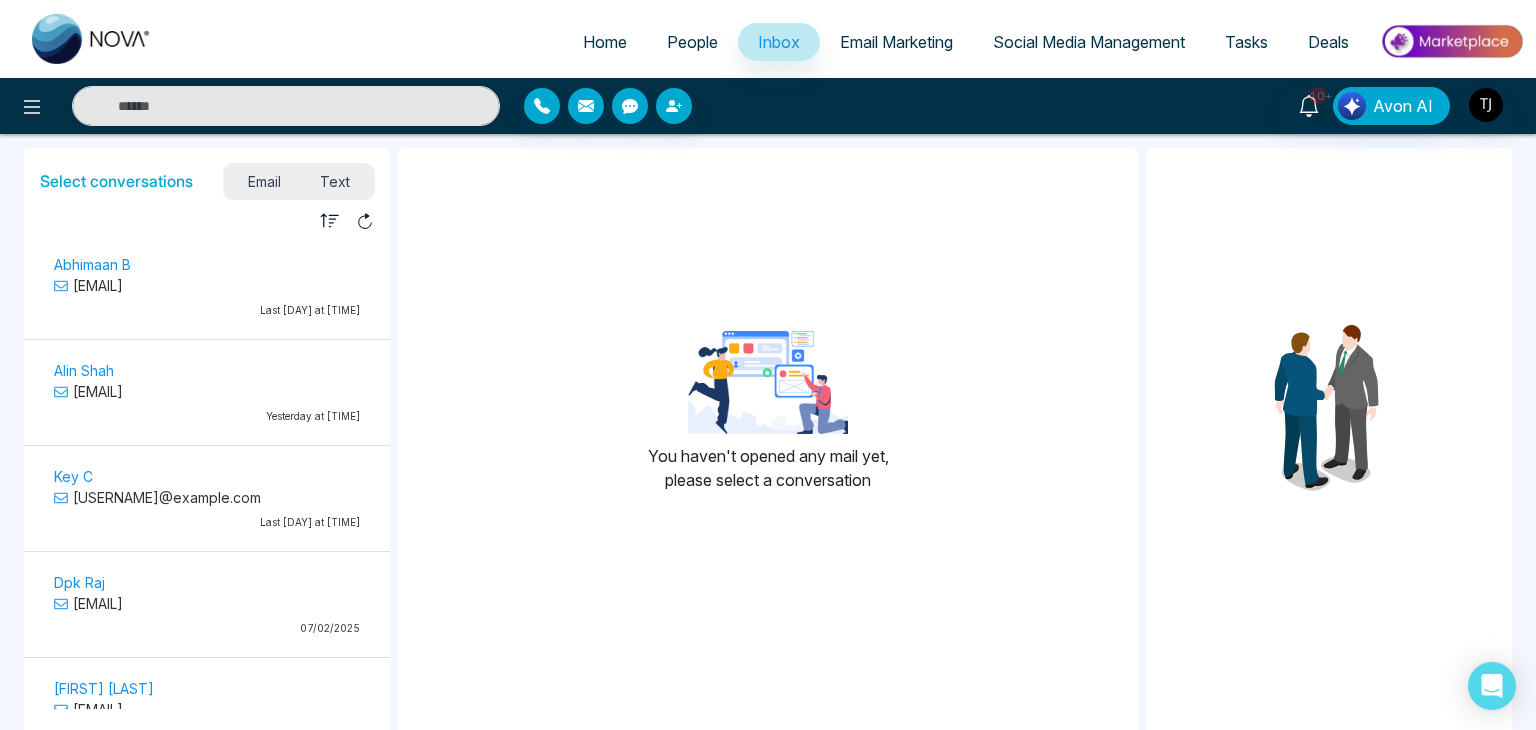 select on "*" 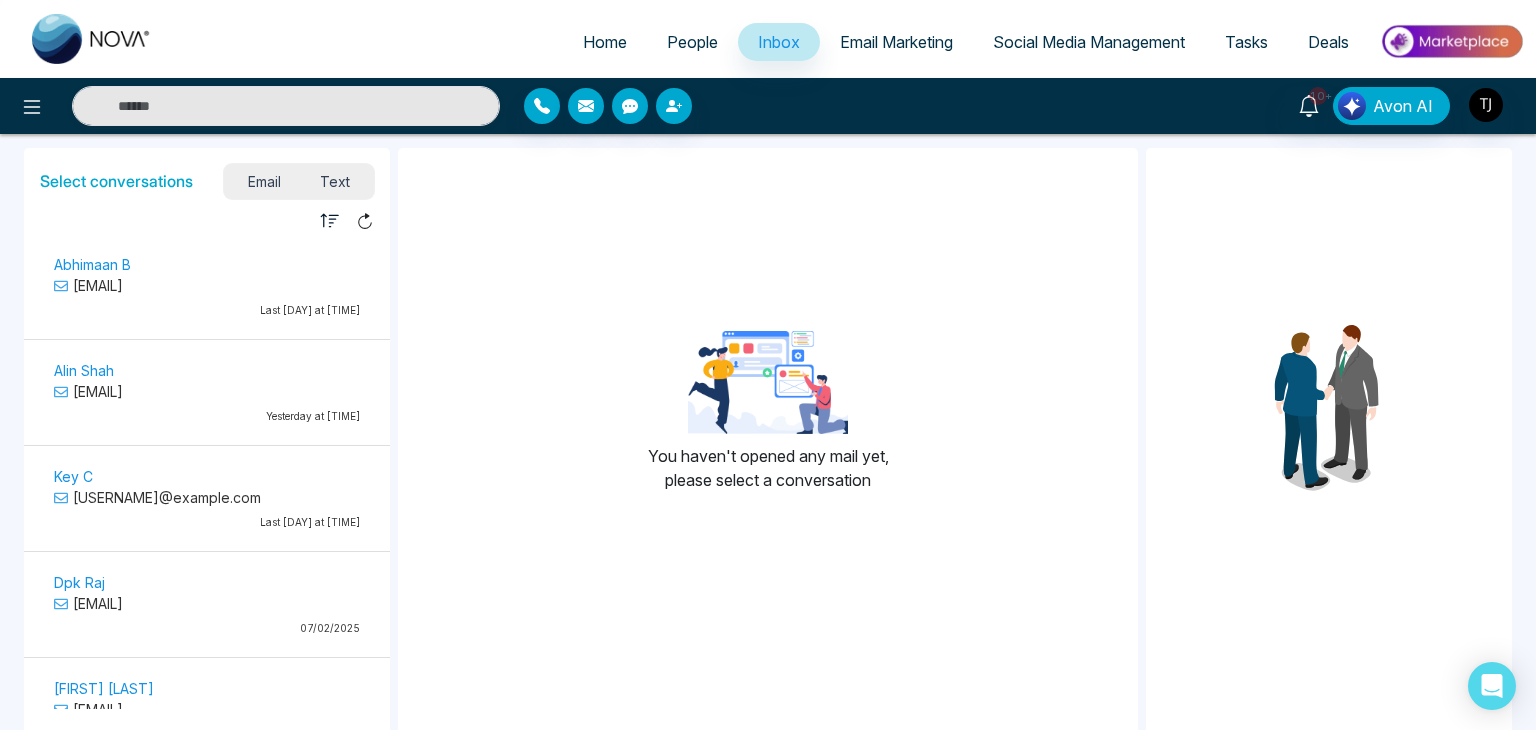 select on "*" 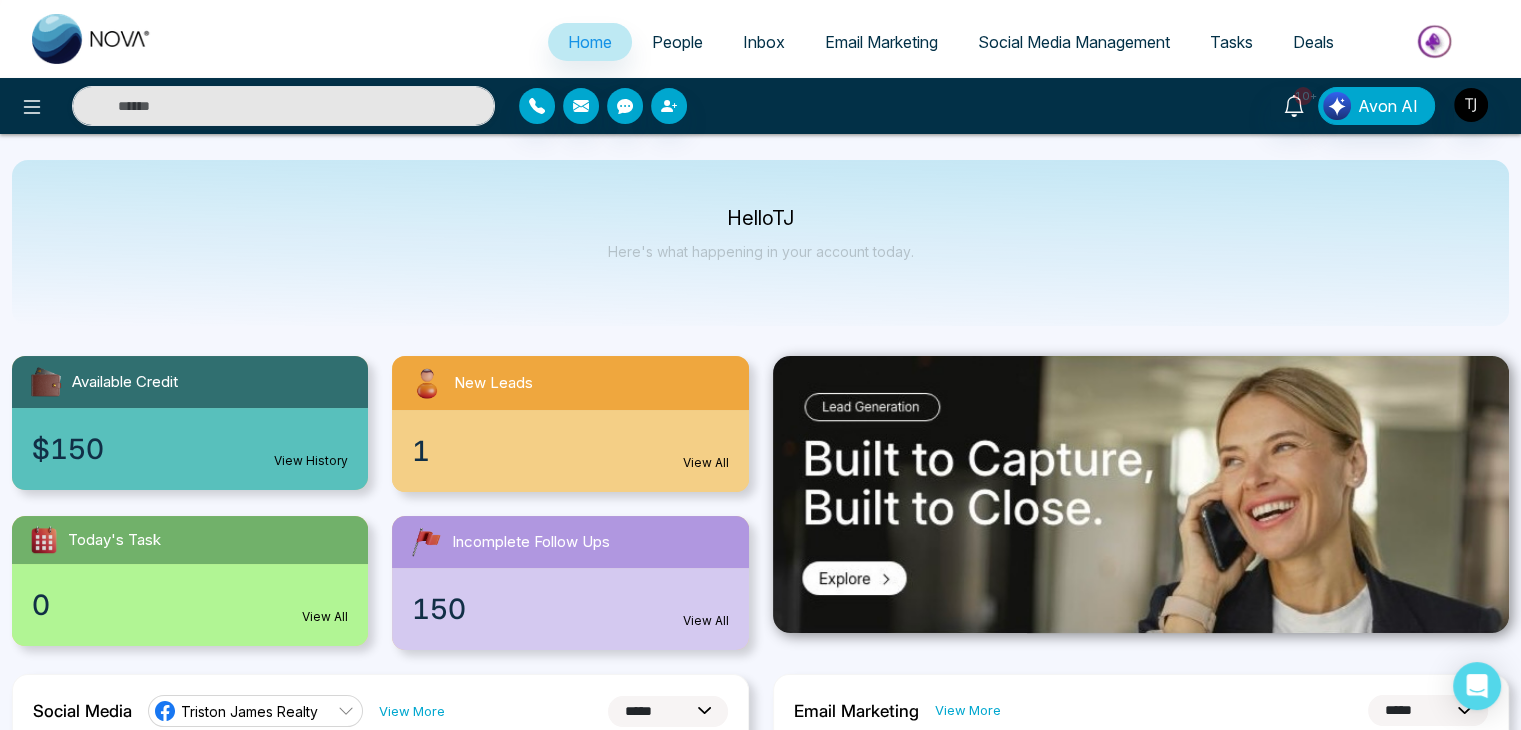 click on "Inbox" at bounding box center [764, 42] 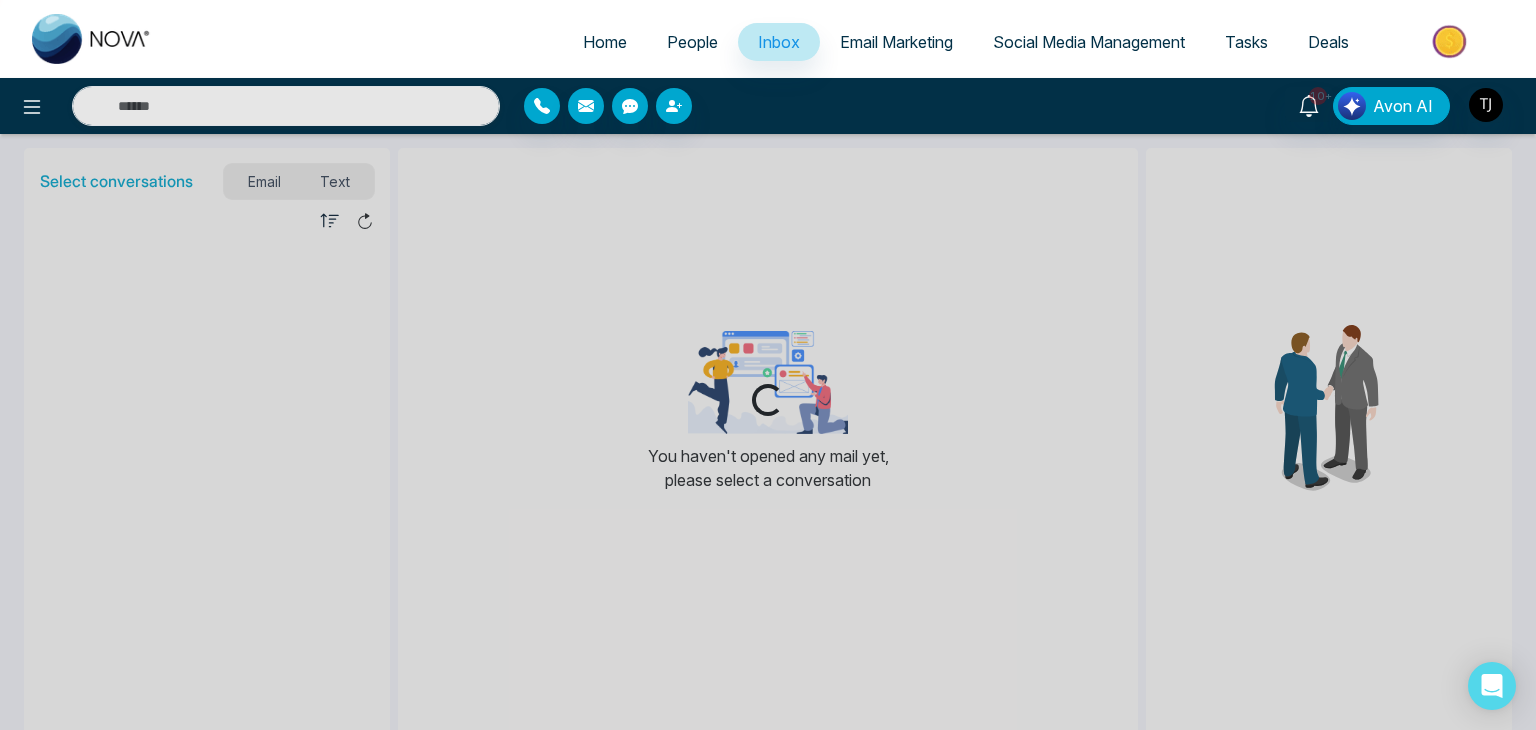click on "Home" at bounding box center [605, 42] 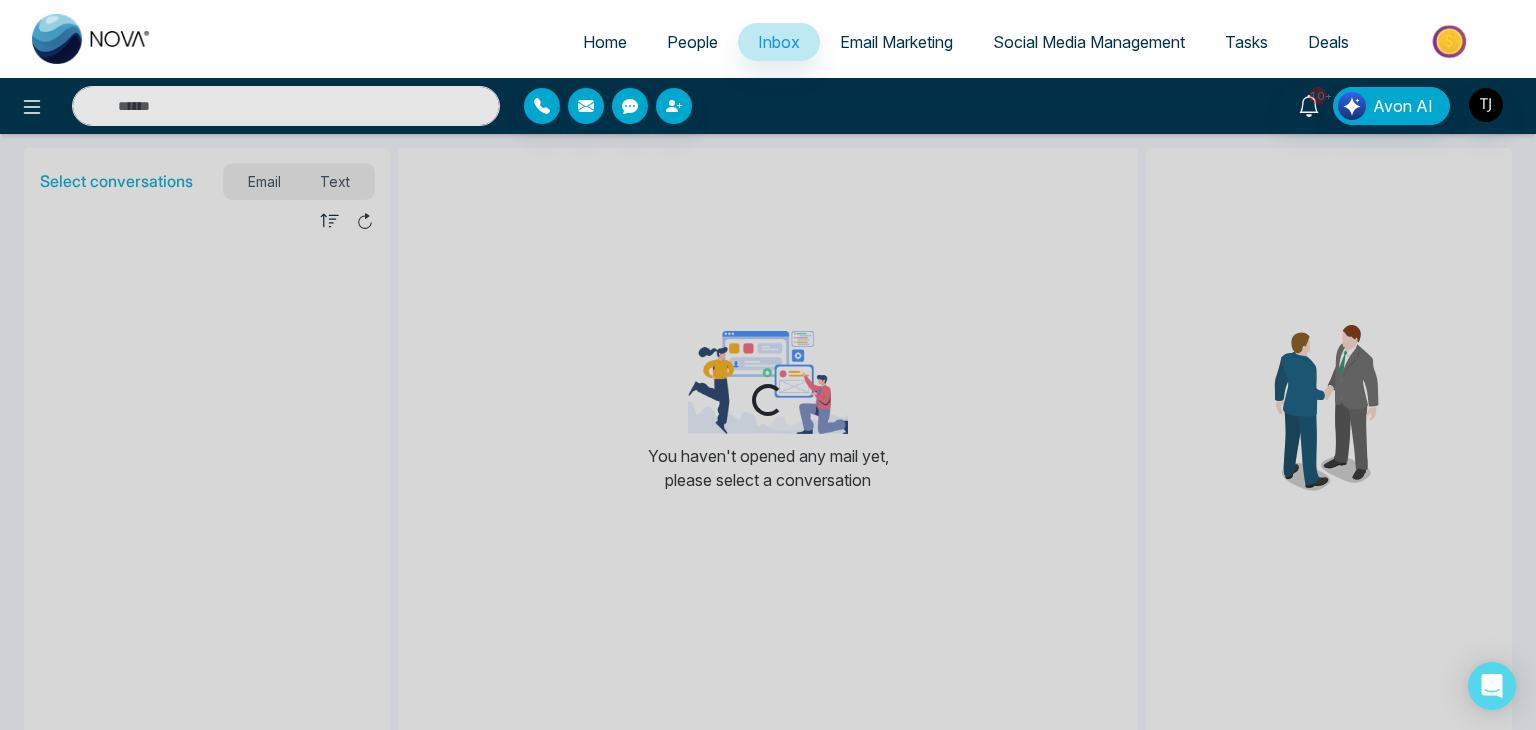 select on "*" 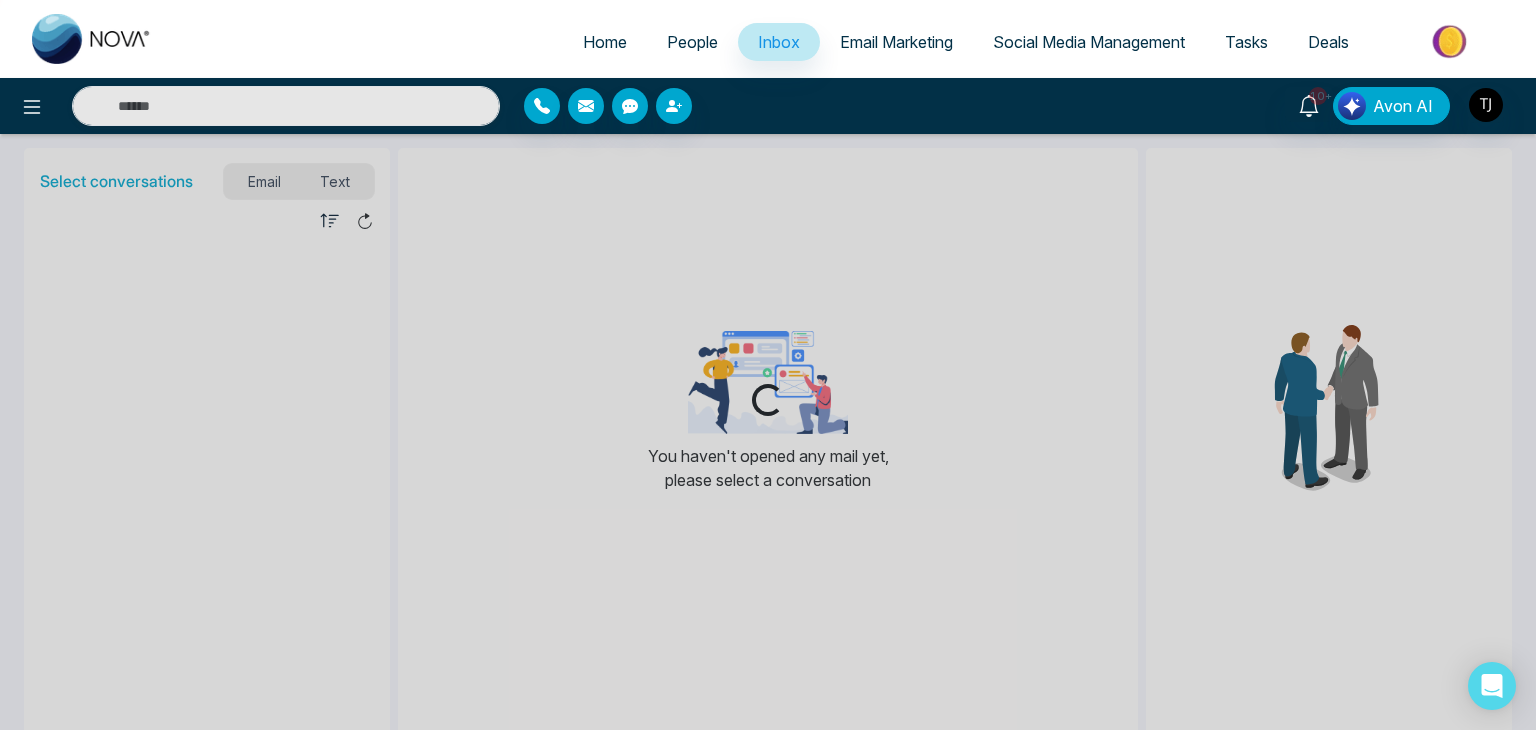 select on "*" 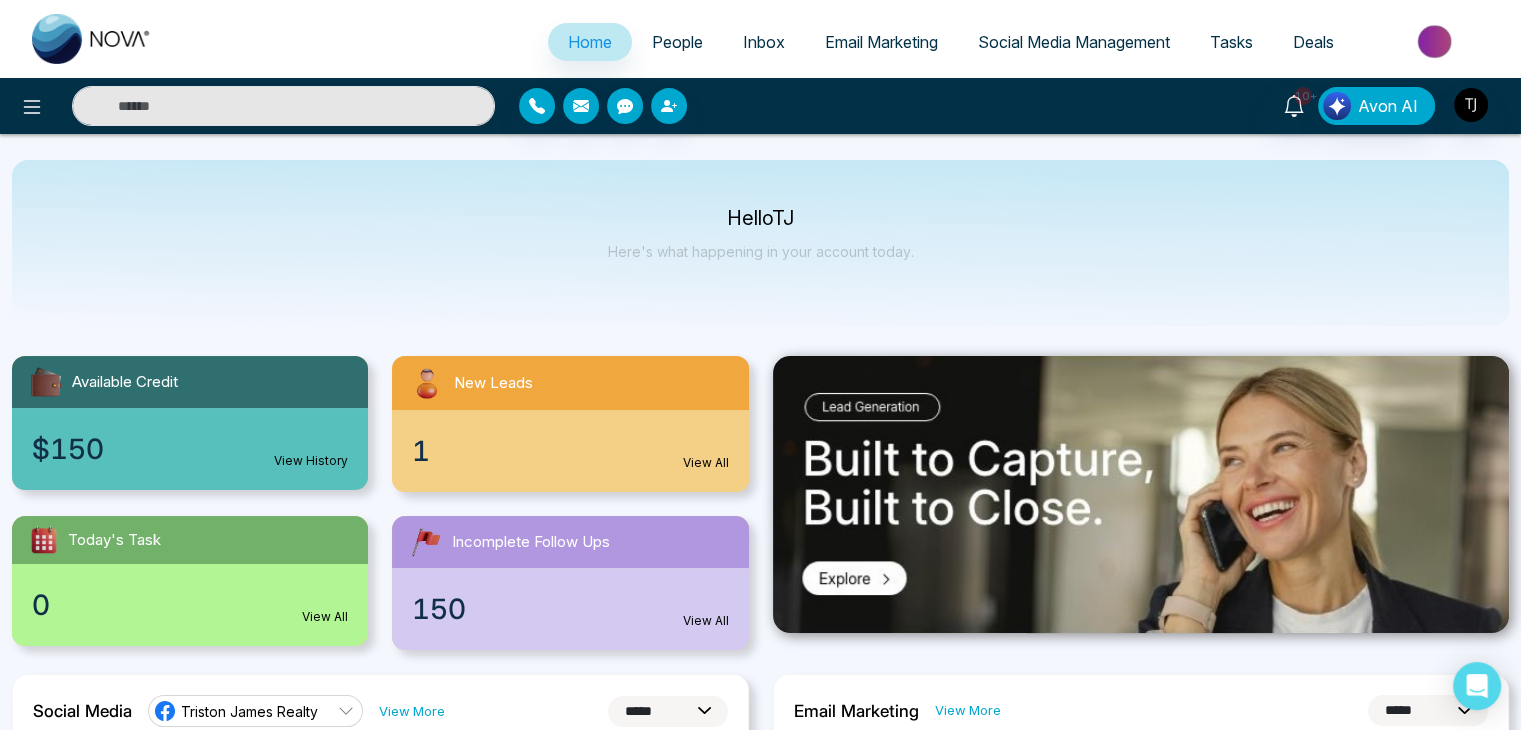 click on "Inbox" at bounding box center [764, 42] 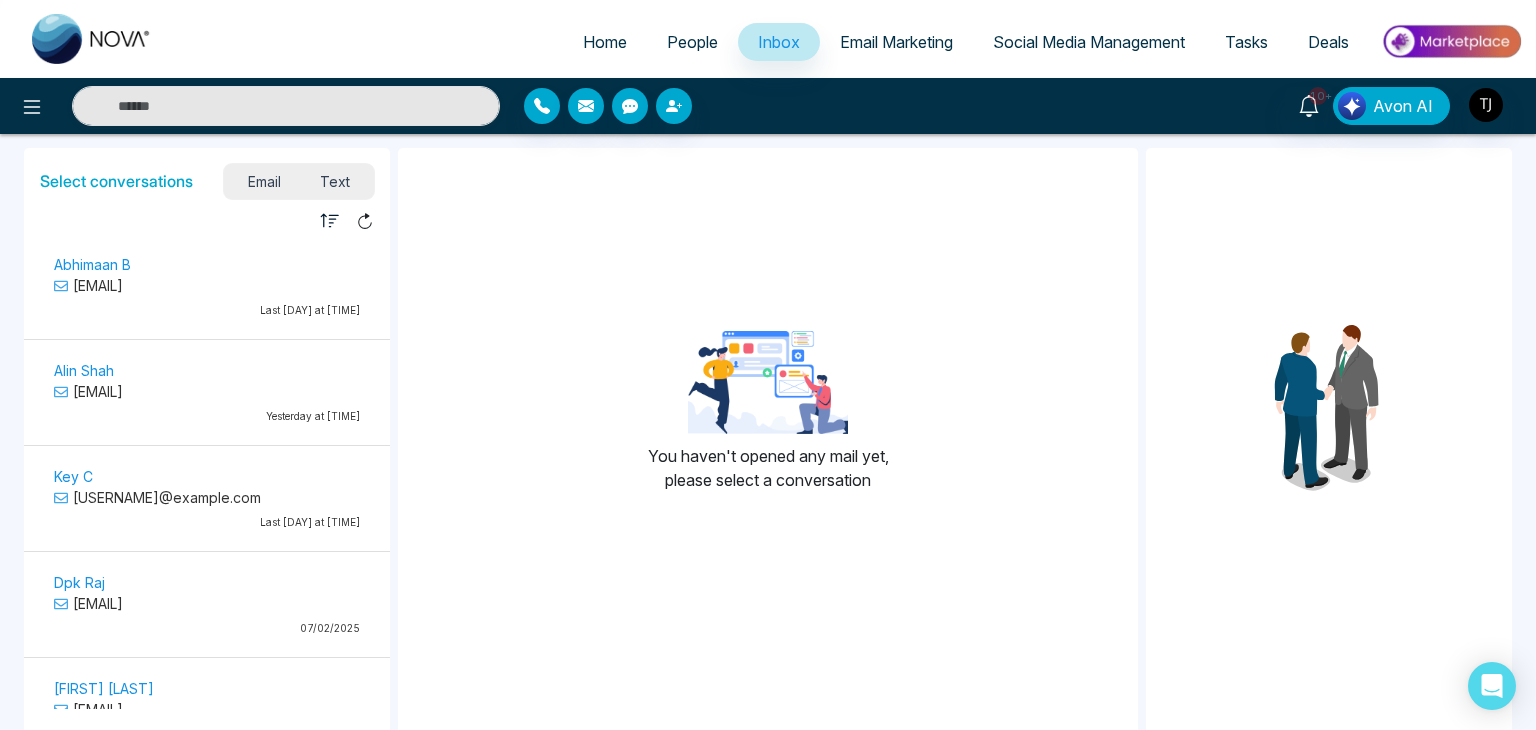 click on "Text" at bounding box center (336, 181) 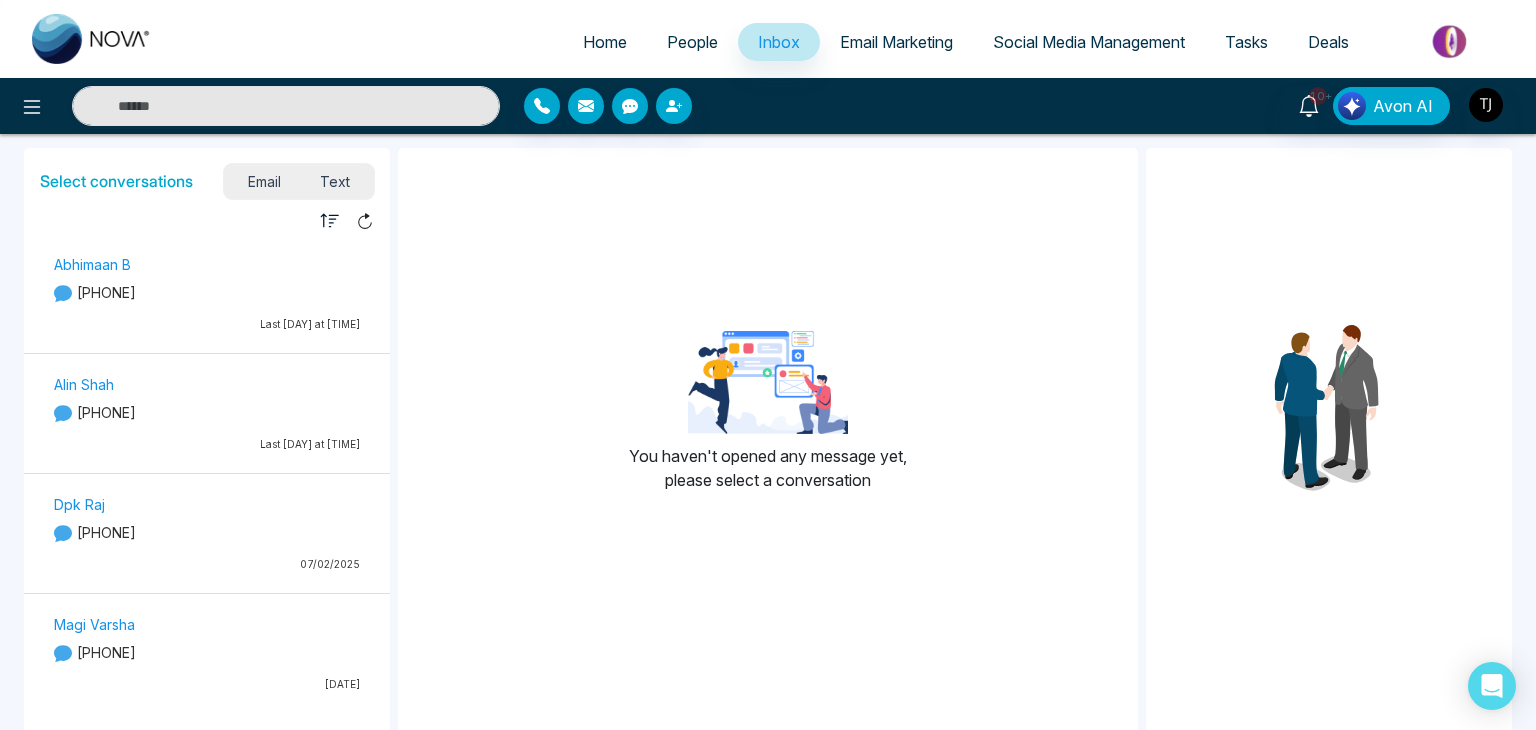click on "Email" at bounding box center [264, 181] 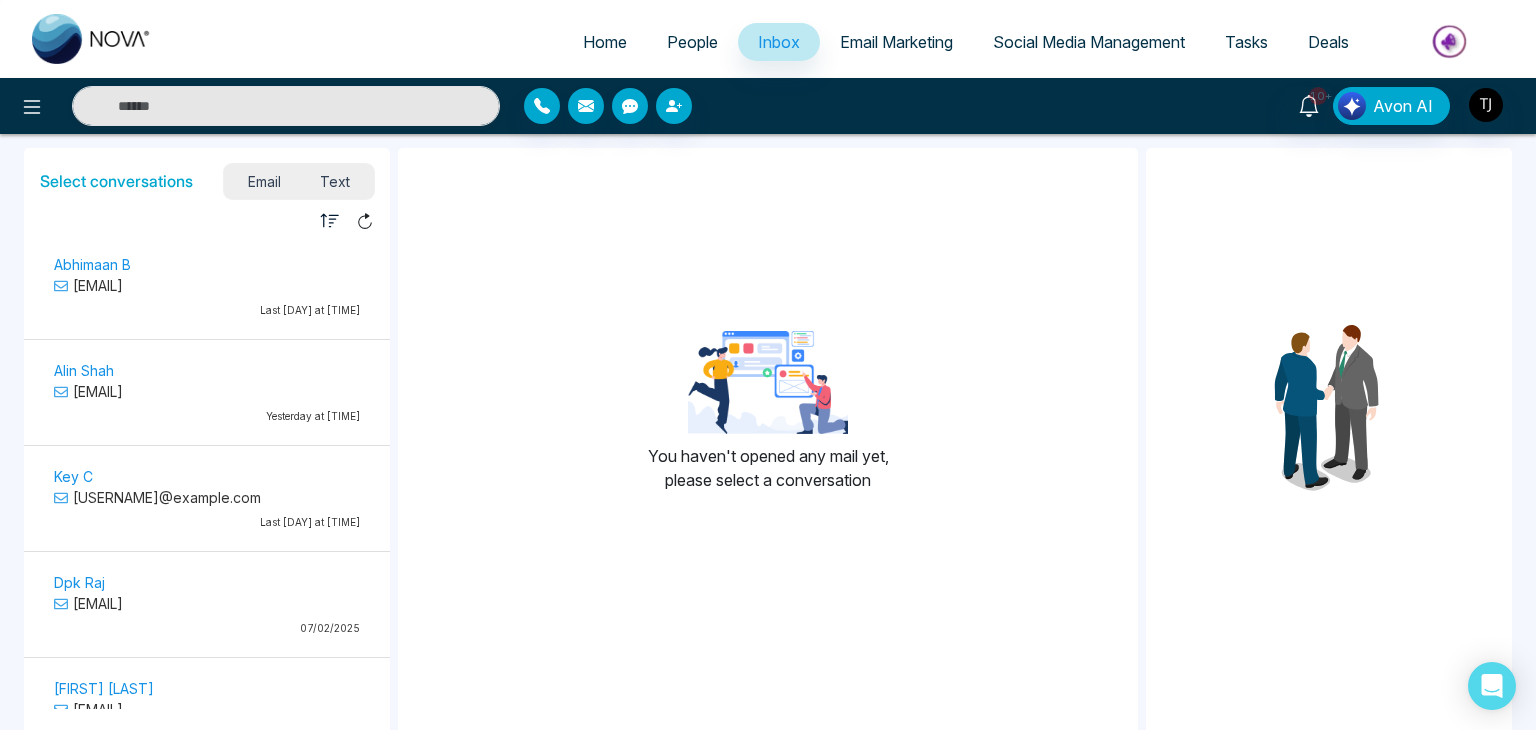 click on "Home" at bounding box center (605, 42) 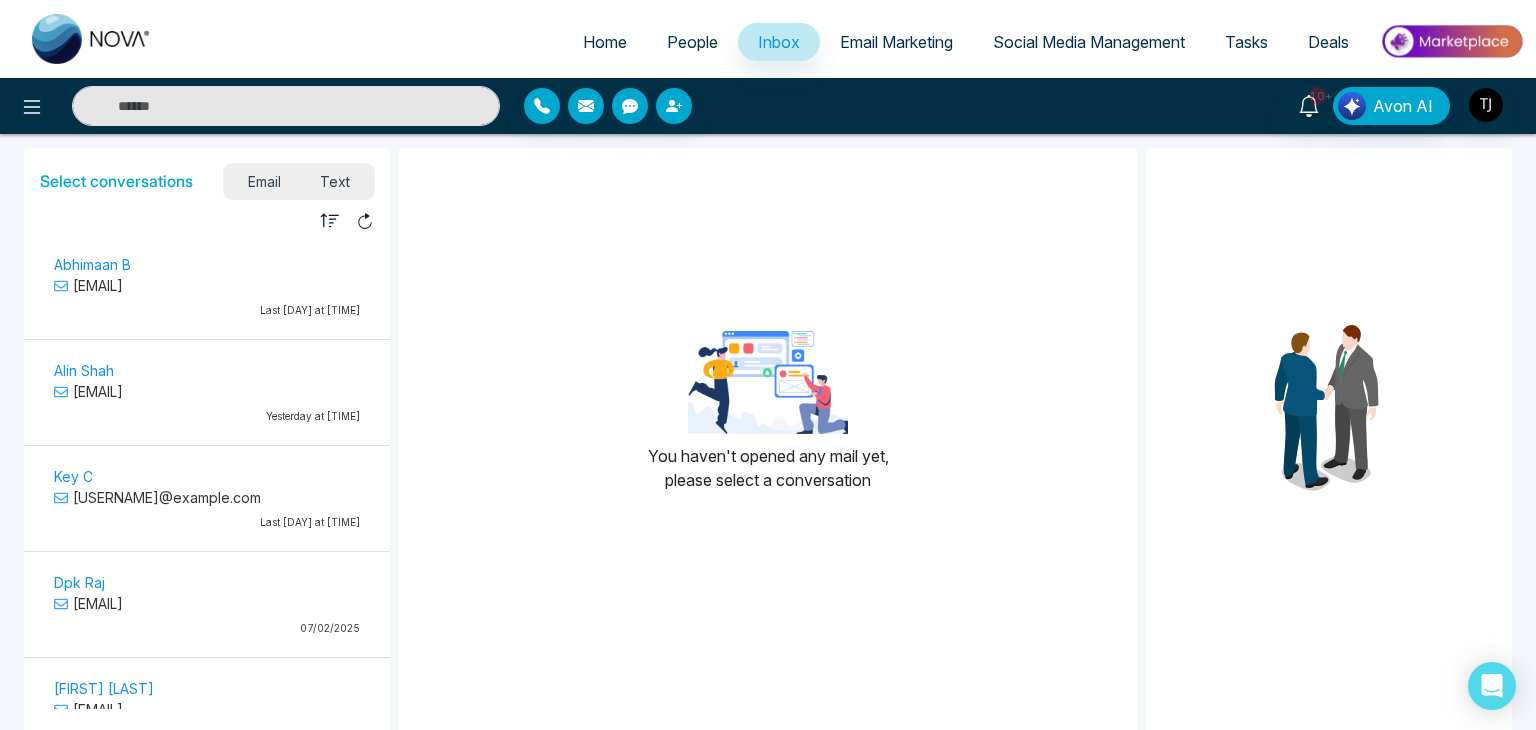 select on "*" 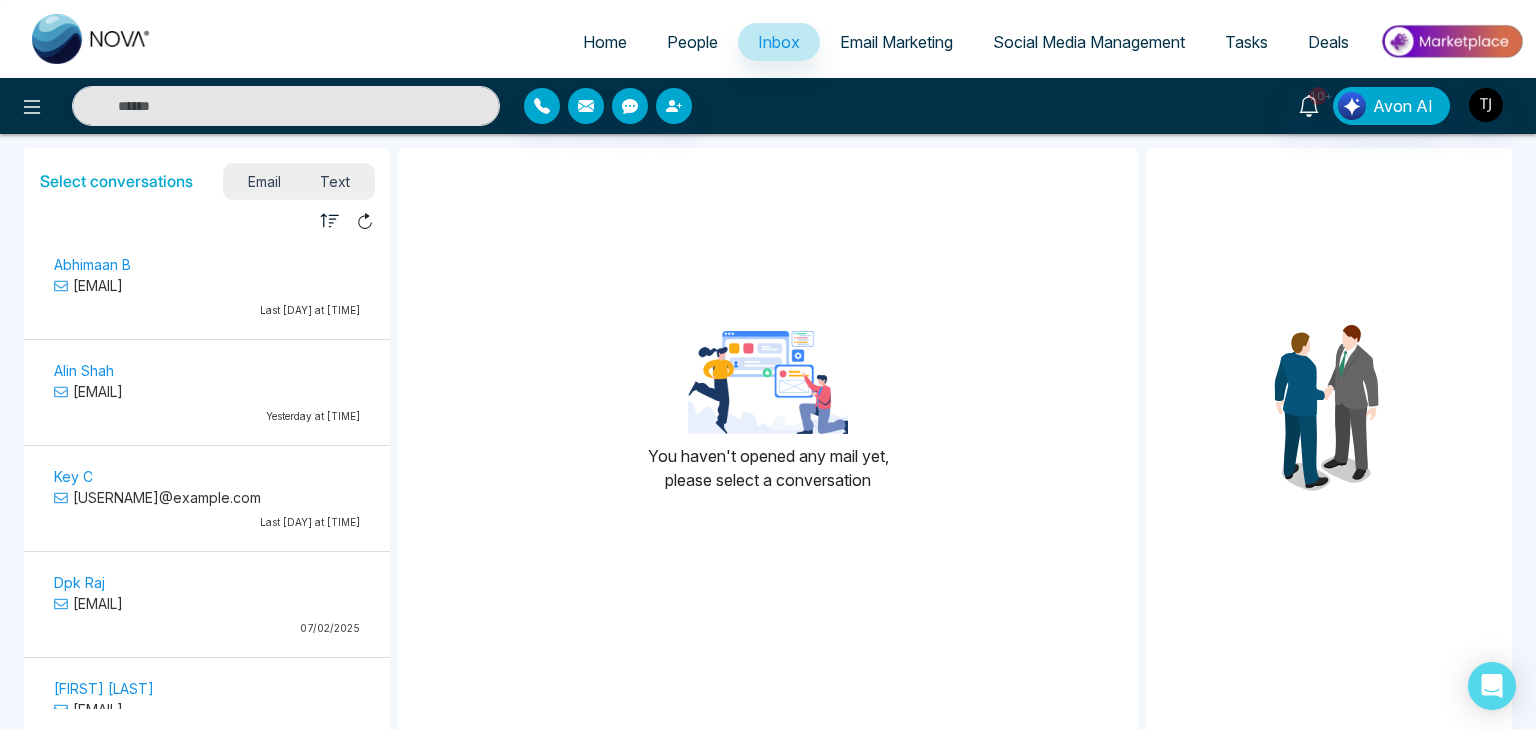 select on "*" 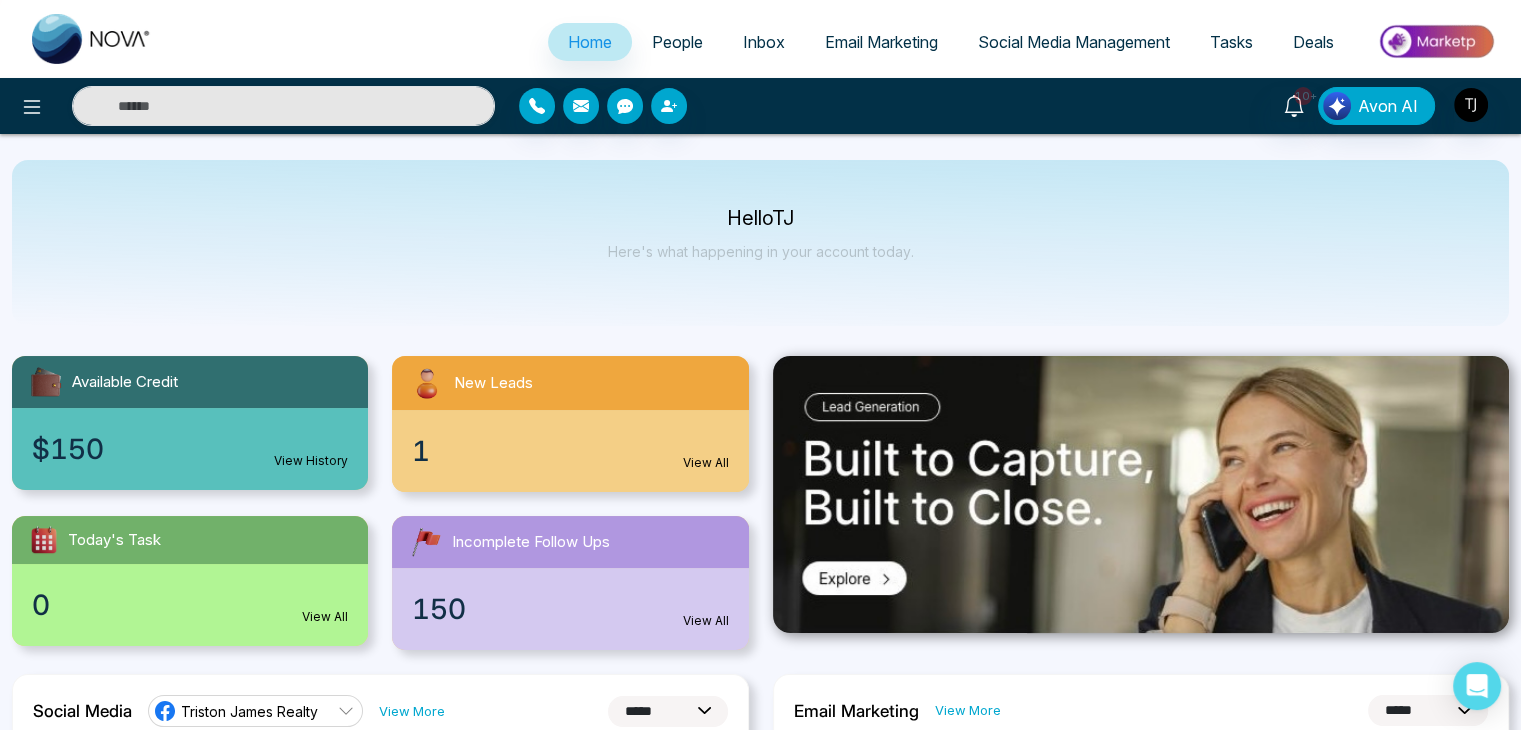 click on "Inbox" at bounding box center (764, 42) 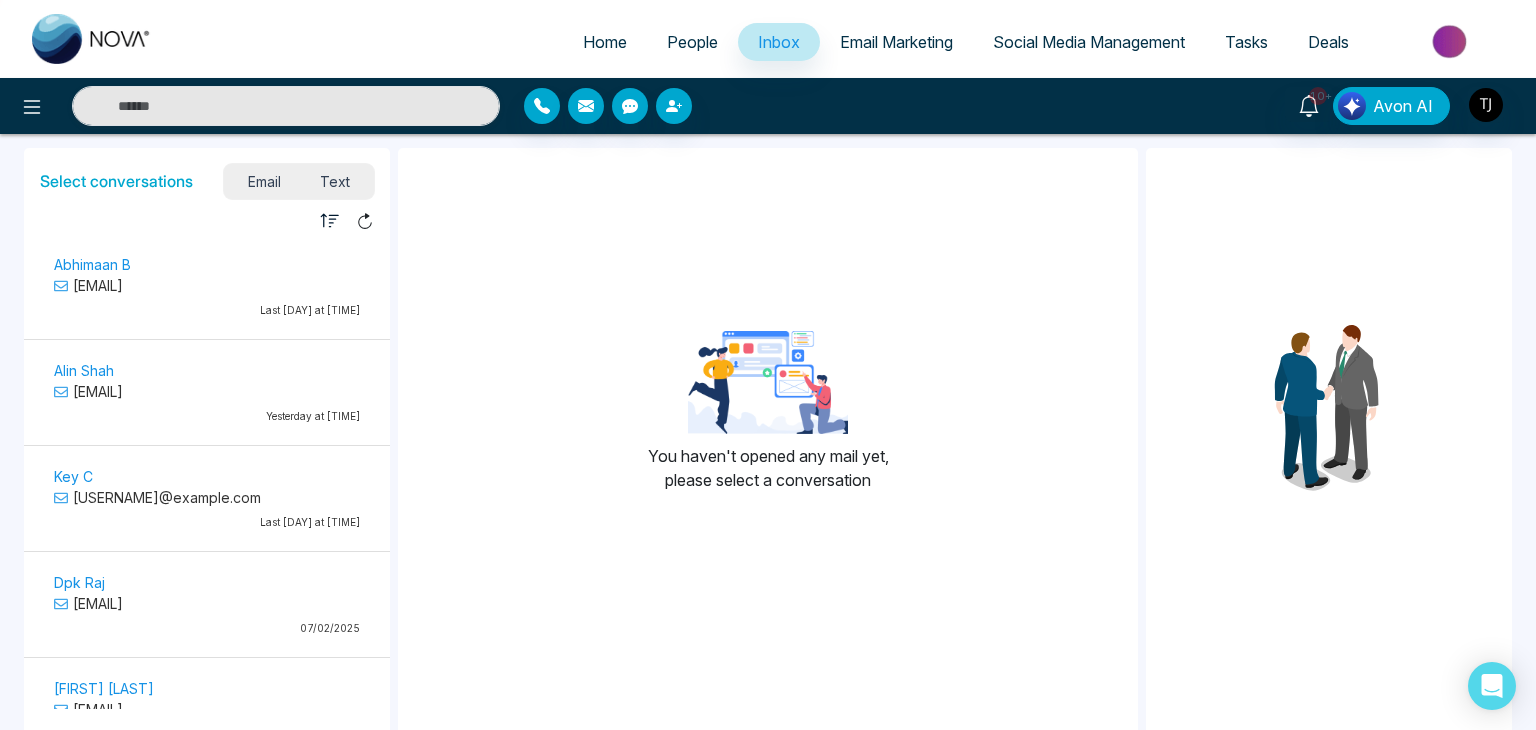 click on "Home" at bounding box center (605, 42) 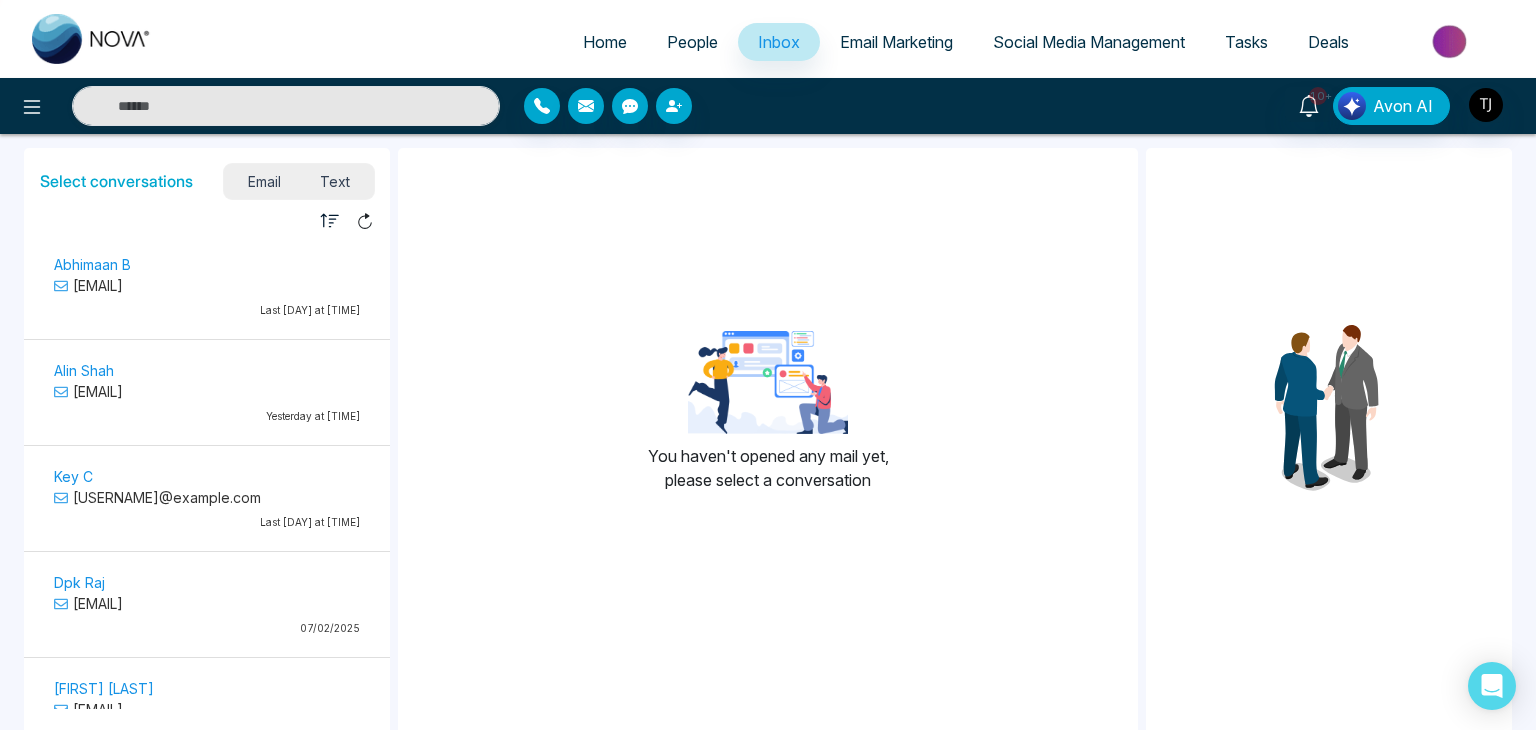 select on "*" 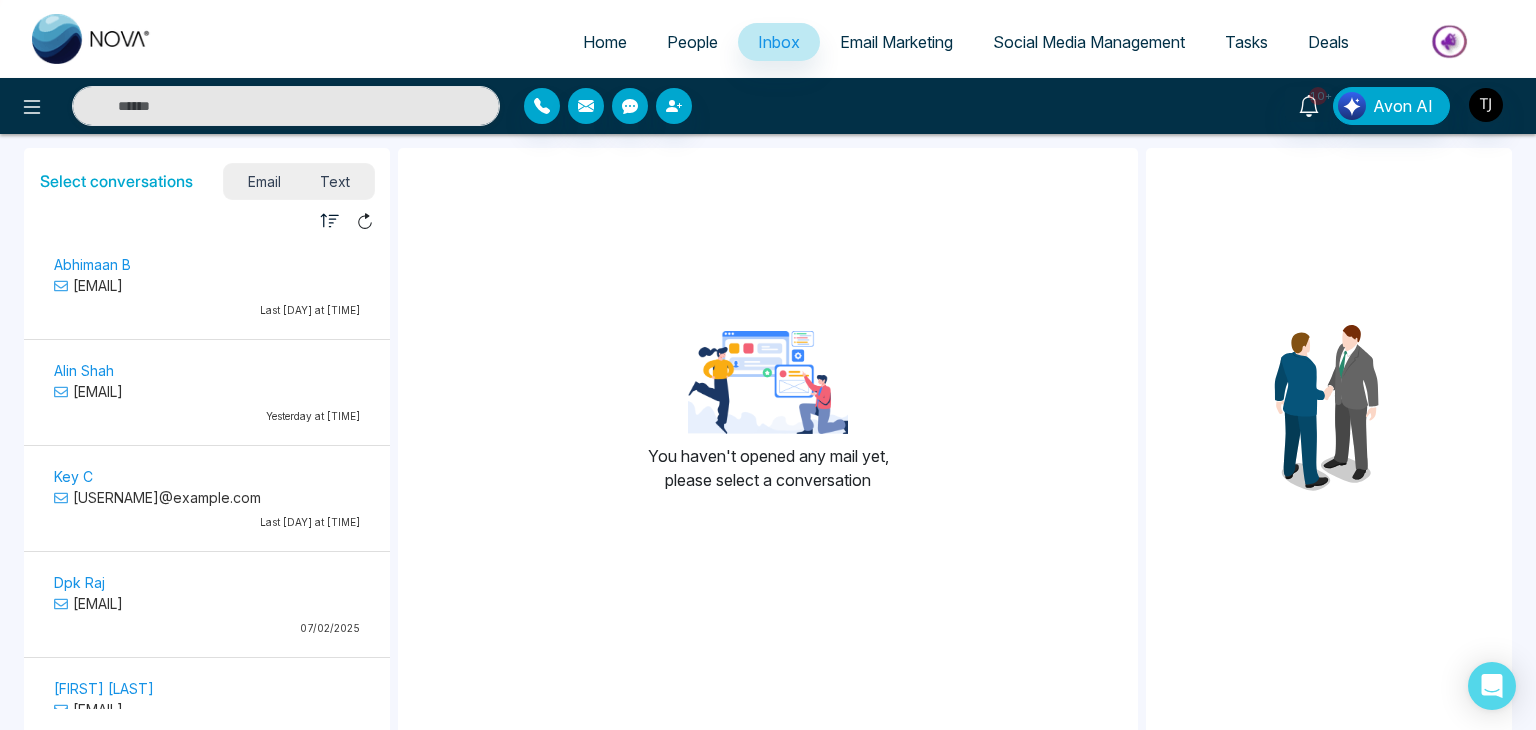 select on "*" 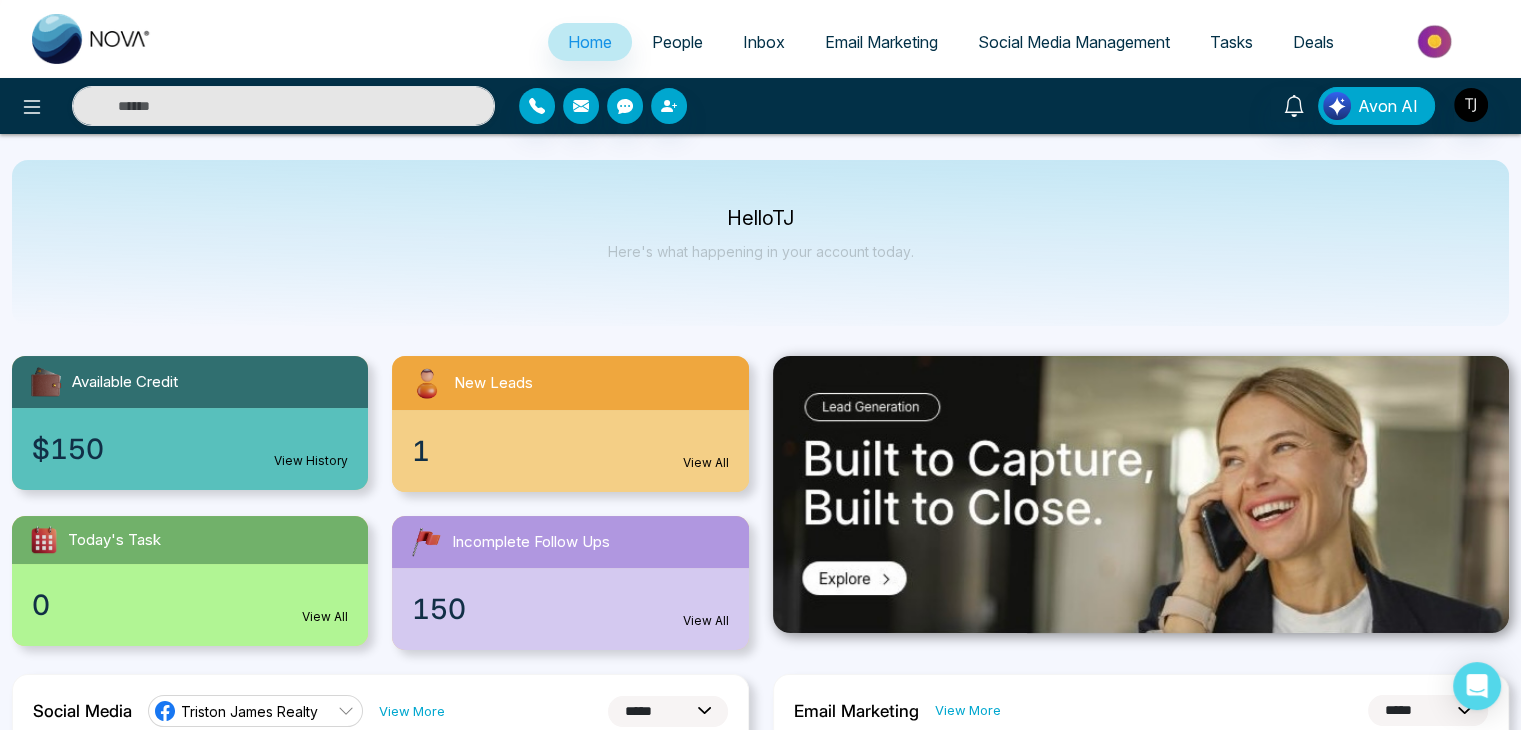click on "Inbox" at bounding box center (764, 42) 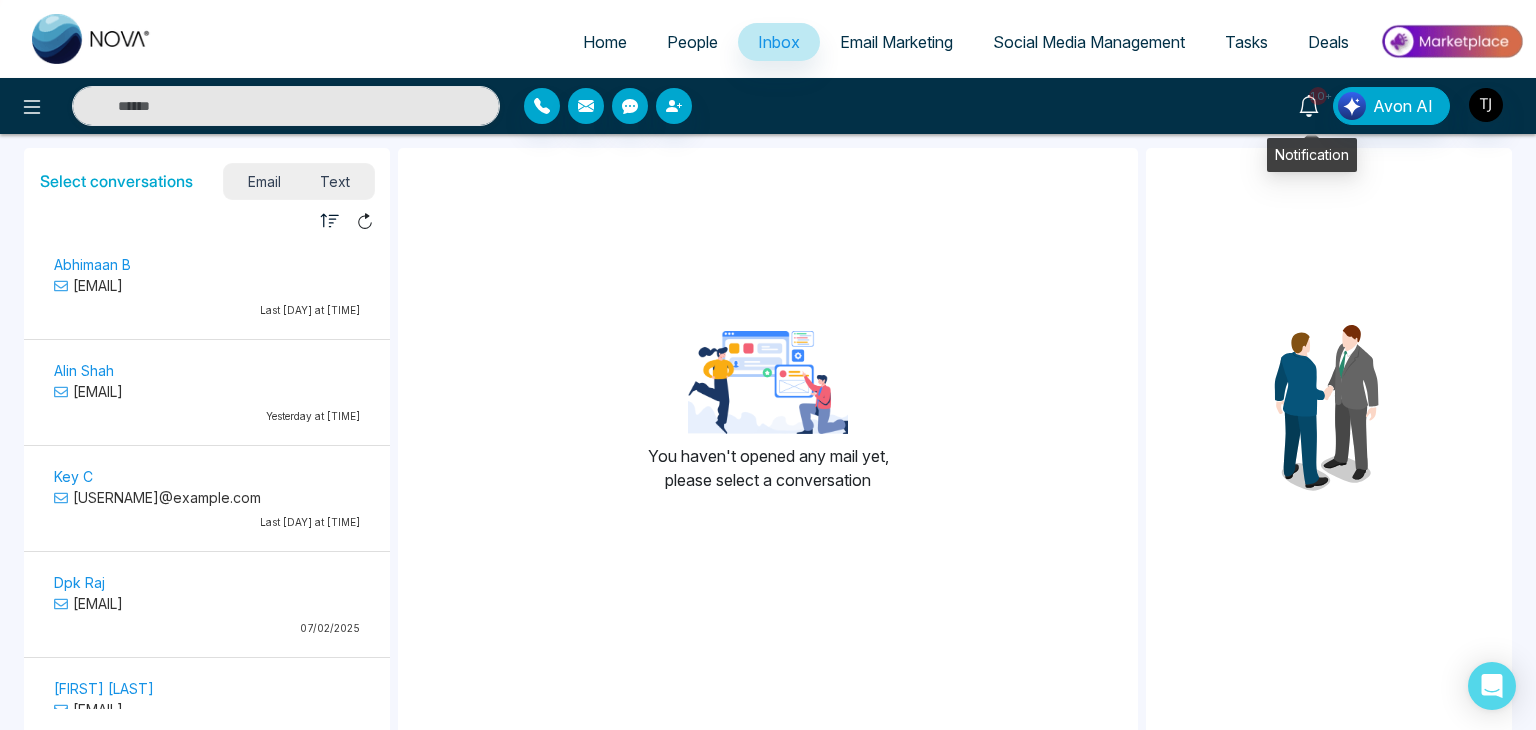 click on "10+" at bounding box center [1309, 104] 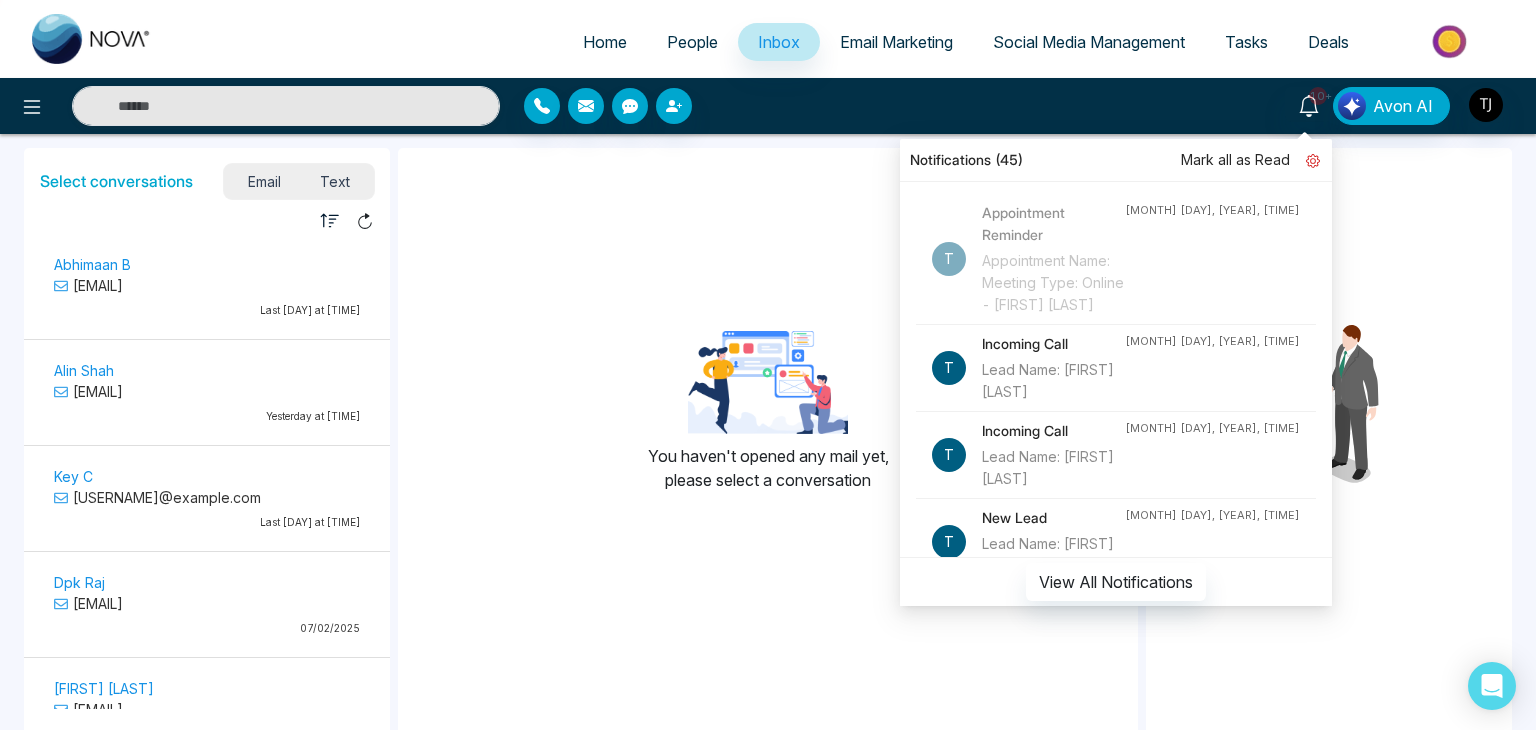 click 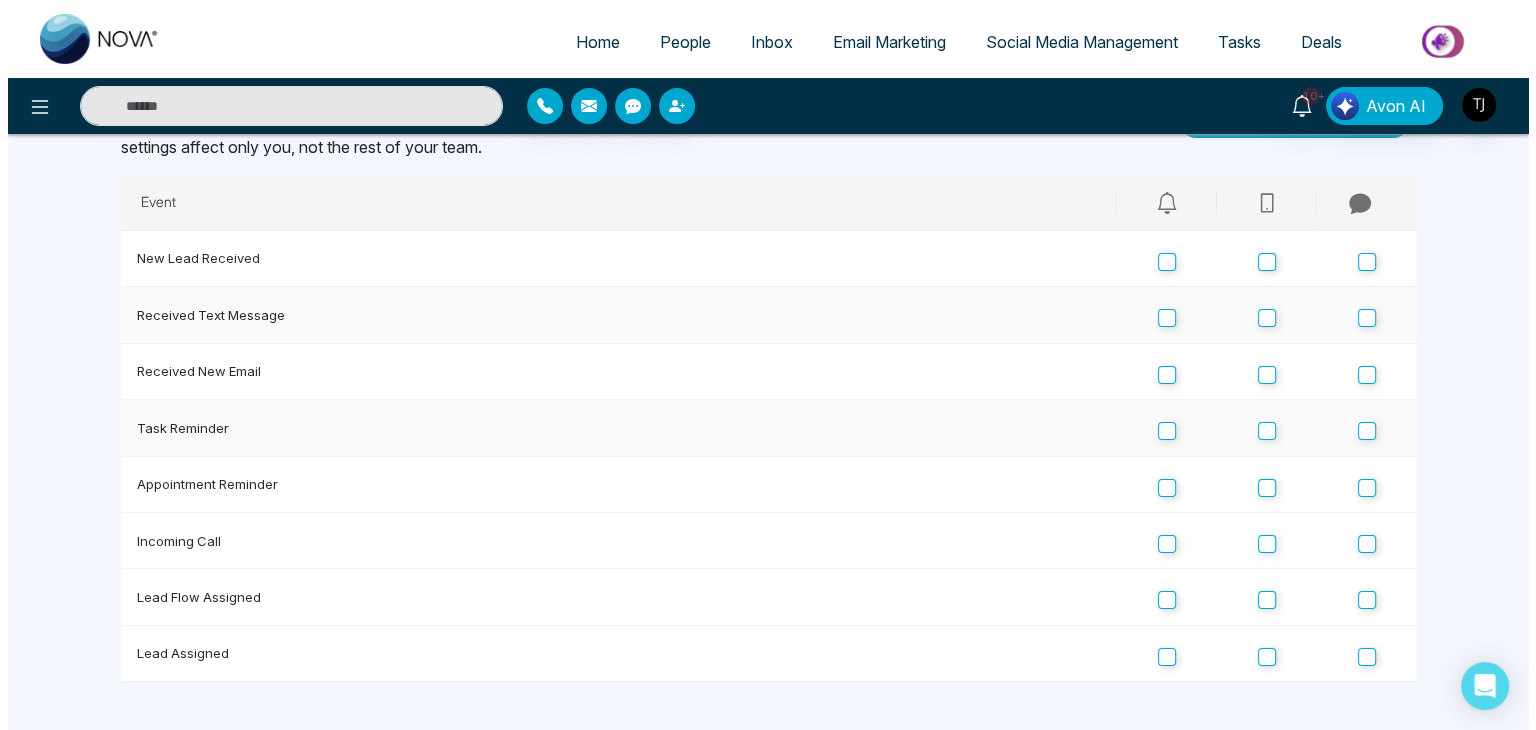 scroll, scrollTop: 0, scrollLeft: 0, axis: both 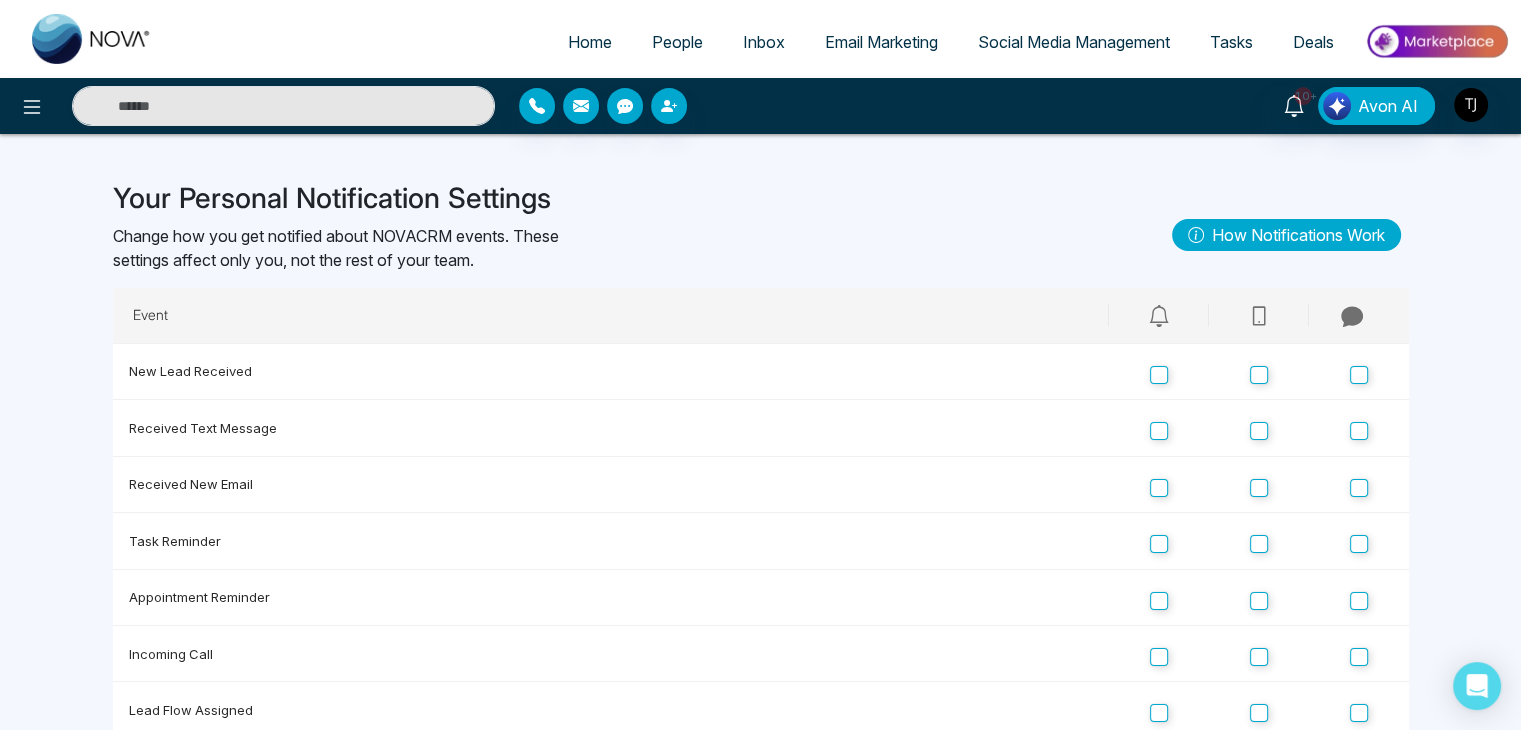 click on "Home" at bounding box center [590, 42] 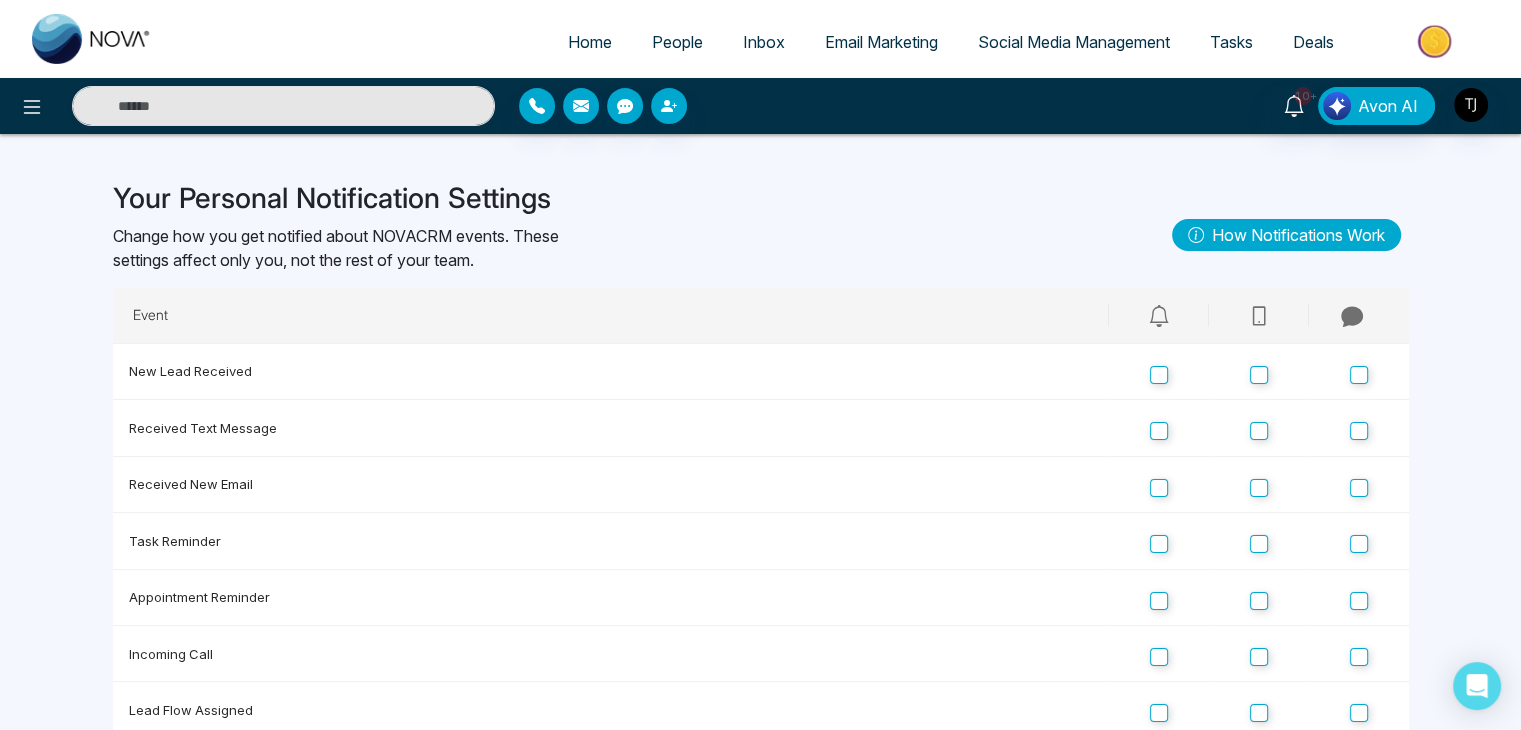 select on "*" 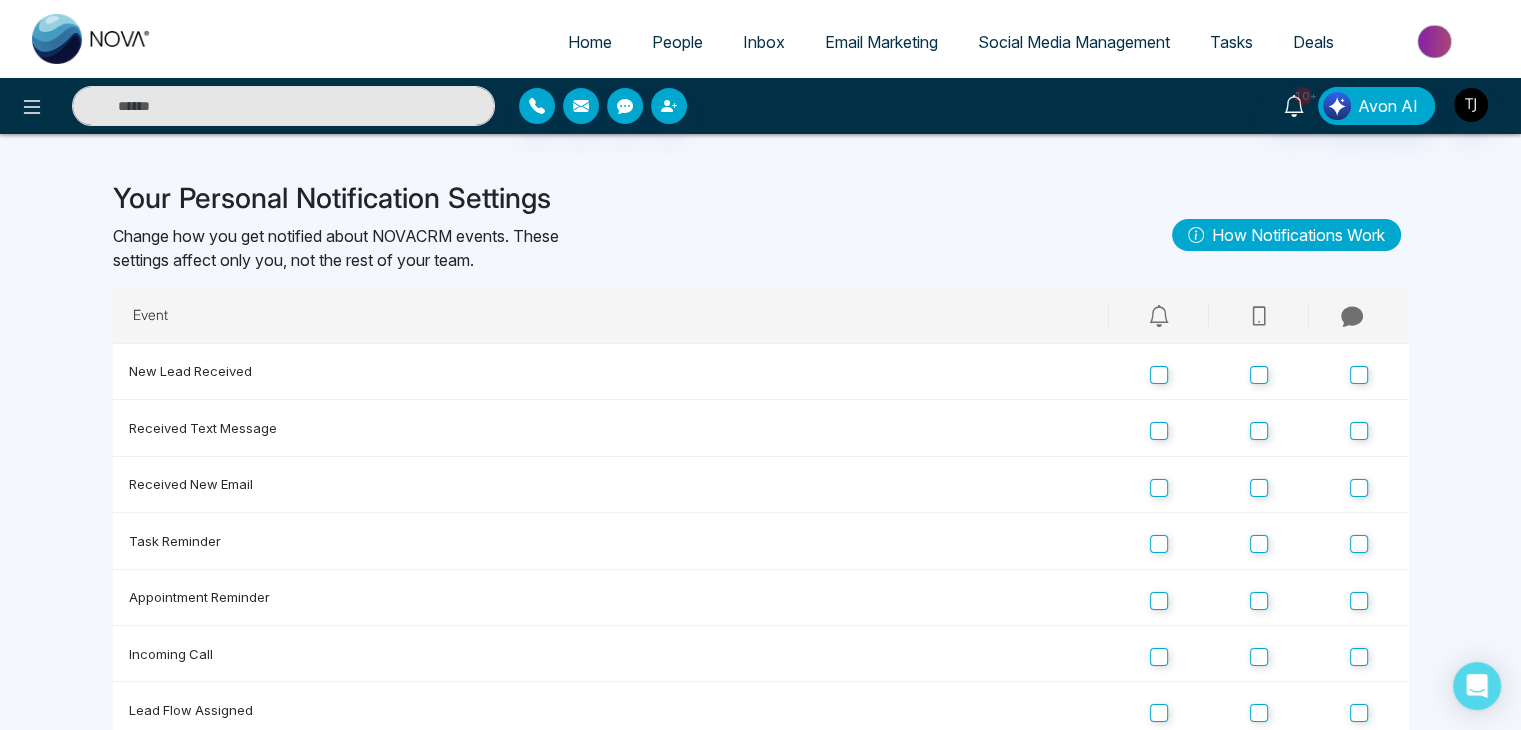select on "*" 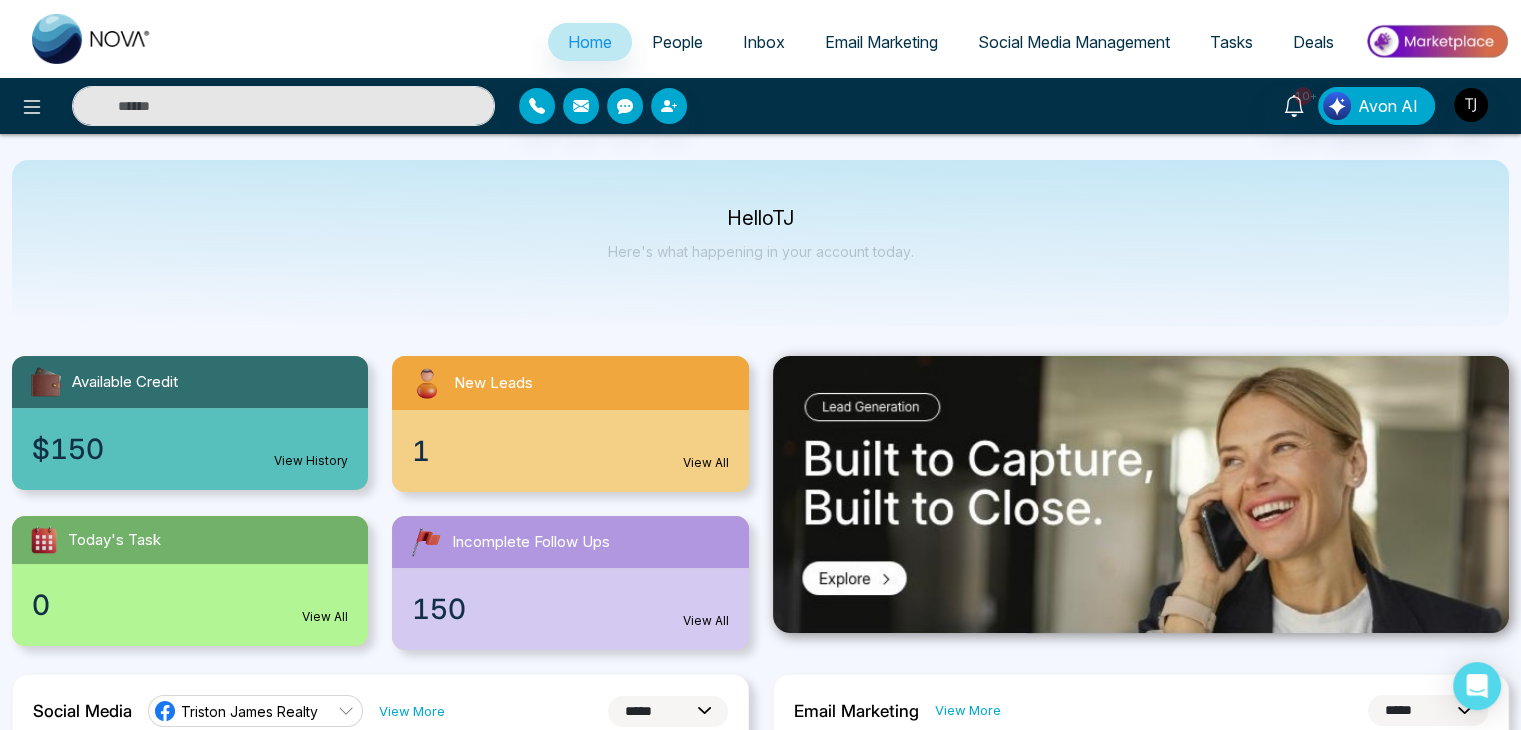 click on "Email Marketing" at bounding box center [881, 42] 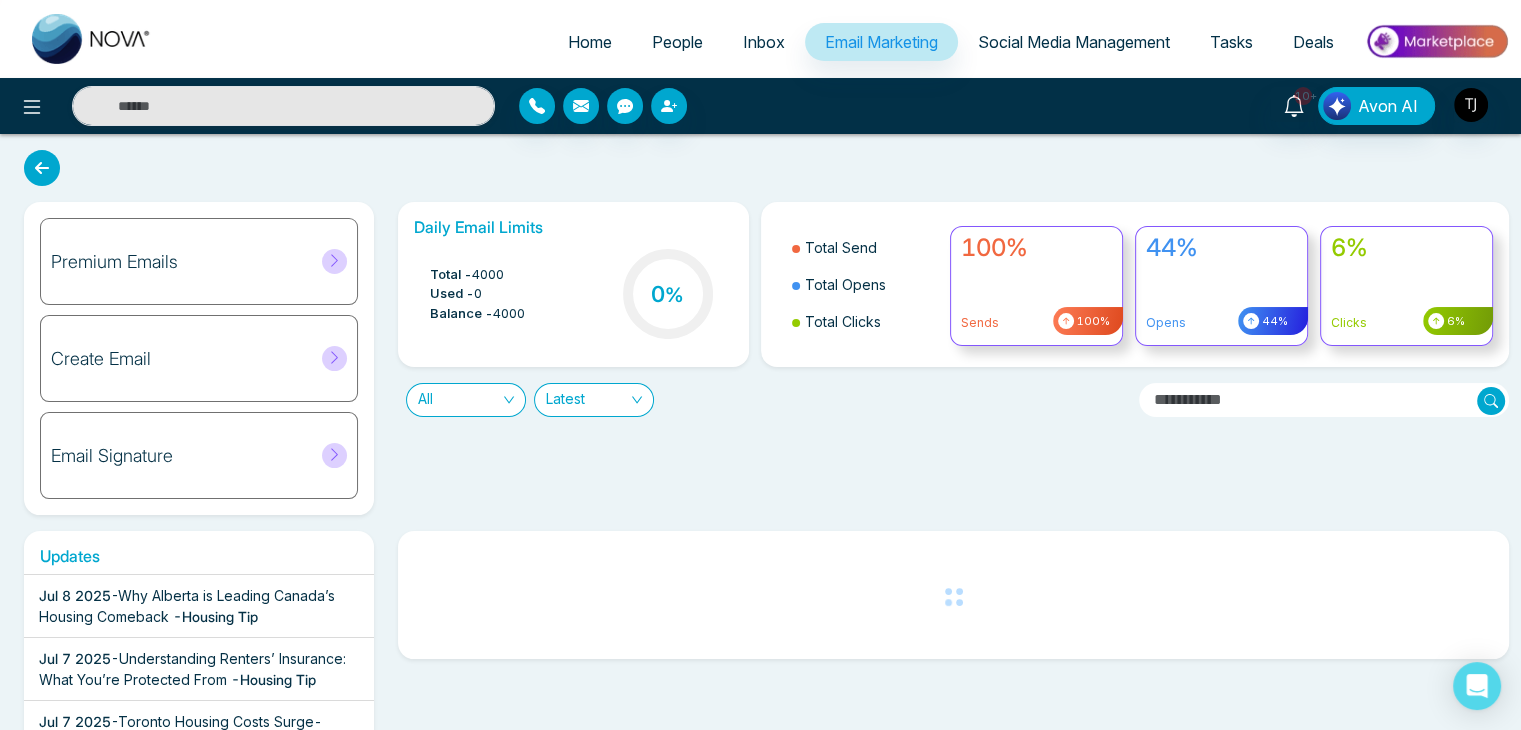 click on "Home" at bounding box center [590, 42] 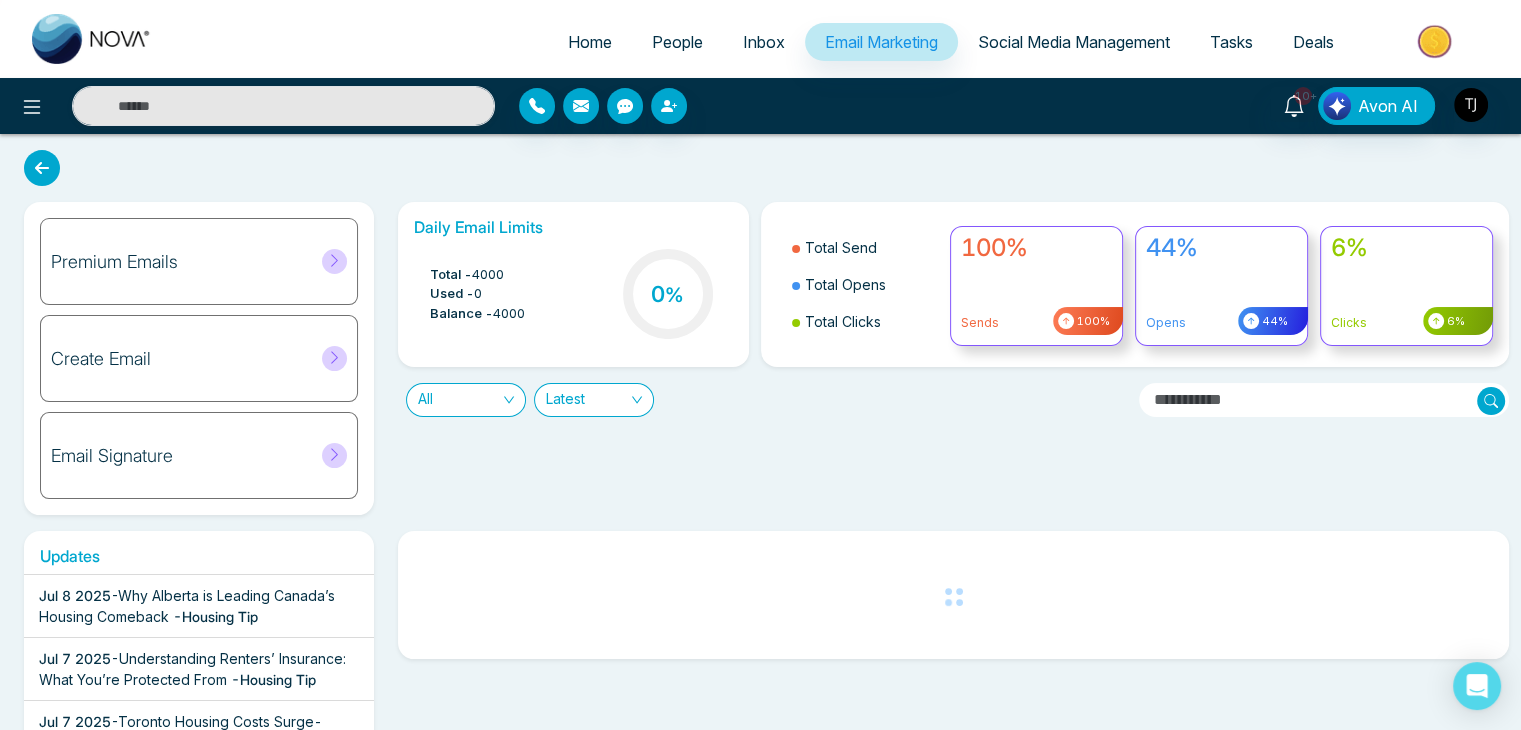 select on "*" 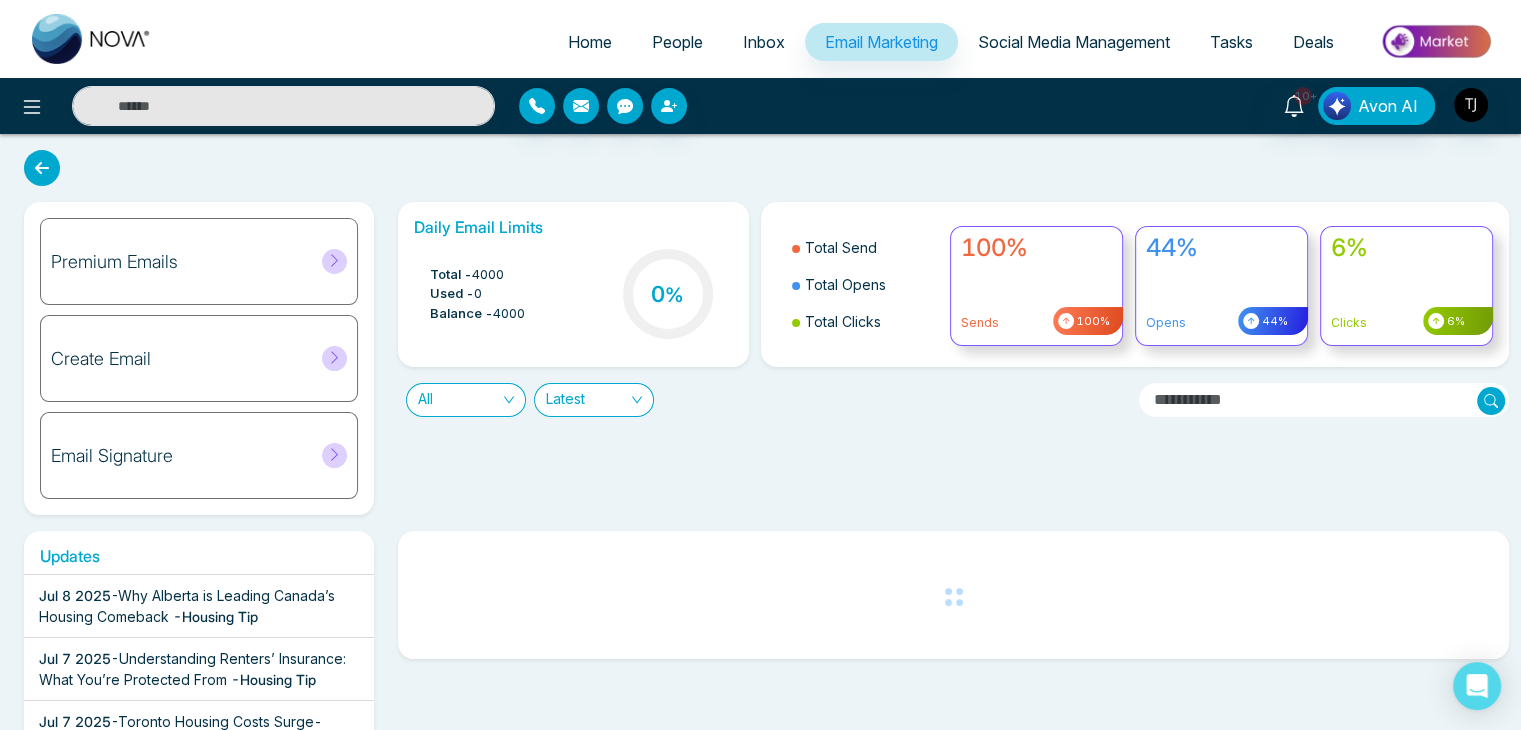 select on "*" 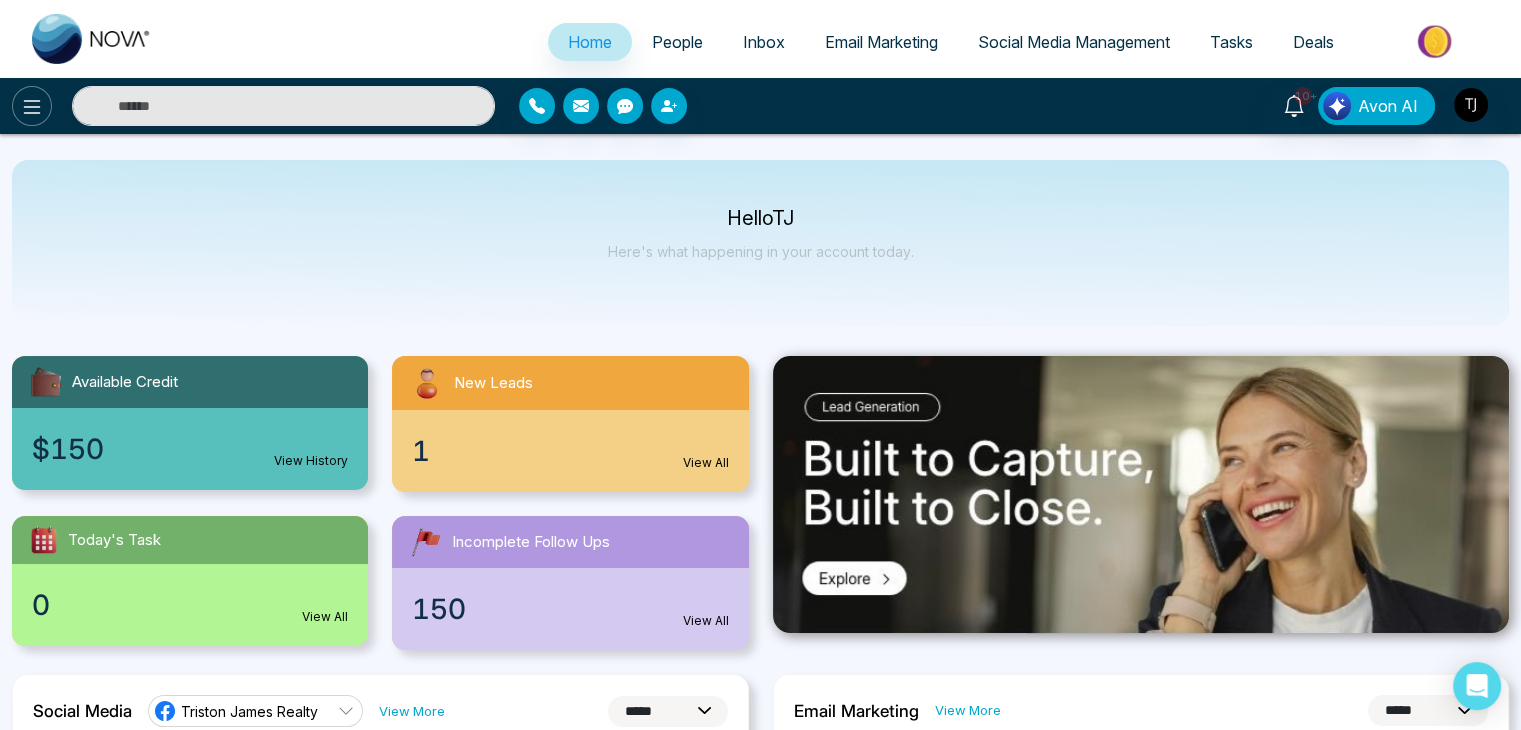 click 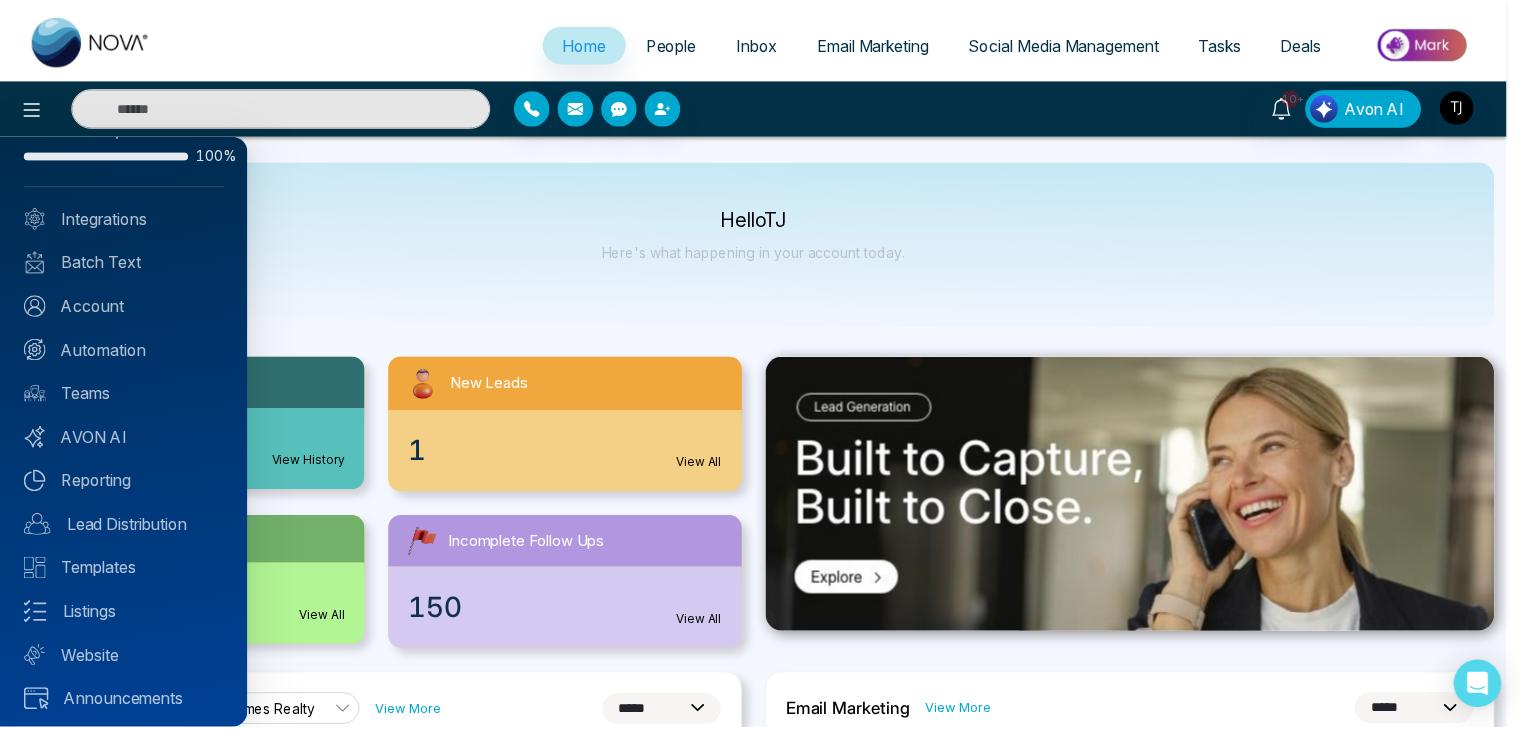 scroll, scrollTop: 56, scrollLeft: 0, axis: vertical 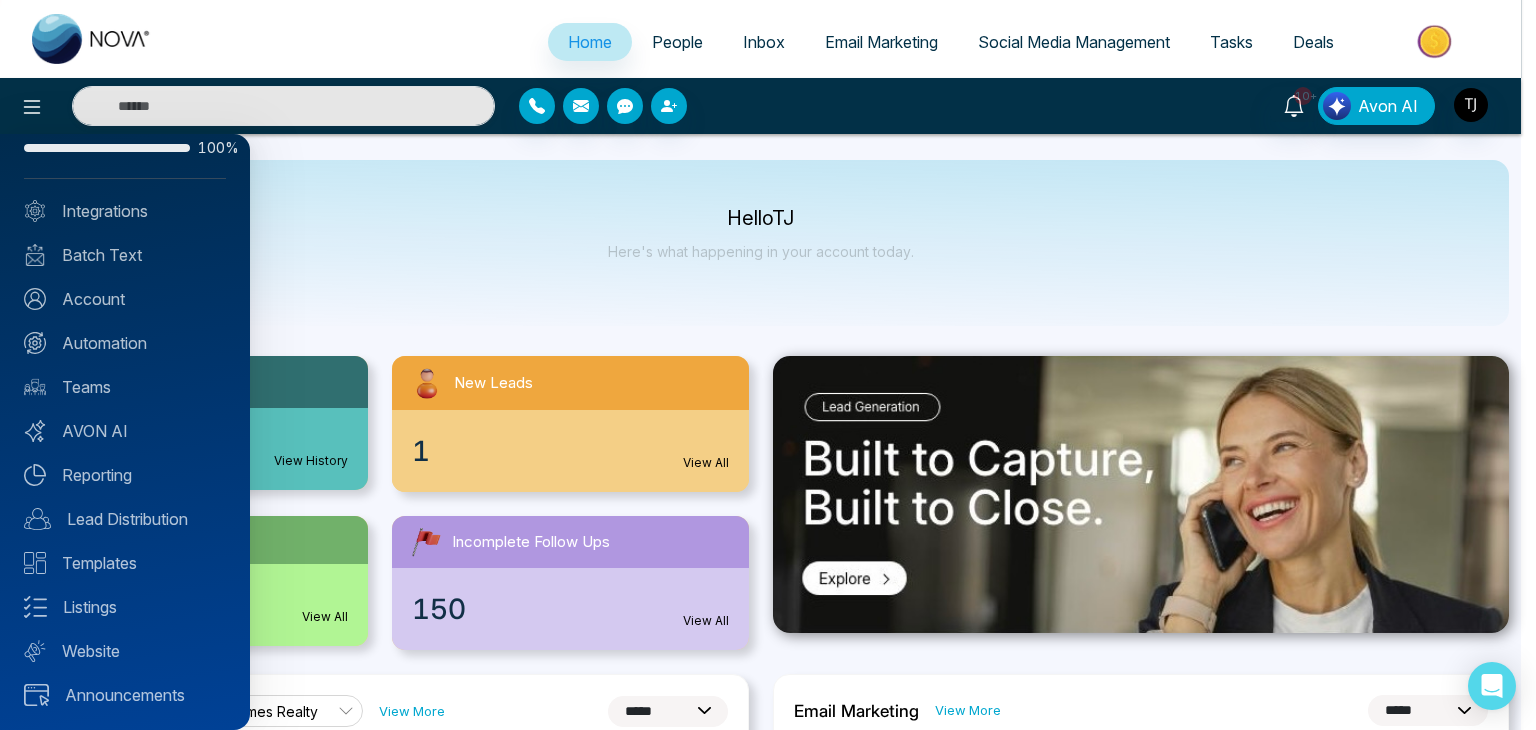 click at bounding box center (768, 365) 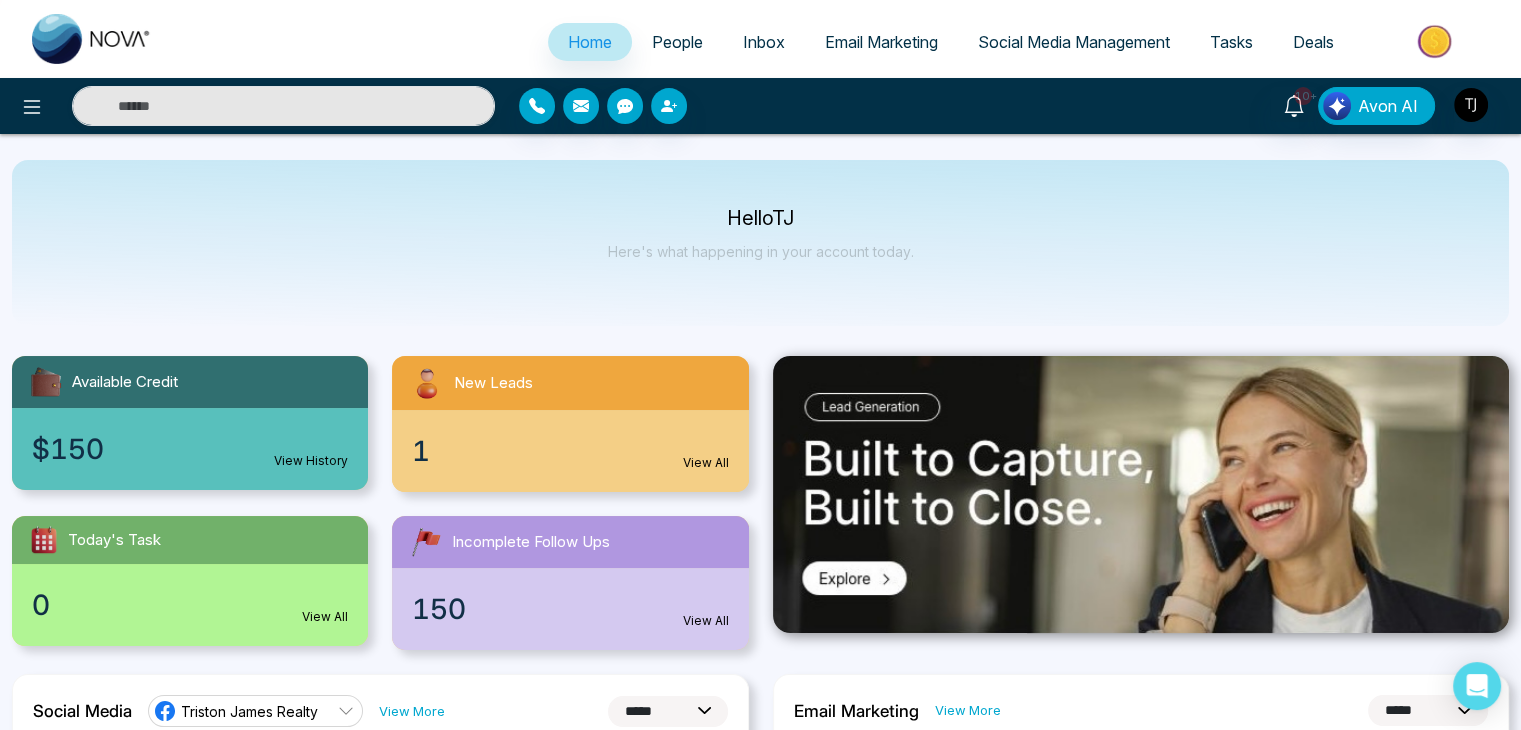click on "Social Media Management" at bounding box center (1074, 42) 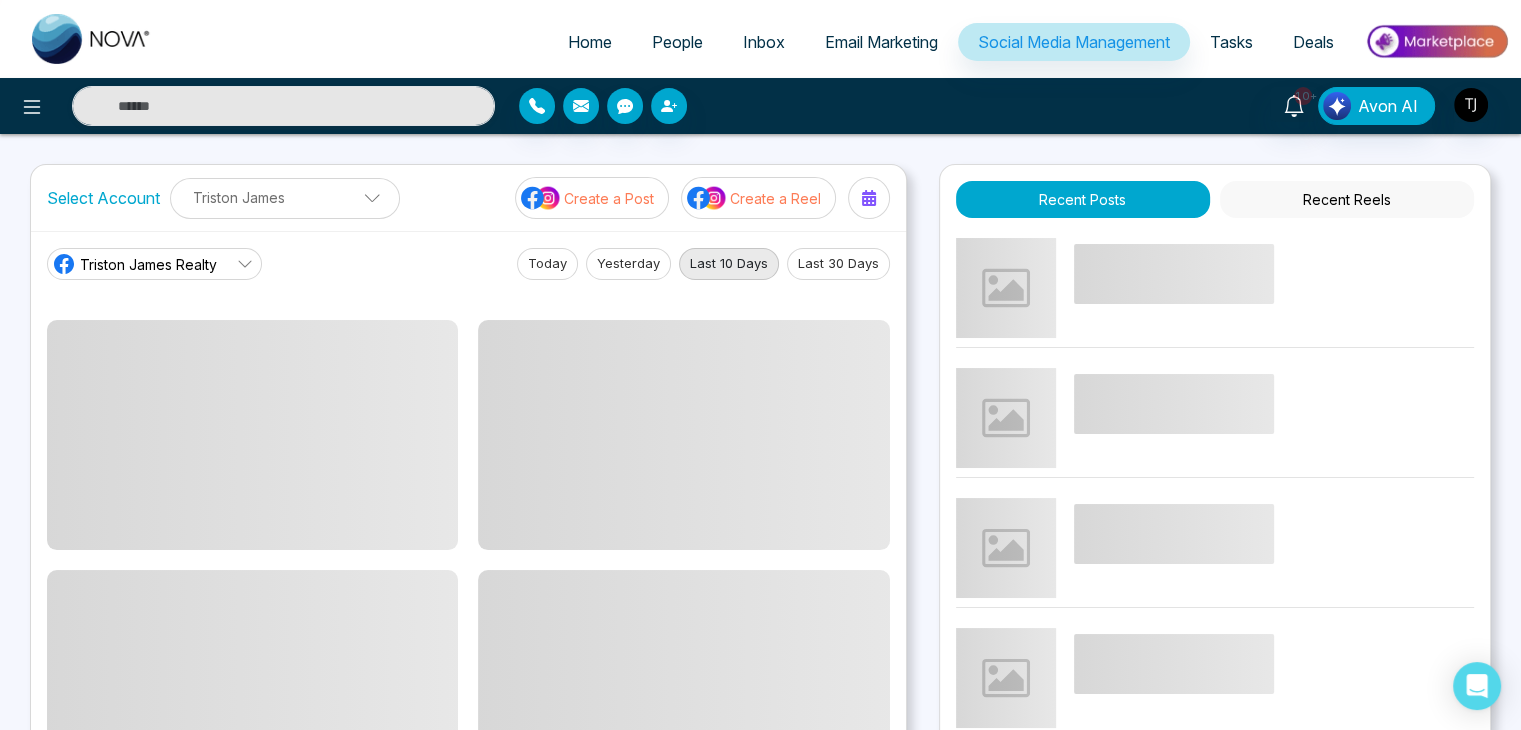 click on "Email Marketing" at bounding box center [881, 42] 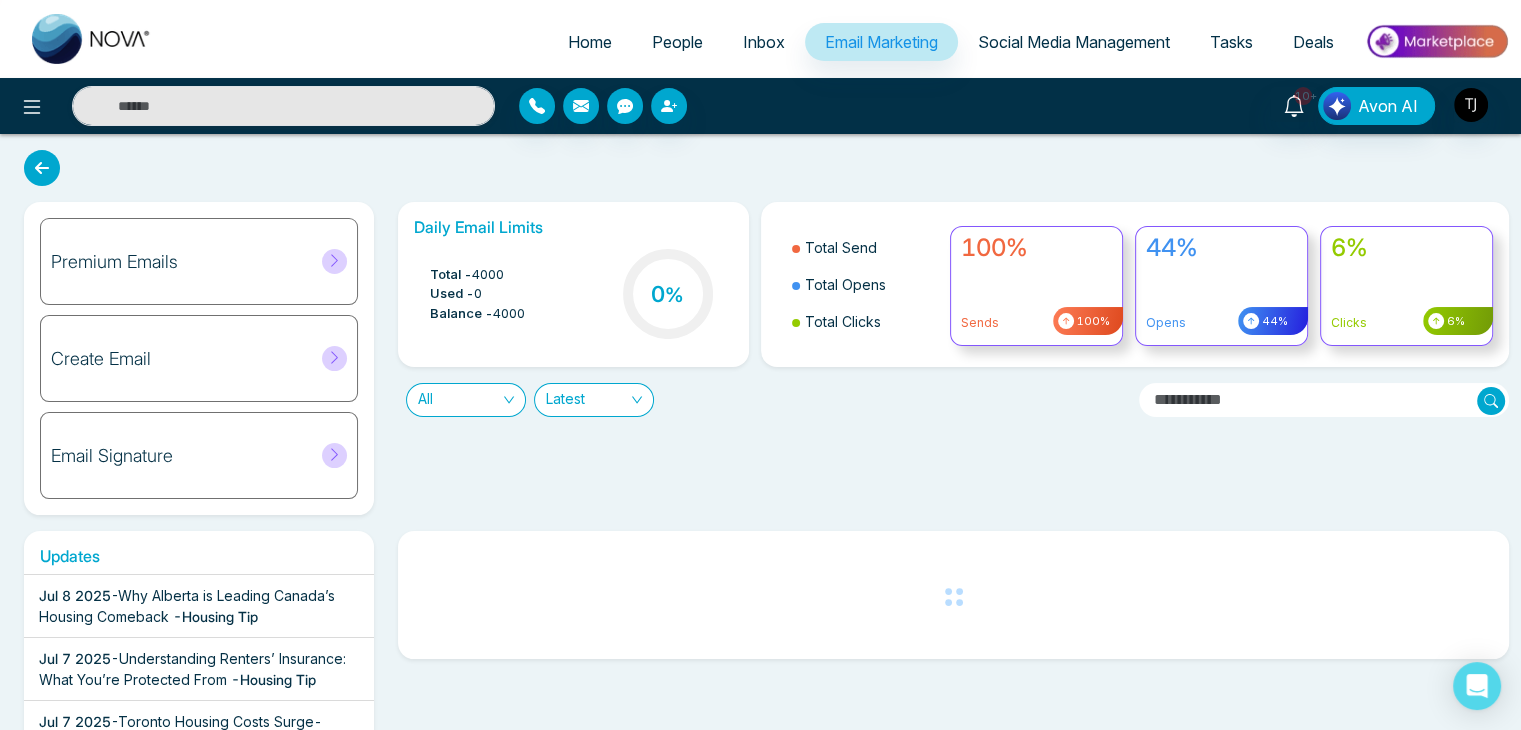 click on "Tasks" at bounding box center [1231, 42] 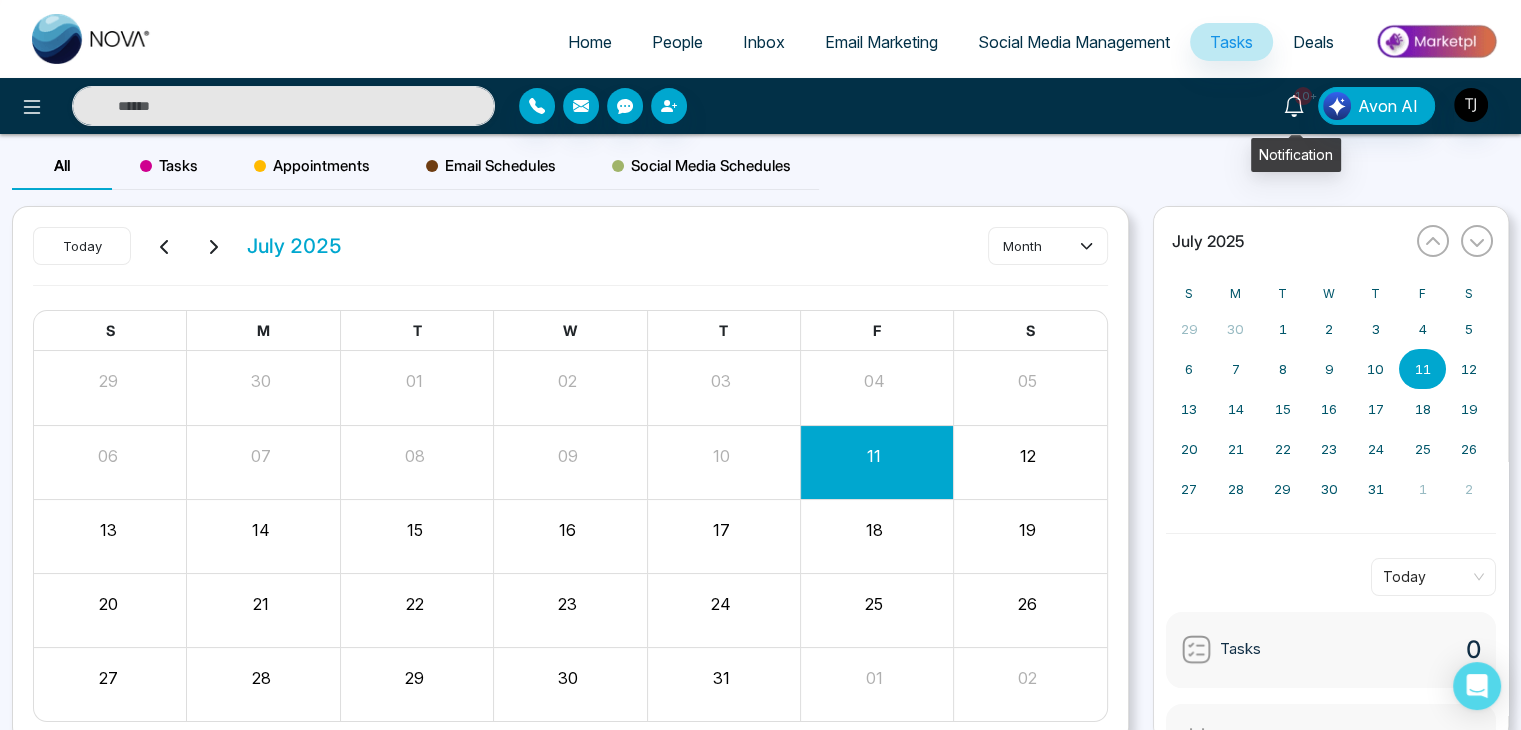 click on "10+" at bounding box center (1294, 104) 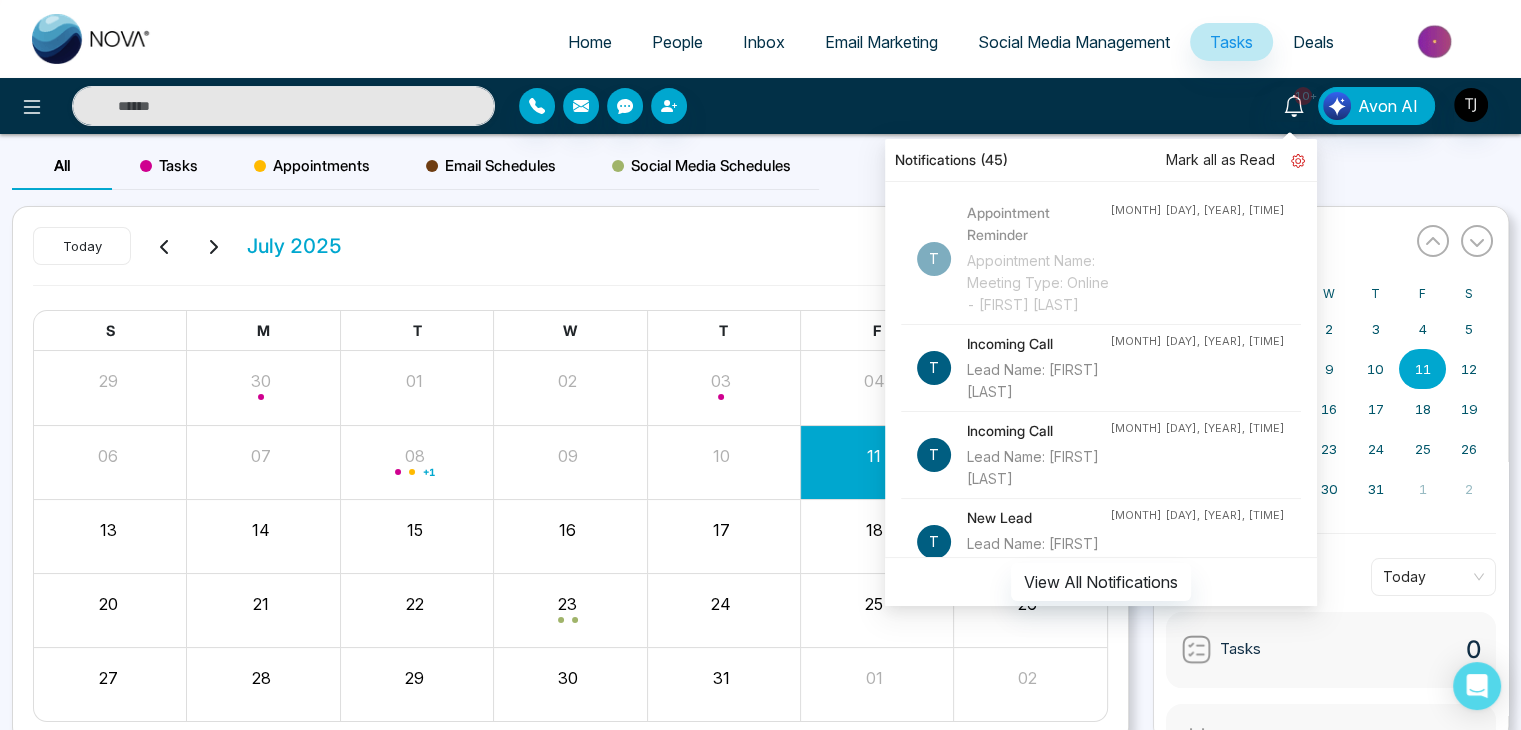 click 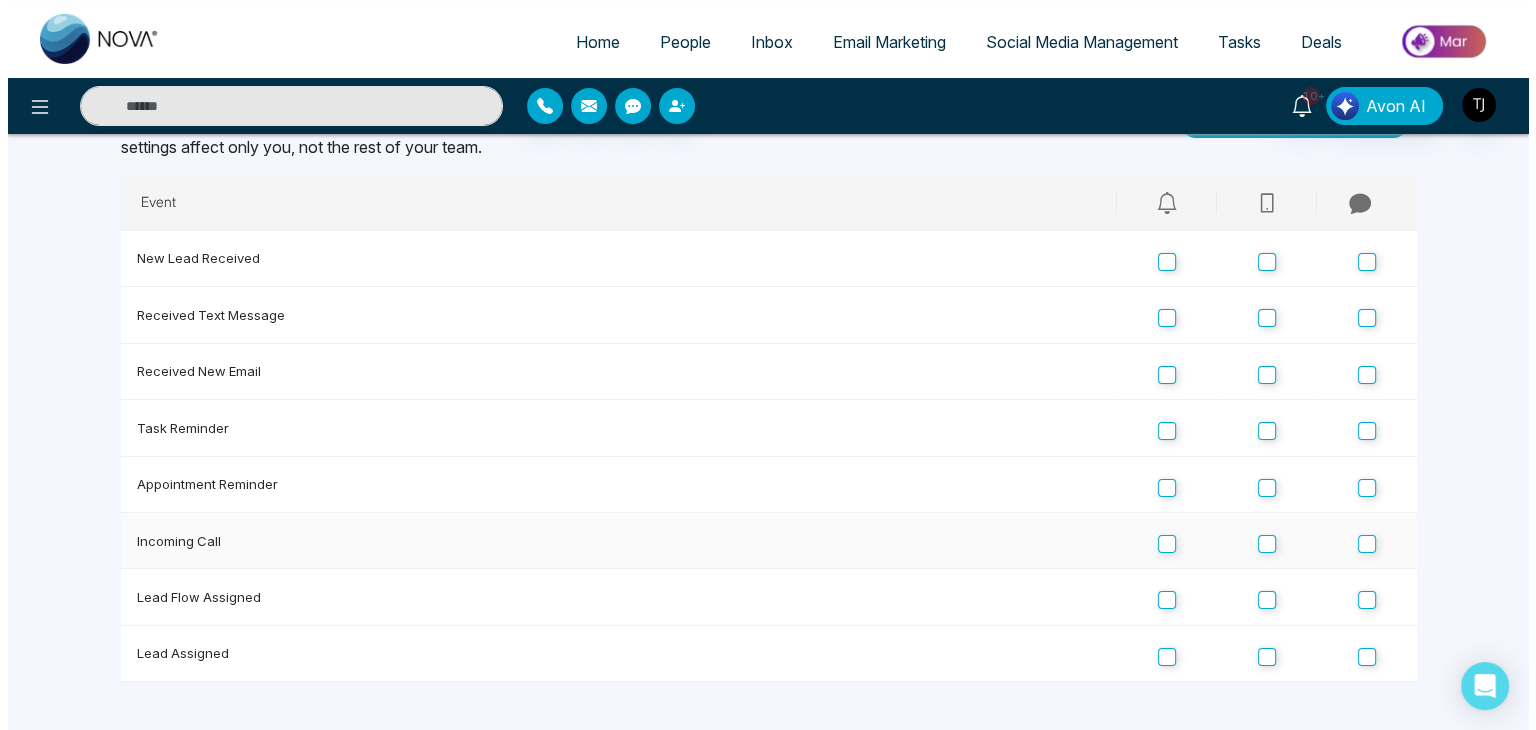 scroll, scrollTop: 0, scrollLeft: 0, axis: both 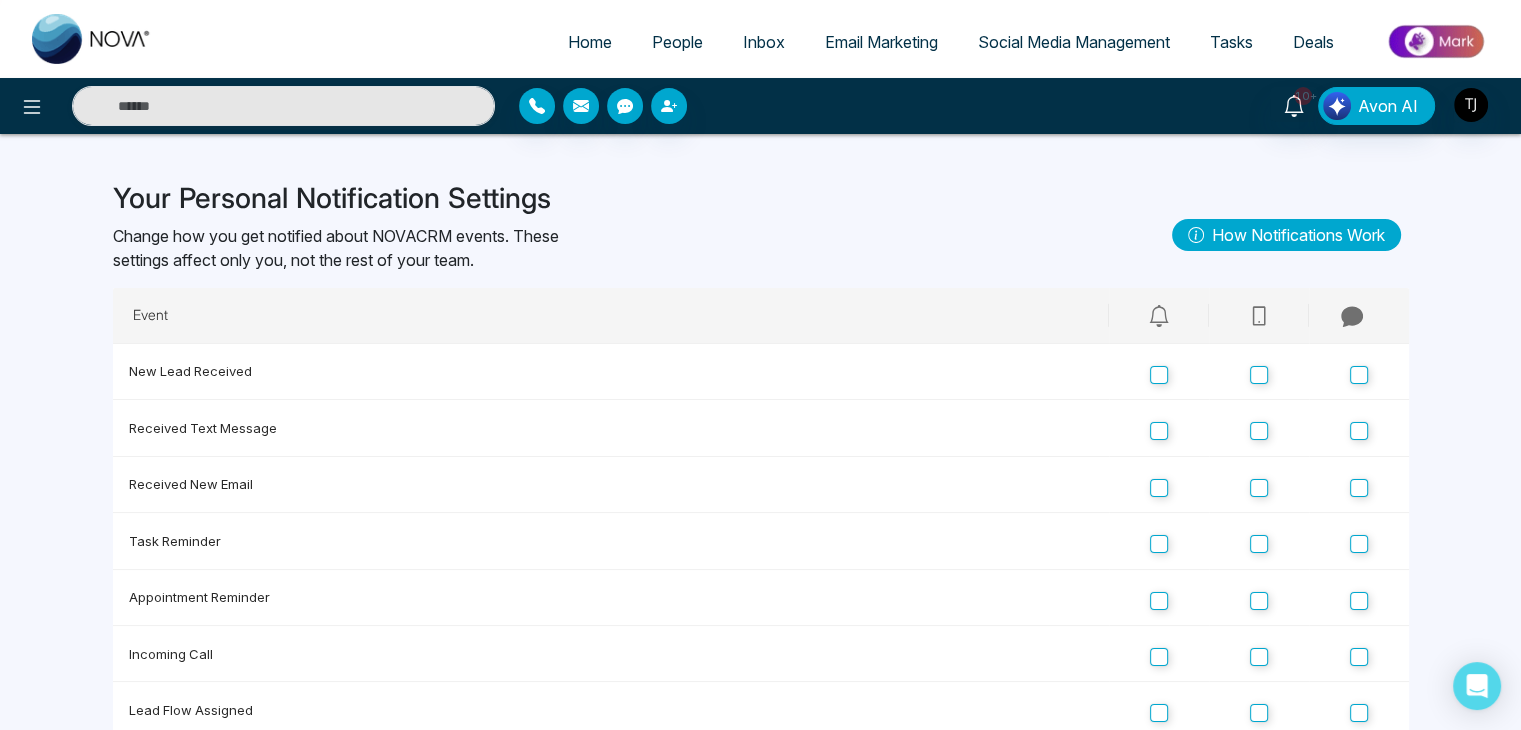 click on "Home" at bounding box center (590, 42) 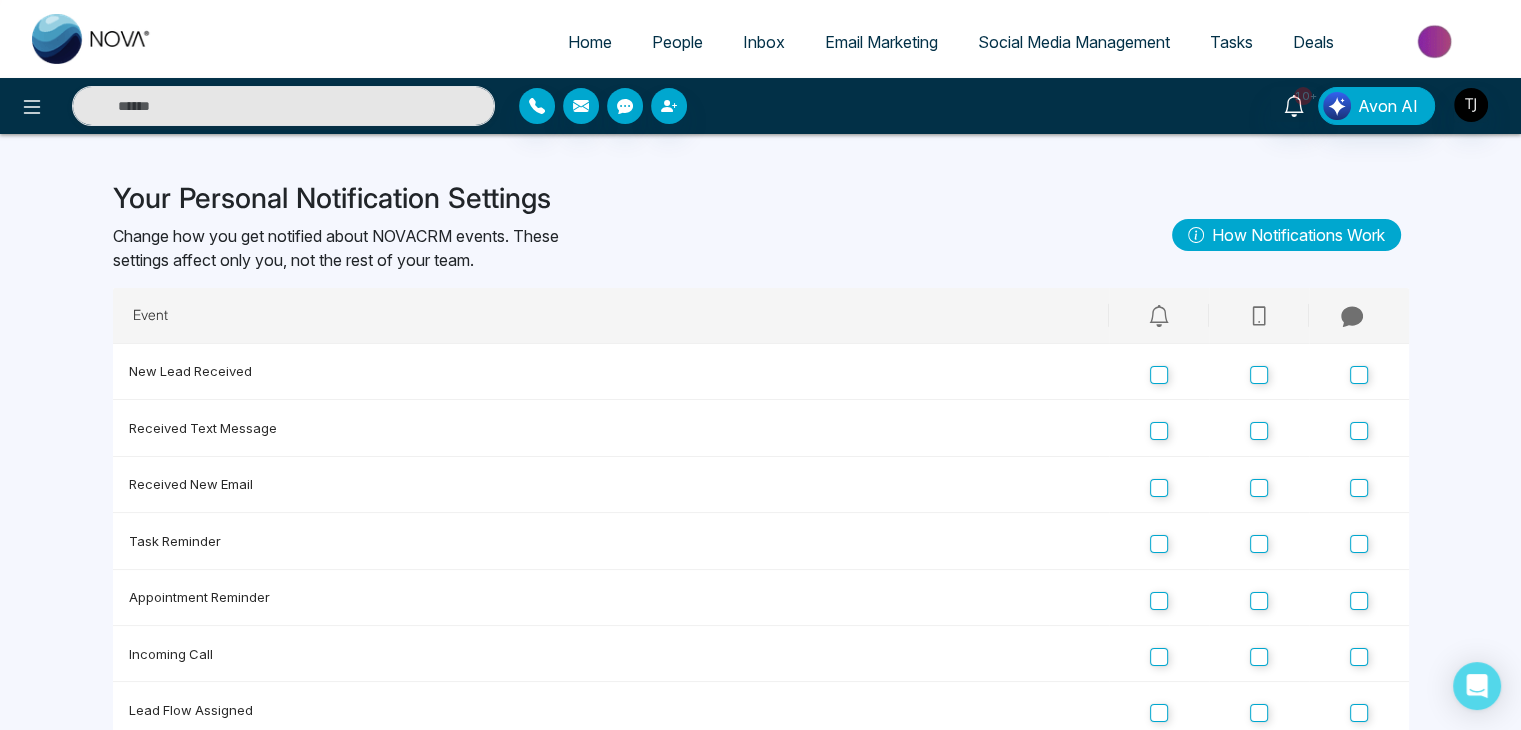 select on "*" 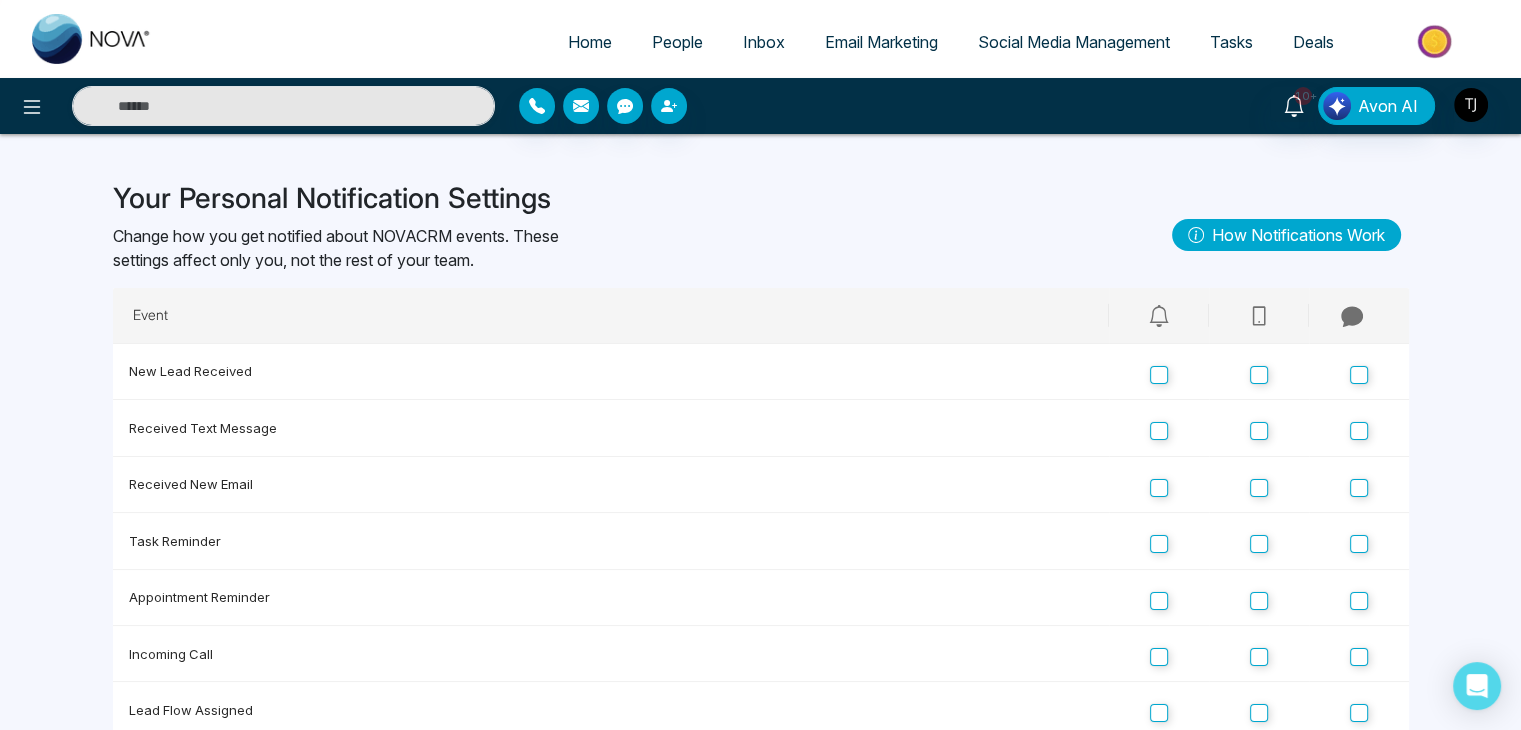 select on "*" 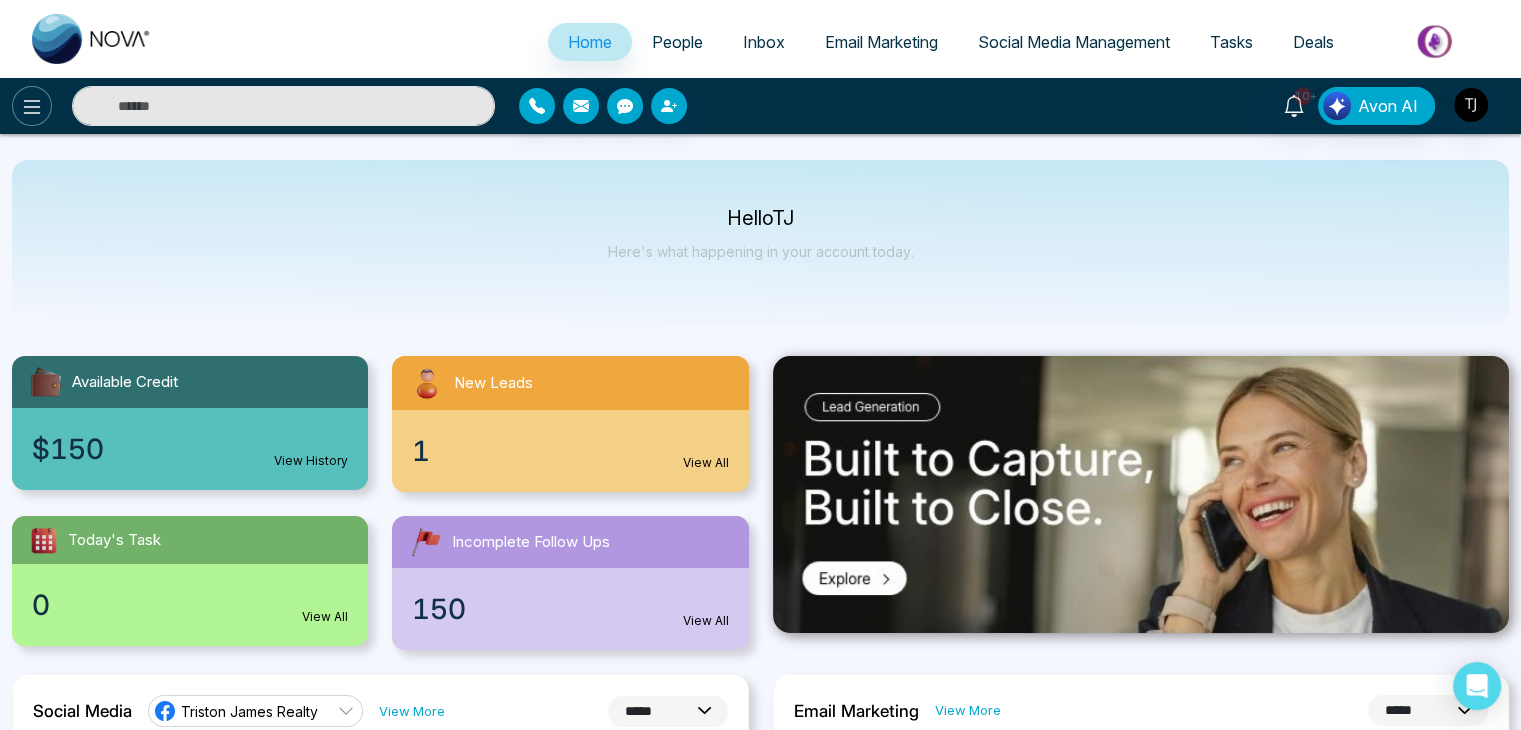 click 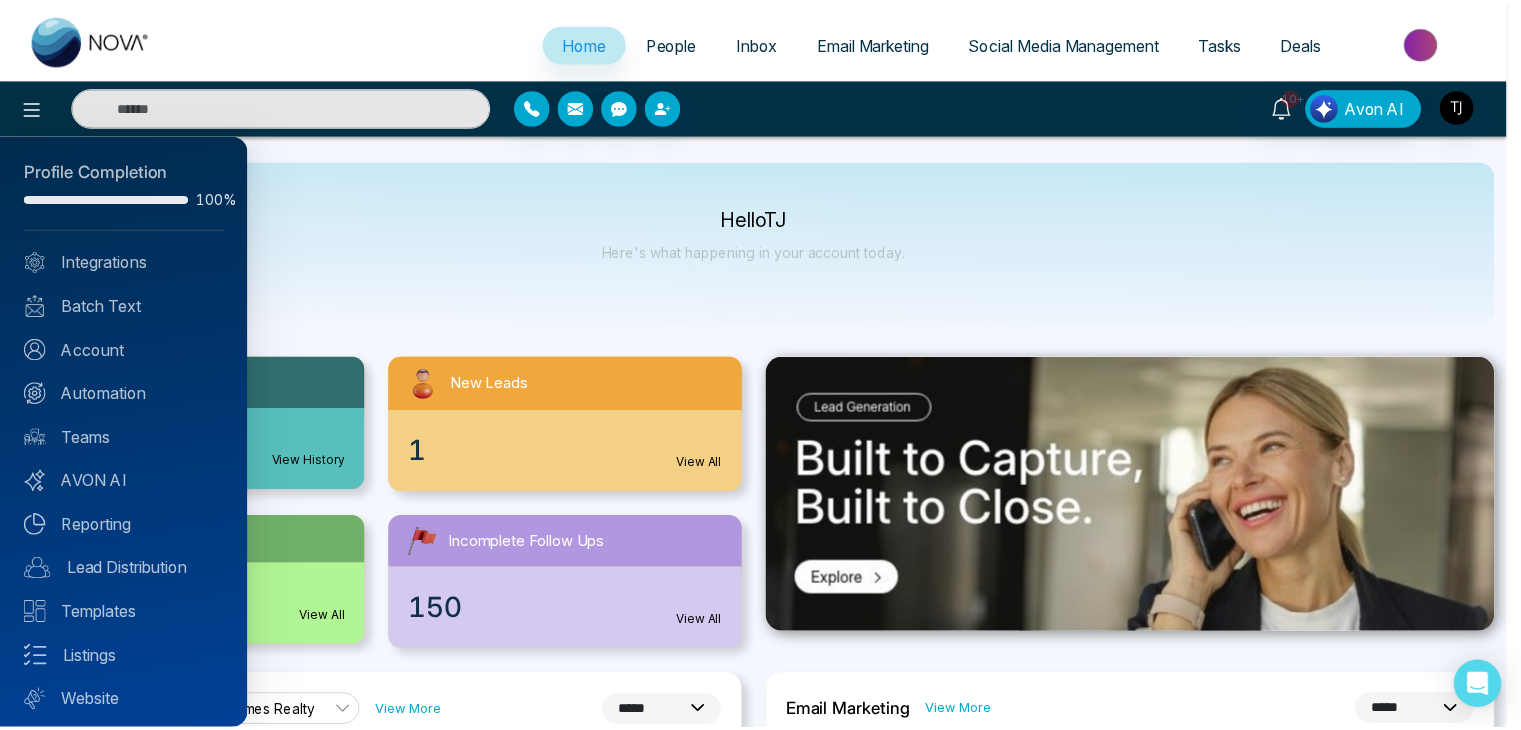 scroll, scrollTop: 0, scrollLeft: 0, axis: both 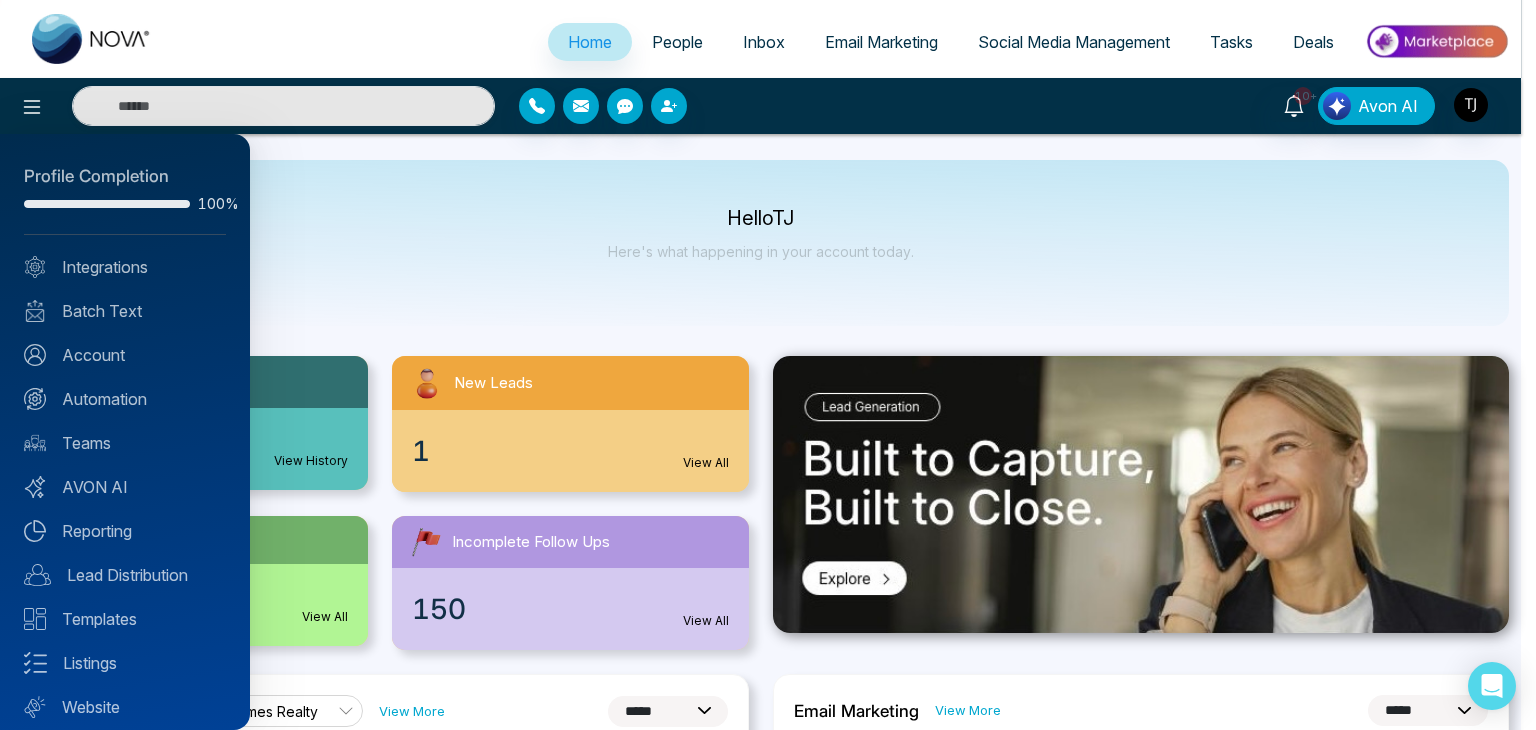 click at bounding box center [768, 365] 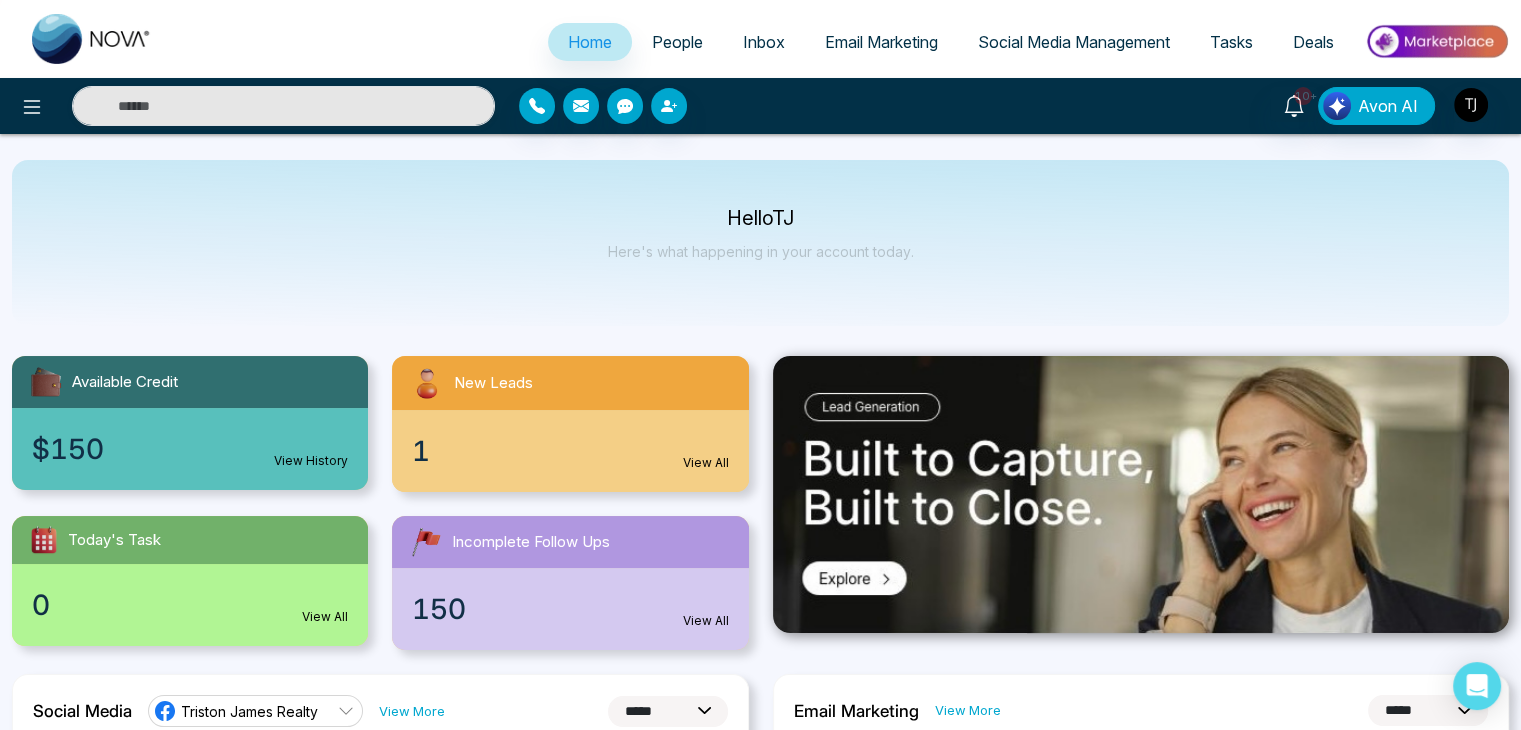 click on "Social Media Management" at bounding box center [1074, 42] 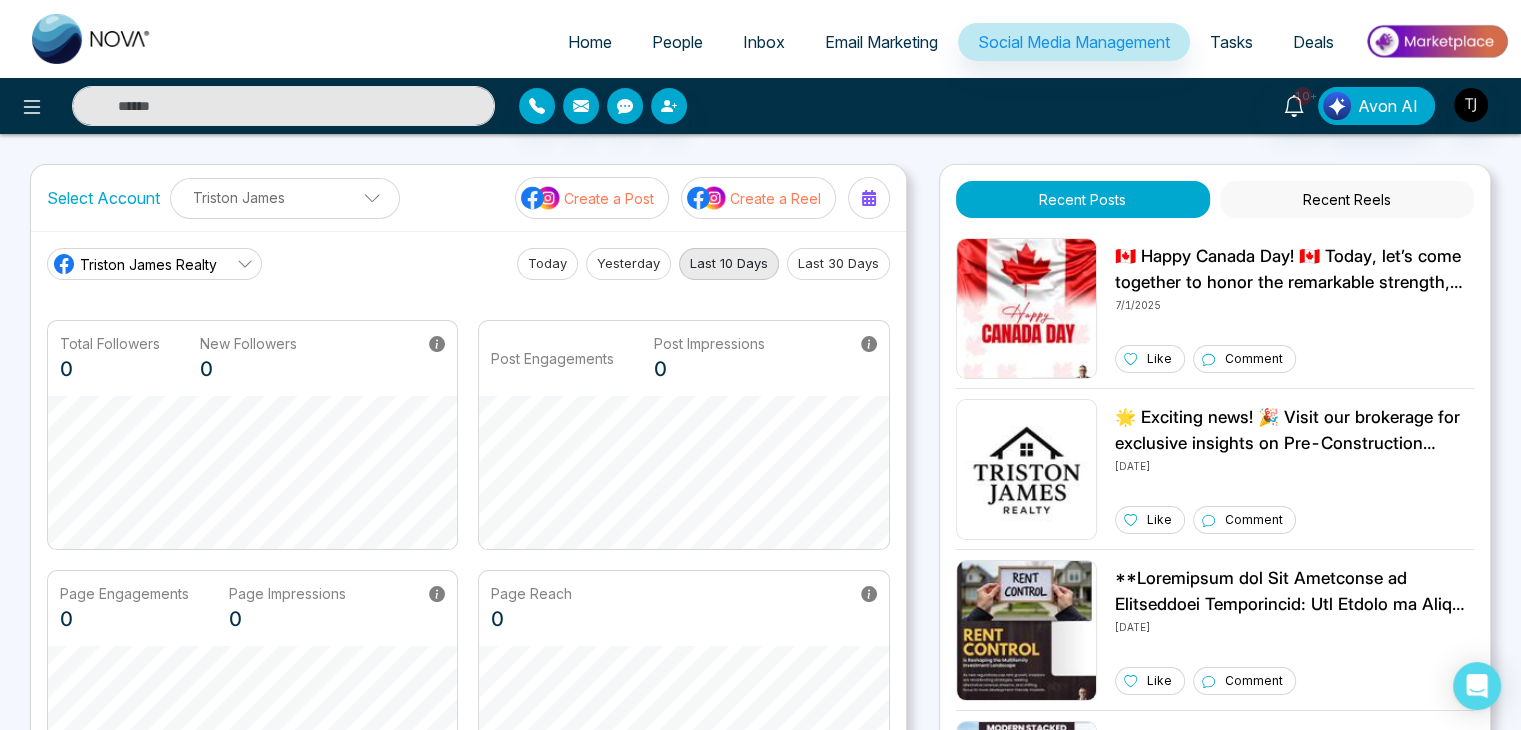 click on "Email Marketing" at bounding box center [881, 42] 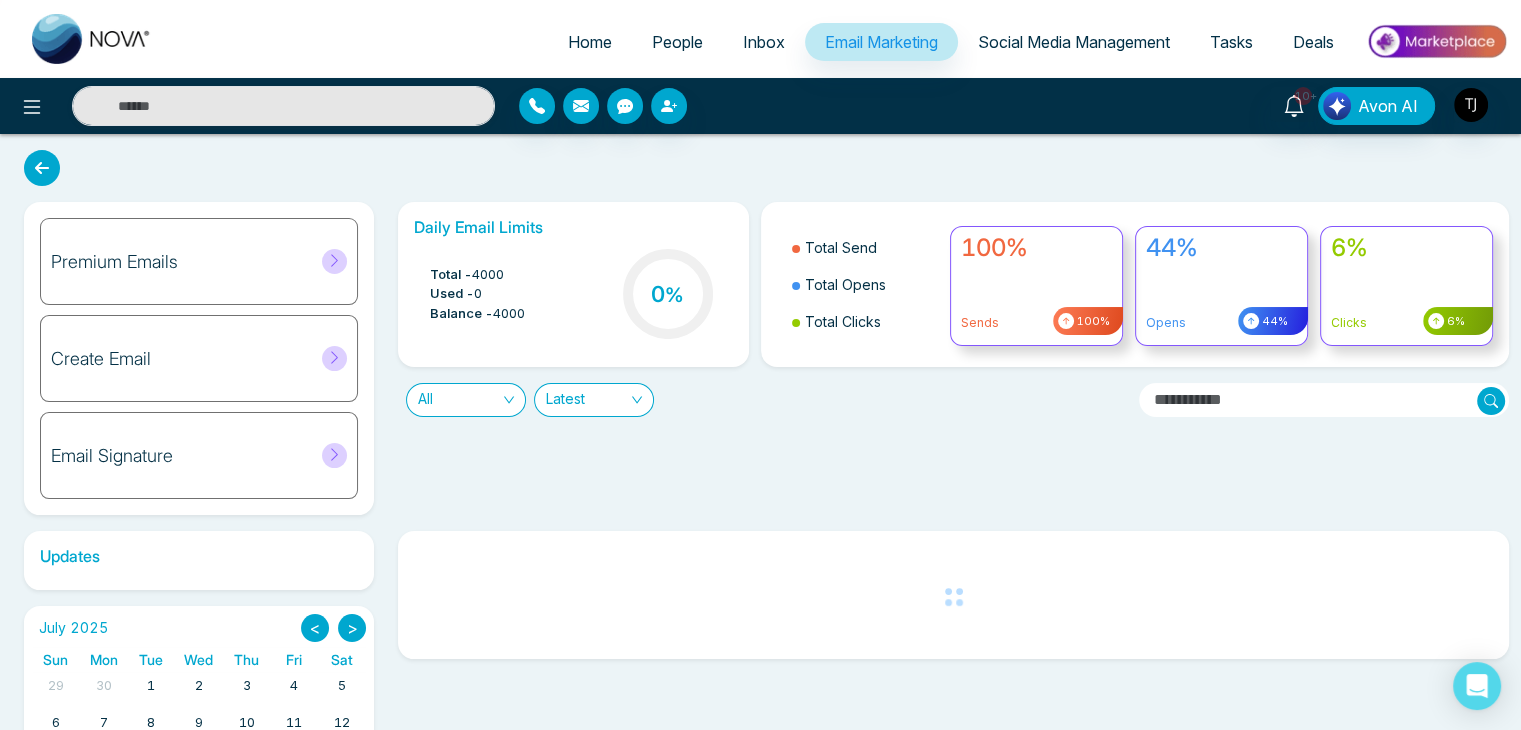 click on "Social Media Management" at bounding box center [1074, 42] 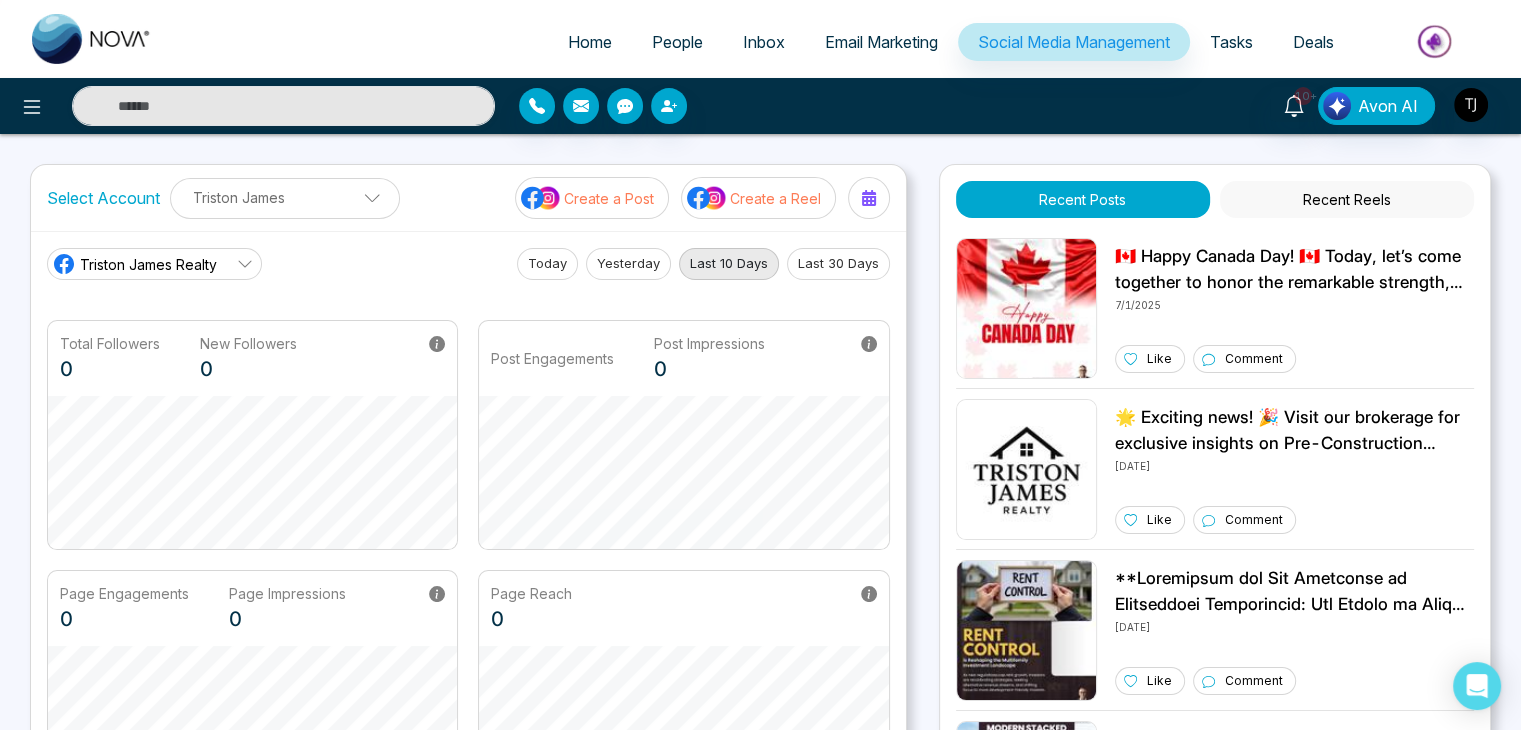 click on "Tasks" at bounding box center [1231, 42] 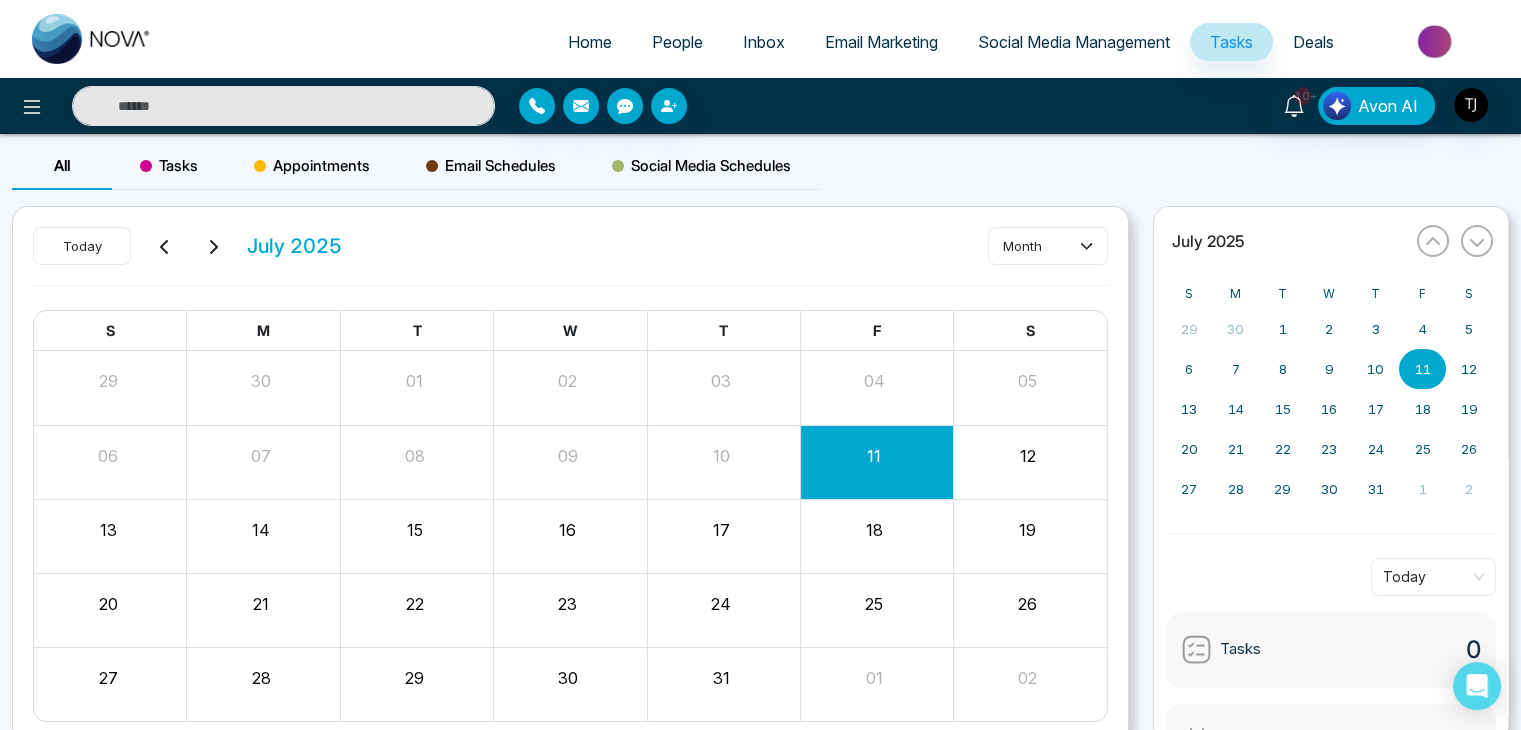 click on "Social Media Management" at bounding box center [1074, 42] 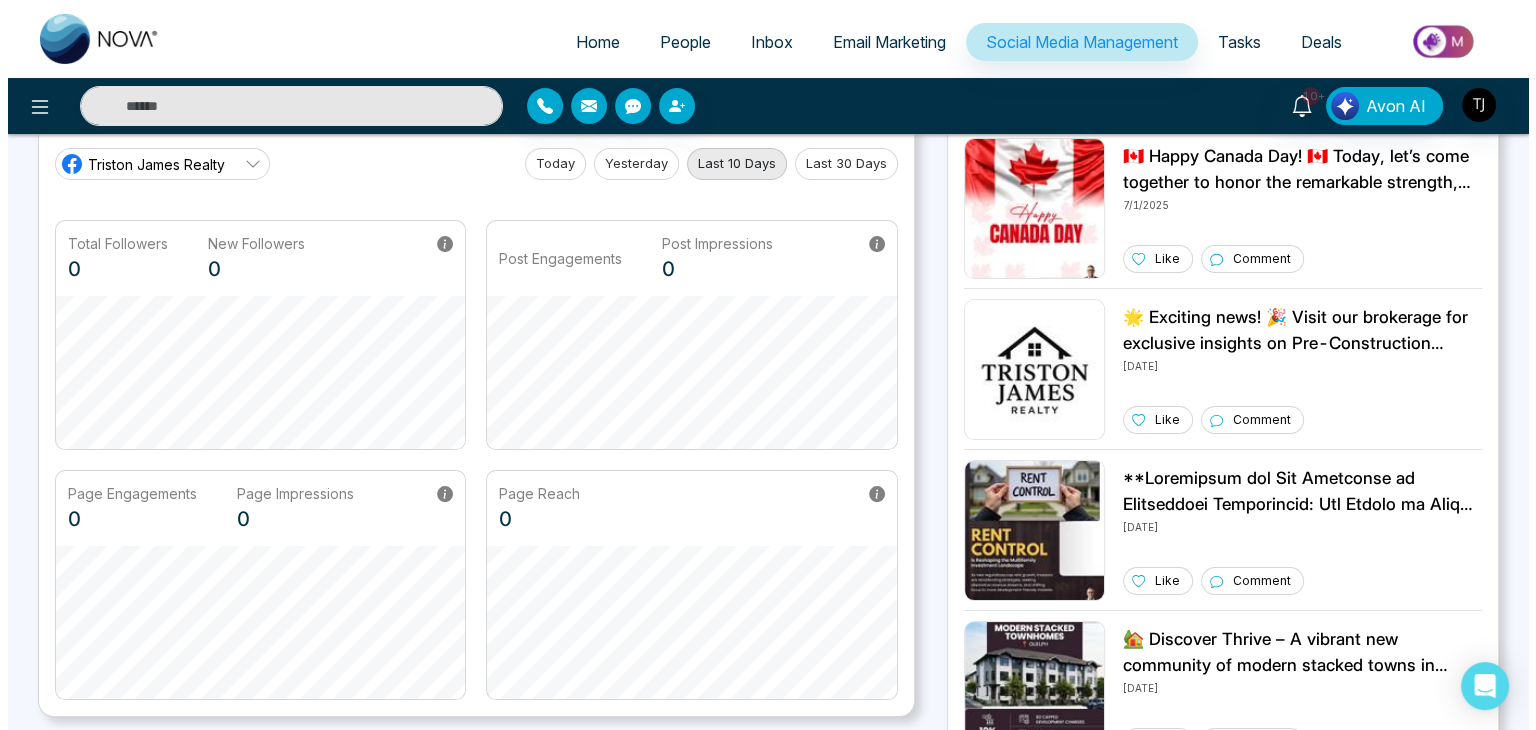 scroll, scrollTop: 0, scrollLeft: 0, axis: both 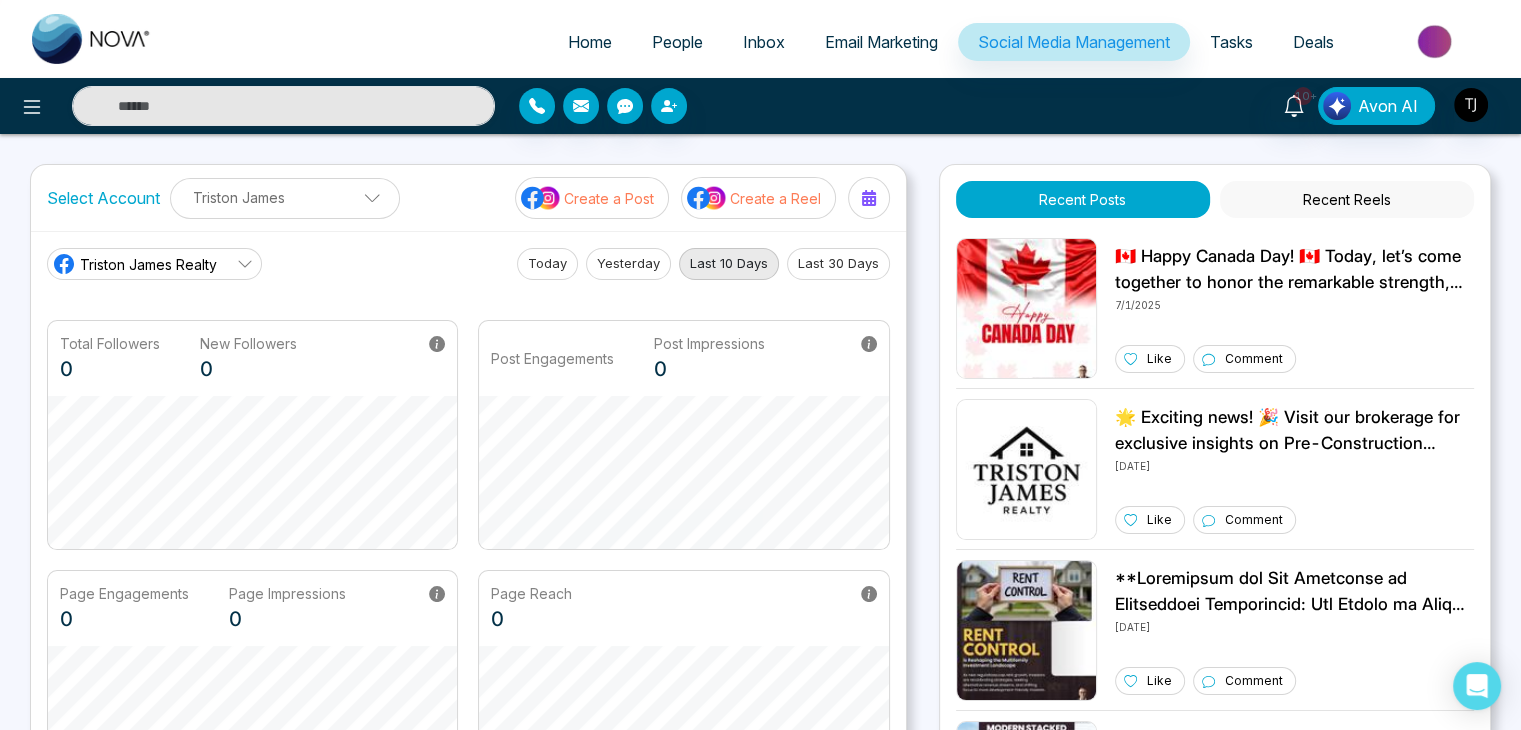 click on "Email Marketing" at bounding box center [881, 42] 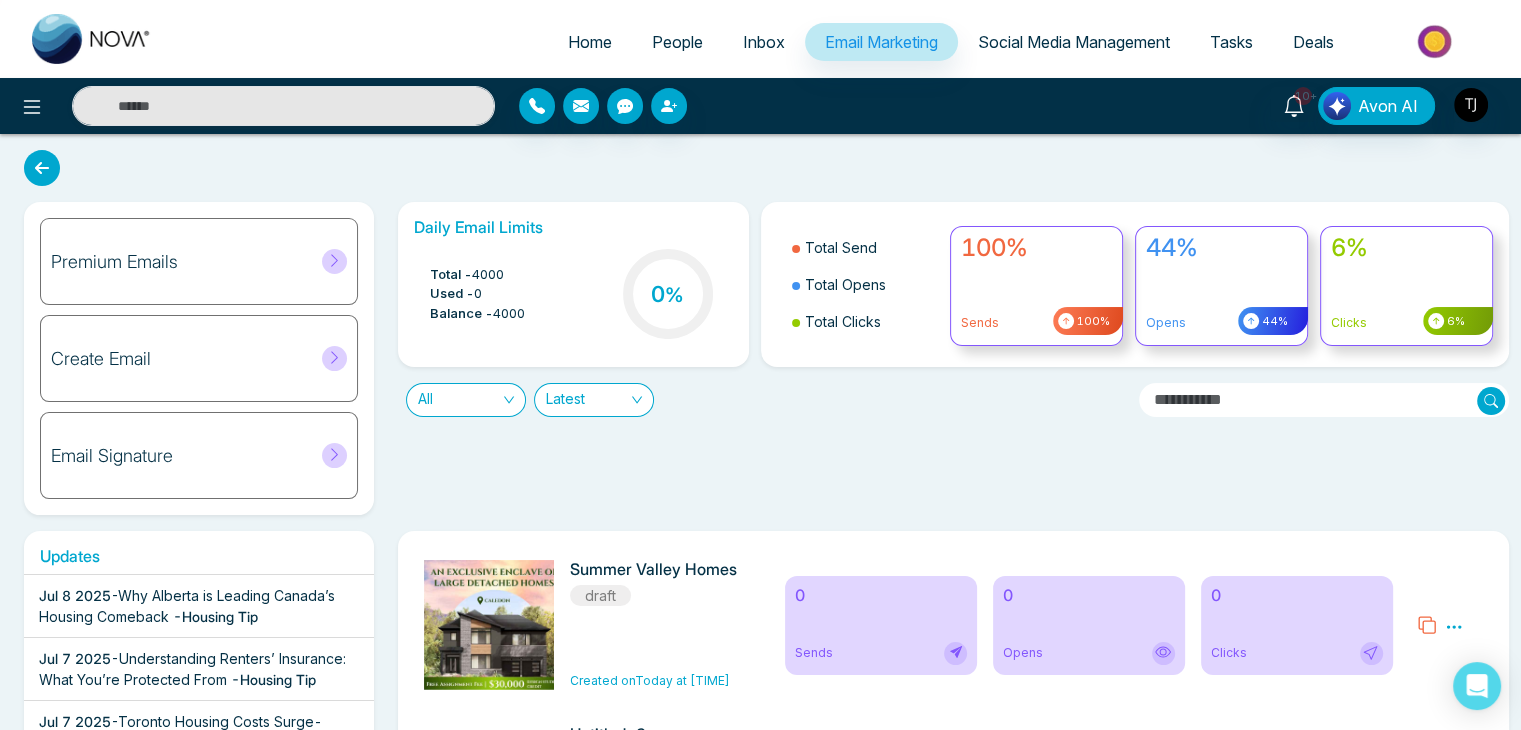 click on "Tasks" at bounding box center [1231, 42] 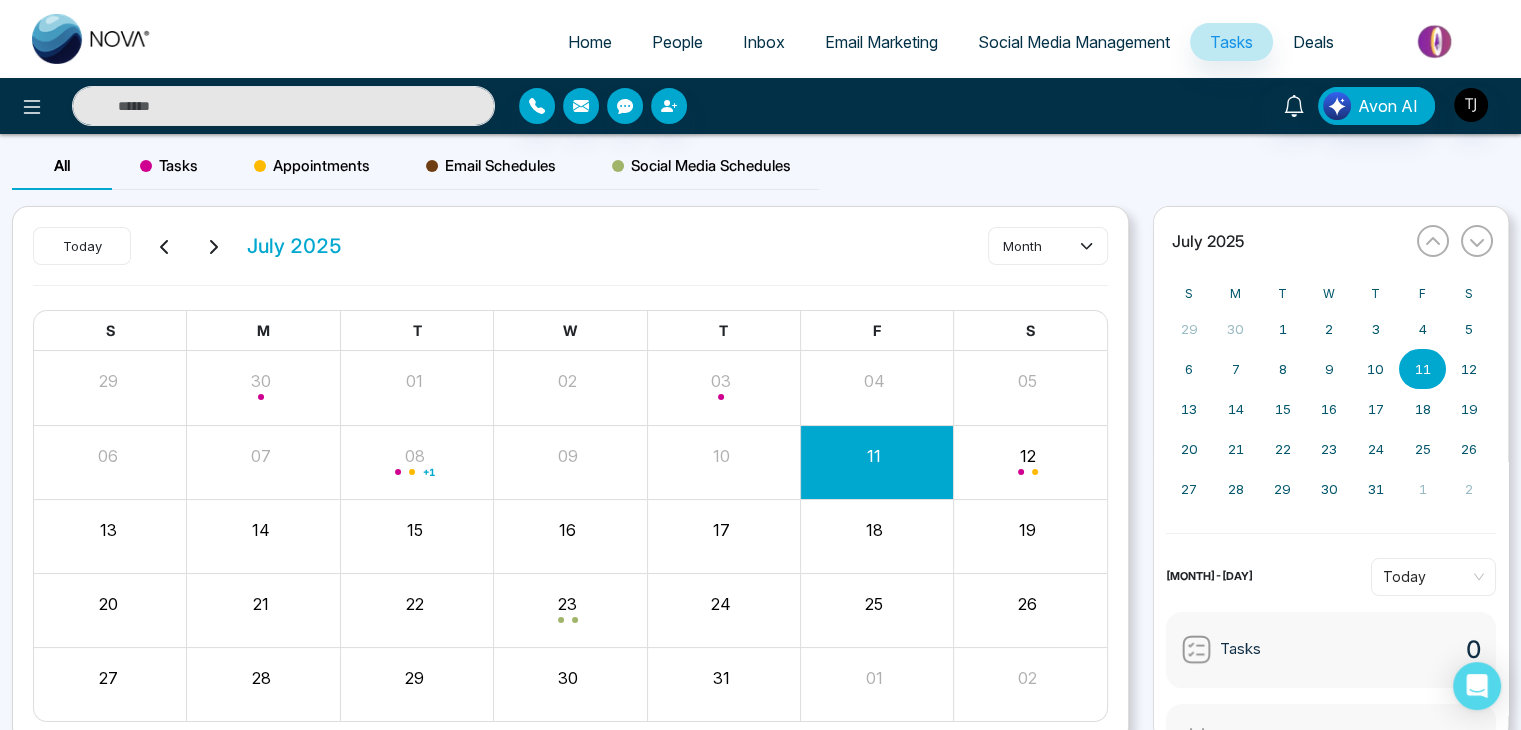 click on "Deals" at bounding box center [1313, 42] 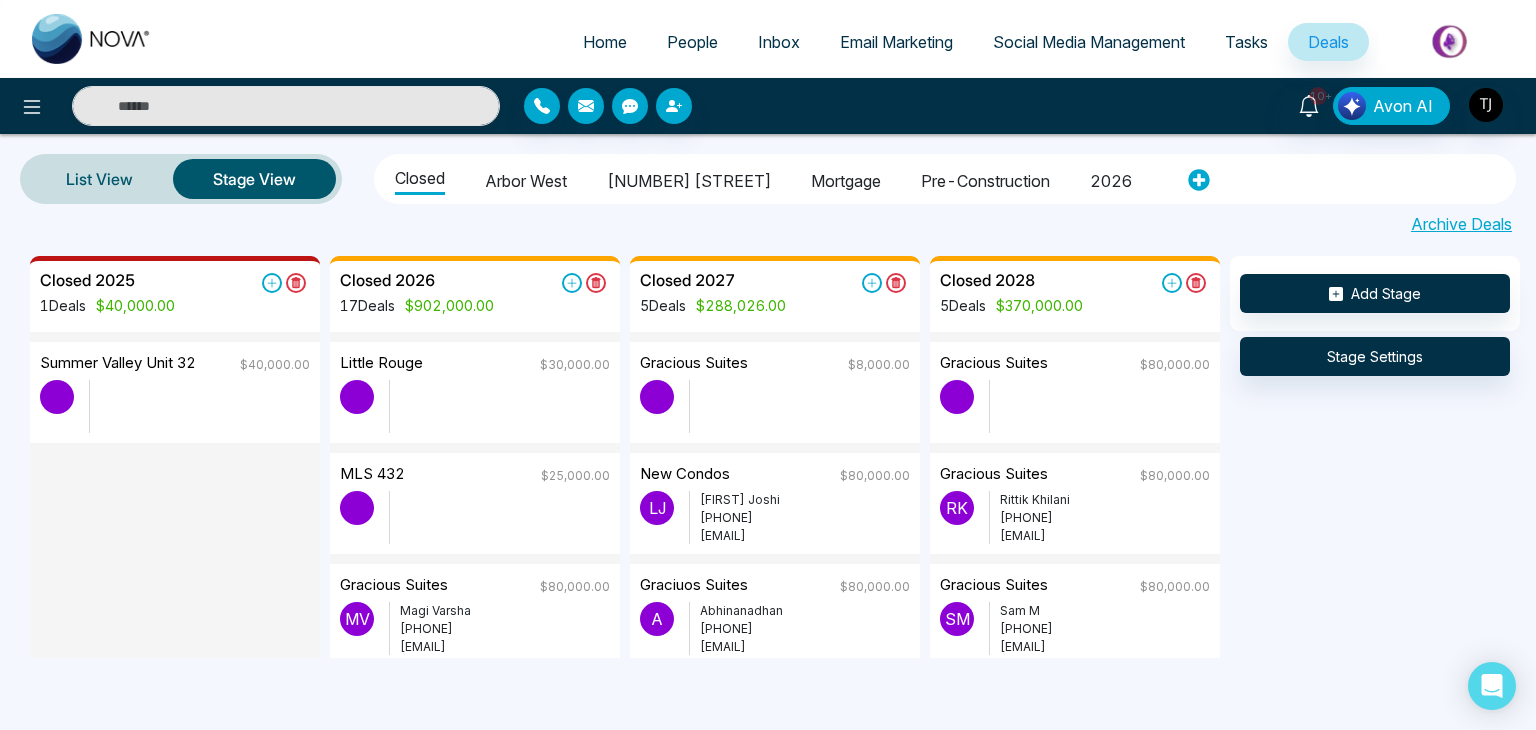 click on "Tasks" at bounding box center [1246, 42] 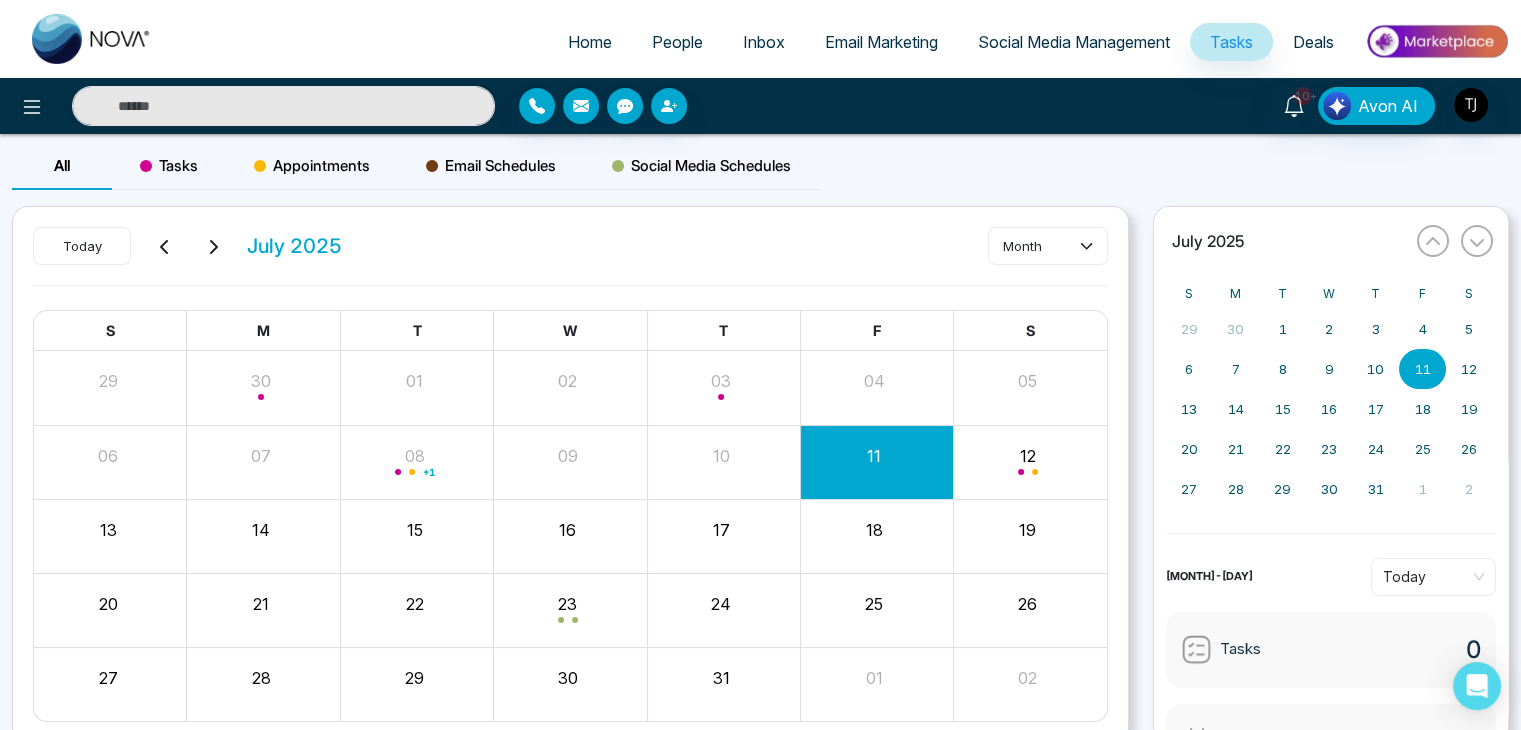 click on "Social Media Management" at bounding box center (1074, 42) 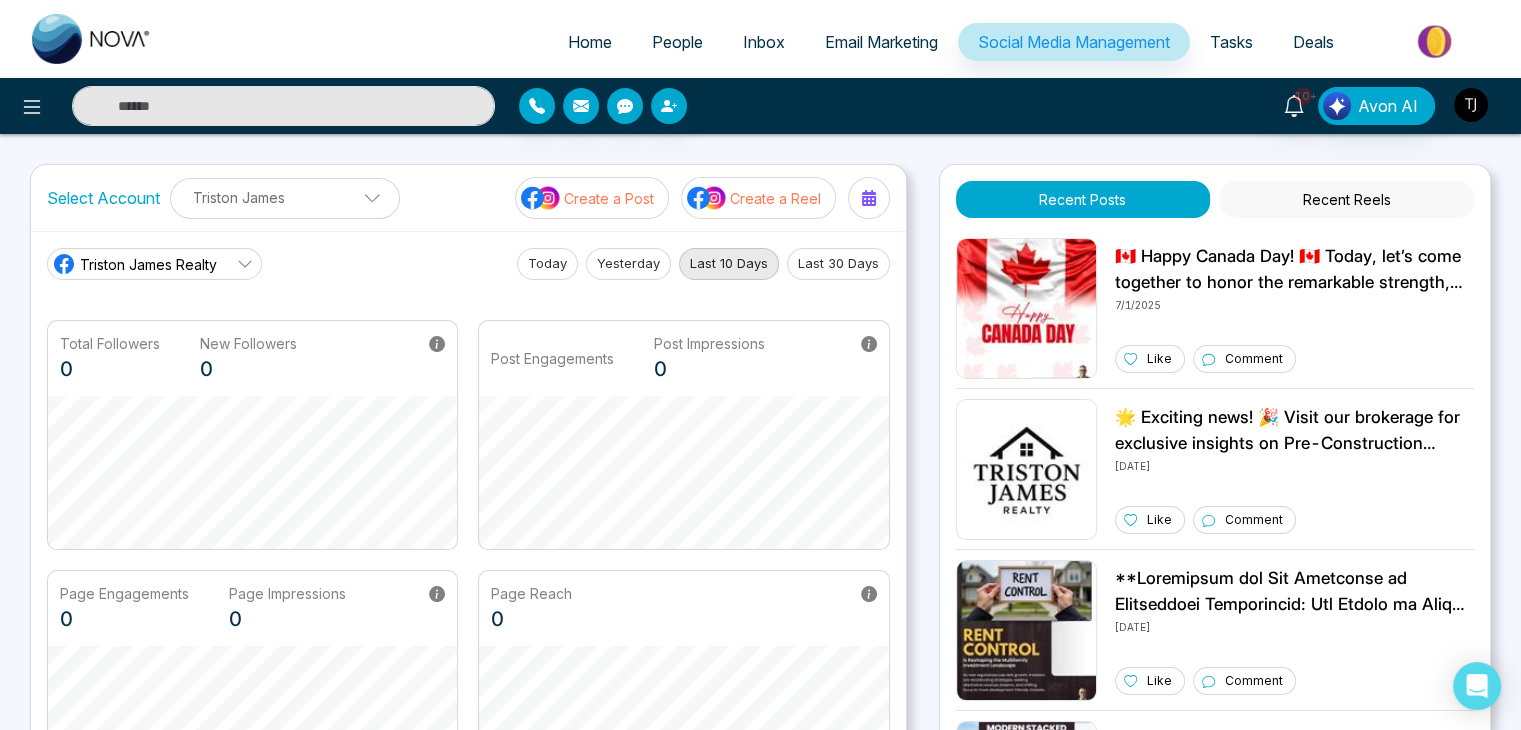 click at bounding box center [1471, 105] 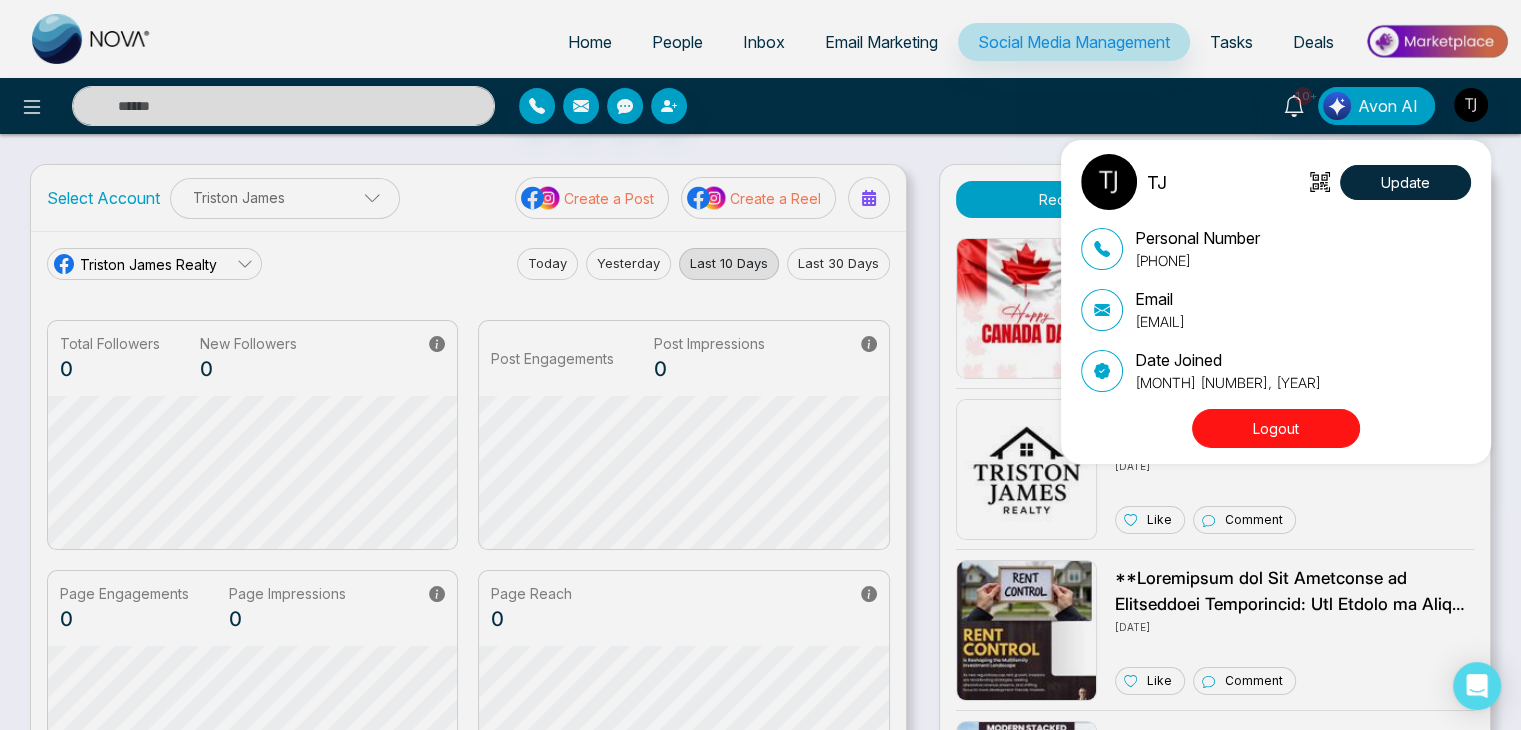click on "TJ Update Personal Number [PHONE] Email [EMAIL] Date Joined [MONTH] [DAY], [YEAR] Logout" at bounding box center [760, 365] 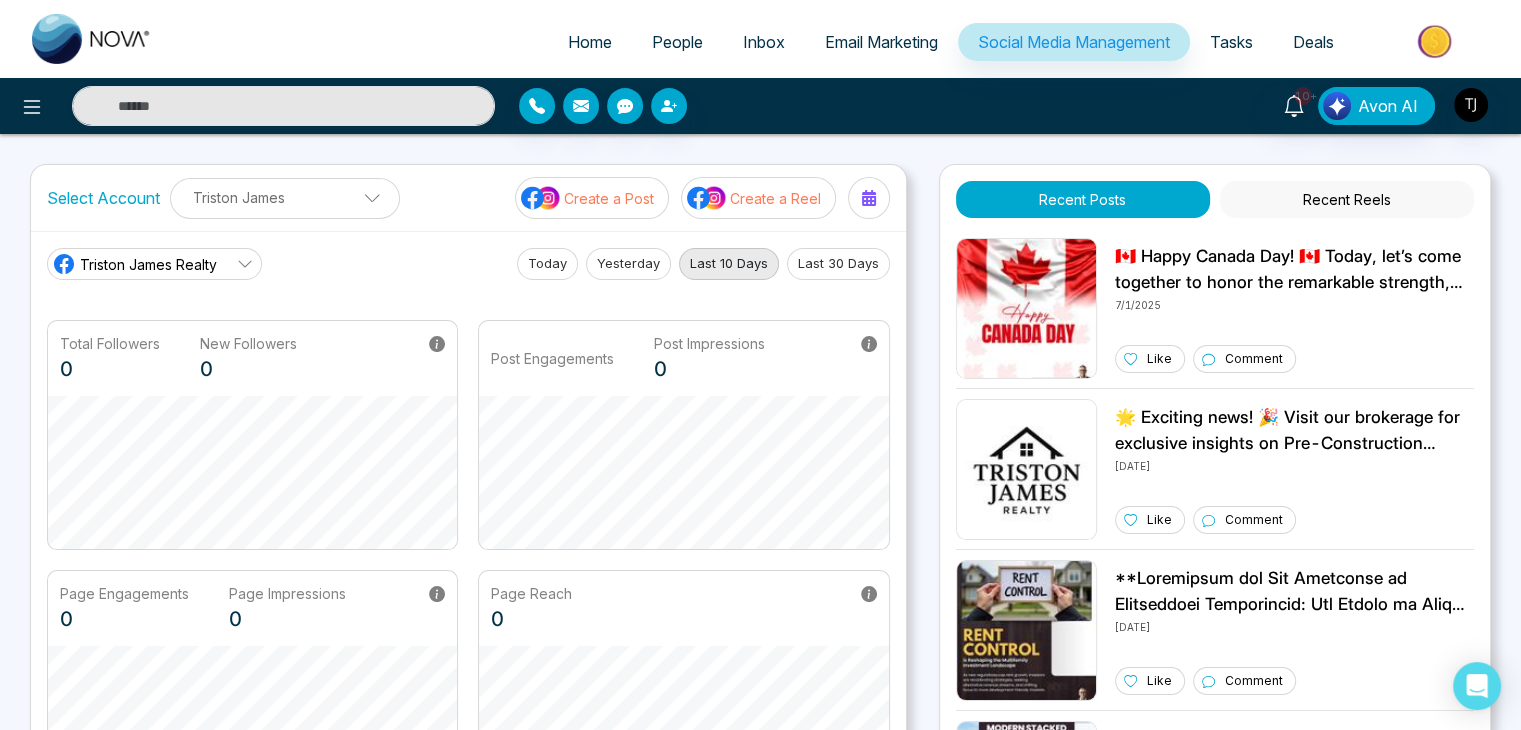 click at bounding box center [253, 106] 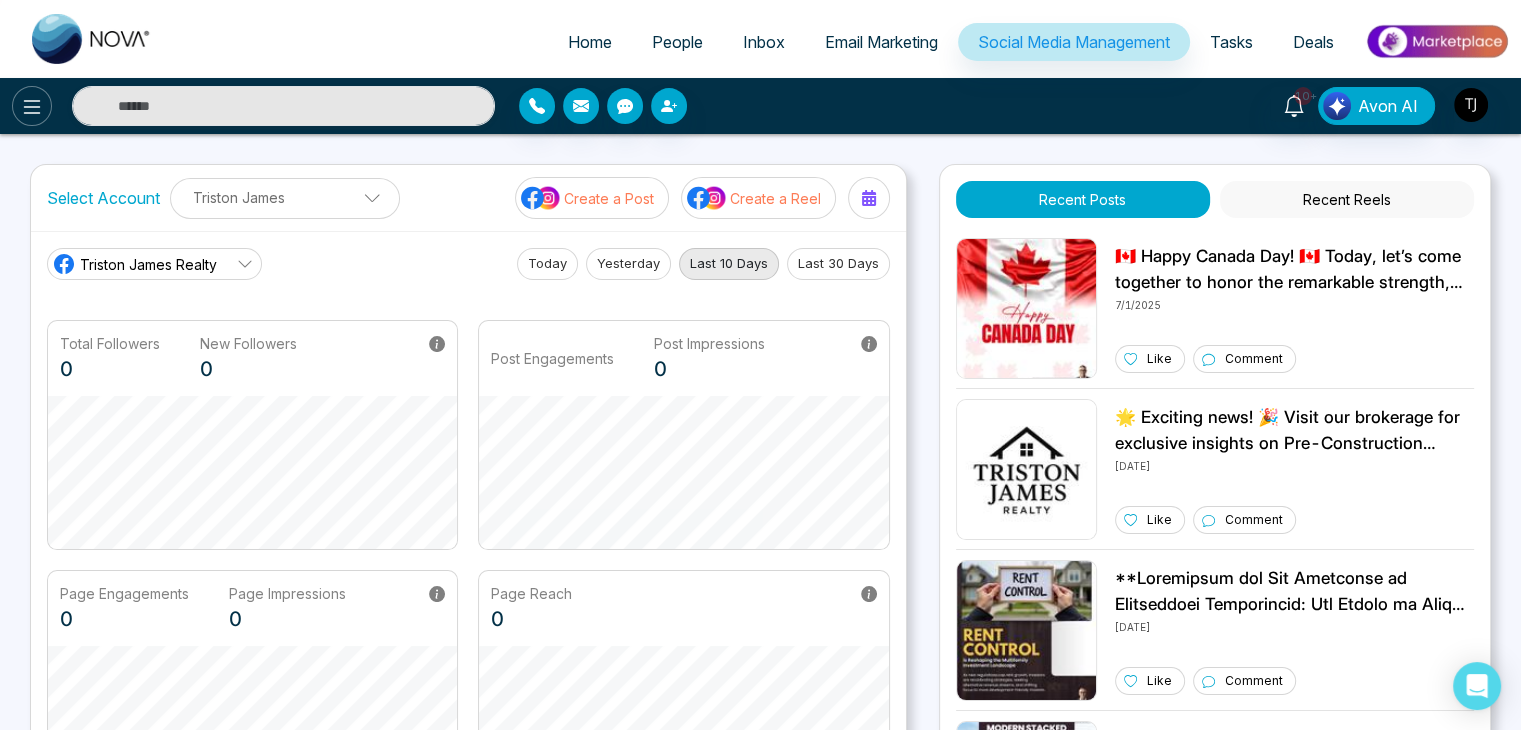 click 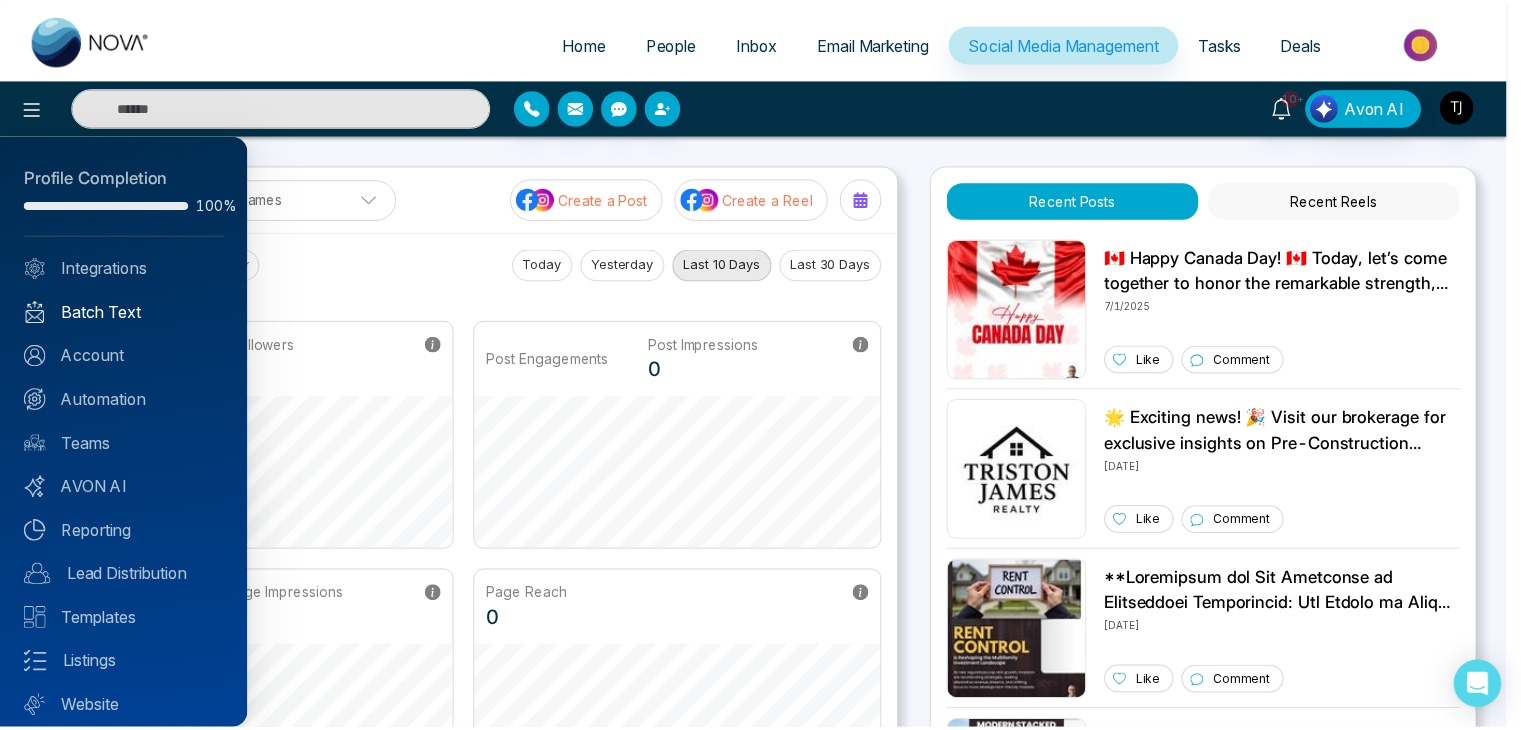 scroll, scrollTop: 0, scrollLeft: 0, axis: both 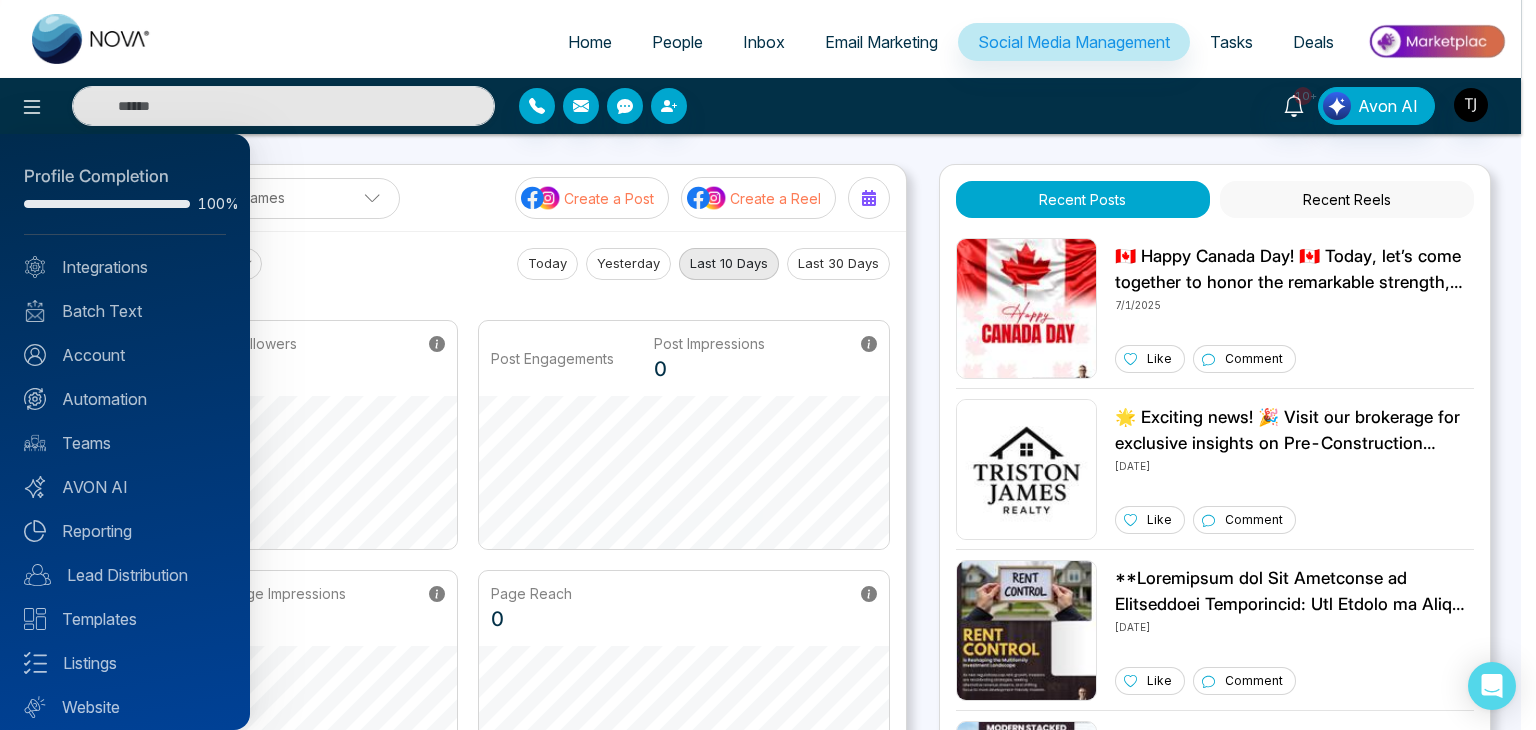 click at bounding box center [768, 365] 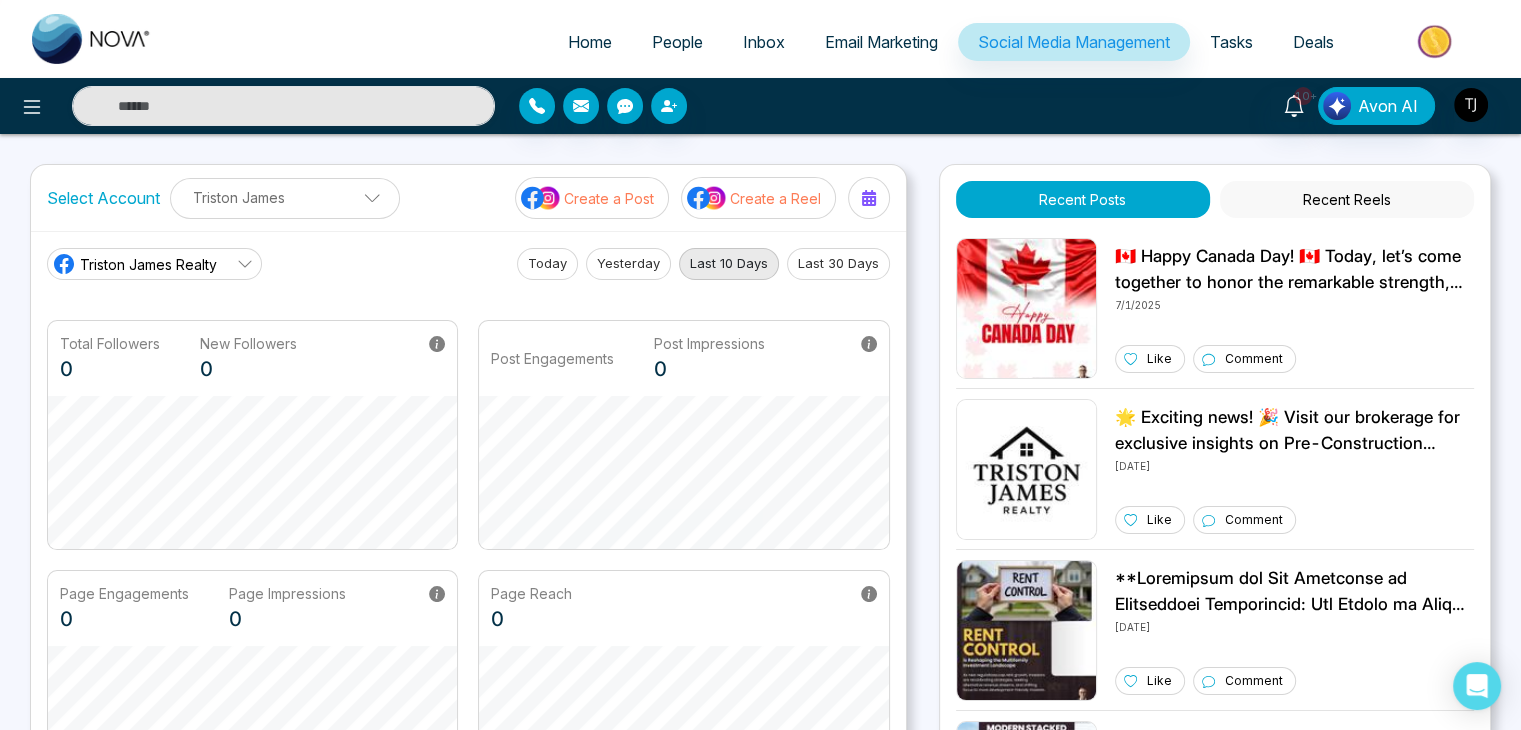 click on "Home" at bounding box center (590, 42) 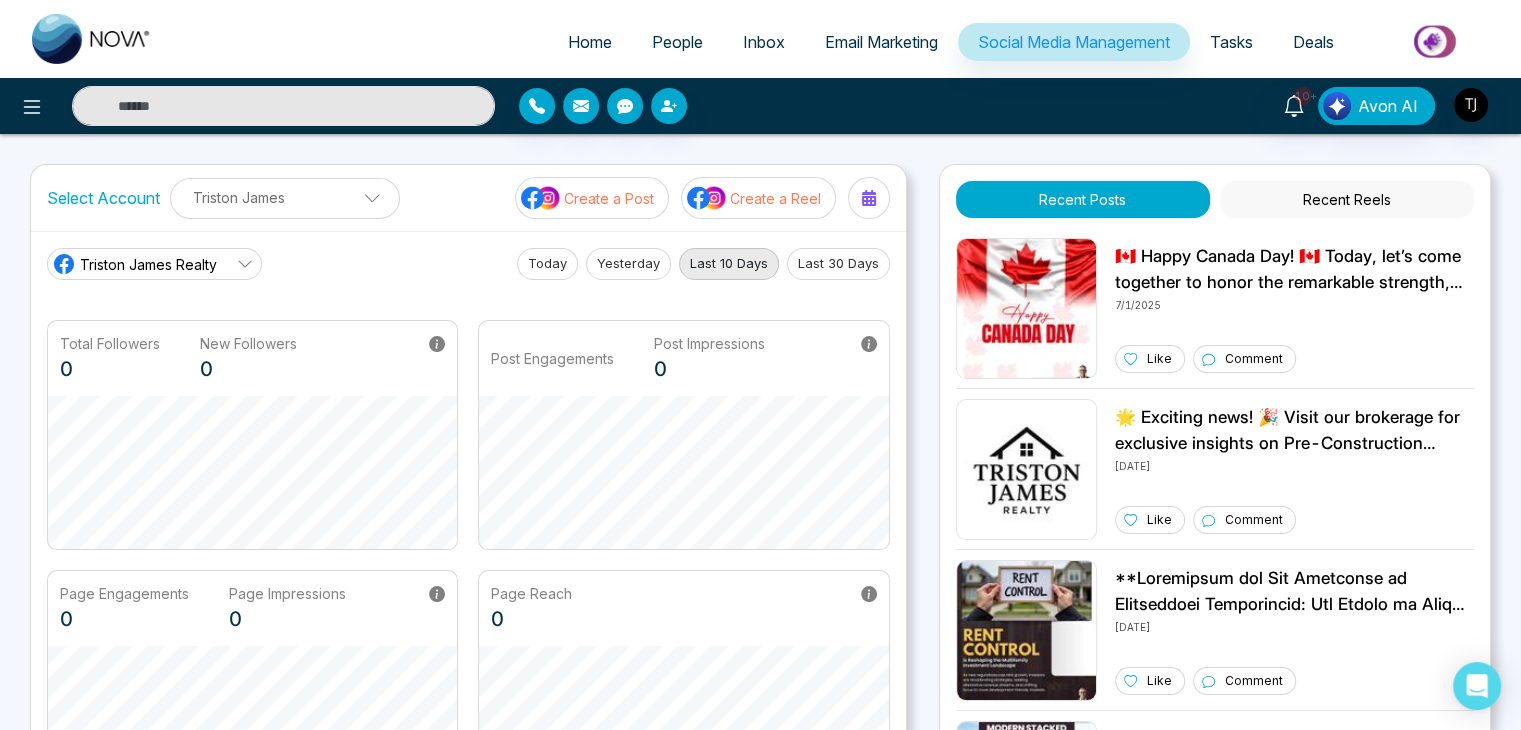 select on "*" 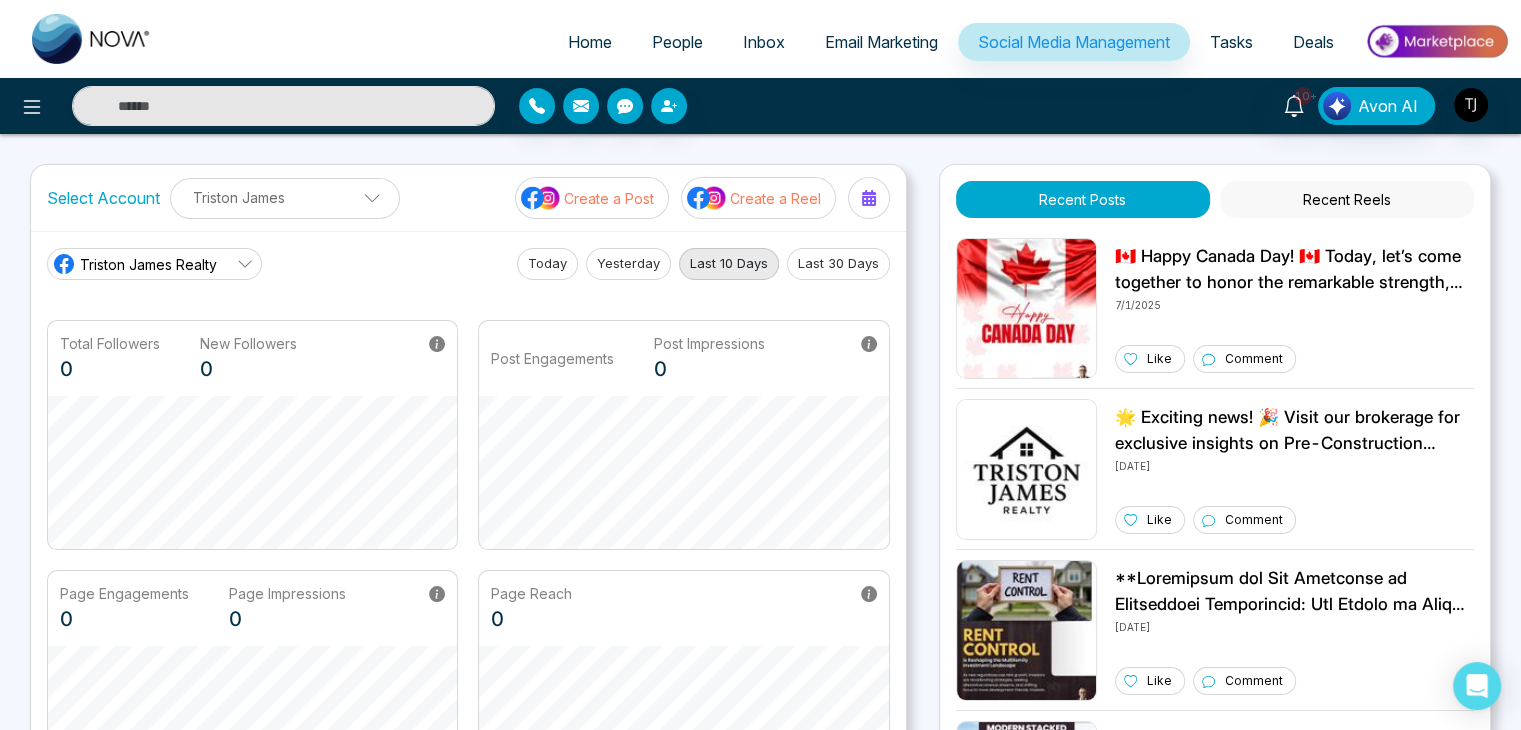 select on "*" 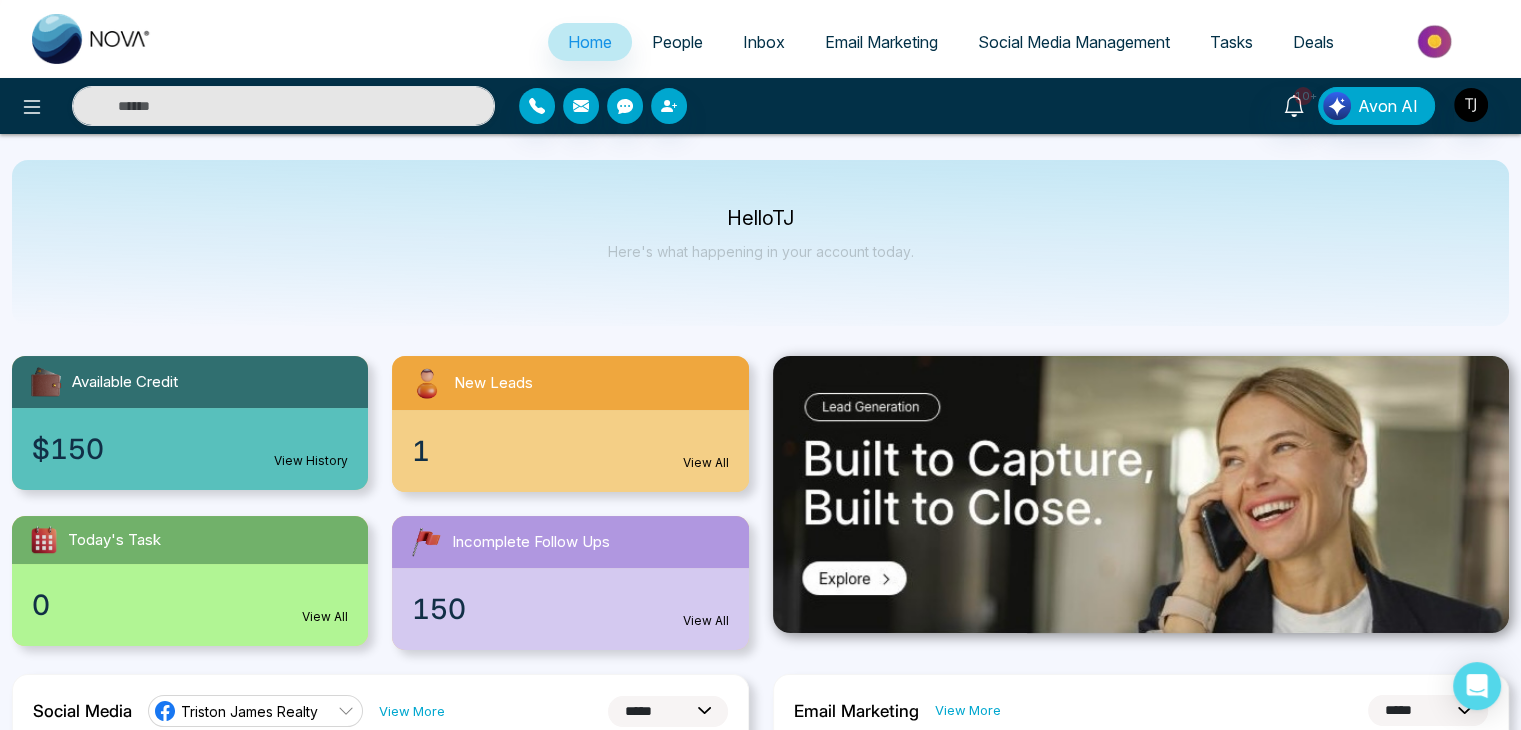 click on "Social Media Management" at bounding box center (1074, 43) 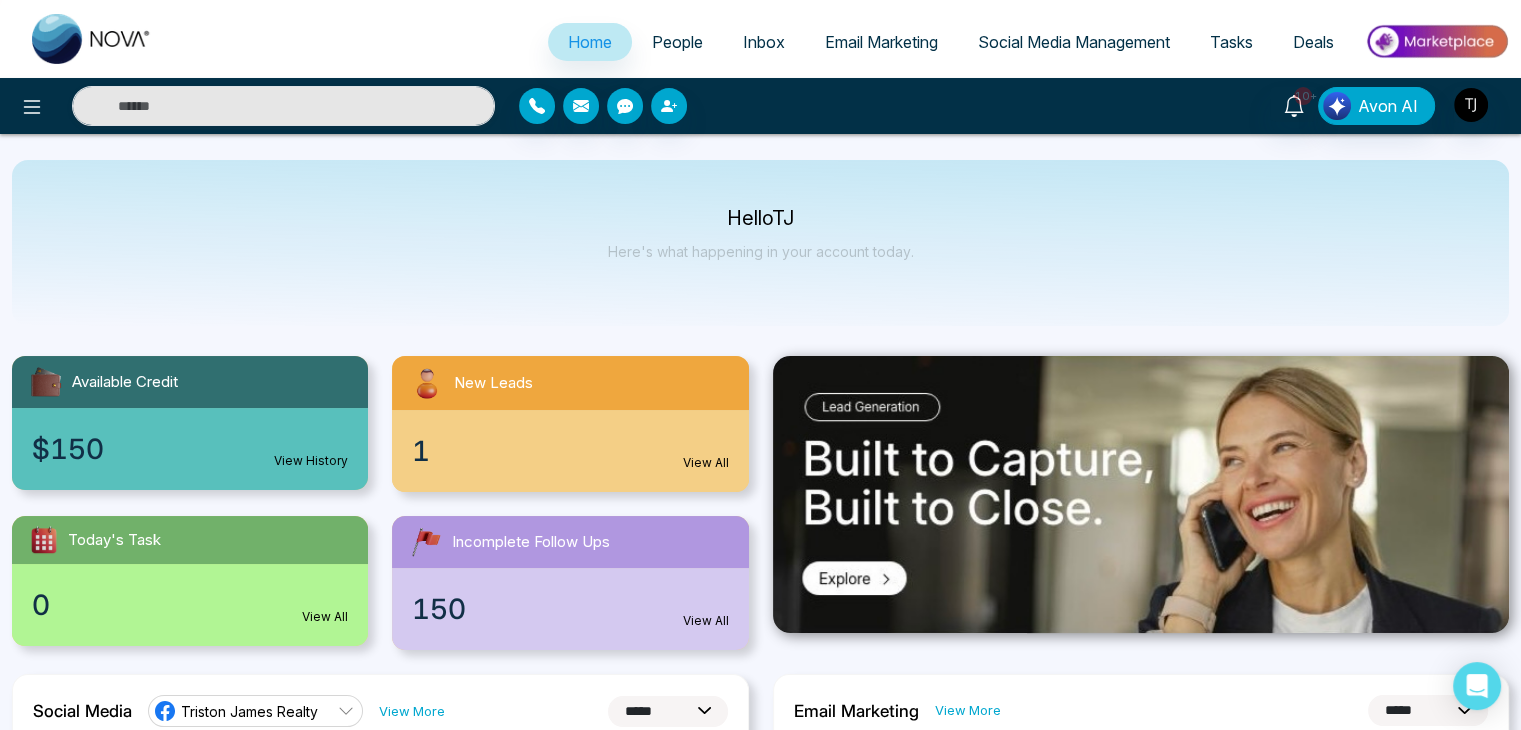 click on "Social Media Management" at bounding box center [1074, 42] 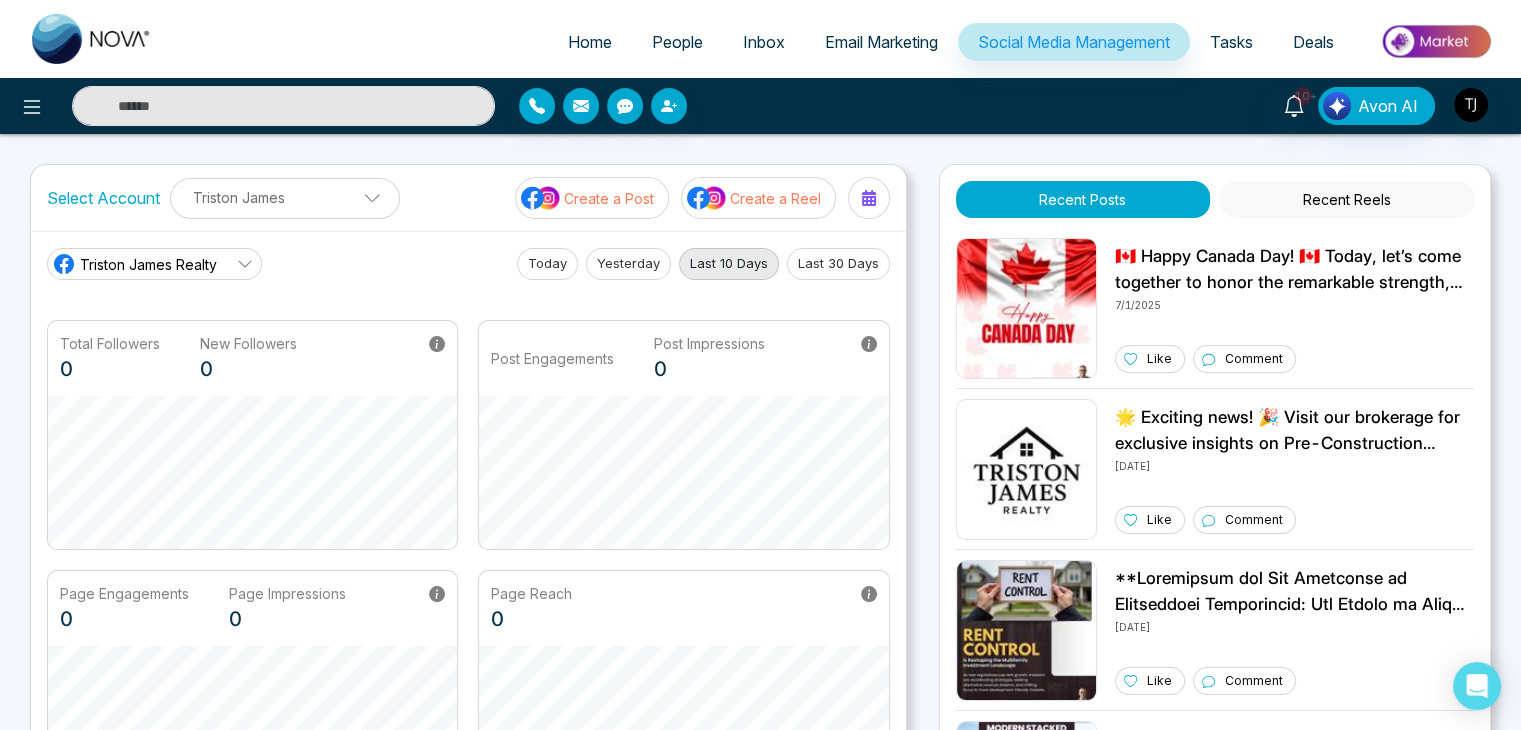 click on "Home" at bounding box center [590, 42] 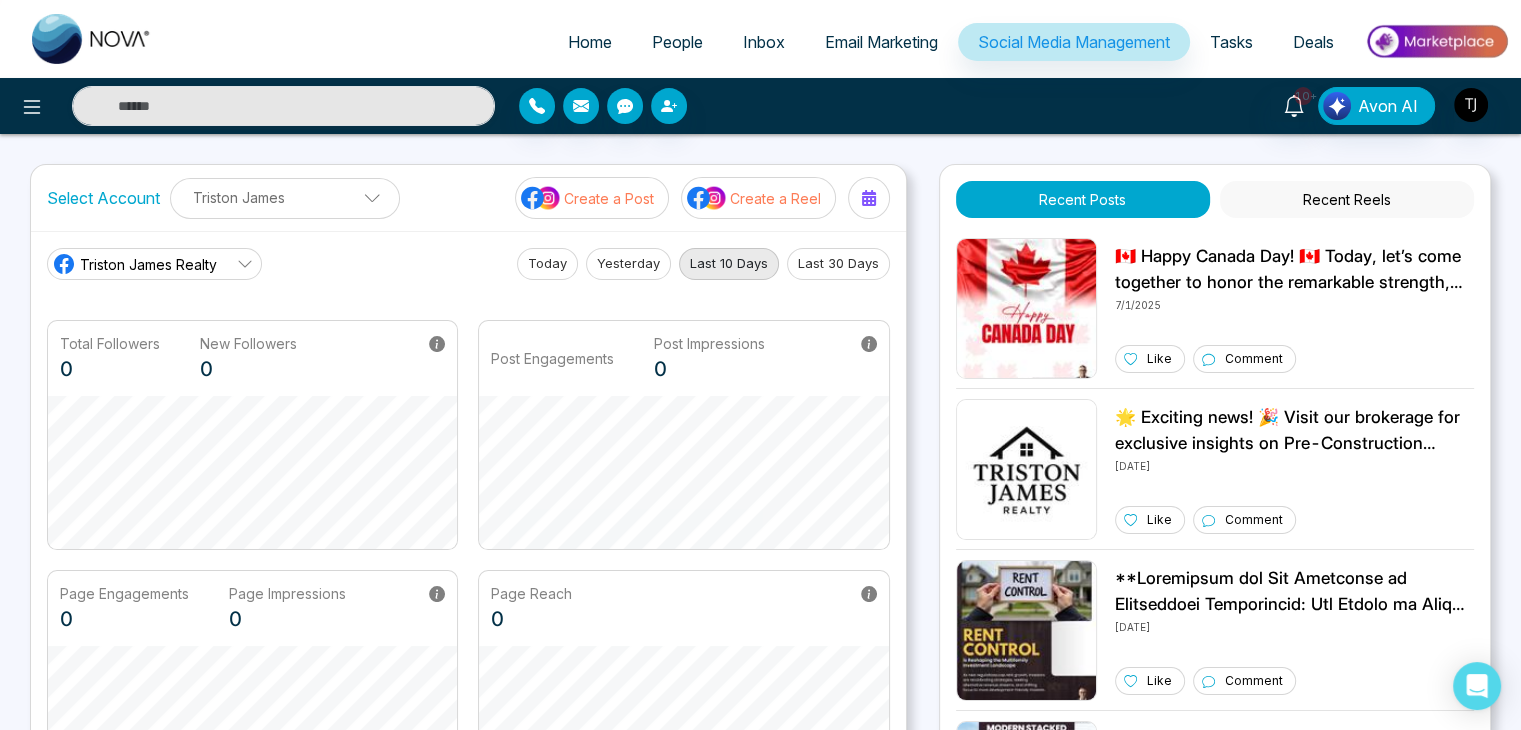 select on "*" 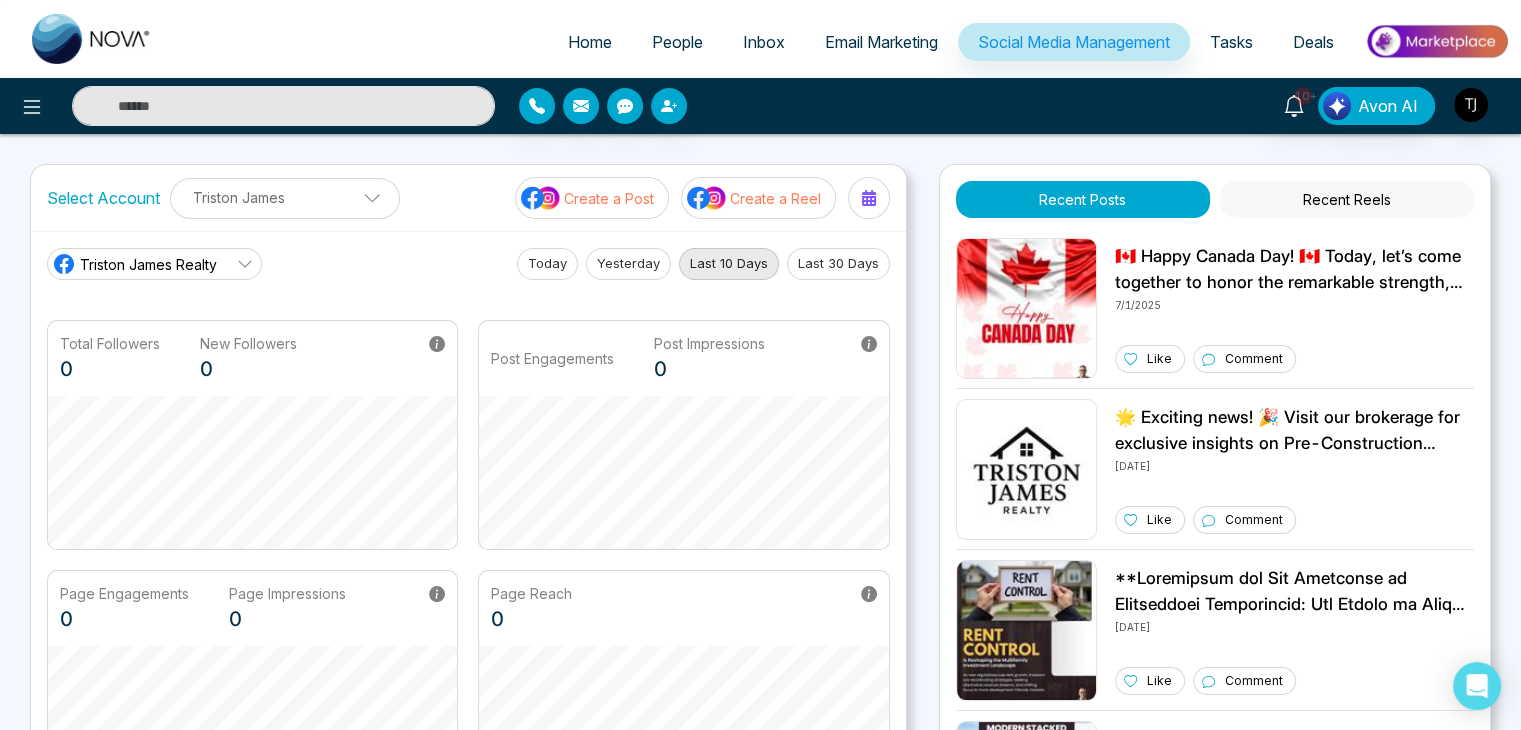 select on "*" 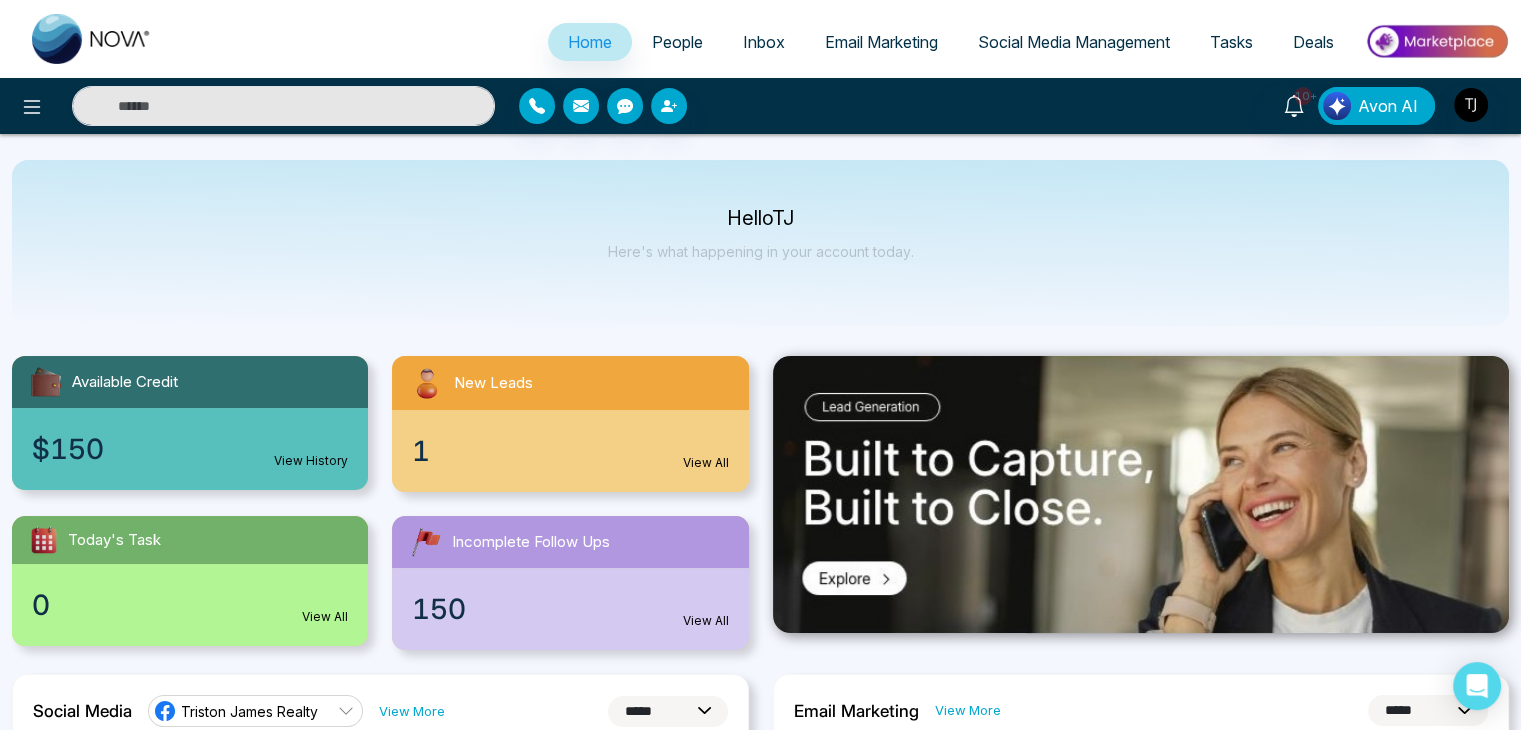 click on "Social Media Management" at bounding box center [1074, 42] 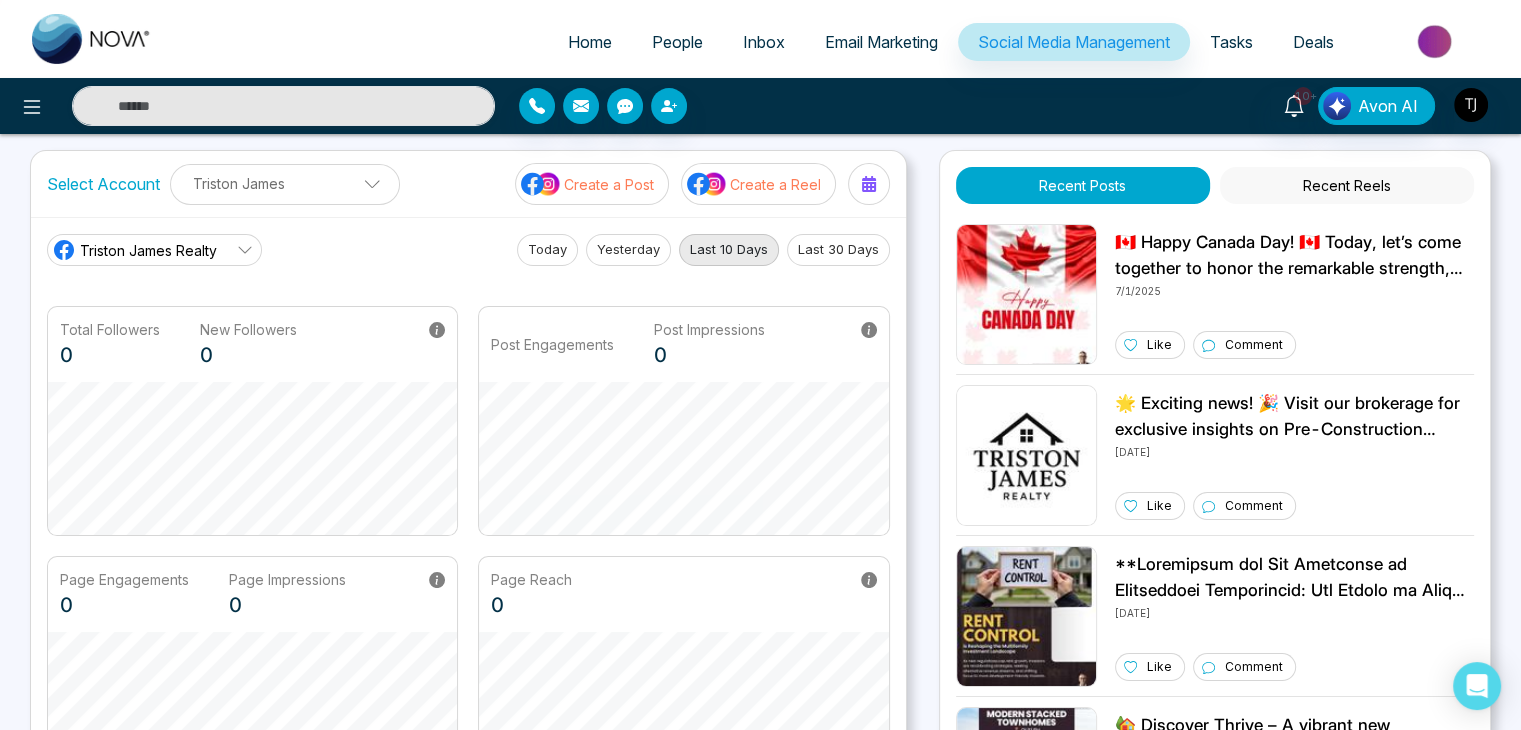 scroll, scrollTop: 0, scrollLeft: 0, axis: both 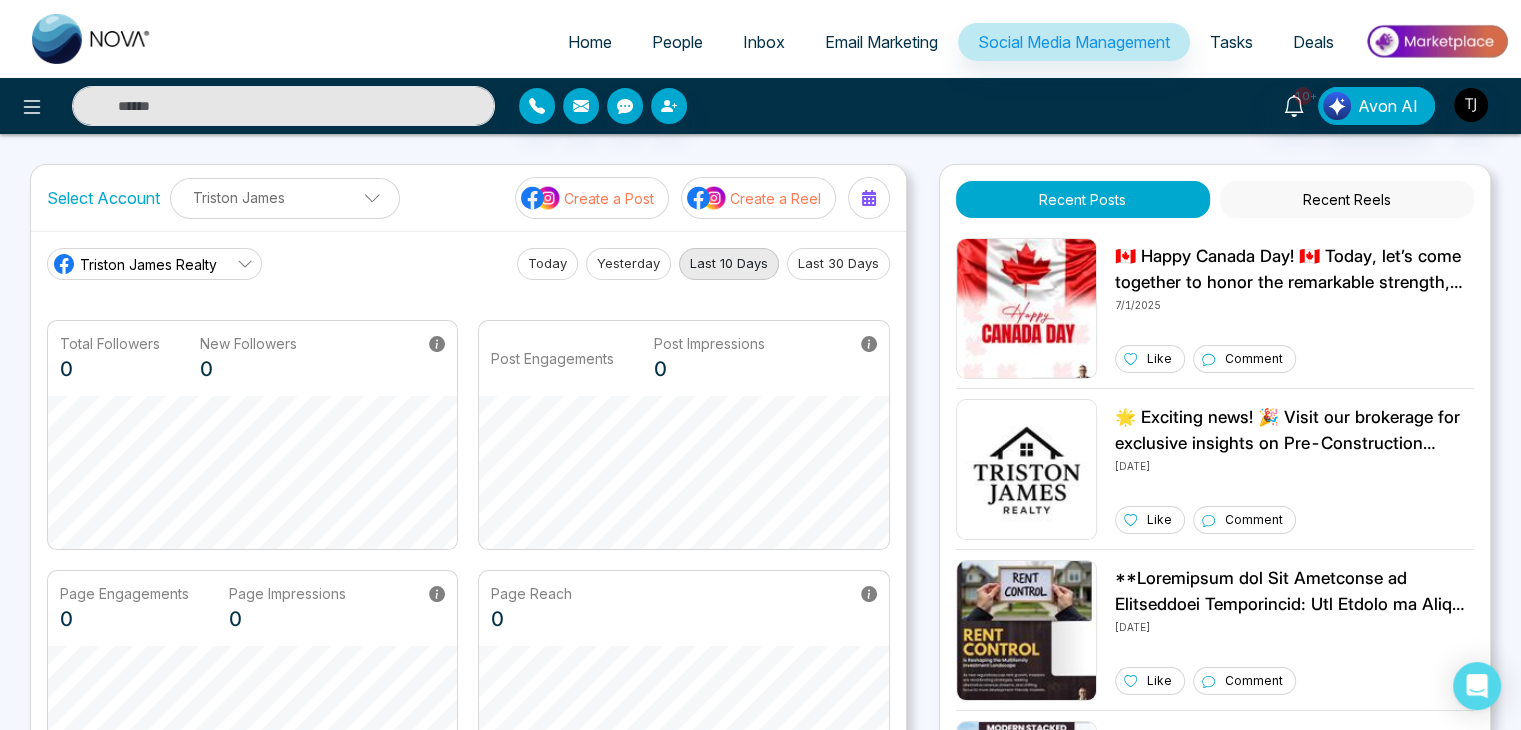 click on "Tasks" at bounding box center (1231, 42) 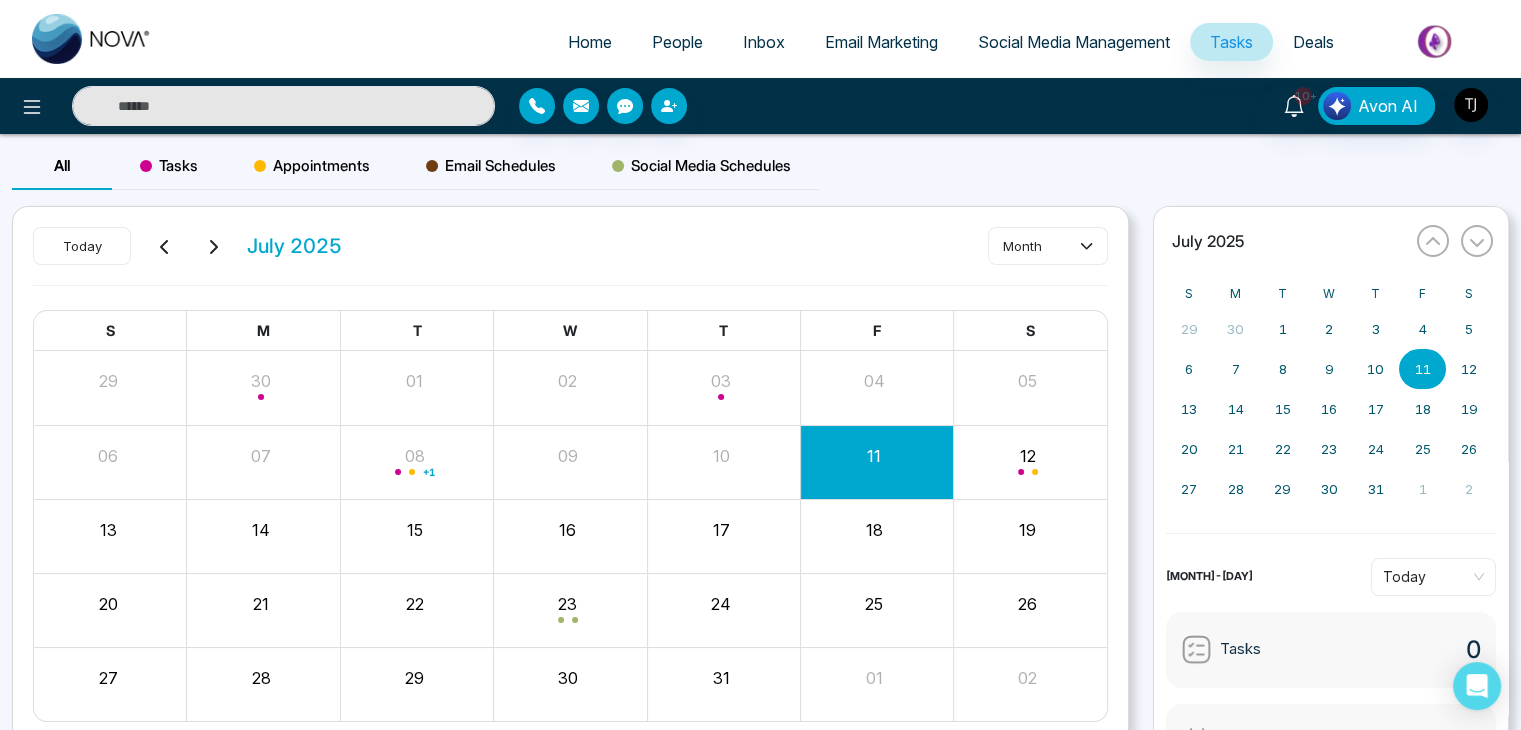 click on "Social Media Schedules" at bounding box center [701, 166] 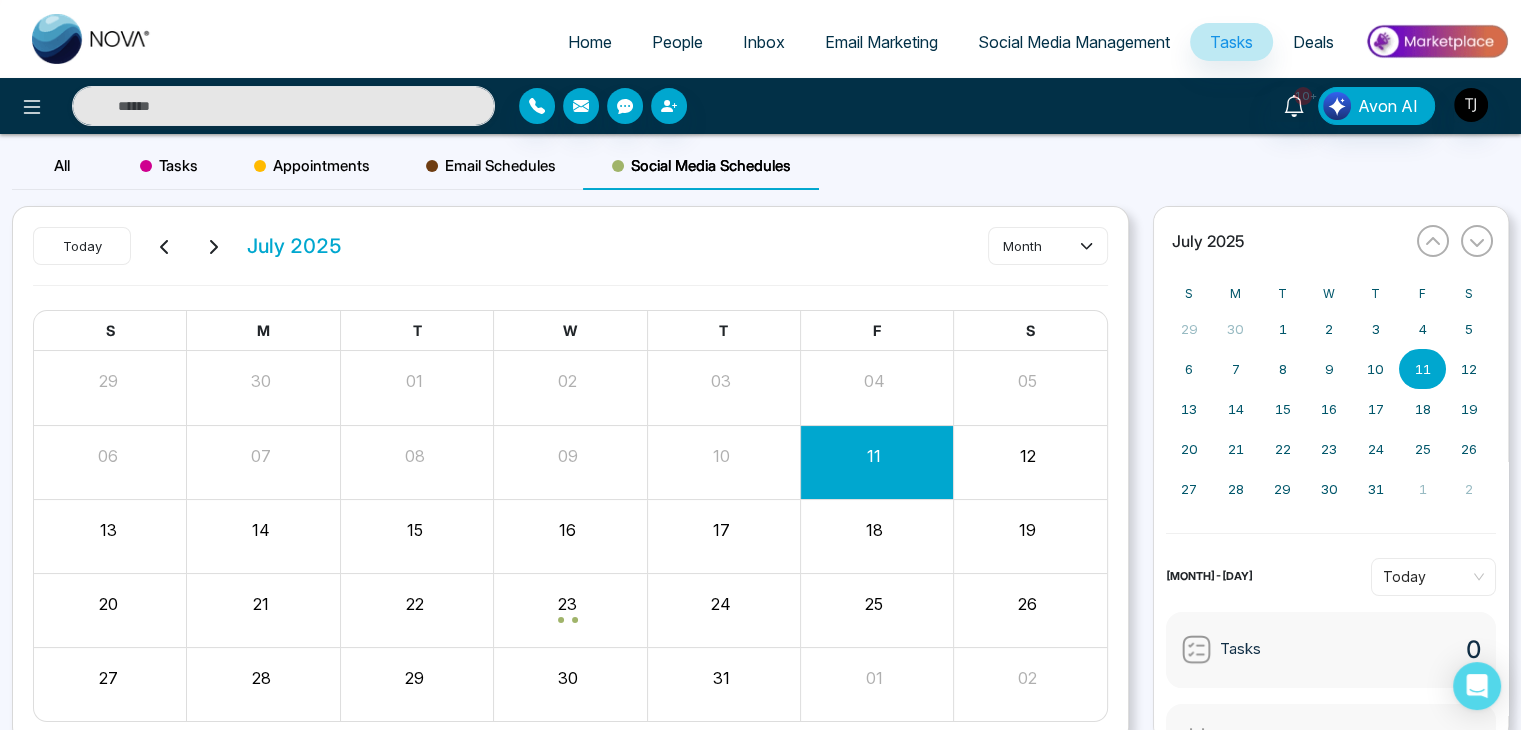 click on "Email Schedules" at bounding box center (491, 166) 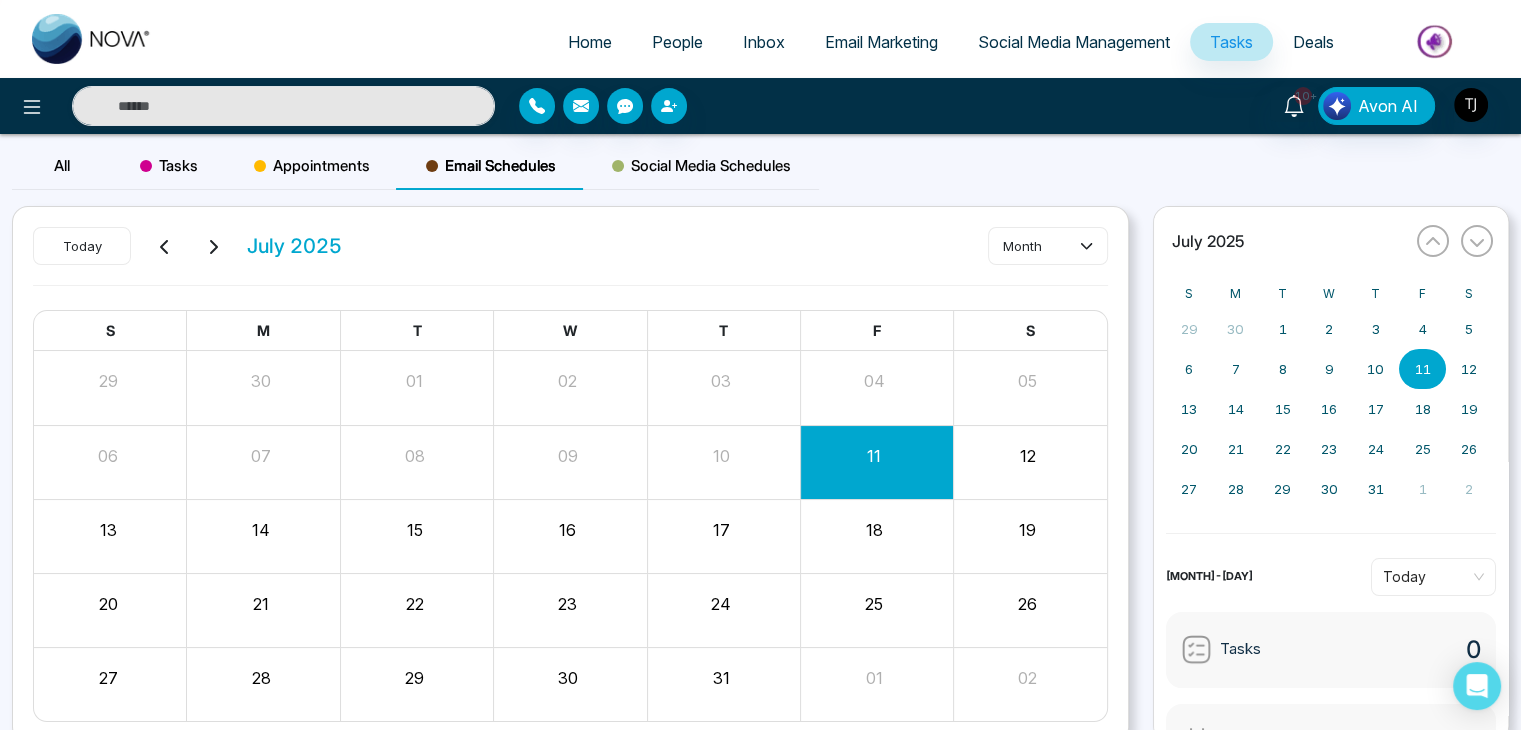 click on "Appointments" at bounding box center [312, 166] 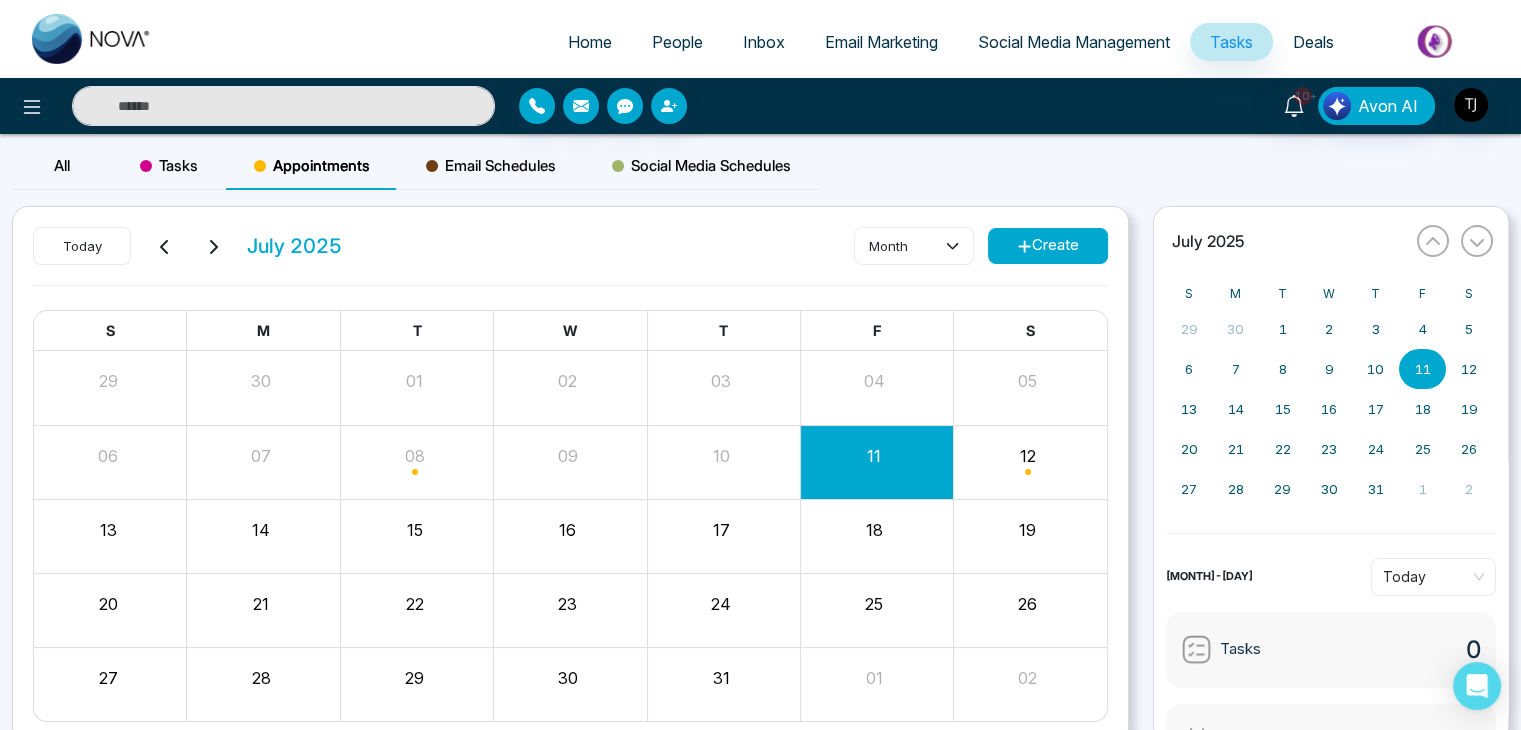 click on "Tasks" at bounding box center (169, 166) 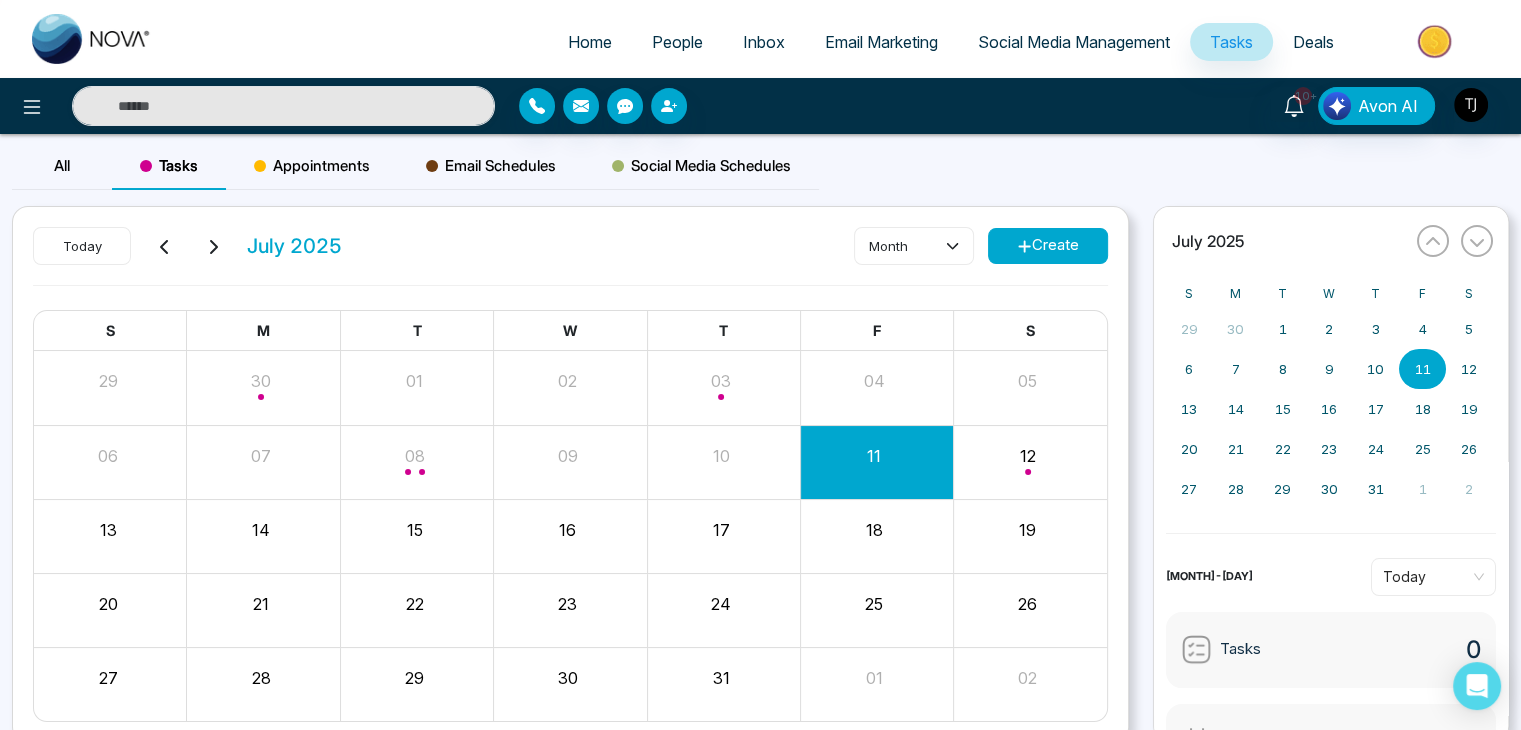 click on "All" at bounding box center [62, 166] 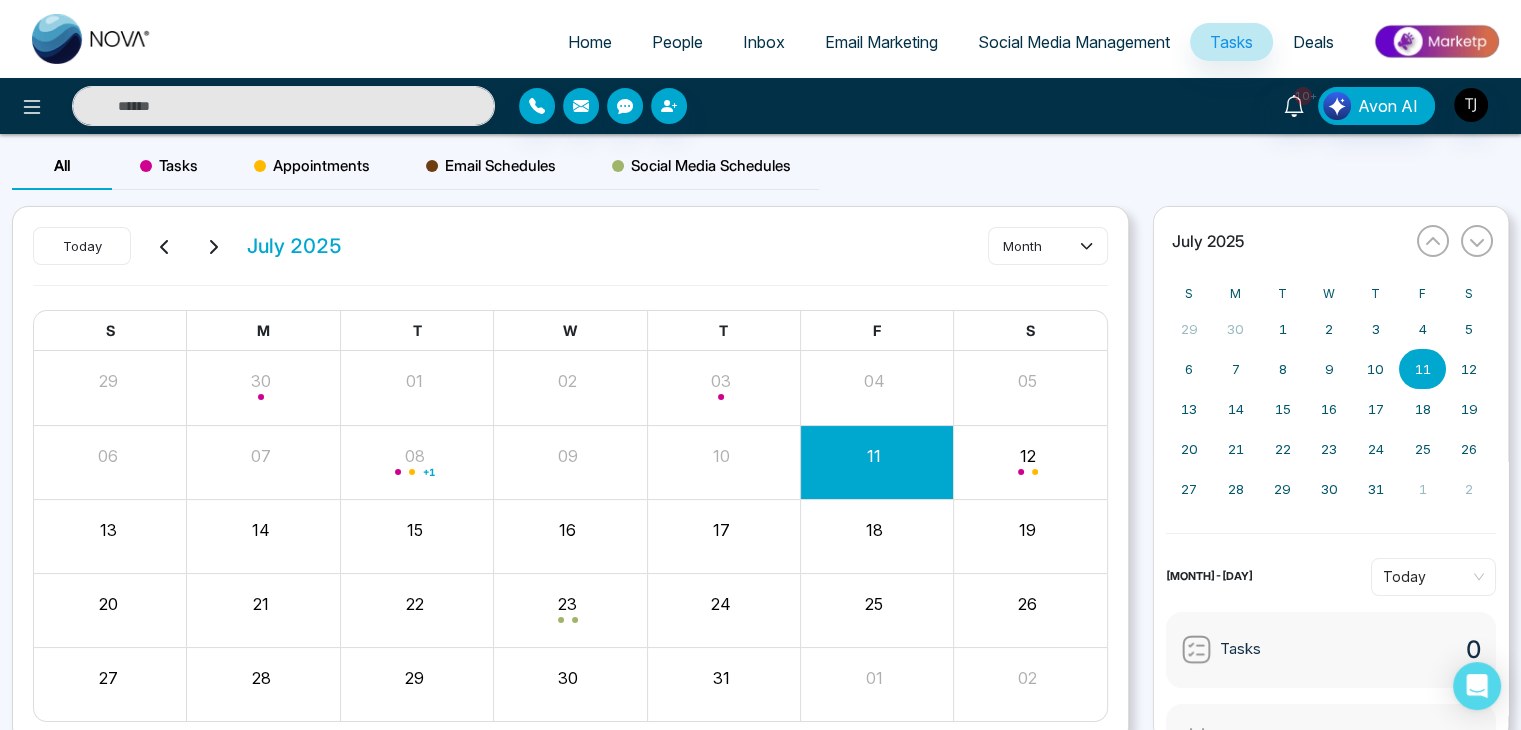 click on "Deals" at bounding box center [1313, 42] 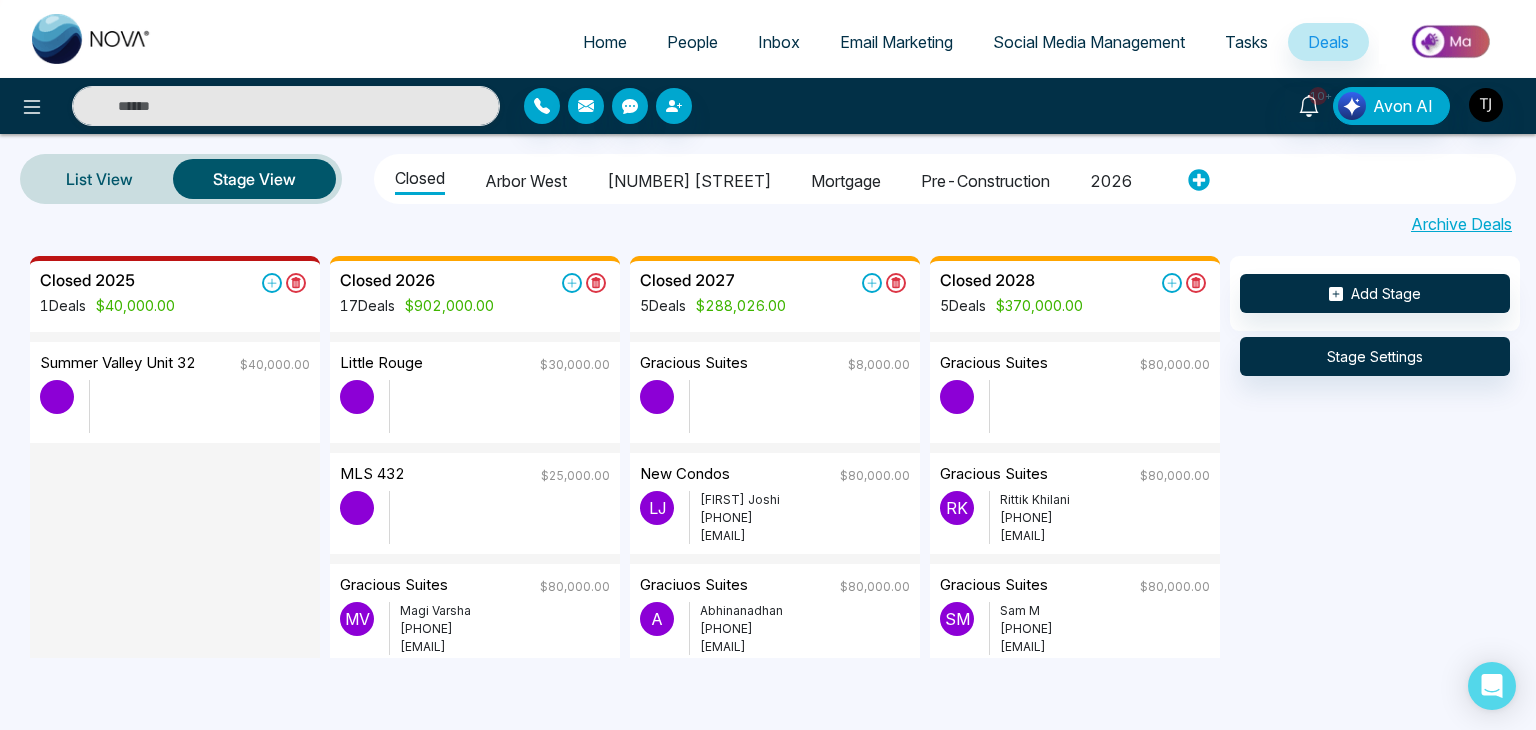 click on "Home" at bounding box center (605, 42) 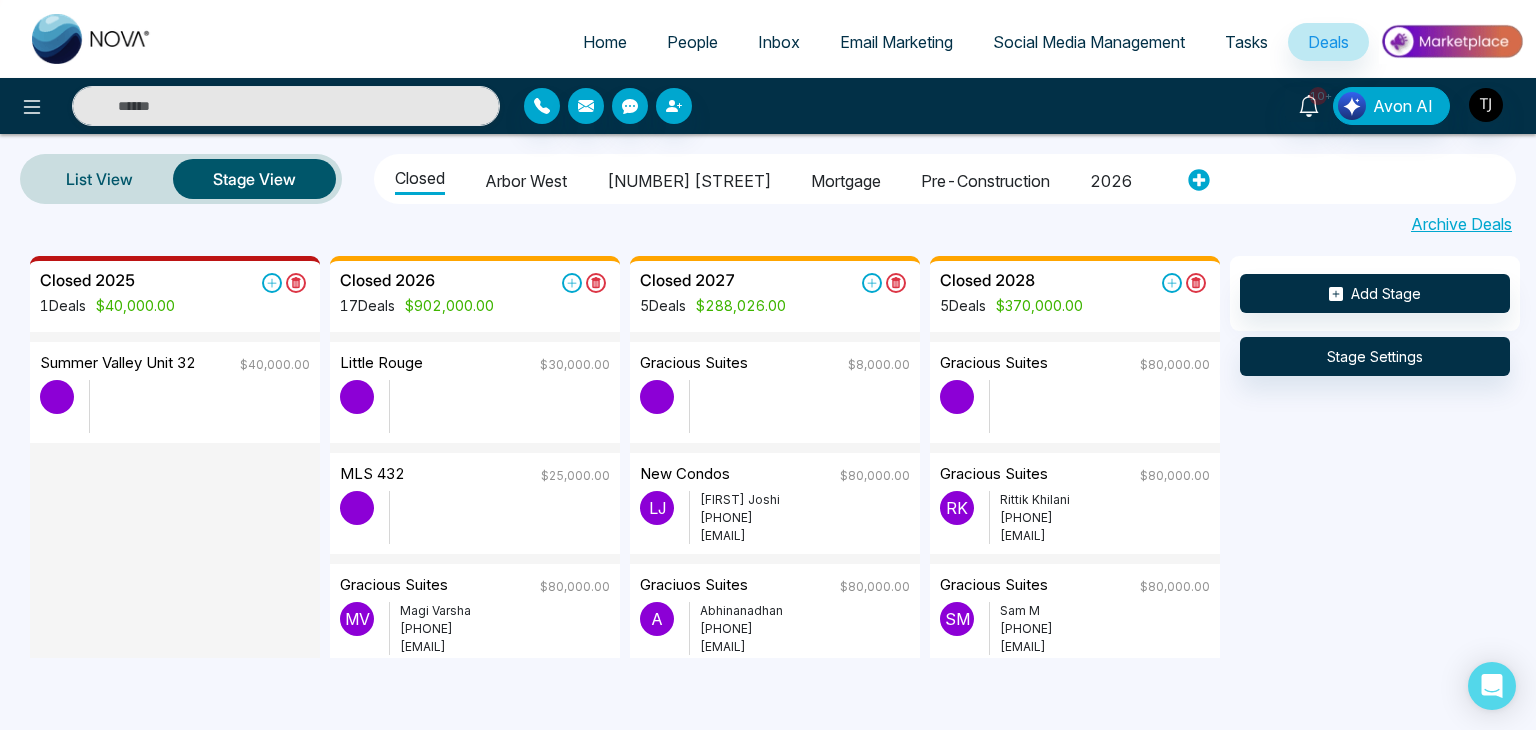 select on "*" 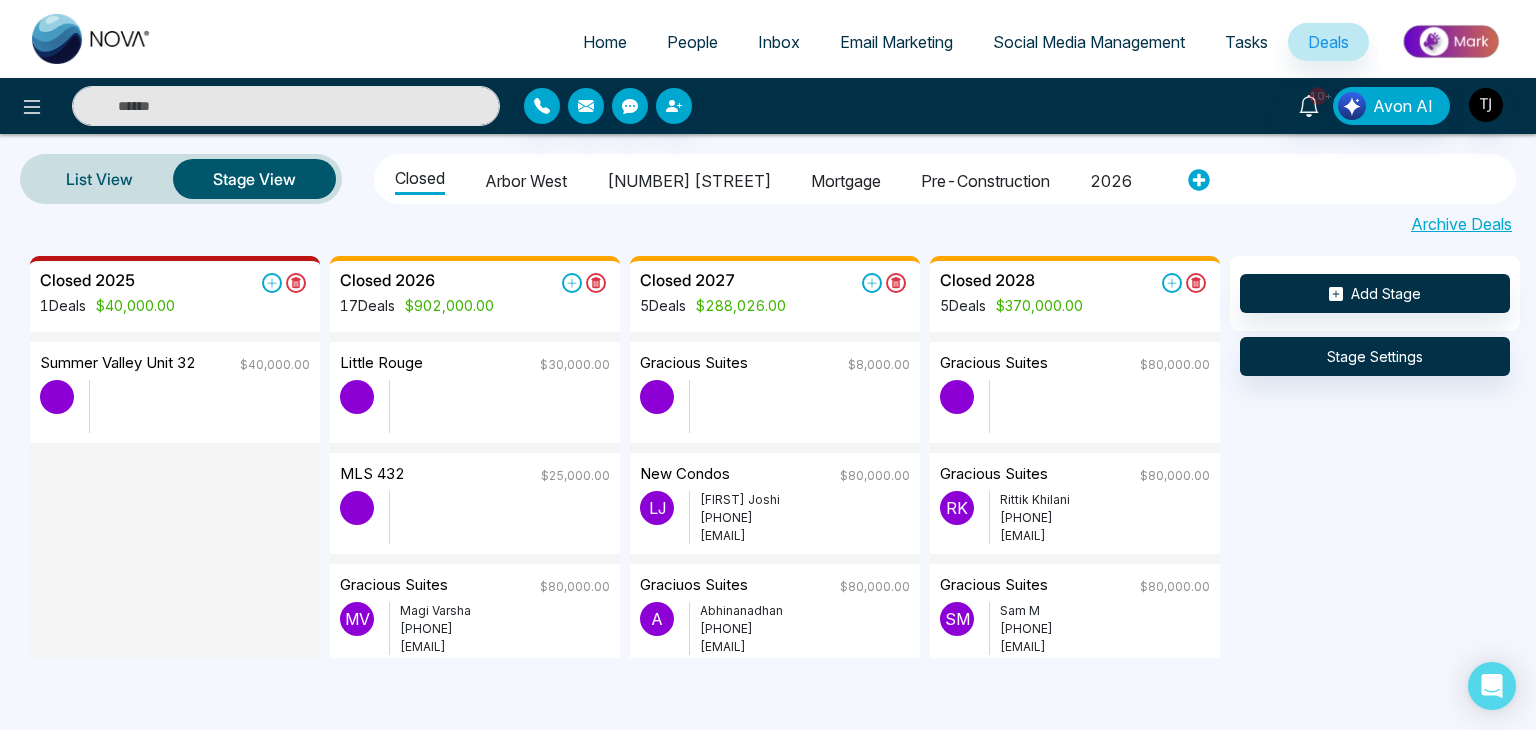 select on "*" 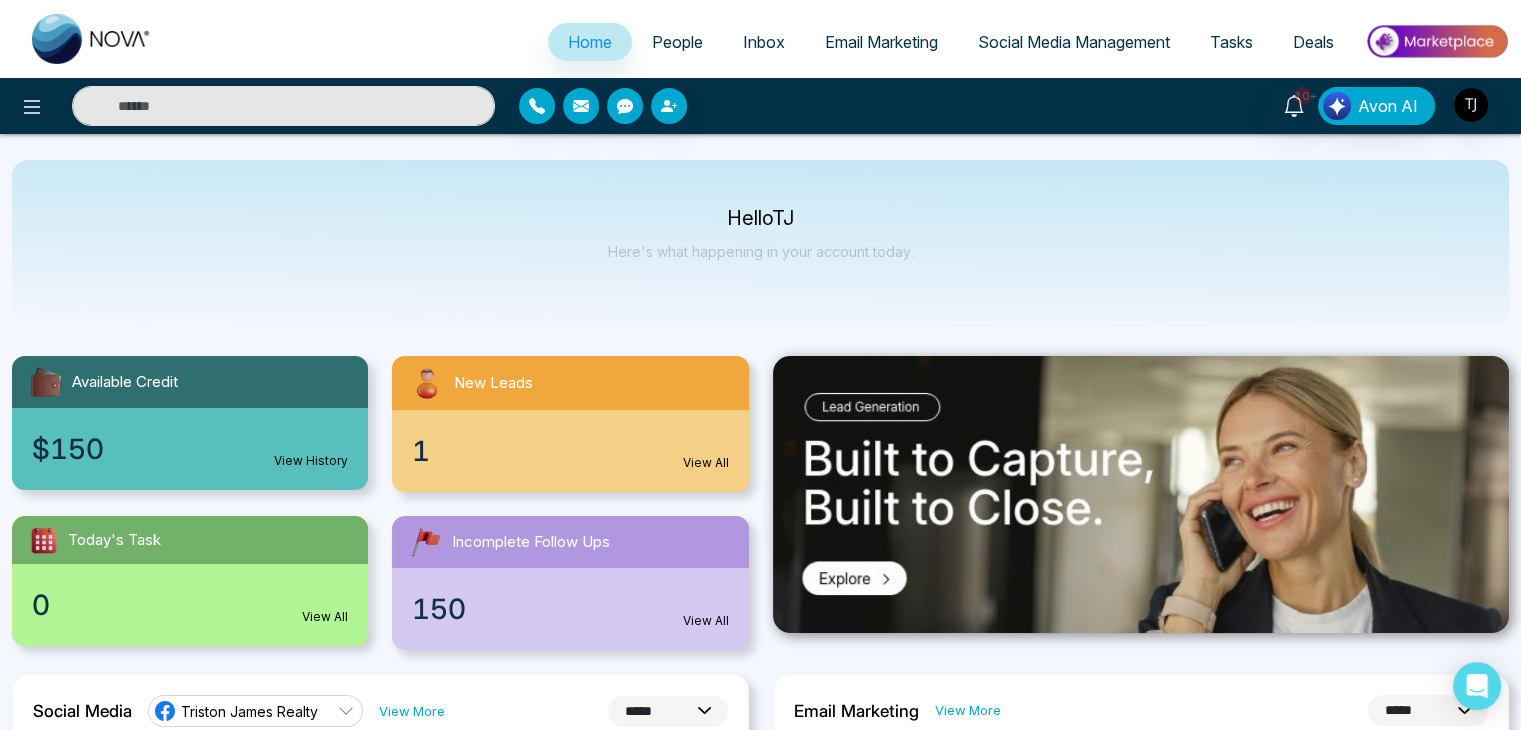 click on "Social Media Management" at bounding box center [1074, 42] 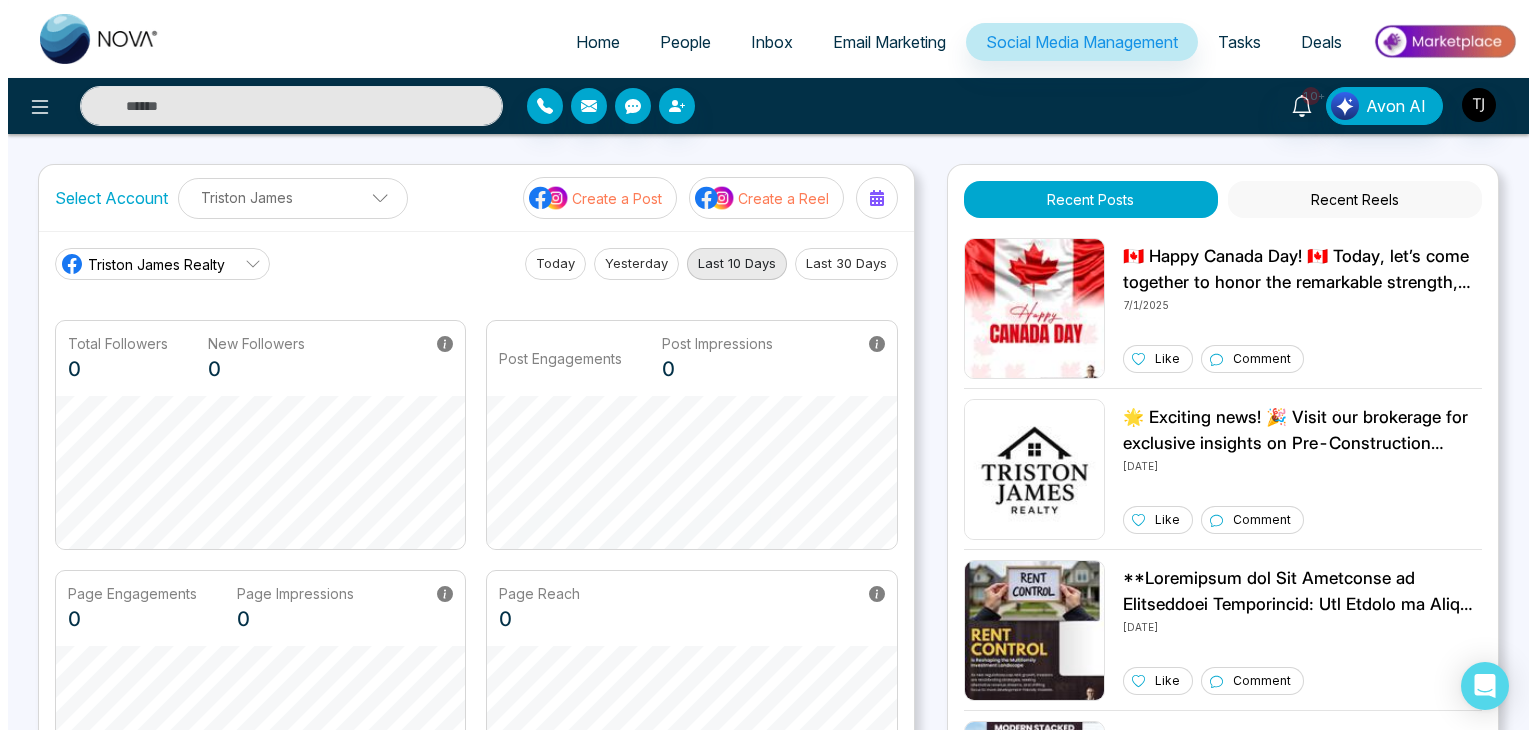 scroll, scrollTop: 0, scrollLeft: 0, axis: both 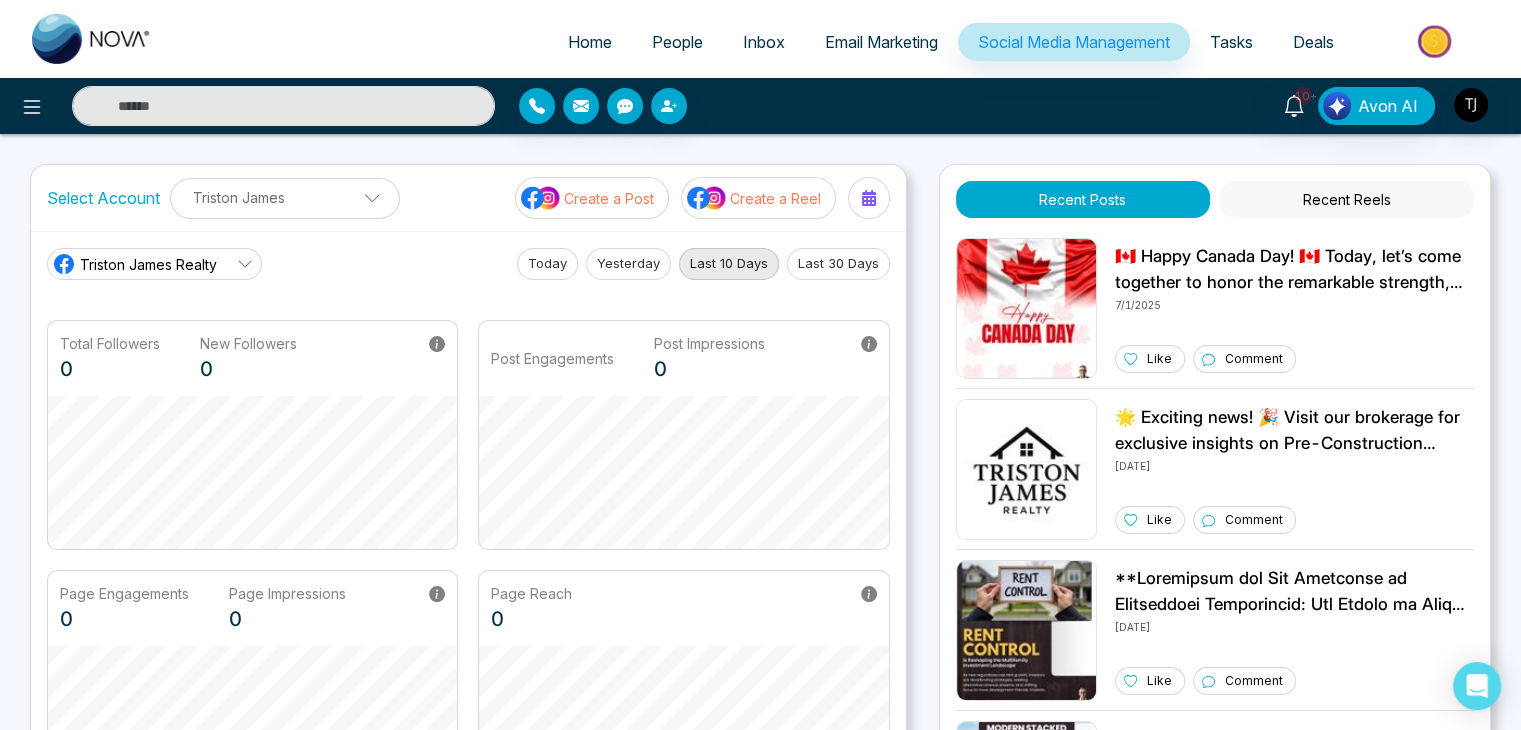 click on "Tasks" at bounding box center [1231, 42] 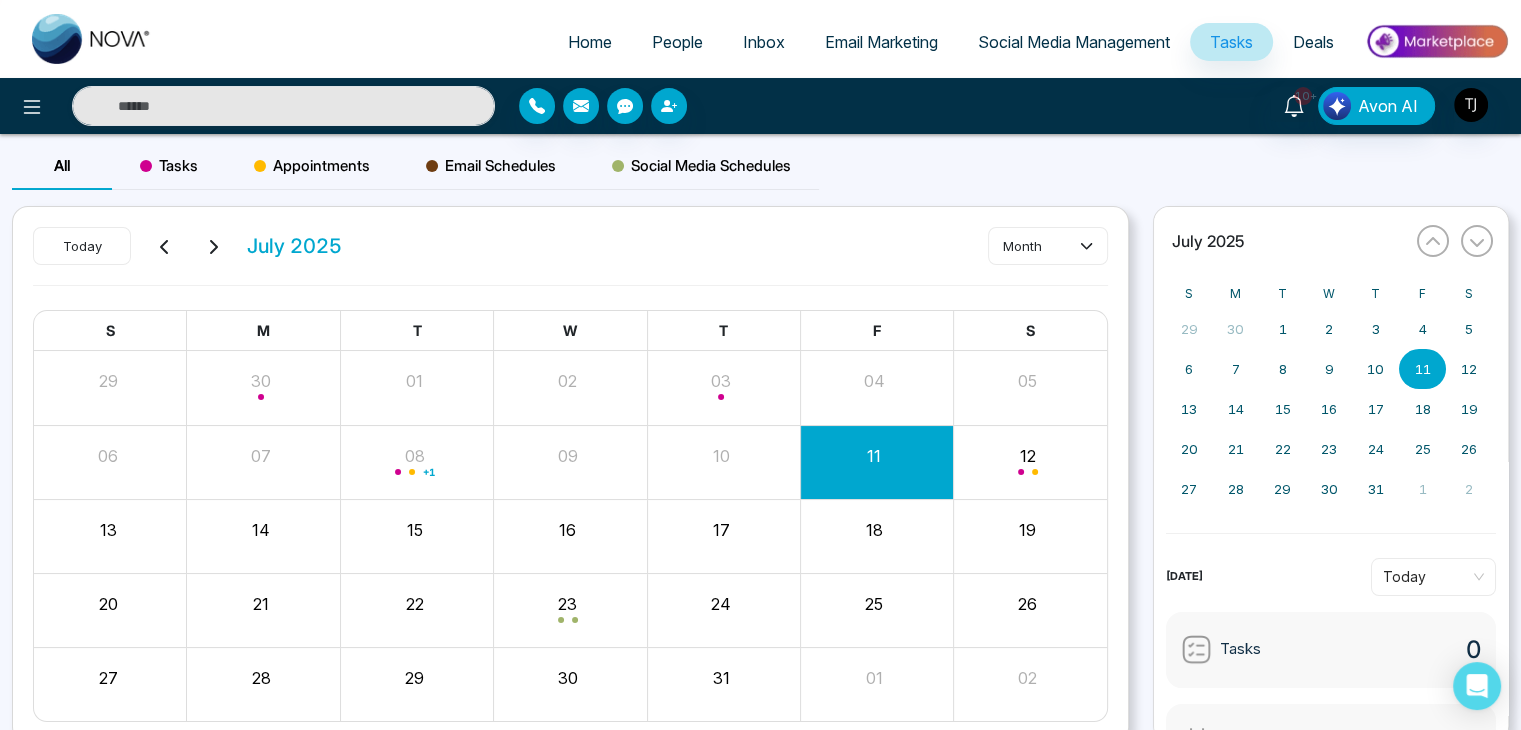 click on "Deals" at bounding box center [1313, 42] 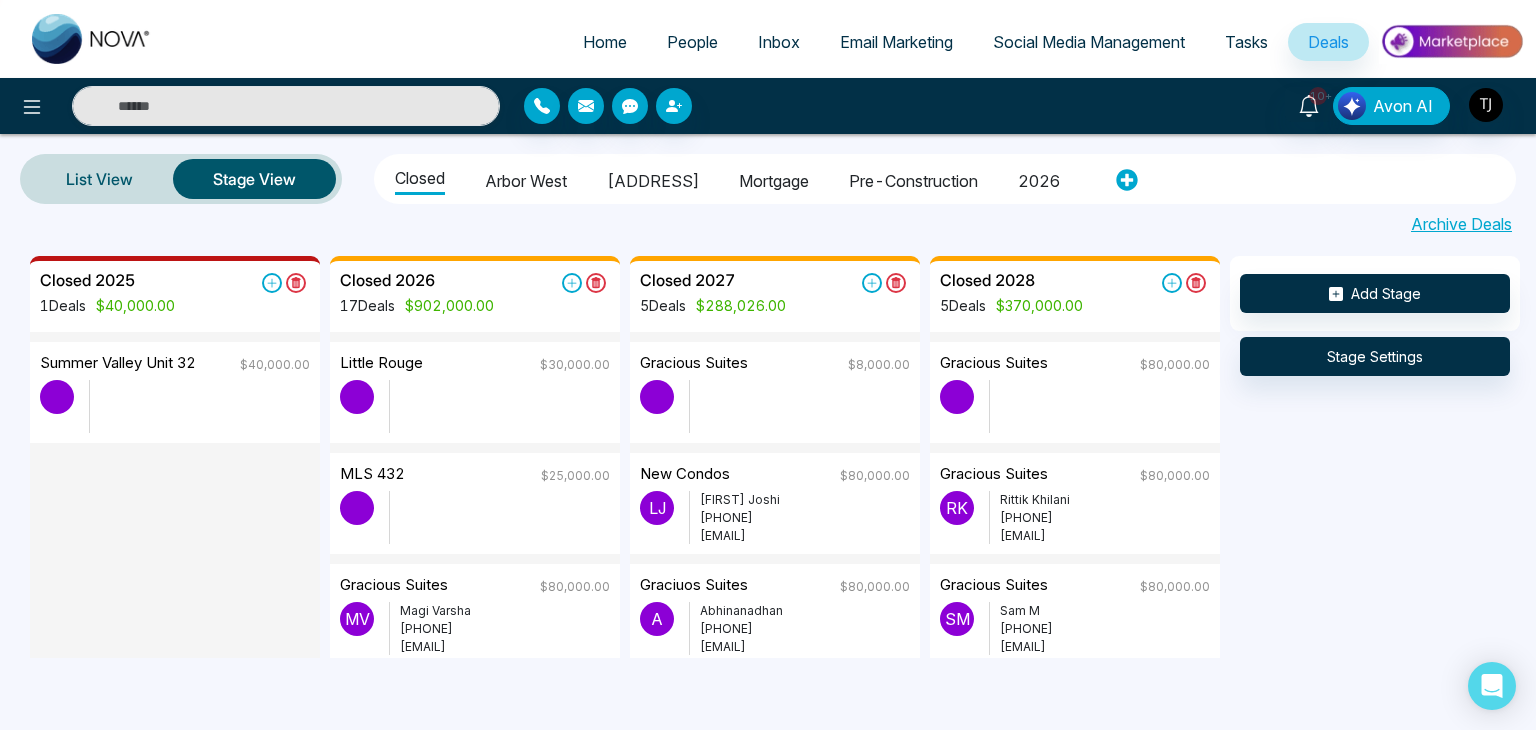 click on "Tasks" at bounding box center (1246, 42) 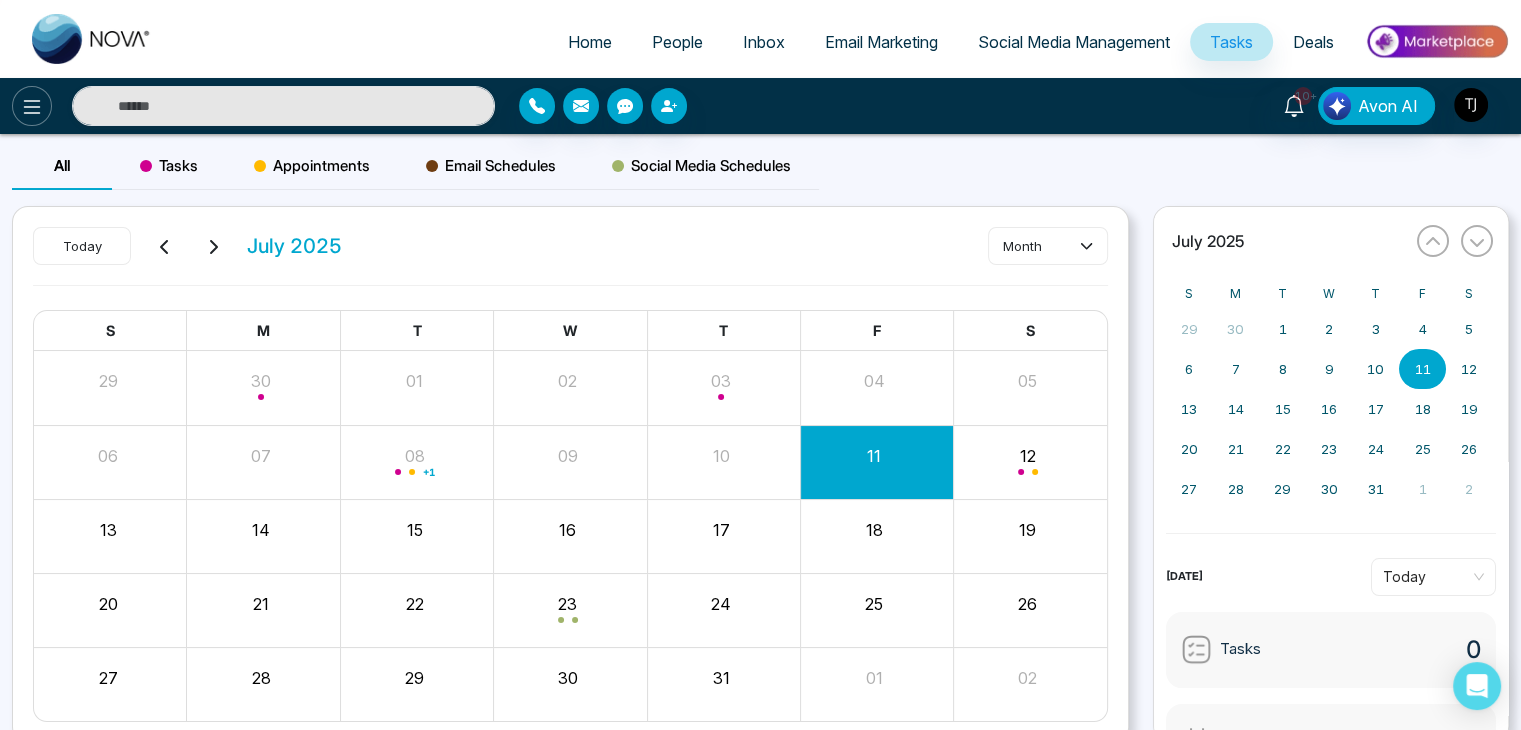 click at bounding box center (32, 106) 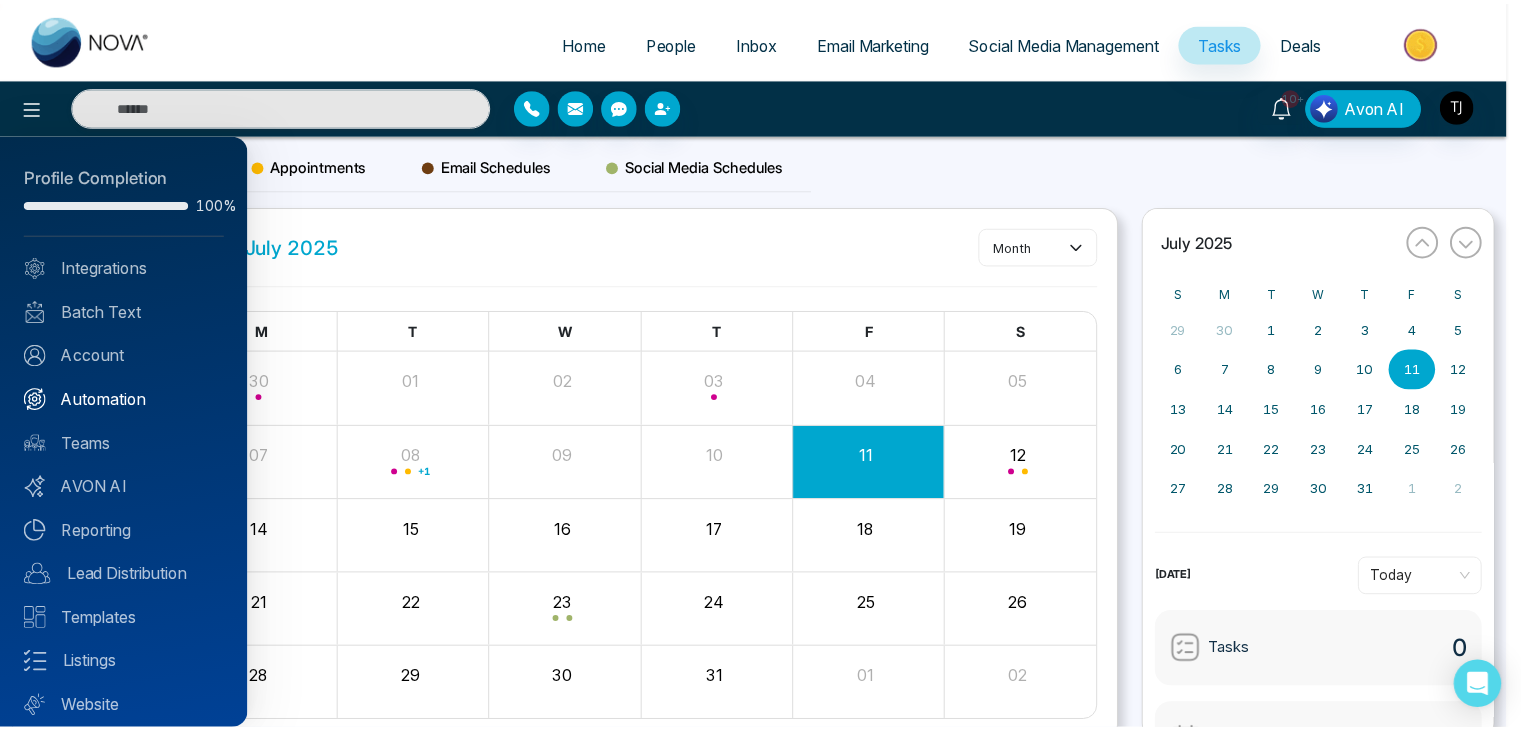 scroll, scrollTop: 56, scrollLeft: 0, axis: vertical 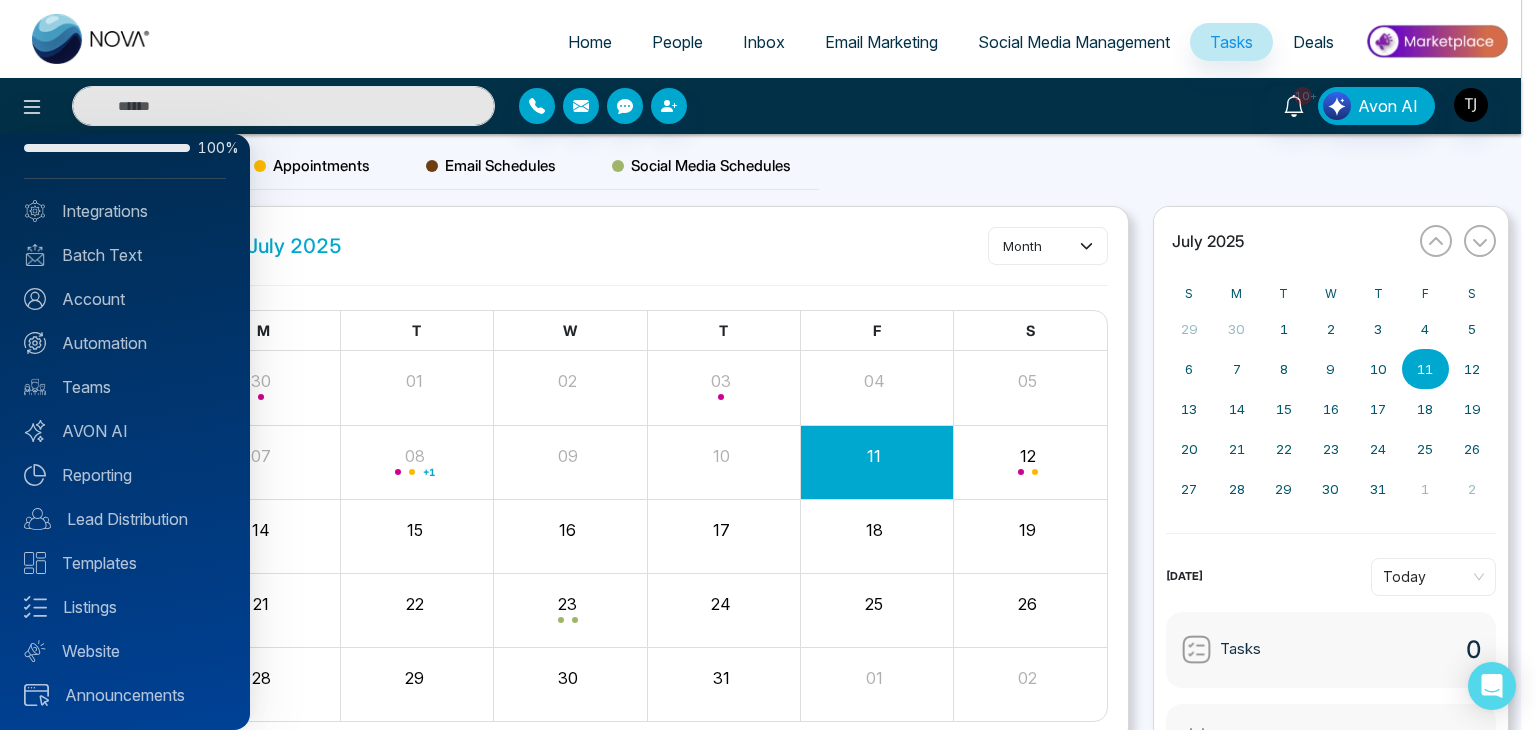 click at bounding box center (768, 365) 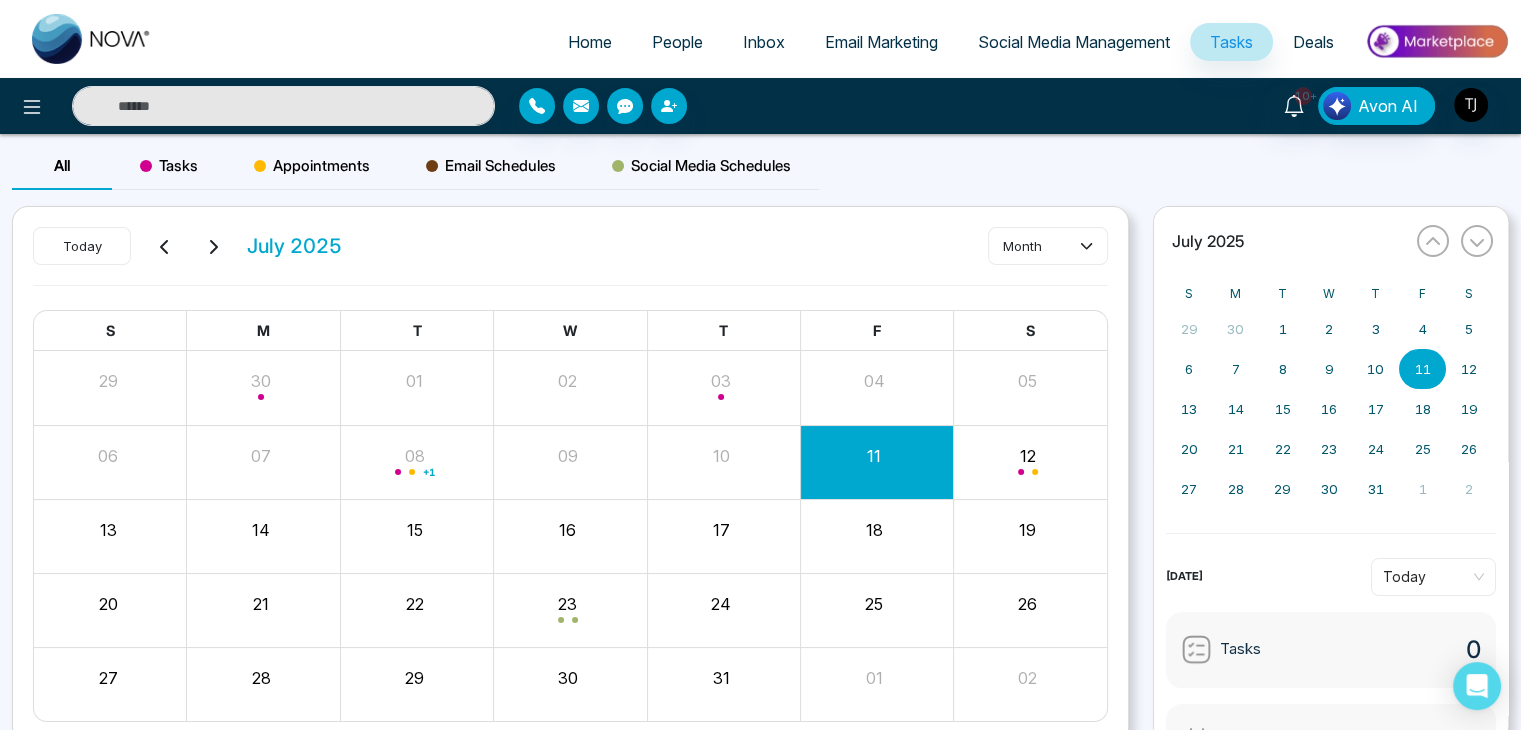 click on "Home" at bounding box center [590, 42] 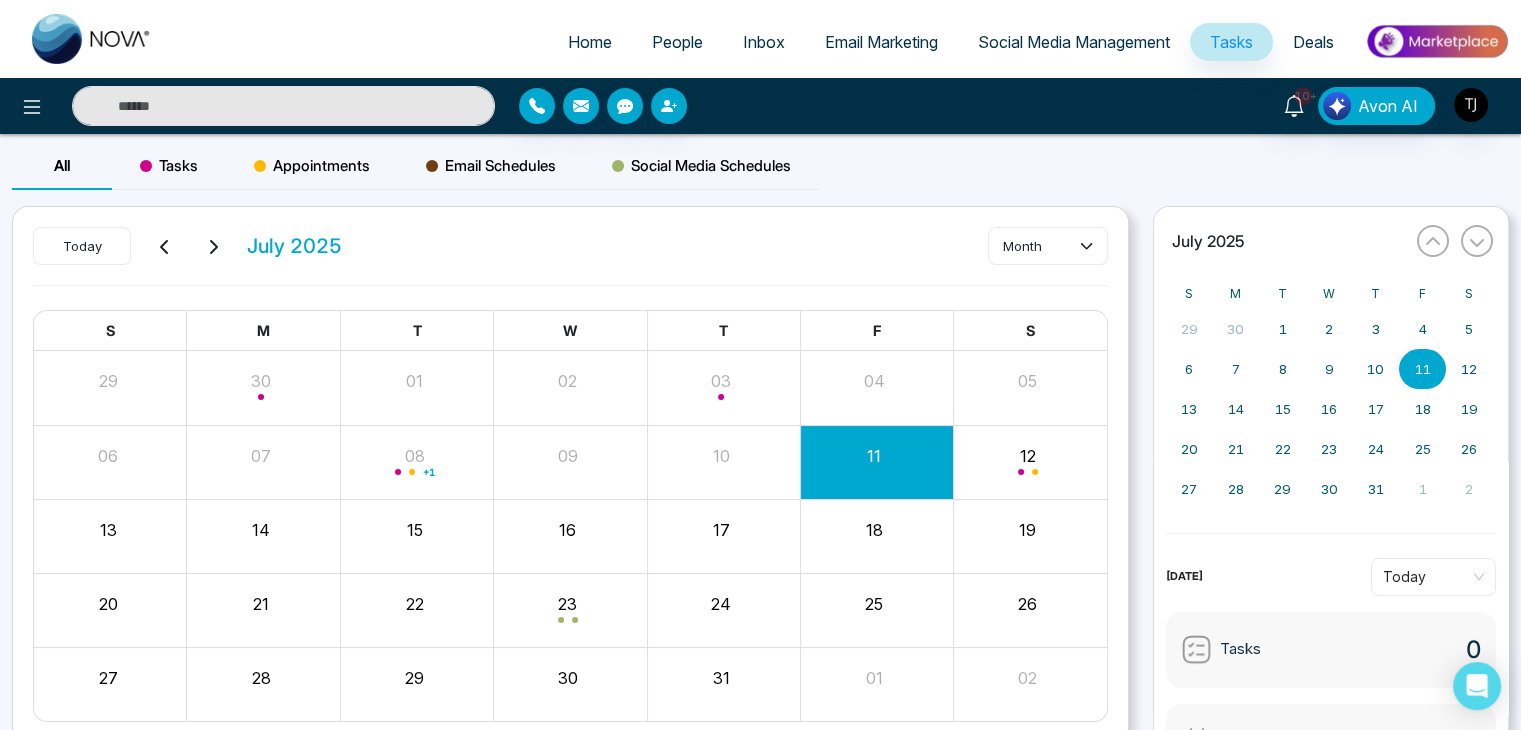 select on "*" 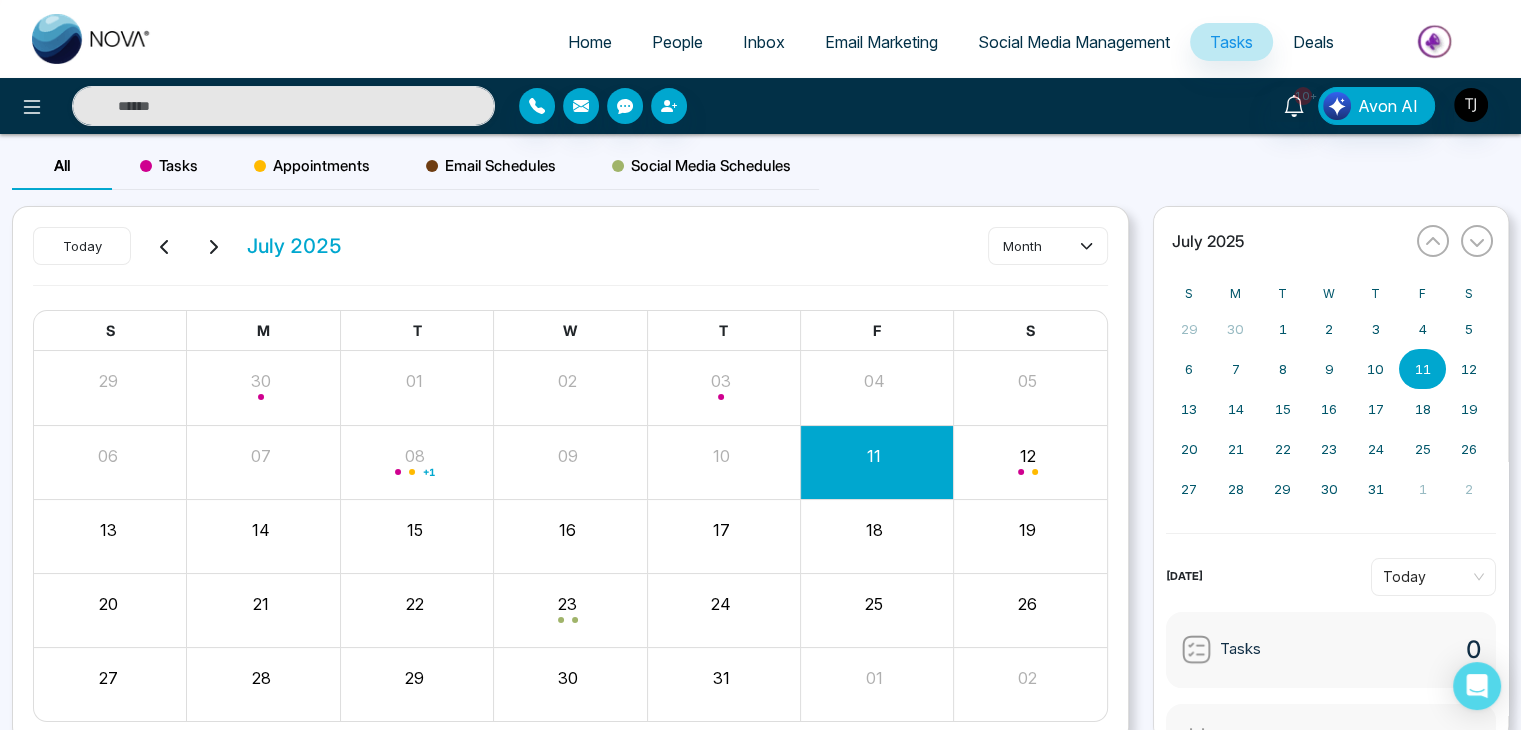 select on "*" 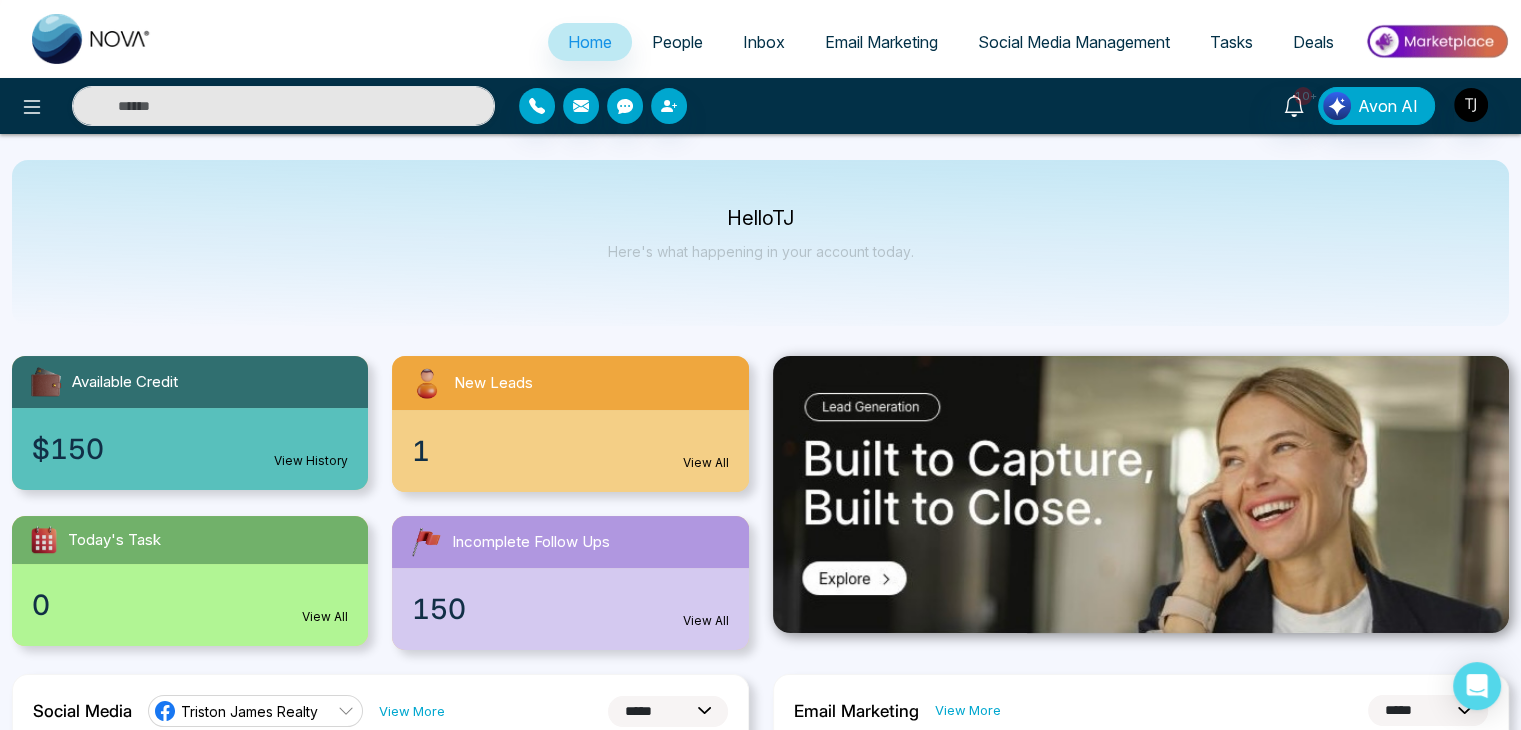 click on "People" at bounding box center [677, 42] 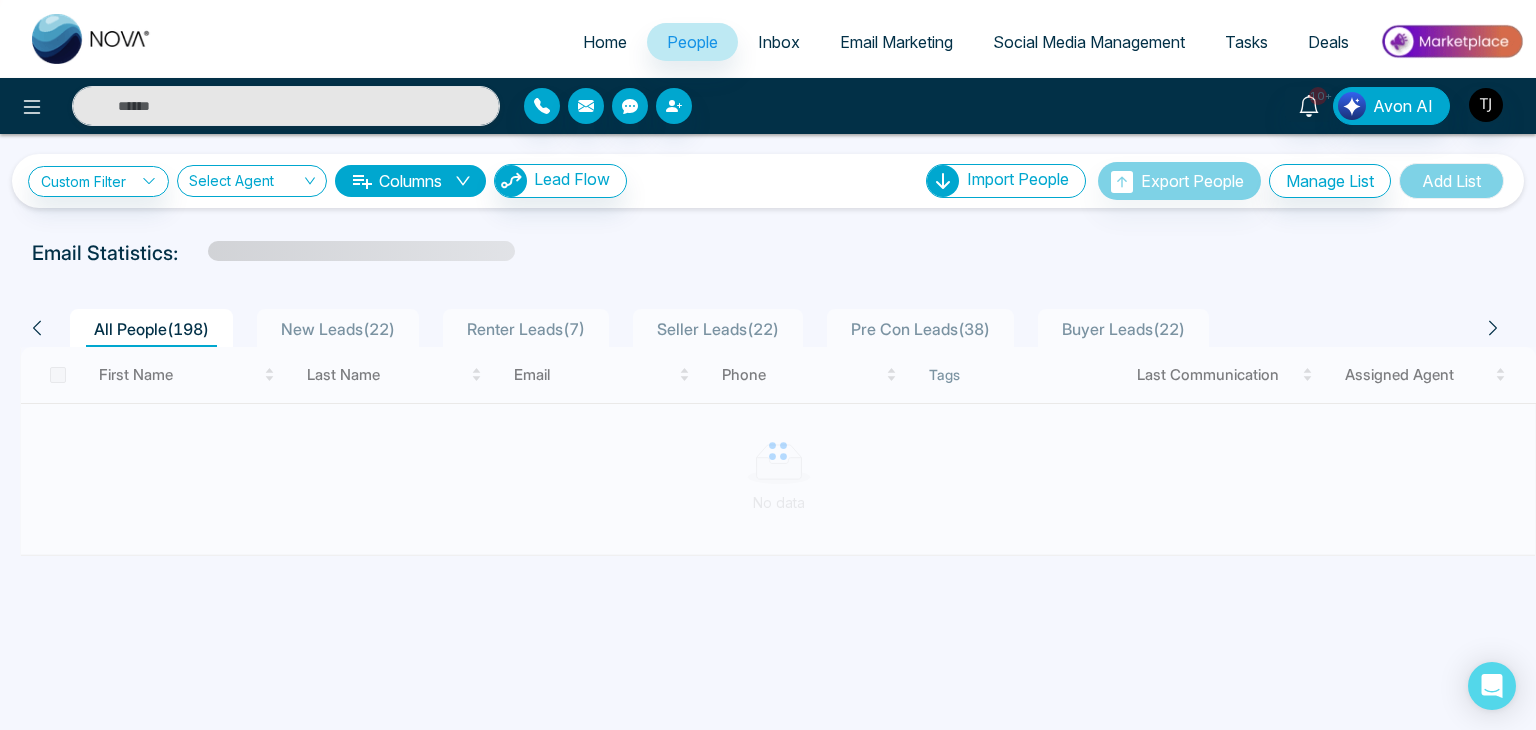 click on "Inbox" at bounding box center (779, 42) 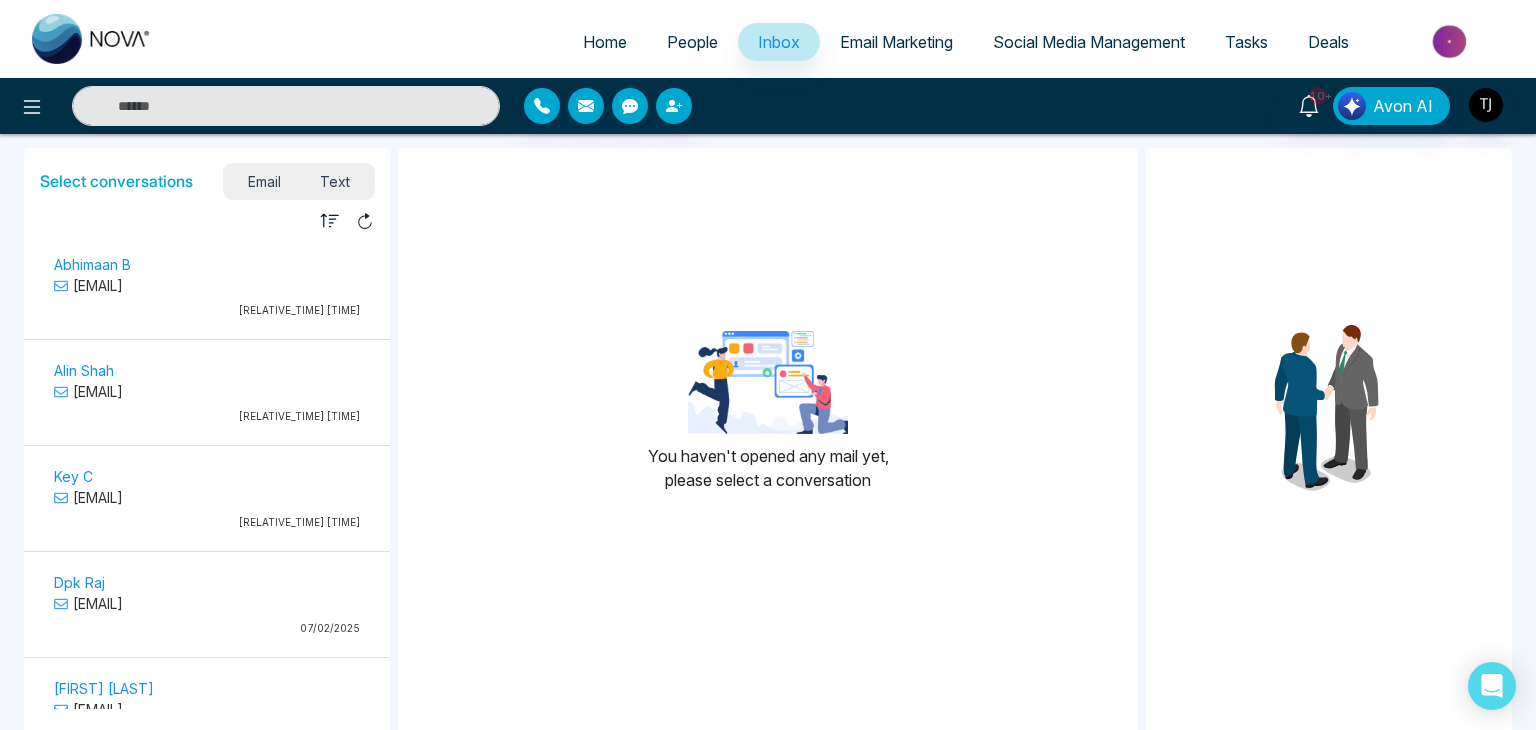 click on "Email Marketing" at bounding box center (896, 42) 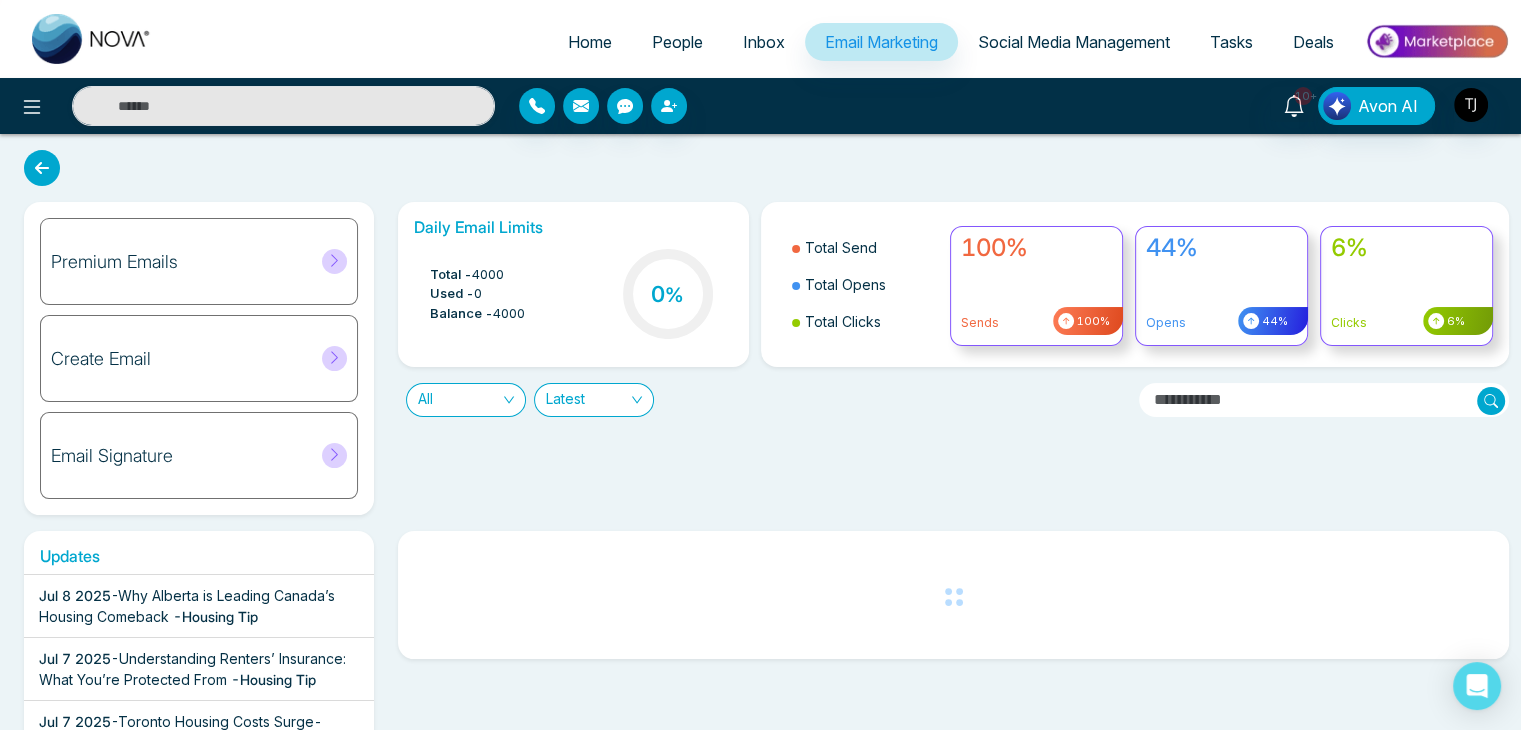 click on "Social Media Management" at bounding box center (1074, 42) 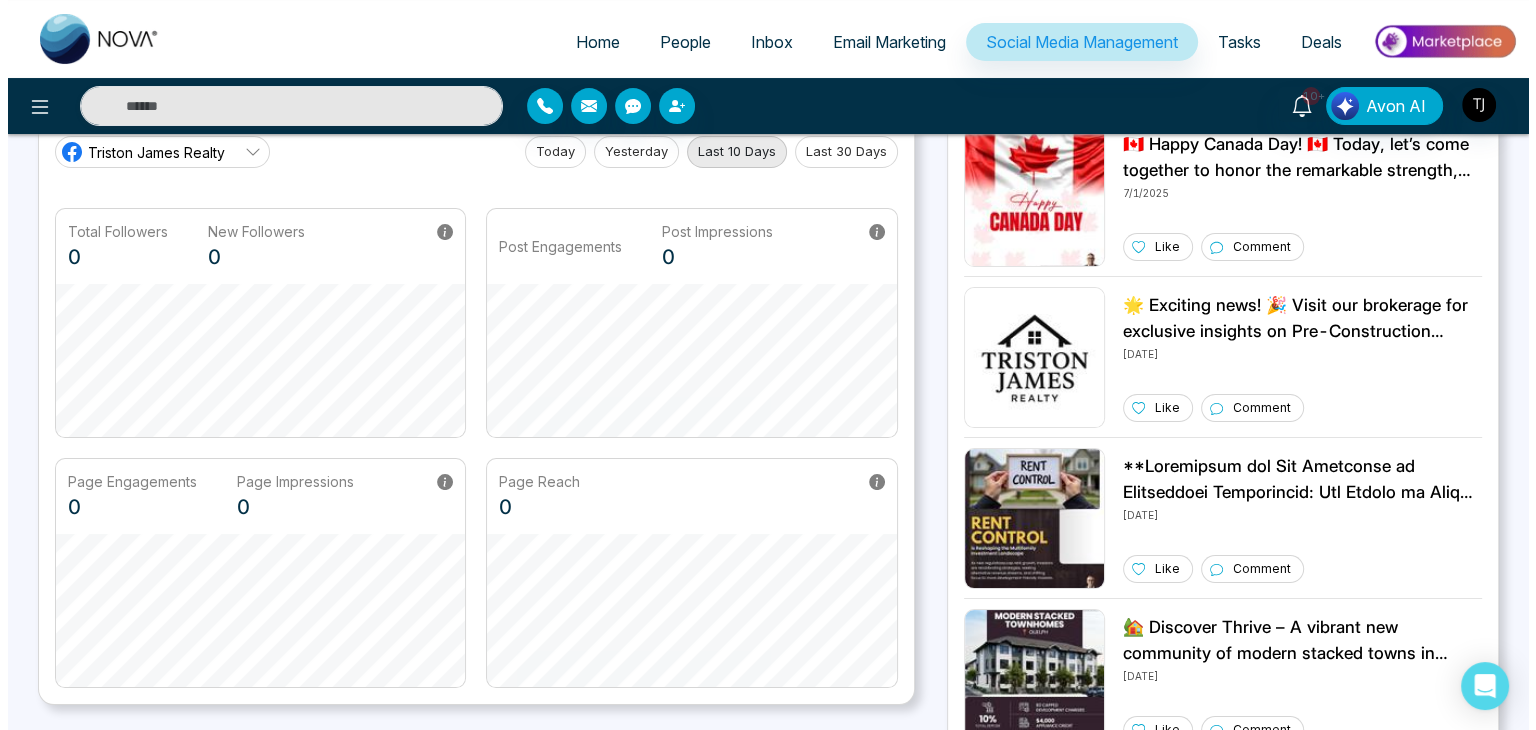 scroll, scrollTop: 0, scrollLeft: 0, axis: both 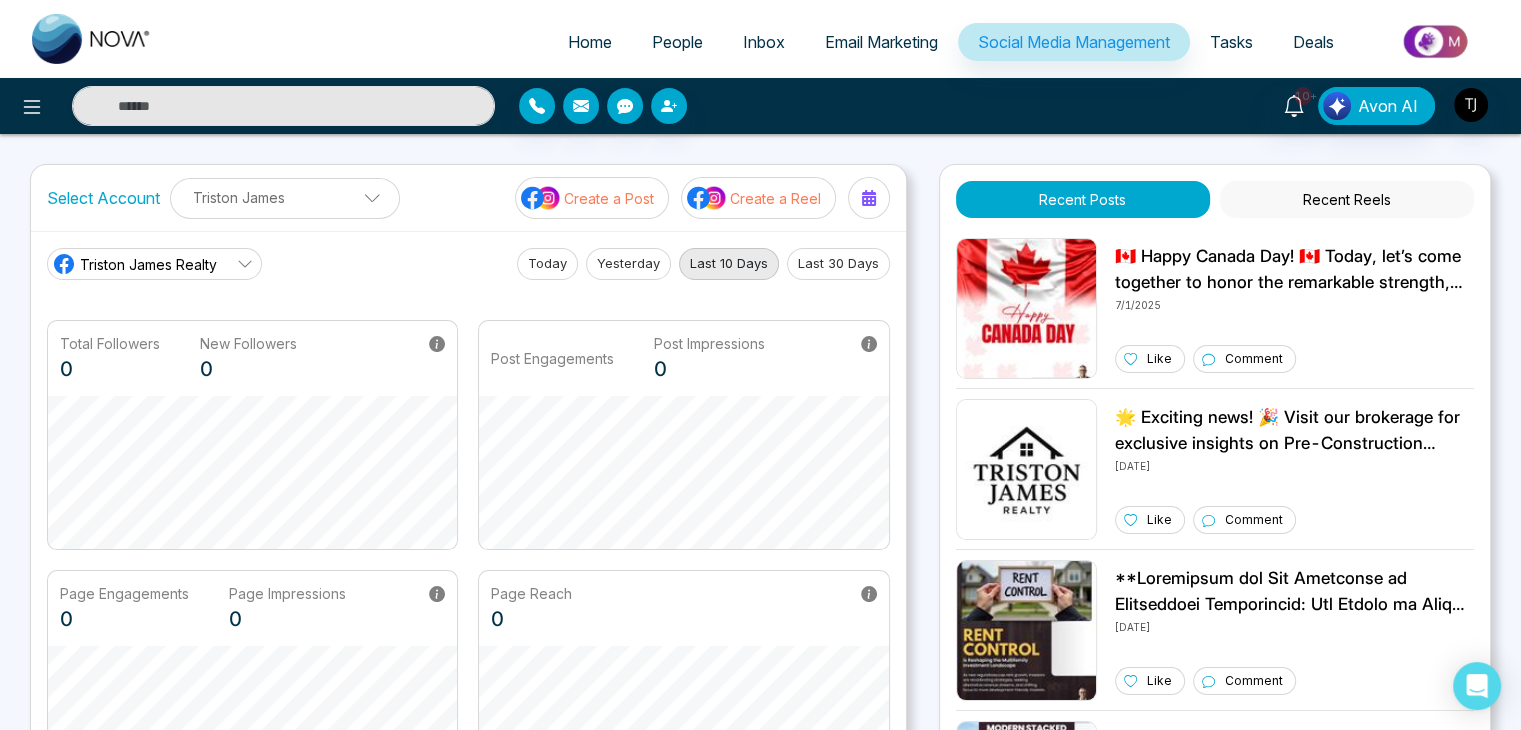 click on "Tasks" at bounding box center [1231, 42] 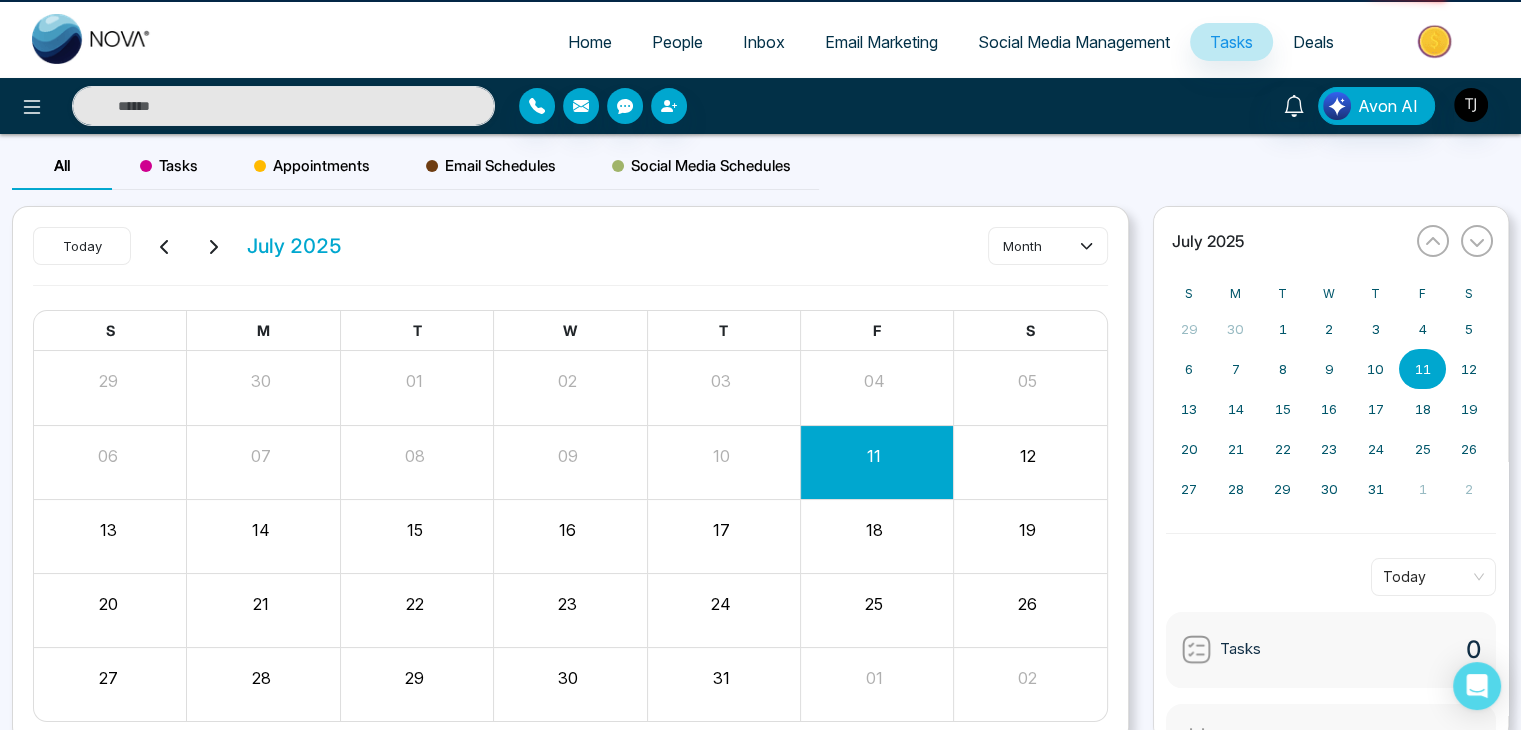 click on "Deals" at bounding box center (1313, 42) 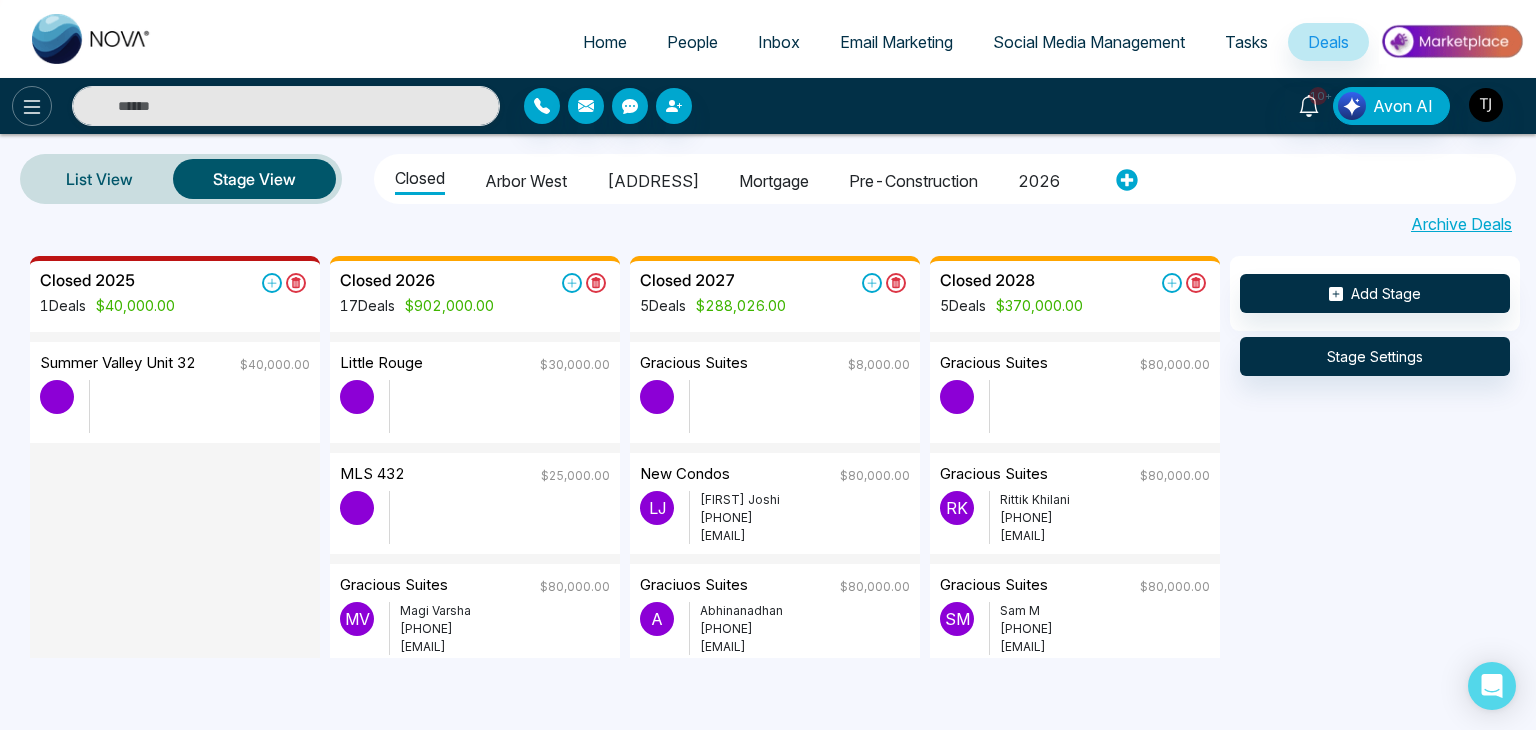 click 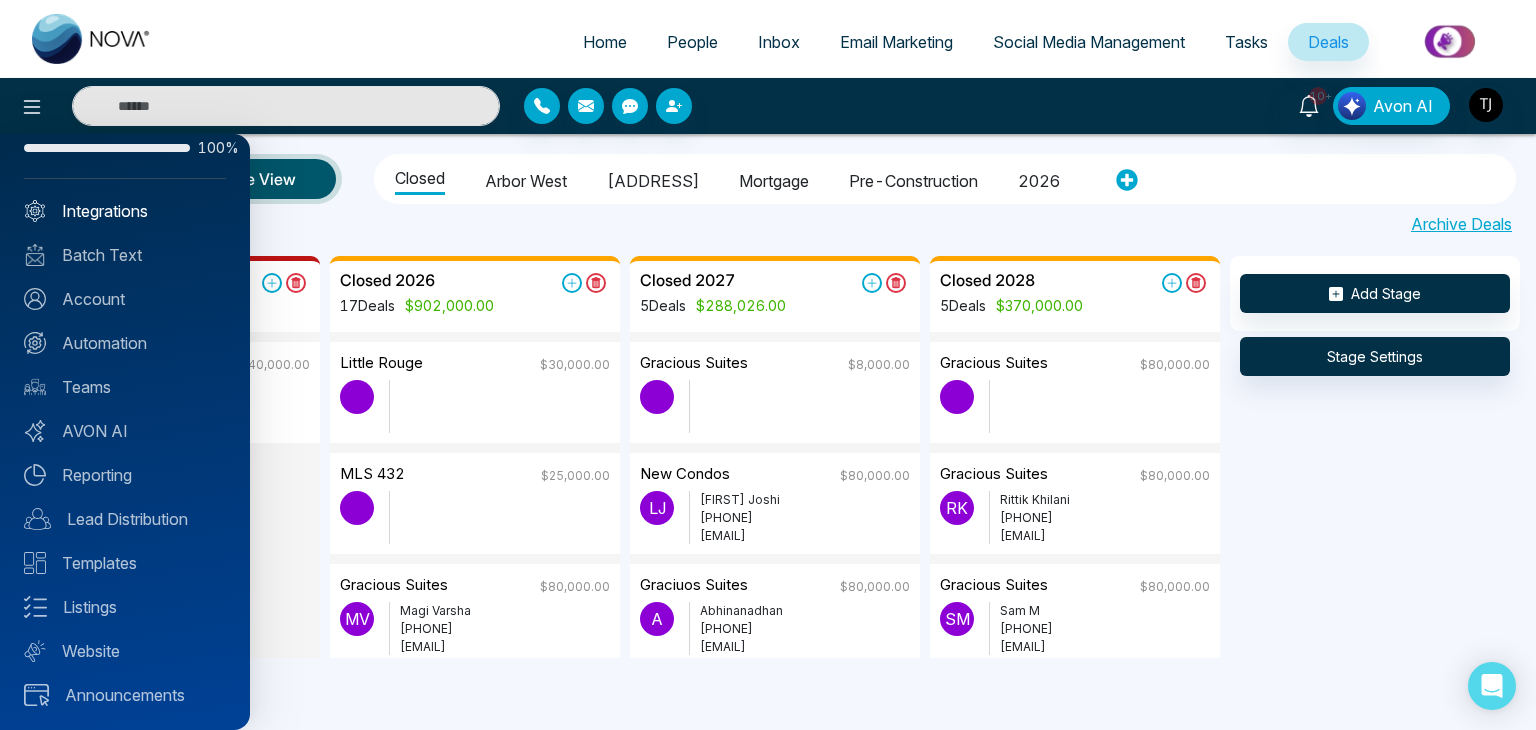 scroll, scrollTop: 0, scrollLeft: 0, axis: both 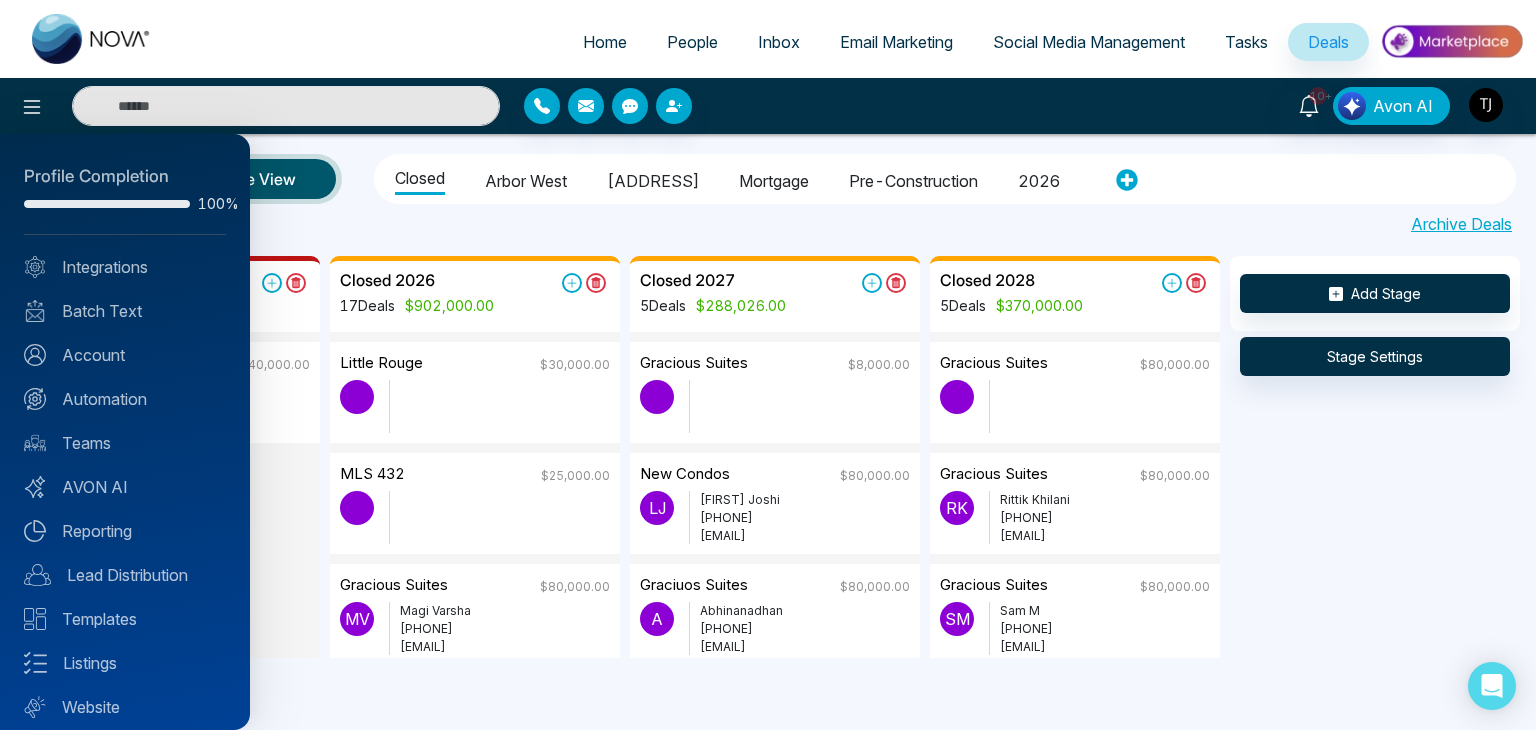 click at bounding box center (768, 365) 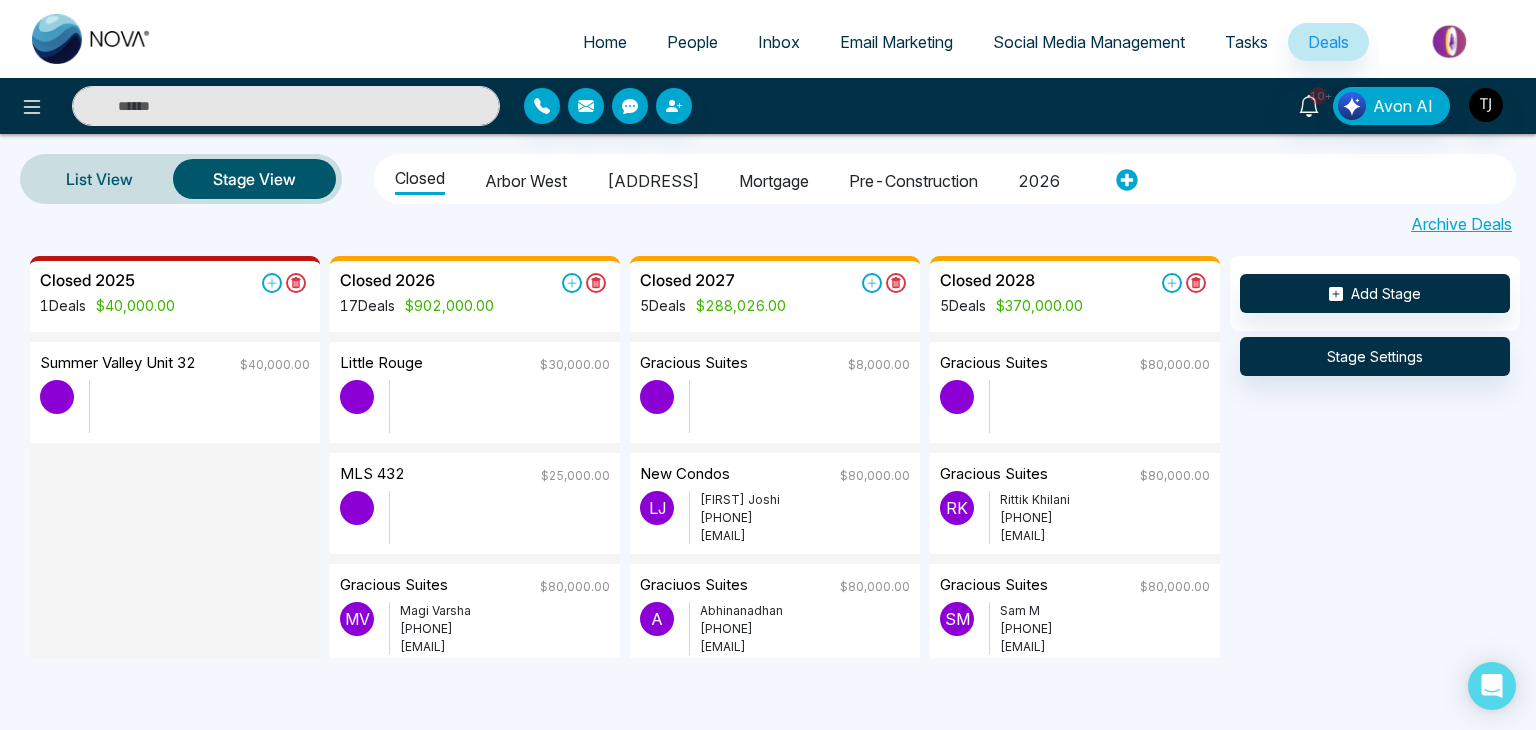click on "Home" at bounding box center [605, 42] 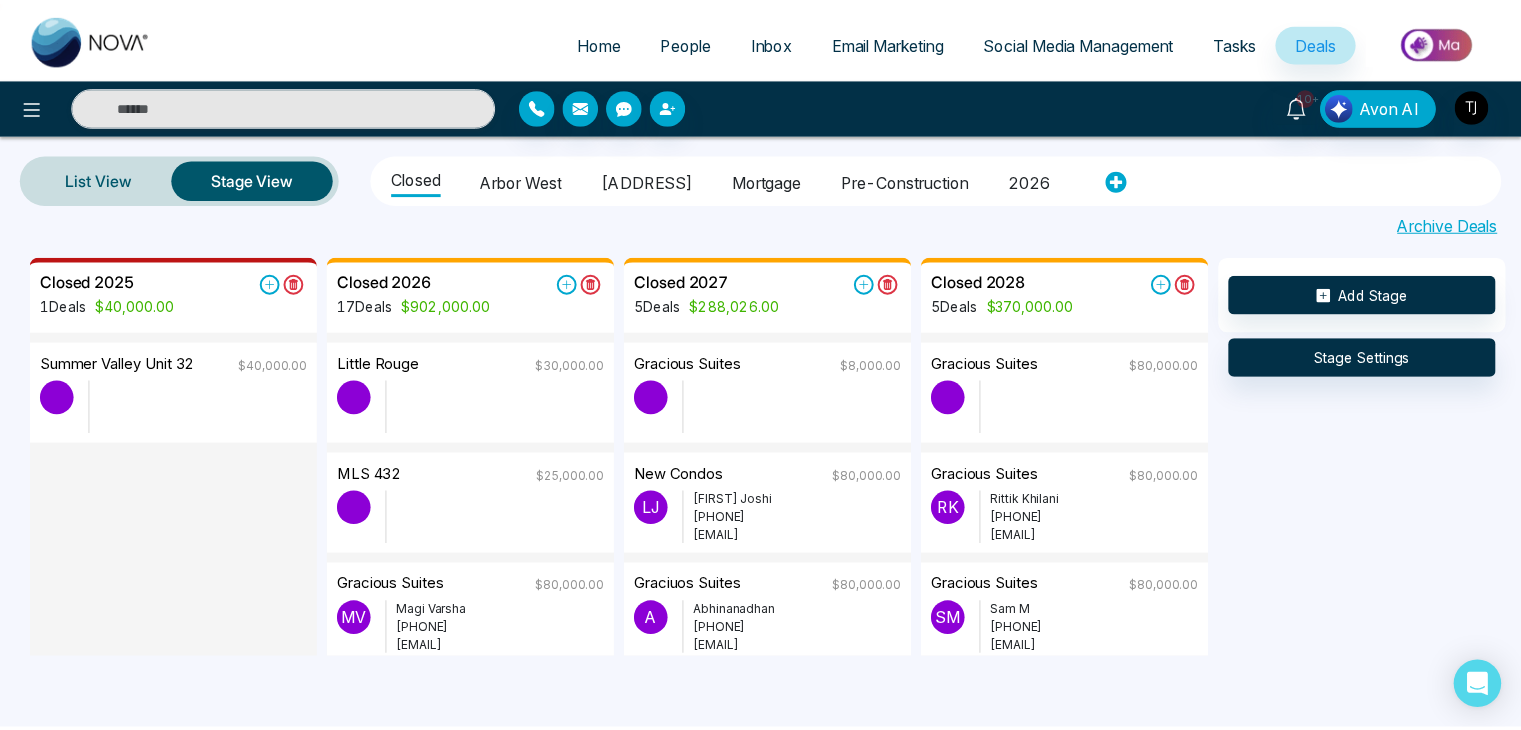 select on "*" 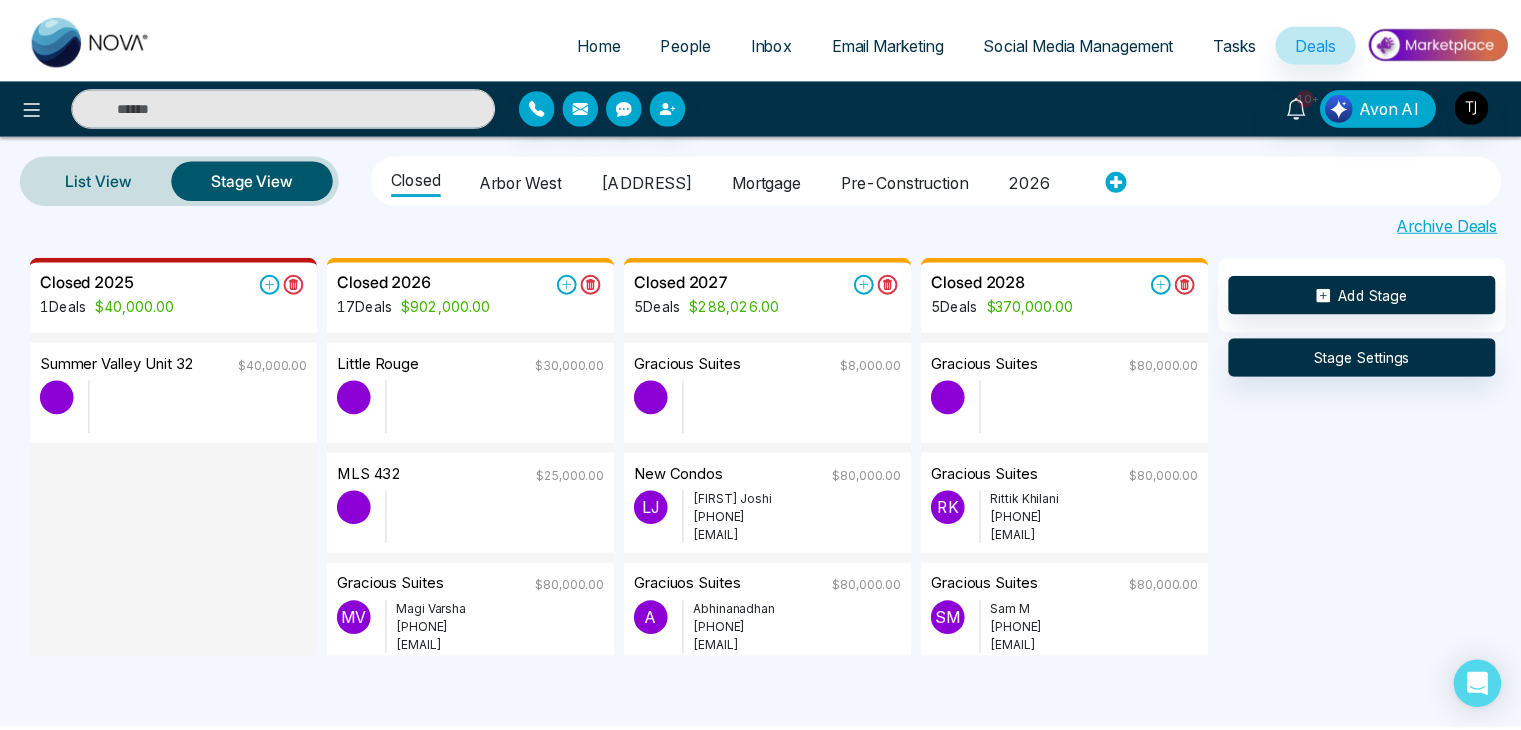 select on "*" 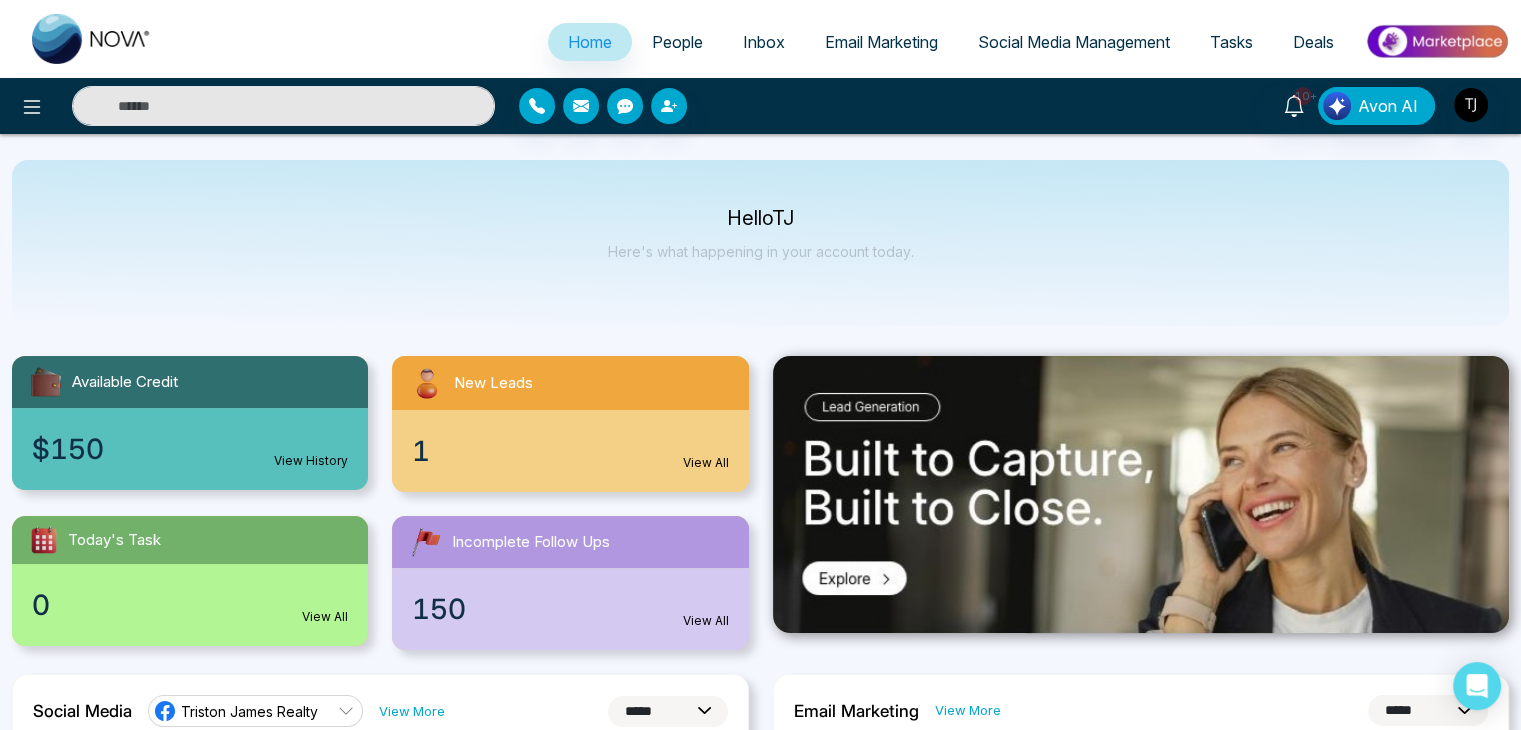 click on "People" at bounding box center (677, 42) 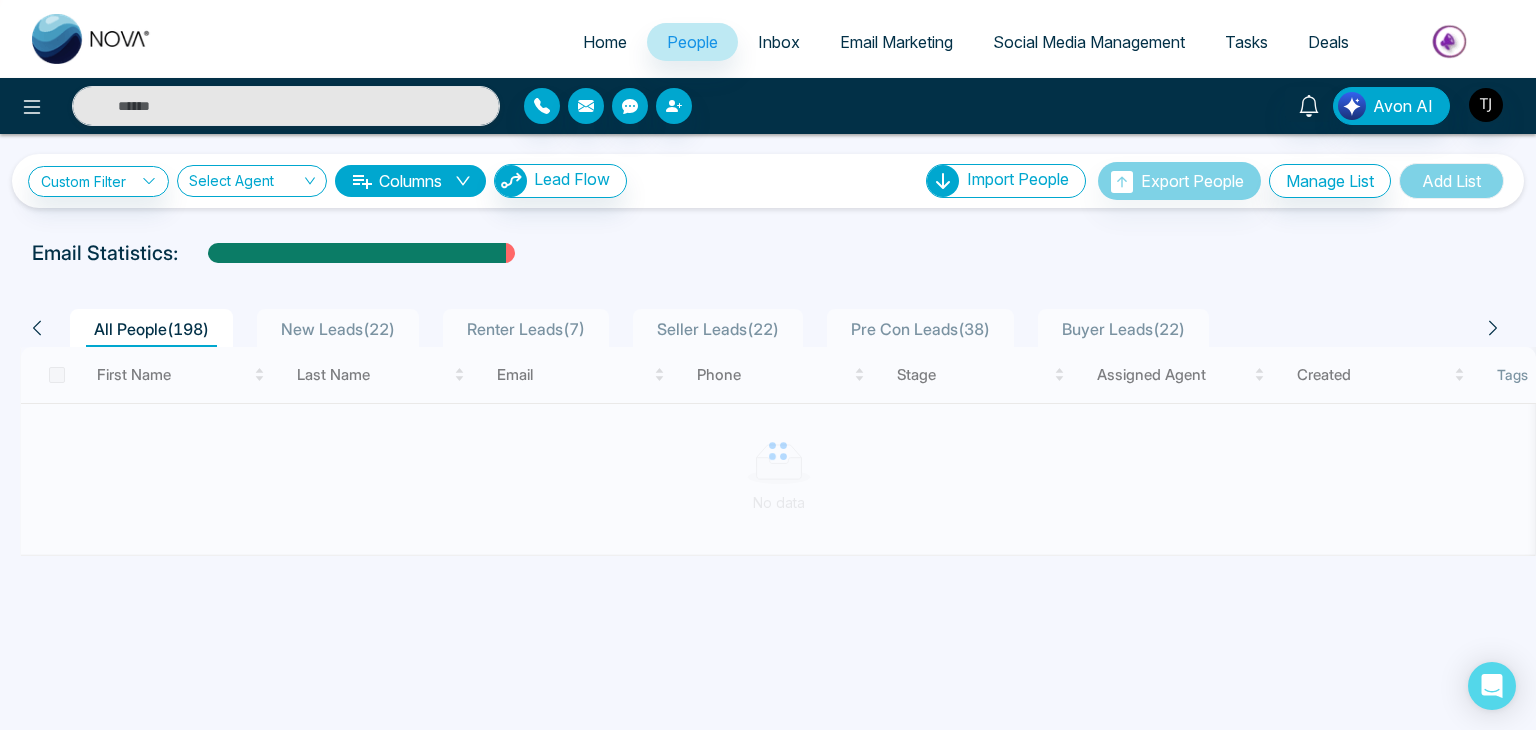 click on "Home" at bounding box center (605, 42) 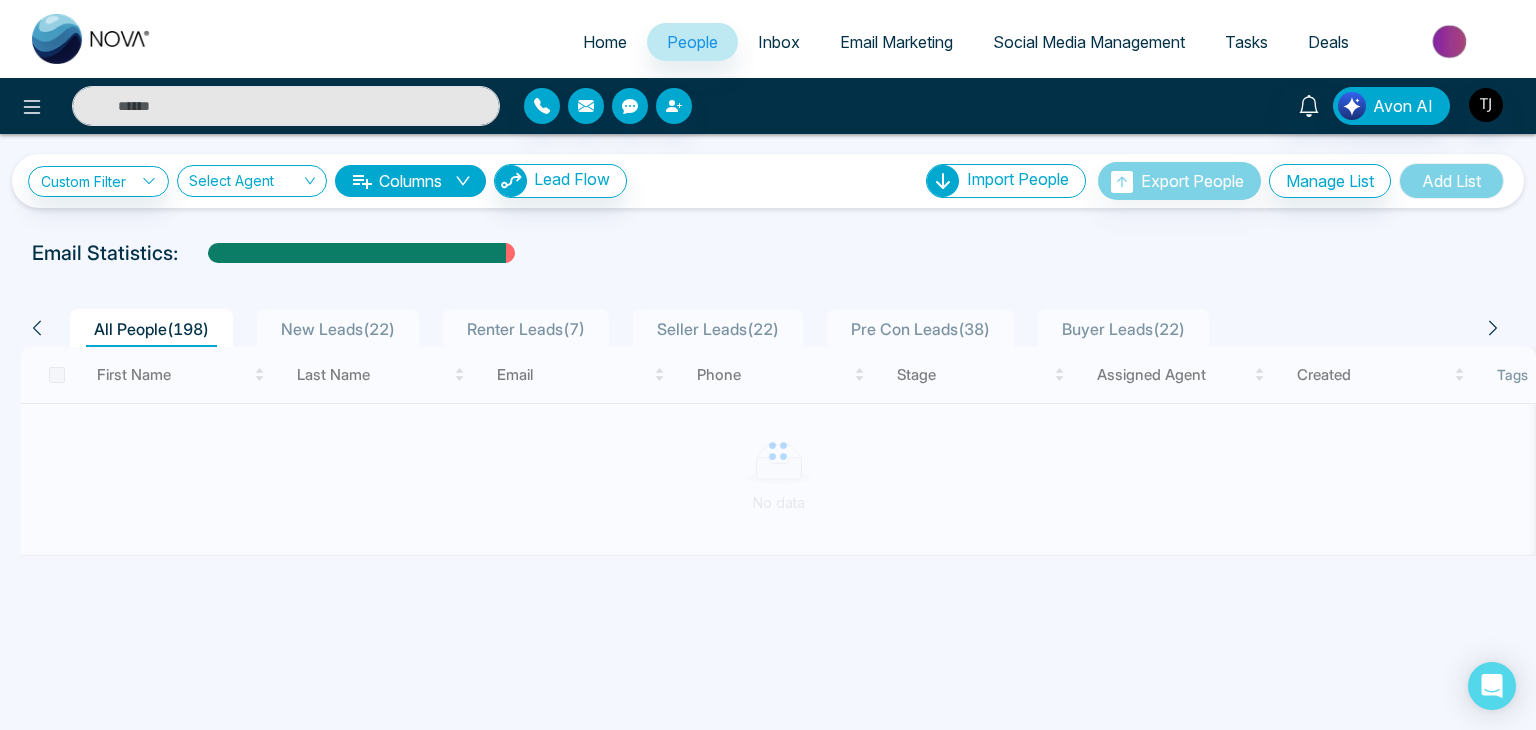 select on "*" 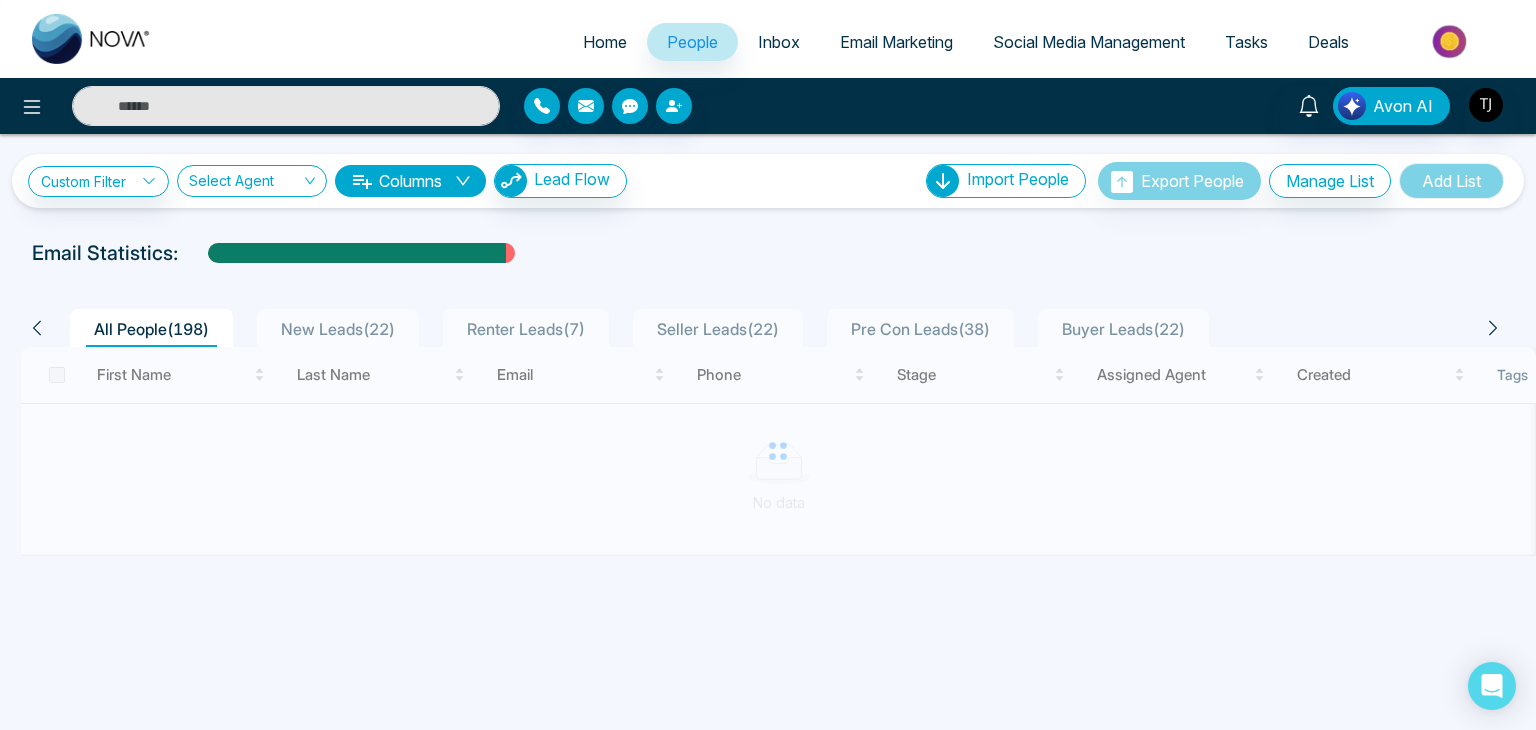 select on "*" 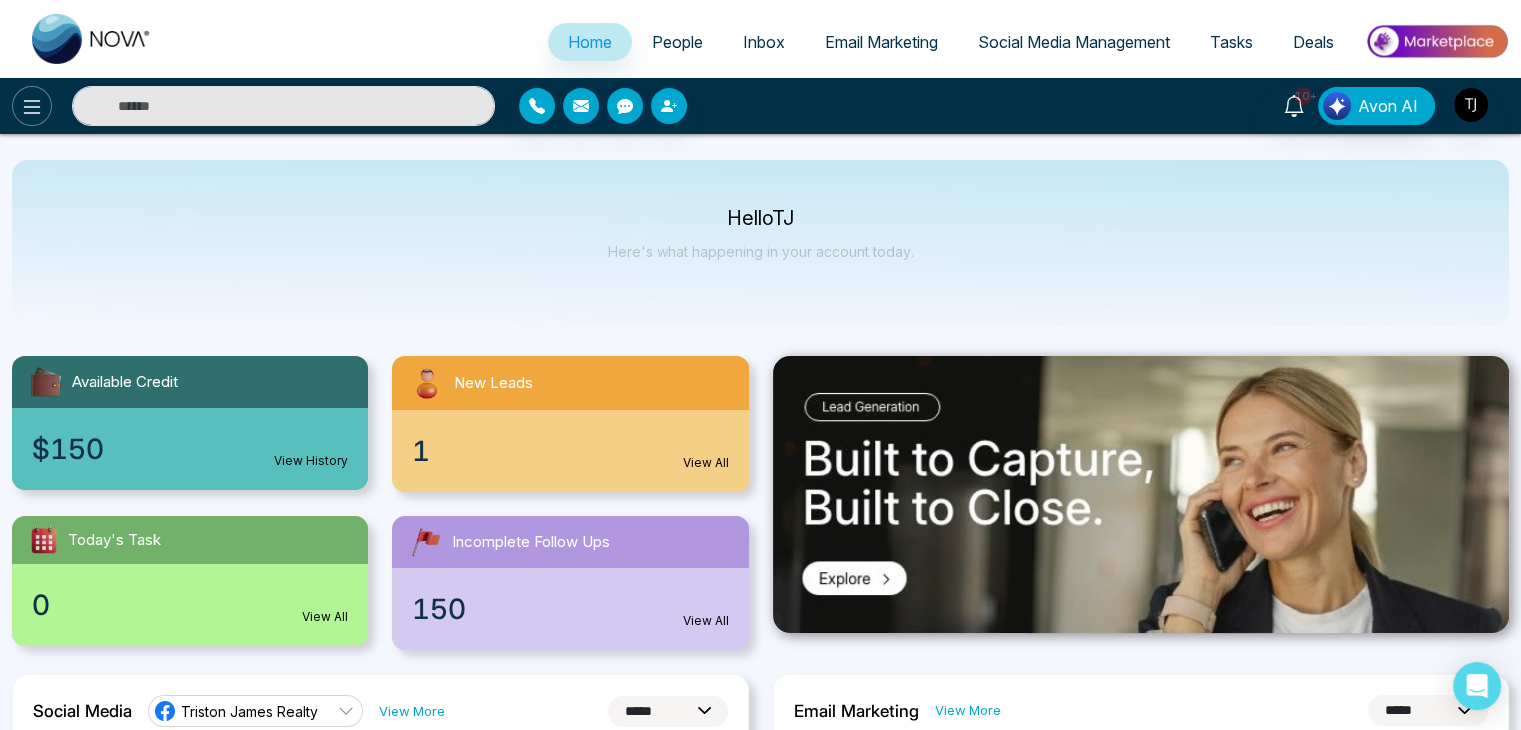 click 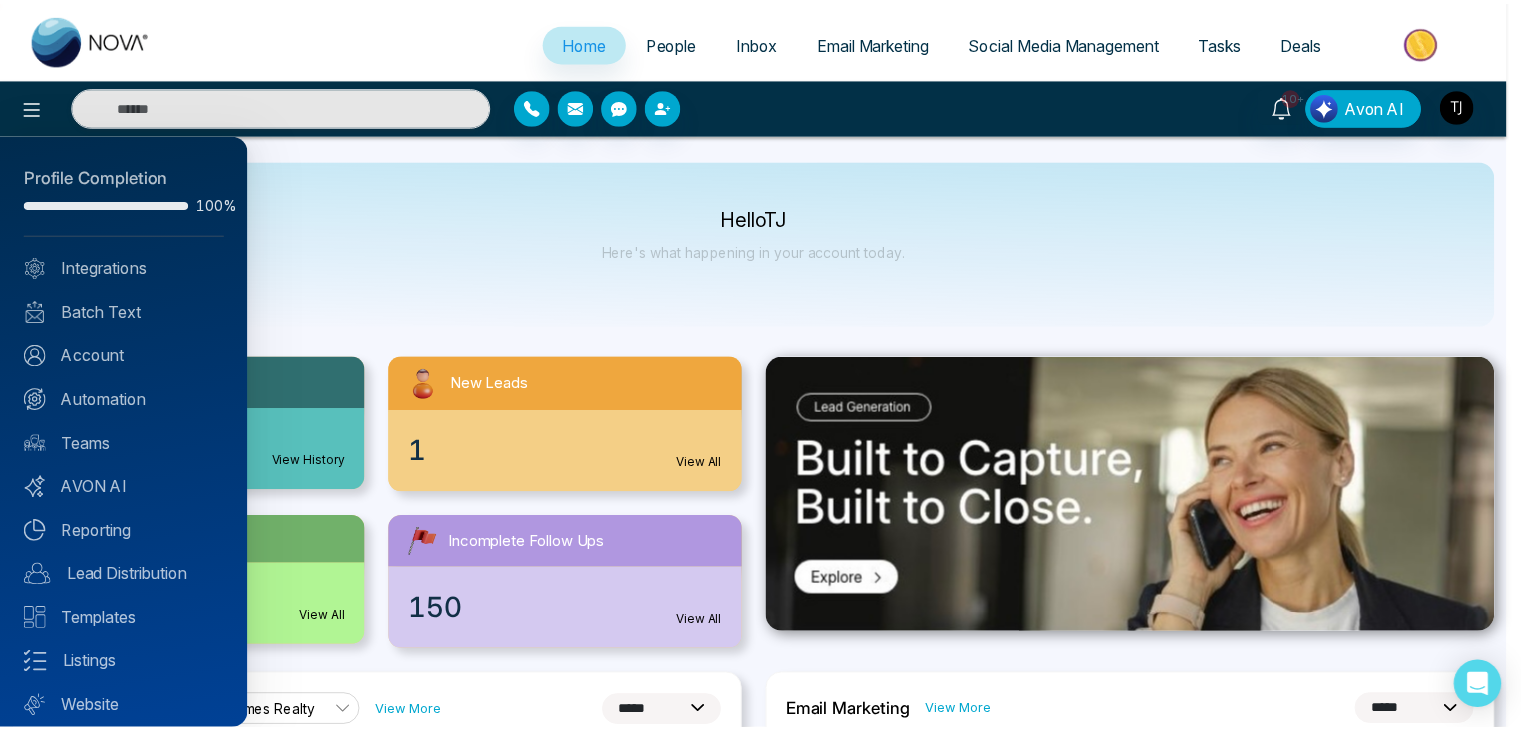 scroll, scrollTop: 56, scrollLeft: 0, axis: vertical 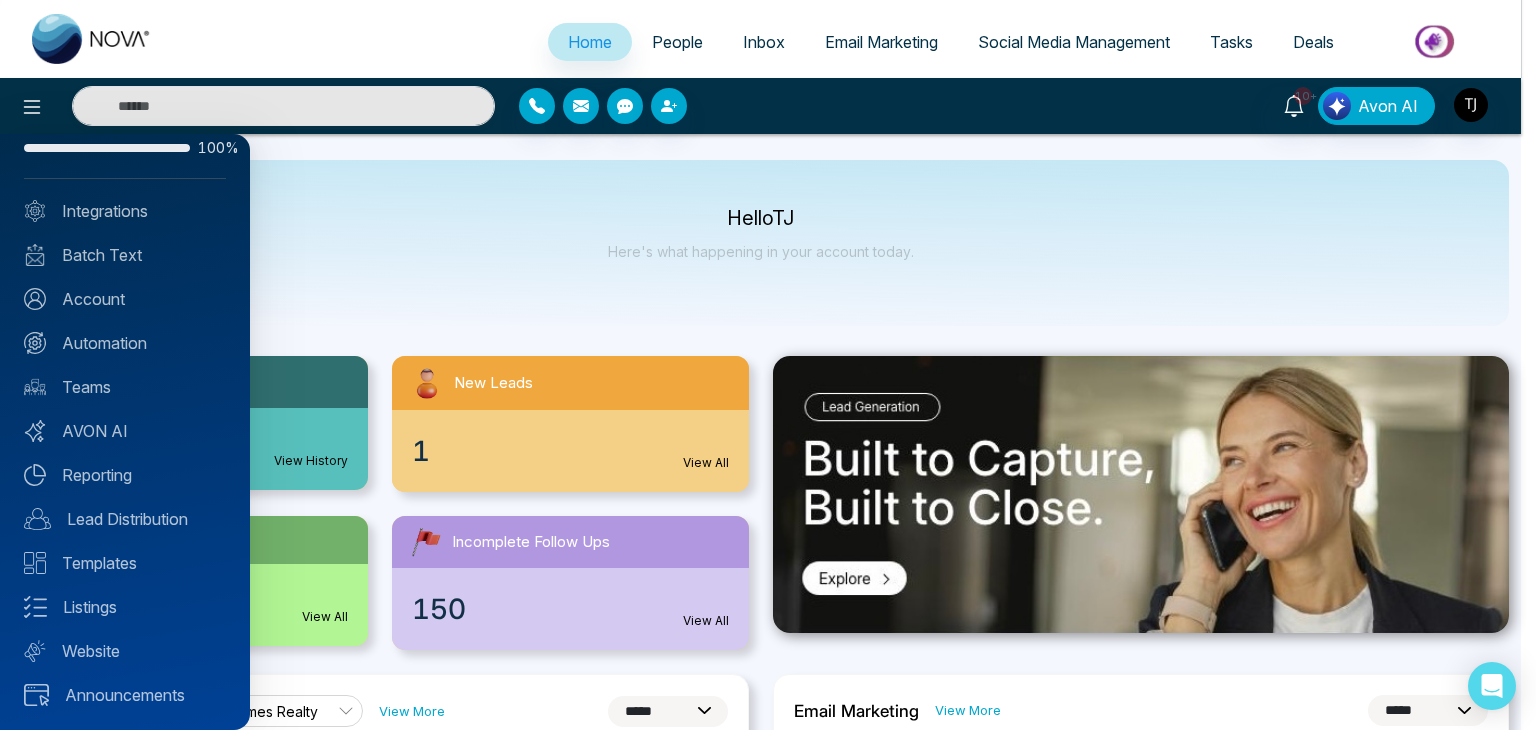click at bounding box center (768, 365) 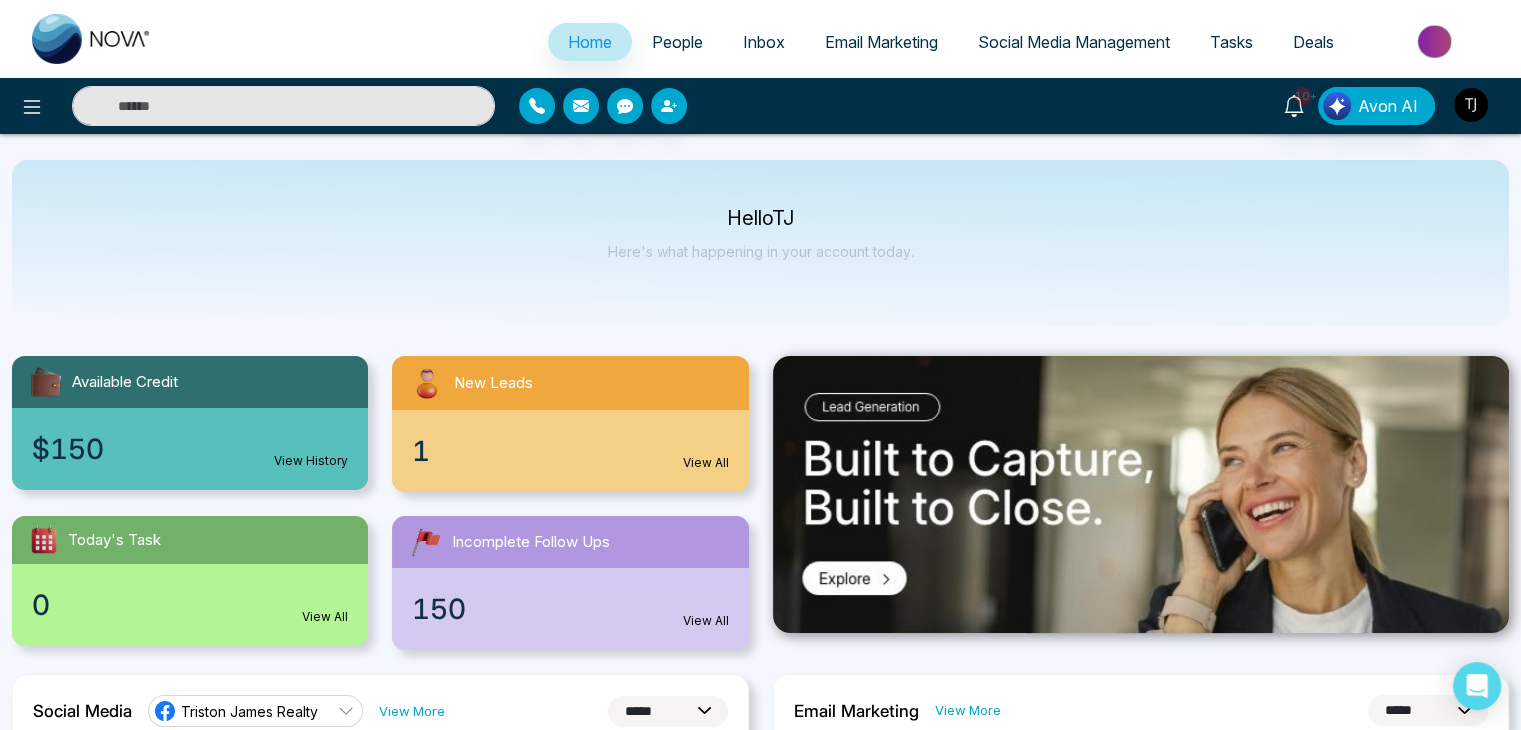 click at bounding box center [253, 106] 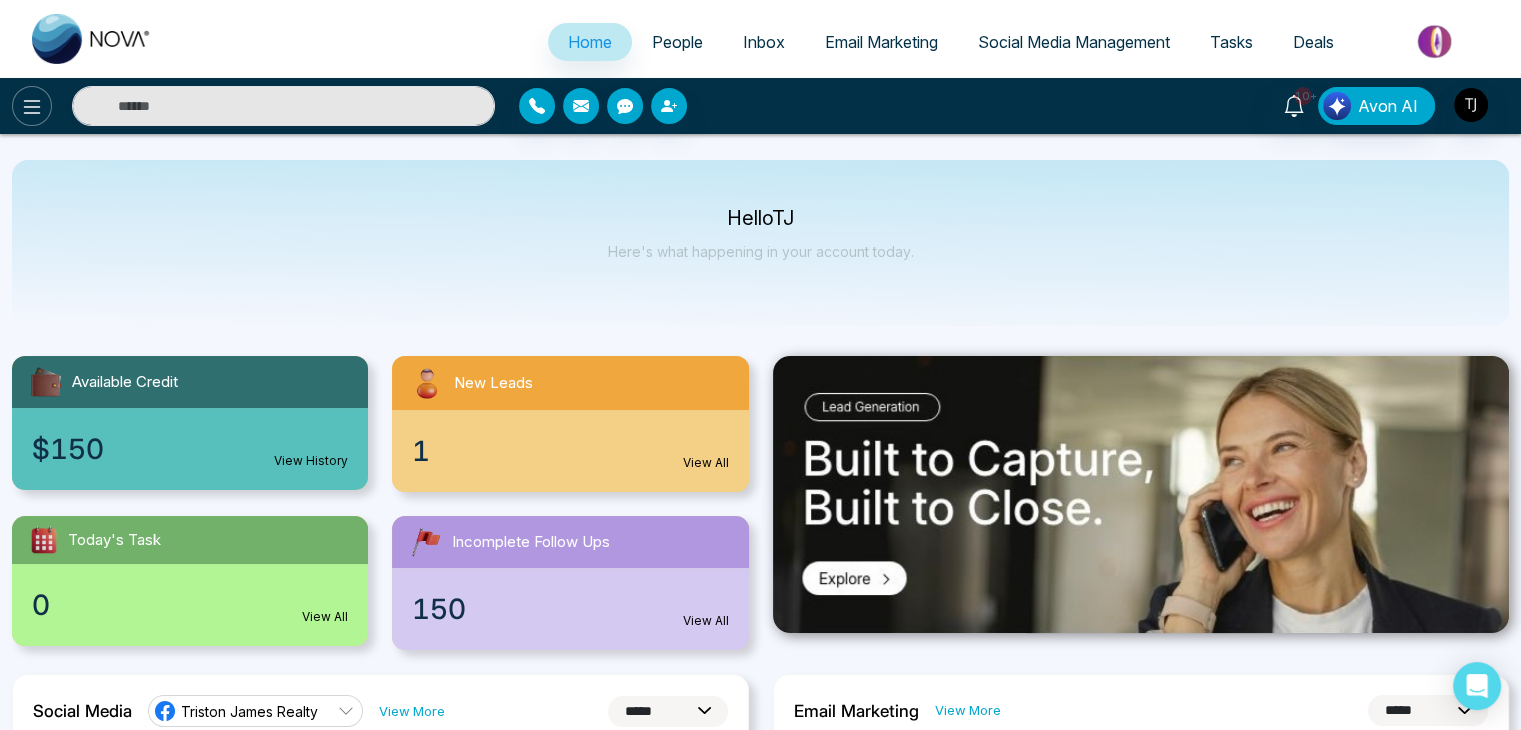 click 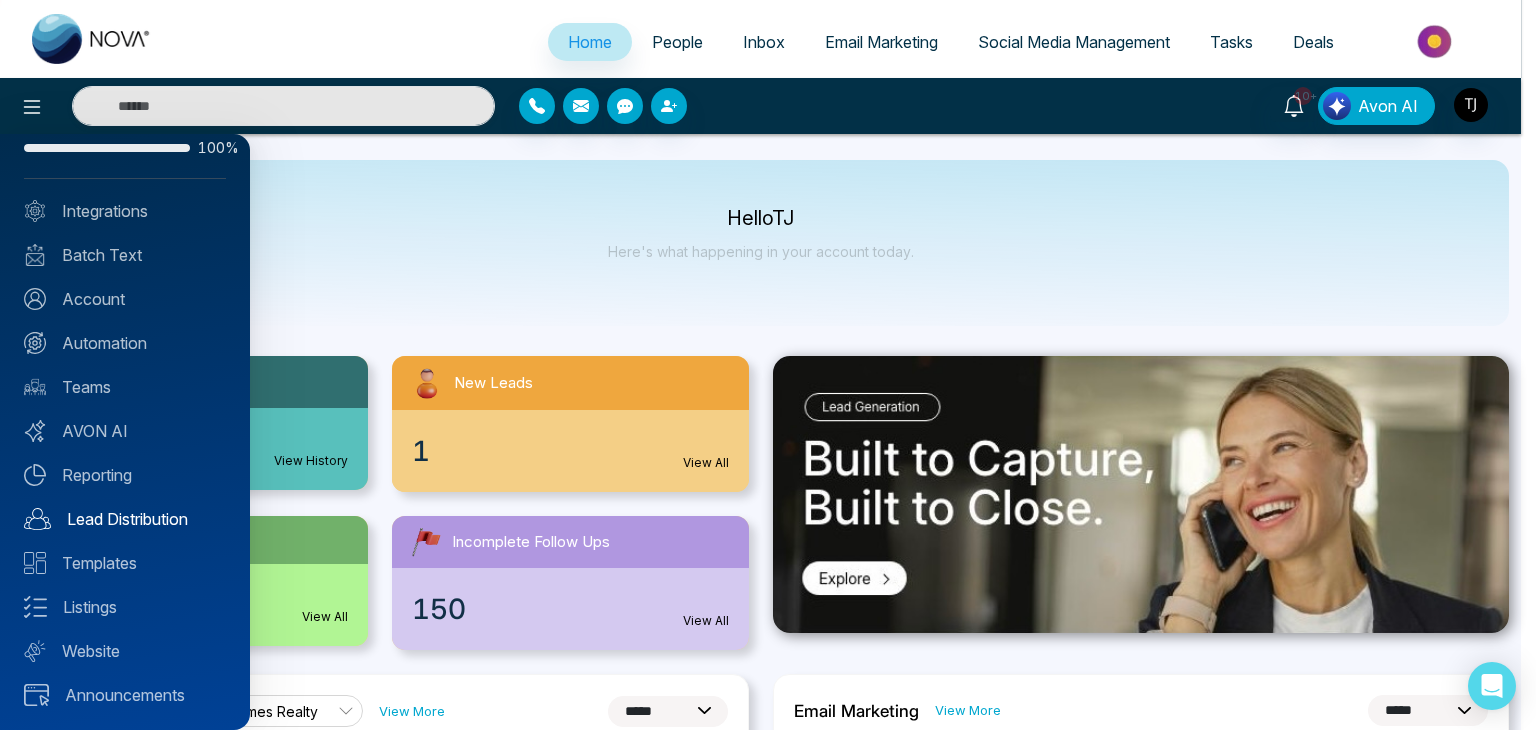 click on "Lead Distribution" at bounding box center (125, 519) 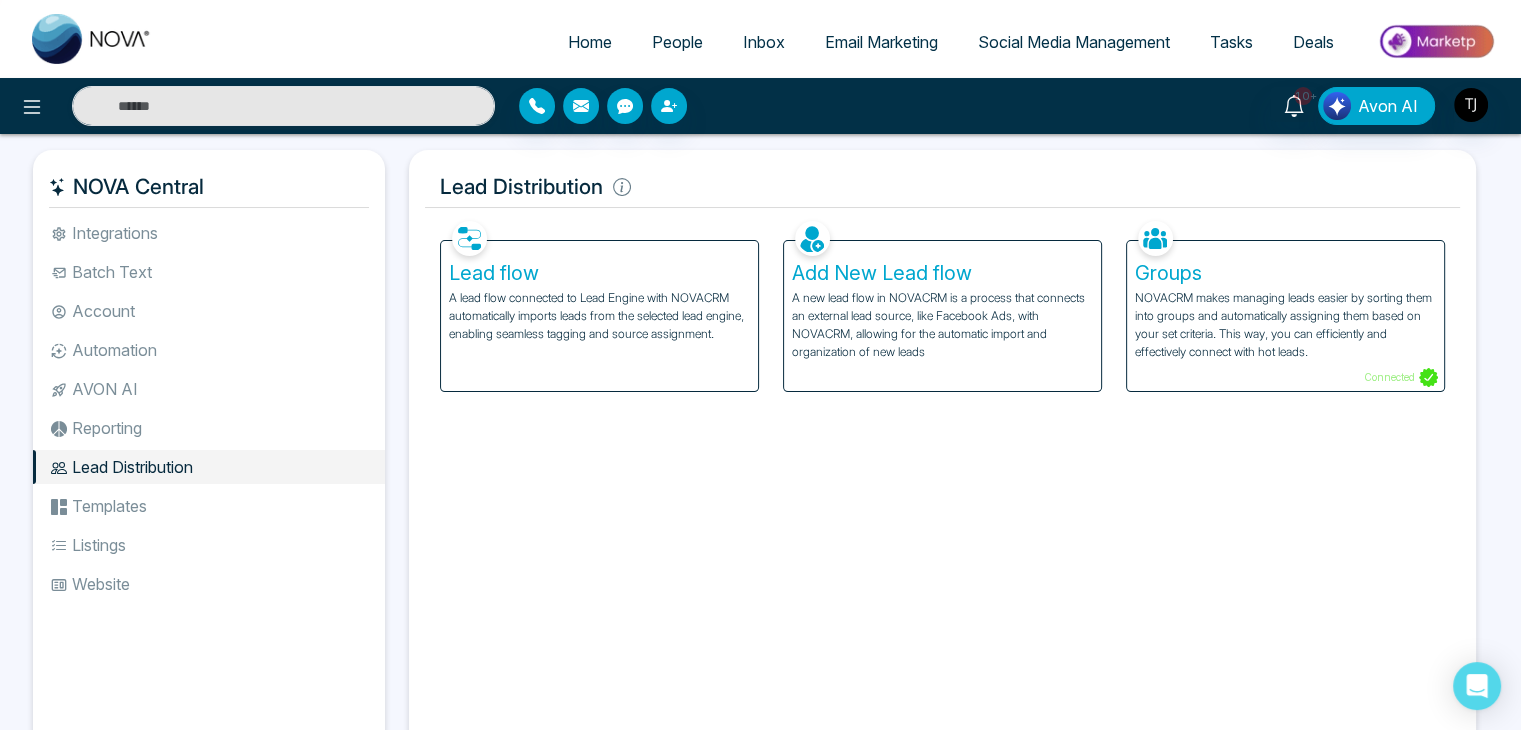 click on "A lead flow connected to Lead Engine with NOVACRM automatically imports leads from the selected lead engine, enabling seamless tagging and source assignment." at bounding box center (599, 316) 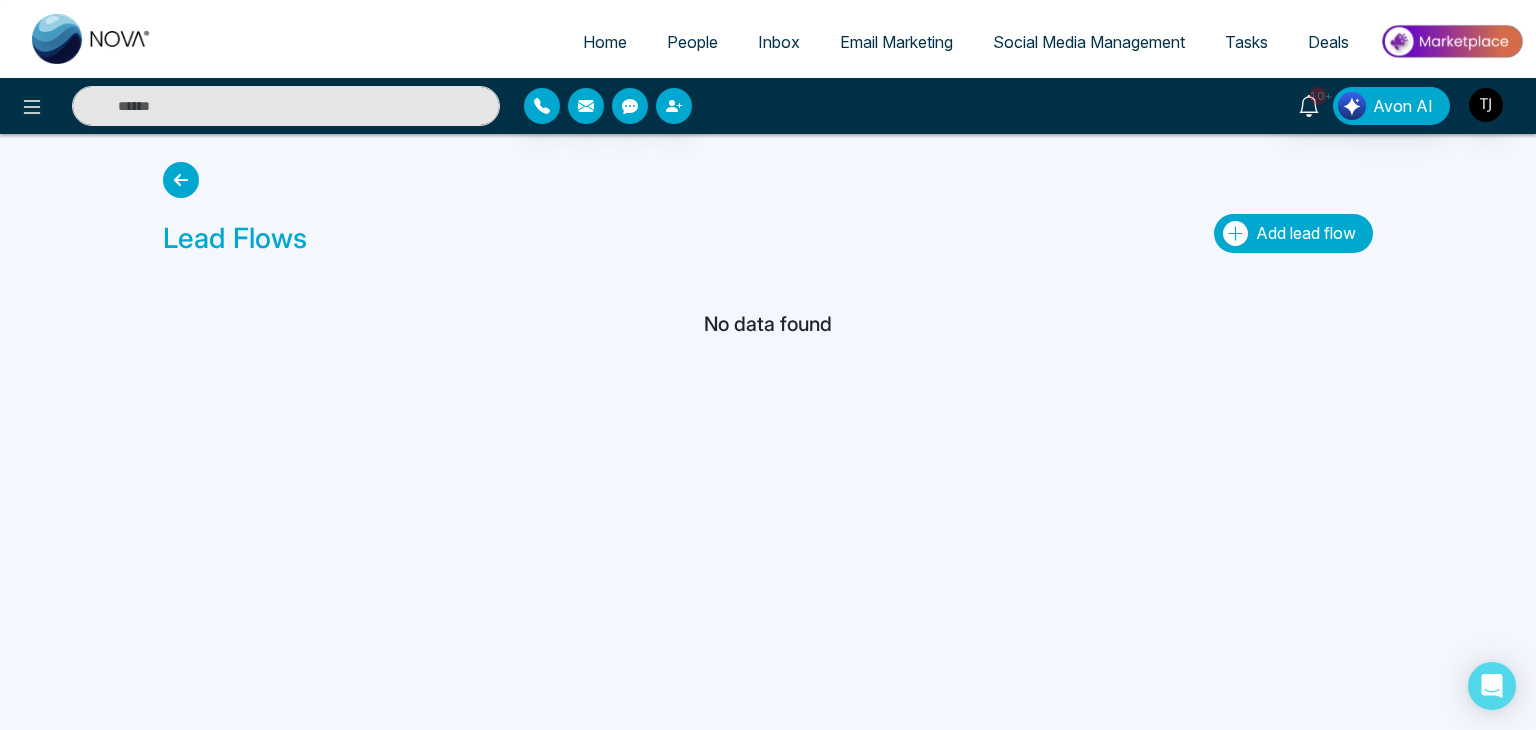 click on "Add lead flow" at bounding box center [1306, 233] 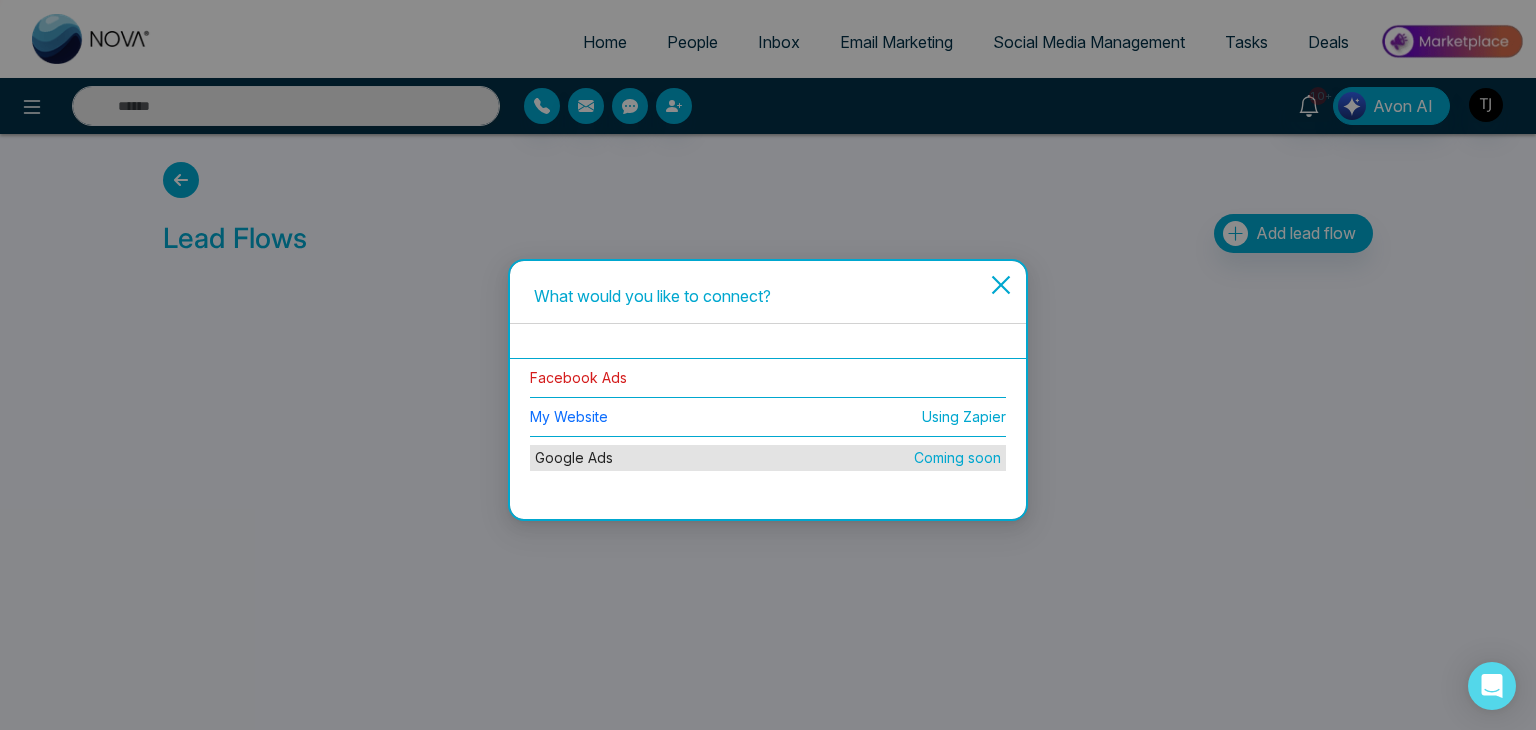 click on "Facebook Ads" at bounding box center [578, 377] 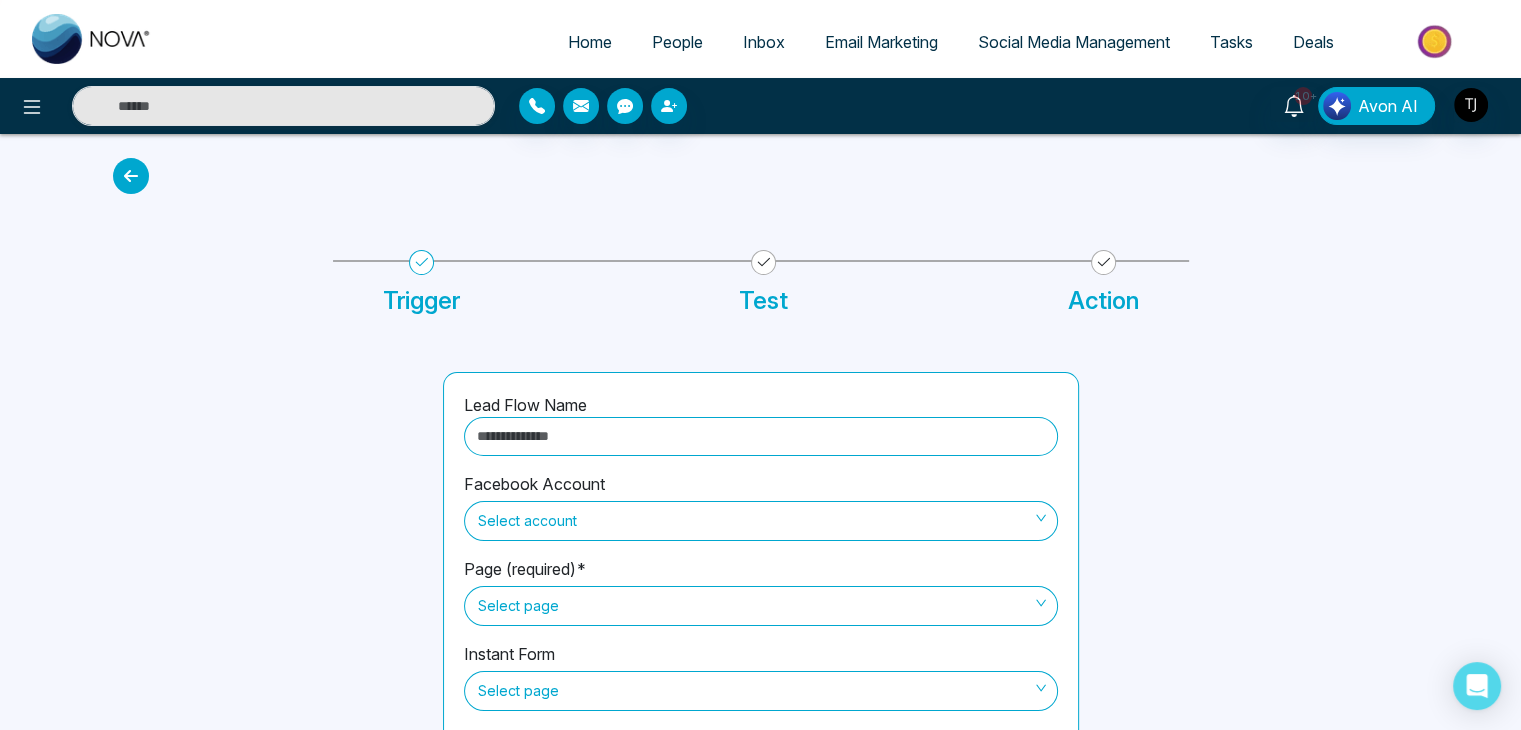 scroll, scrollTop: 79, scrollLeft: 0, axis: vertical 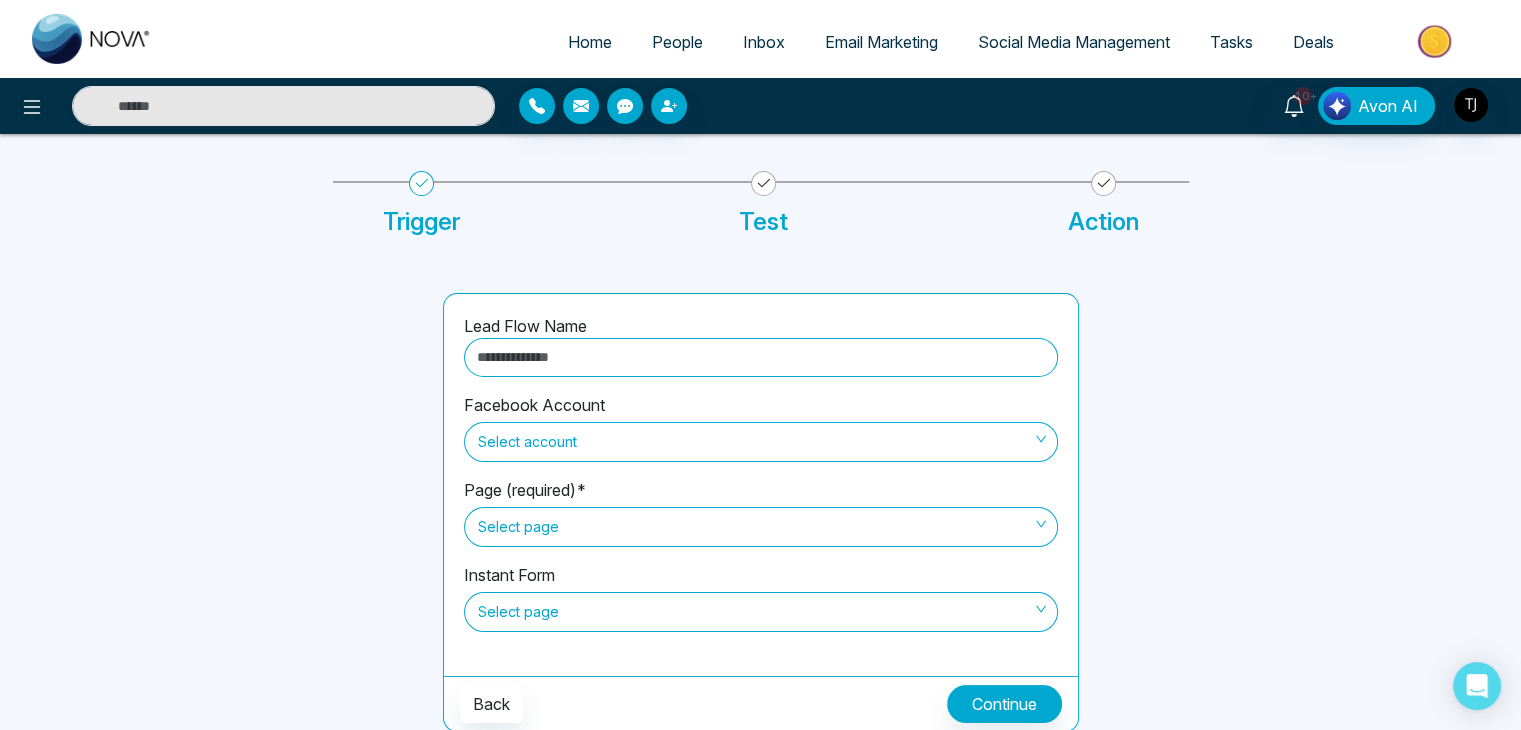 click at bounding box center (761, 357) 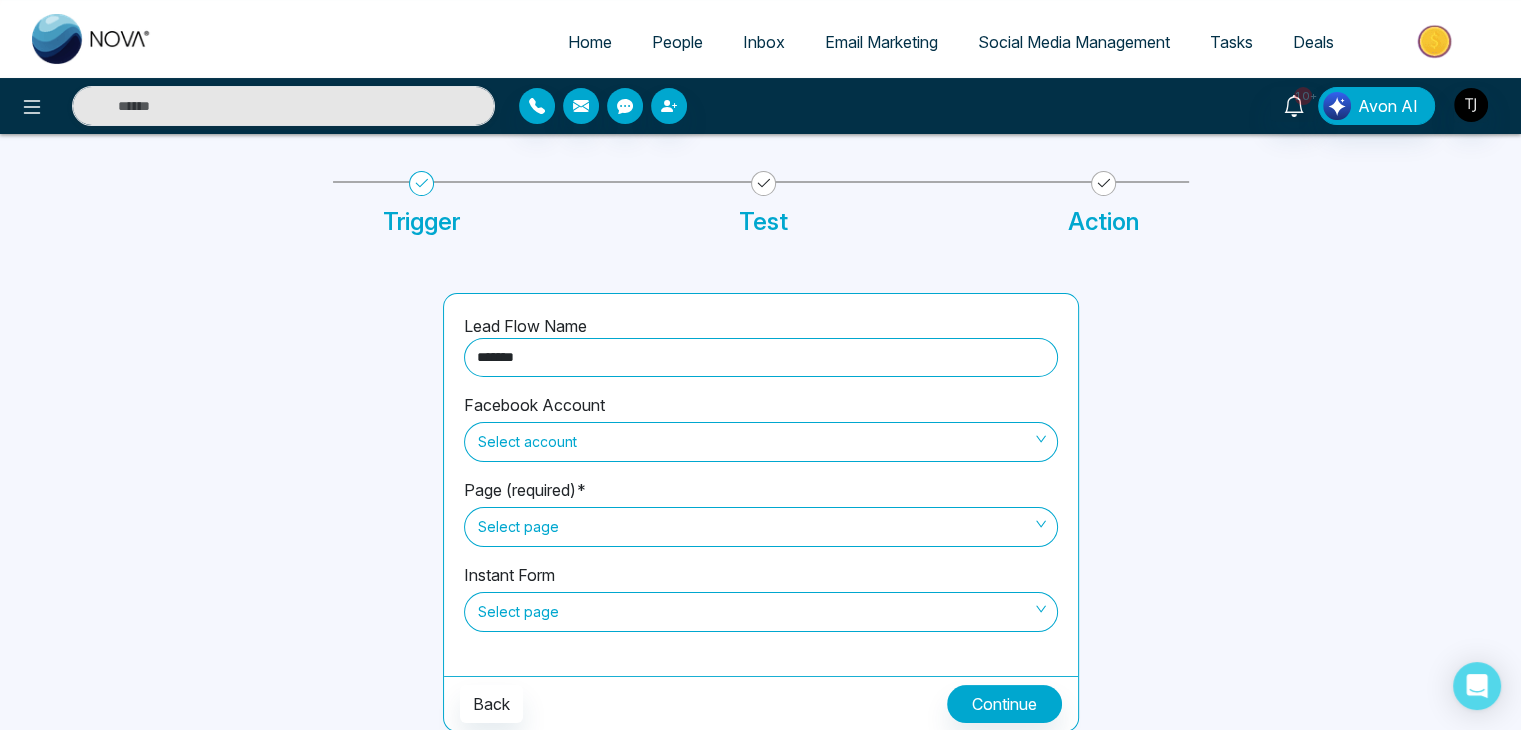 type on "*******" 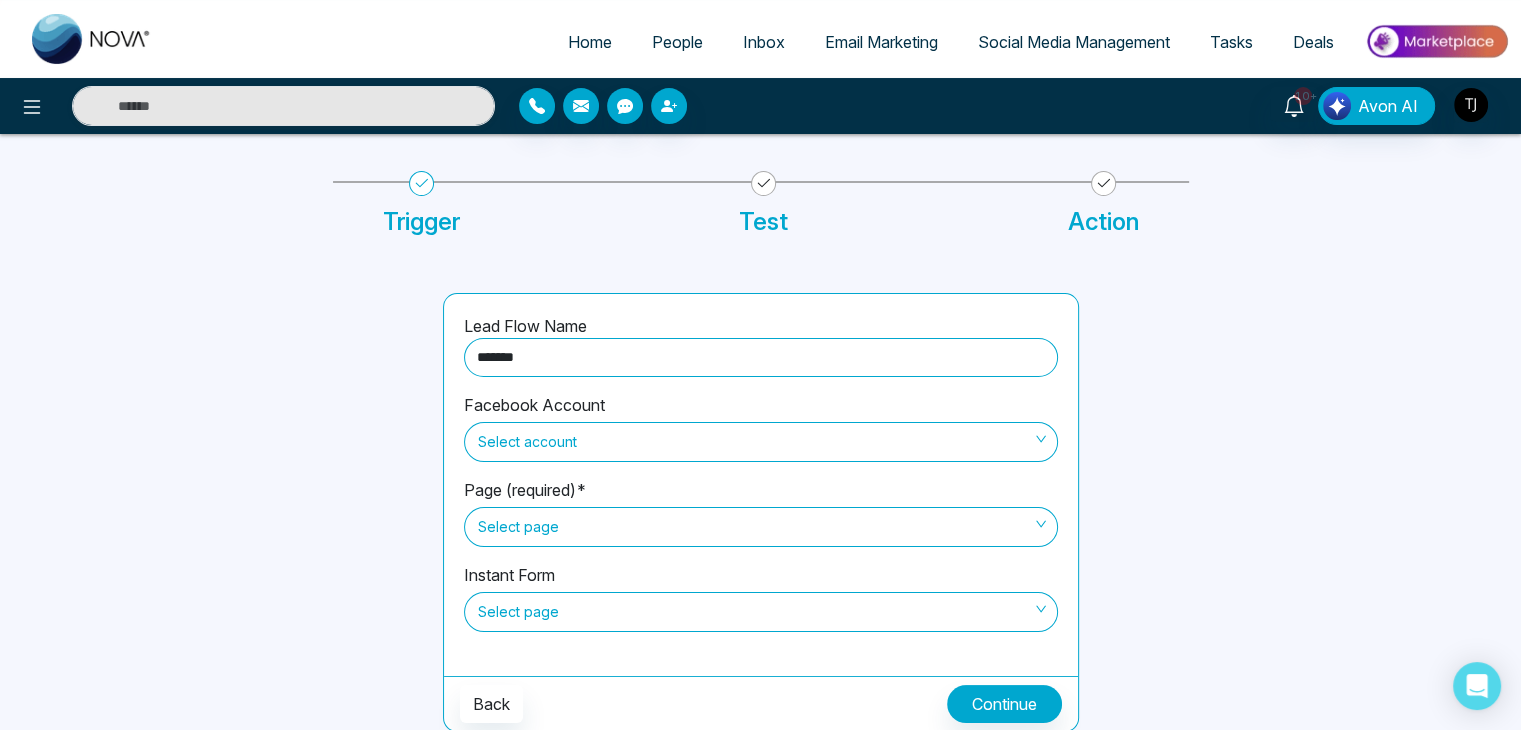 click at bounding box center [266, 512] 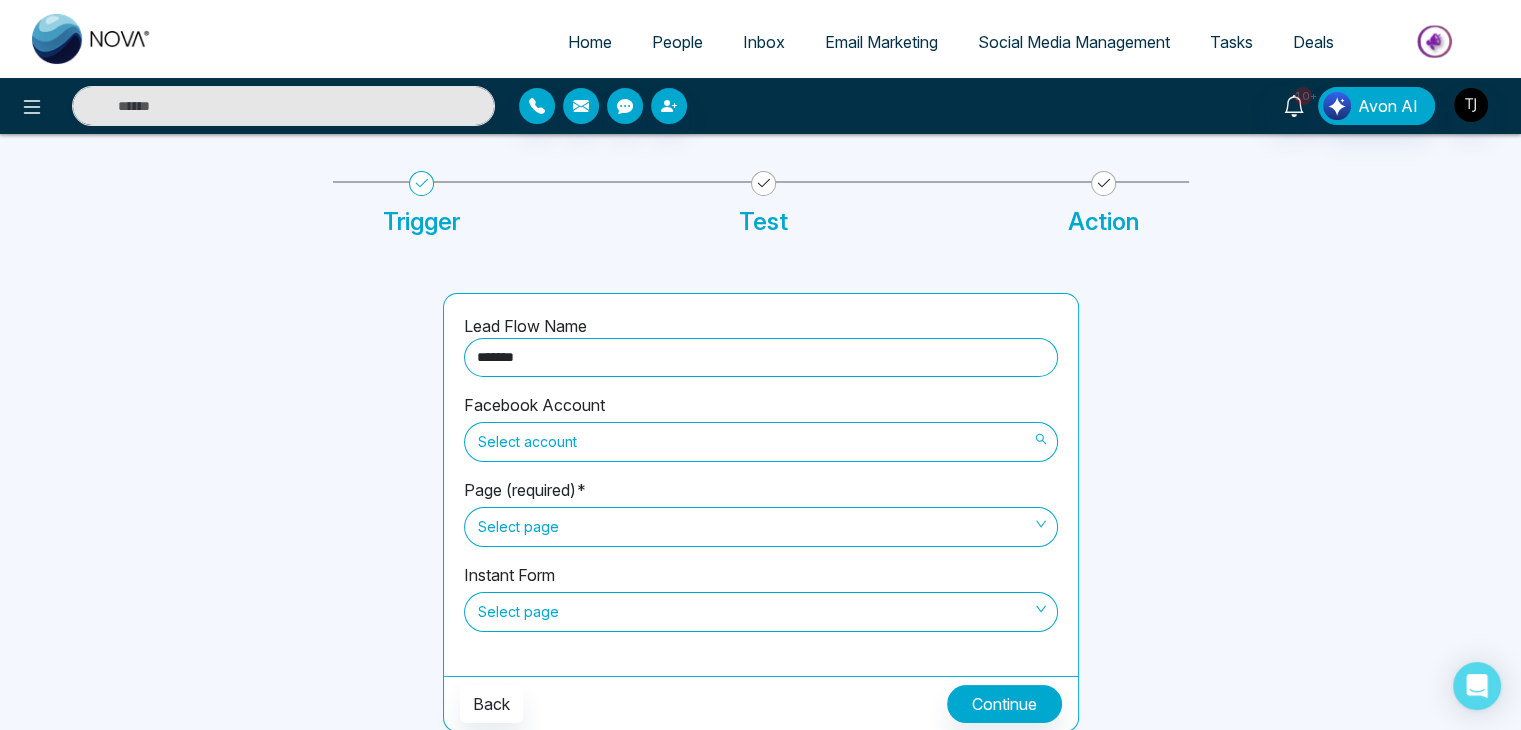 click on "Select account" at bounding box center [761, 442] 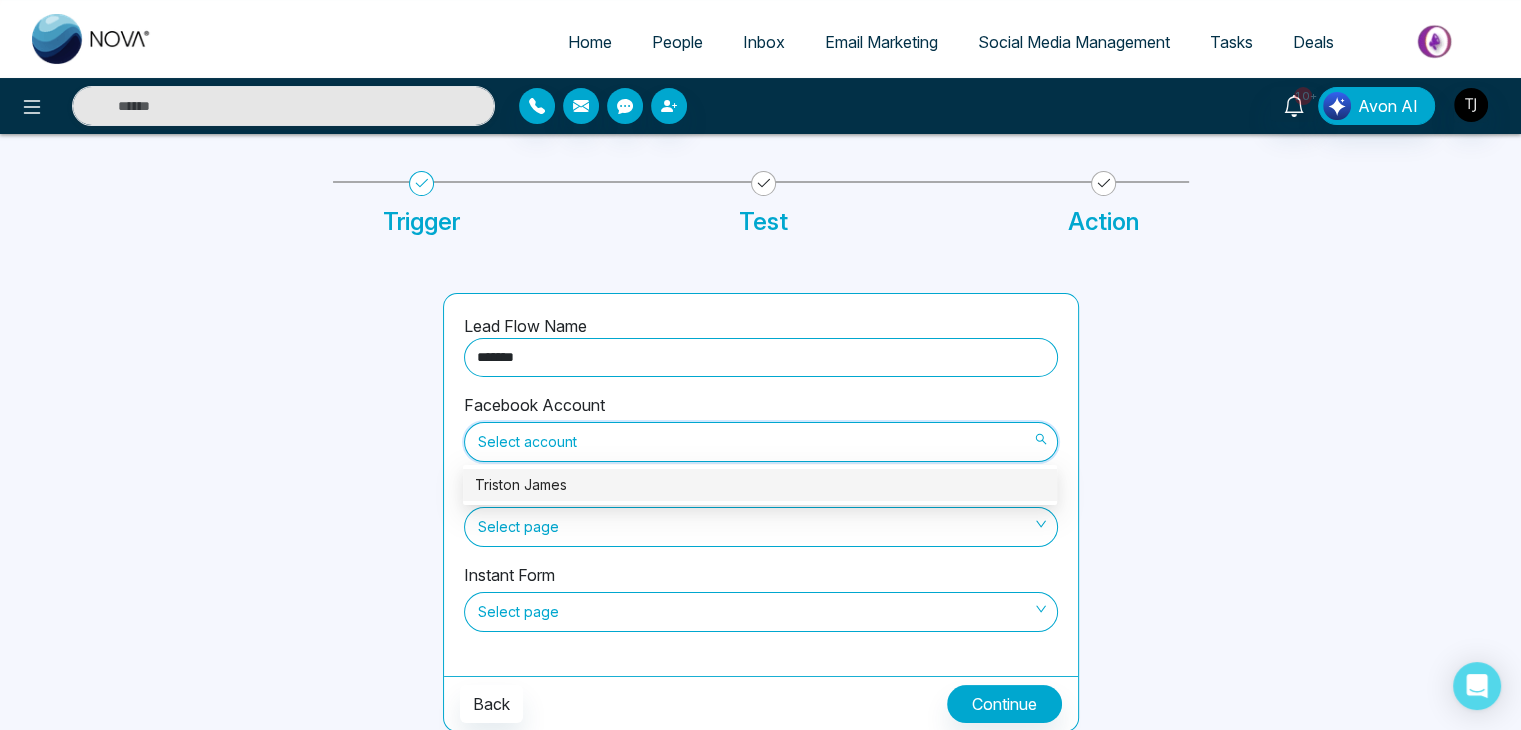click on "Triston James" at bounding box center [760, 485] 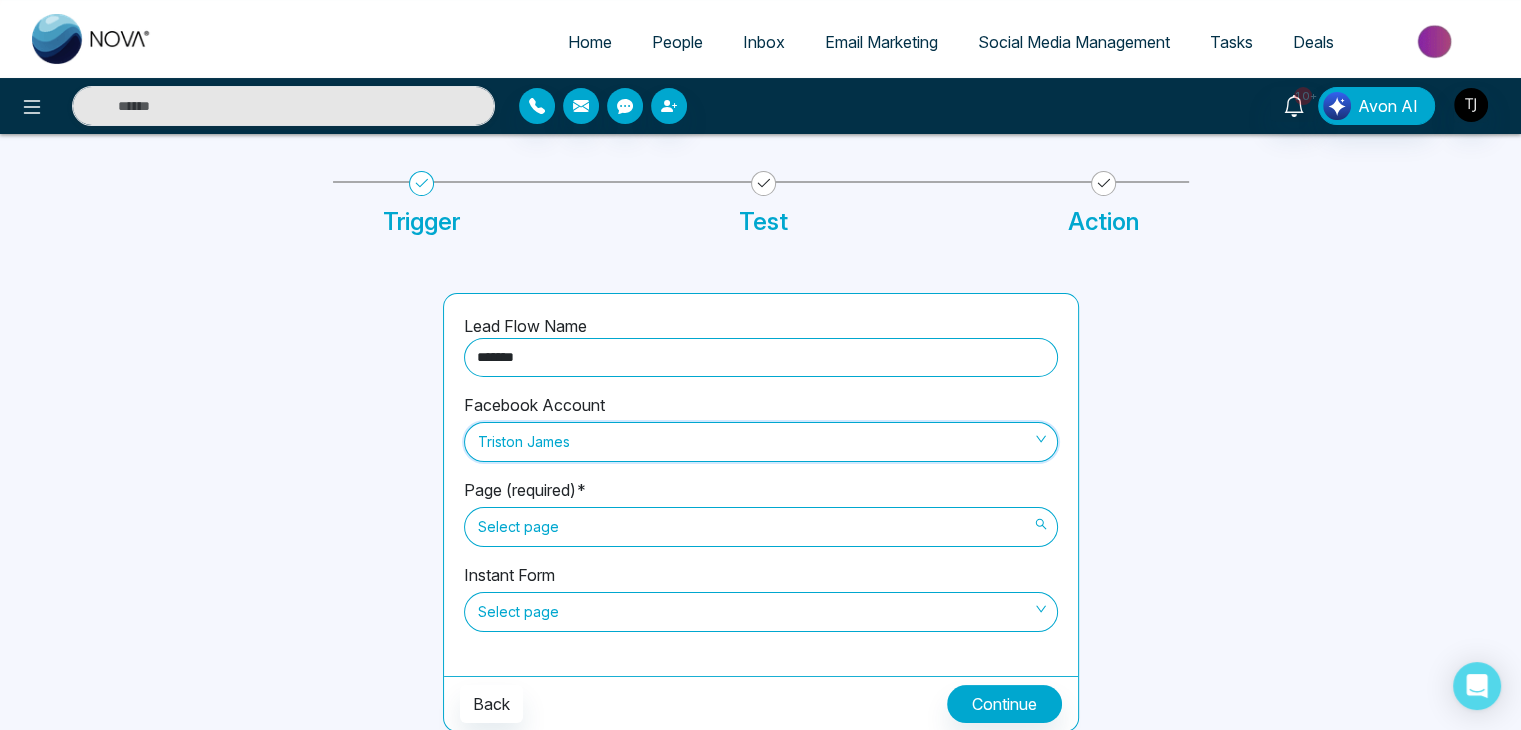 click on "Select page" at bounding box center [761, 527] 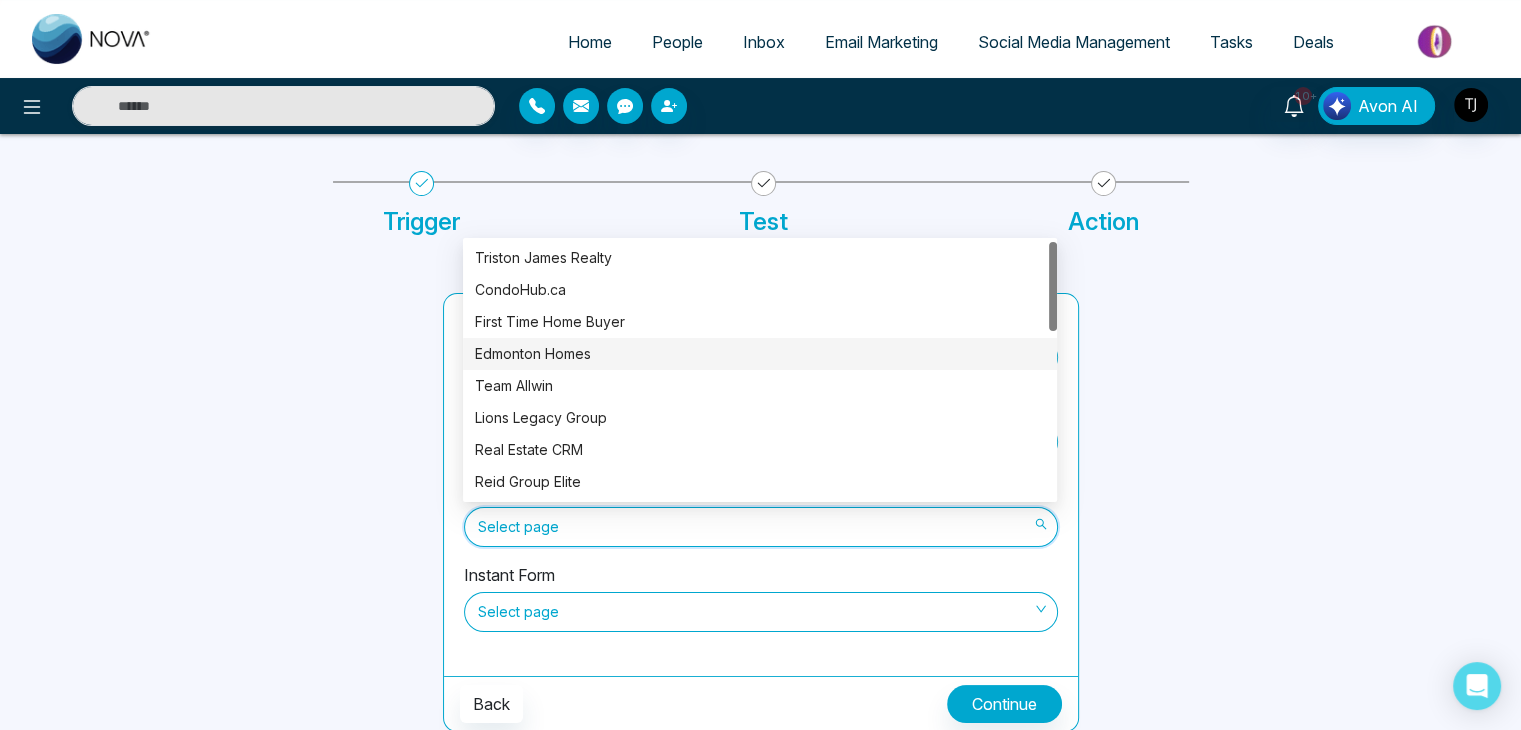 click on "Edmonton Homes" at bounding box center (760, 354) 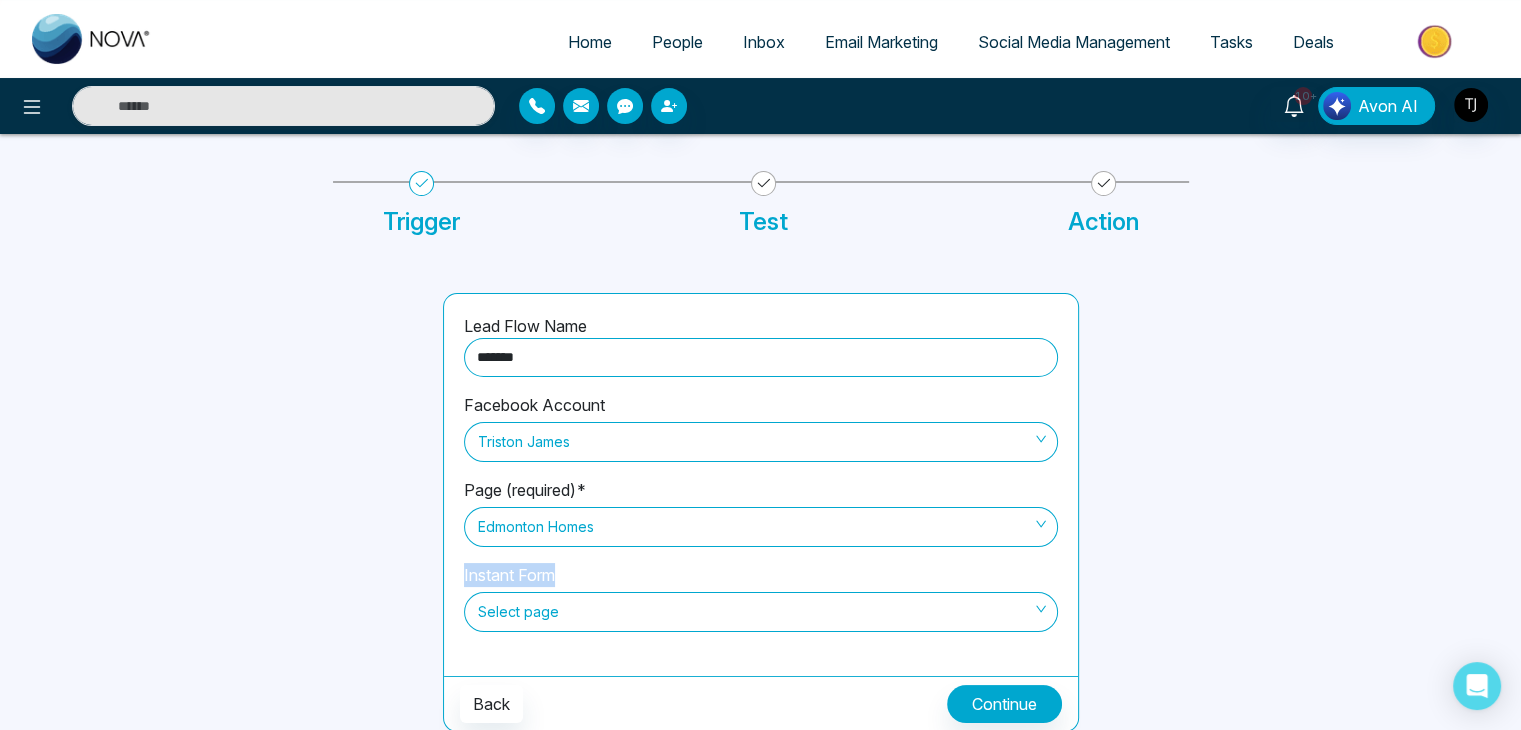 drag, startPoint x: 458, startPoint y: 575, endPoint x: 582, endPoint y: 584, distance: 124.32619 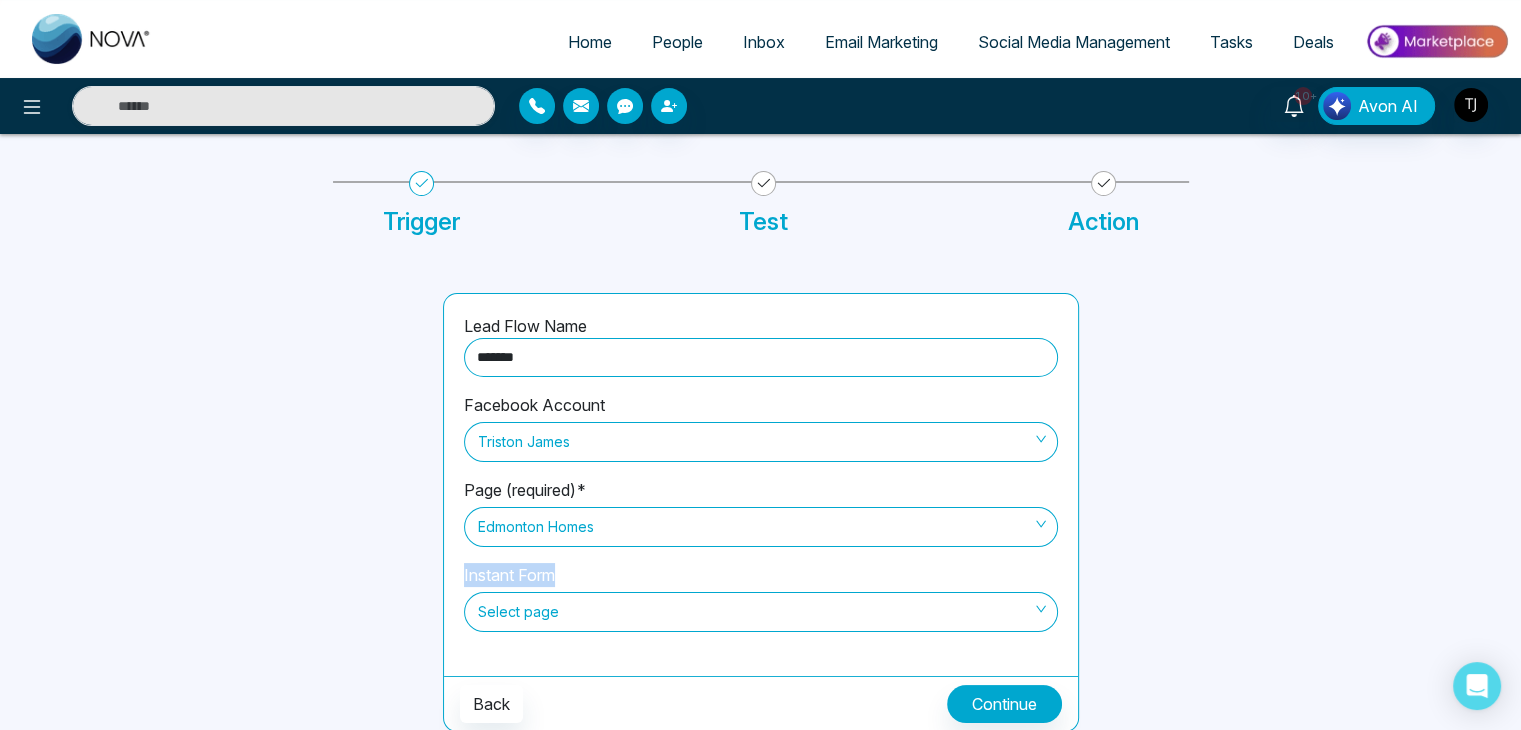 click on "Lead Flow Name ******* Facebook Account Triston James Page (required)* Edmonton Homes Instant Form Select page" at bounding box center (761, 485) 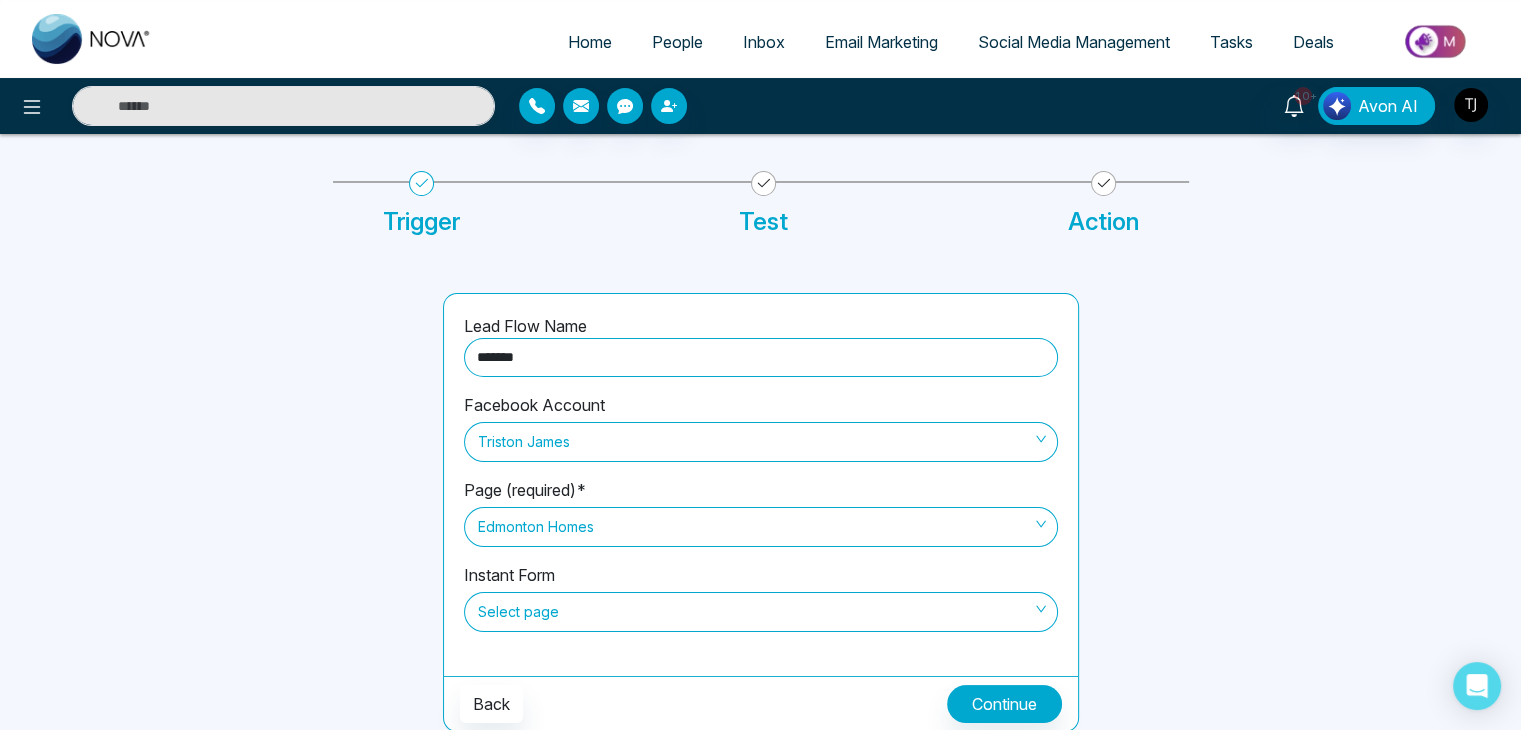 click on "Page (required)* Edmonton Homes" at bounding box center (761, 520) 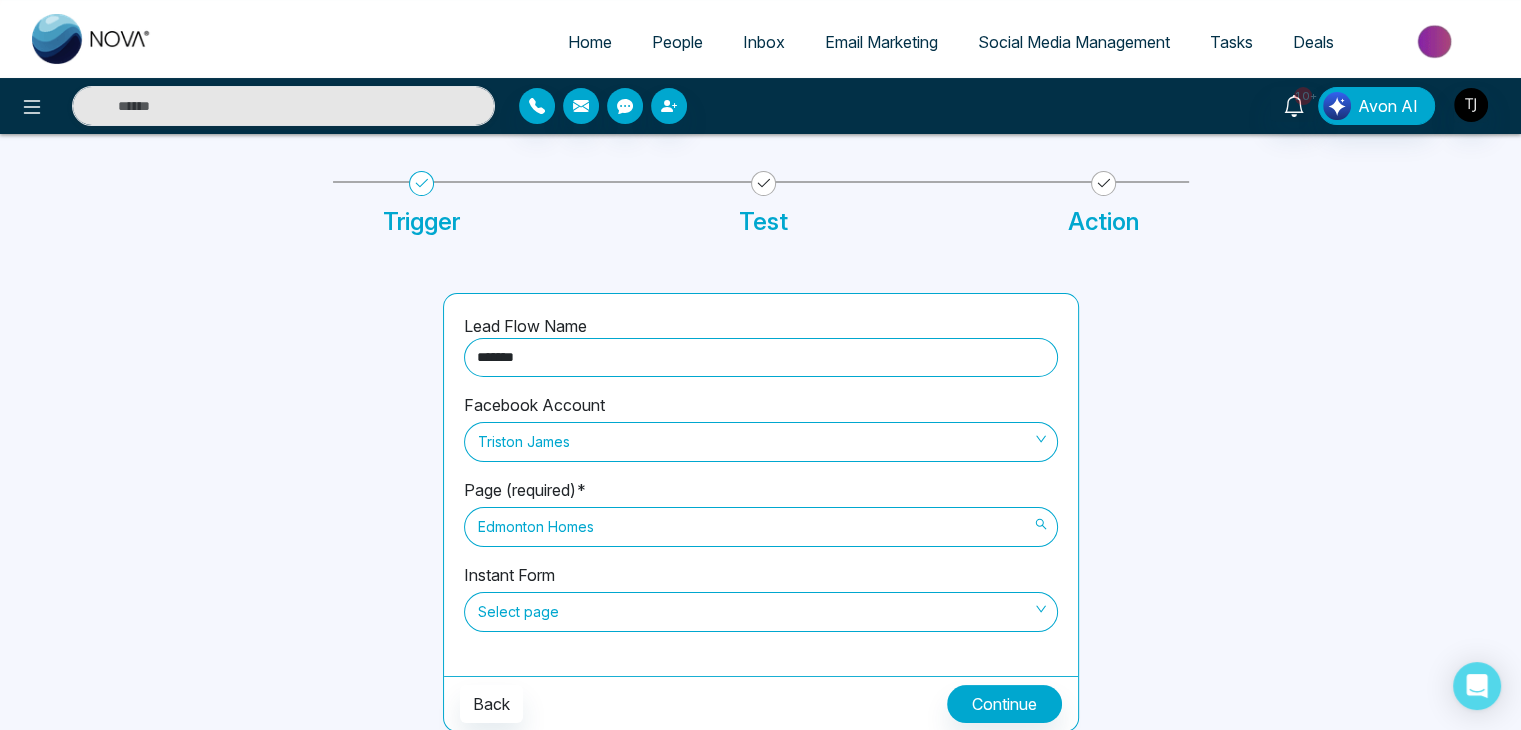 click on "Edmonton Homes" at bounding box center (761, 527) 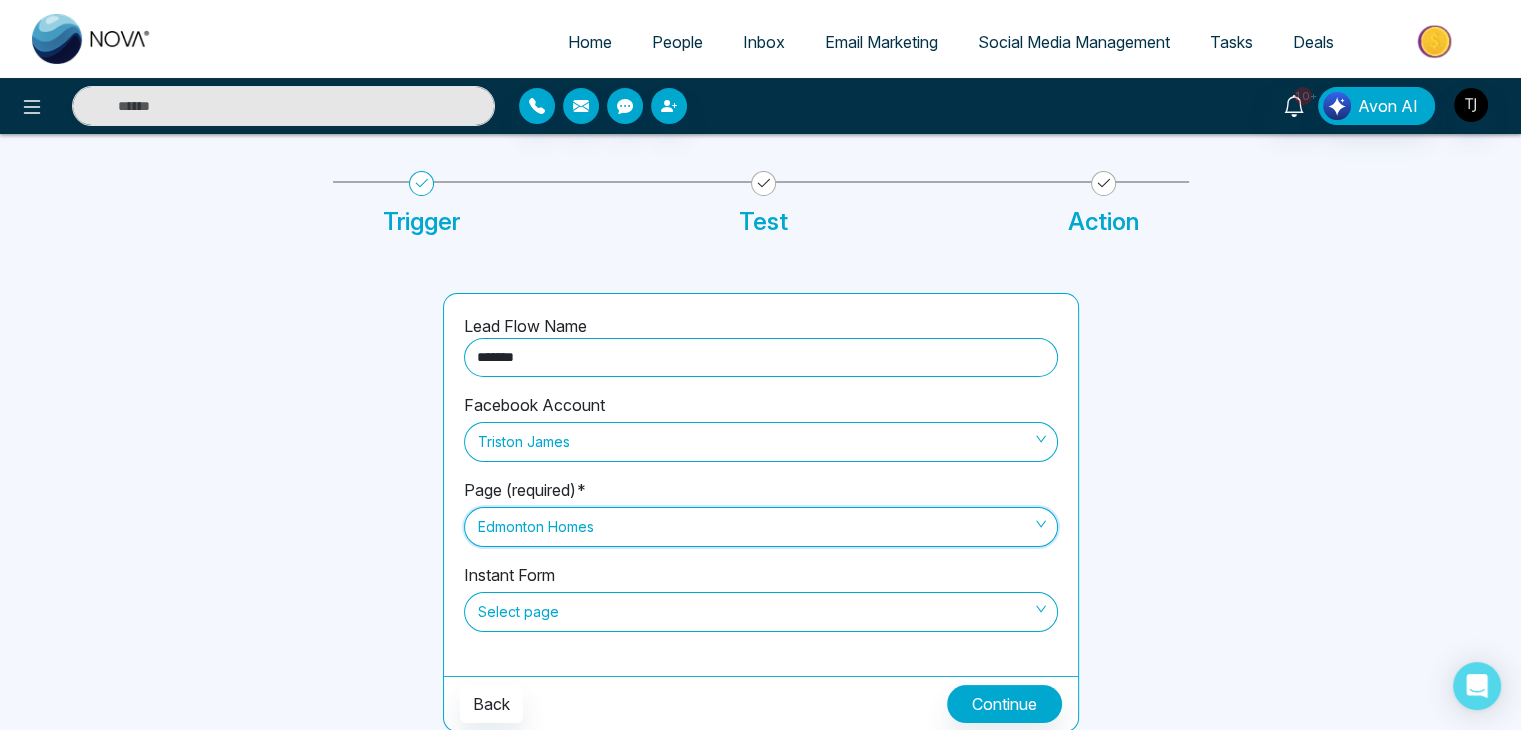 click on "Edmonton Homes" at bounding box center [761, 527] 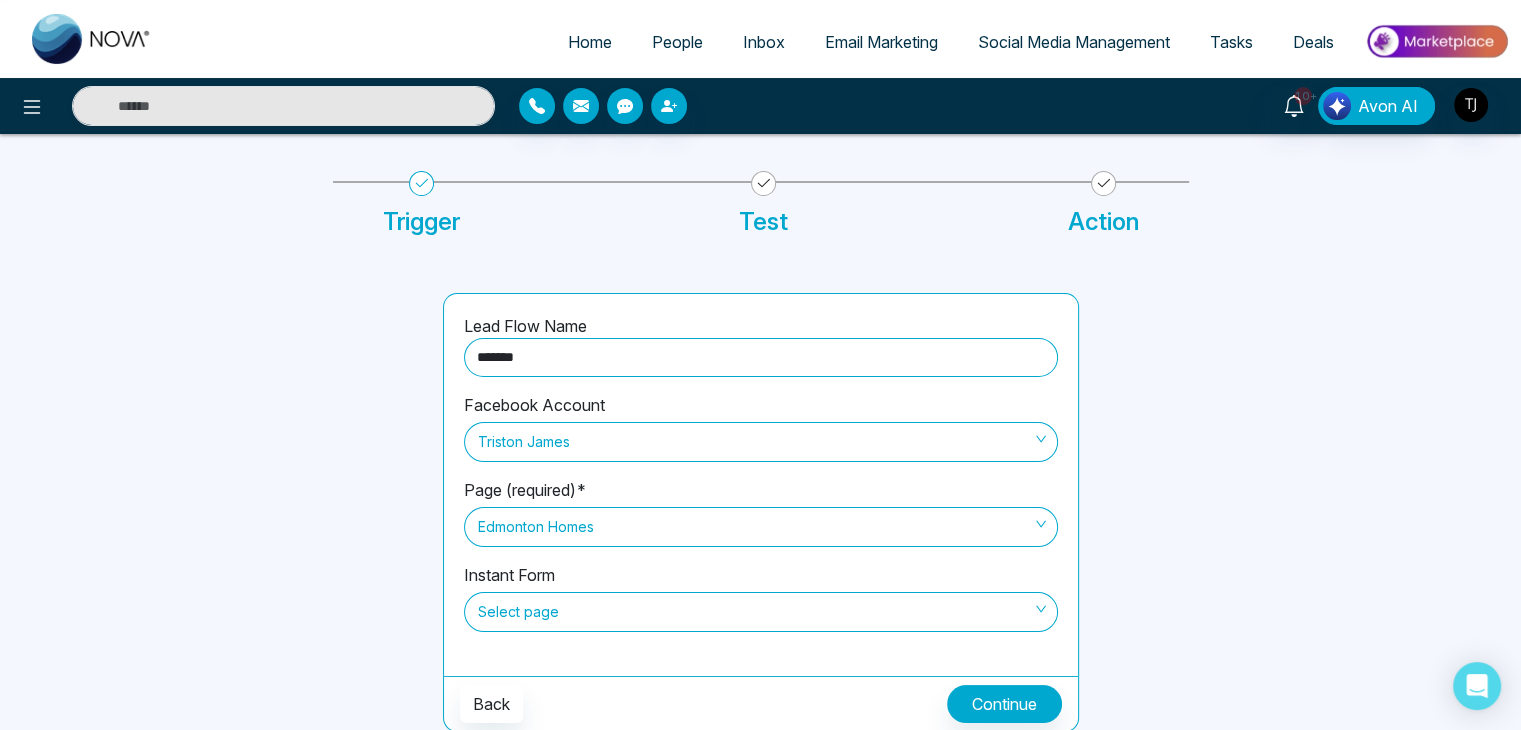 click at bounding box center [266, 512] 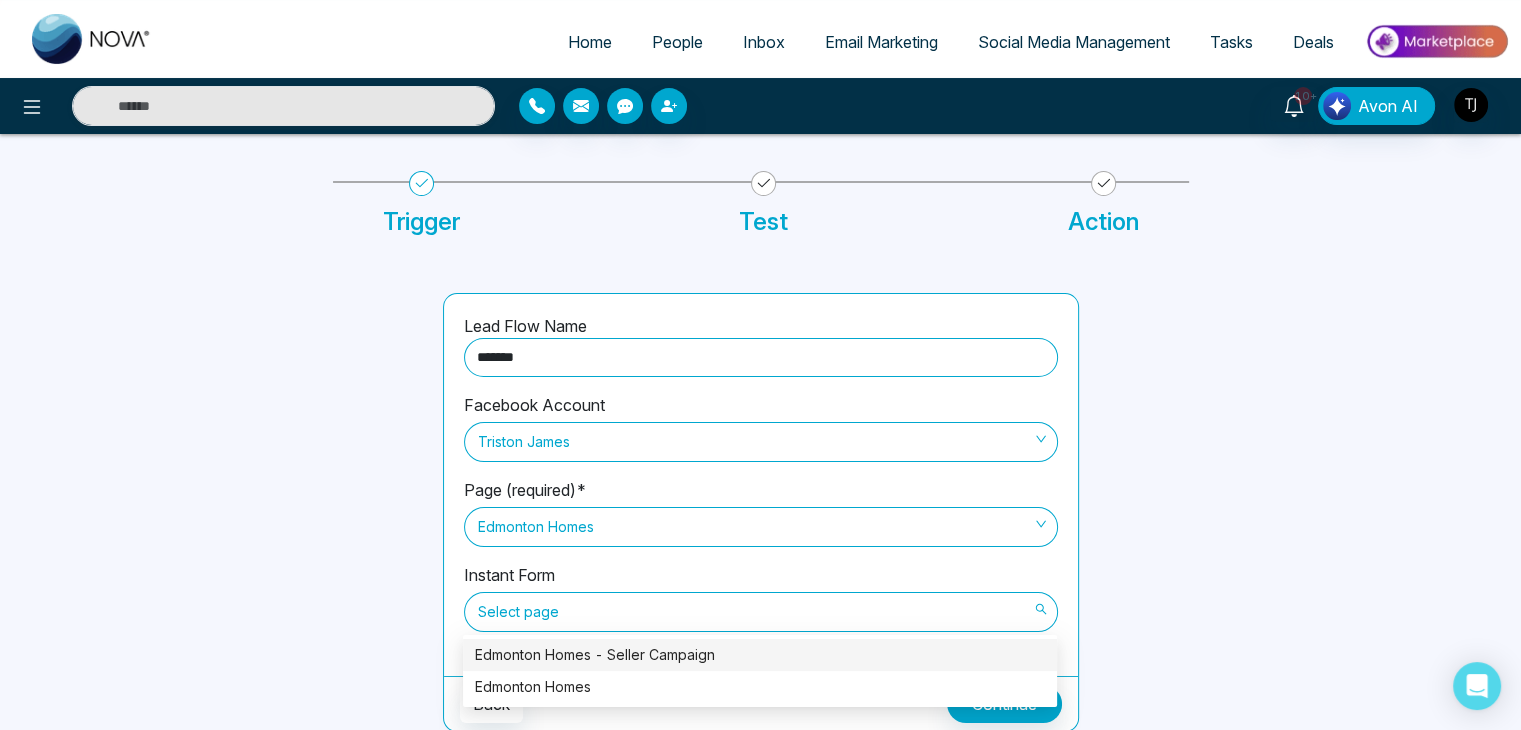click on "Select page" at bounding box center (761, 612) 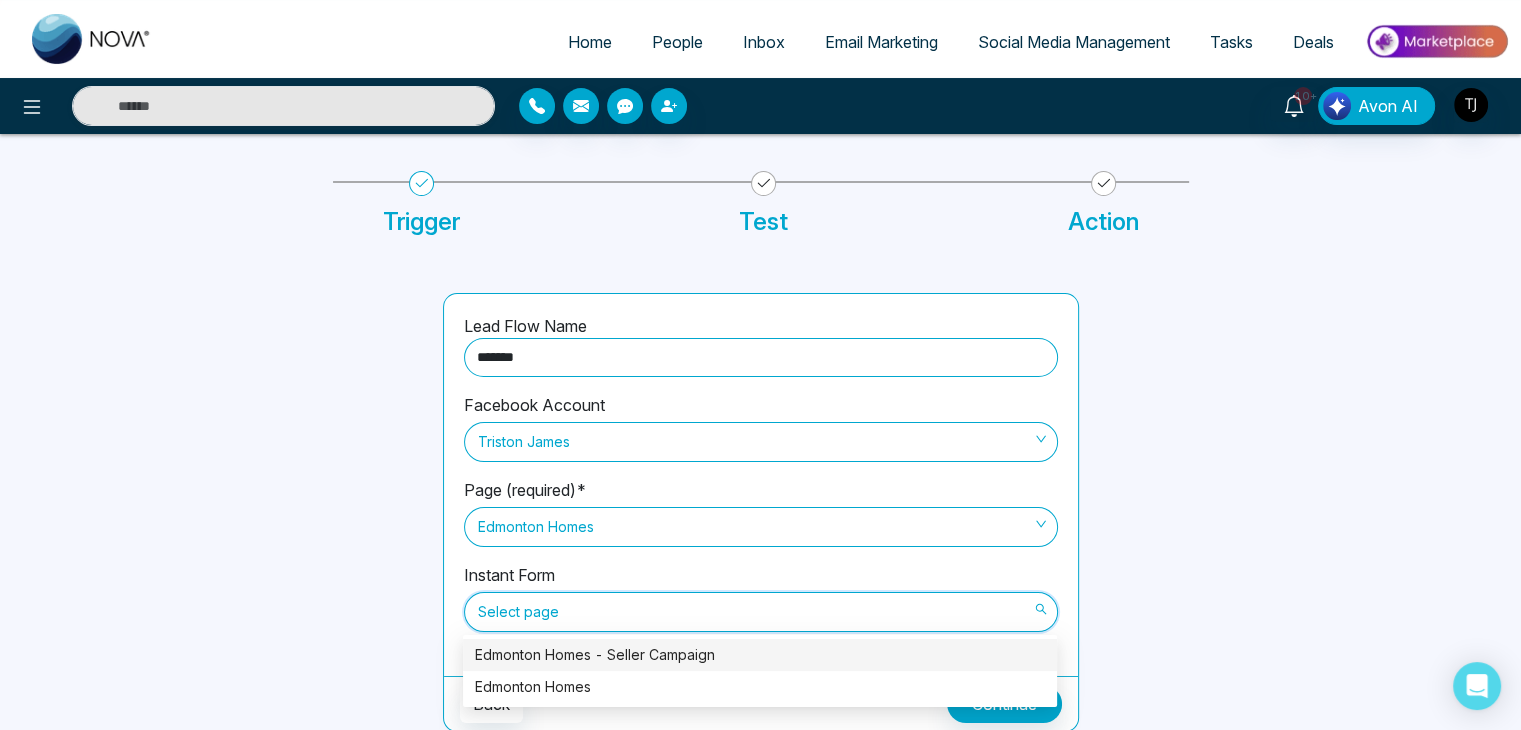 click on "Select page" at bounding box center [761, 612] 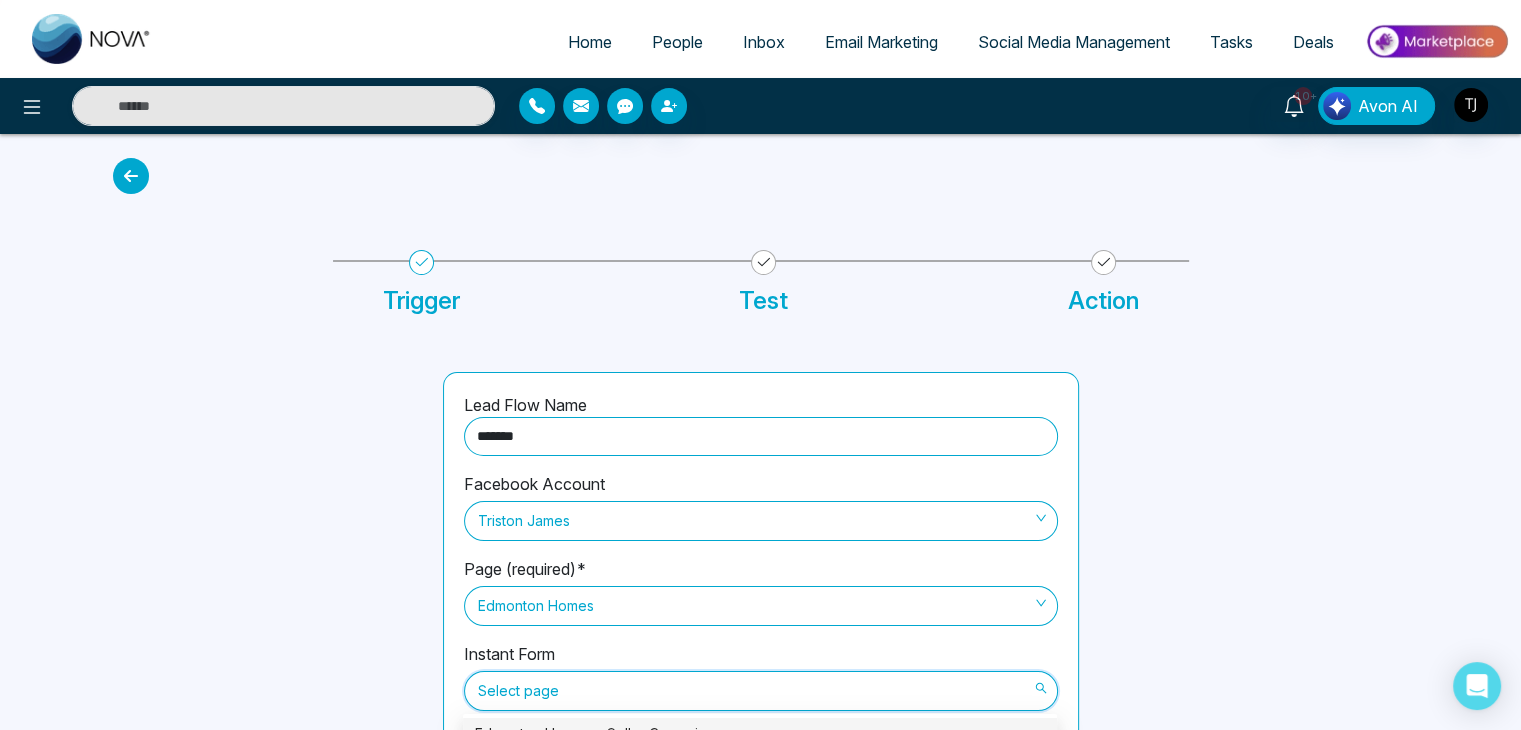 scroll, scrollTop: 79, scrollLeft: 0, axis: vertical 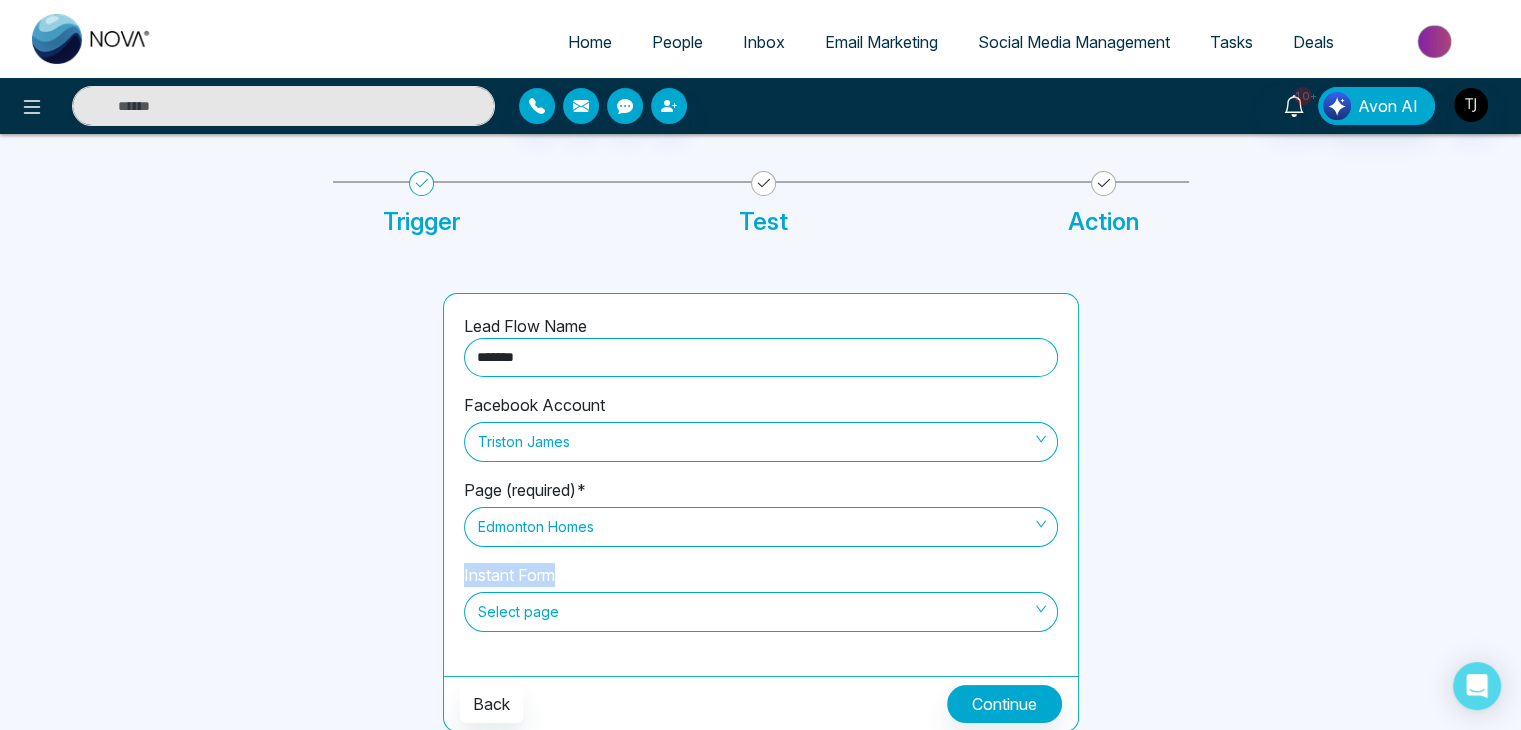 drag, startPoint x: 456, startPoint y: 577, endPoint x: 596, endPoint y: 578, distance: 140.00357 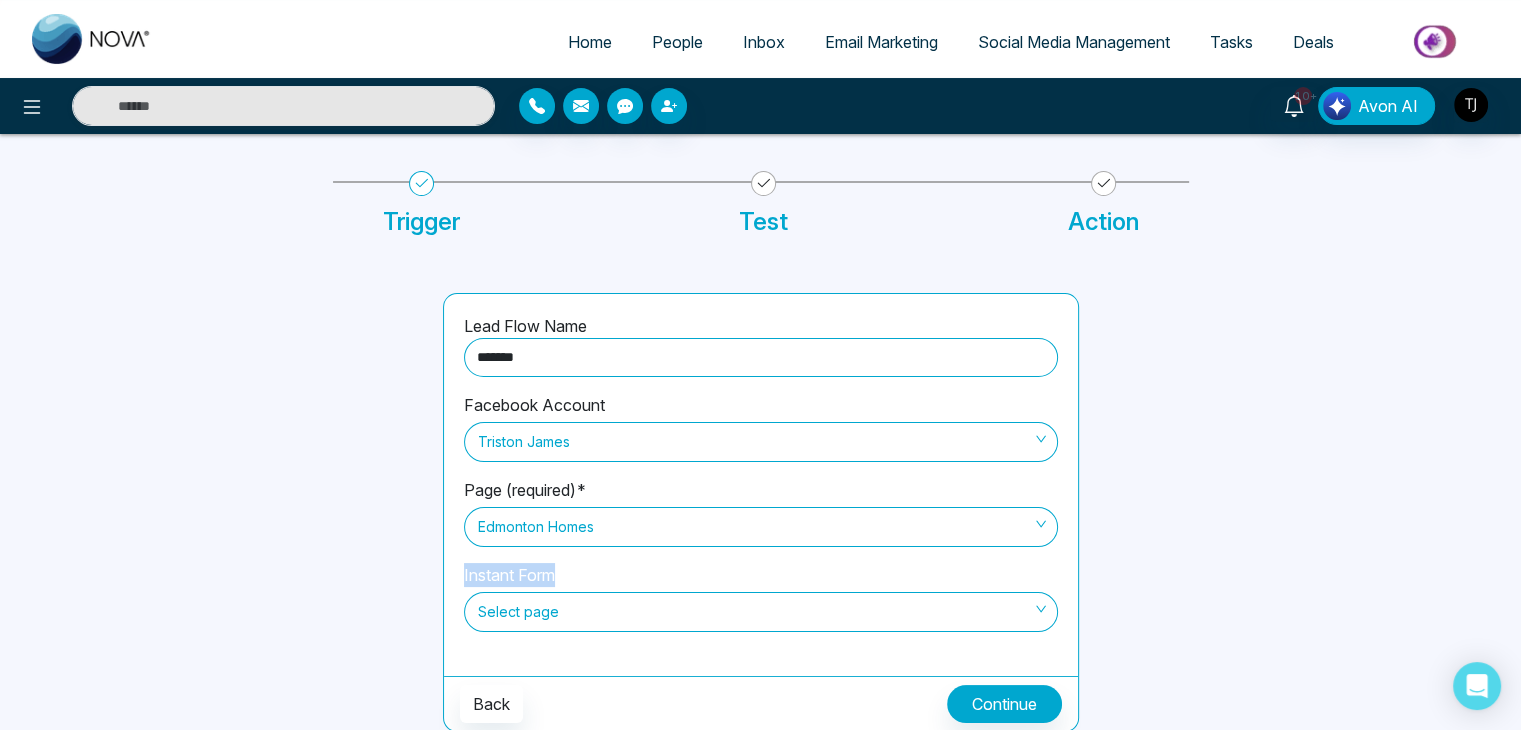 click on "Lead Flow Name ******* Facebook Account Triston James Page (required)* Edmonton Homes Instant Form Select page" at bounding box center [761, 485] 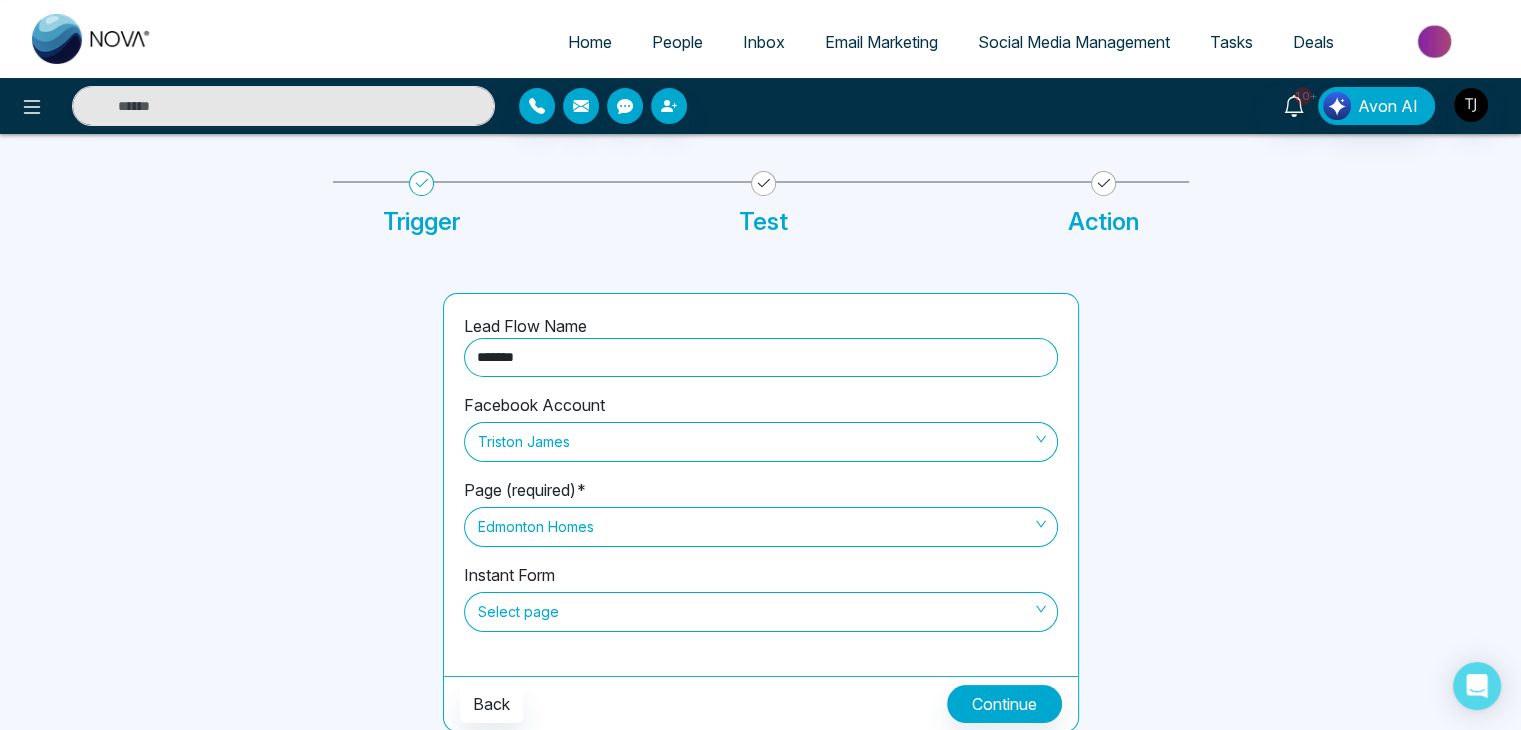 click on "Instant Form Select page" at bounding box center [761, 609] 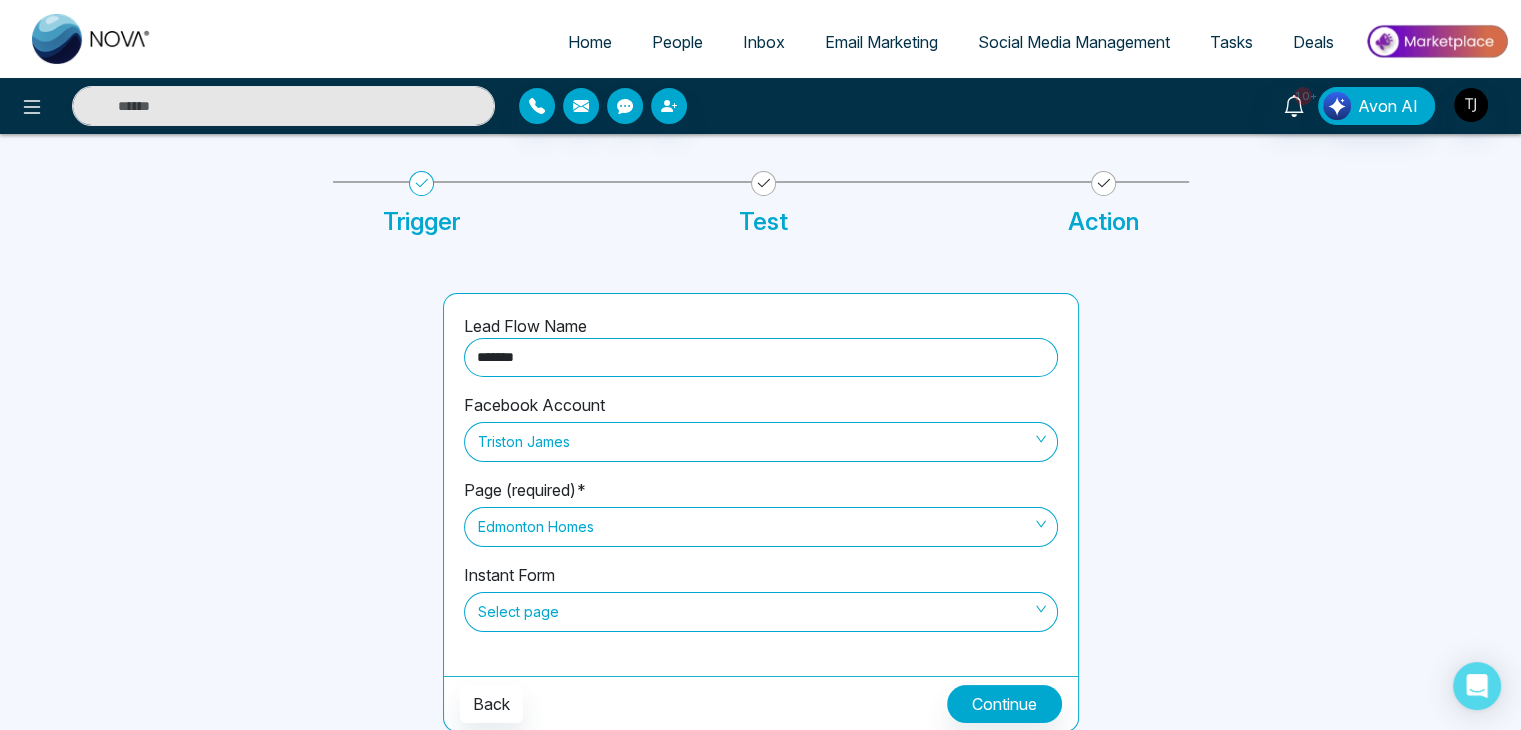 click on "Select page" at bounding box center [761, 612] 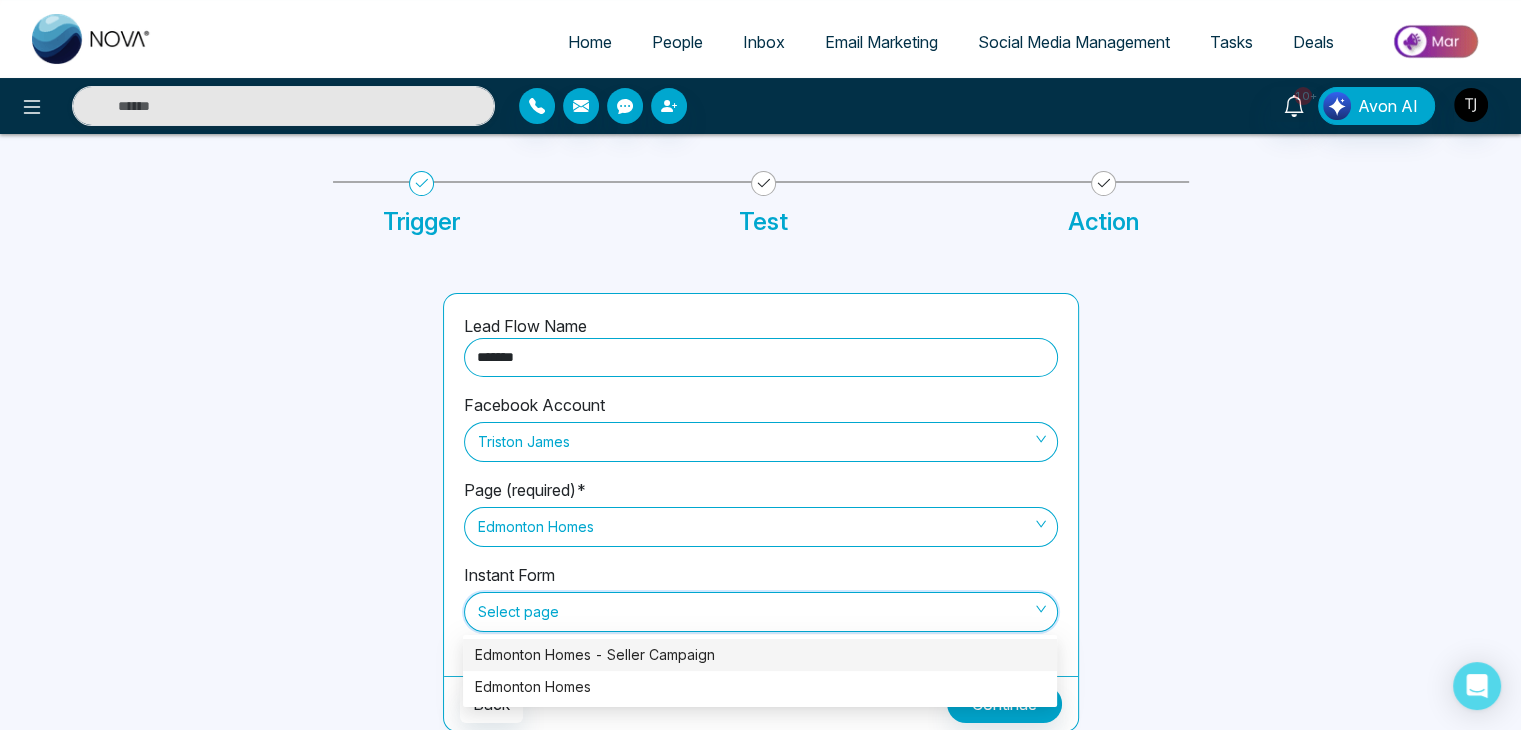 click on "Select page" at bounding box center [761, 612] 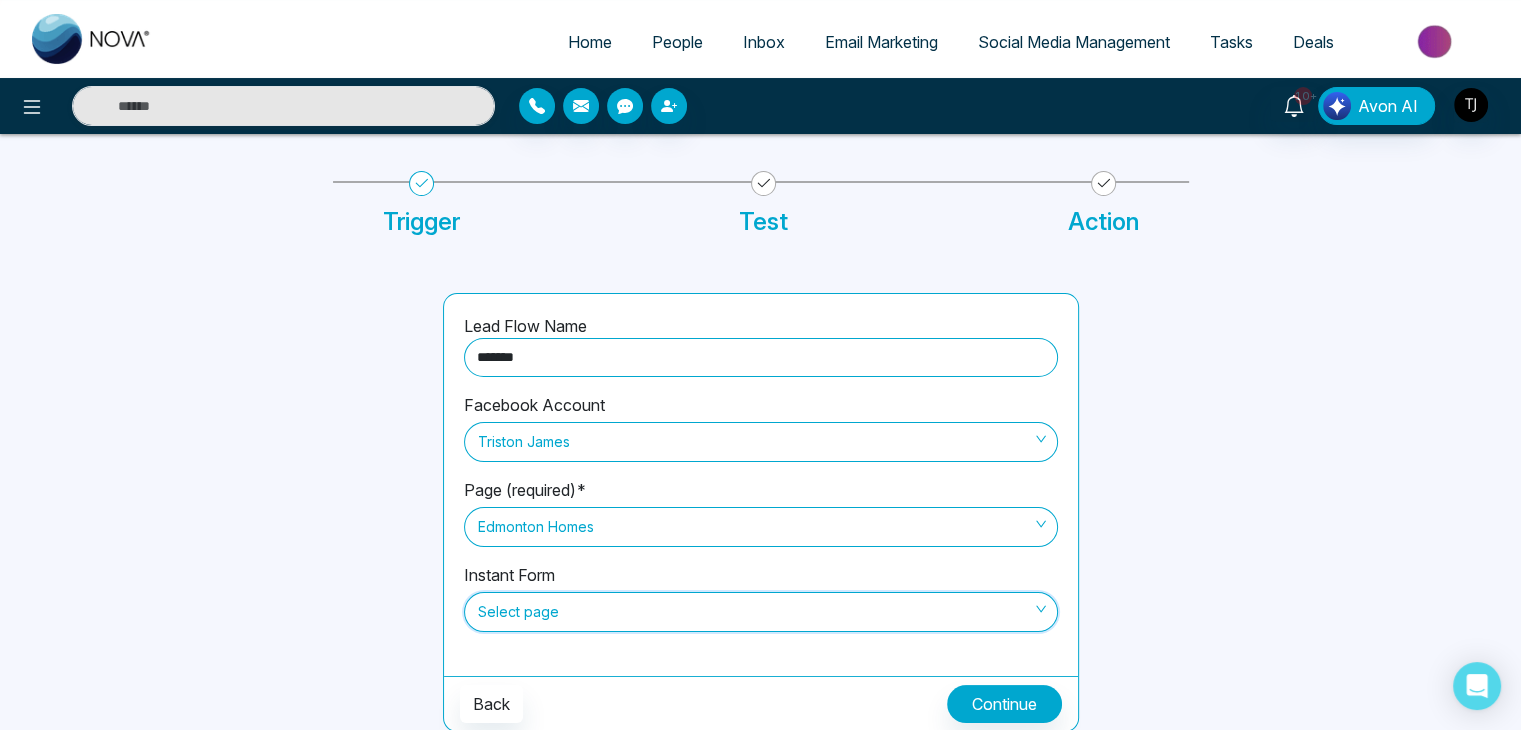 click at bounding box center (1256, 512) 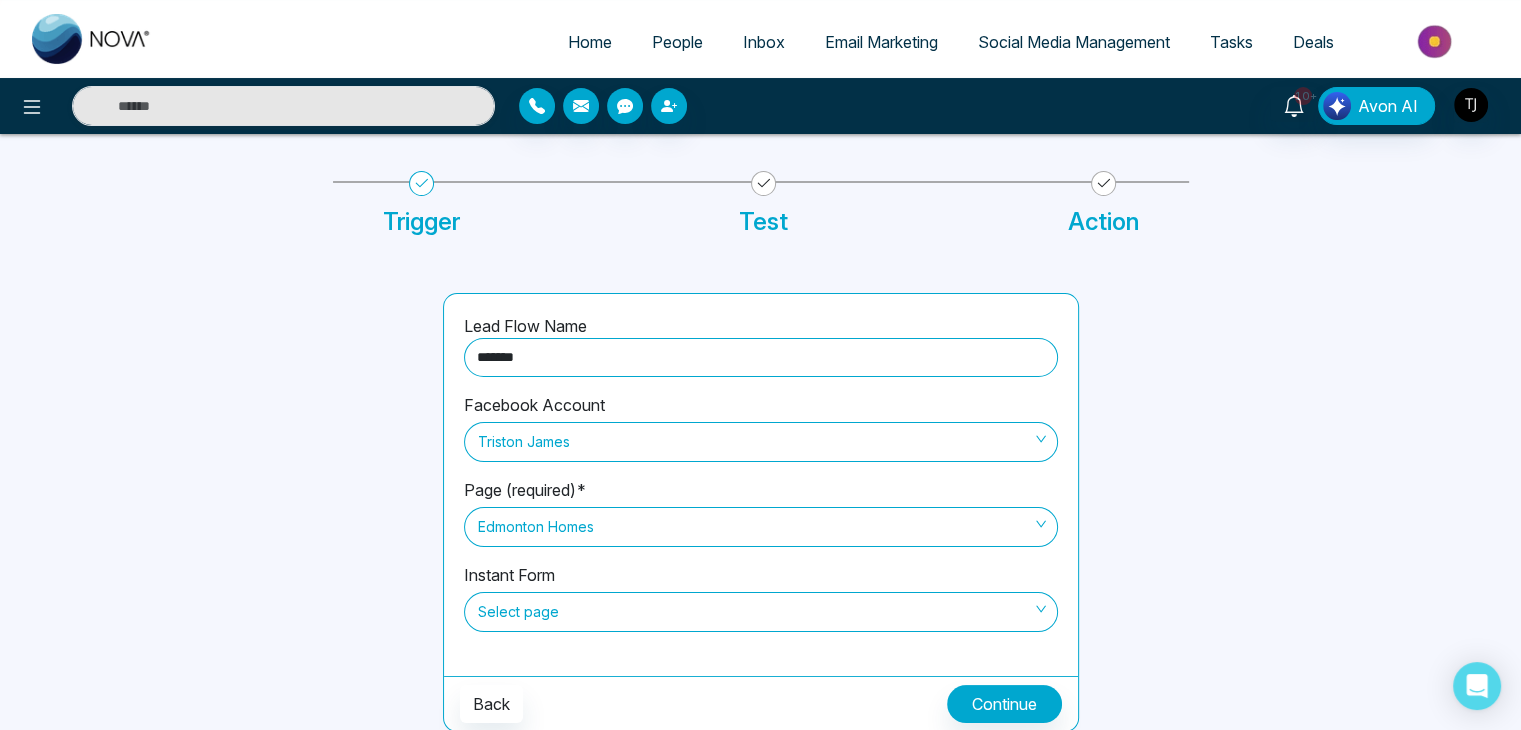 click on "Home" at bounding box center (590, 42) 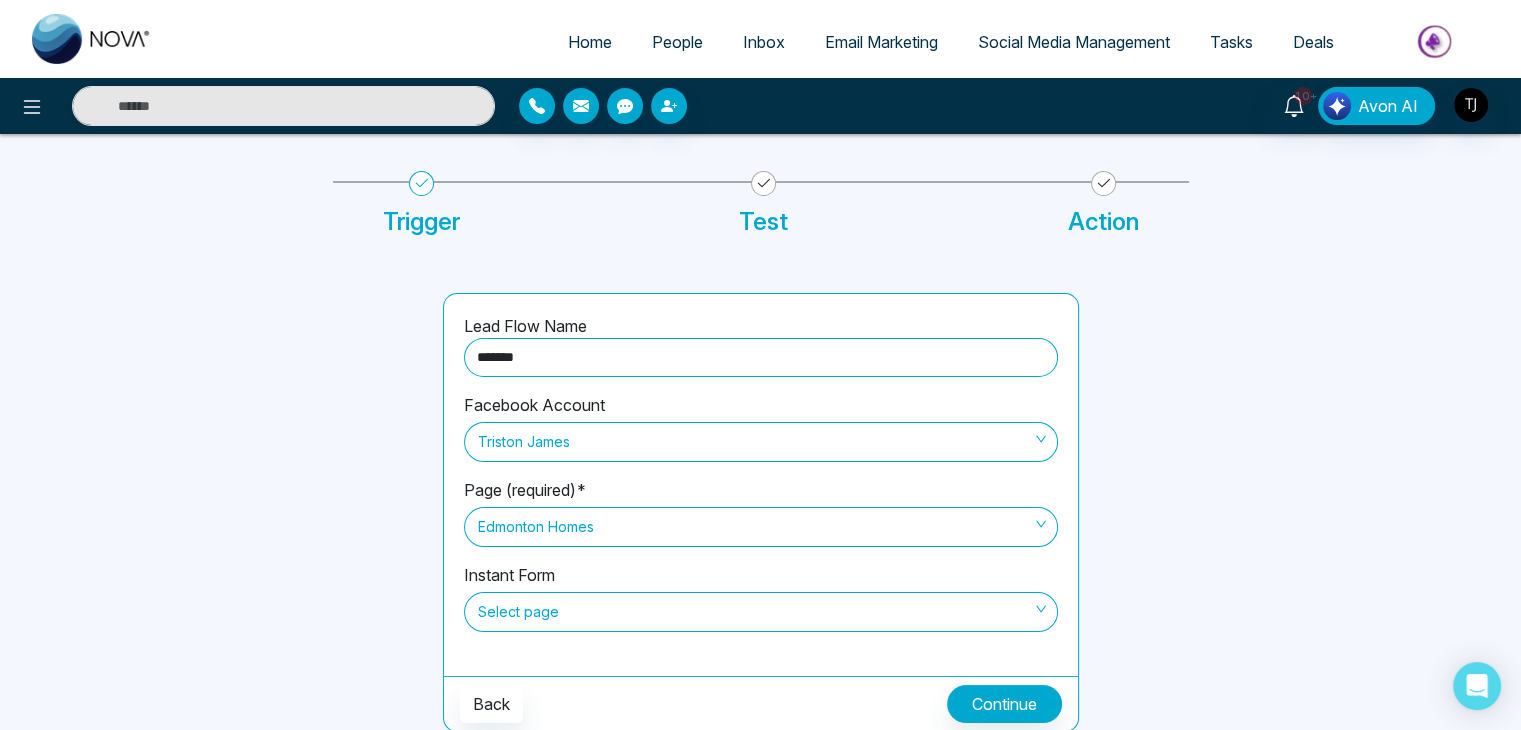 select on "*" 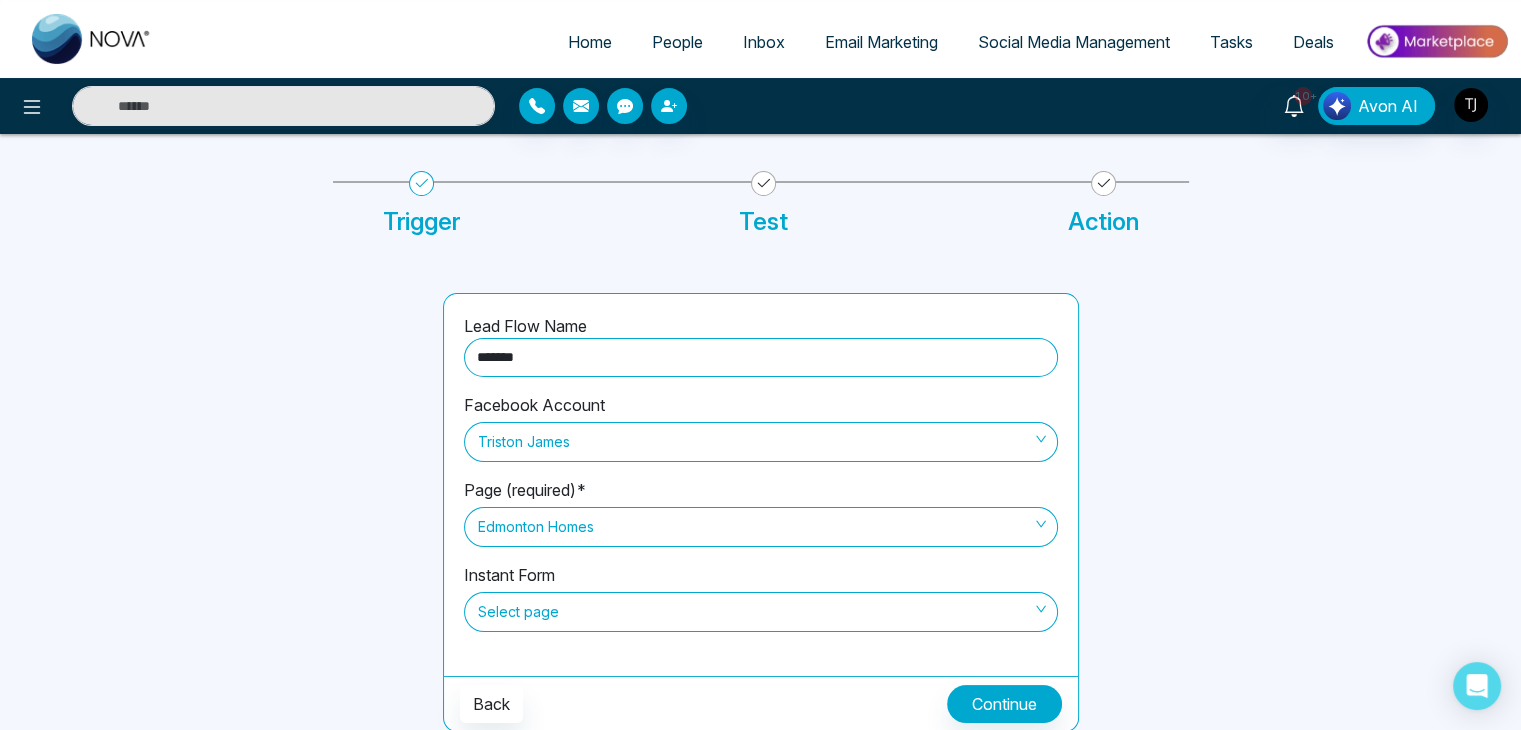 select on "*" 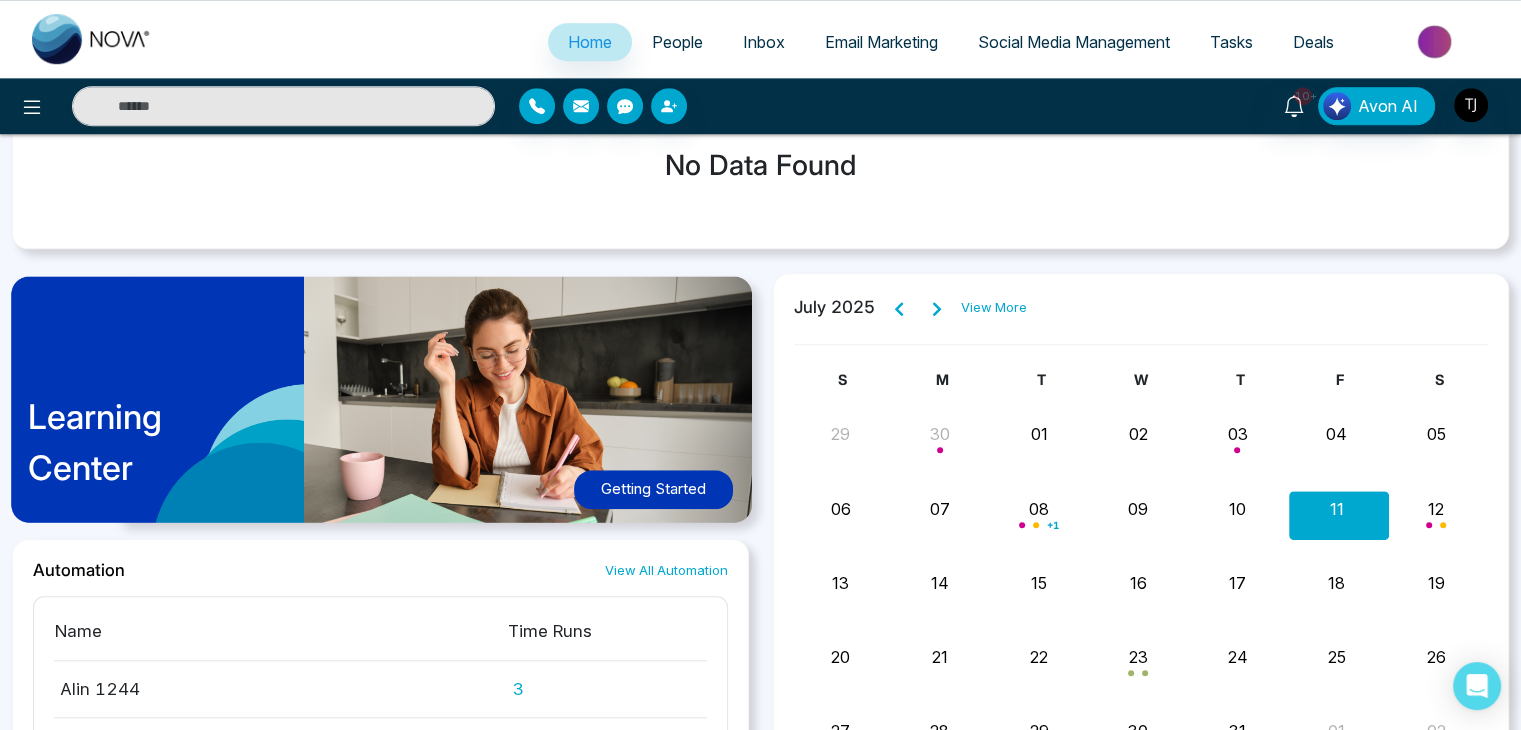 scroll, scrollTop: 1670, scrollLeft: 0, axis: vertical 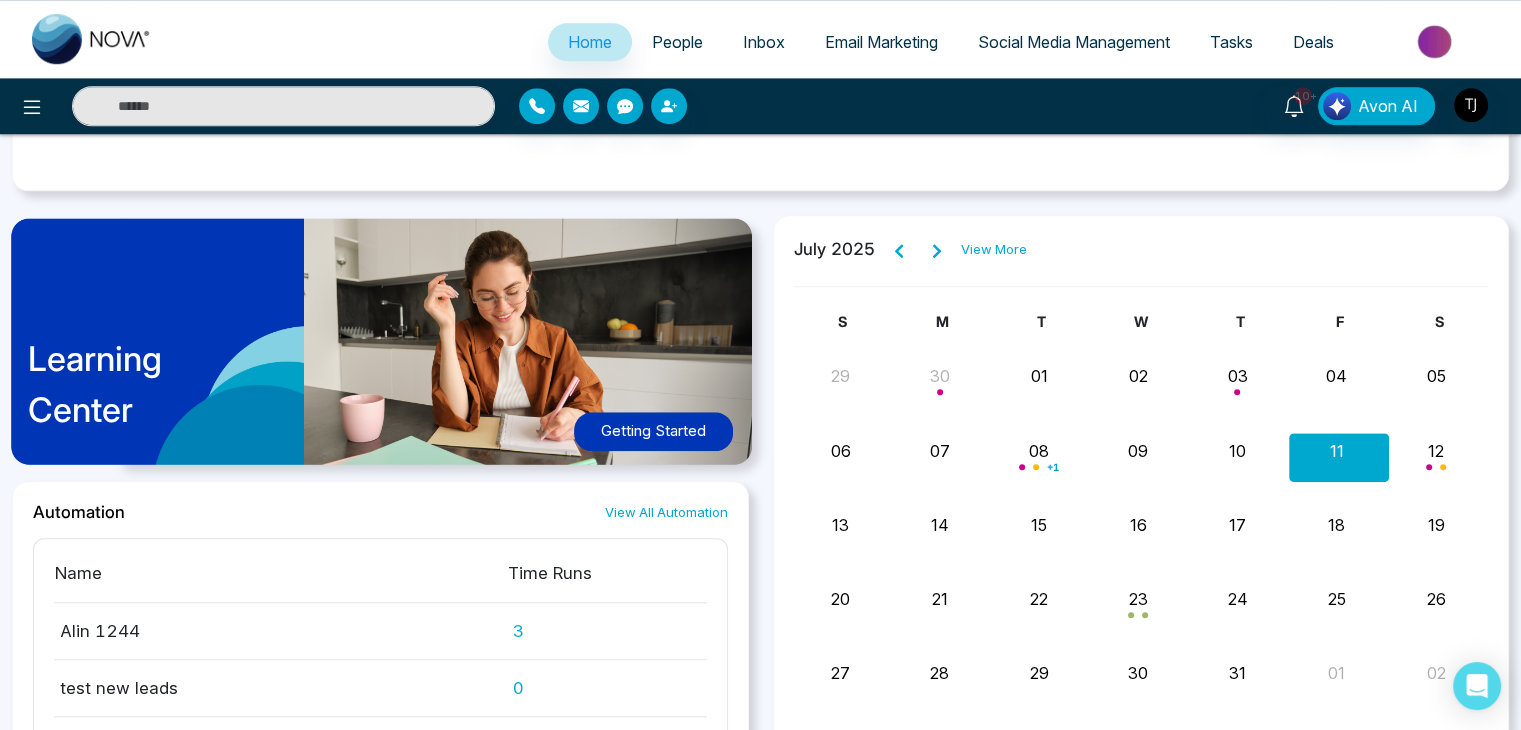 click on "Getting Started" at bounding box center [653, 431] 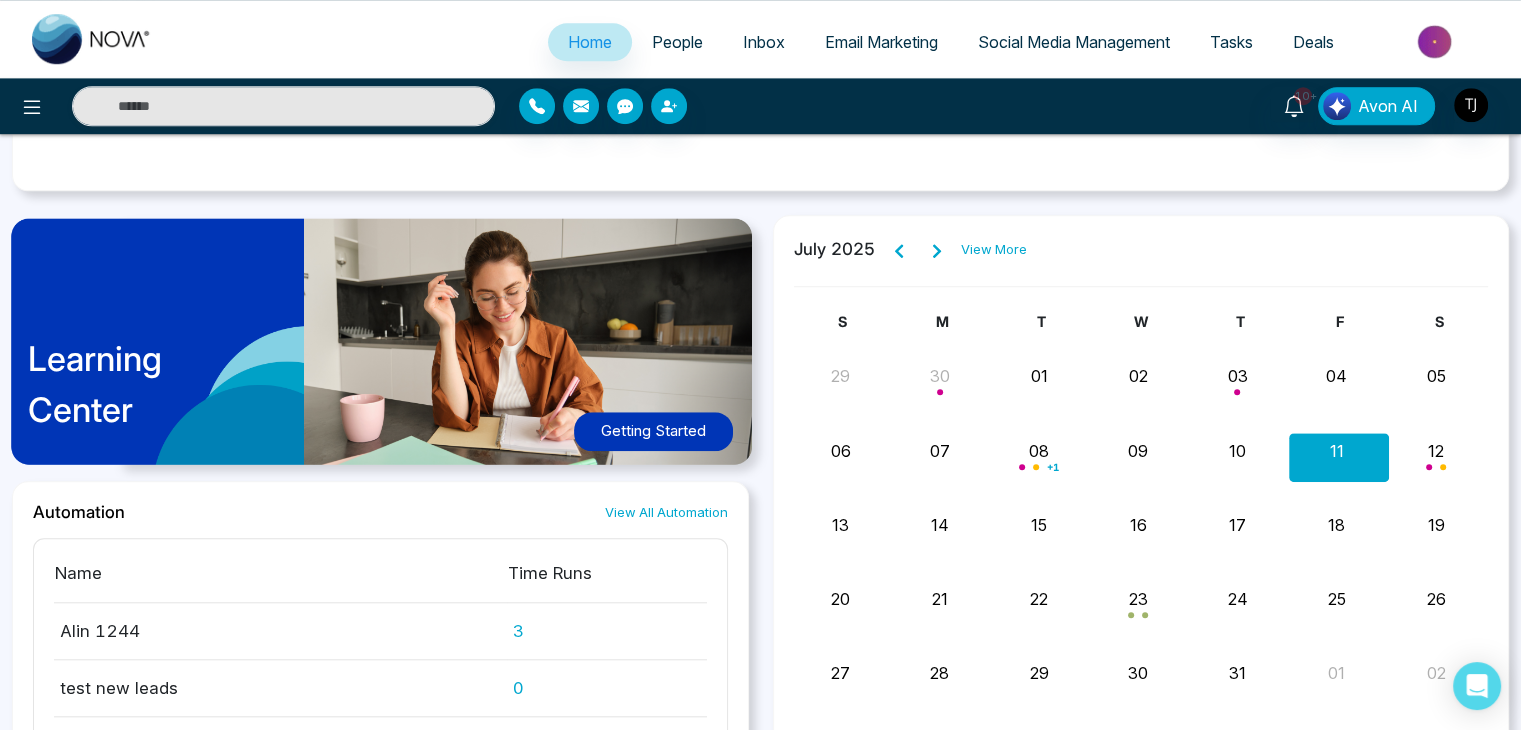 click on "Social Media Management" at bounding box center (1074, 42) 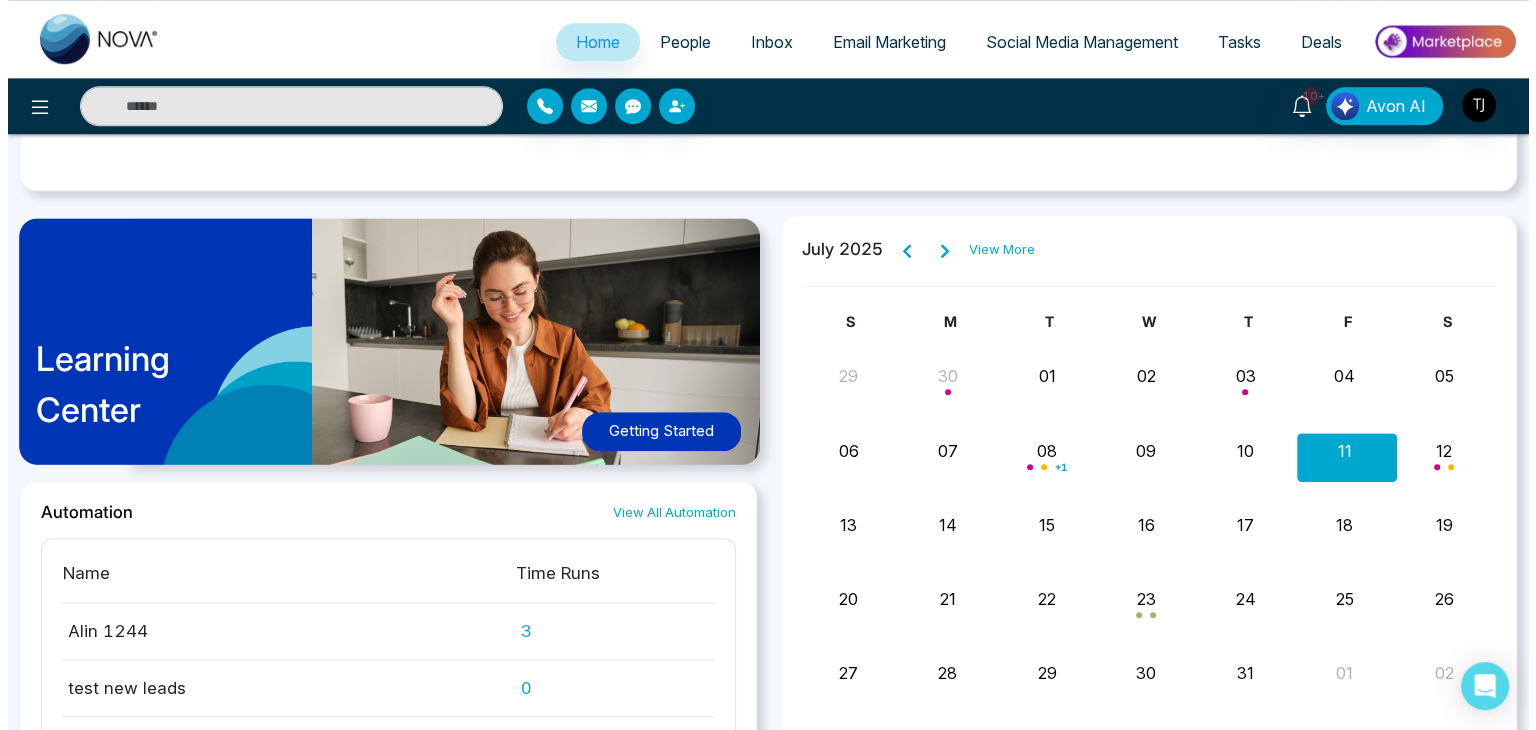 scroll, scrollTop: 0, scrollLeft: 0, axis: both 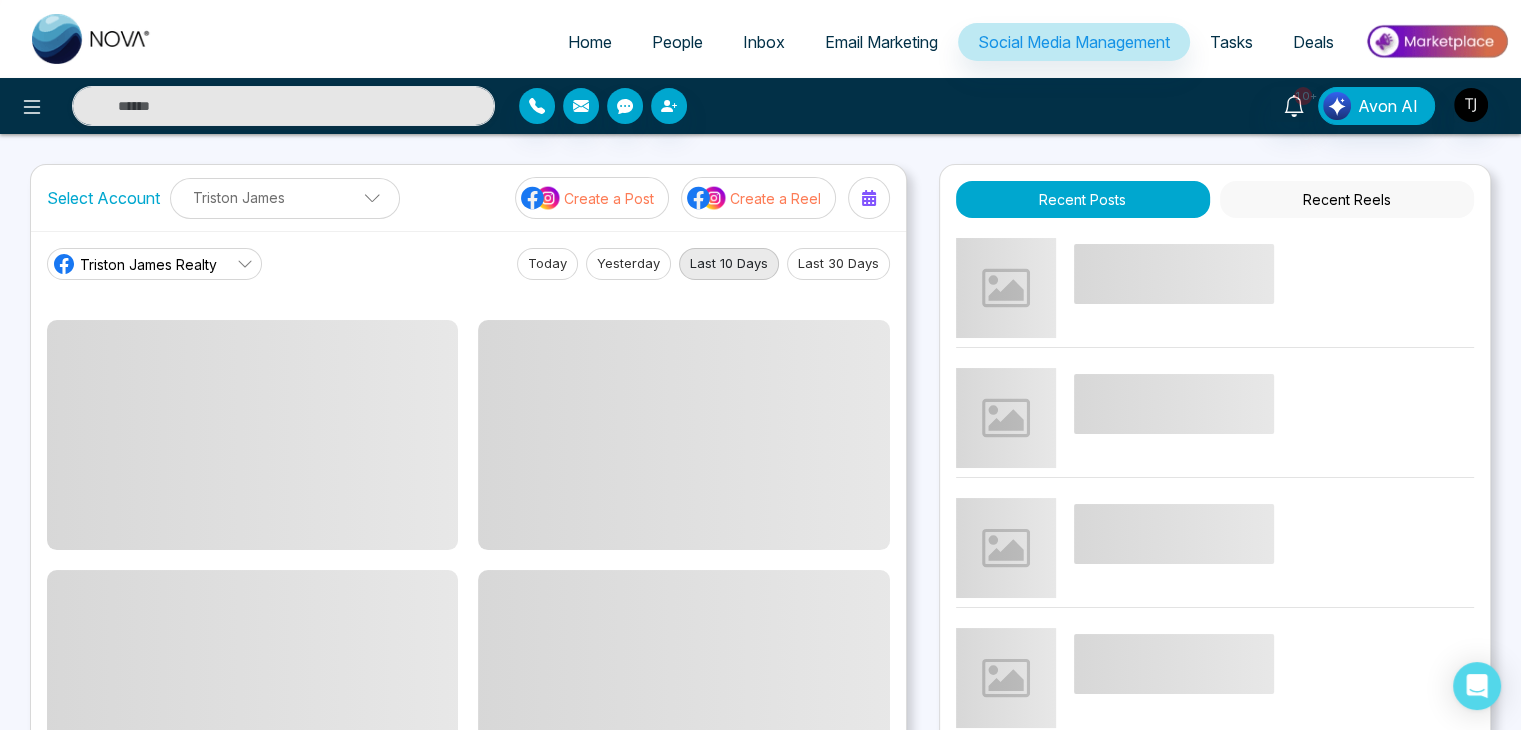 click on "Tasks" at bounding box center [1231, 42] 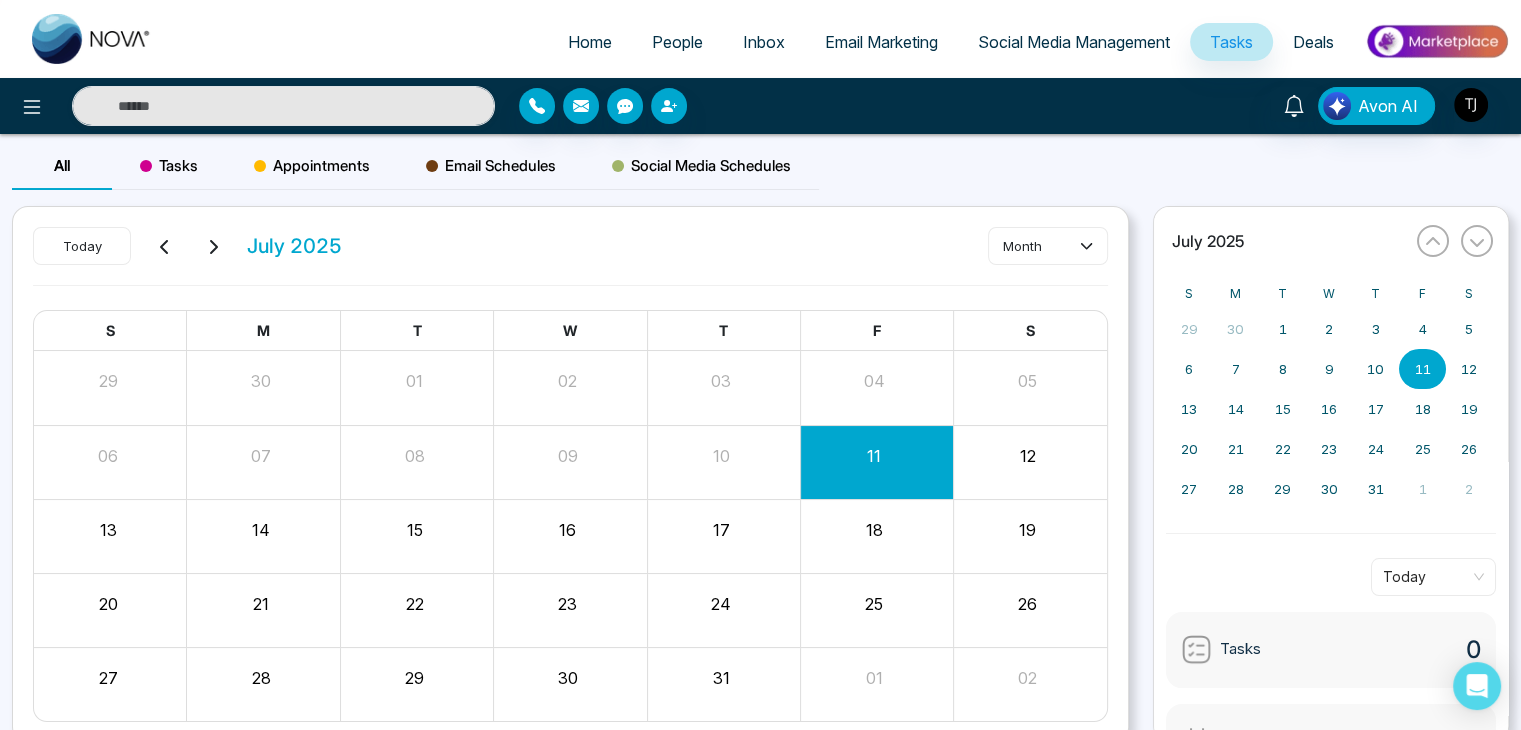 click on "Deals" at bounding box center (1313, 42) 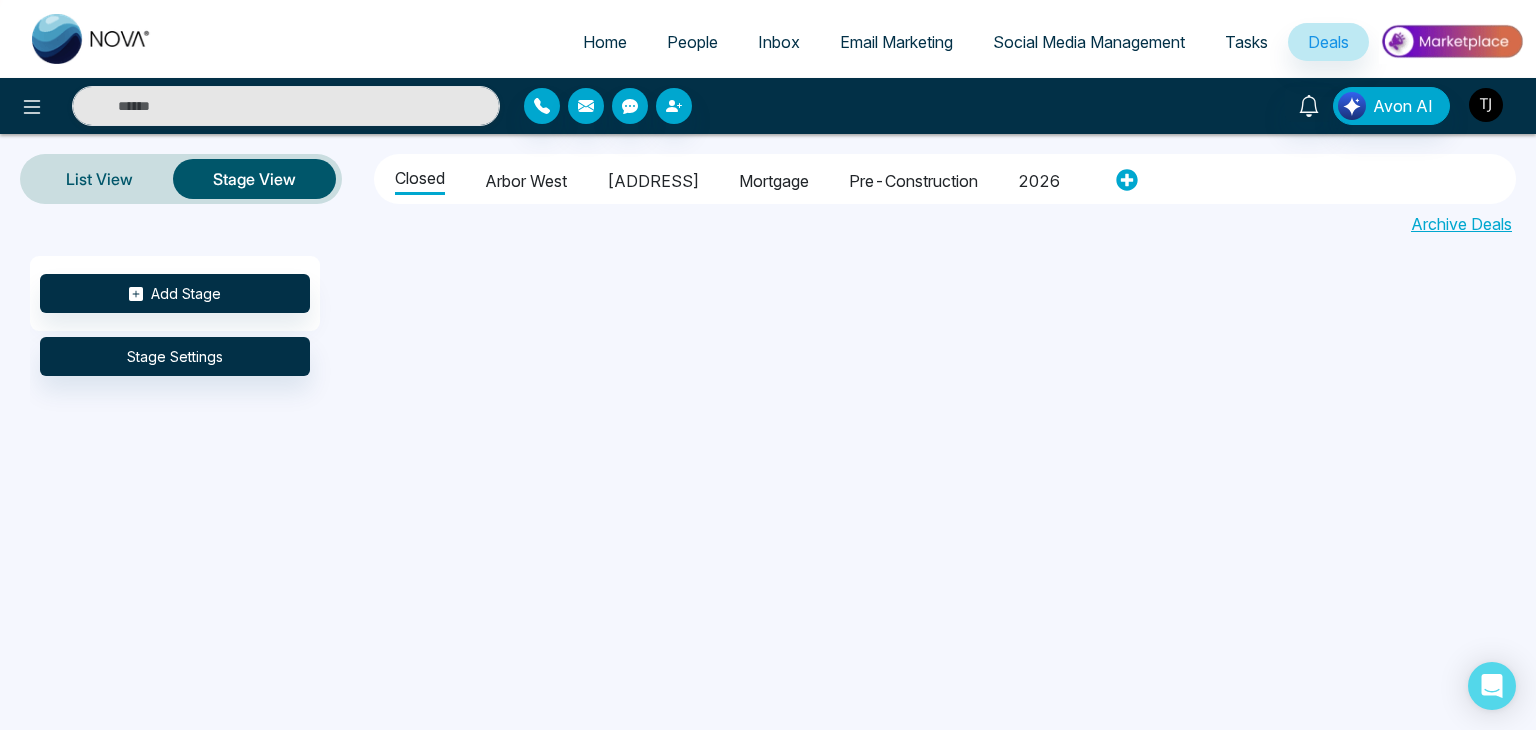 click at bounding box center [1486, 105] 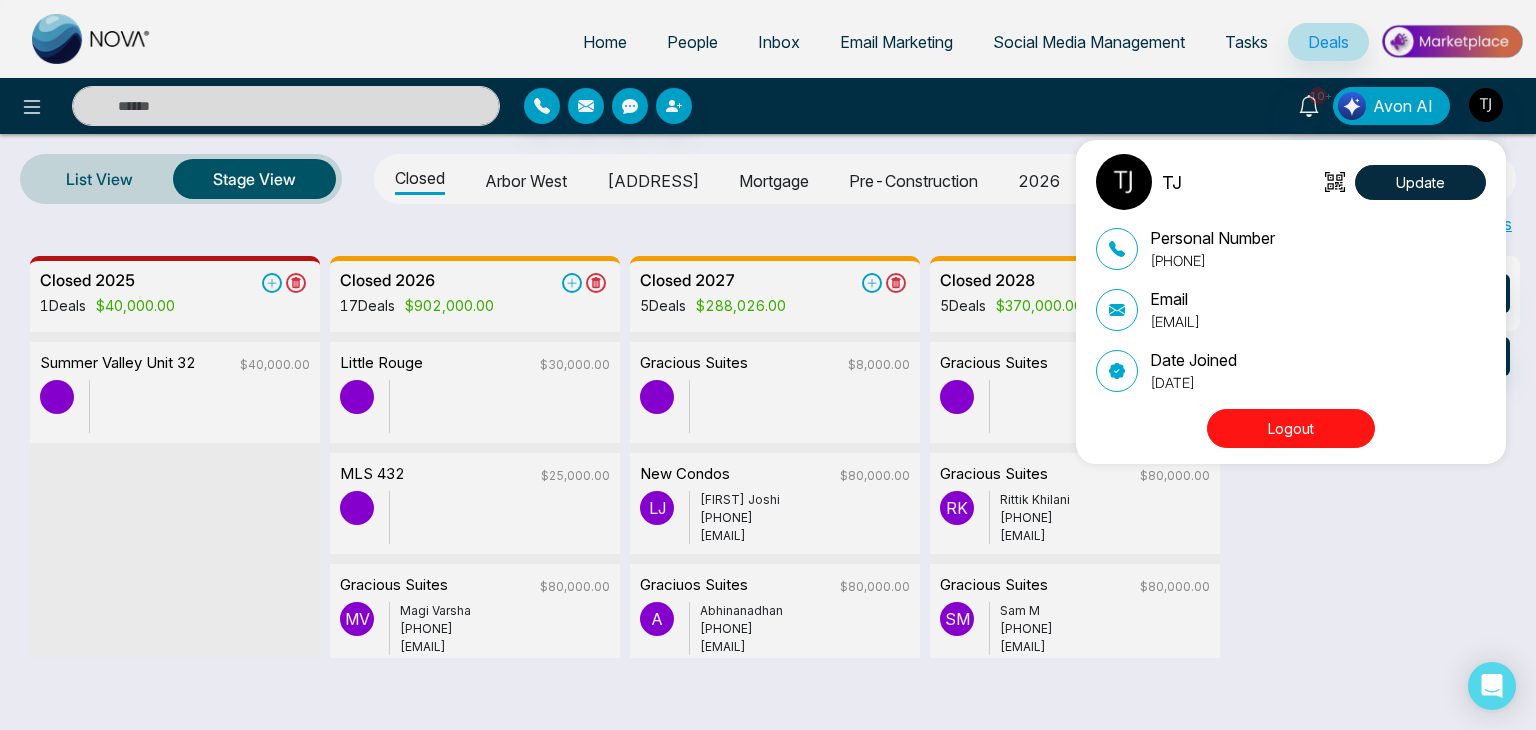 click on "TJ Update Personal Number [PHONE] Email [EMAIL] Date Joined [MONTH] [DAY], [YEAR] Logout" at bounding box center (768, 365) 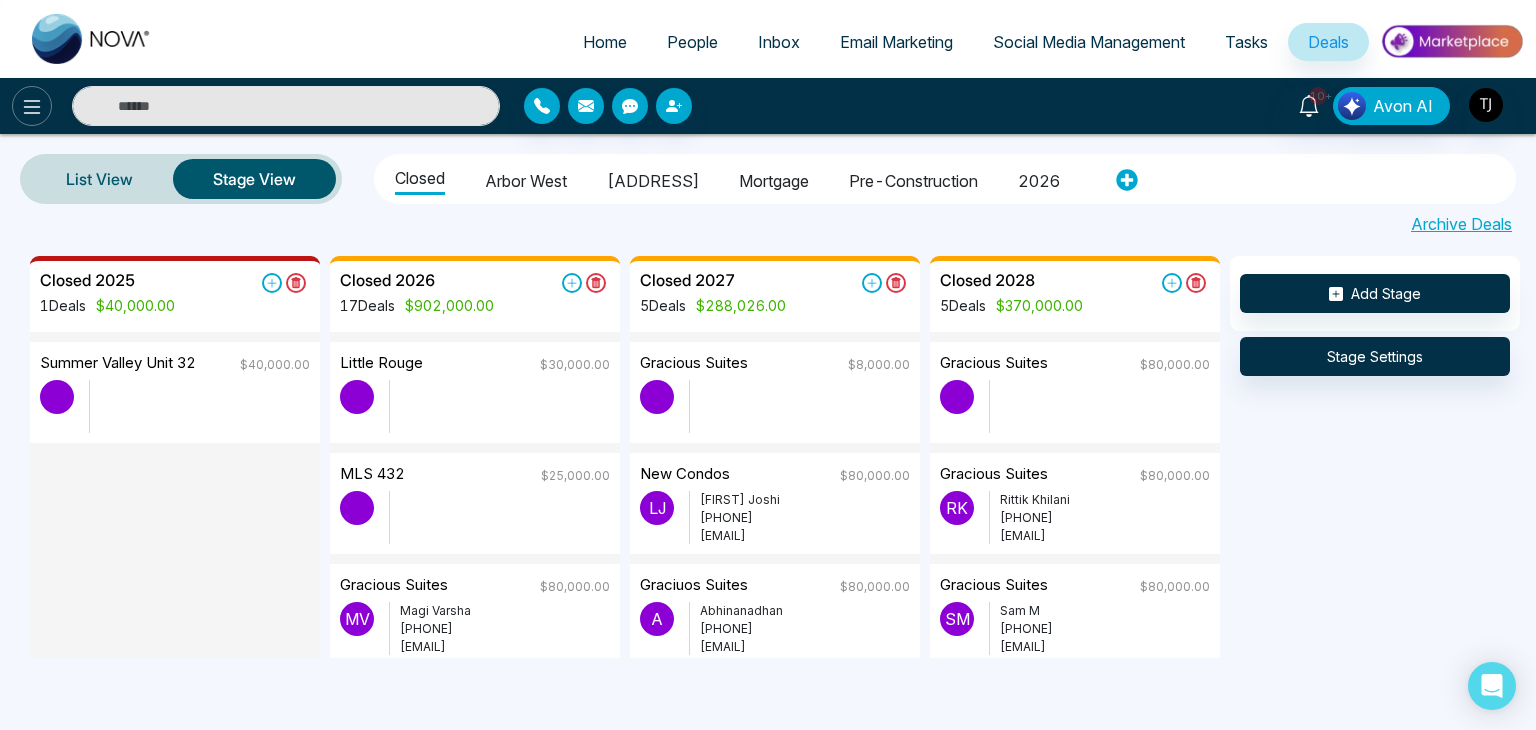 click at bounding box center (32, 106) 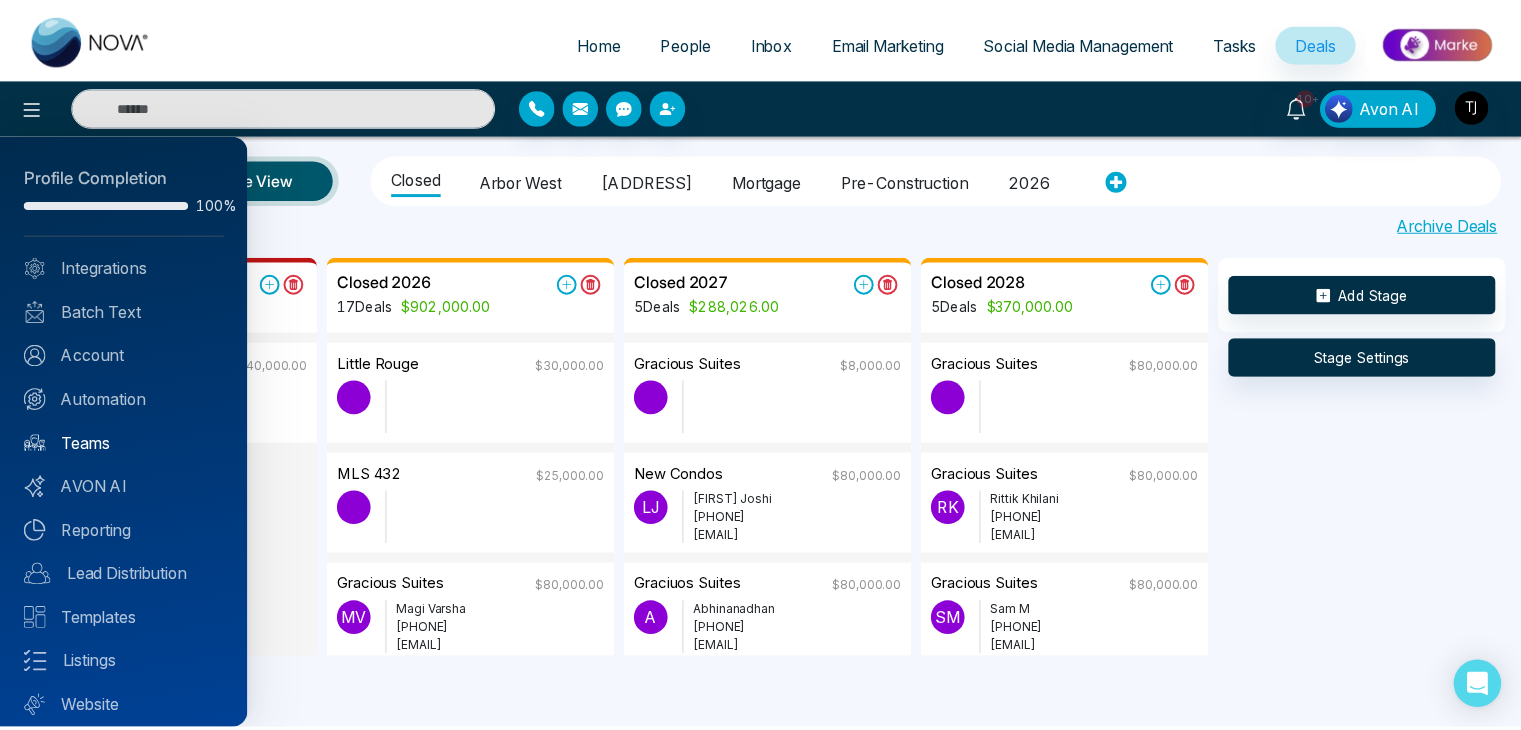 scroll, scrollTop: 56, scrollLeft: 0, axis: vertical 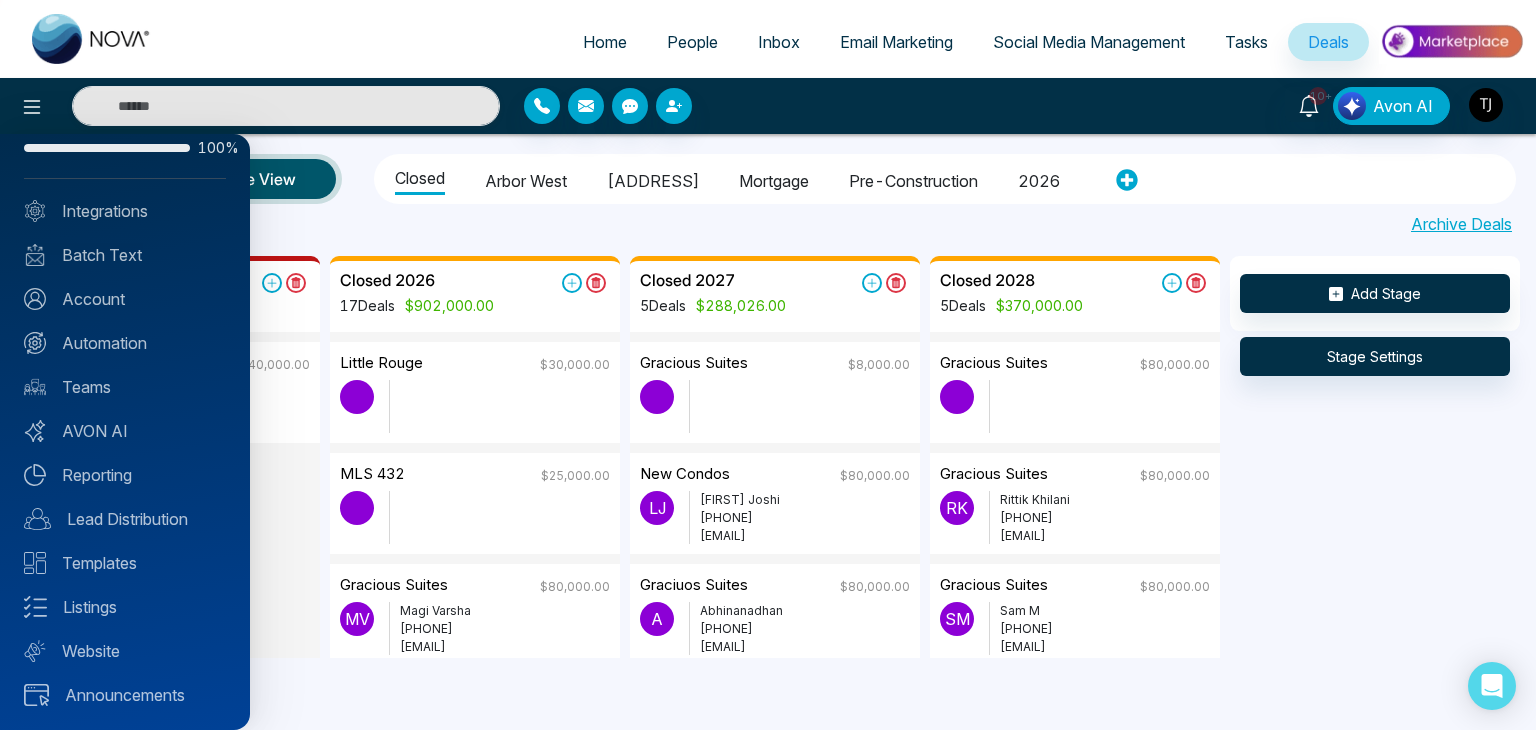 click at bounding box center (768, 365) 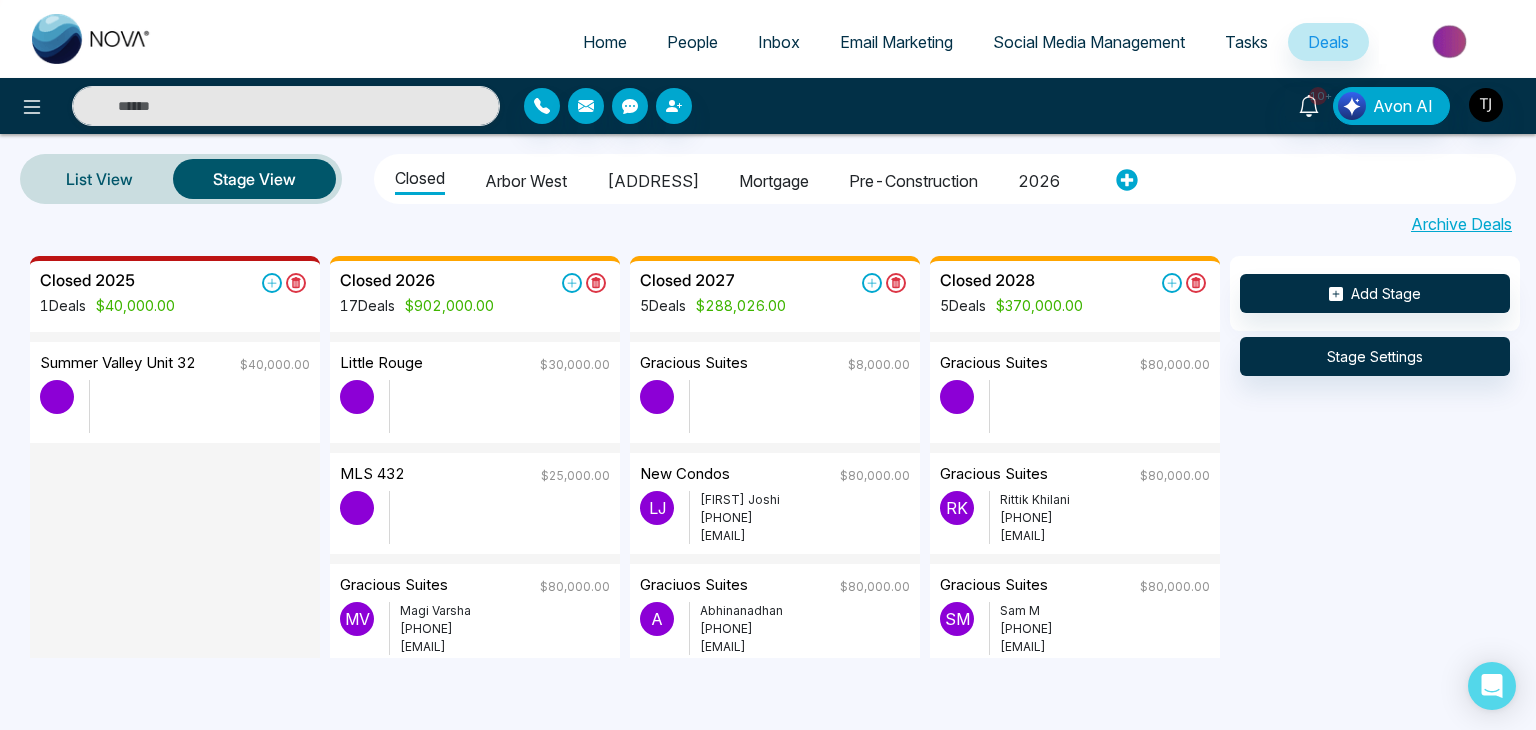 click on "Home" at bounding box center (605, 42) 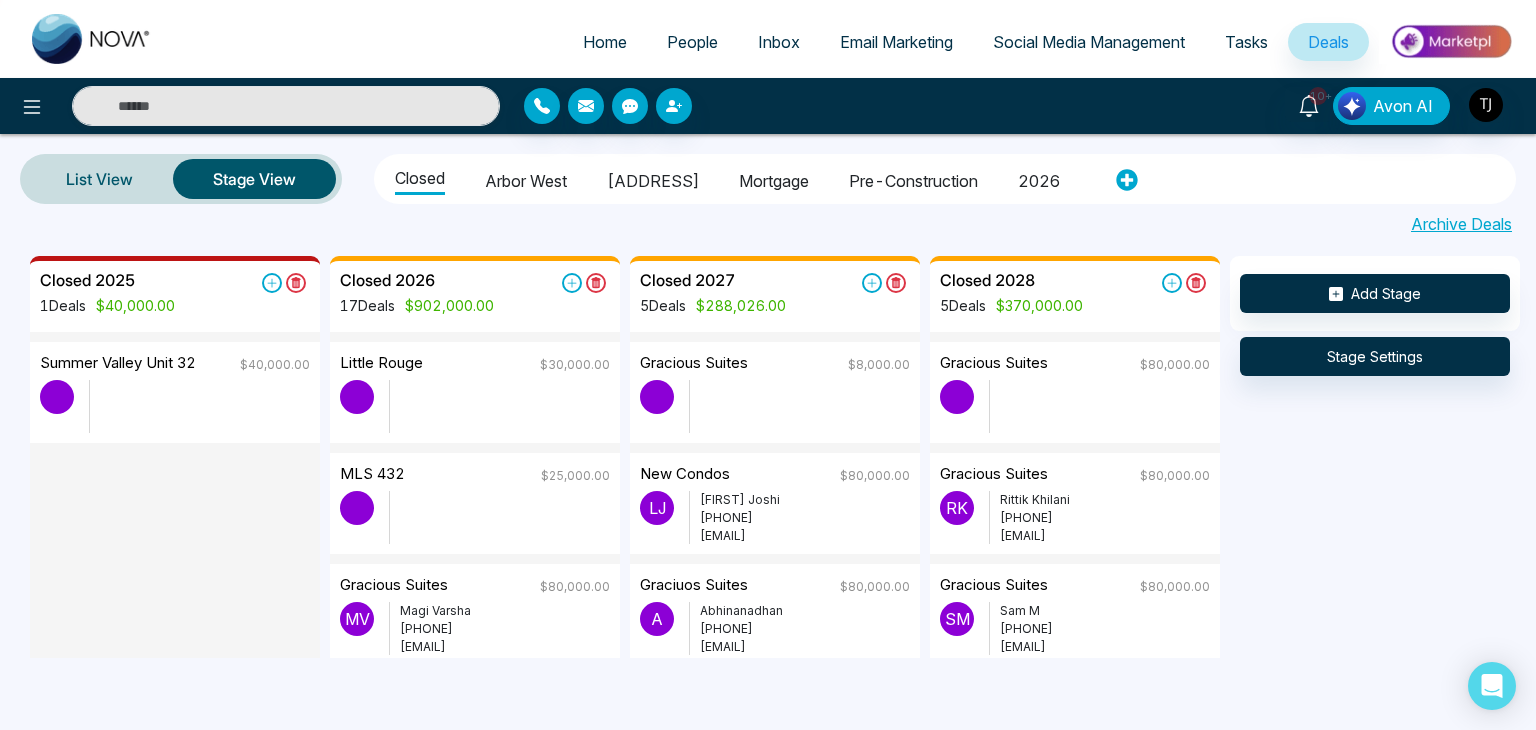 select on "*" 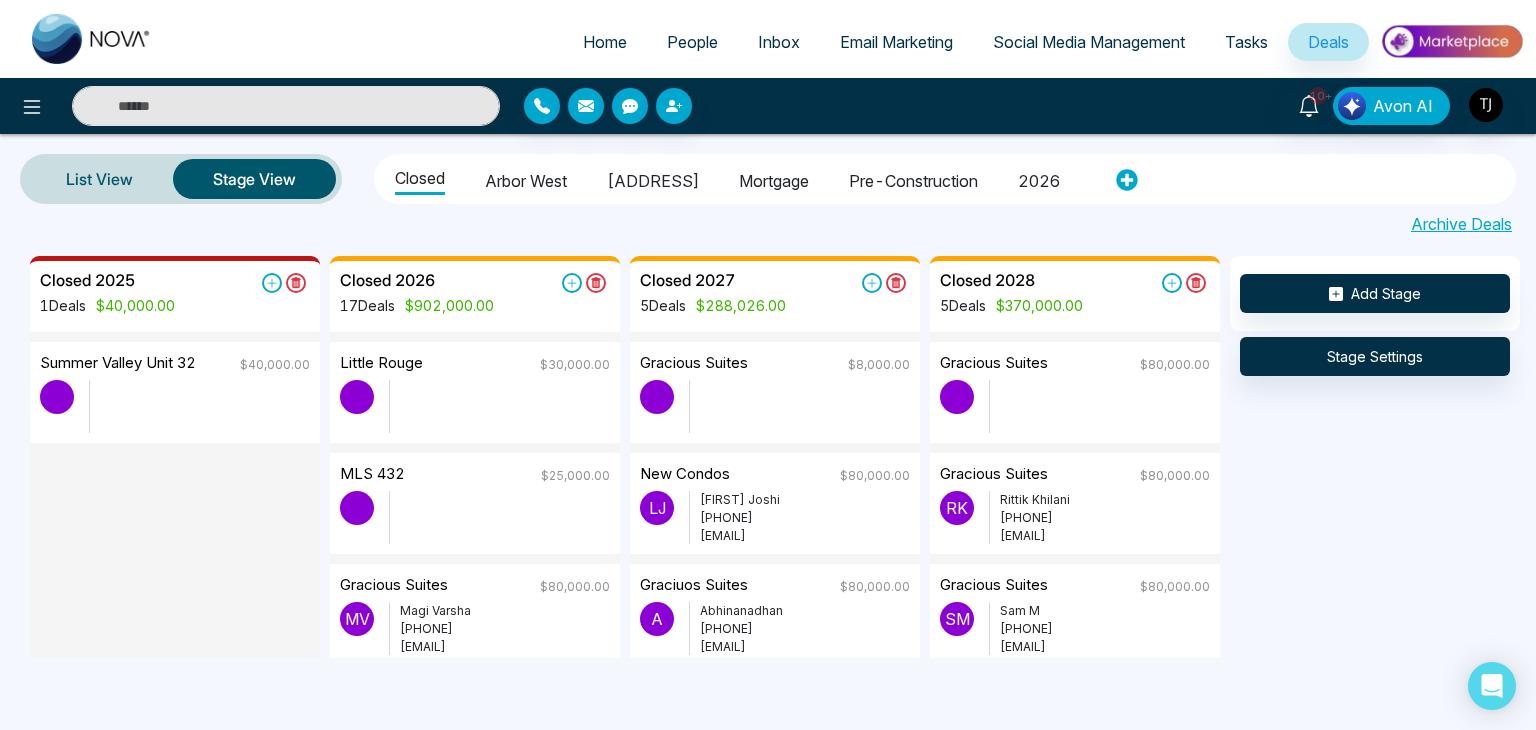 select on "*" 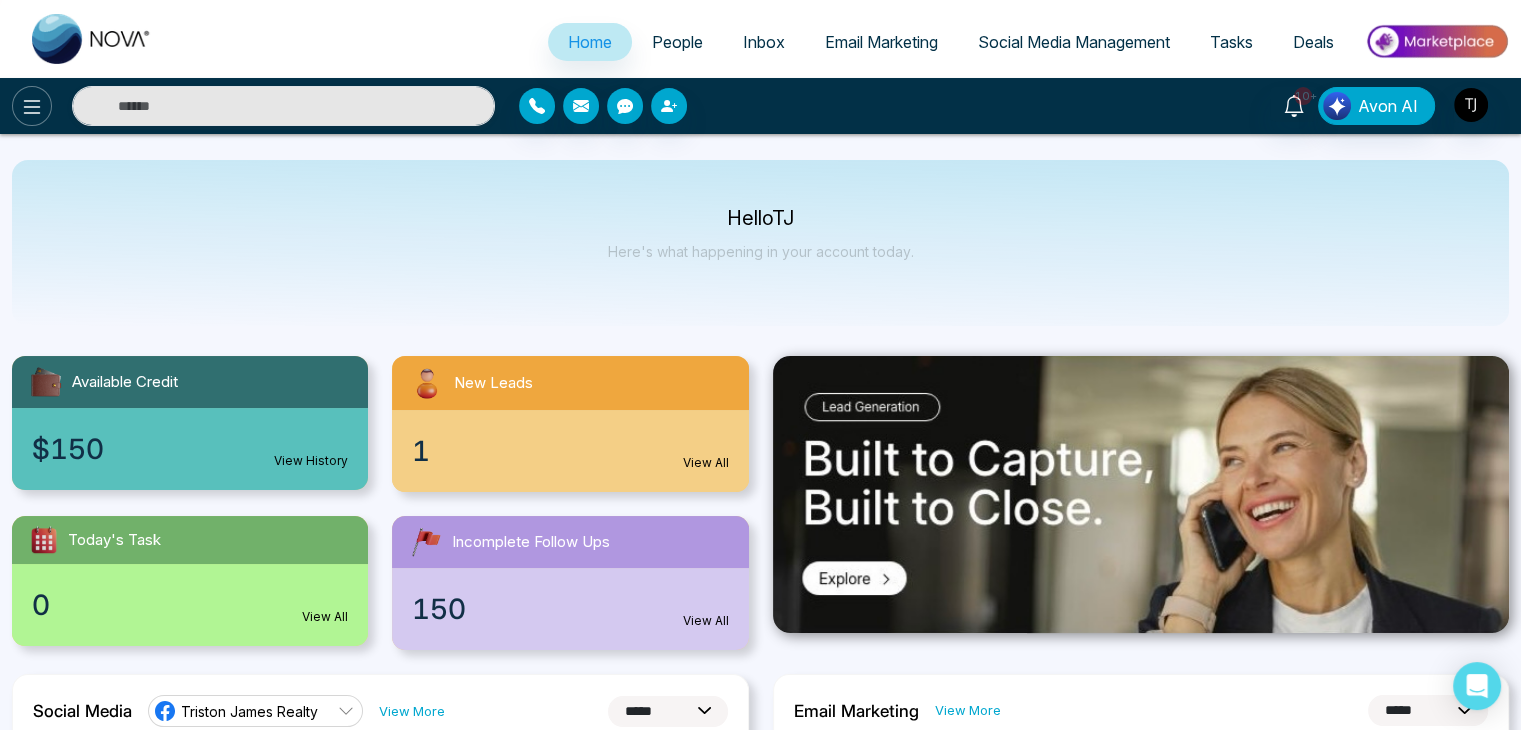 click 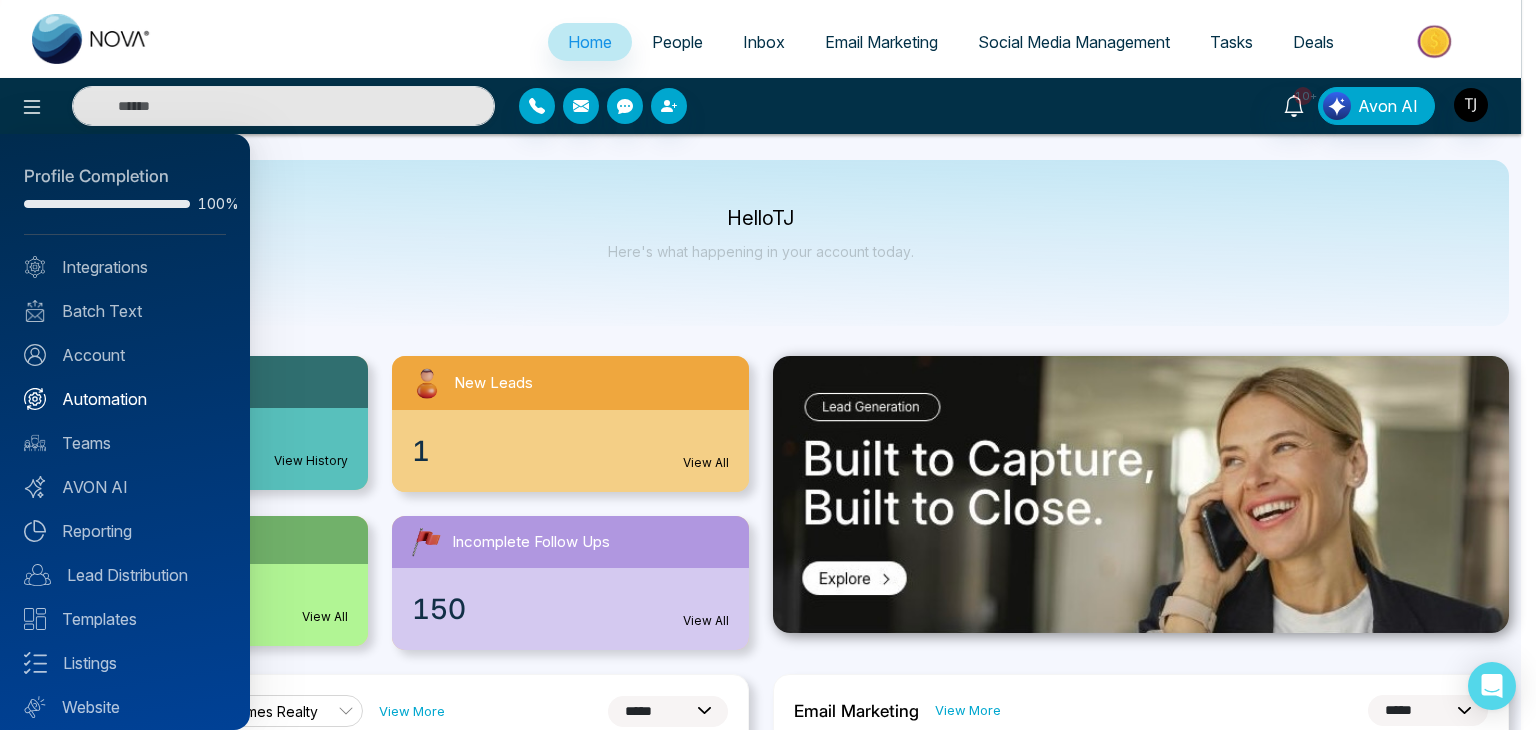 click on "Automation" at bounding box center (125, 399) 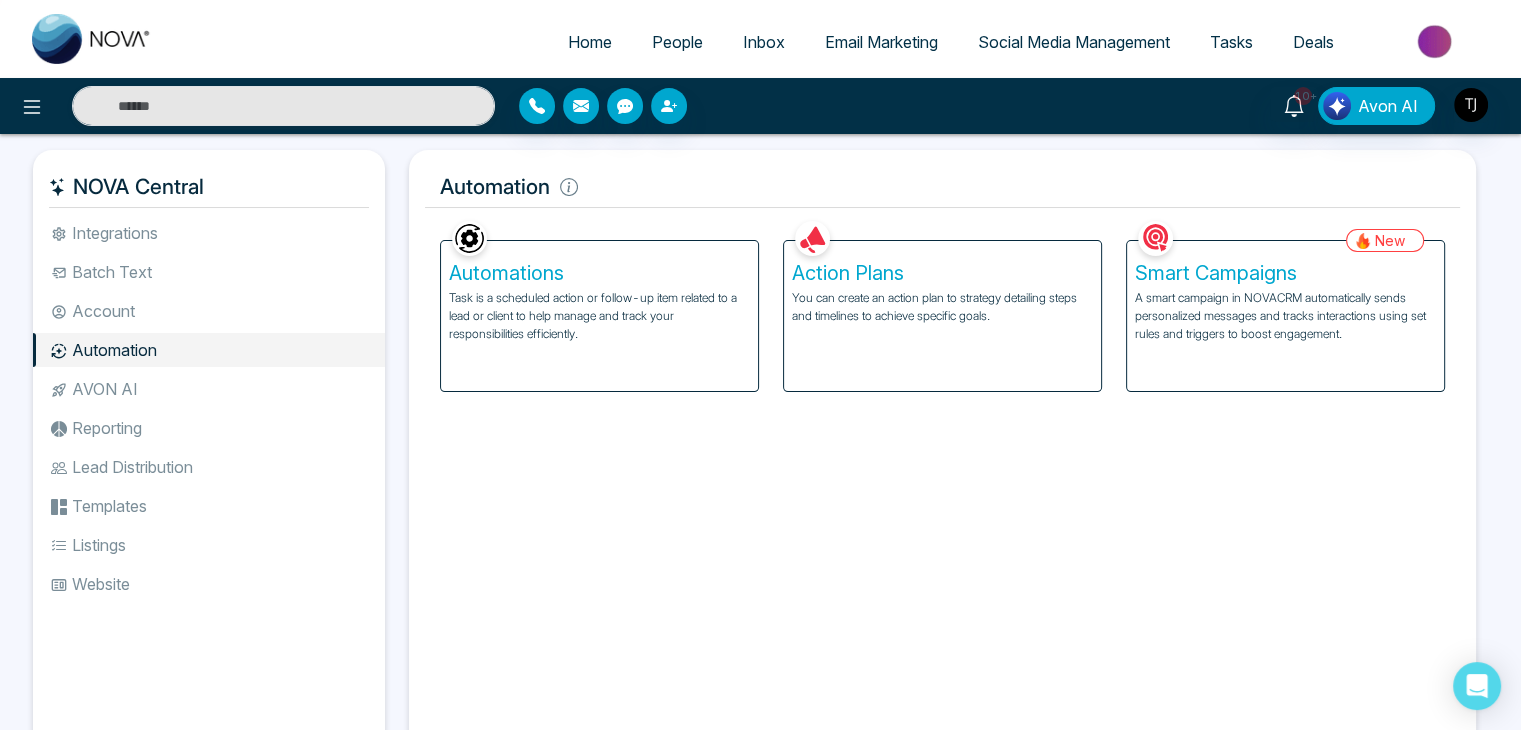 click on "Task is a scheduled action or follow-up item related to a lead or client to help manage and track your responsibilities efficiently." at bounding box center (599, 316) 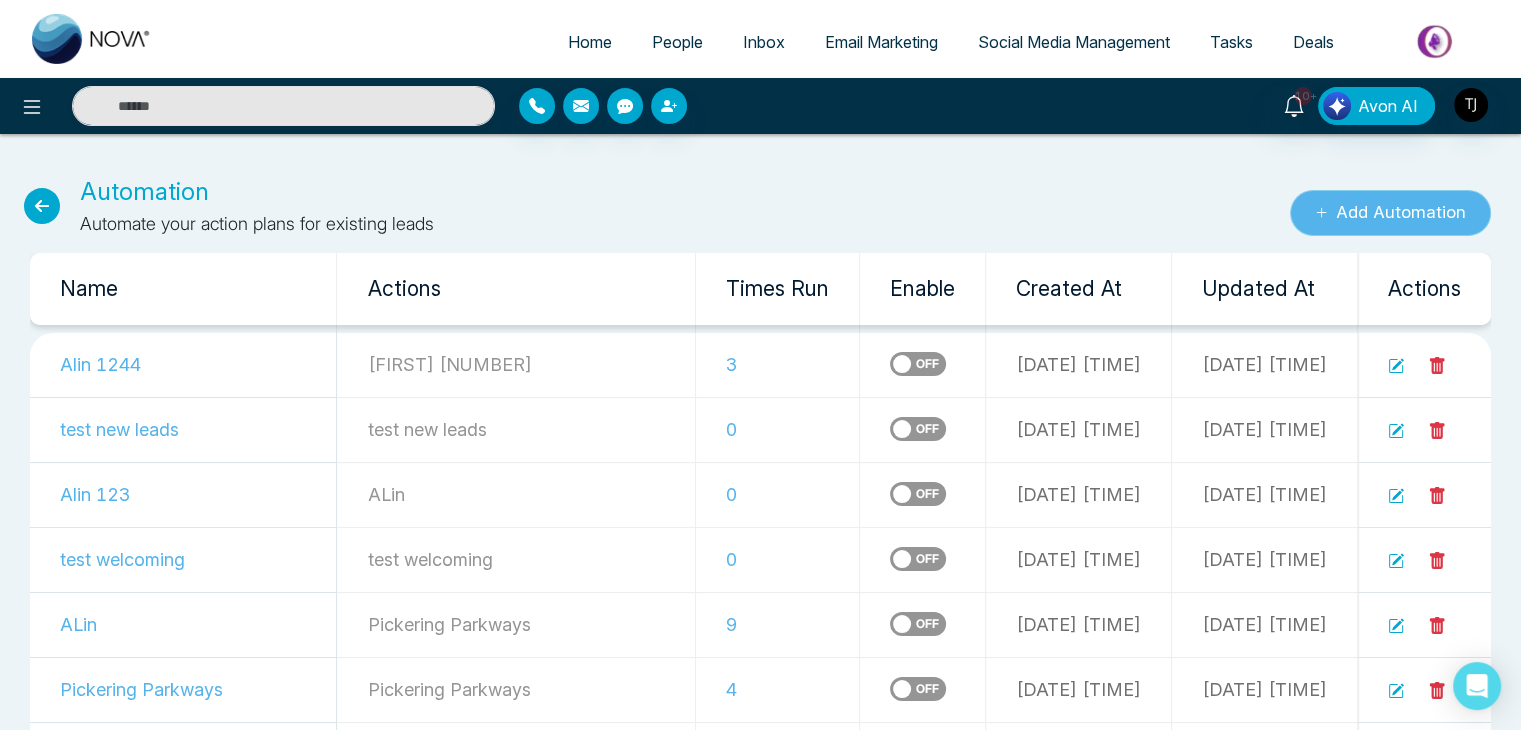 click on "Add Automation" at bounding box center [1390, 213] 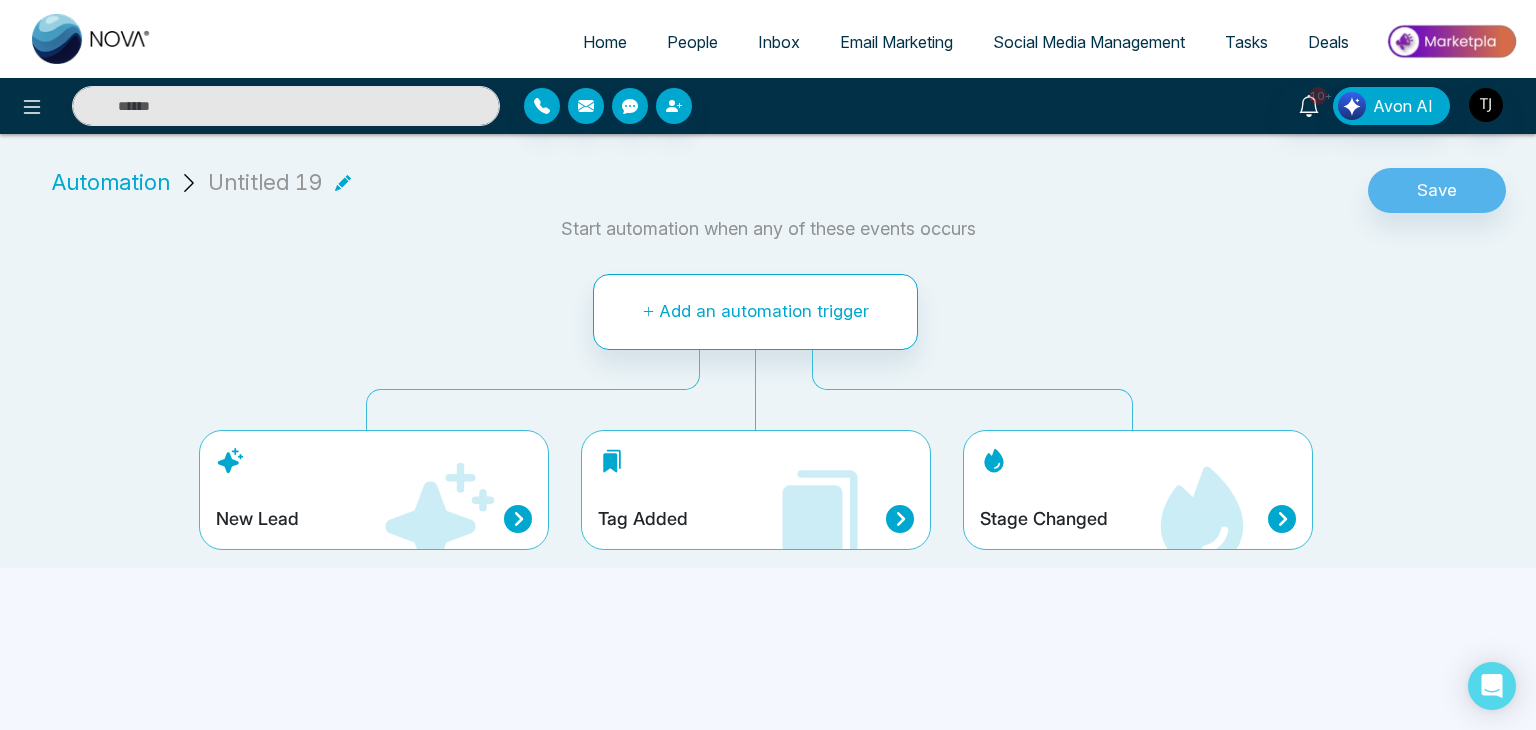 click on "Automation" at bounding box center [111, 182] 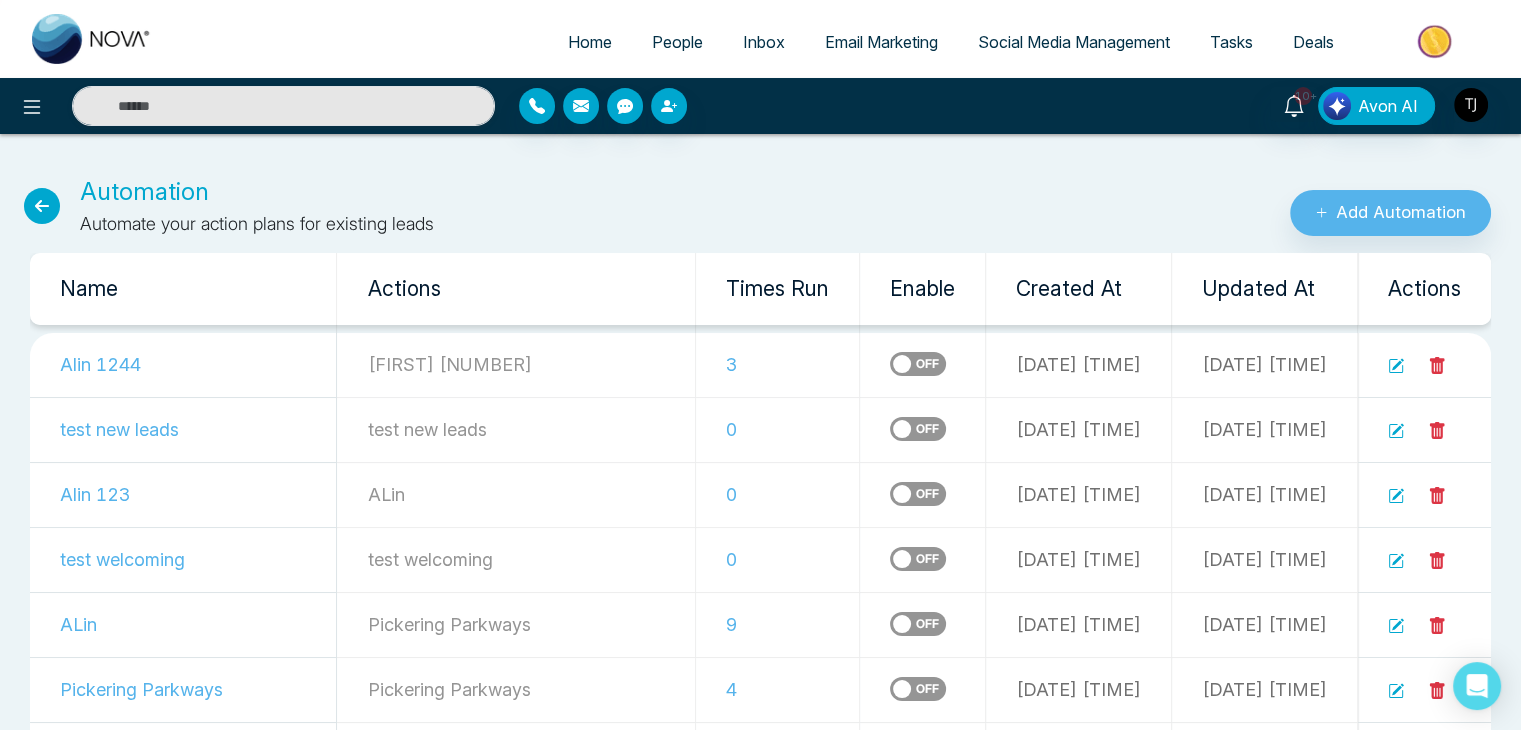 click at bounding box center (42, 206) 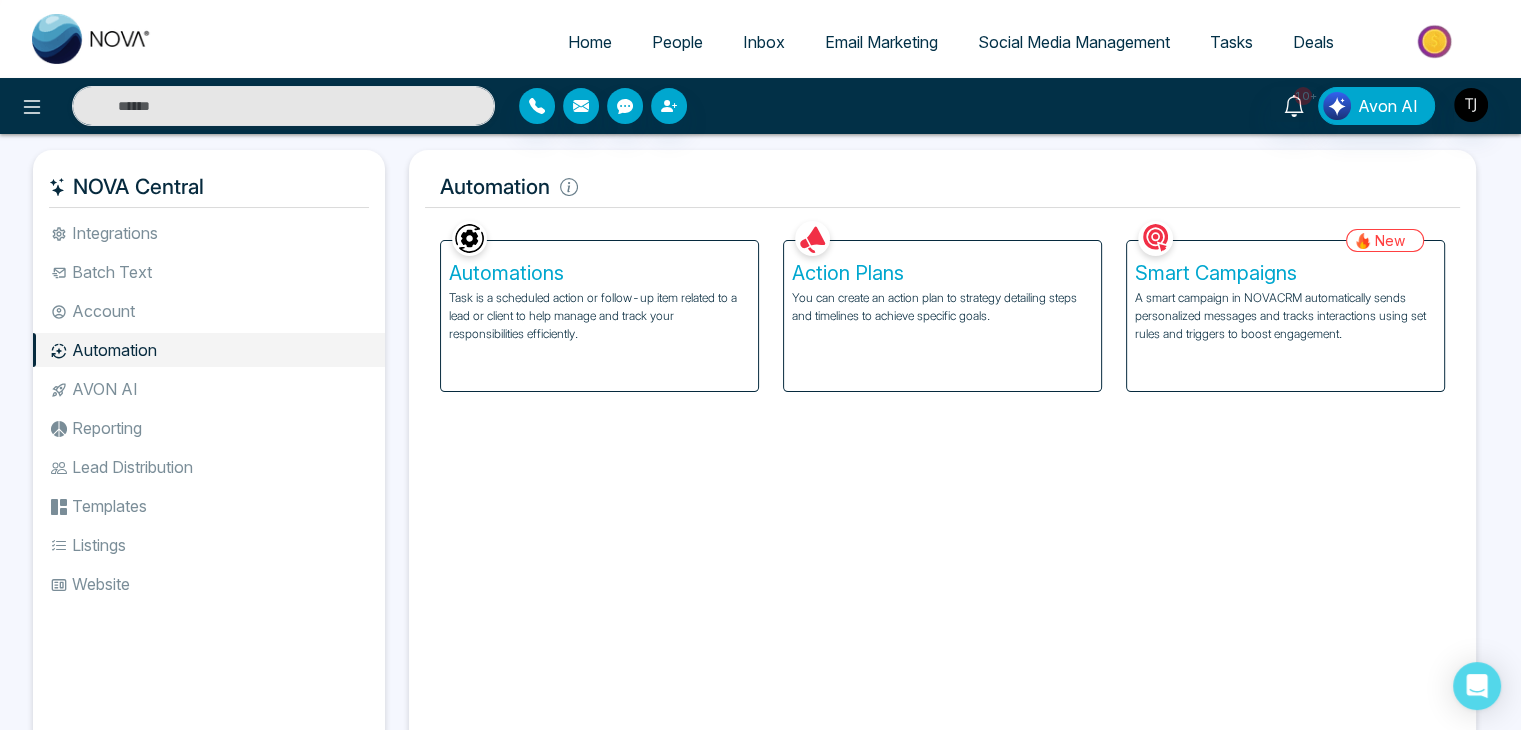 click on "Action Plans" at bounding box center [942, 273] 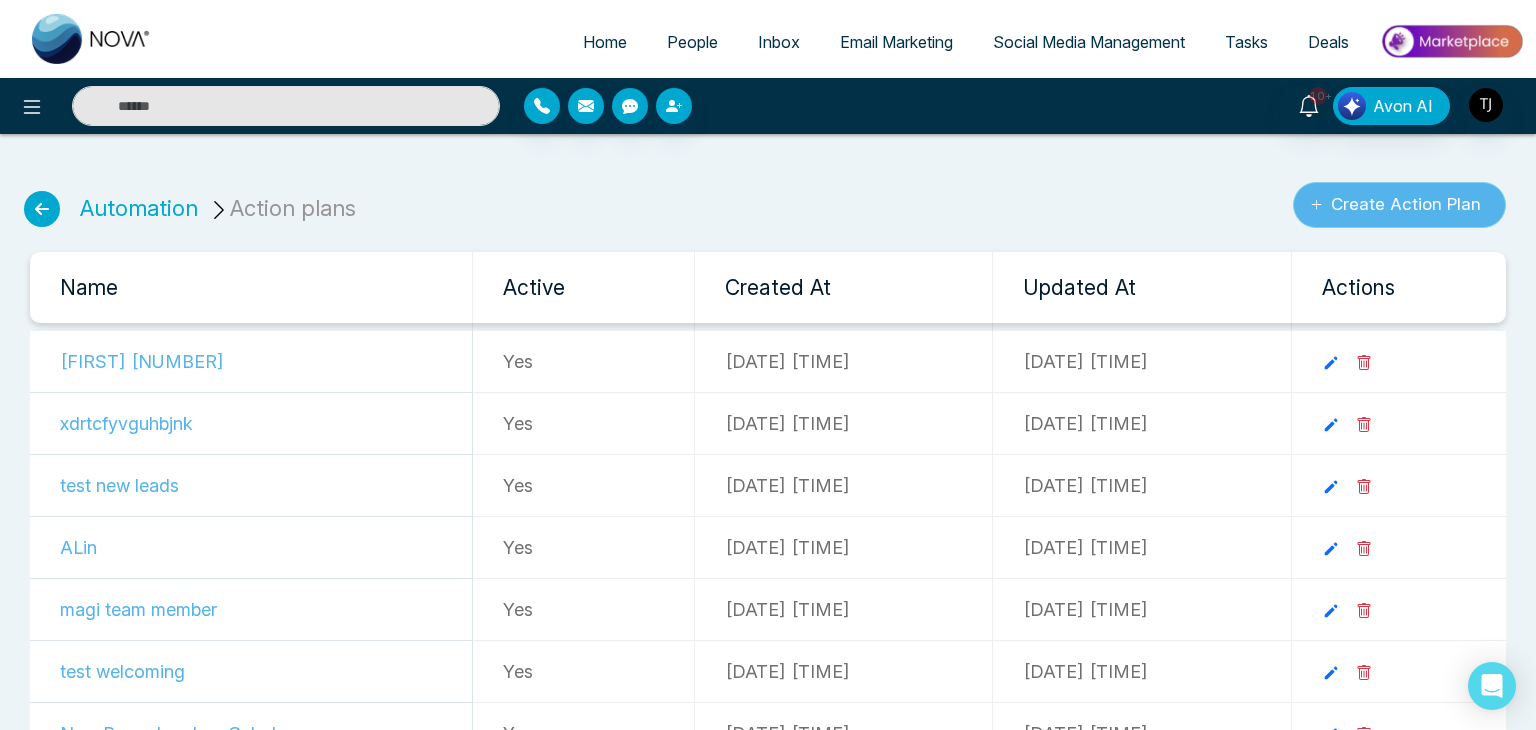 click on "Create Action Plan" at bounding box center (1399, 205) 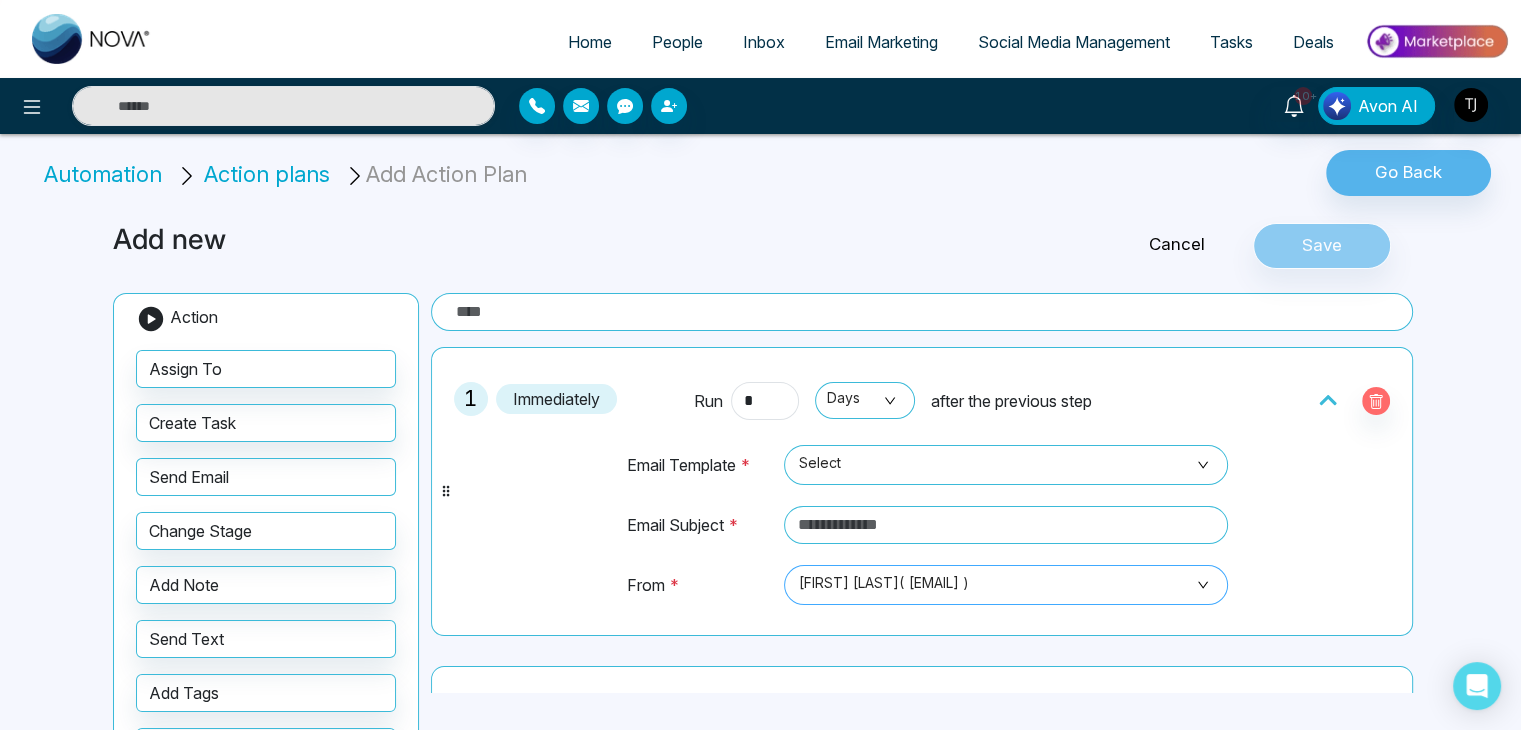 click on "Triston James( tirstonjames@gmail.com )" at bounding box center (1006, 585) 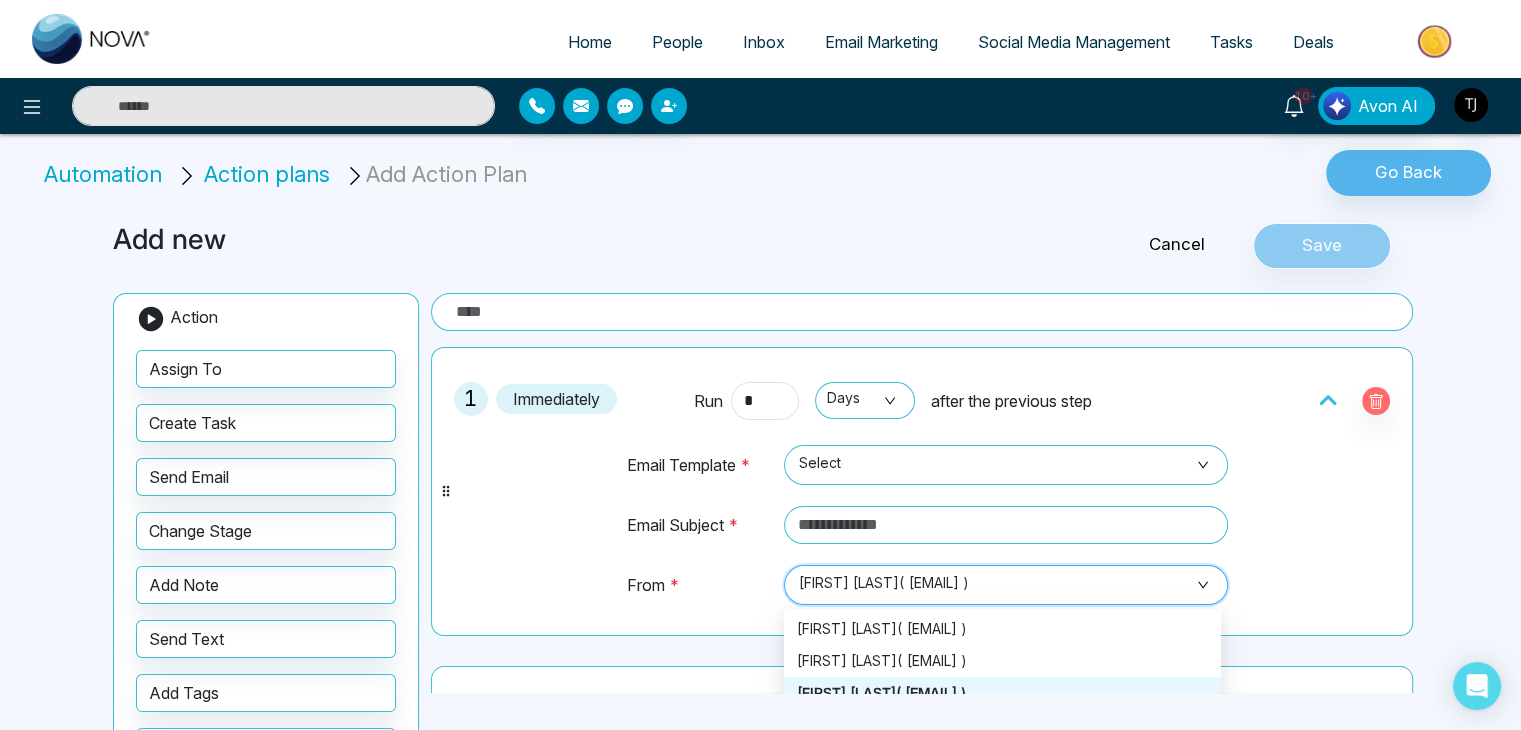 click on "Triston James( tirstonjames@gmail.com )" at bounding box center (1006, 585) 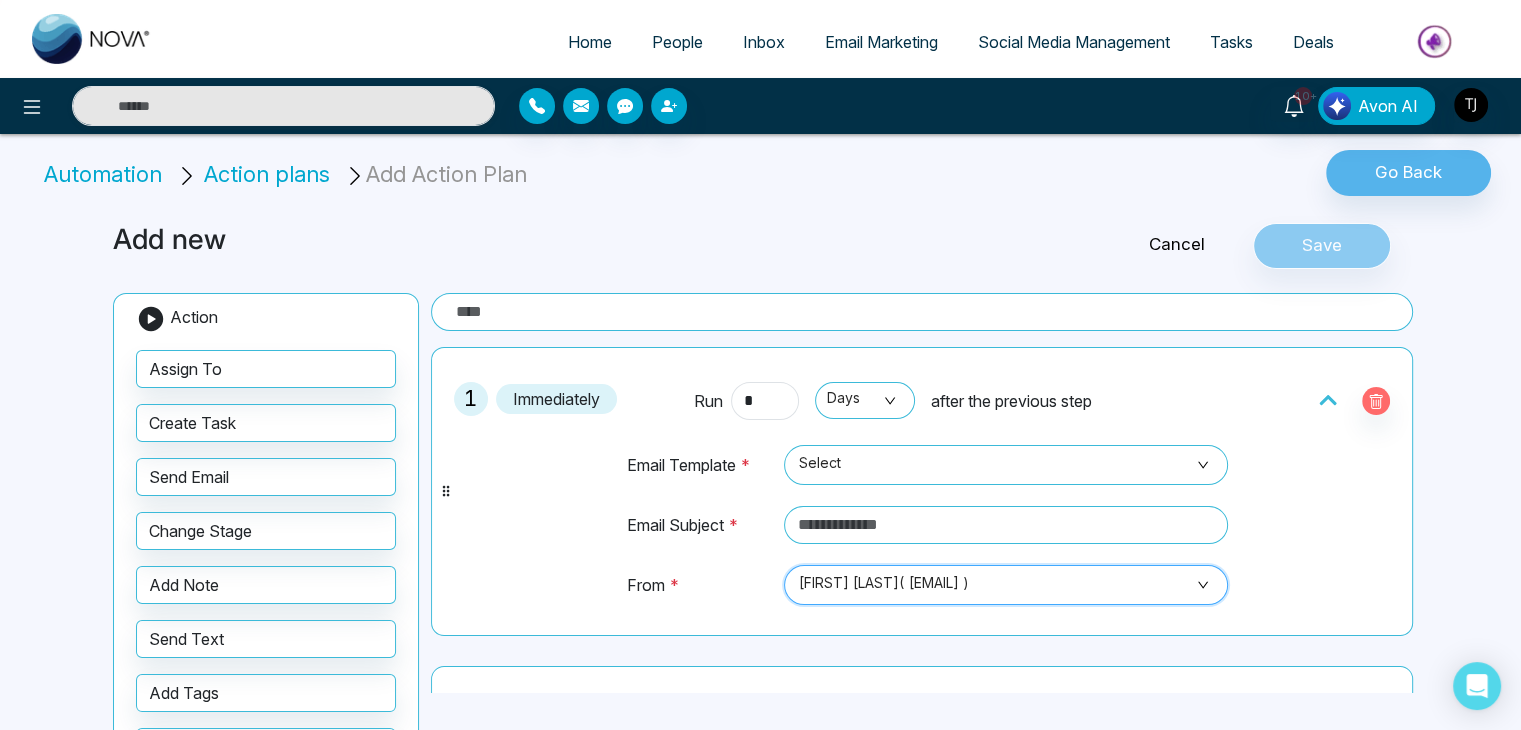 scroll, scrollTop: 148, scrollLeft: 0, axis: vertical 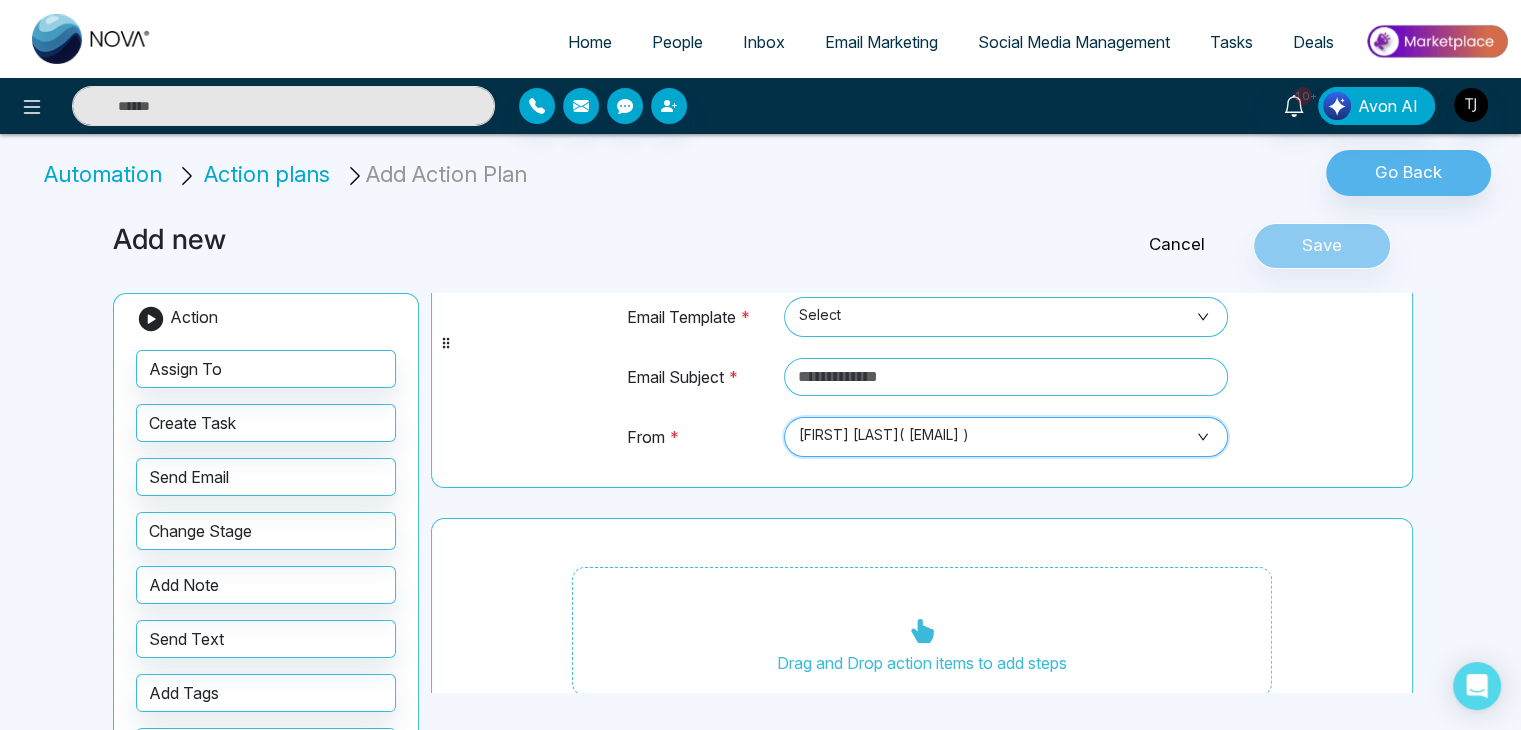 click on "Triston James( tirstonjames@gmail.com )" at bounding box center (1006, 437) 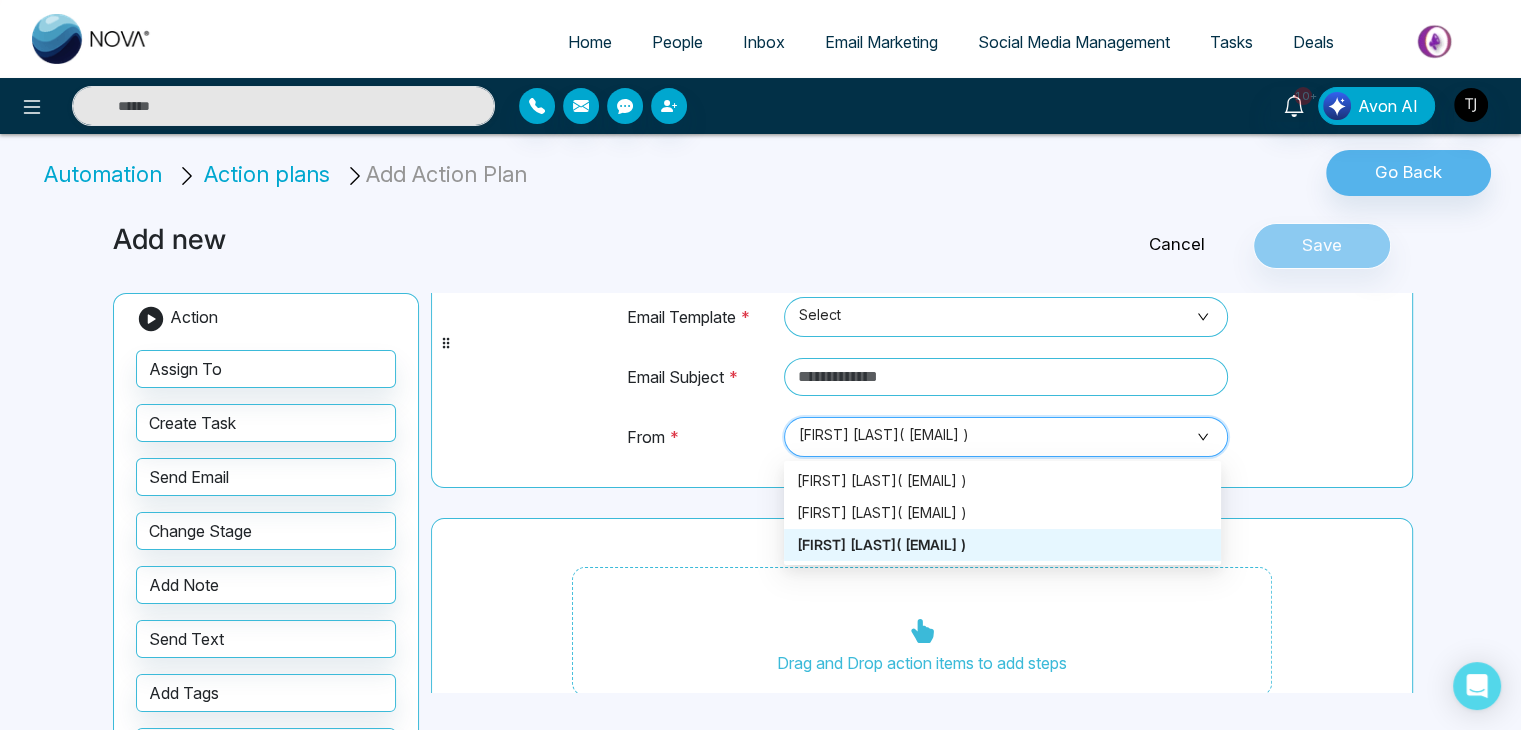 click on "Triston James( tirstonjames@gmail.com )" at bounding box center (1006, 437) 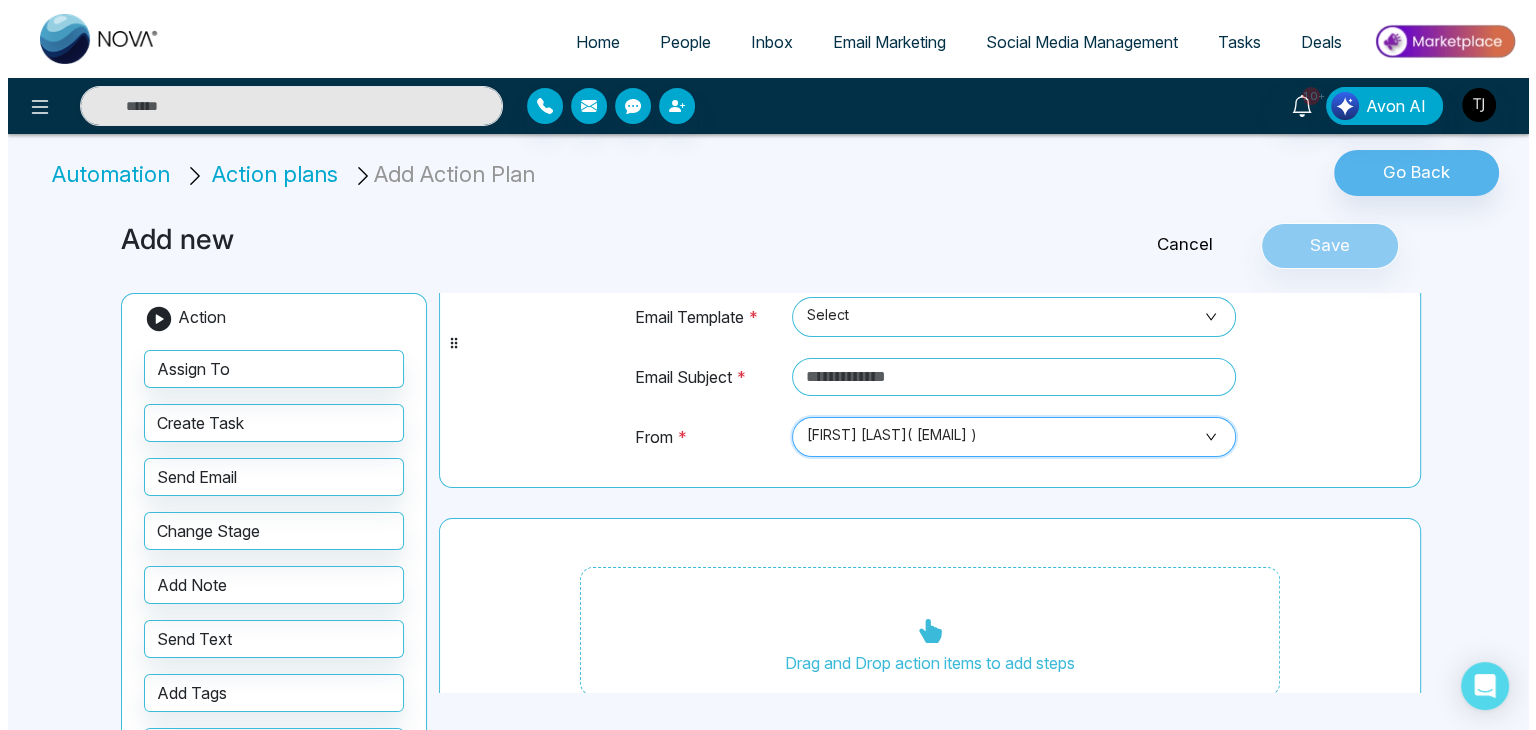 scroll, scrollTop: 0, scrollLeft: 0, axis: both 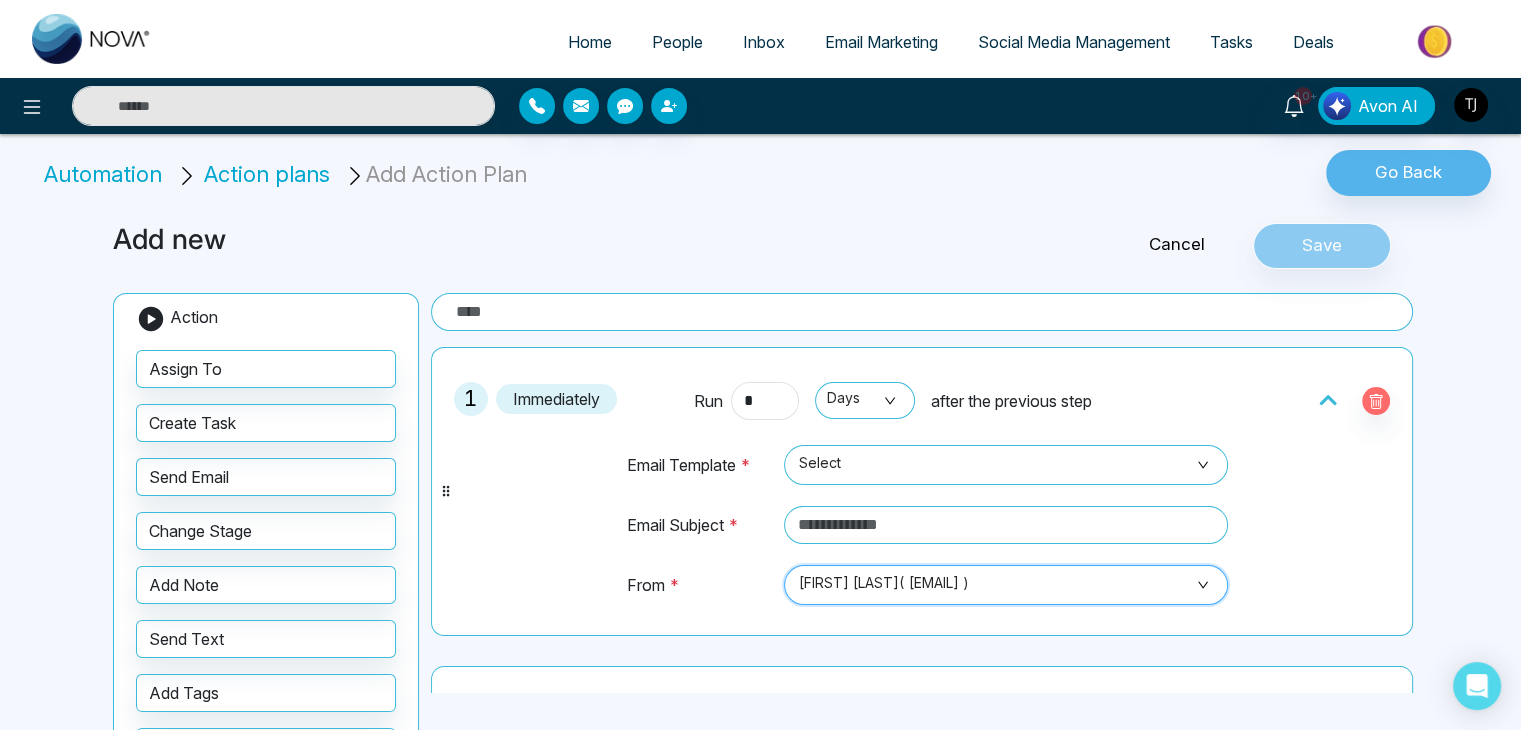 click on "Home" at bounding box center [590, 42] 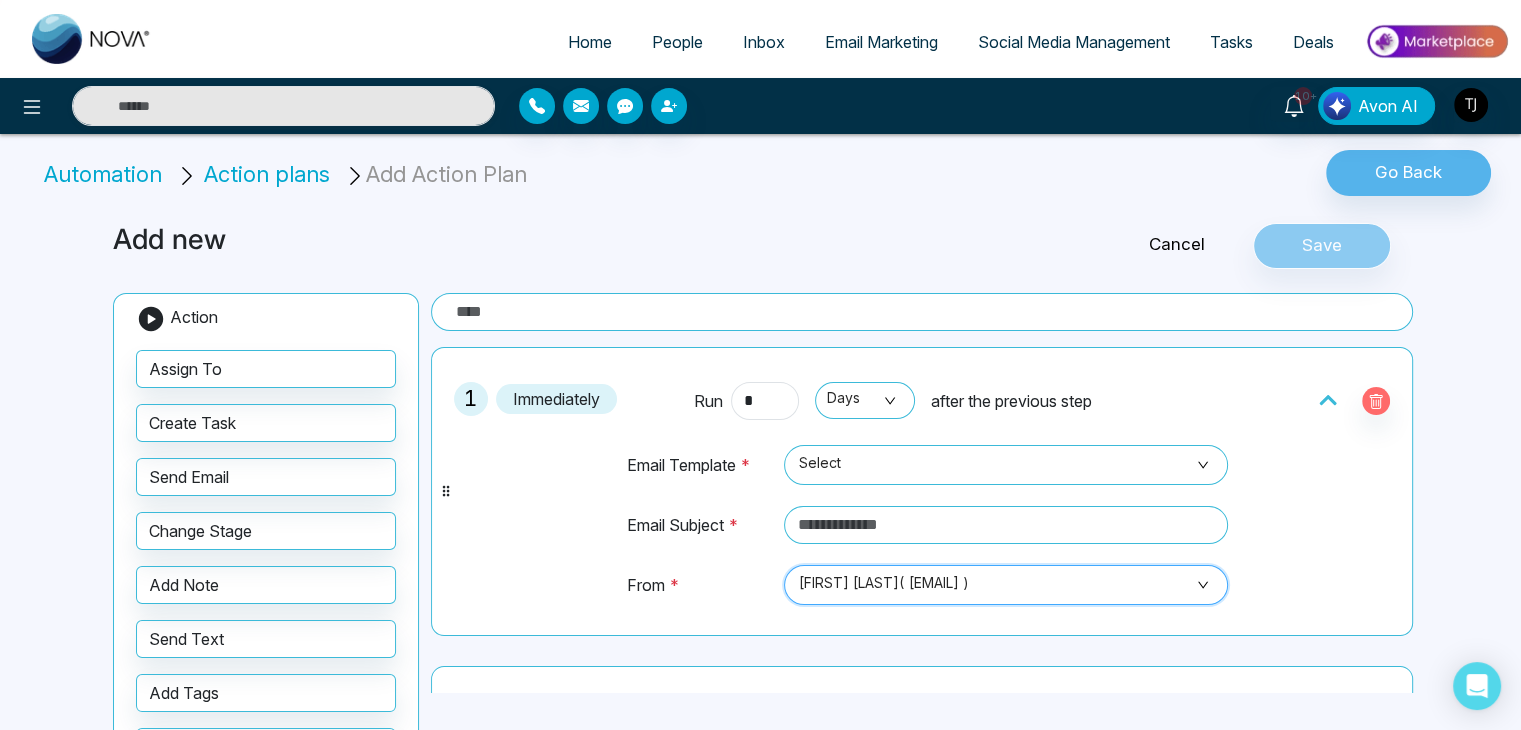 select on "*" 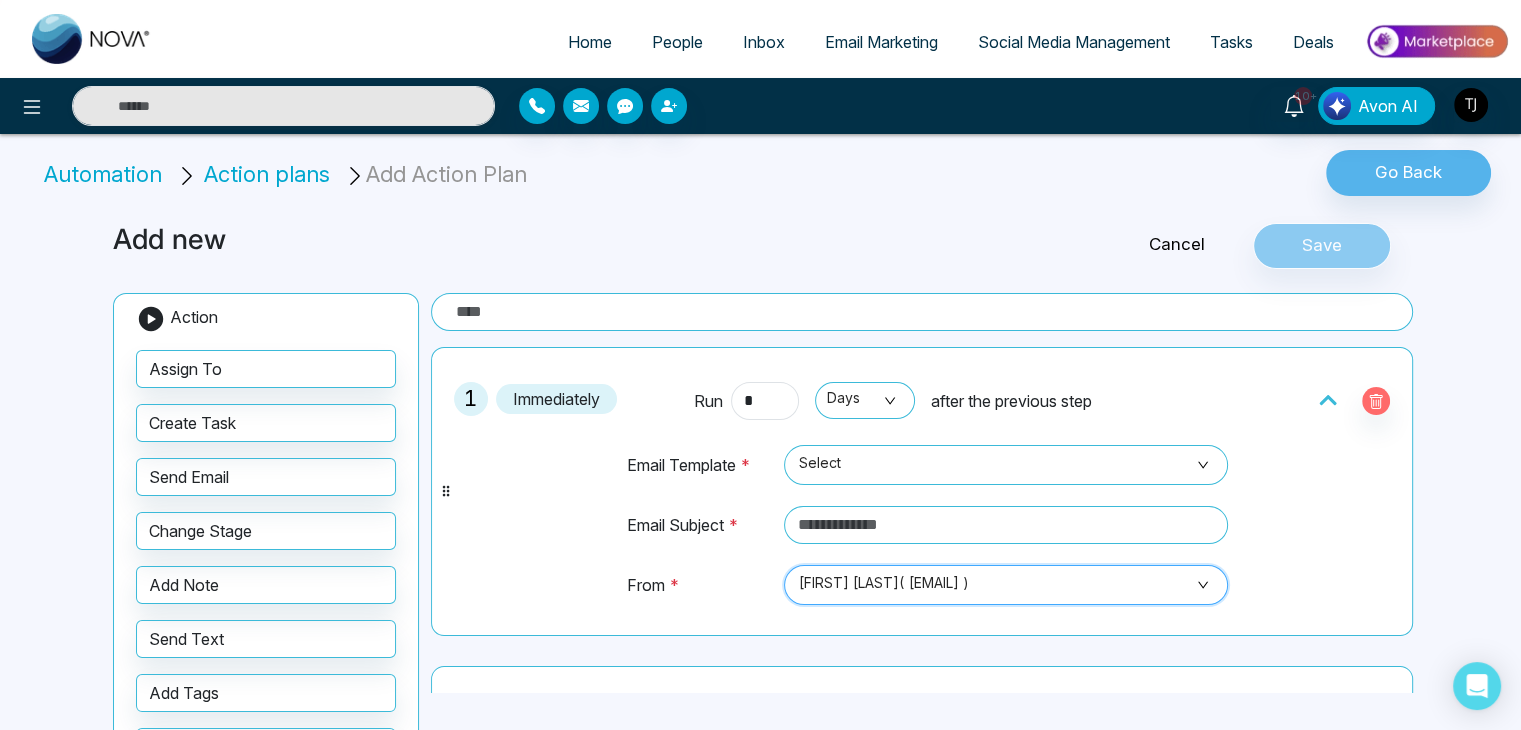 select on "*" 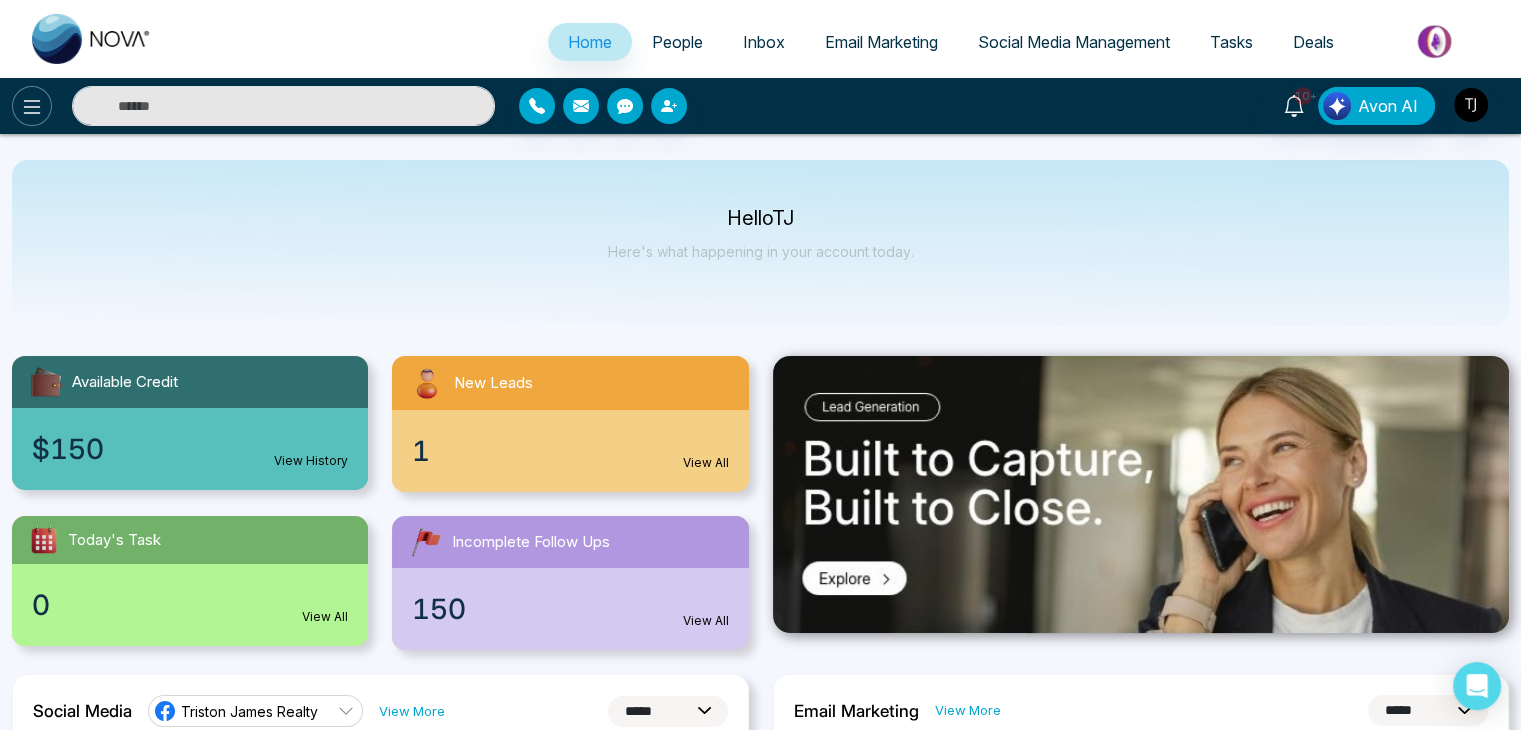 click at bounding box center (32, 106) 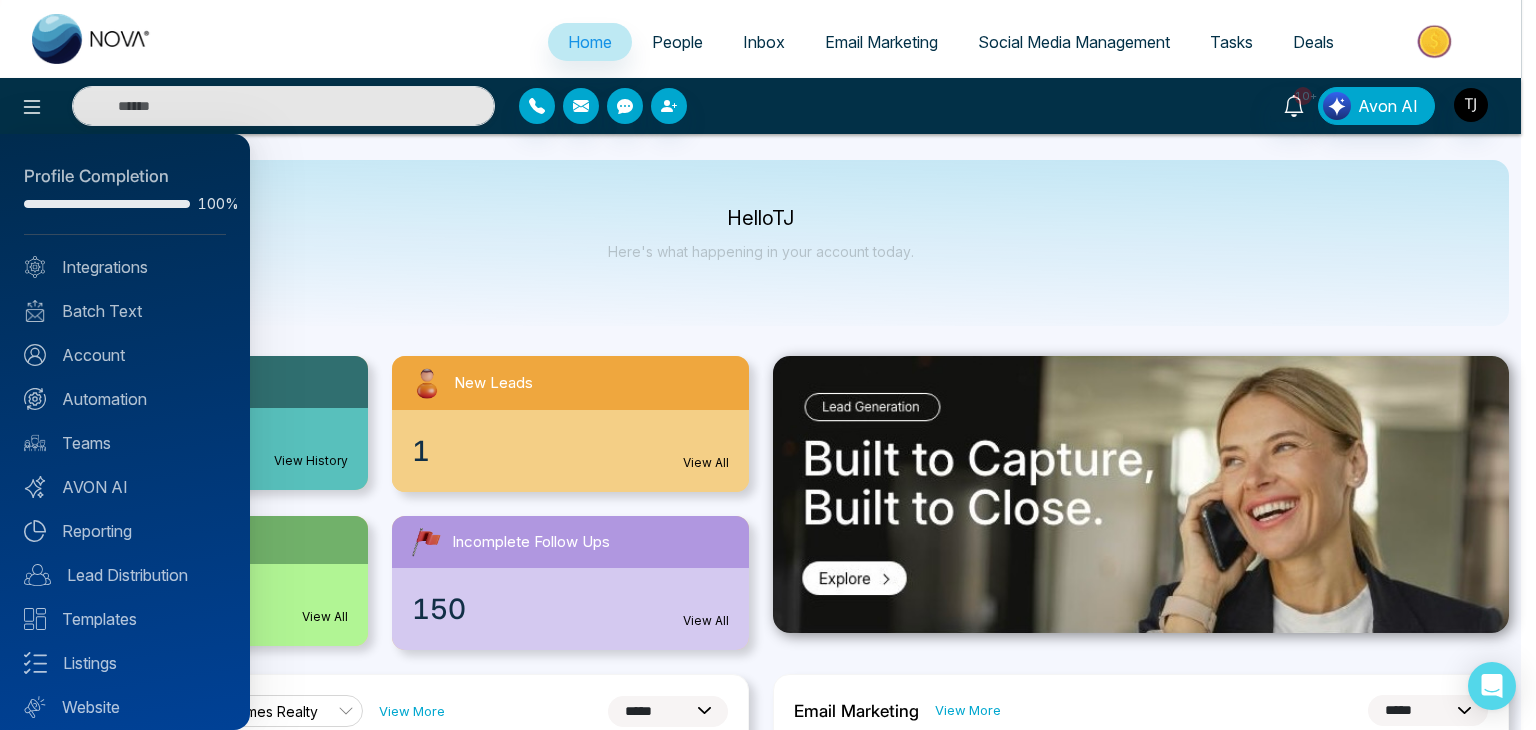 scroll, scrollTop: 56, scrollLeft: 0, axis: vertical 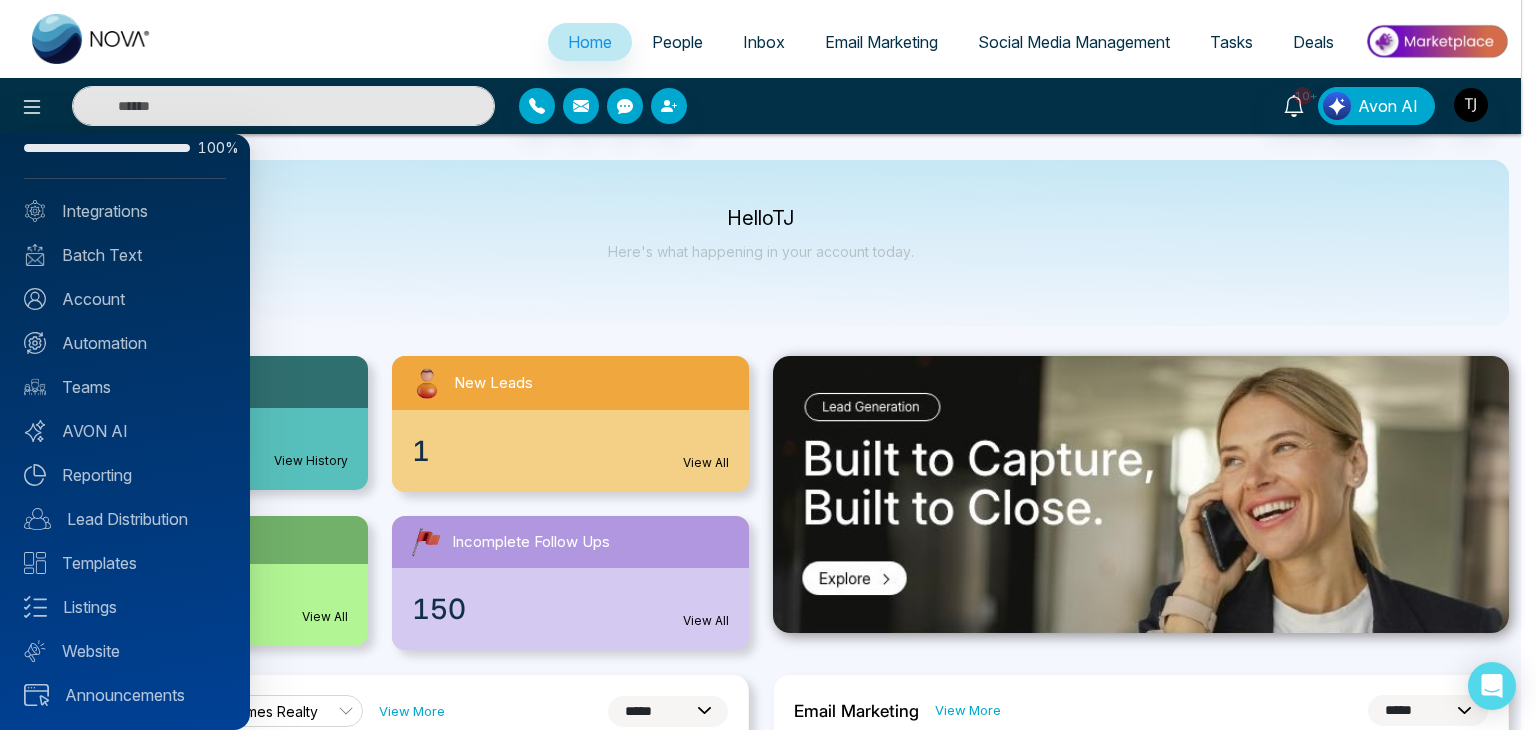 click at bounding box center [768, 365] 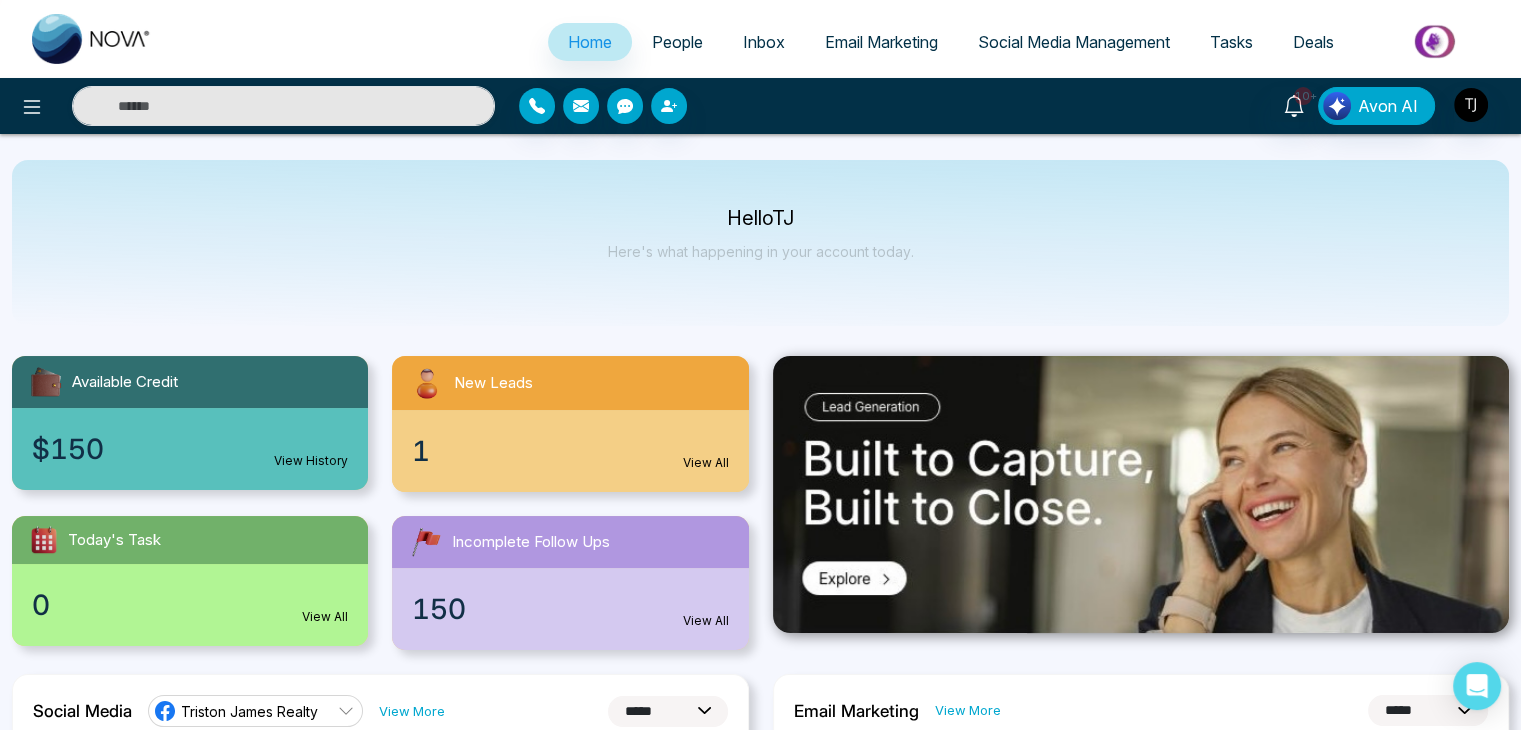 click on "Social Media Management" at bounding box center (1074, 42) 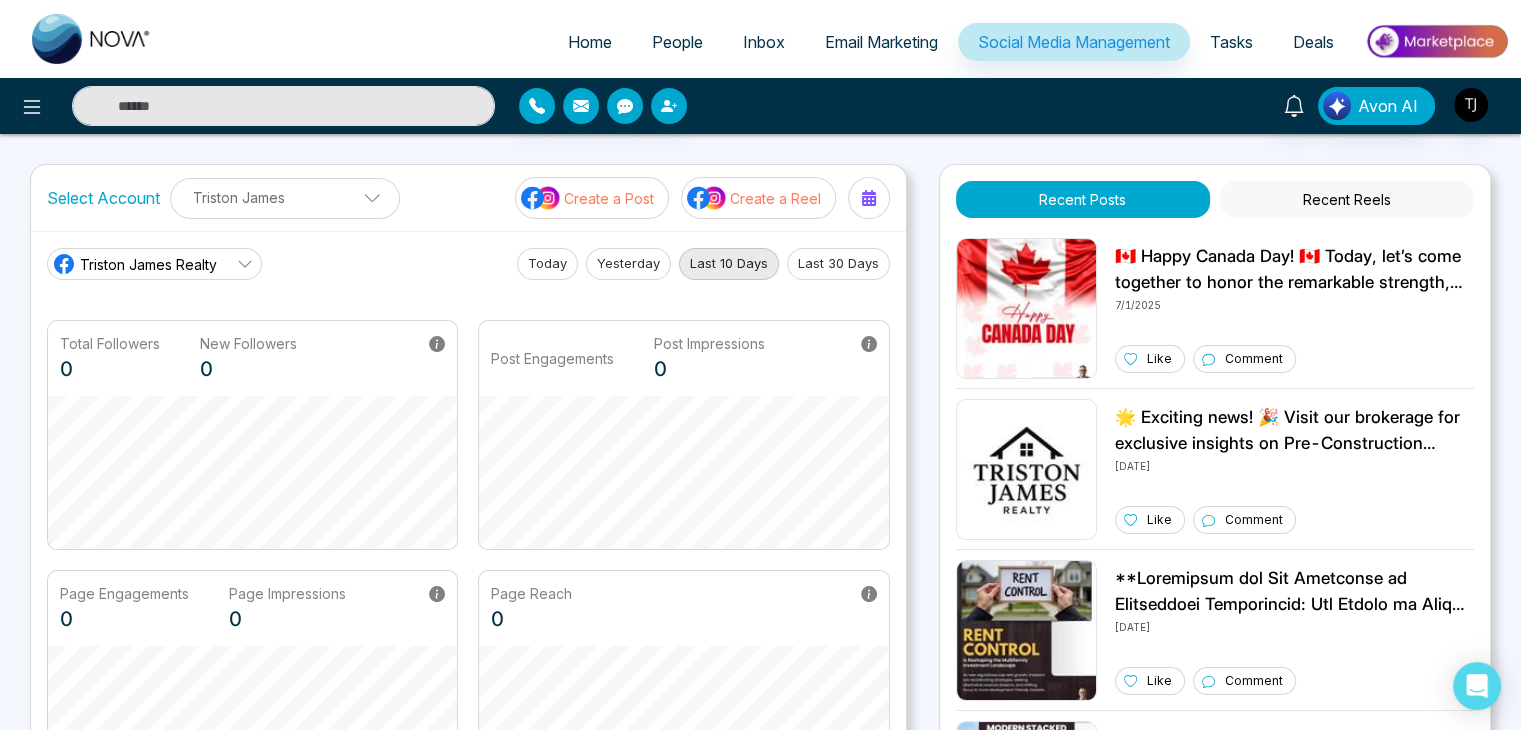 click on "Tasks" at bounding box center [1231, 42] 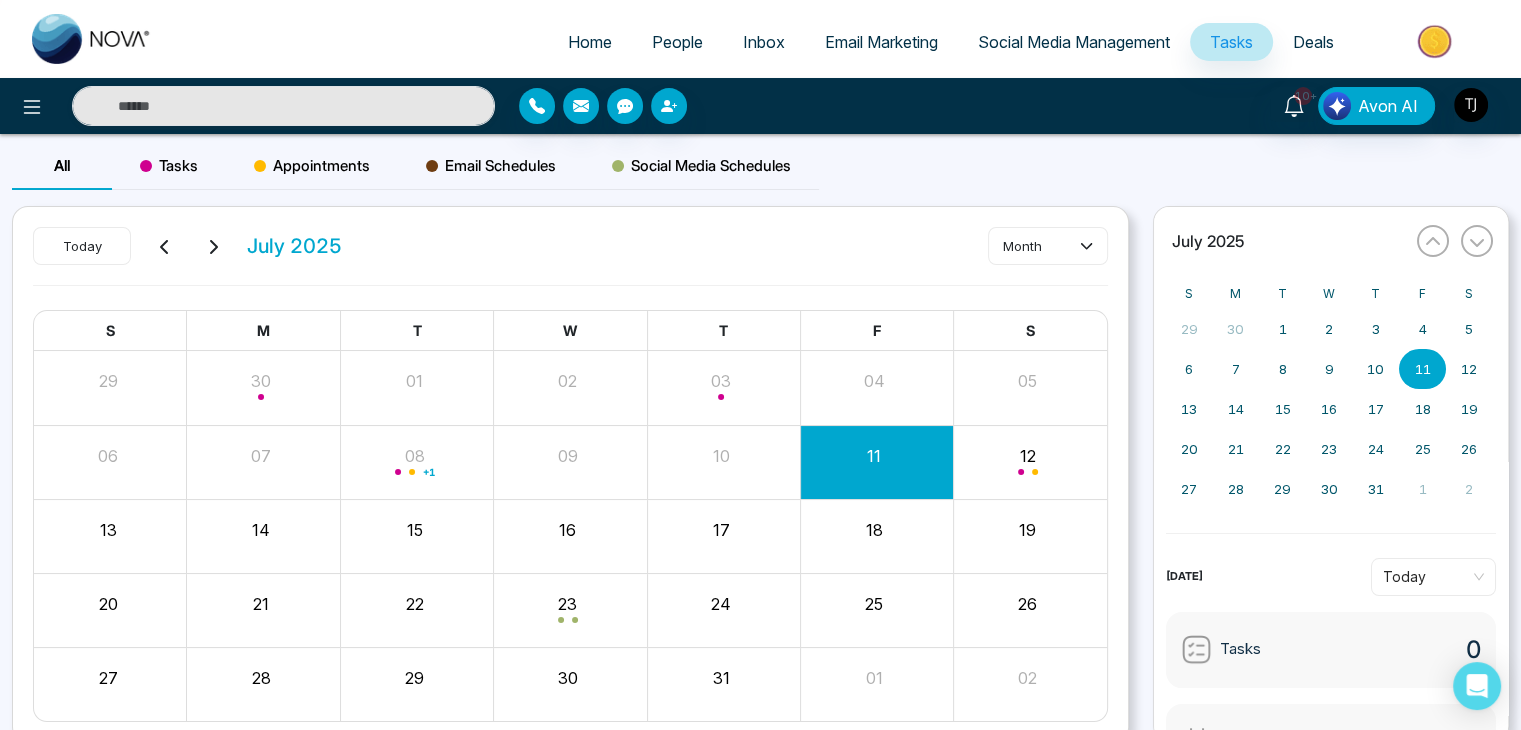 click on "Deals" at bounding box center [1313, 42] 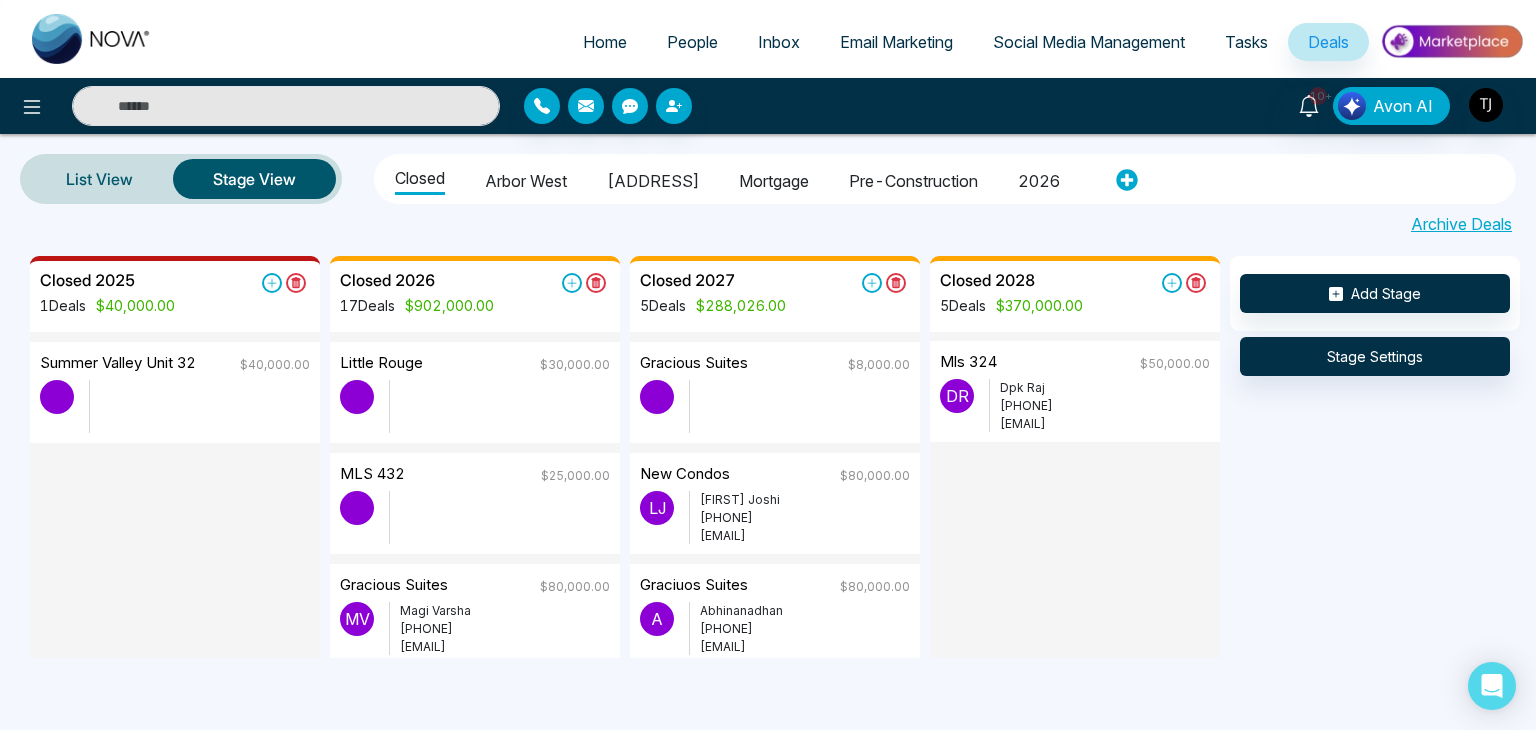 scroll, scrollTop: 0, scrollLeft: 0, axis: both 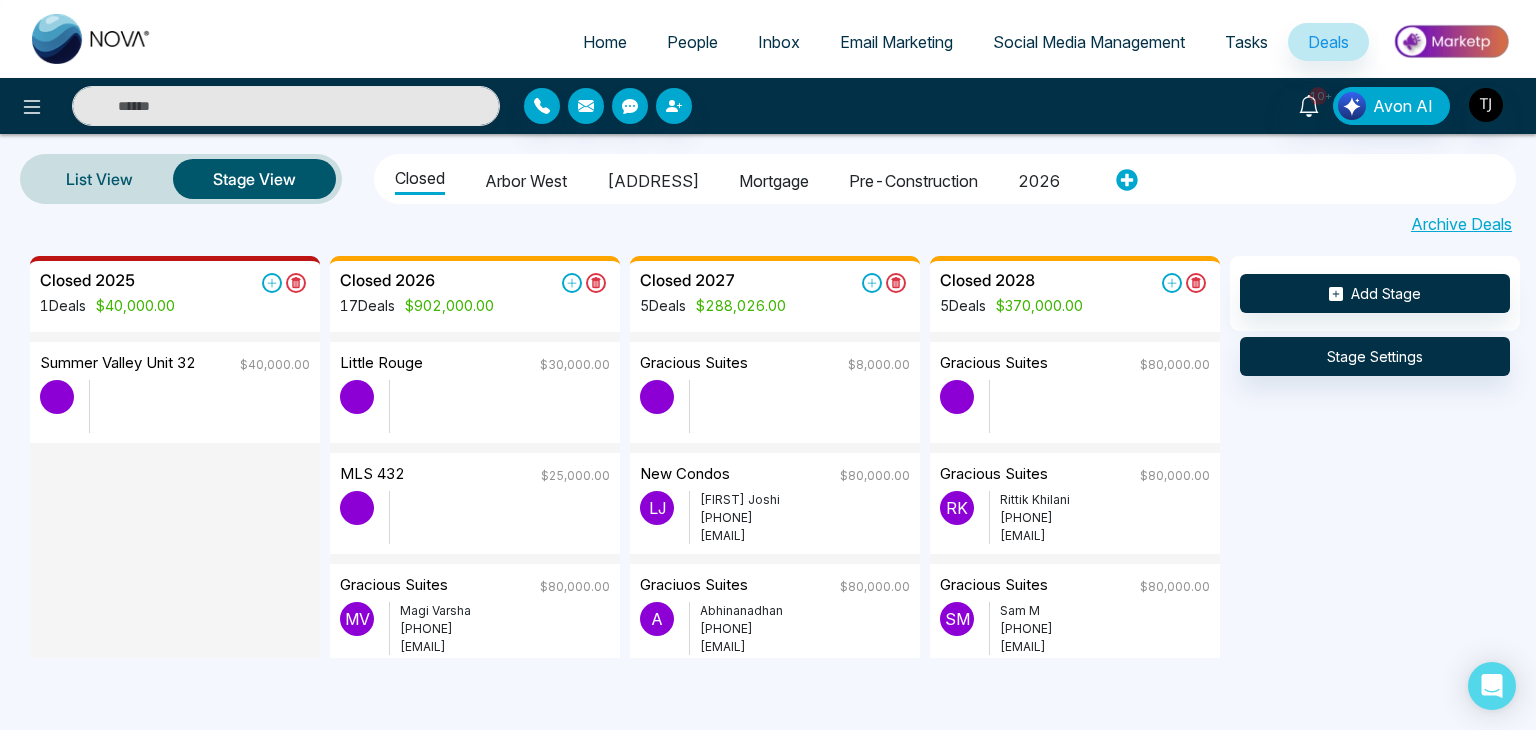 click on "Tasks" at bounding box center (1246, 42) 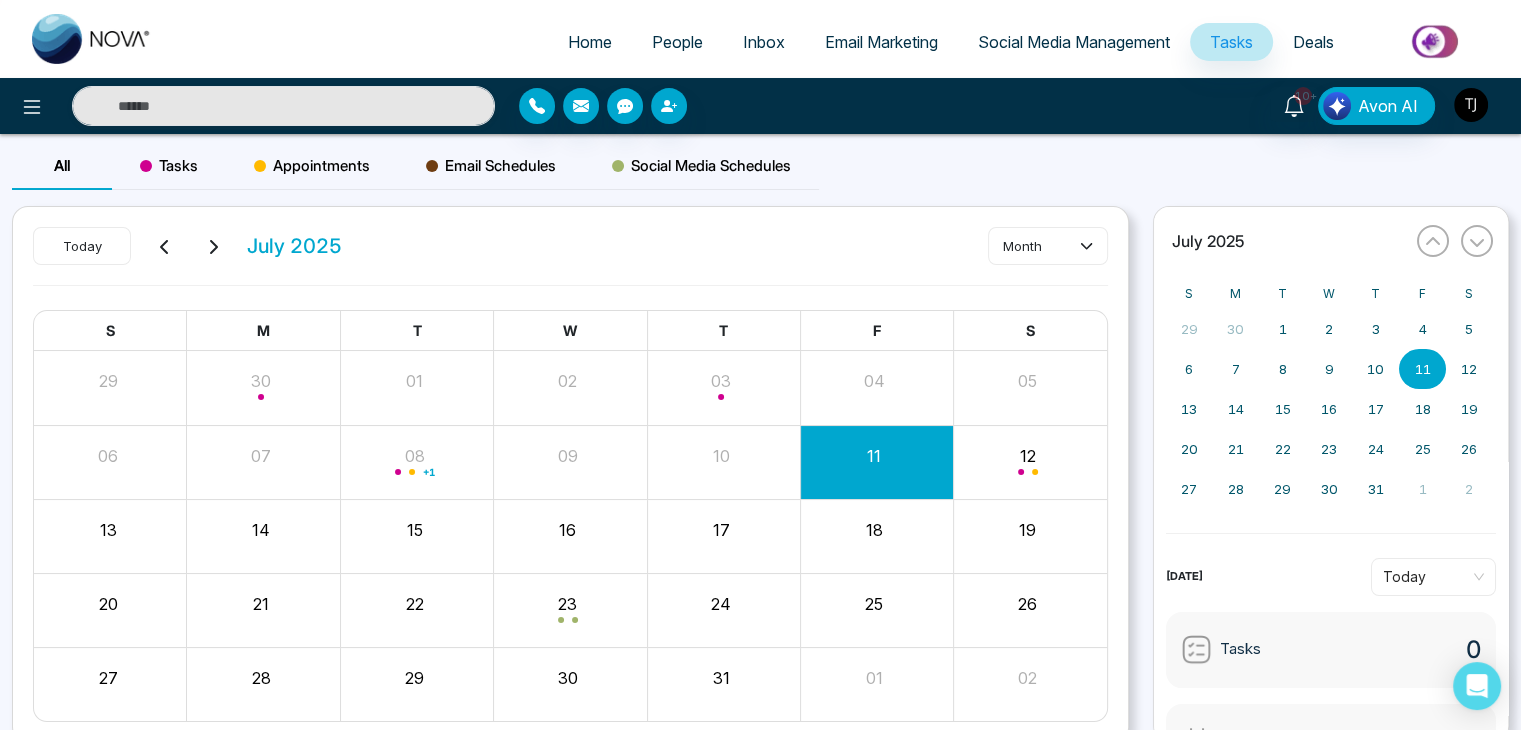 click at bounding box center (1471, 105) 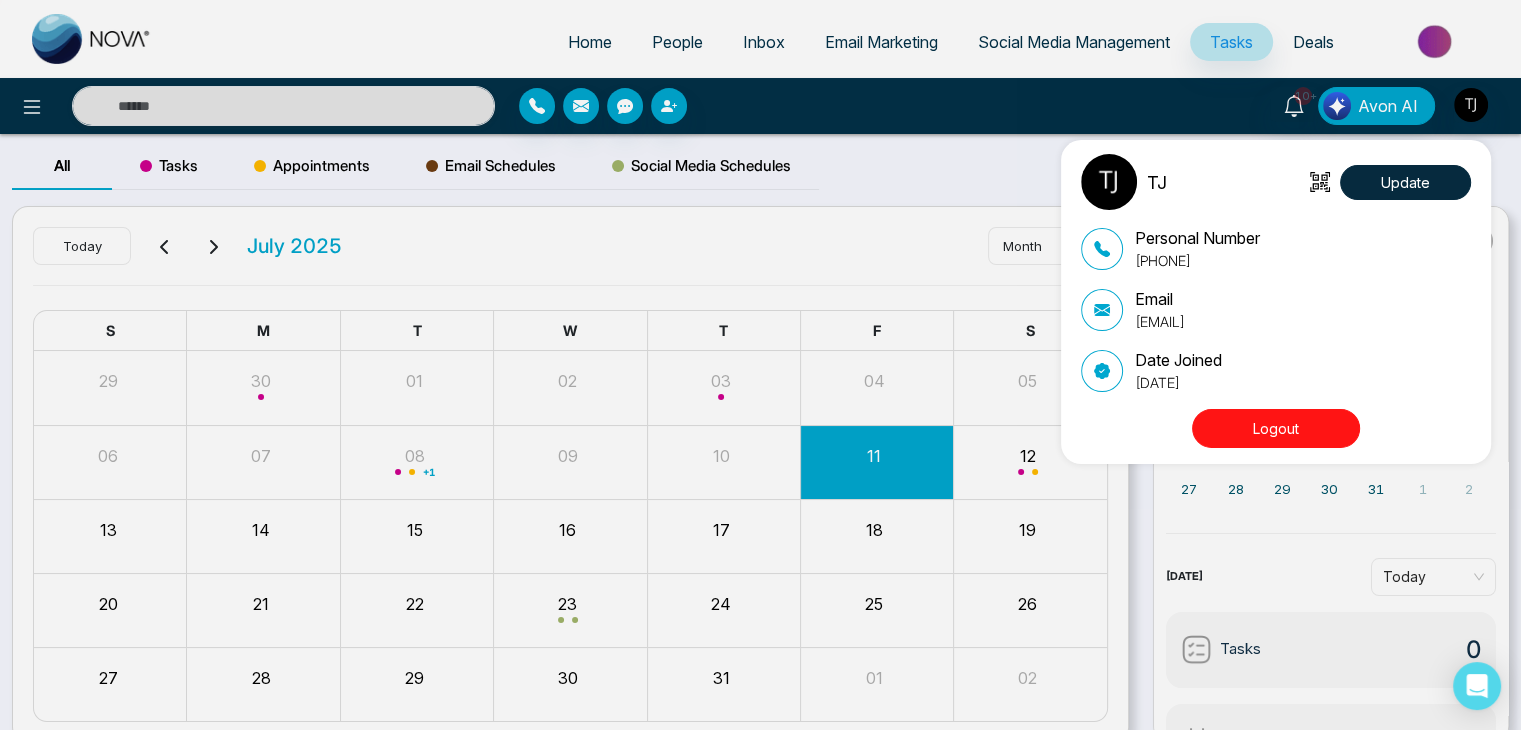 click on "TJ Update Personal Number [PHONE] Email [EMAIL] Date Joined [MONTH] [DAY], [YEAR] Logout" at bounding box center [760, 365] 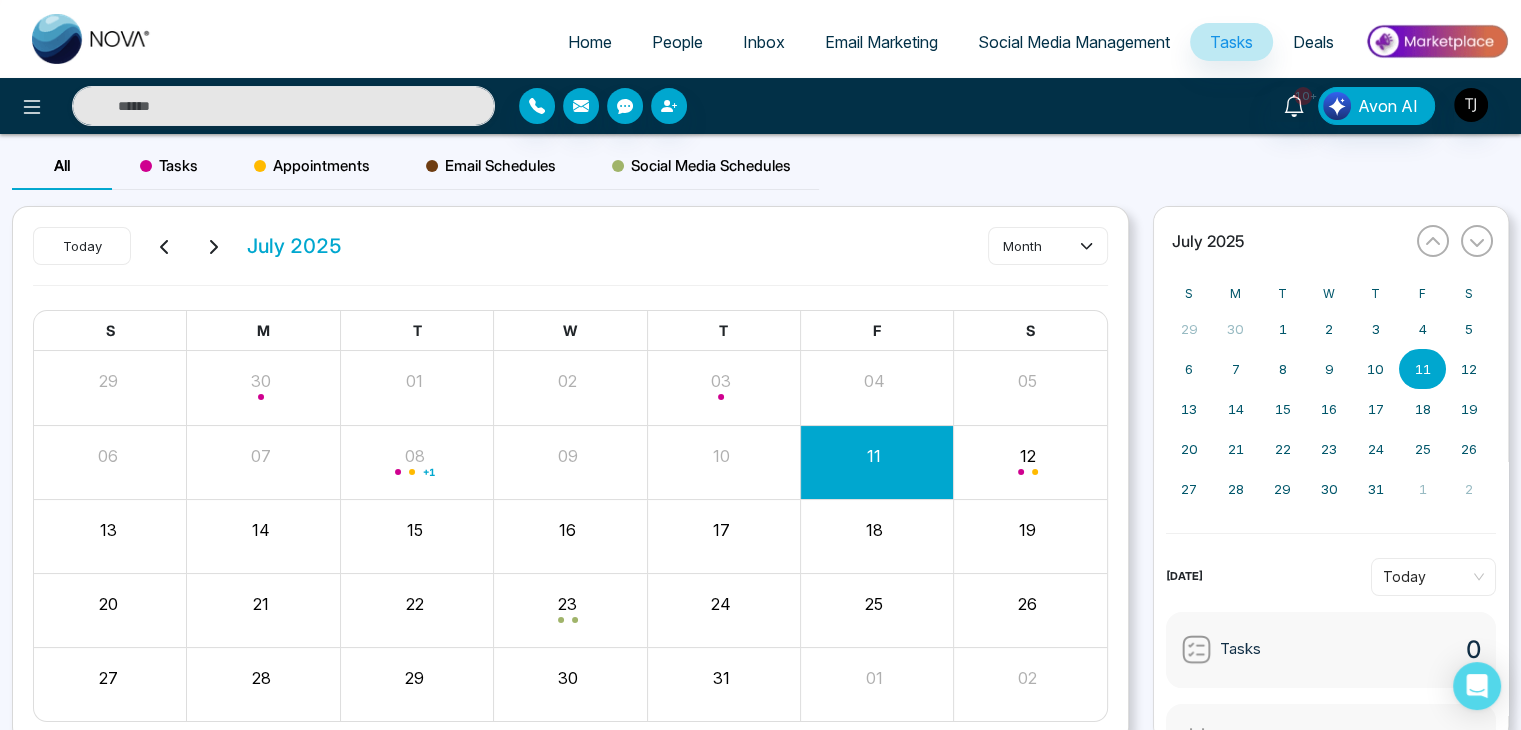 click on "Home" at bounding box center (590, 42) 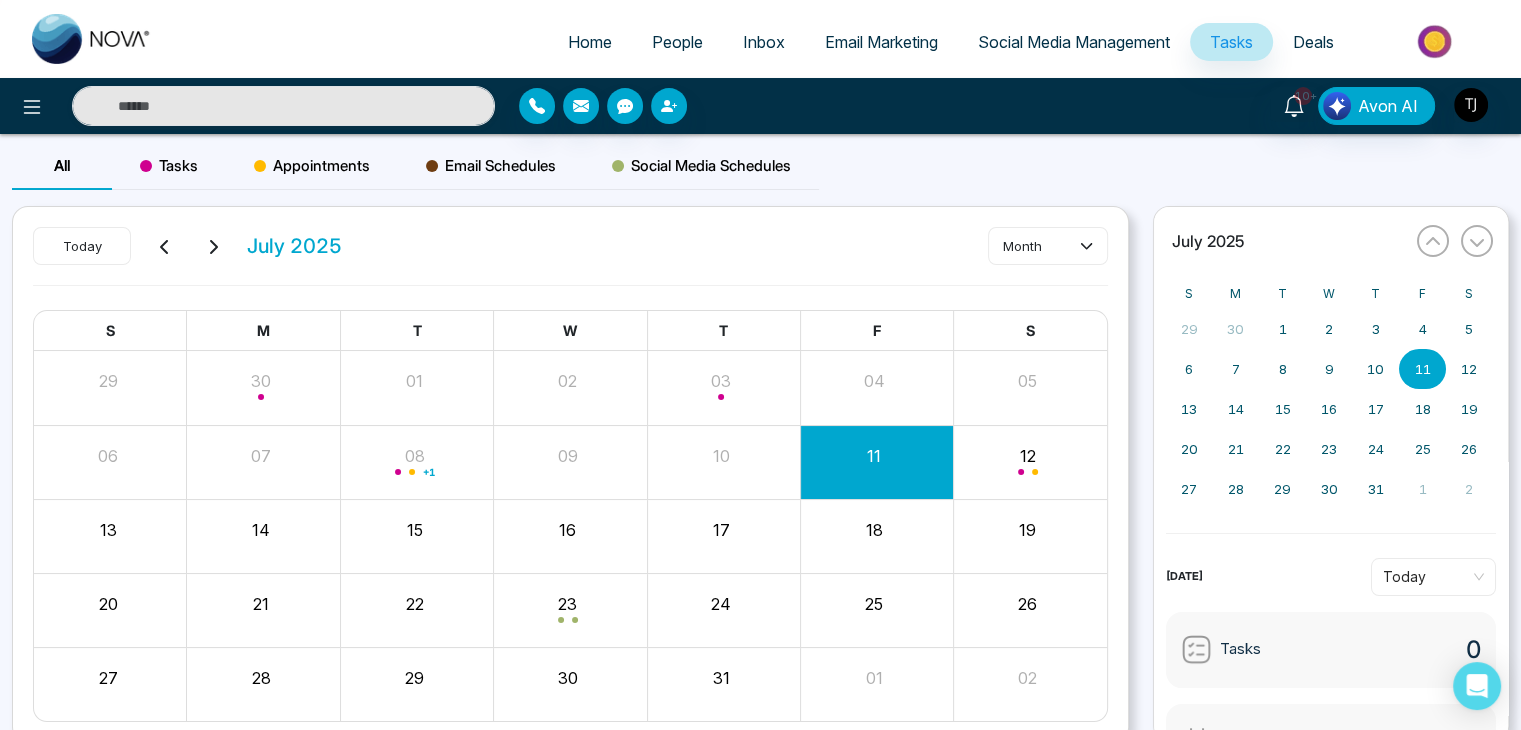 select on "*" 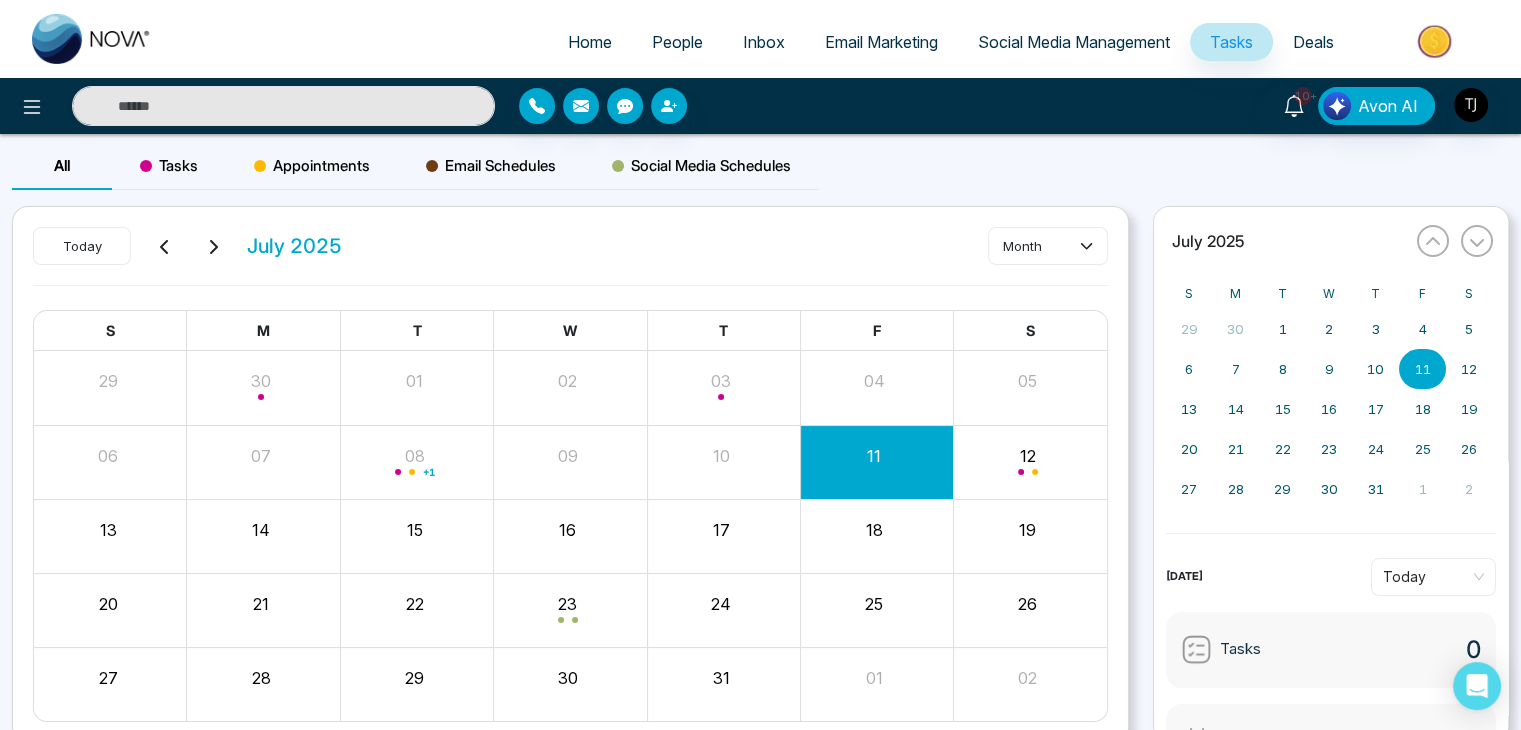 select on "*" 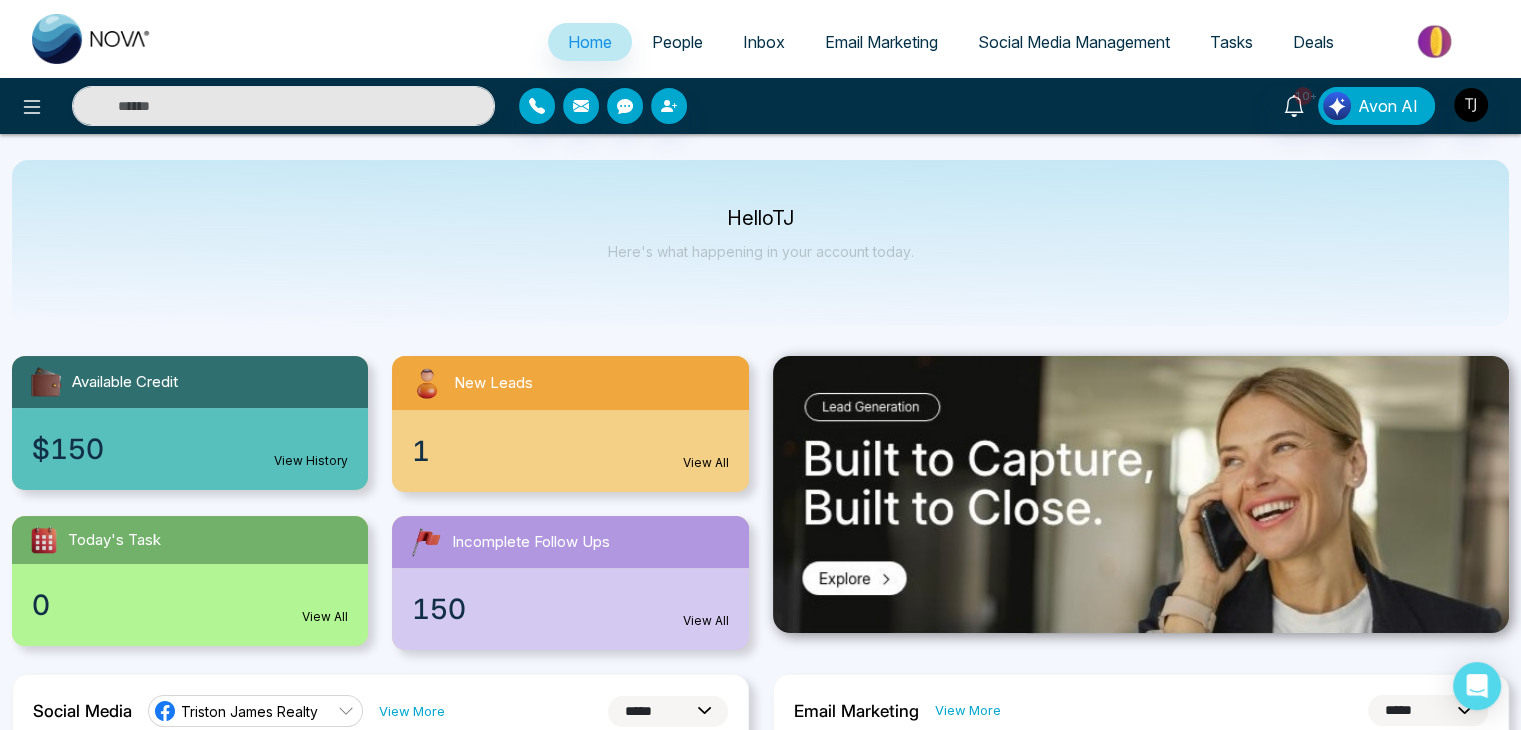 click at bounding box center [253, 106] 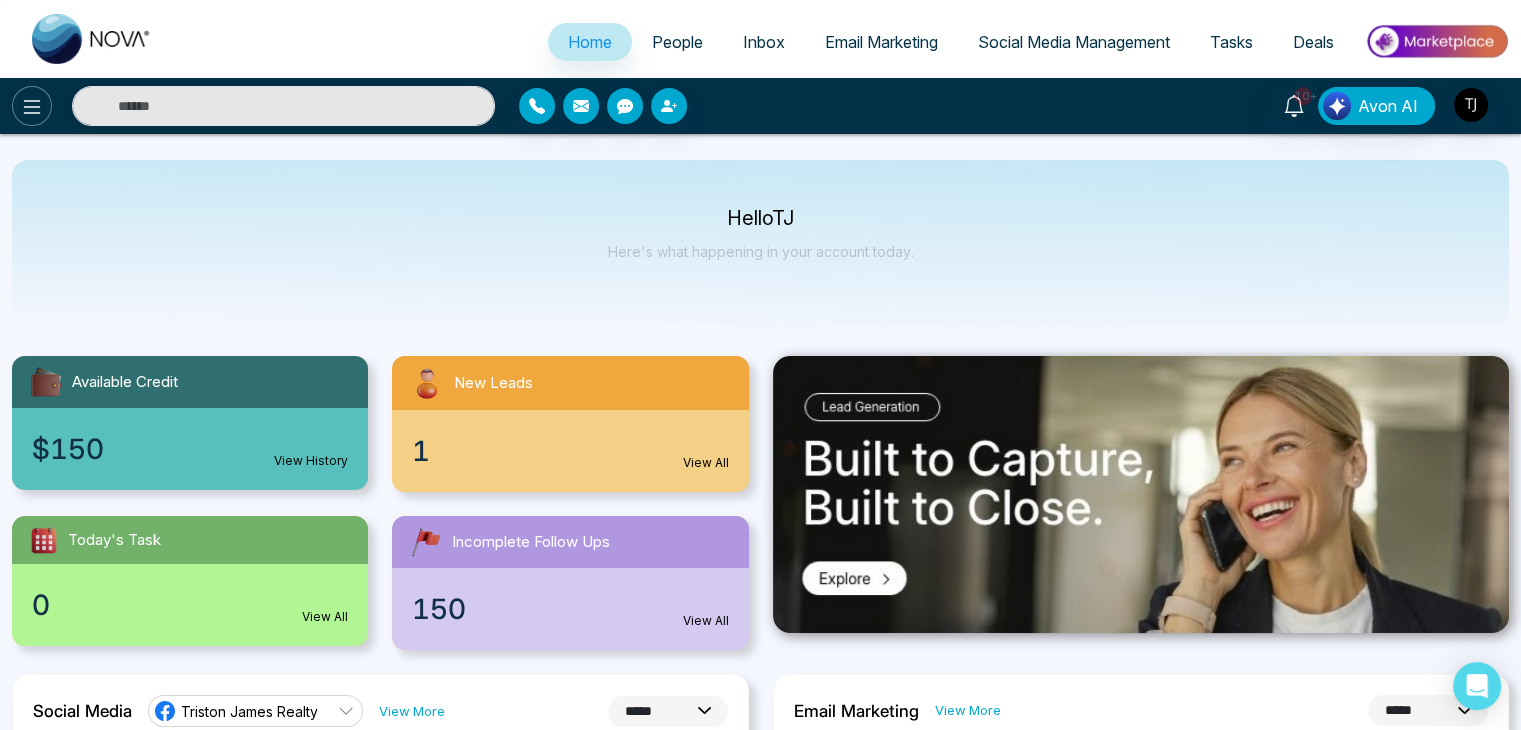 click 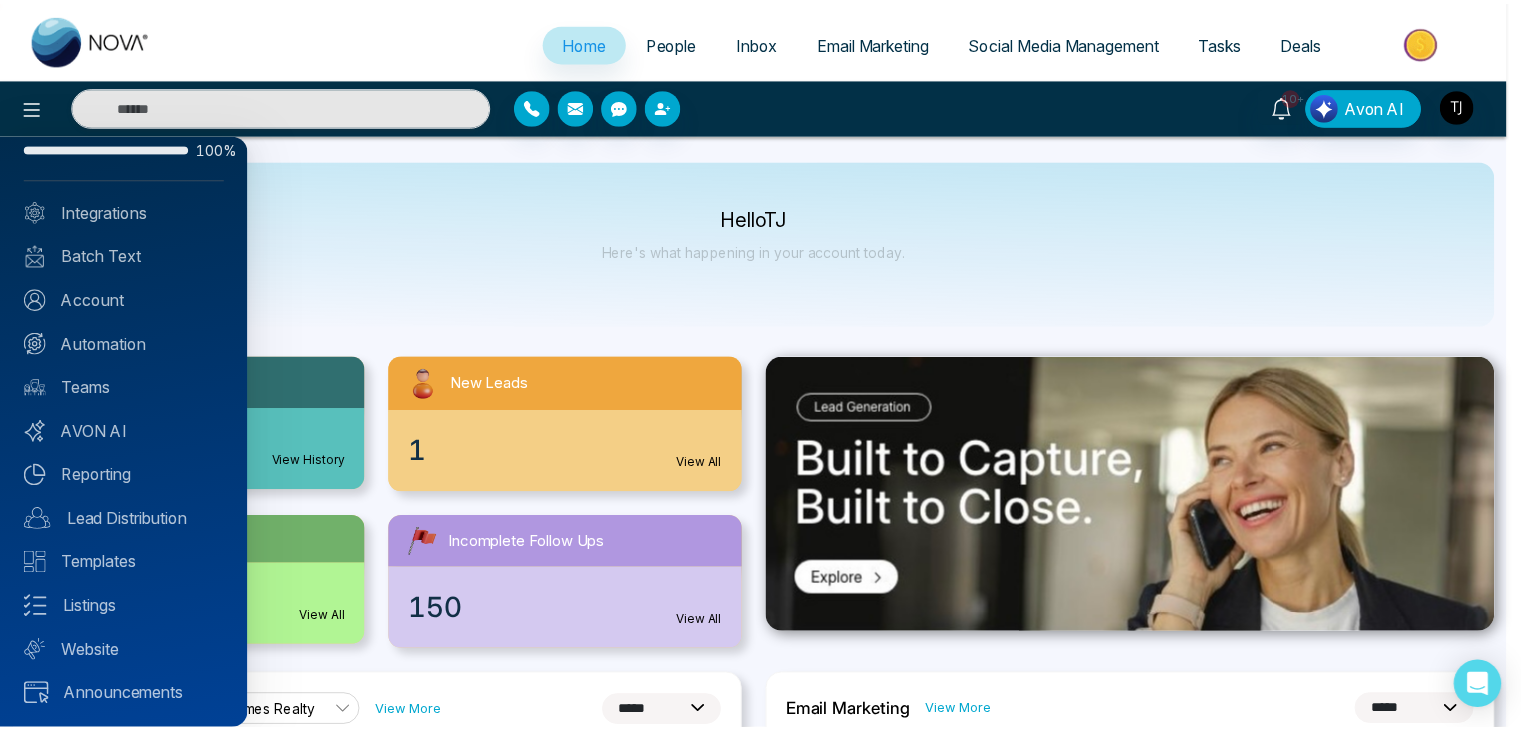 scroll, scrollTop: 0, scrollLeft: 0, axis: both 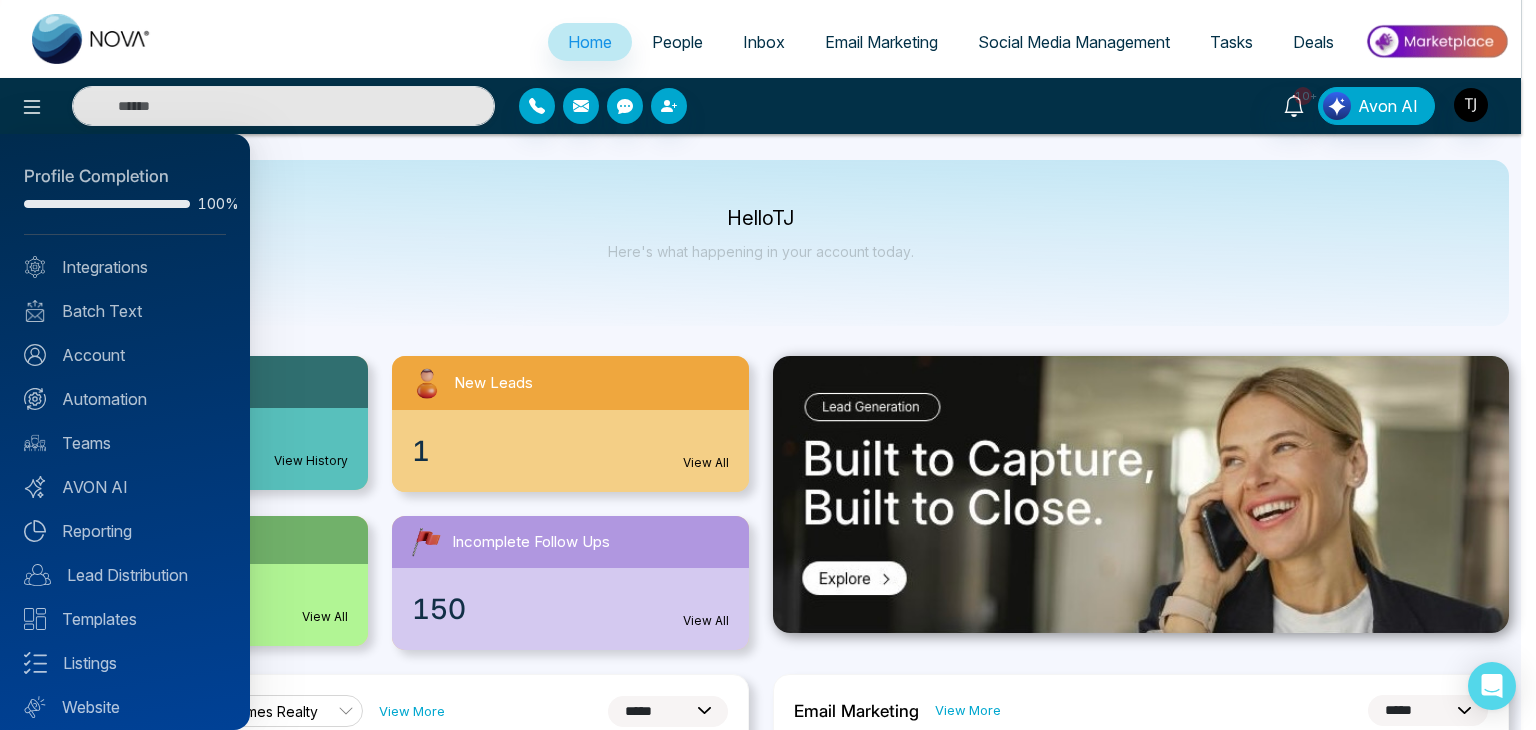 click at bounding box center (768, 365) 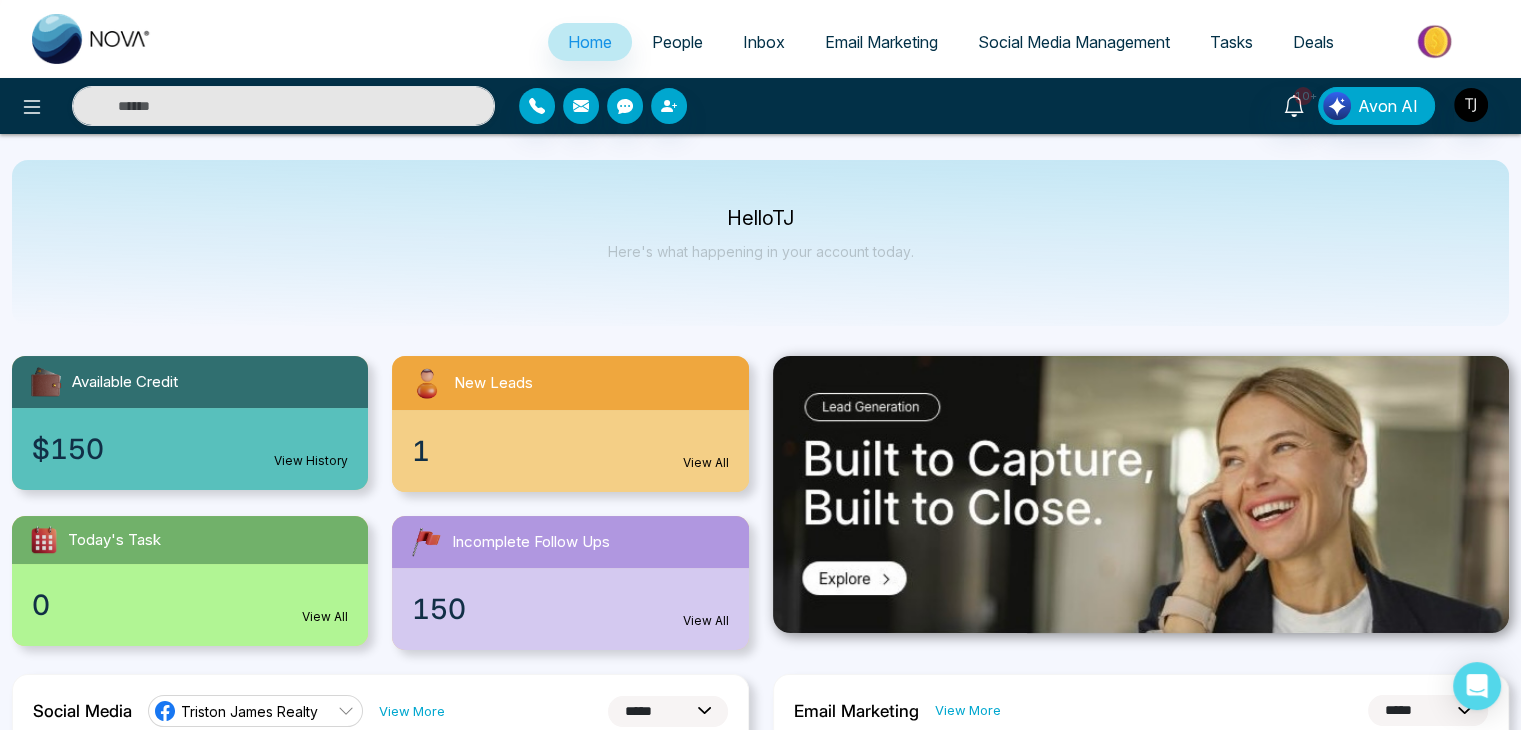 click on "Inbox" at bounding box center (764, 42) 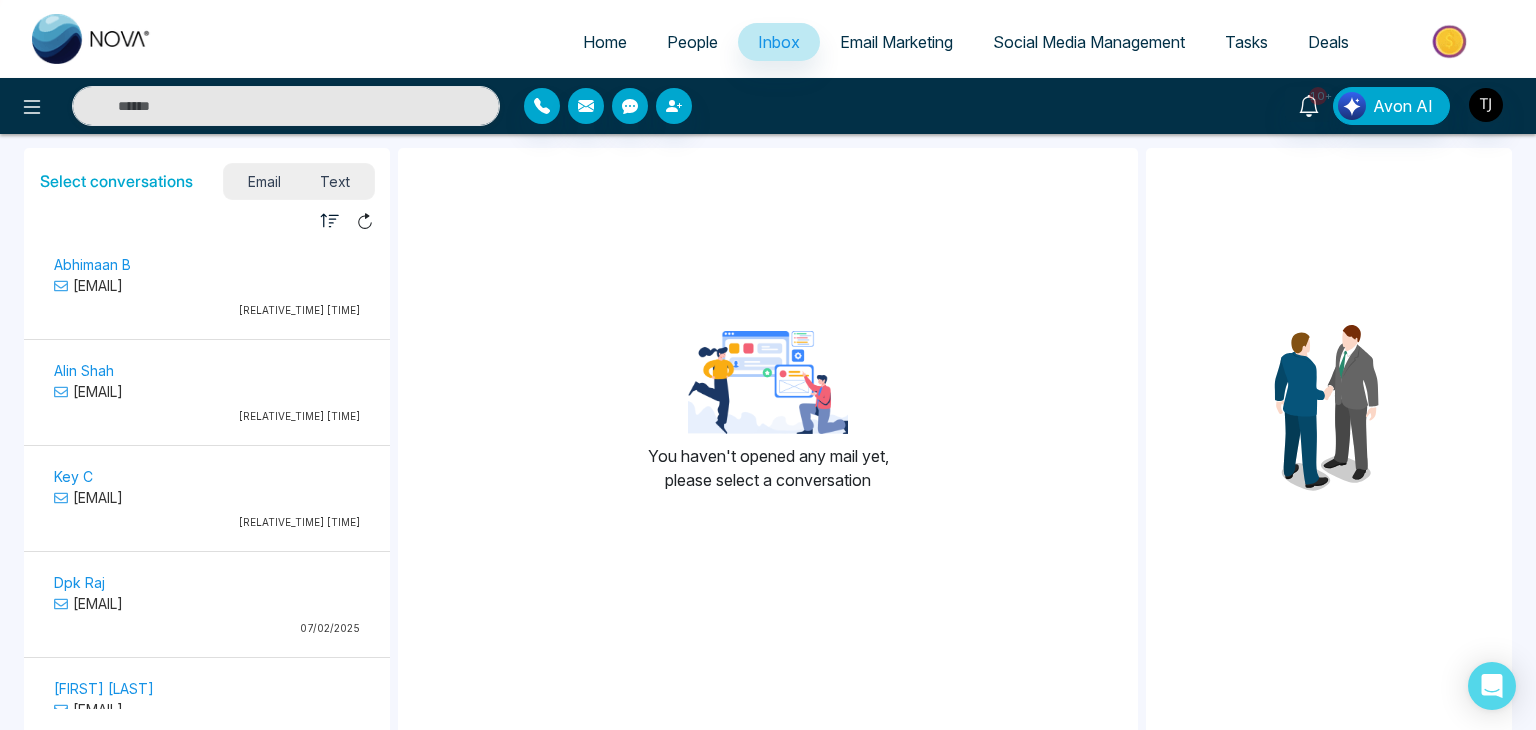 click on "Email Marketing" at bounding box center [896, 42] 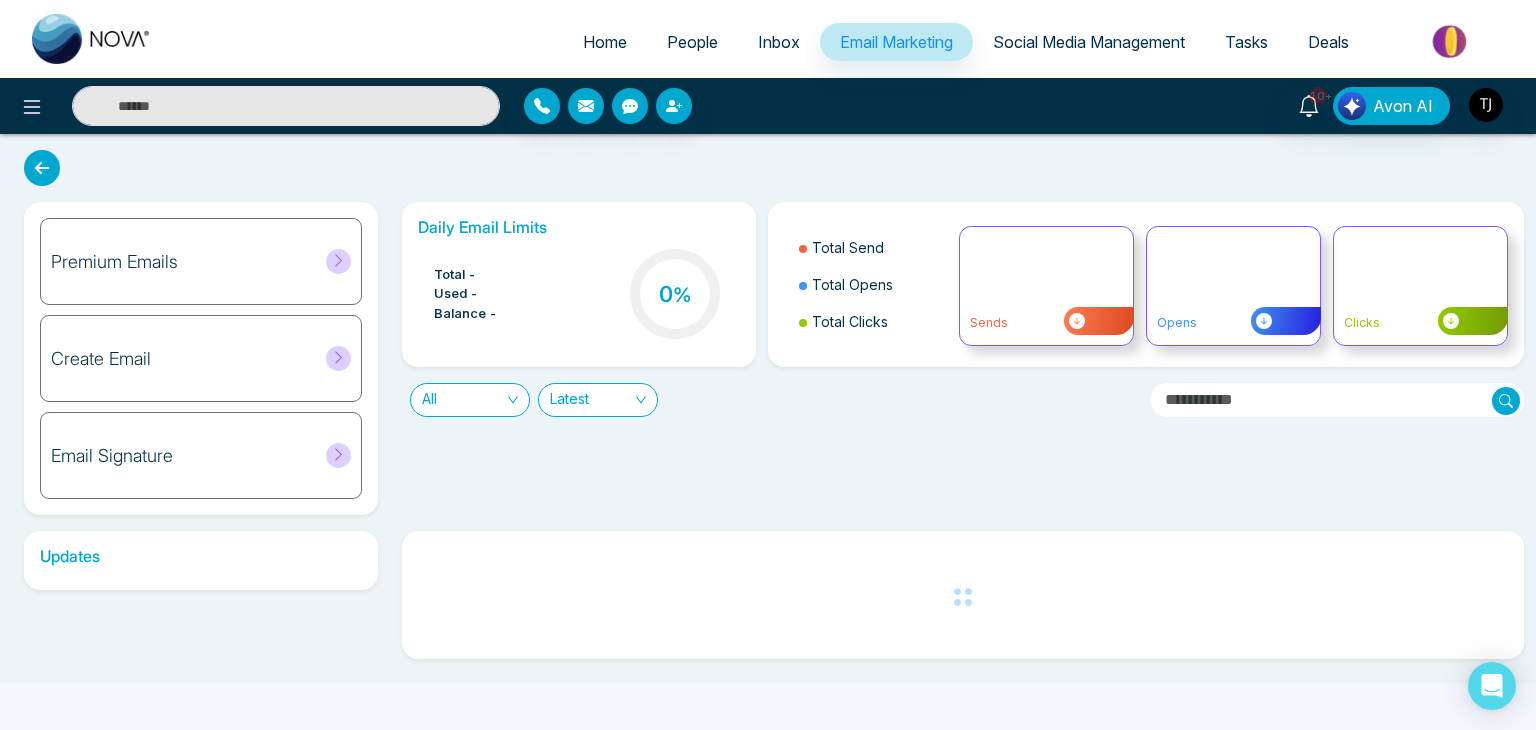 click on "Social Media Management" at bounding box center [1089, 42] 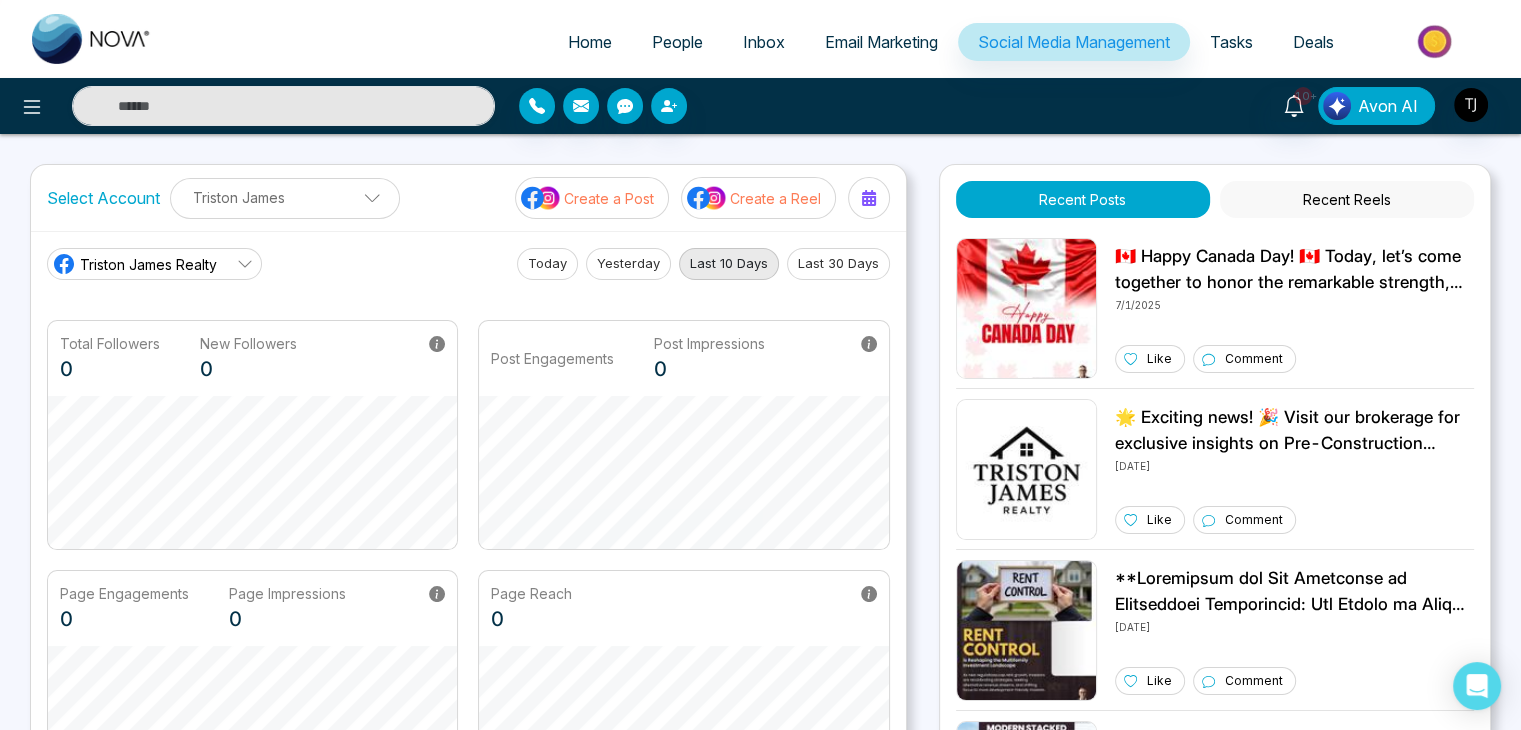 click on "Avon AI" at bounding box center (1388, 106) 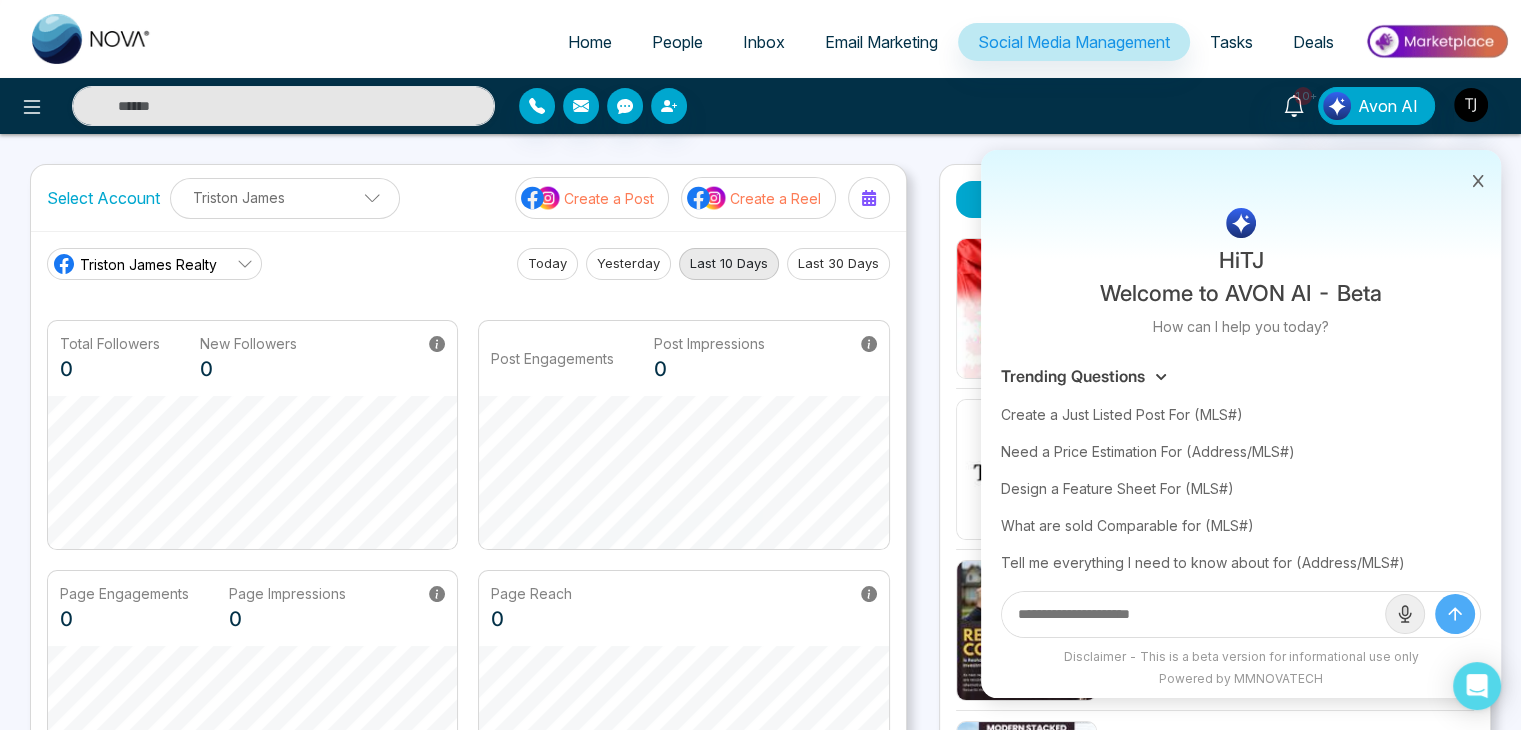 click on "10+ Hi  TJ Welcome to AVON AI - Beta How can I help you today? Trending Questions Create a Just Listed Post For (MLS#) Need a Price Estimation For (Address/MLS#) Design a Feature Sheet For (MLS#) What are sold Comparable for (MLS#) Tell me everything I need to know about for (Address/MLS#) Can you get me market Insights Create a Home Evaluation Report for (MLS#) Create a Festival Flyer Disclaimer - This is a beta version for informational use only Powered by MMNOVATECH Avon AI" at bounding box center (1204, 106) 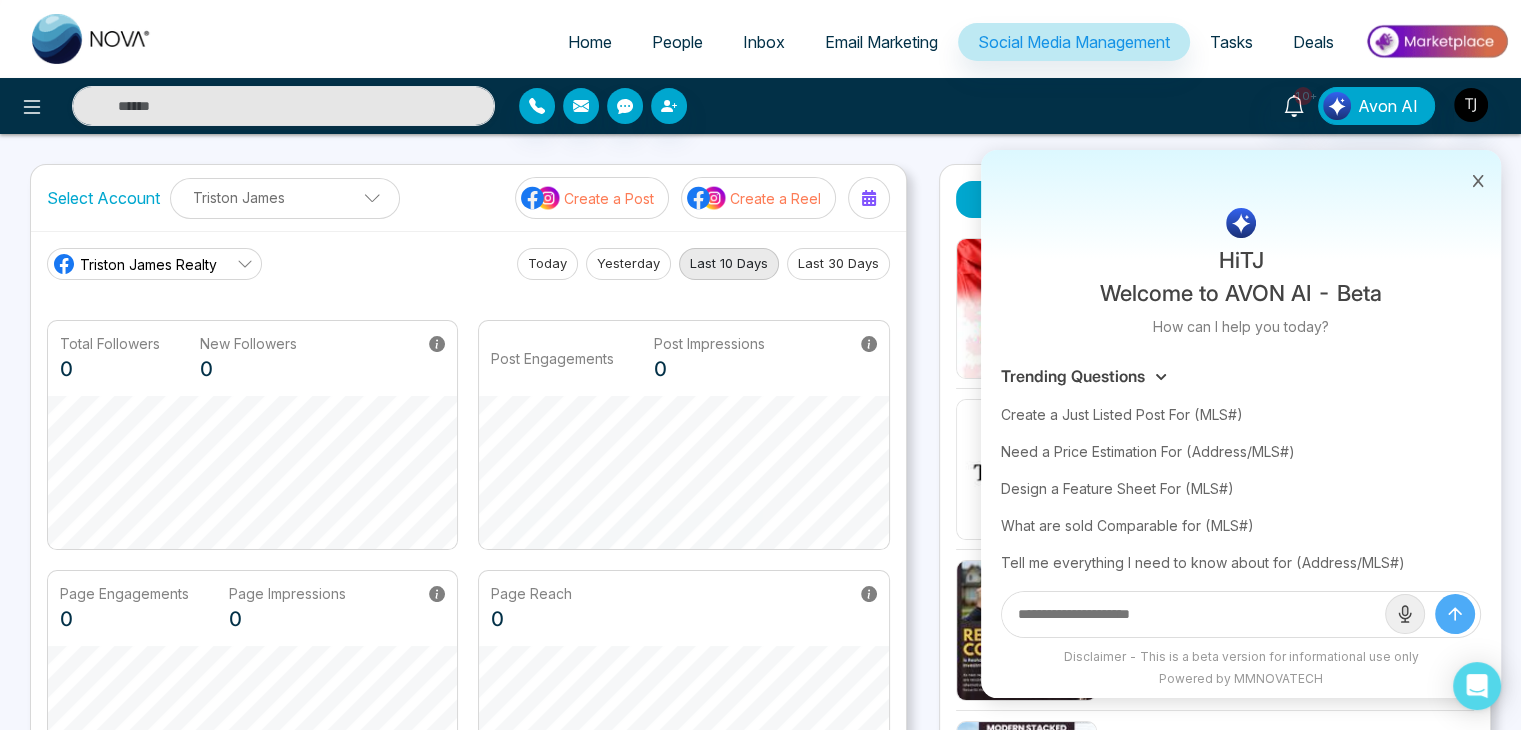 click on "Home" at bounding box center [590, 42] 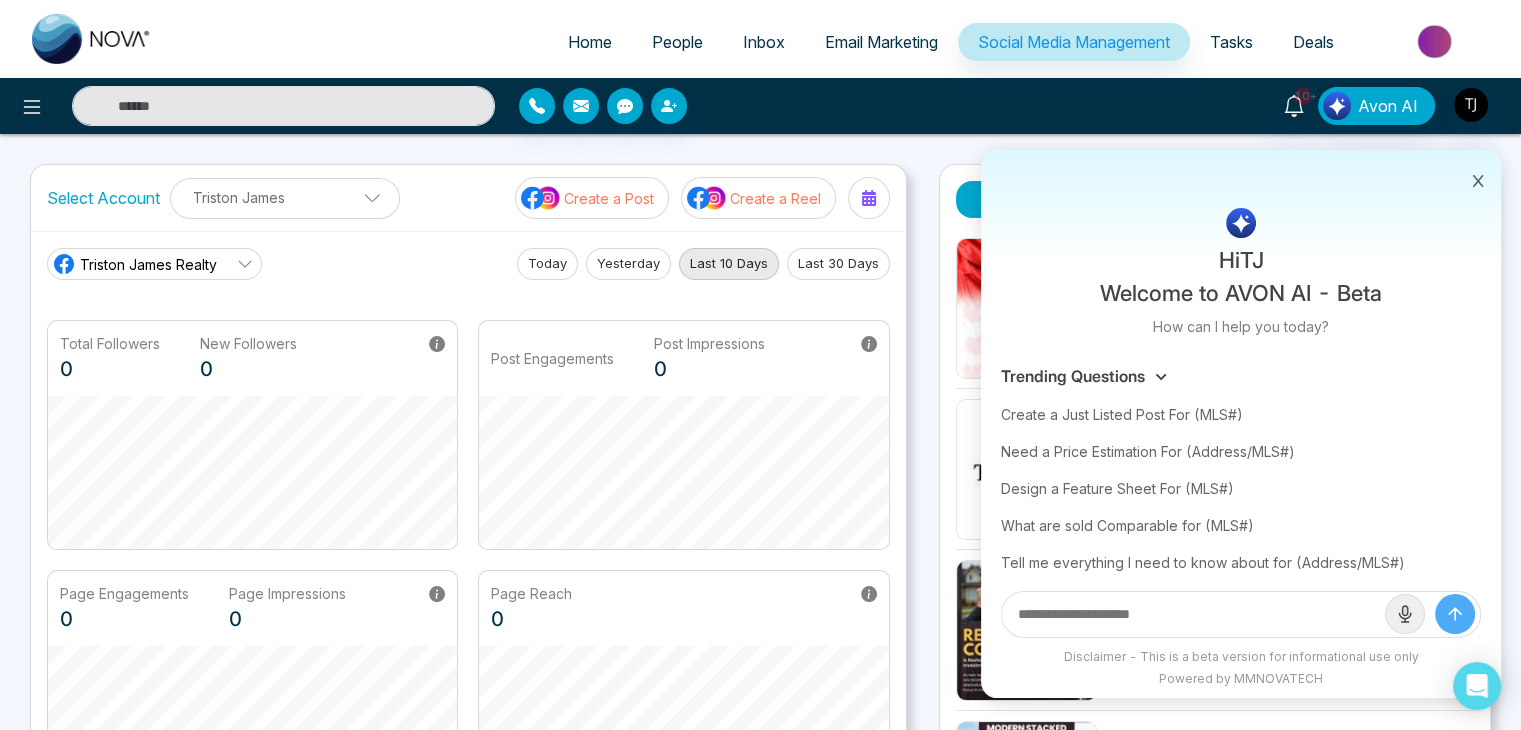 select on "*" 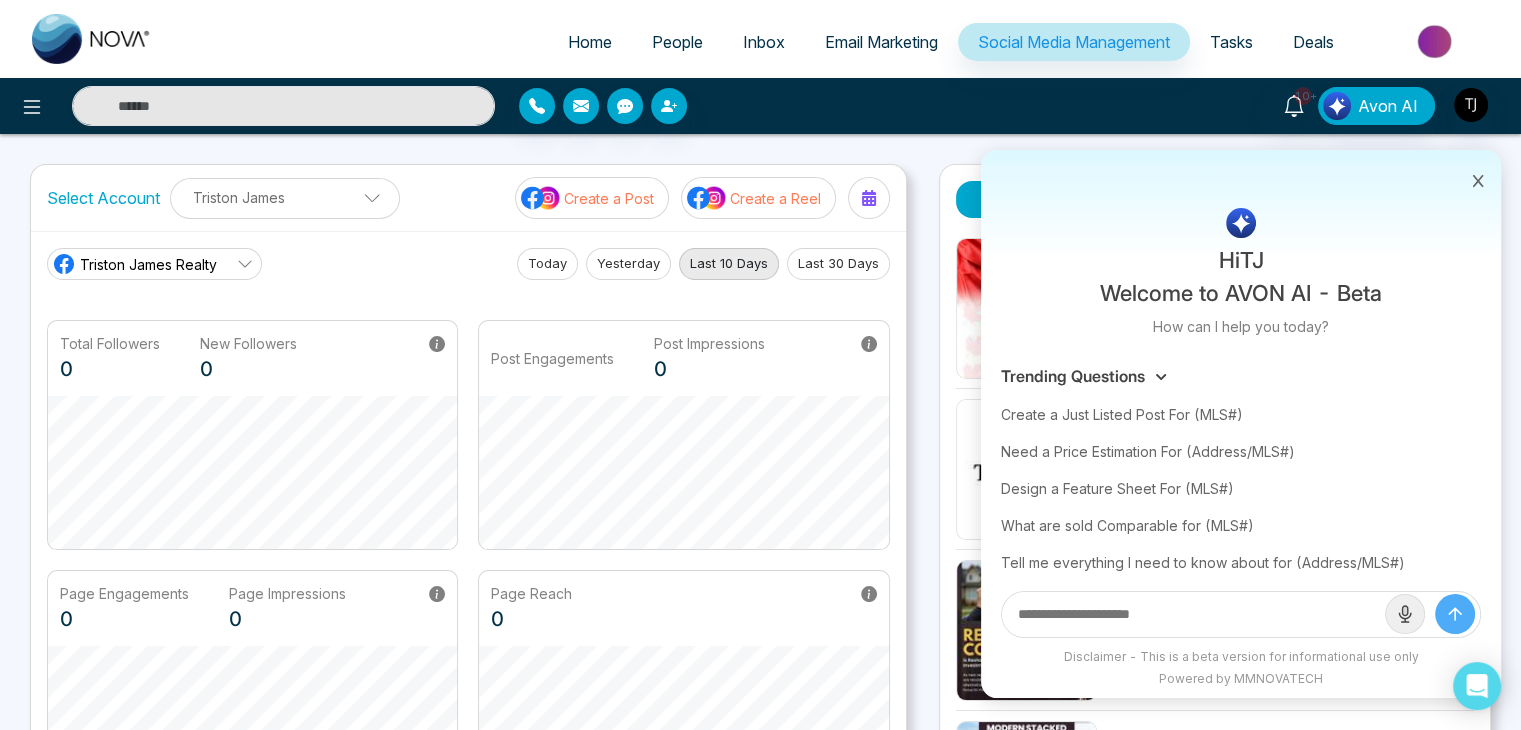 select on "*" 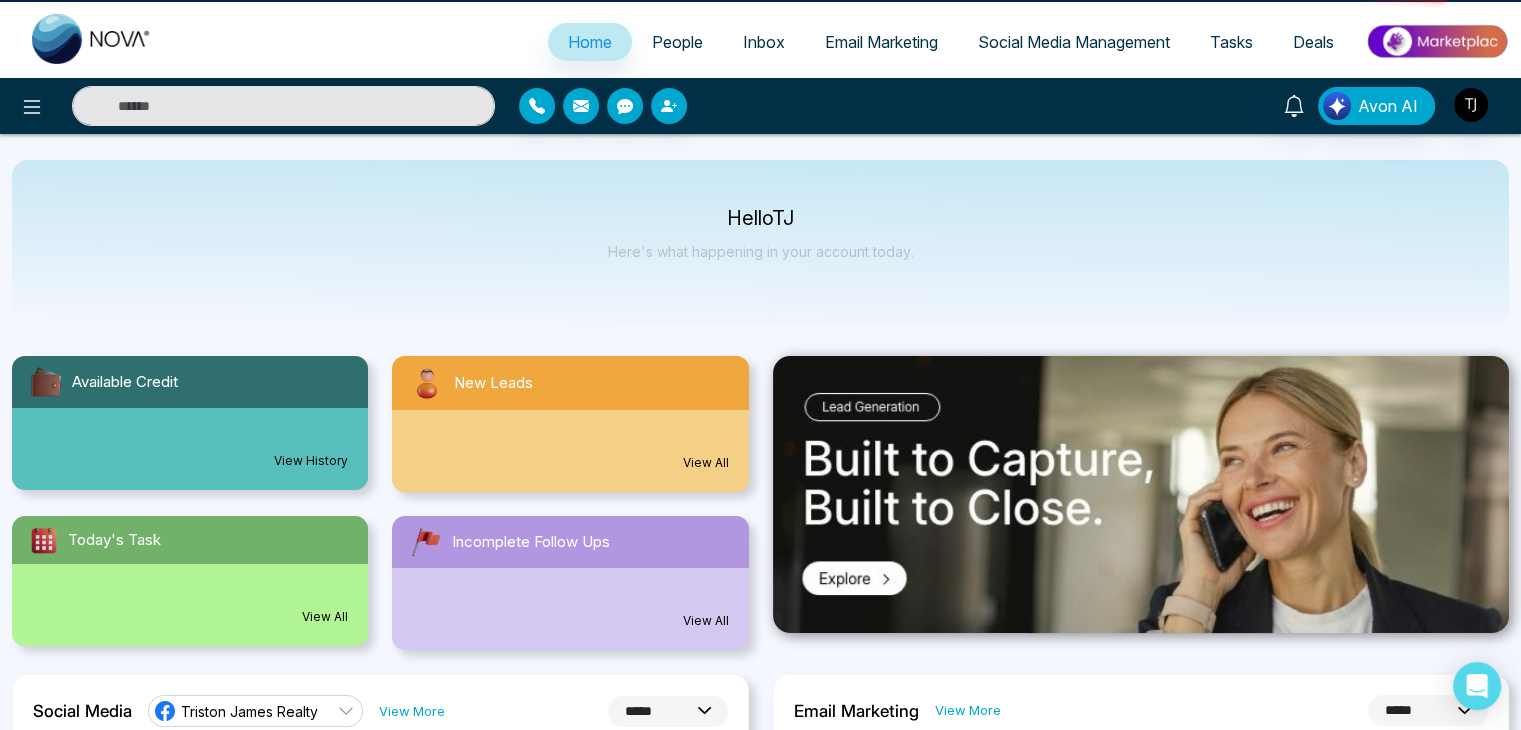 click on "Inbox" at bounding box center [764, 42] 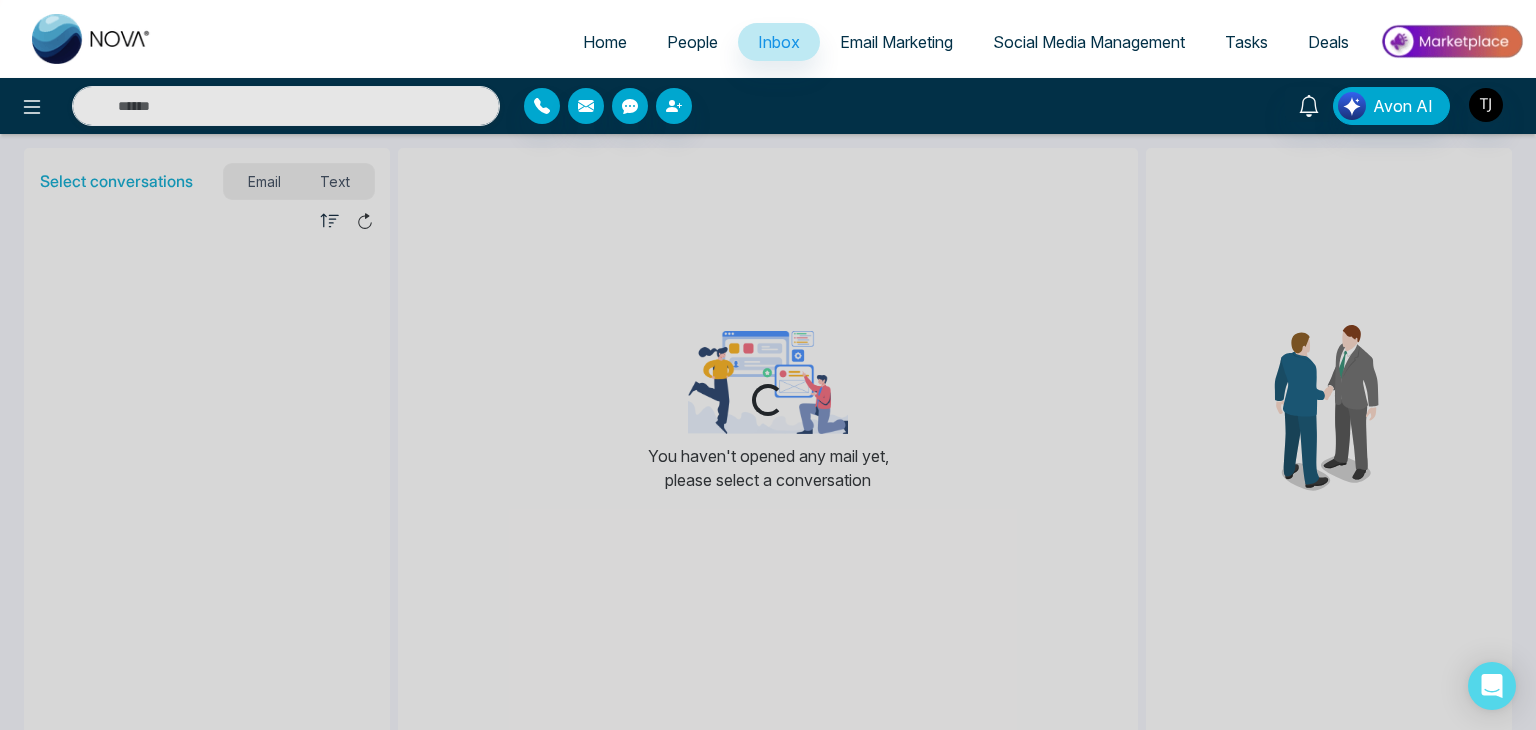 click on "People" at bounding box center [692, 42] 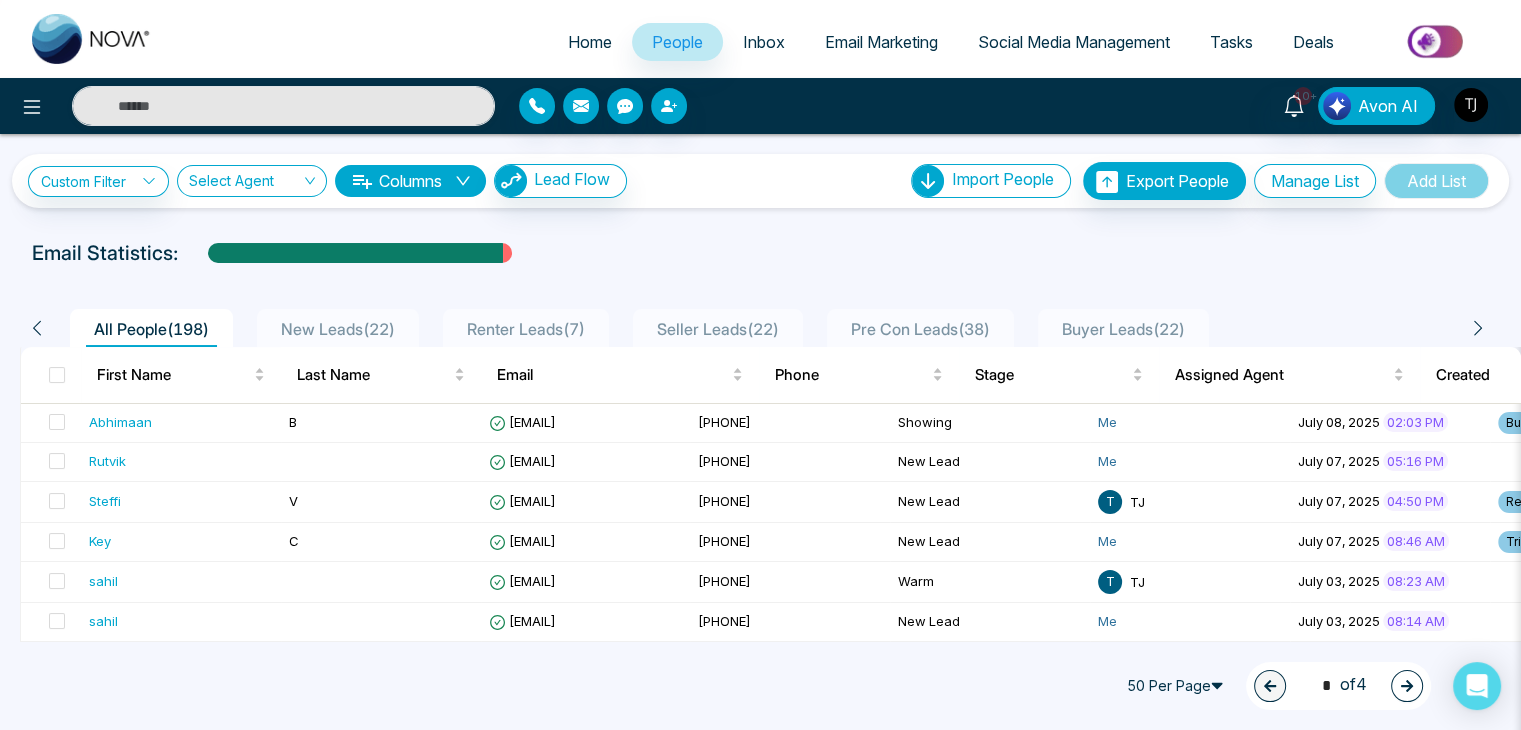 click on "Email Marketing" at bounding box center [881, 42] 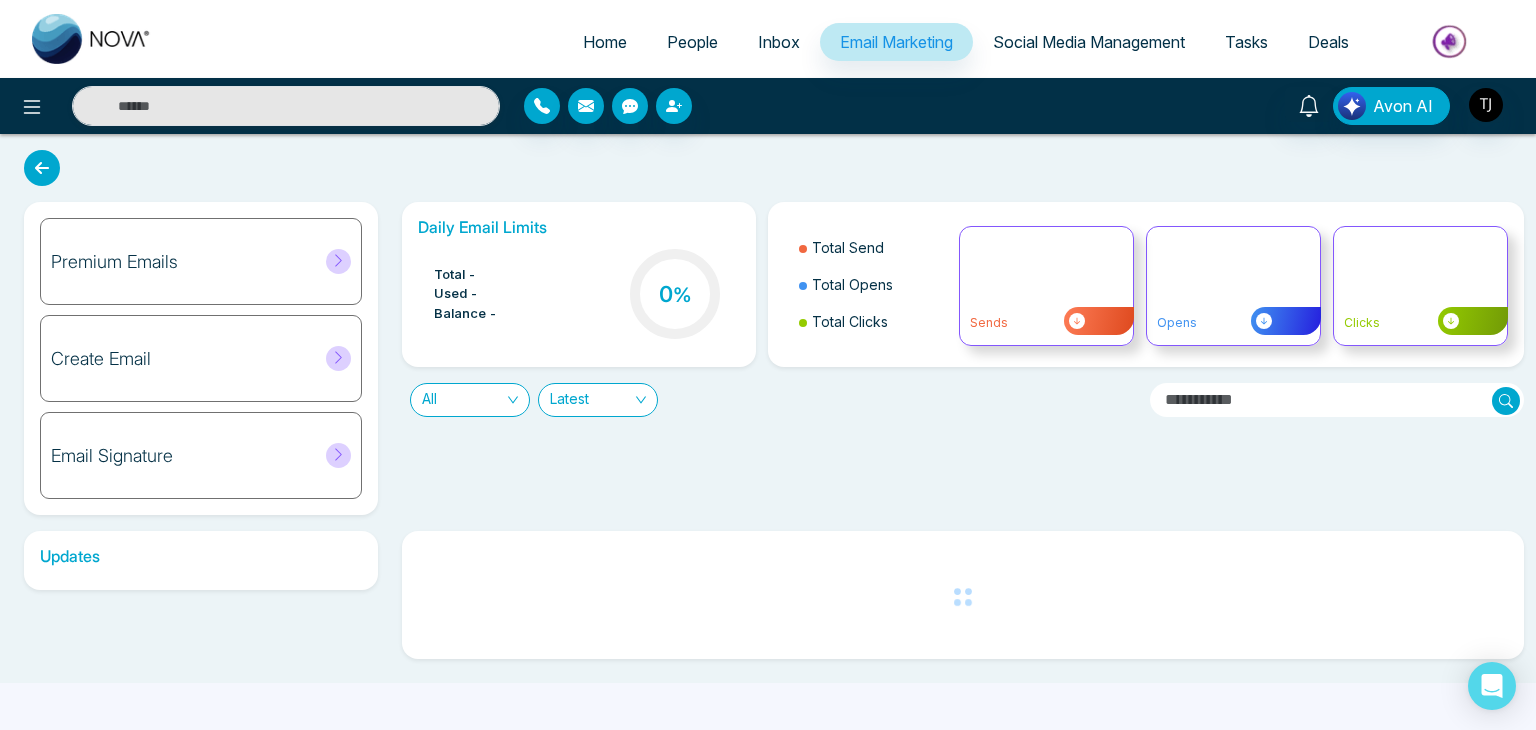 click on "Social Media Management" at bounding box center (1089, 42) 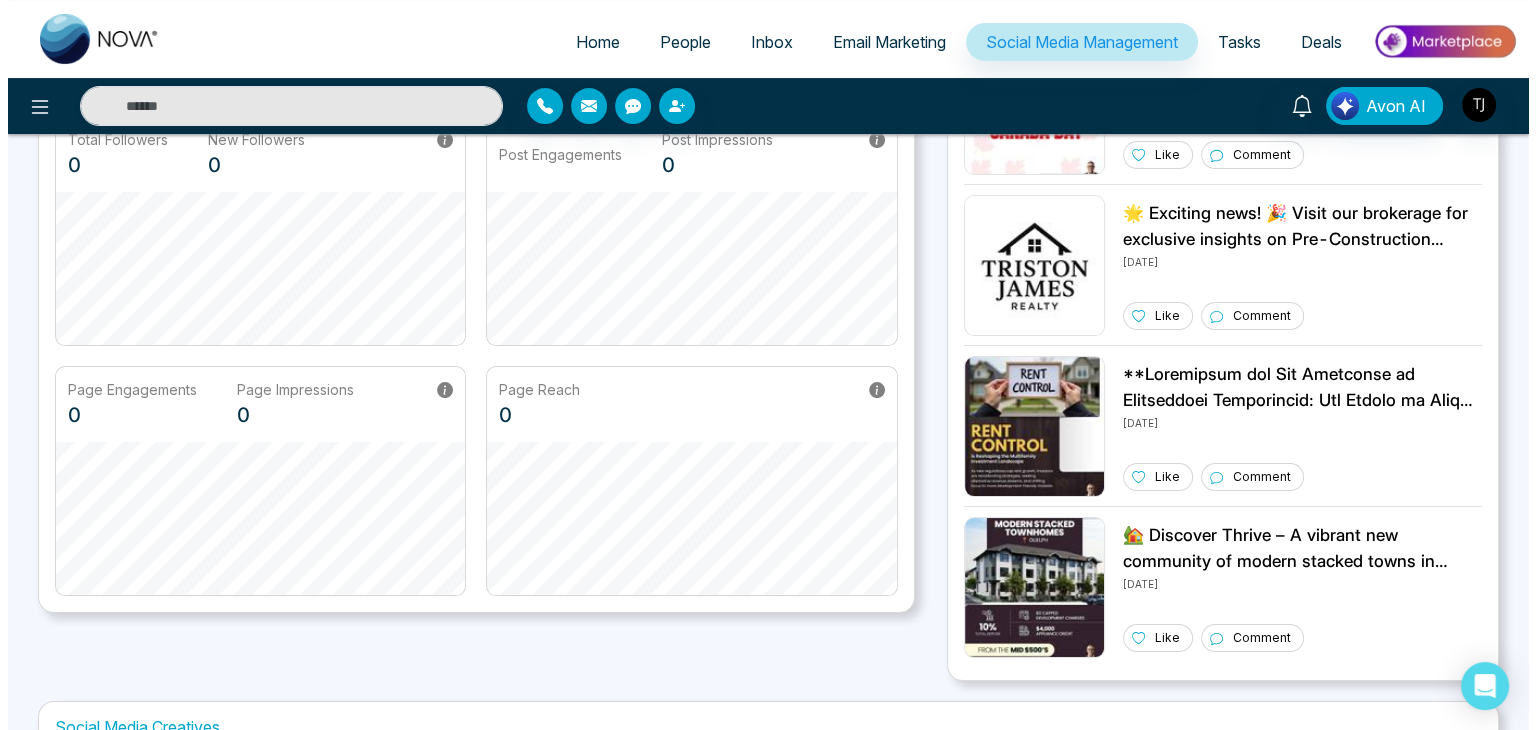 scroll, scrollTop: 207, scrollLeft: 0, axis: vertical 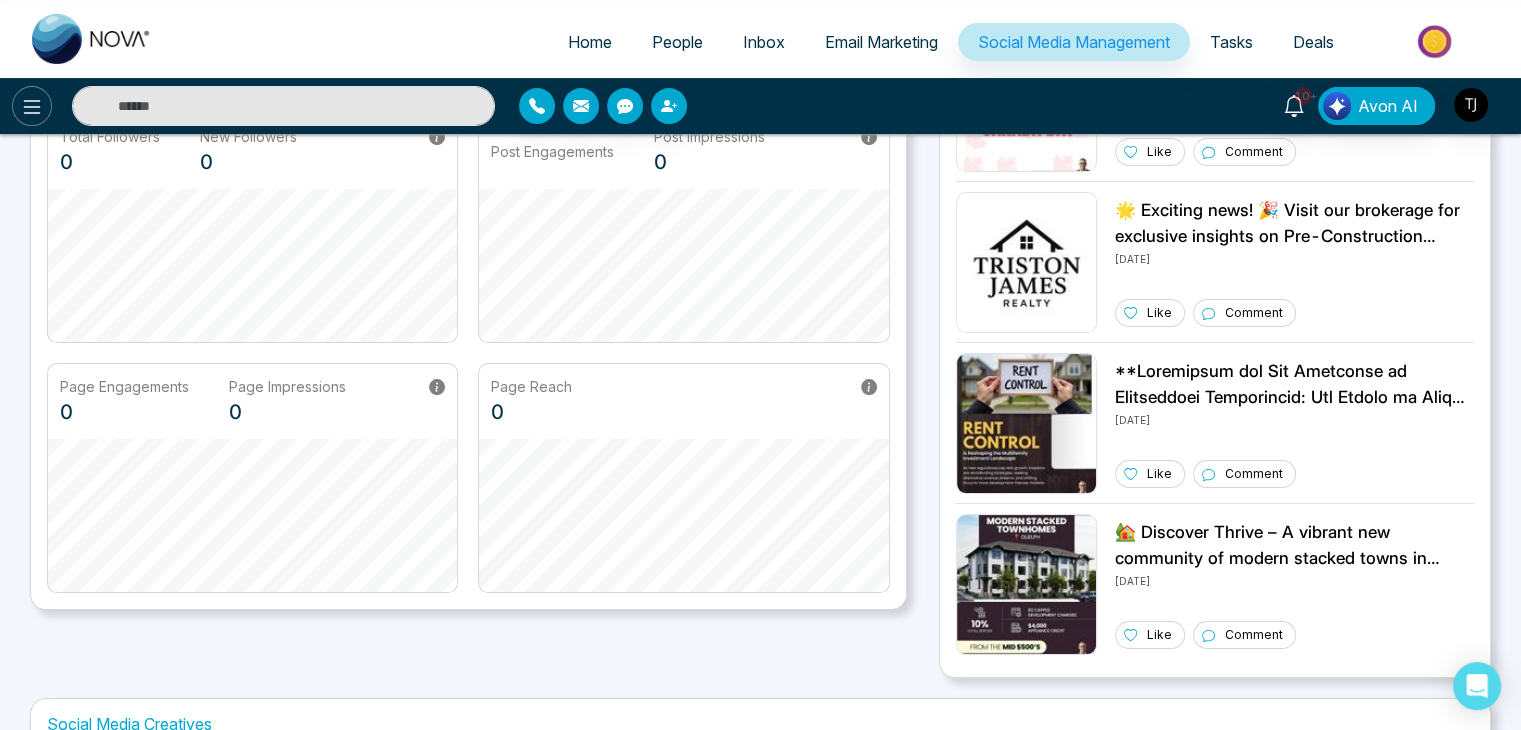 click 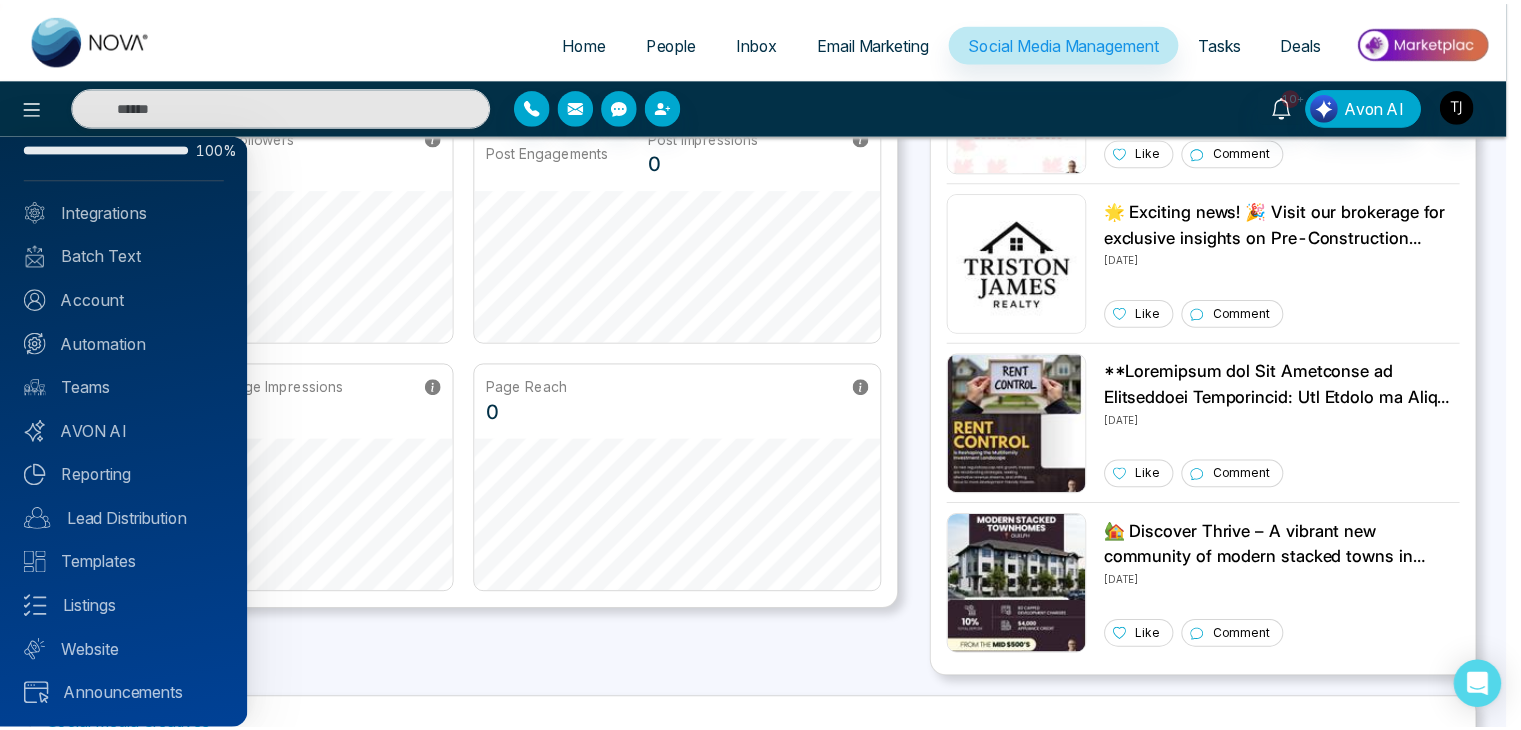 scroll, scrollTop: 0, scrollLeft: 0, axis: both 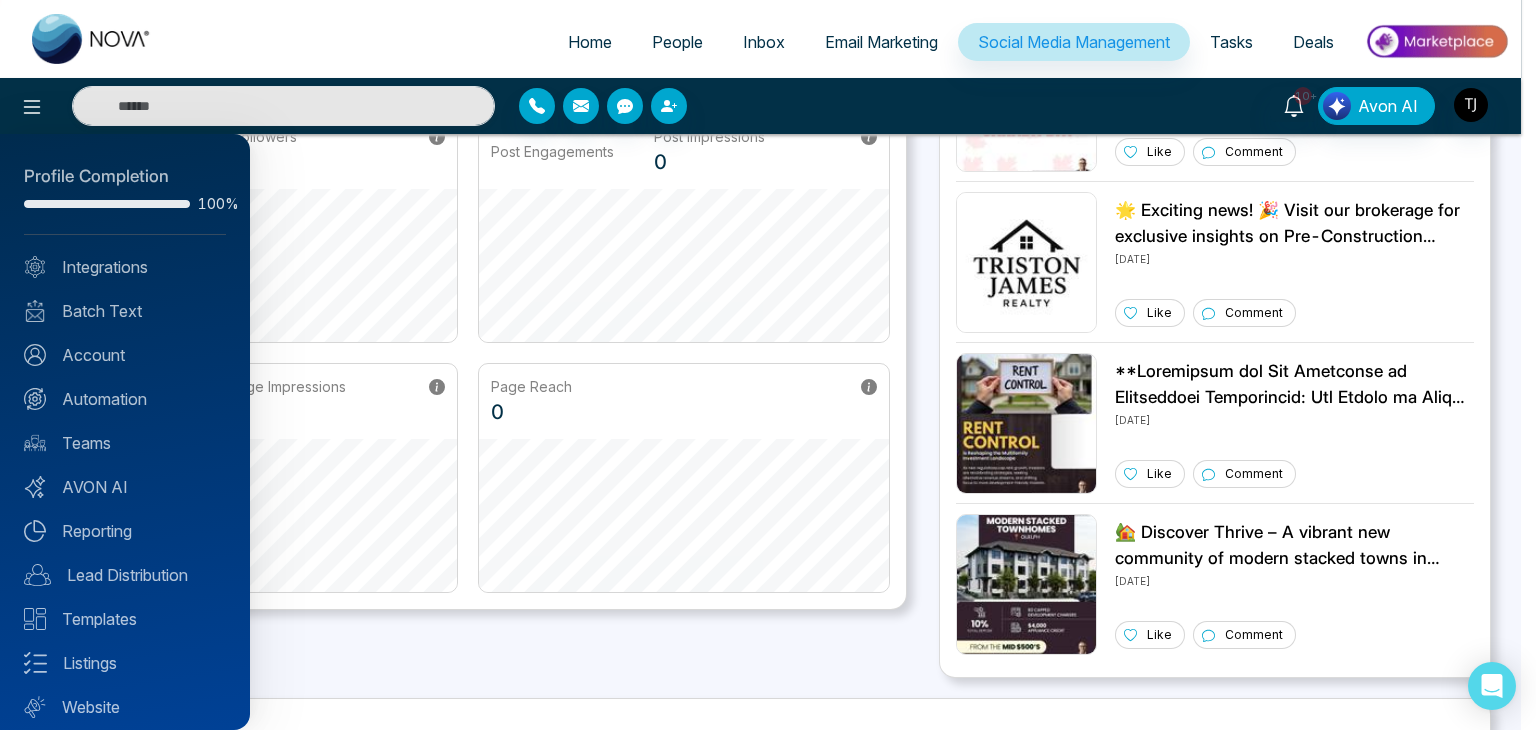 click at bounding box center (768, 365) 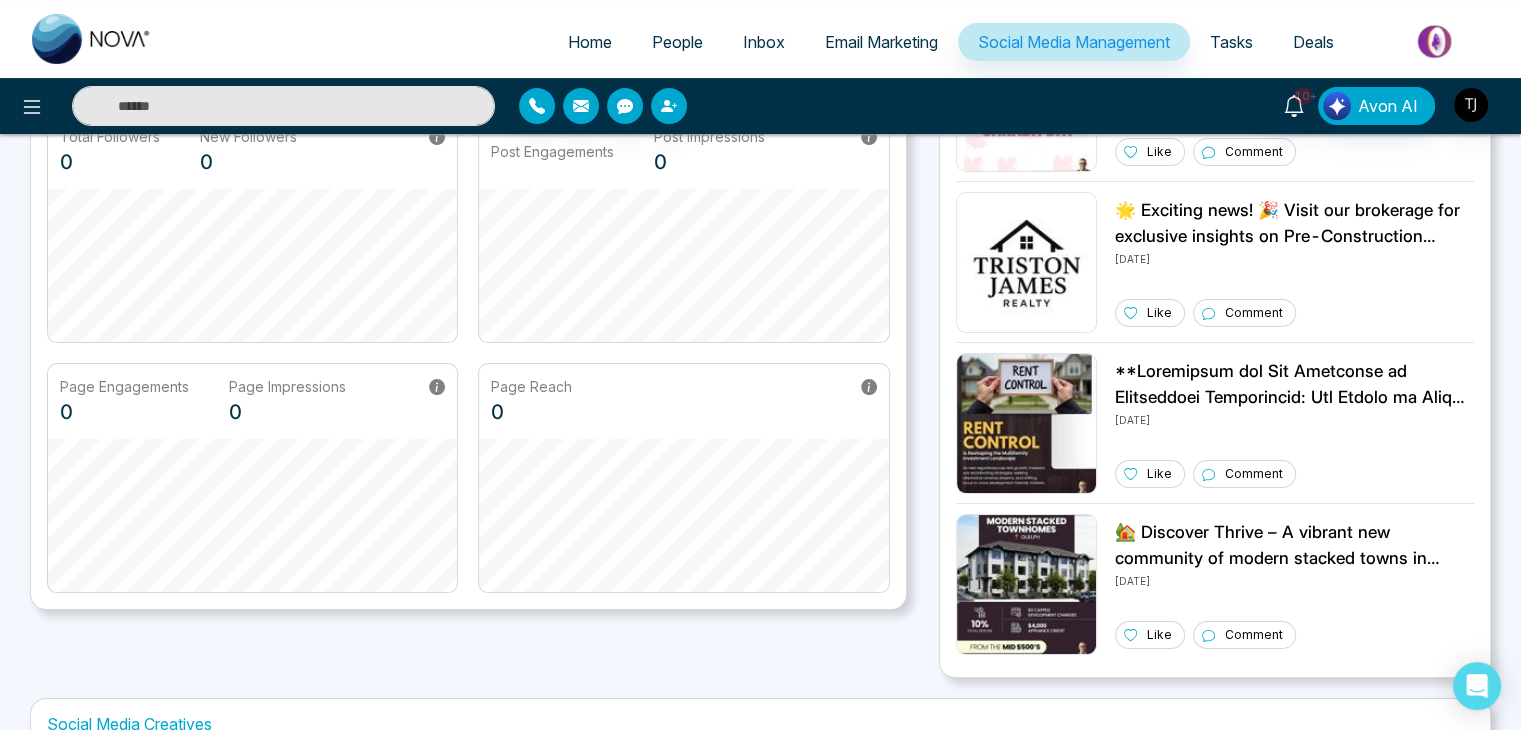 click on "Home" at bounding box center (590, 42) 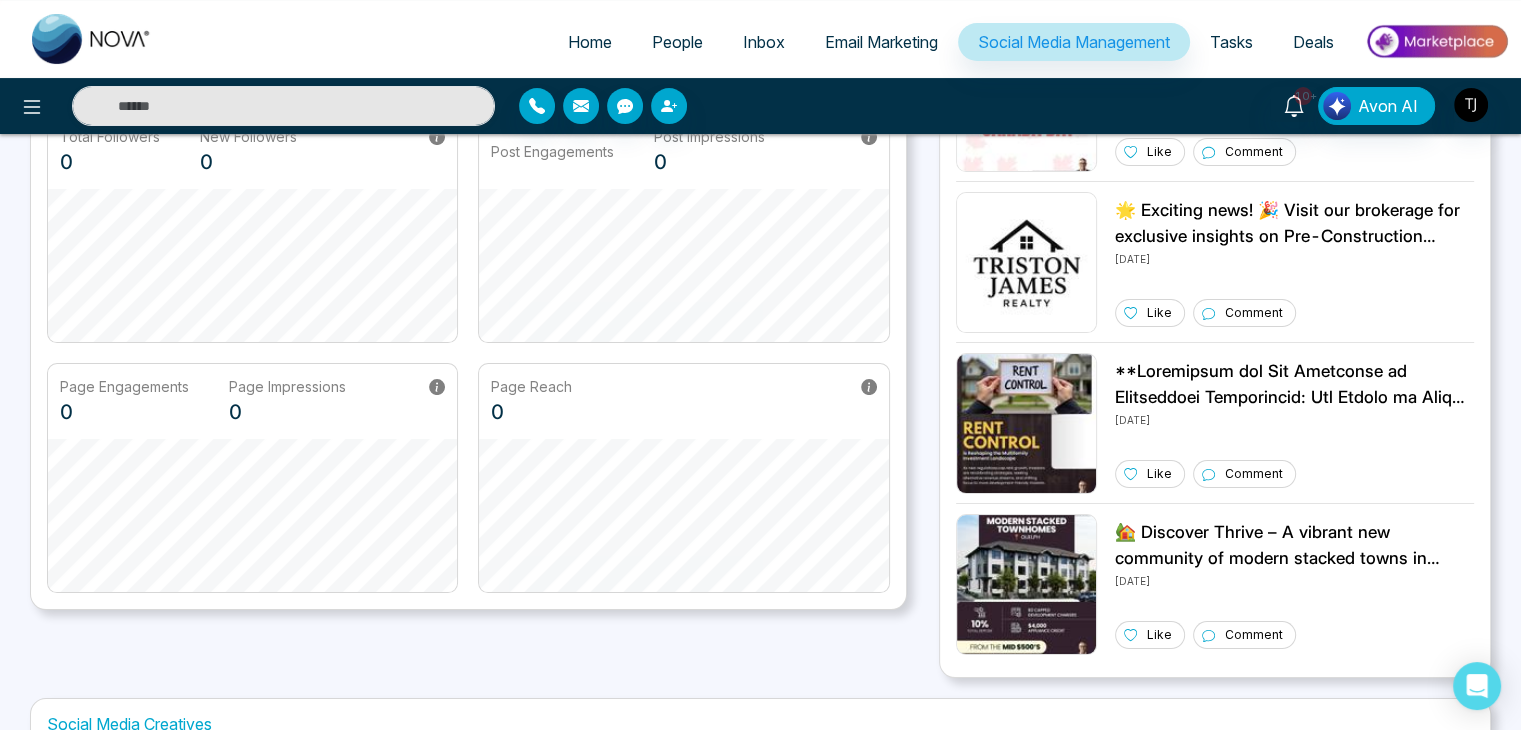 select on "*" 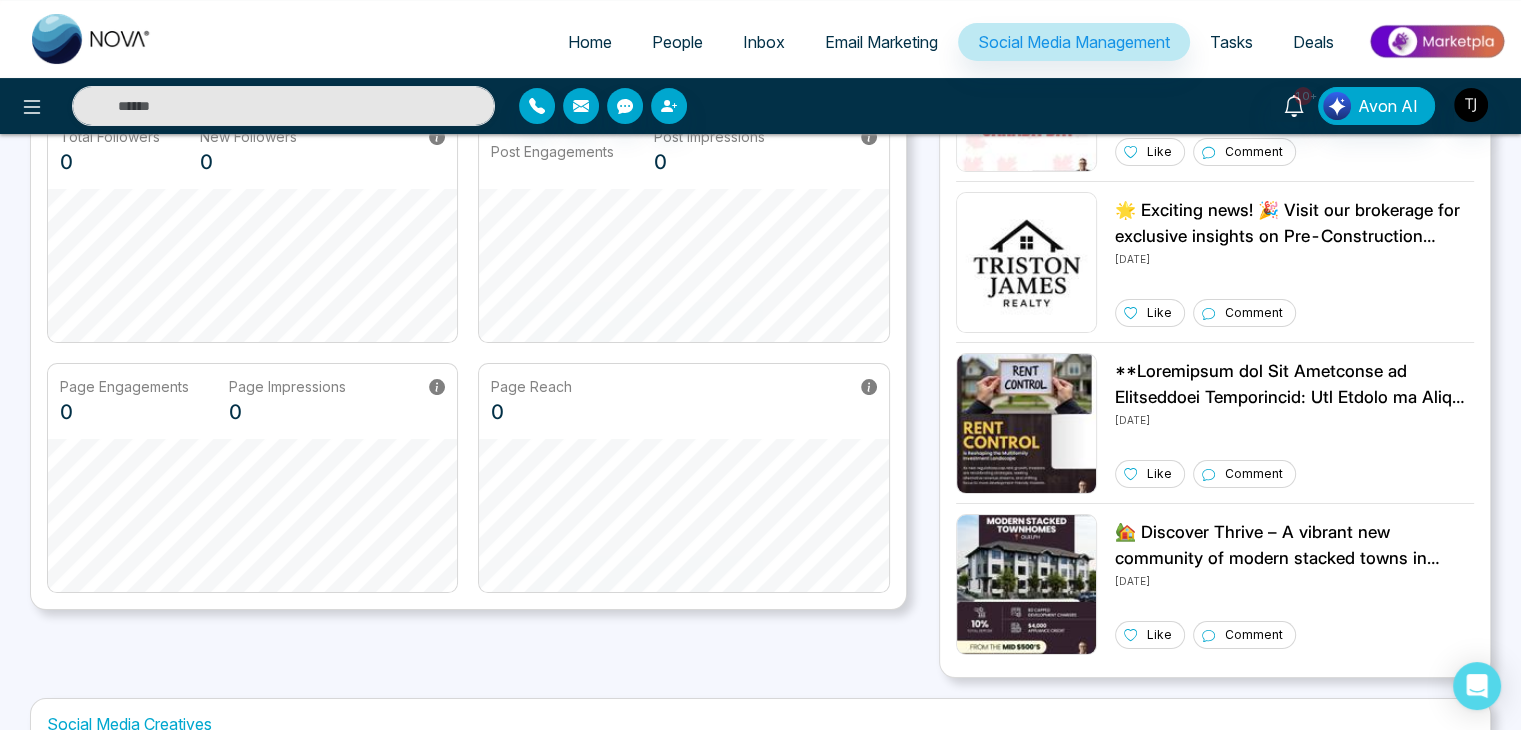 select on "*" 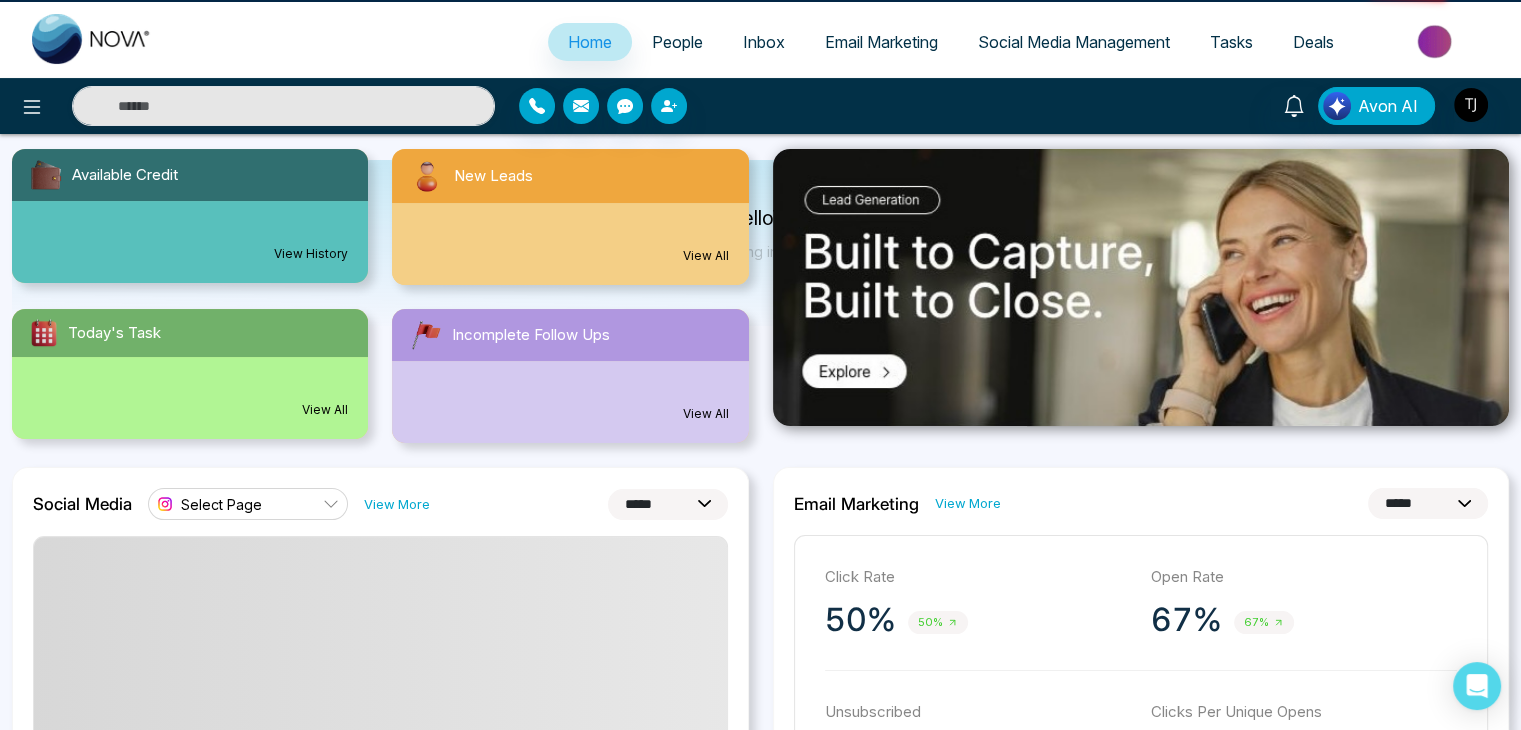 scroll, scrollTop: 0, scrollLeft: 0, axis: both 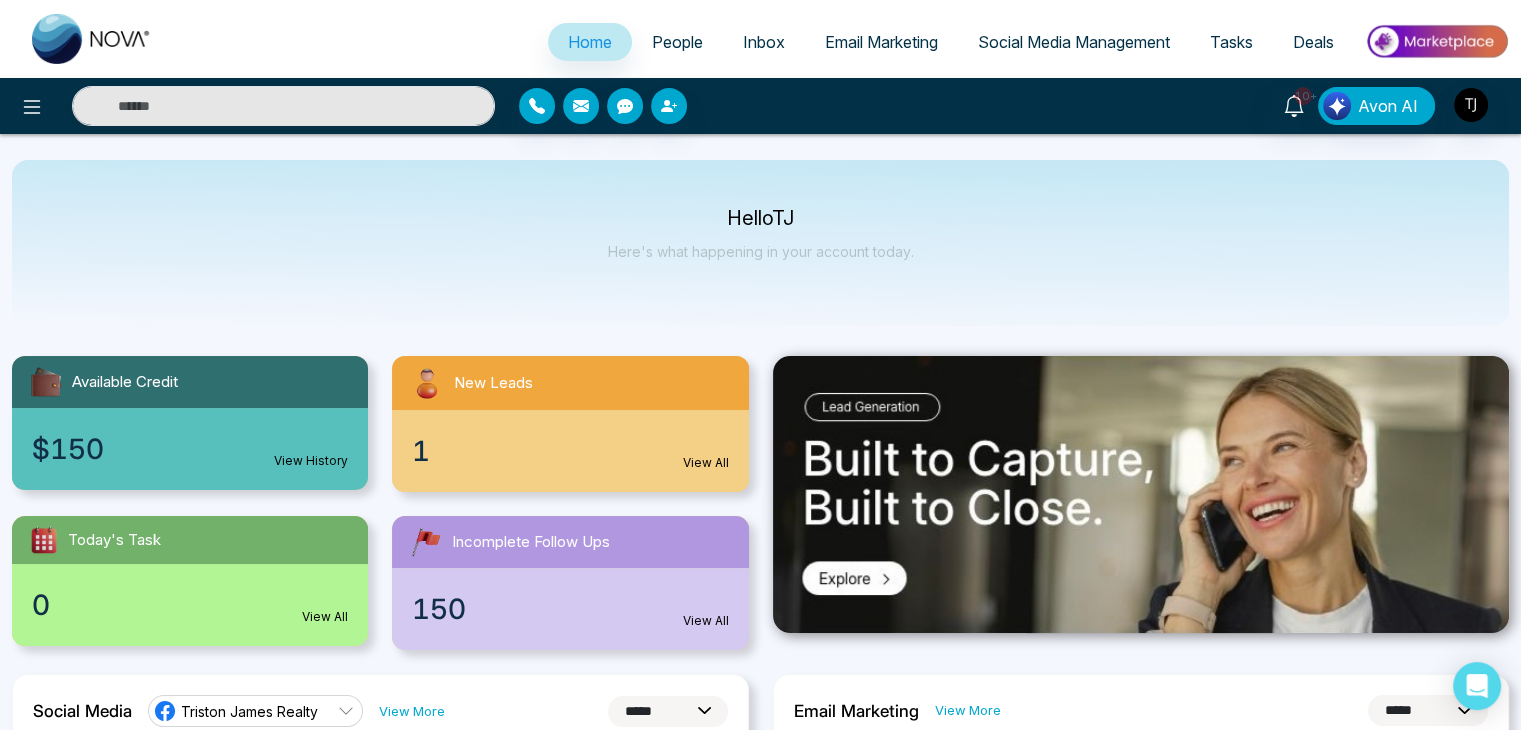 click on "Social Media Management" at bounding box center [1074, 42] 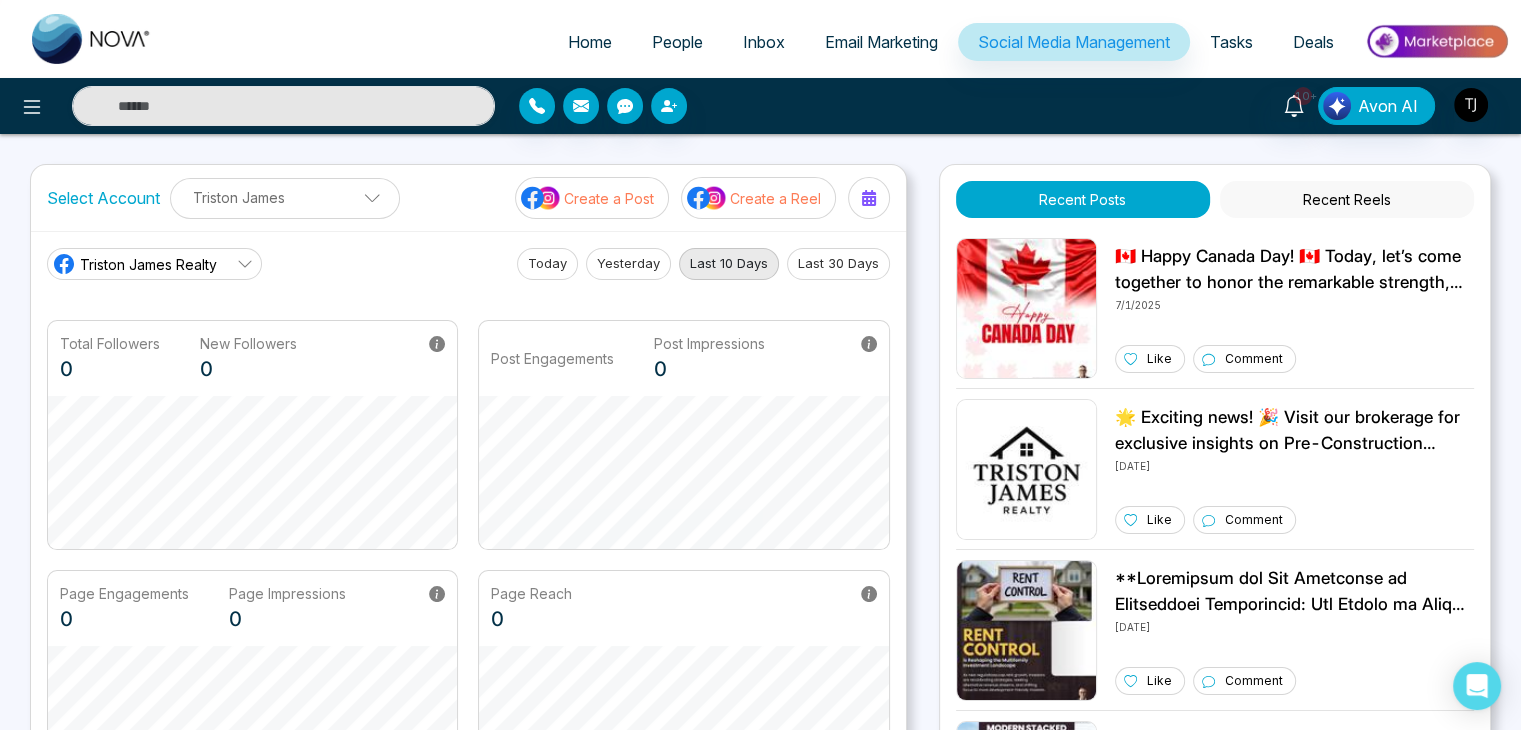 click on "Triston James" at bounding box center [285, 197] 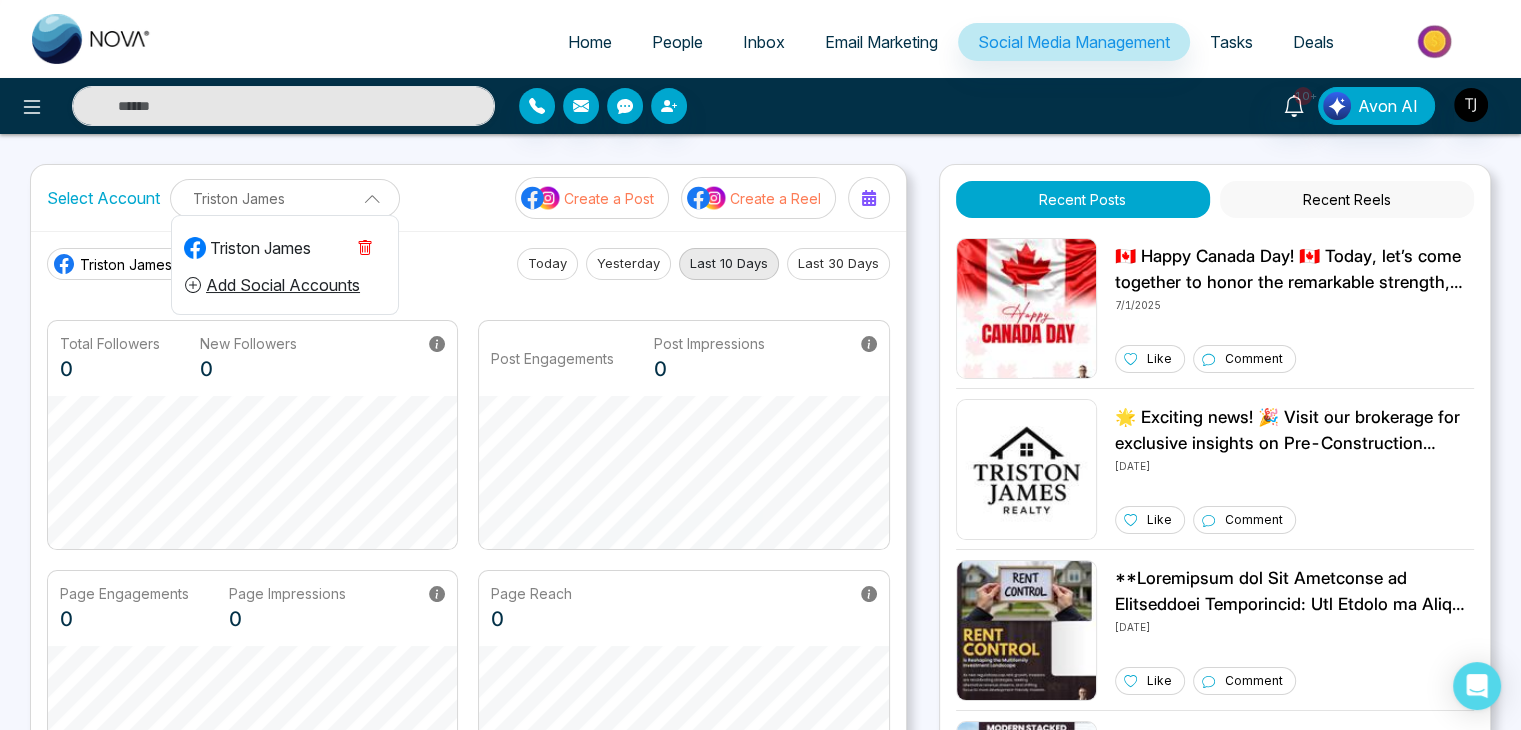 click at bounding box center [365, 197] 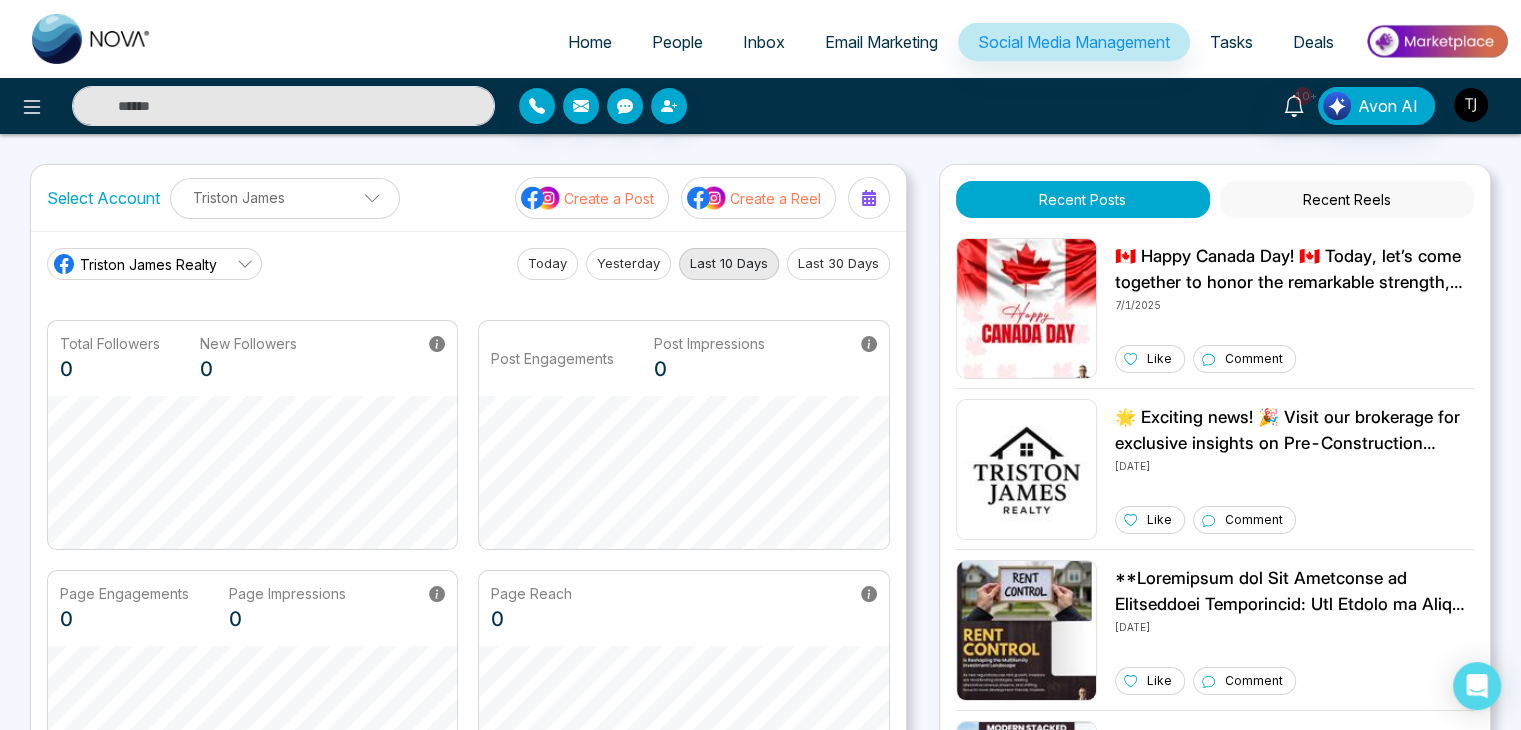 click at bounding box center [1471, 105] 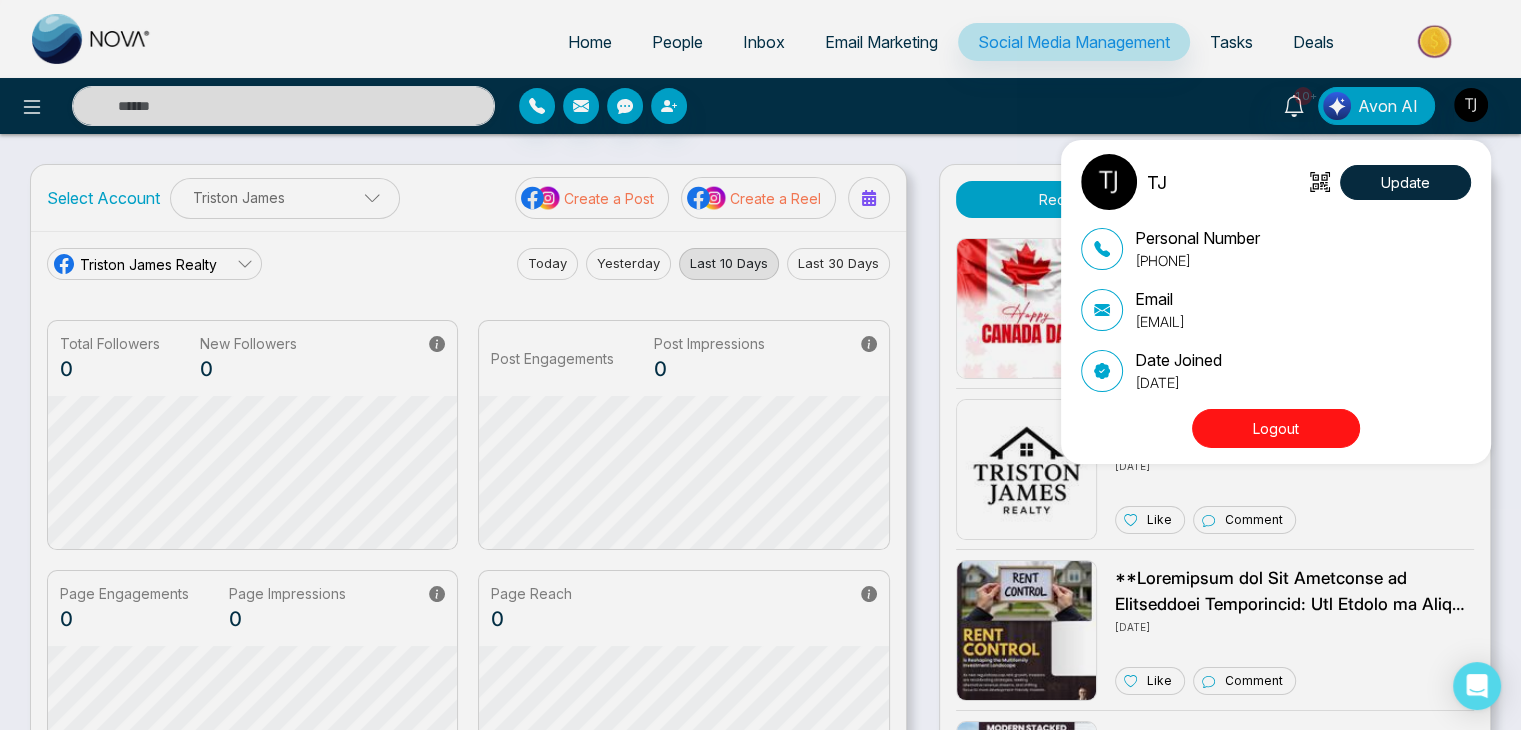 click on "TJ Update Personal Number [PHONE] Email [EMAIL] Date Joined [MONTH] [DAY], [YEAR] Logout" at bounding box center (760, 365) 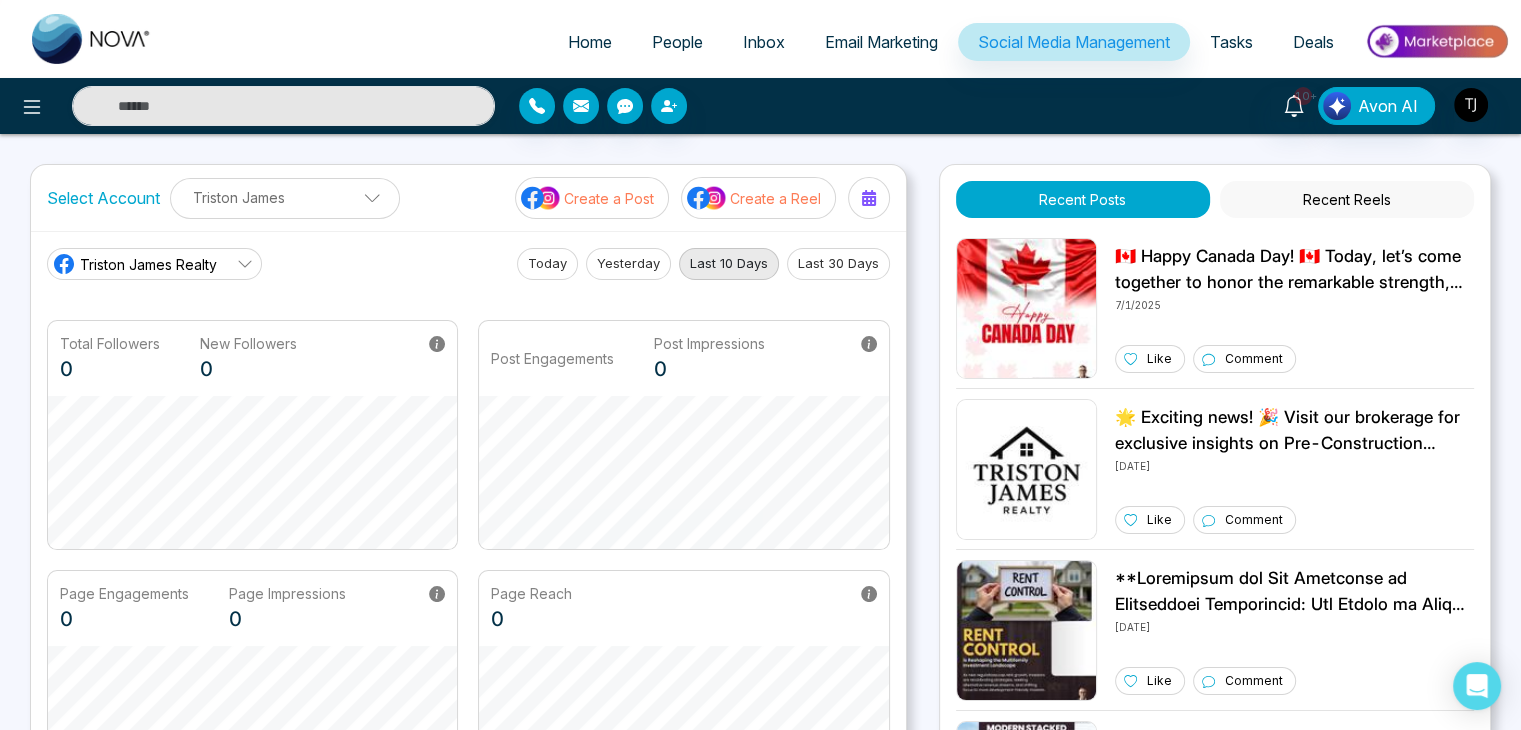 click on "Triston James" at bounding box center [285, 197] 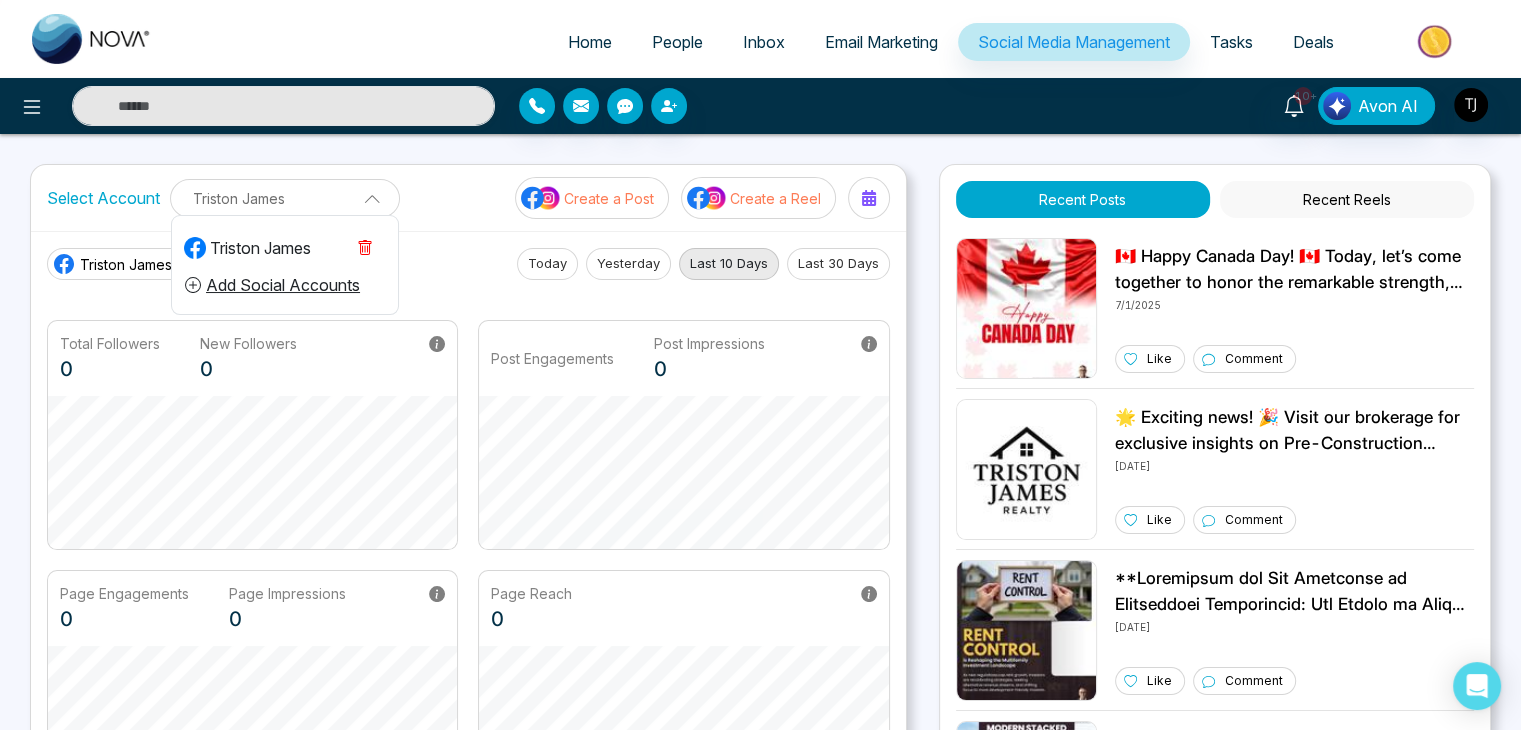 click on "Triston James" at bounding box center [285, 198] 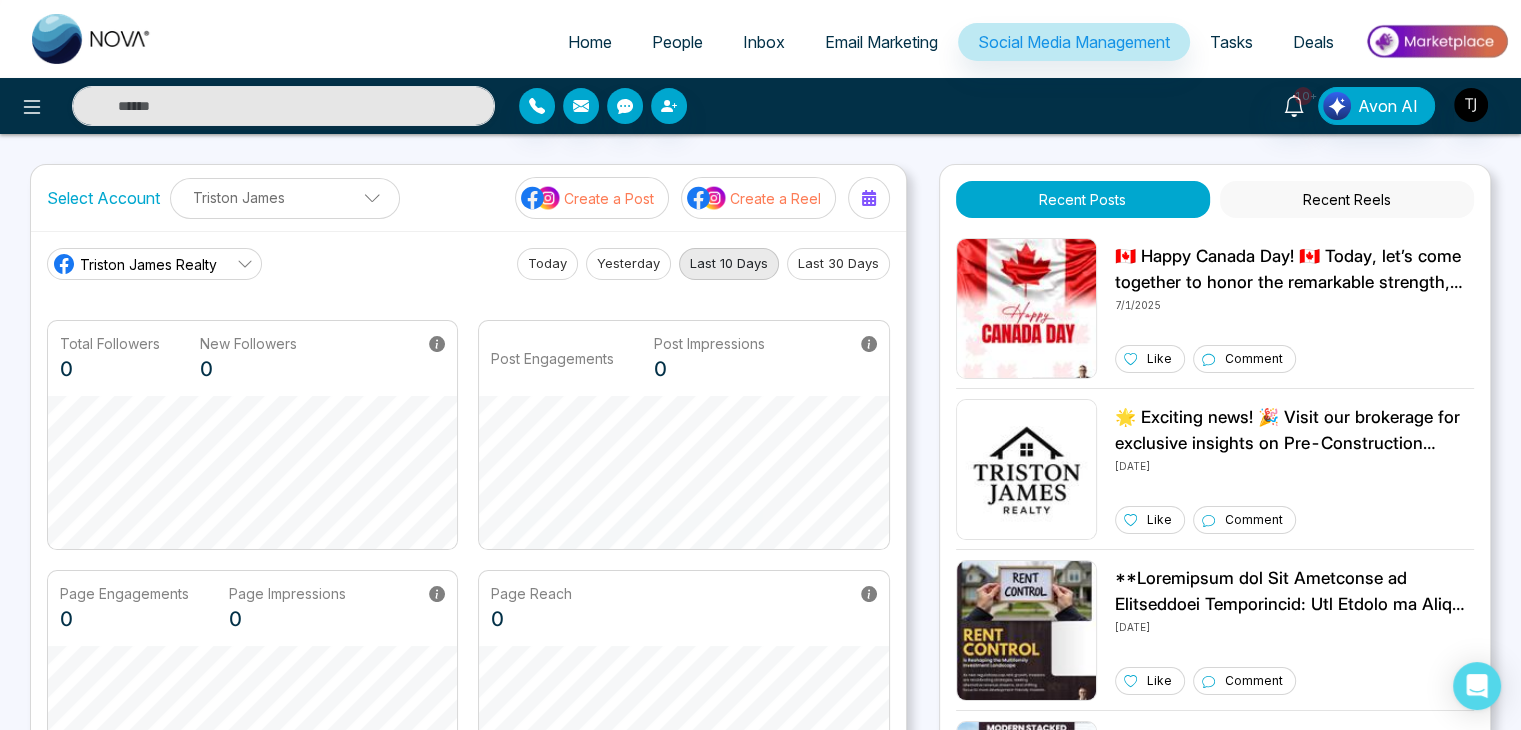 click on "Triston James" at bounding box center (285, 197) 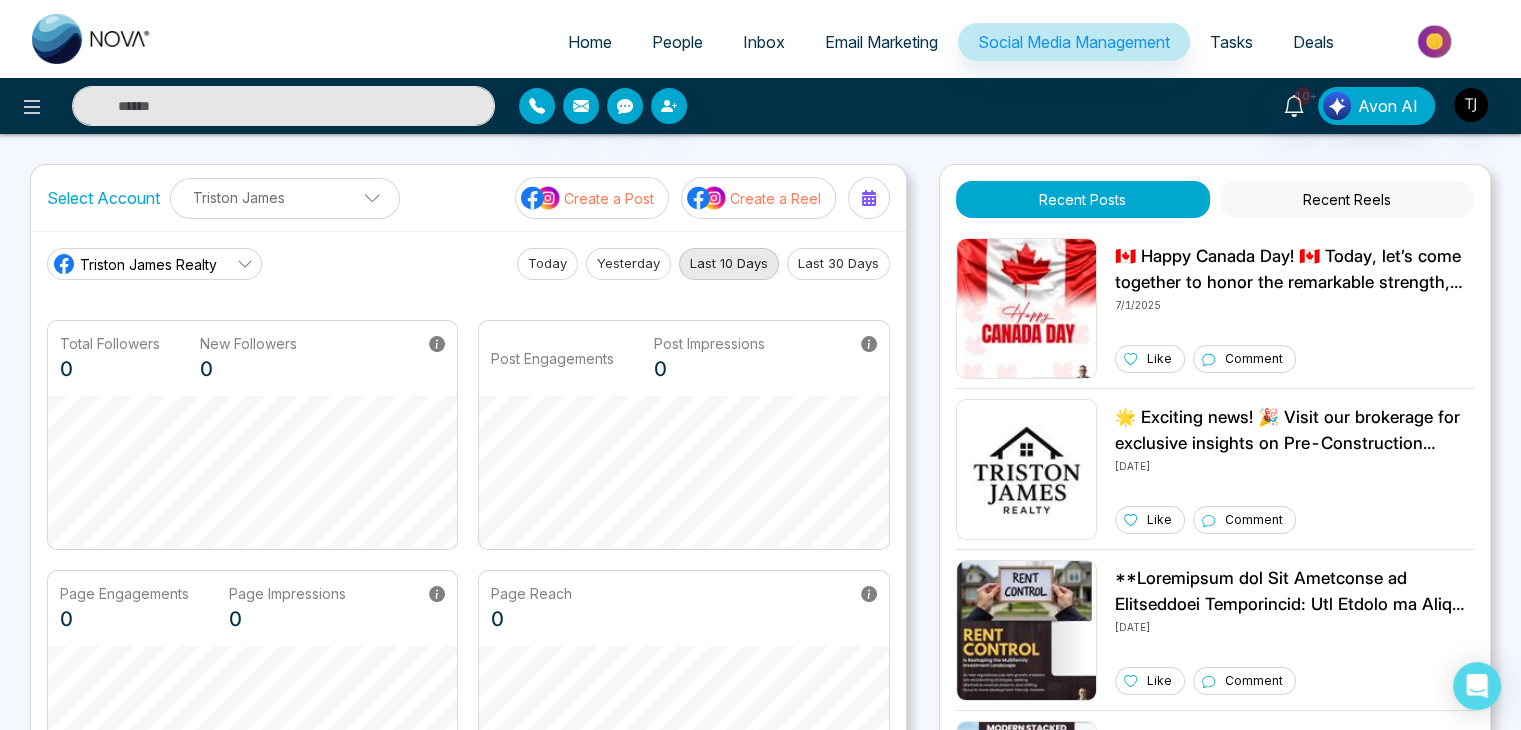 click on "Triston James" at bounding box center [285, 197] 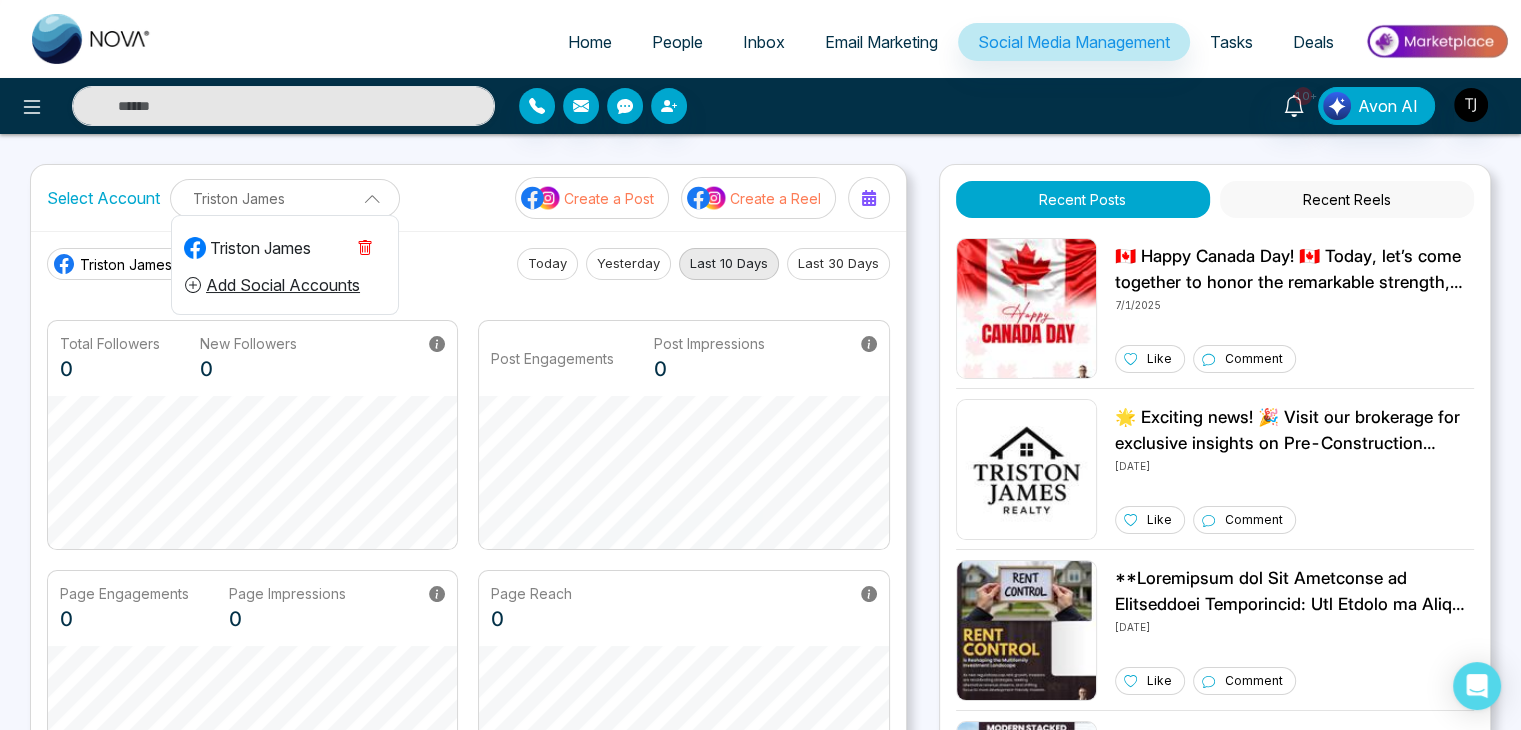 click on "Triston James" at bounding box center [285, 198] 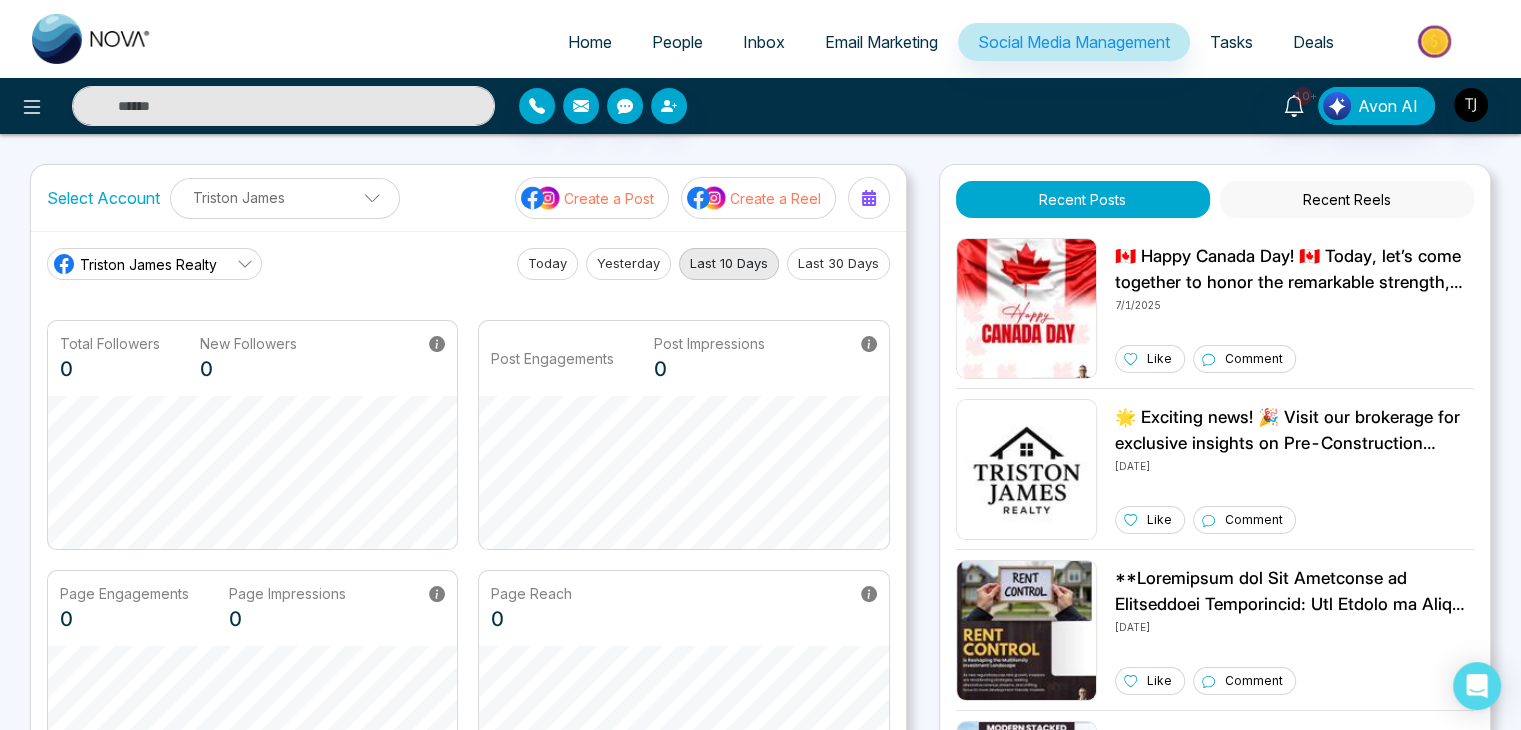click on "Triston James" at bounding box center [285, 197] 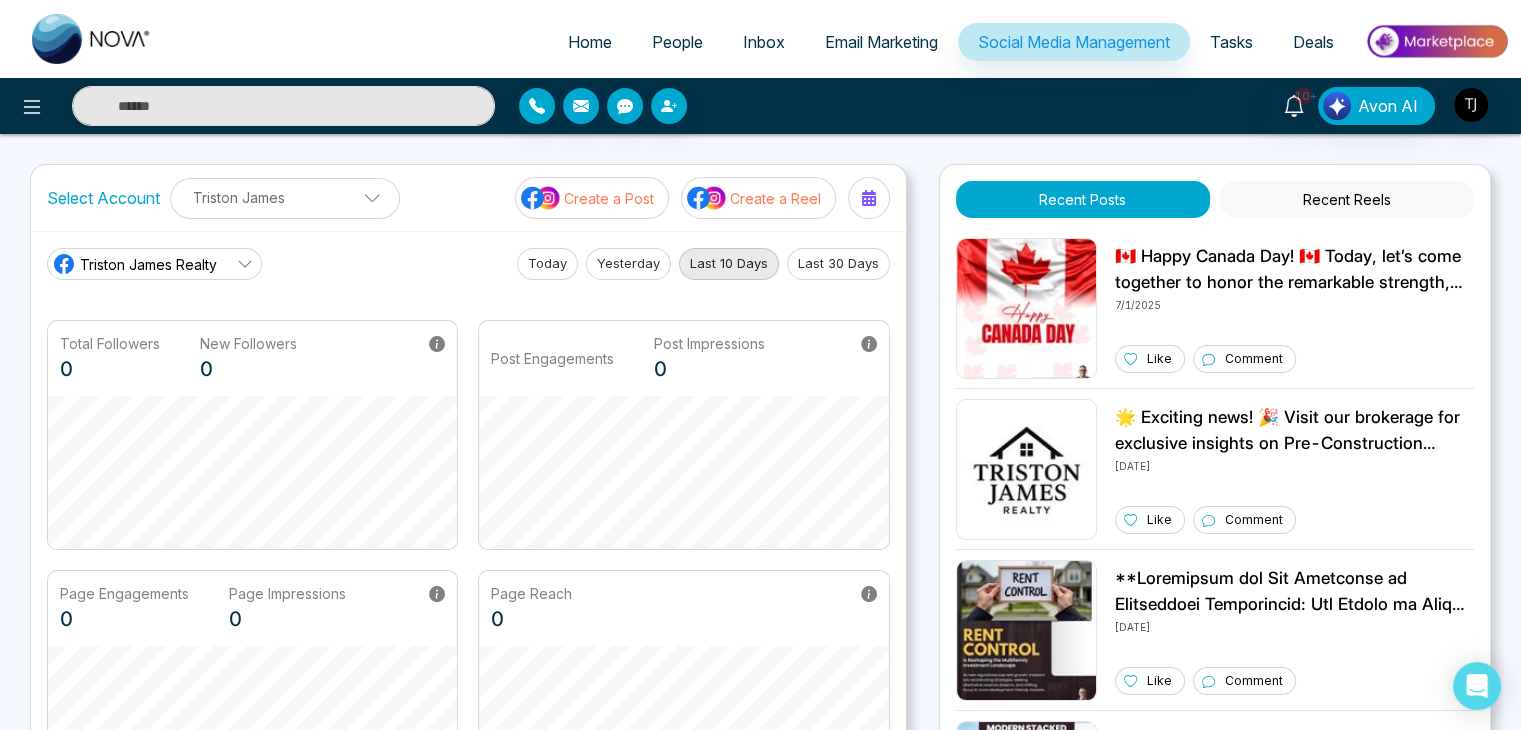 click on "Triston James" at bounding box center (285, 197) 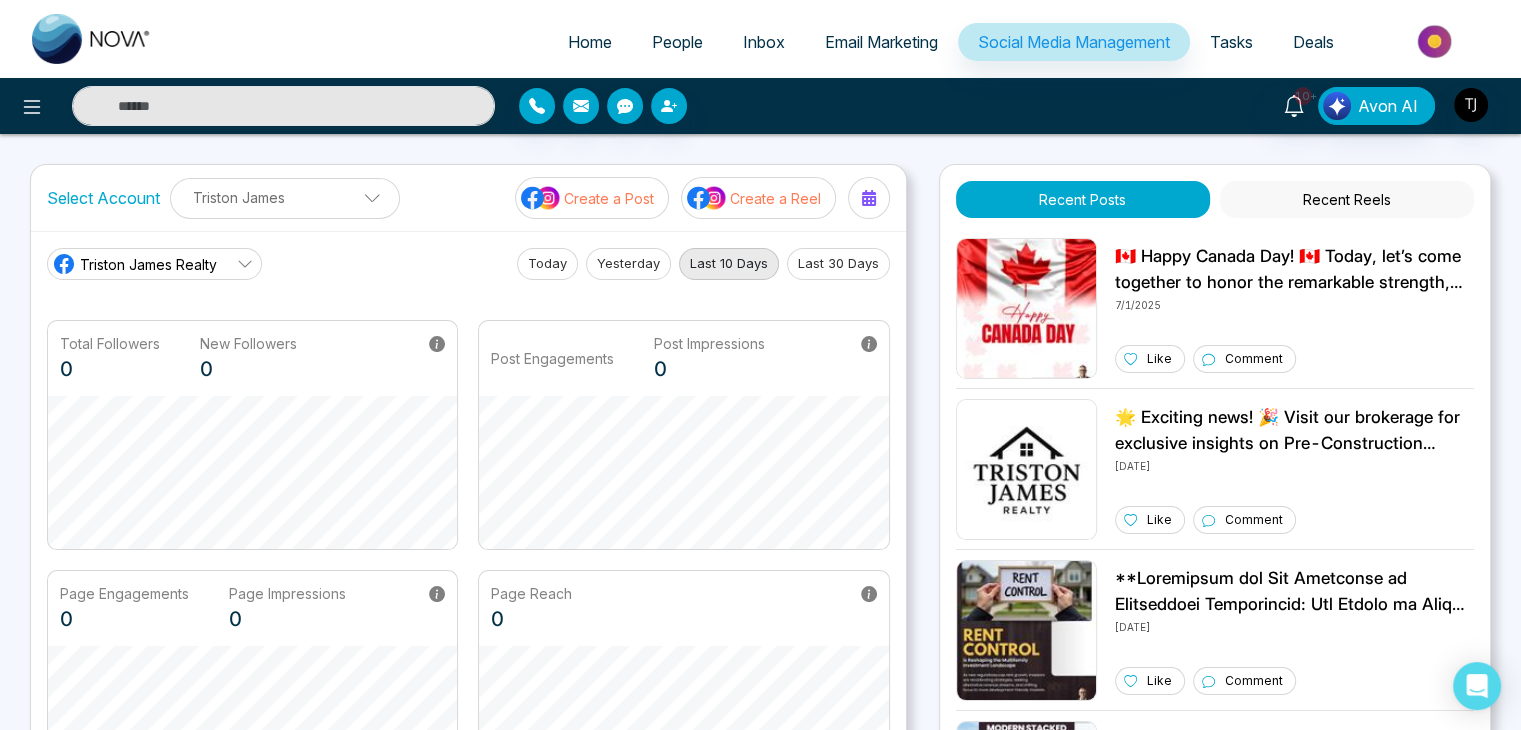 click on "Triston James" at bounding box center [285, 197] 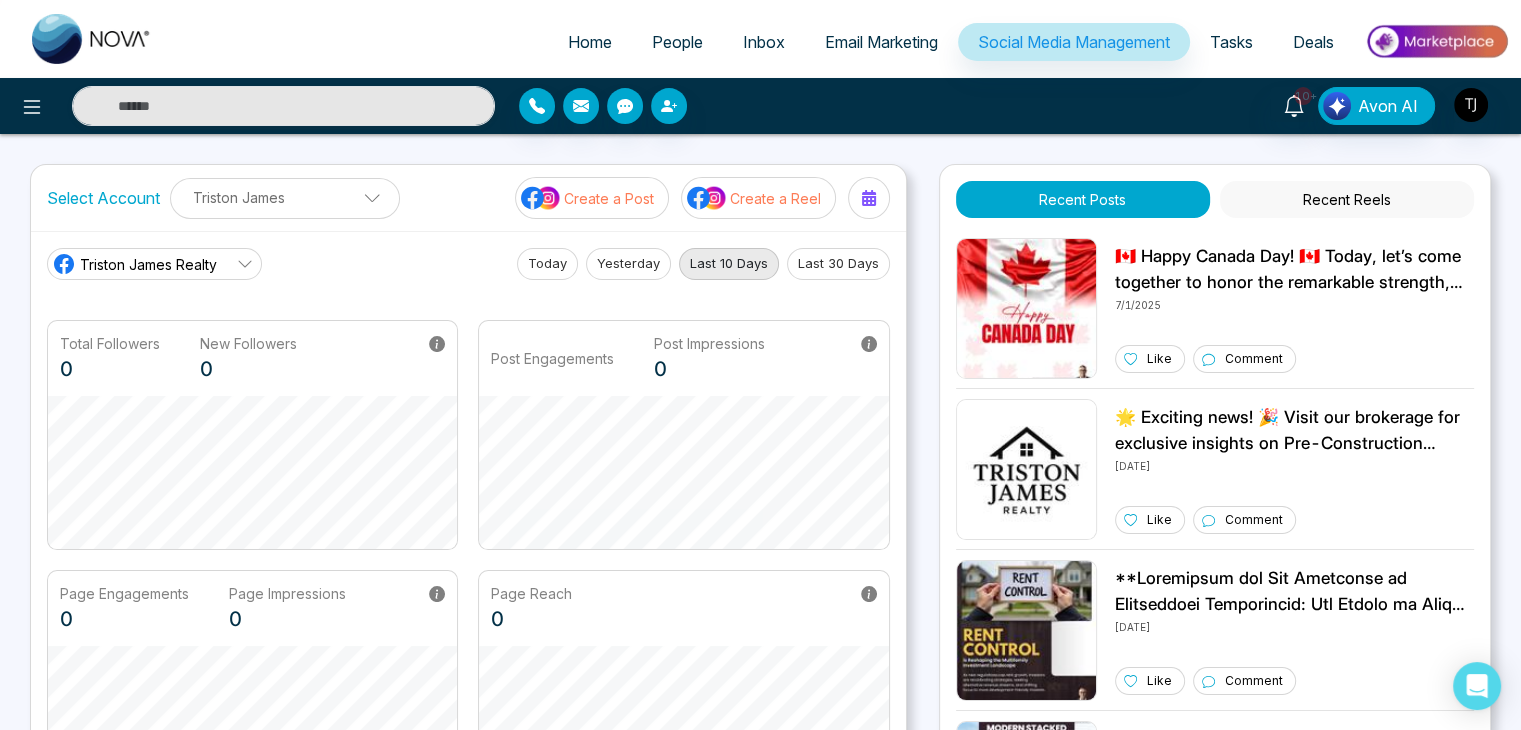 click on "Triston James" at bounding box center (285, 197) 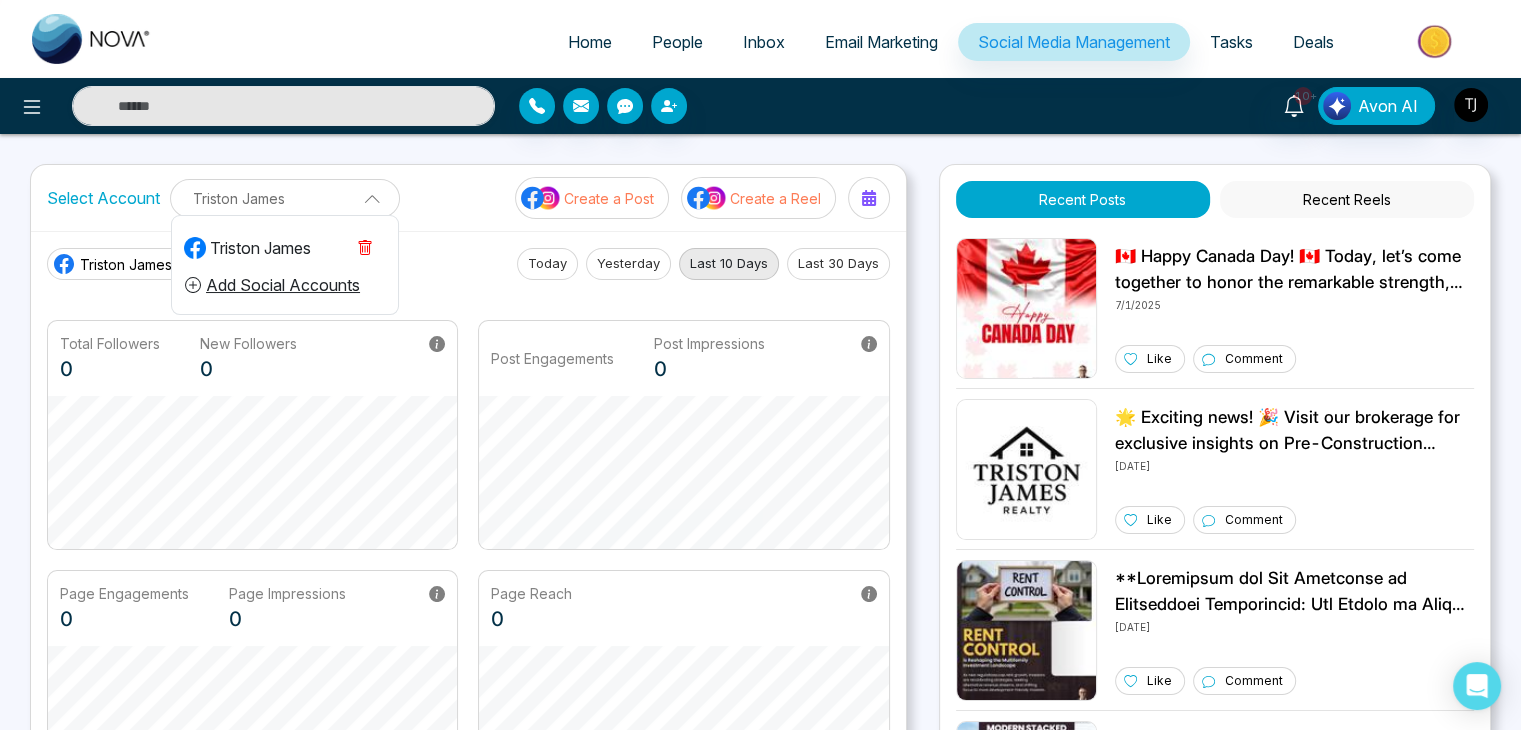 click on "Add Social Accounts" at bounding box center (272, 285) 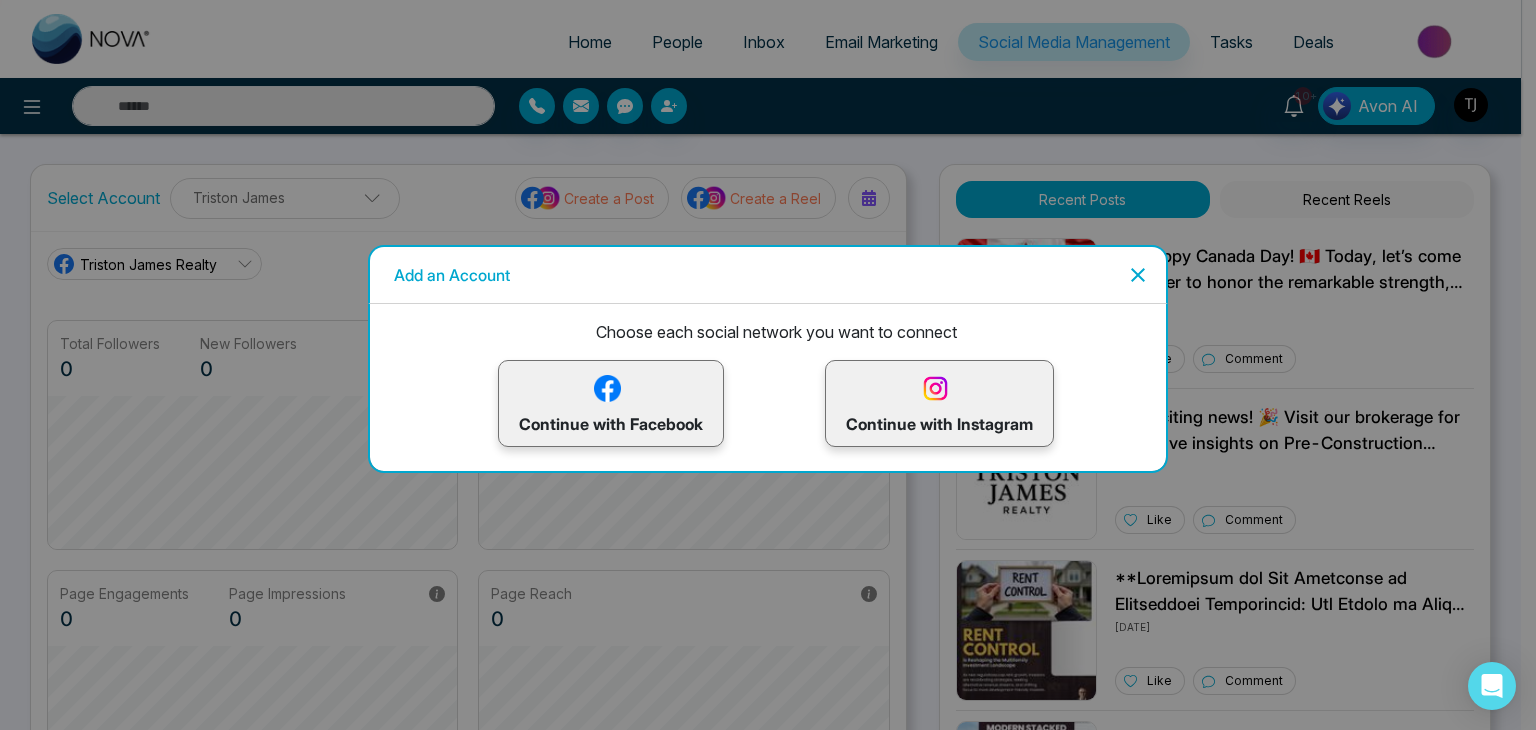 click at bounding box center (607, 388) 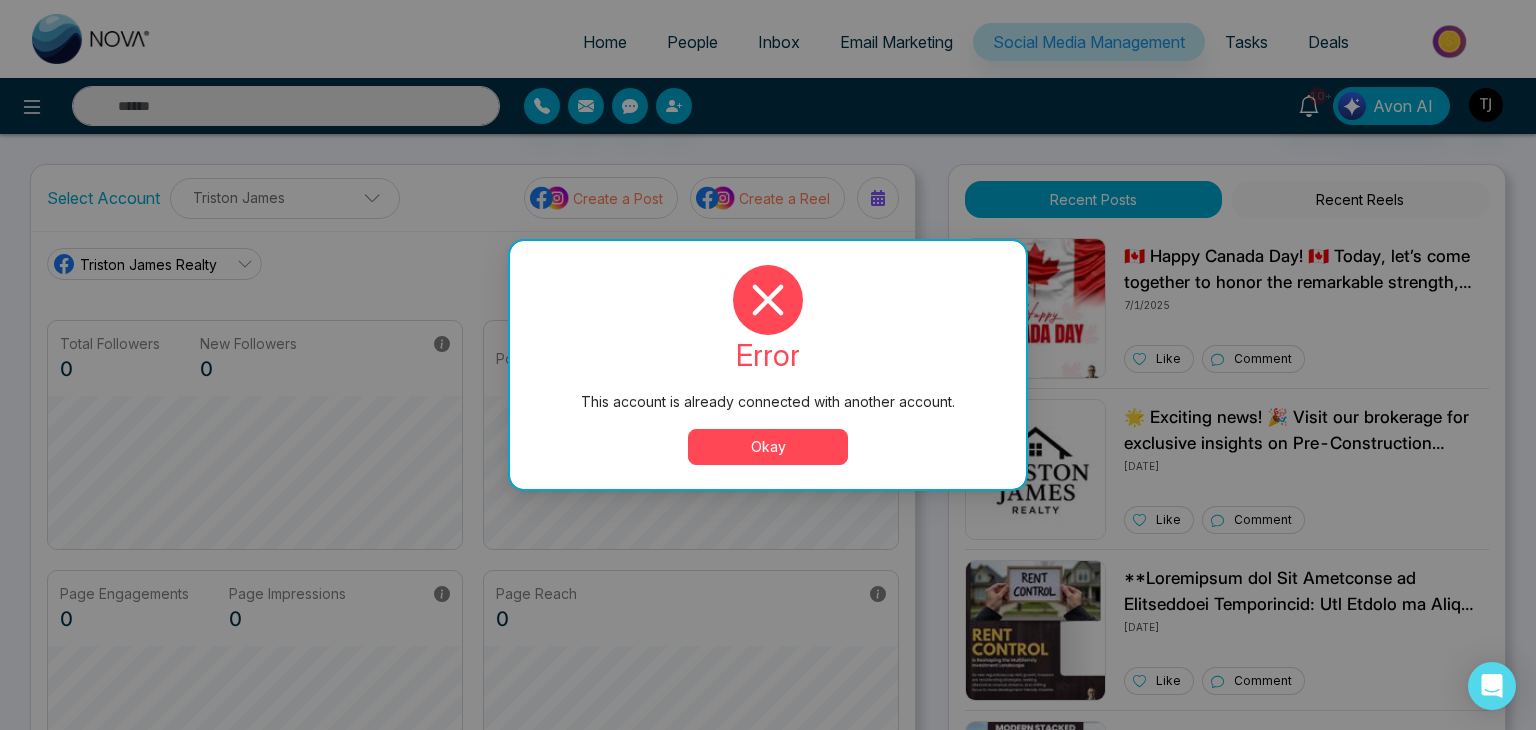 click on "Okay" at bounding box center [768, 447] 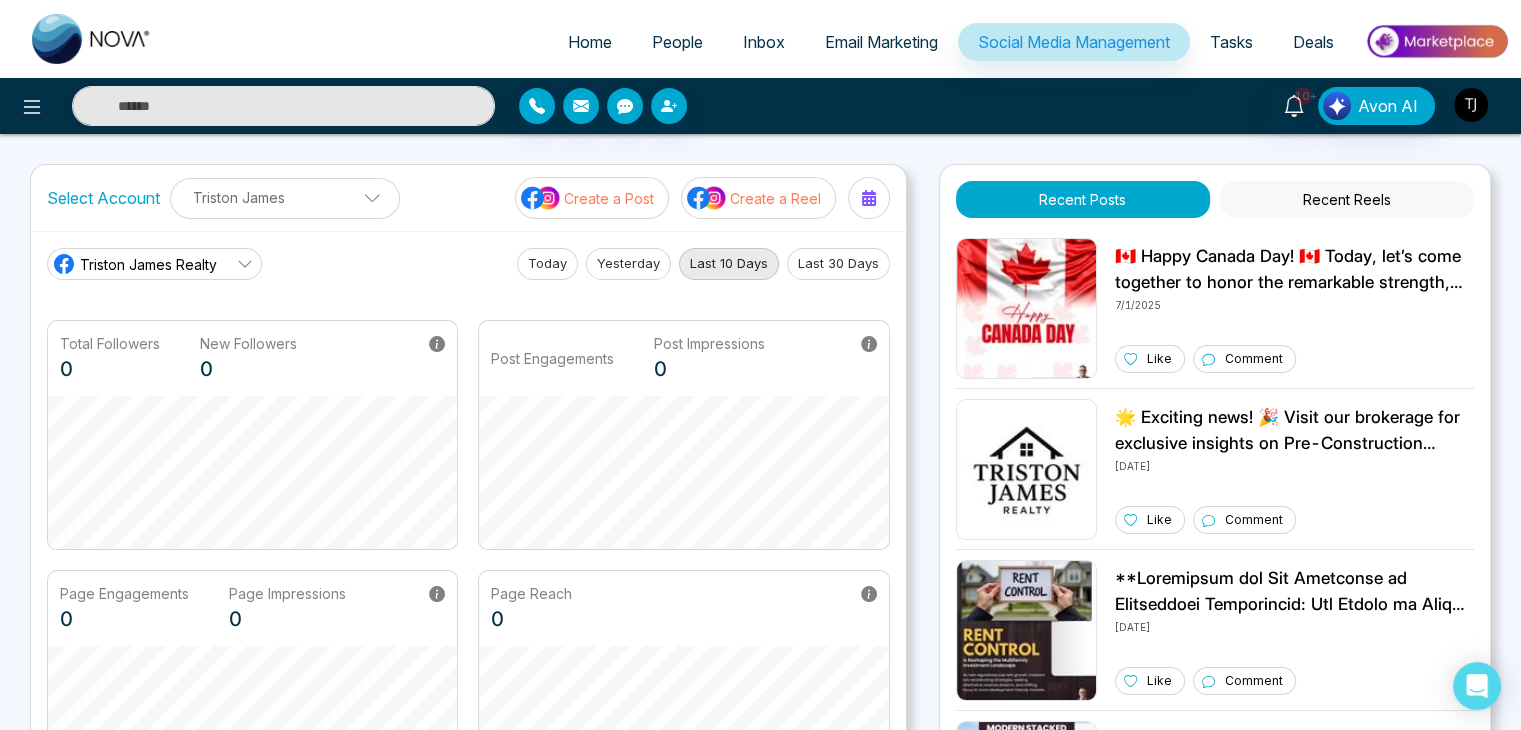 click at bounding box center [1471, 105] 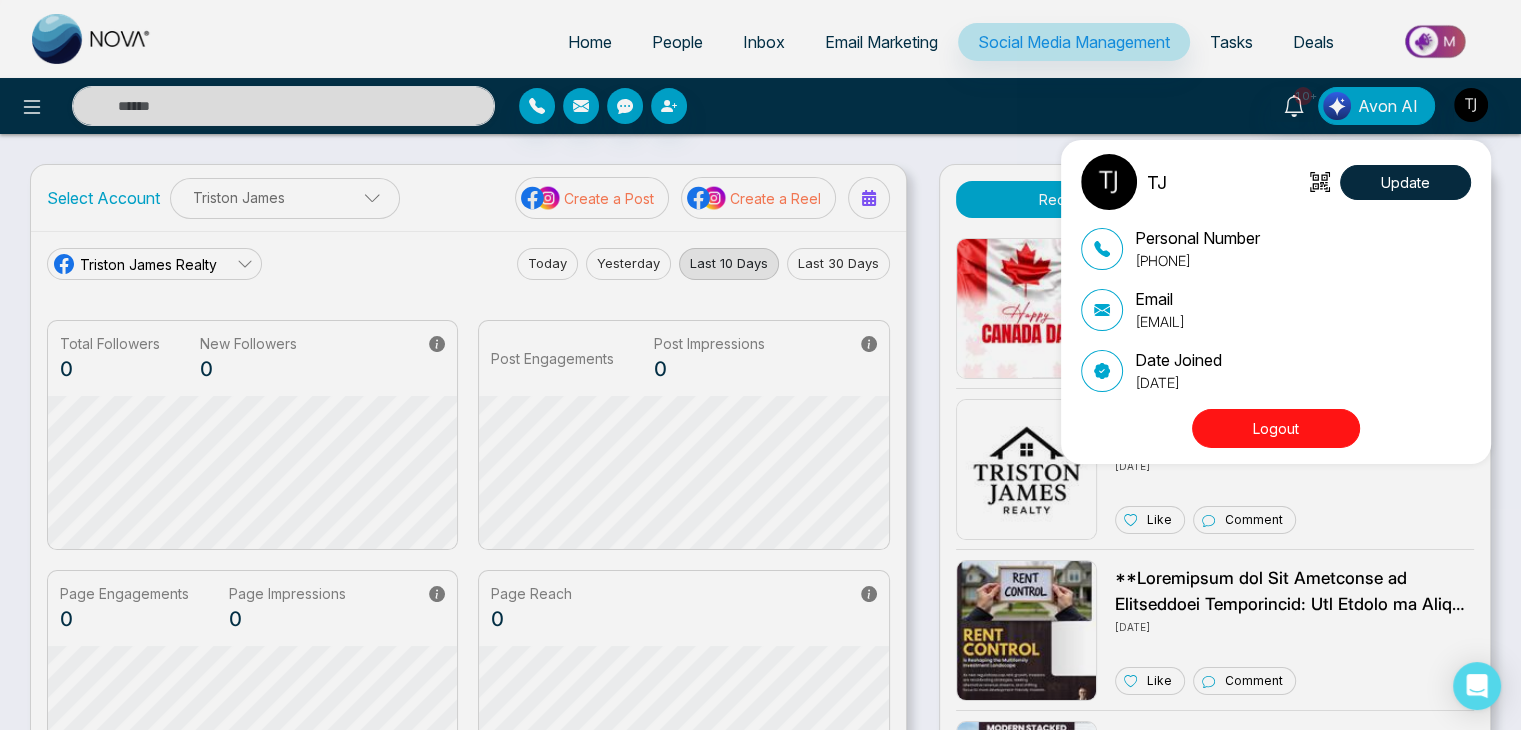click on "Logout" at bounding box center (1276, 428) 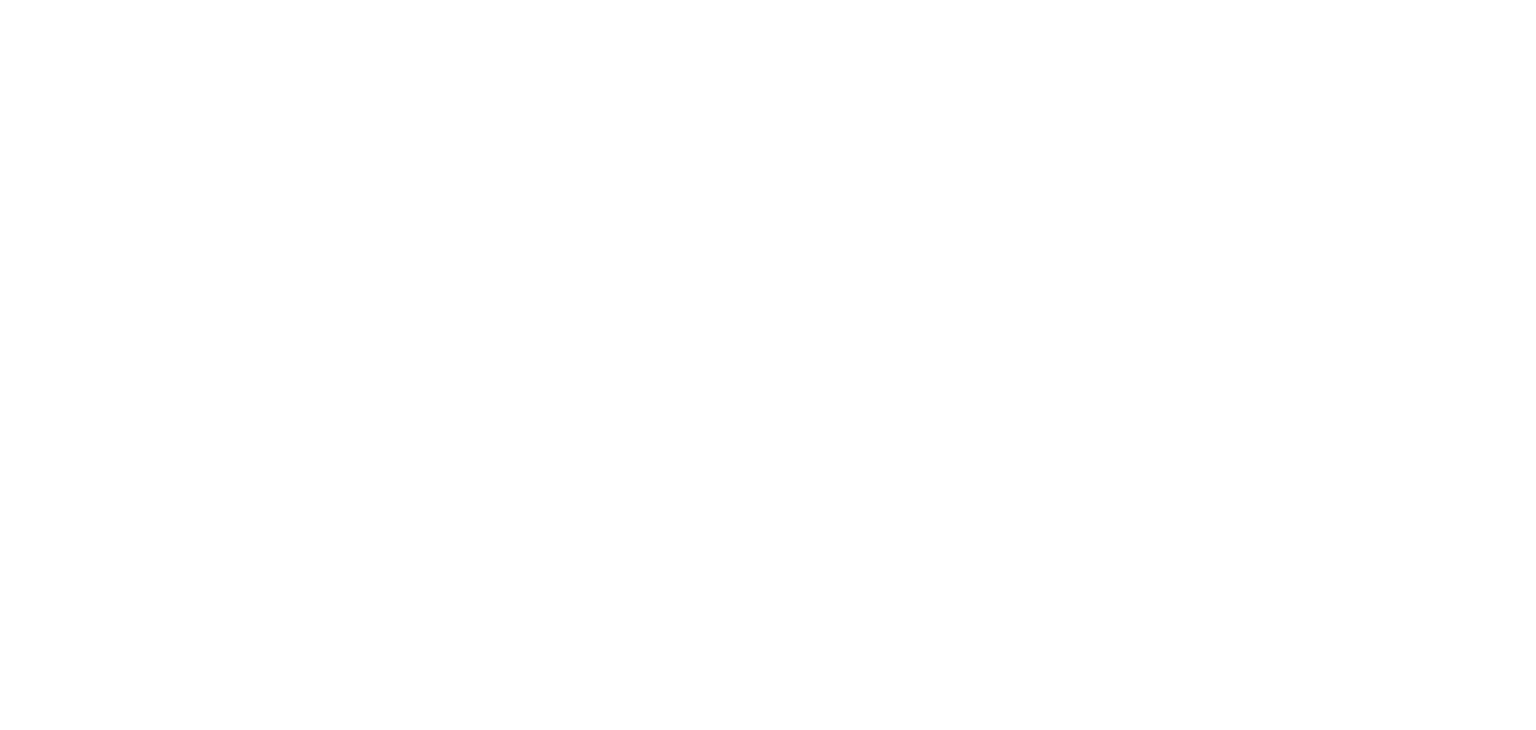 scroll, scrollTop: 0, scrollLeft: 0, axis: both 